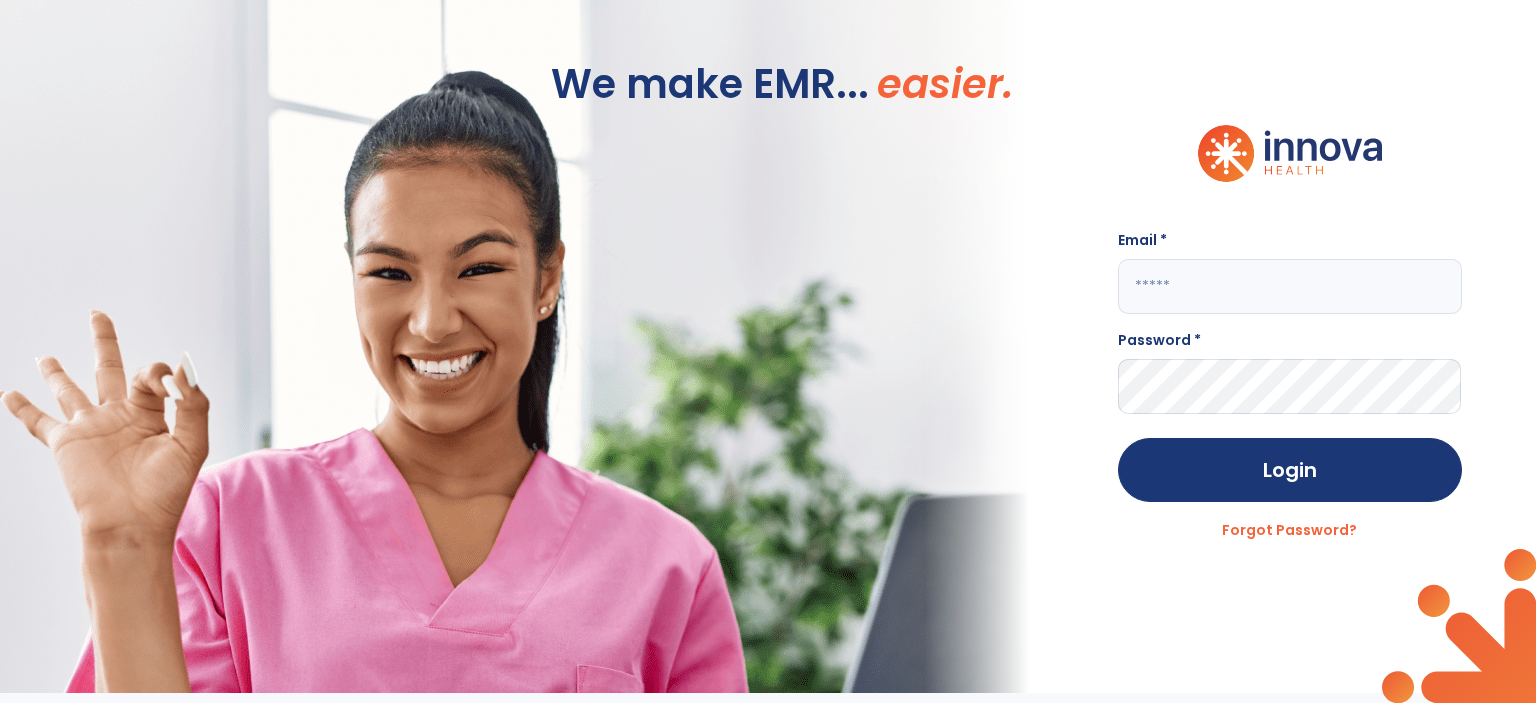 scroll, scrollTop: 0, scrollLeft: 0, axis: both 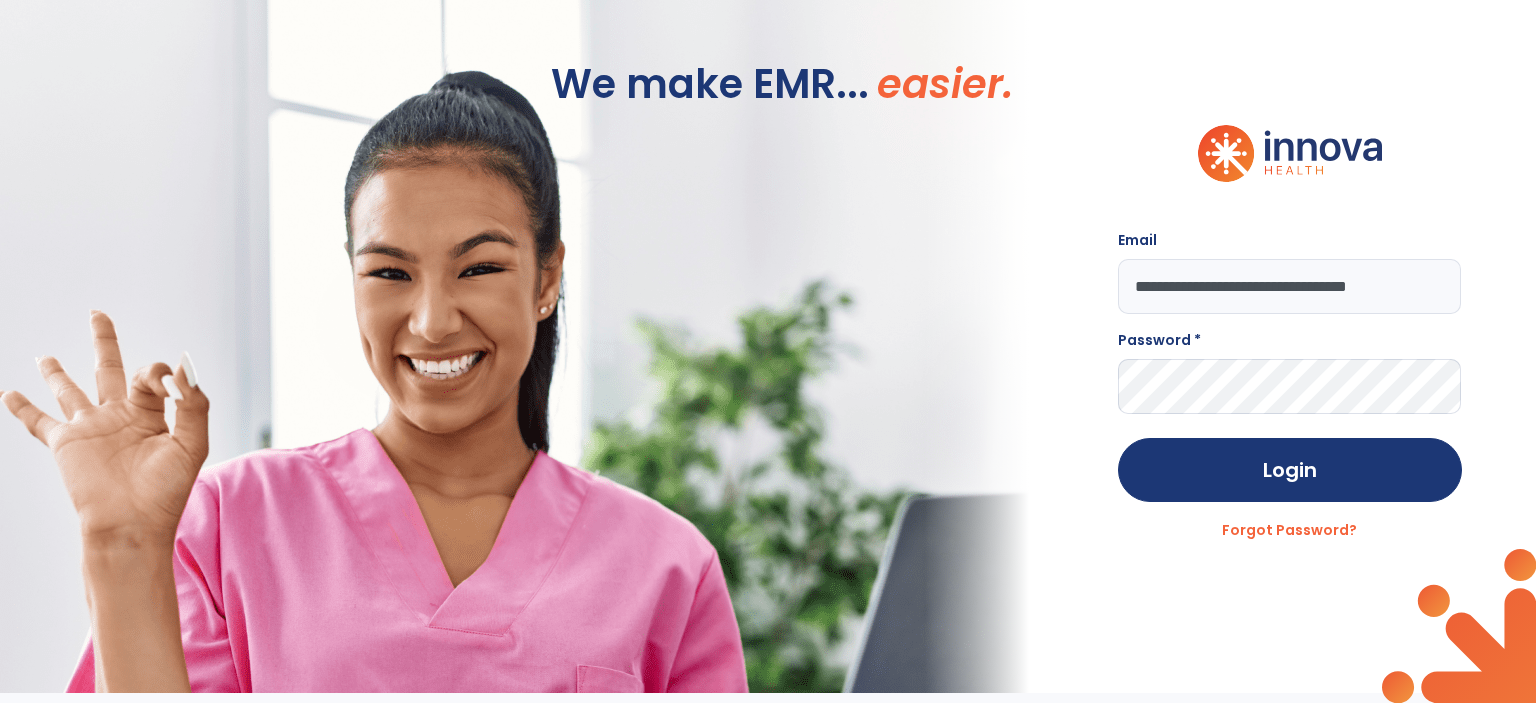 type on "**********" 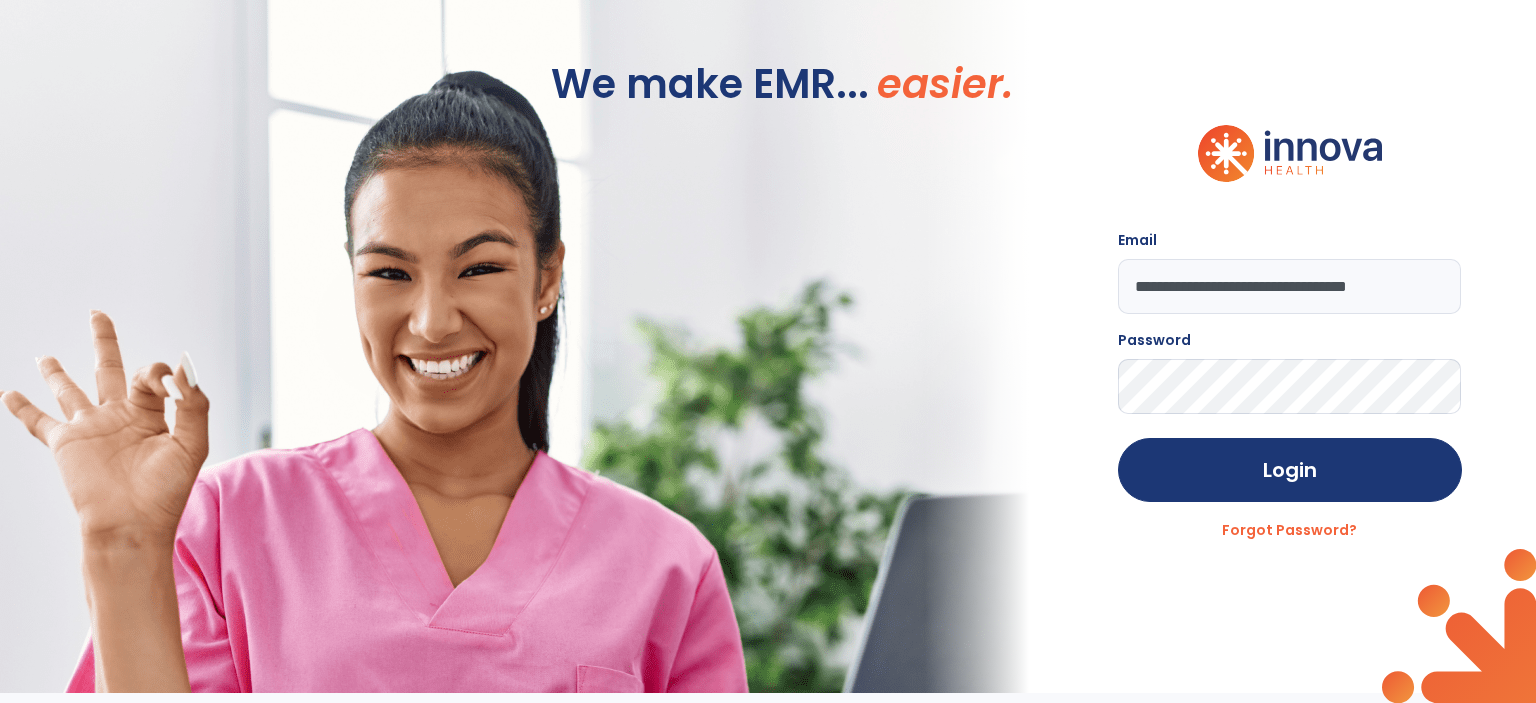 click on "Login" 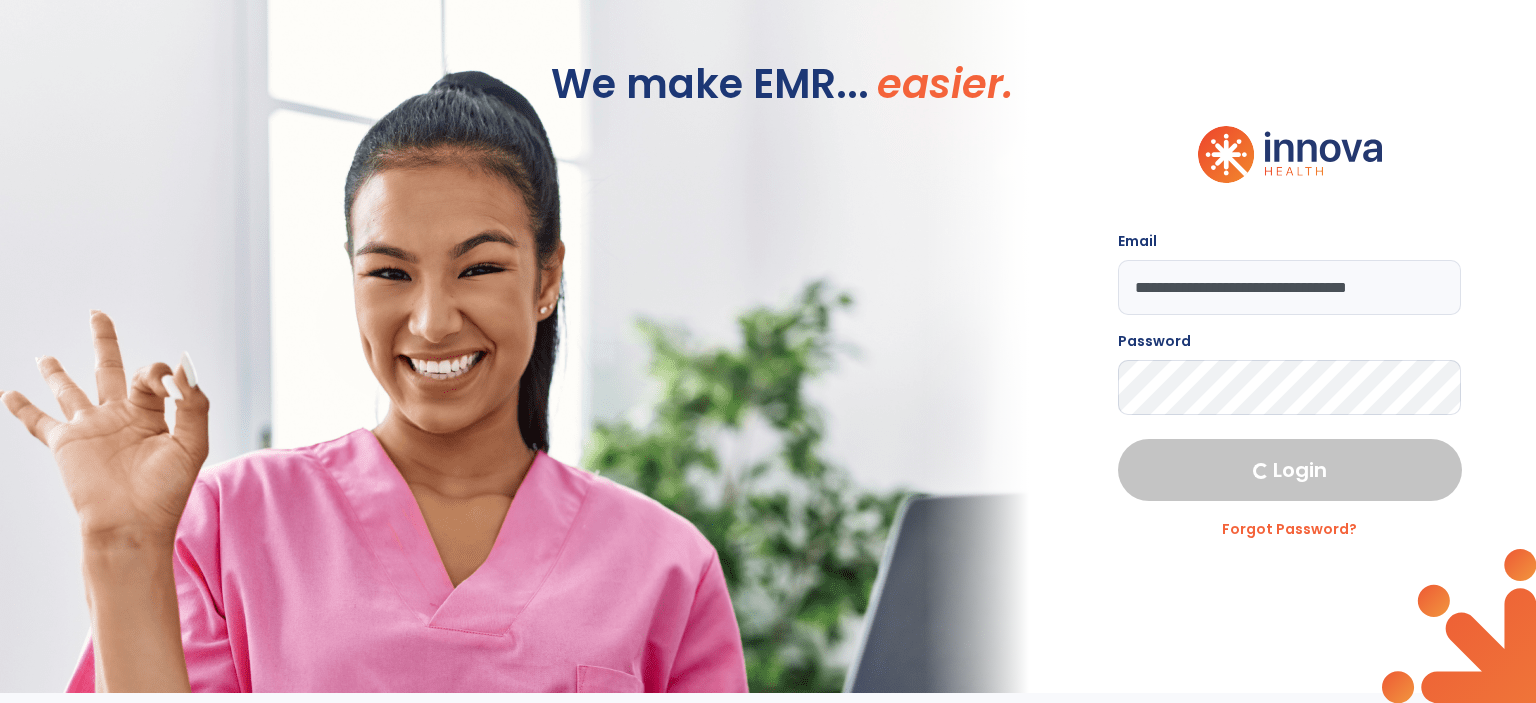 select on "****" 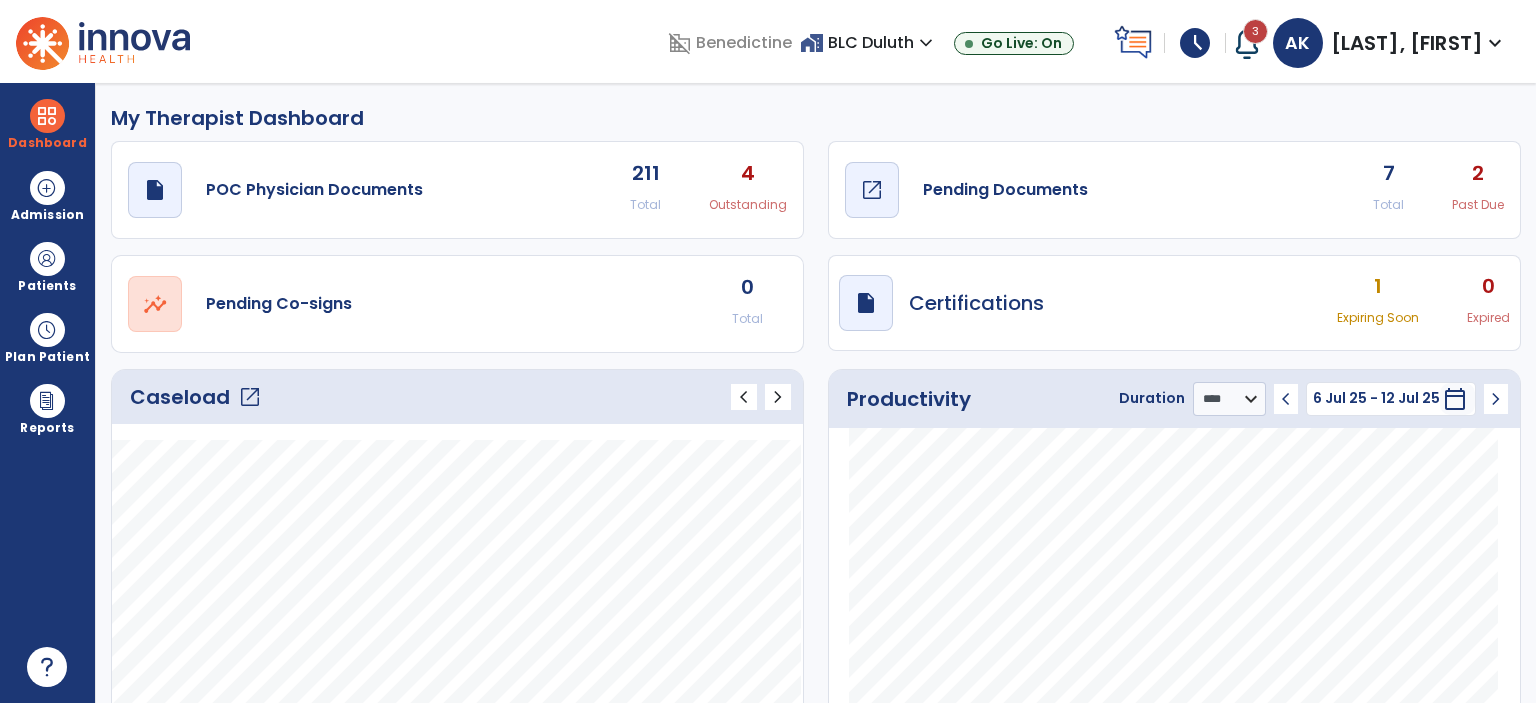 click on "Pending Documents" 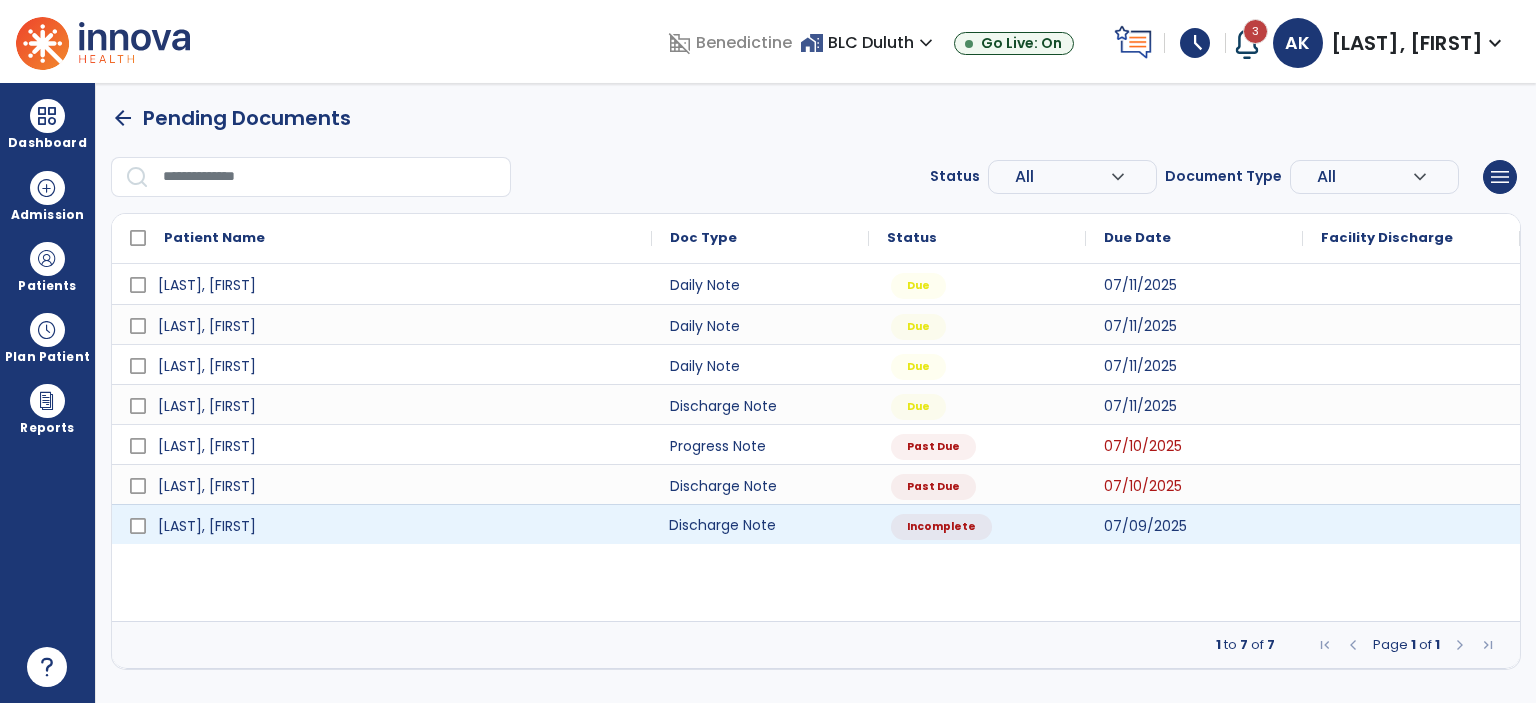 click on "Discharge Note" at bounding box center [760, 524] 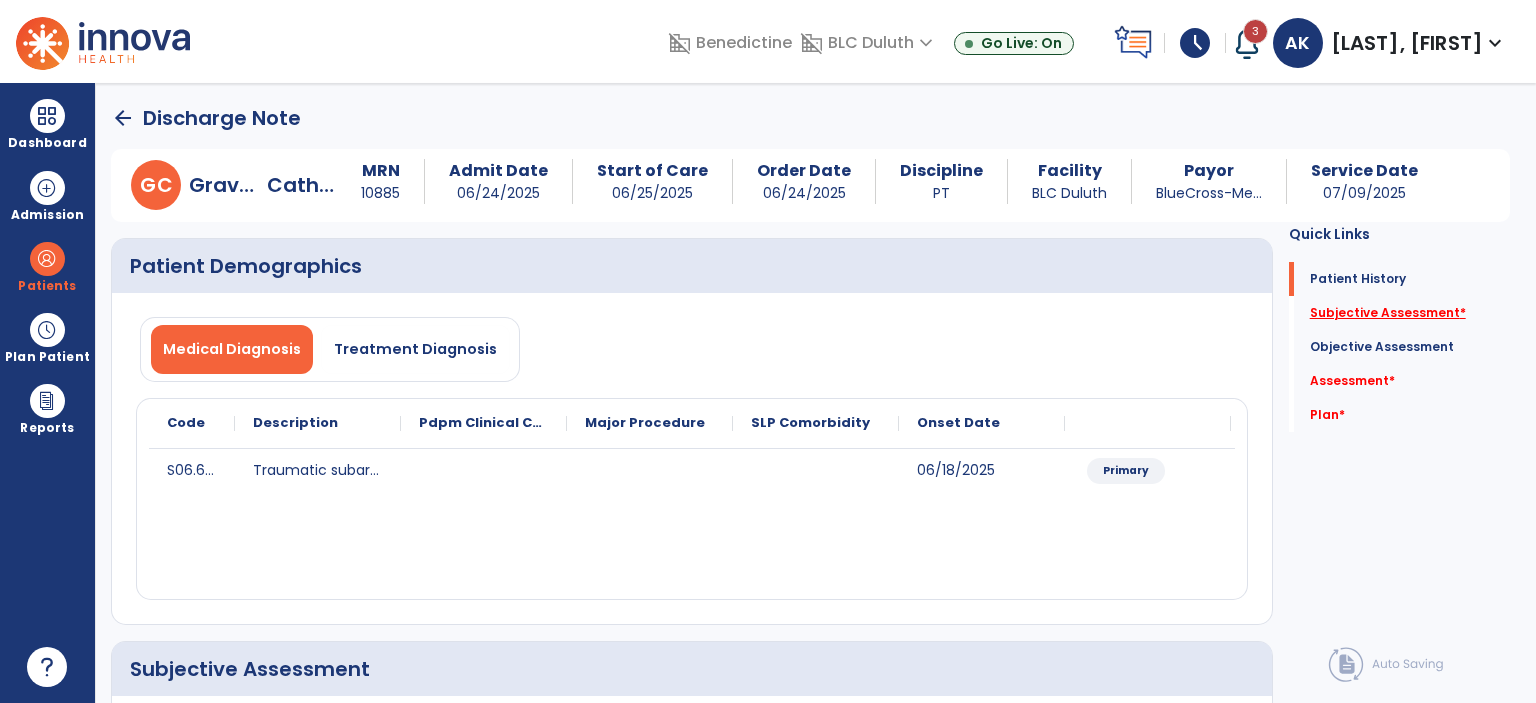 click on "Subjective Assessment   *" 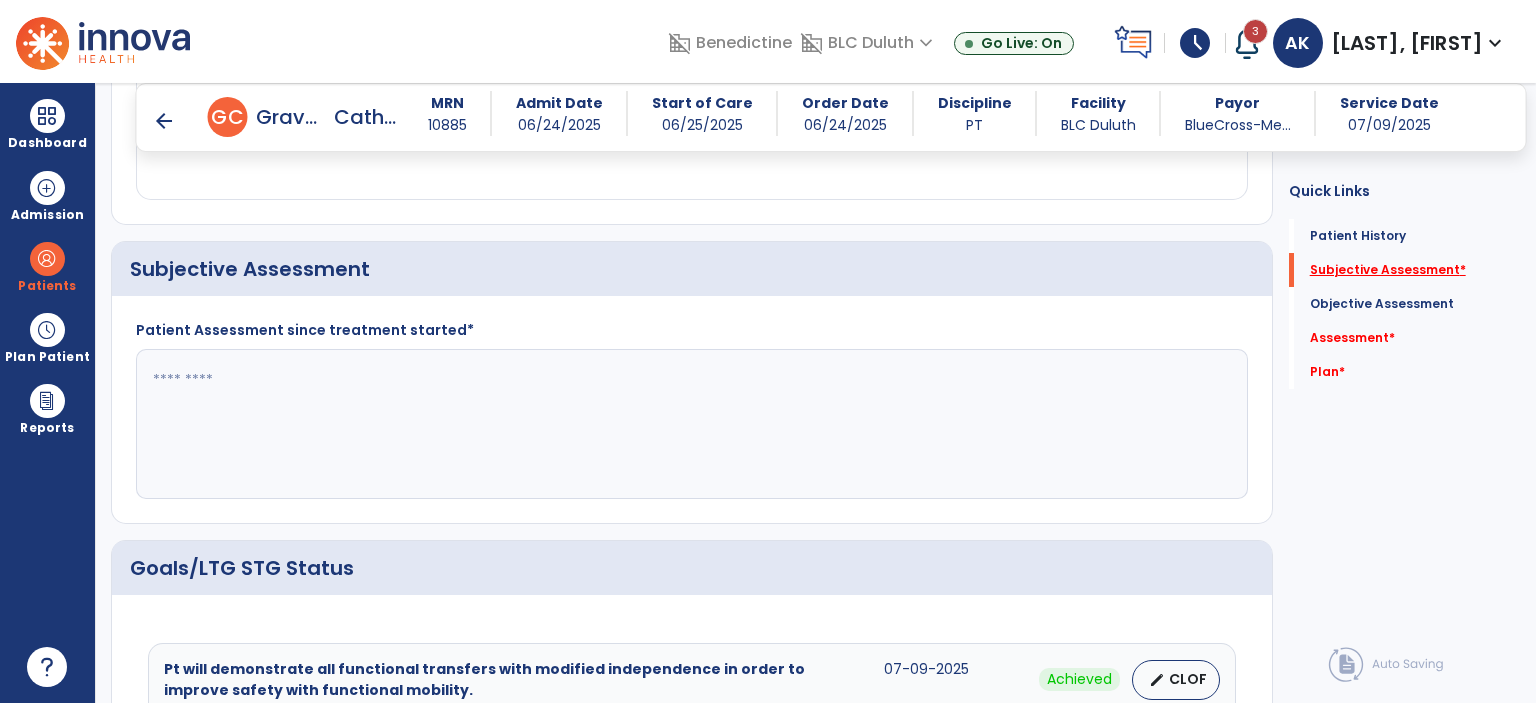 scroll, scrollTop: 388, scrollLeft: 0, axis: vertical 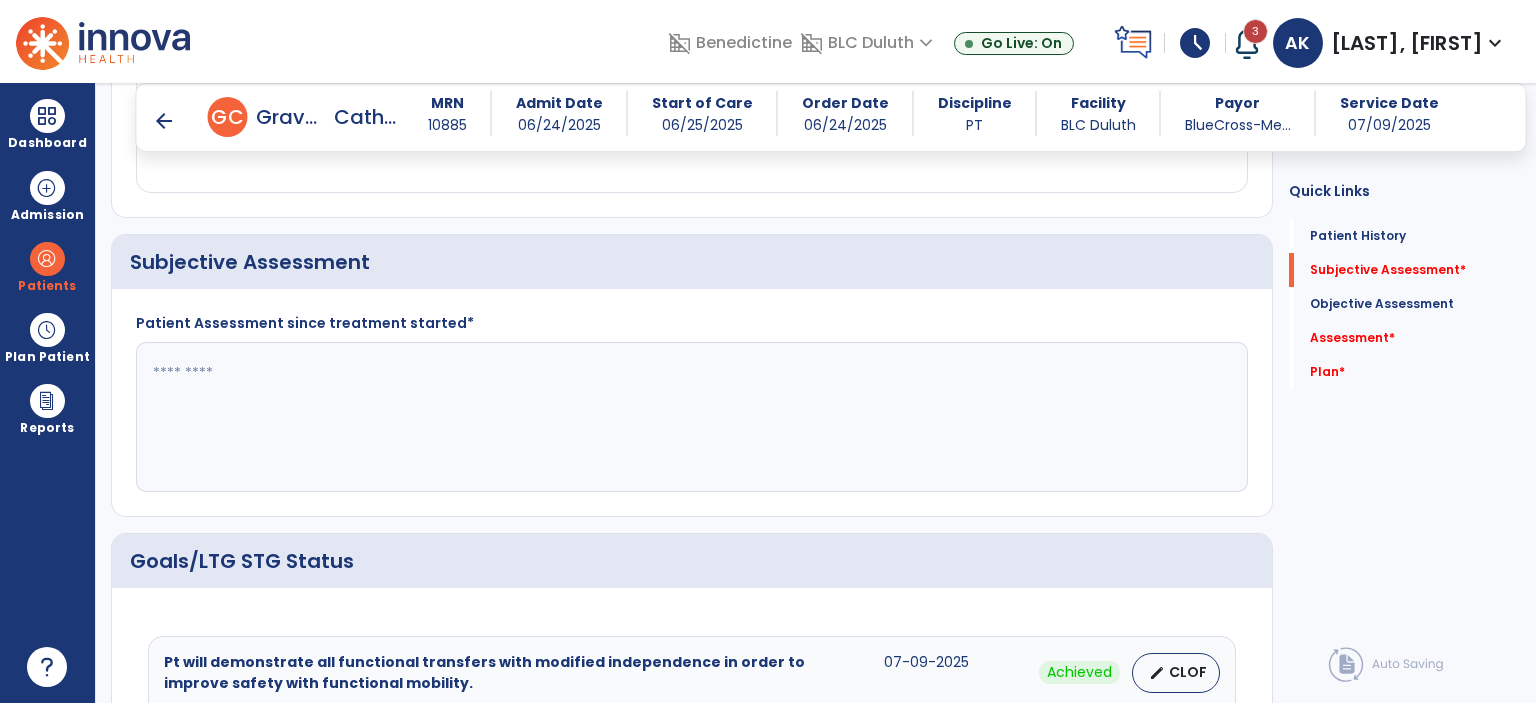 click 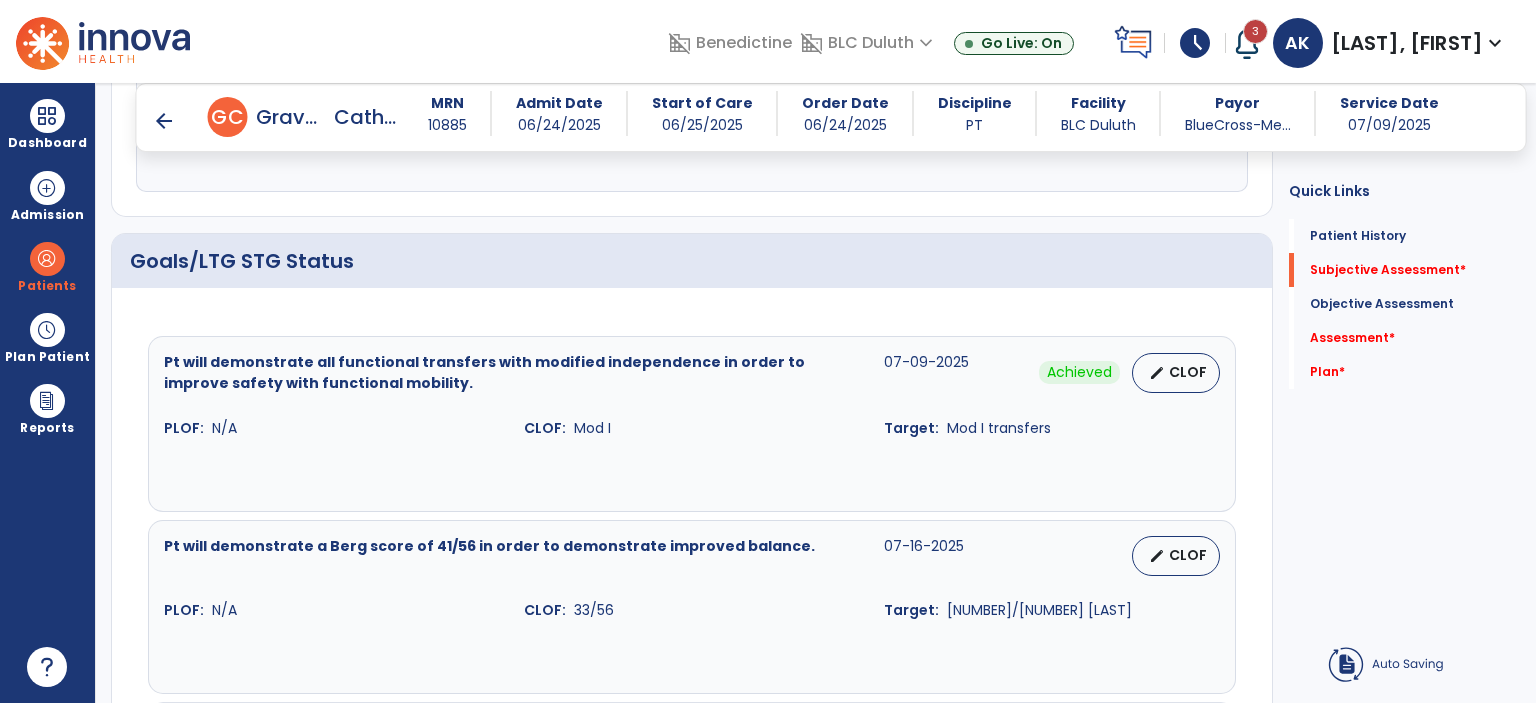 scroll, scrollTop: 788, scrollLeft: 0, axis: vertical 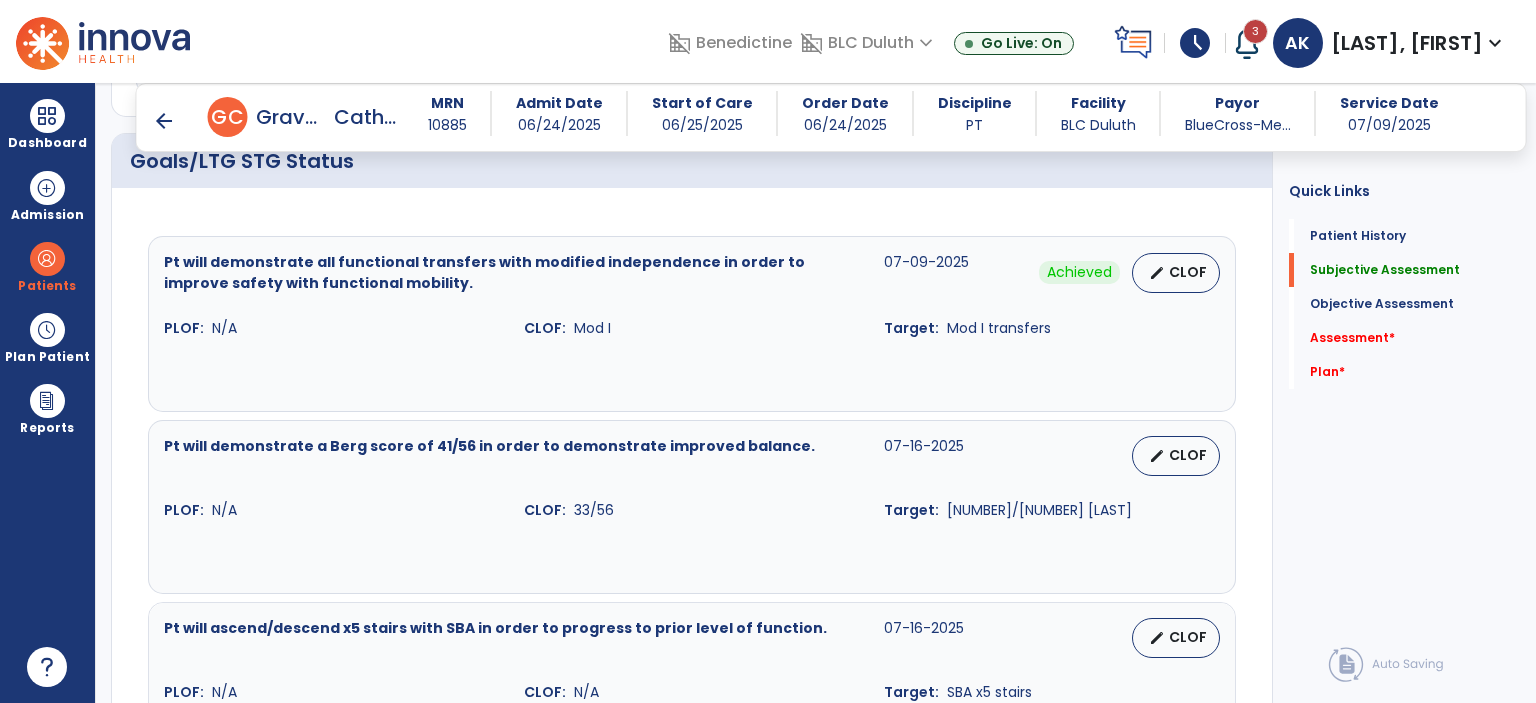 type on "**********" 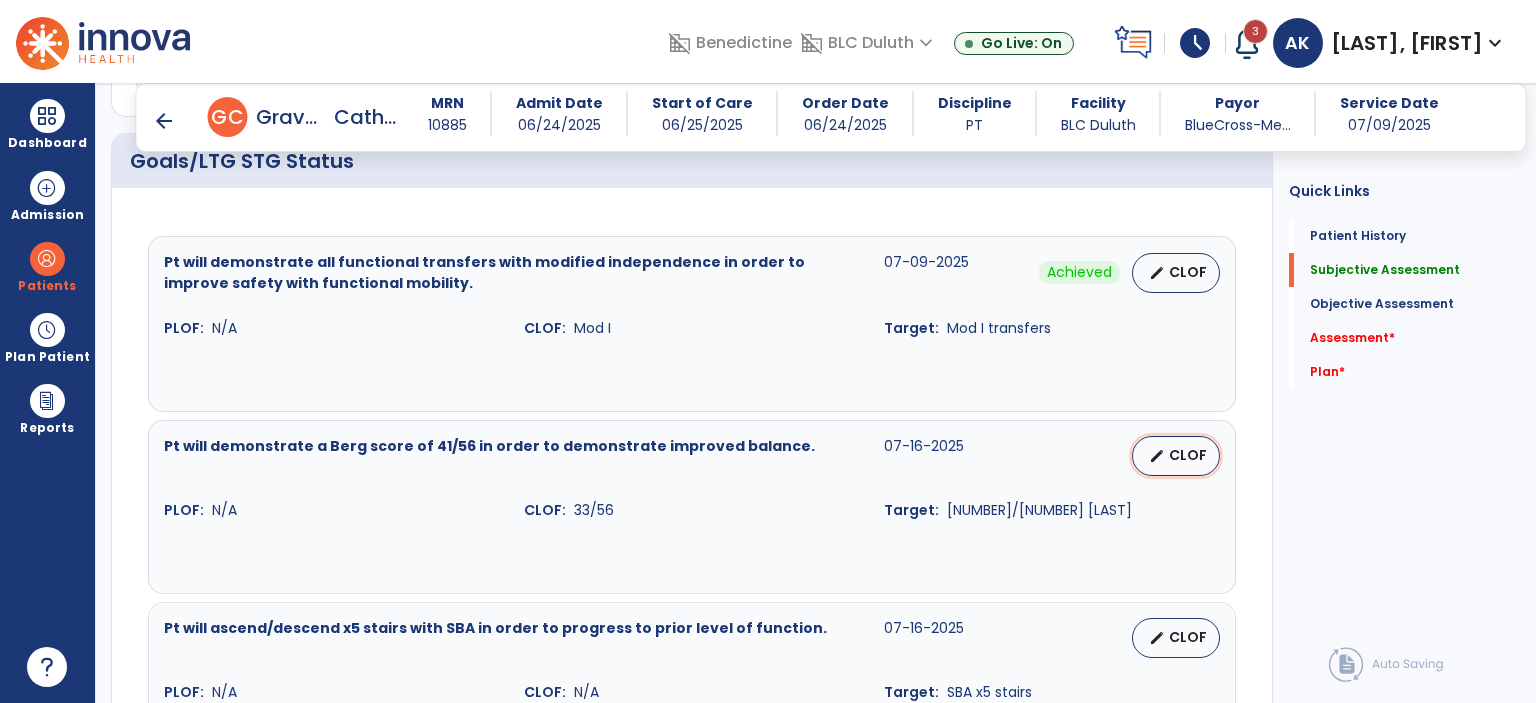 click on "edit   CLOF" at bounding box center [1176, 456] 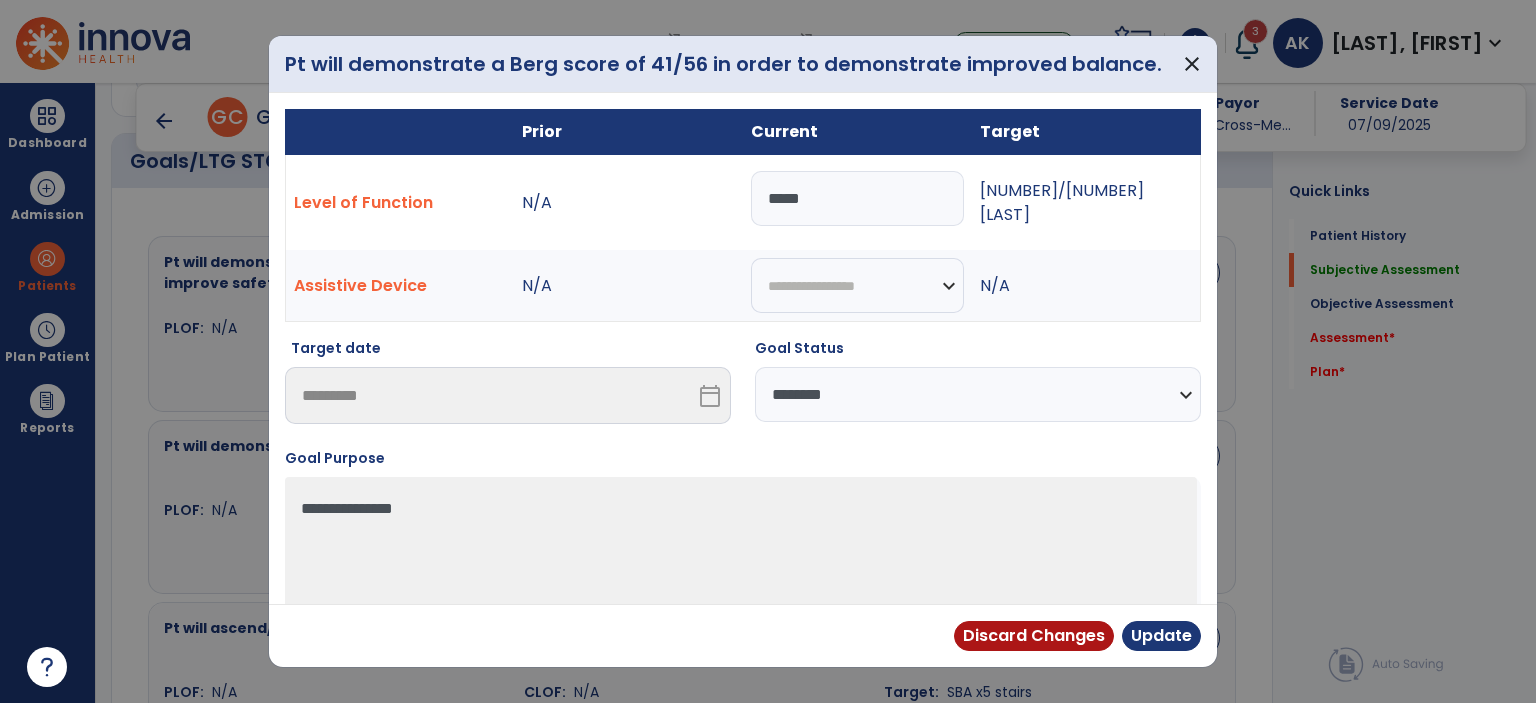 click on "*****" at bounding box center (857, 198) 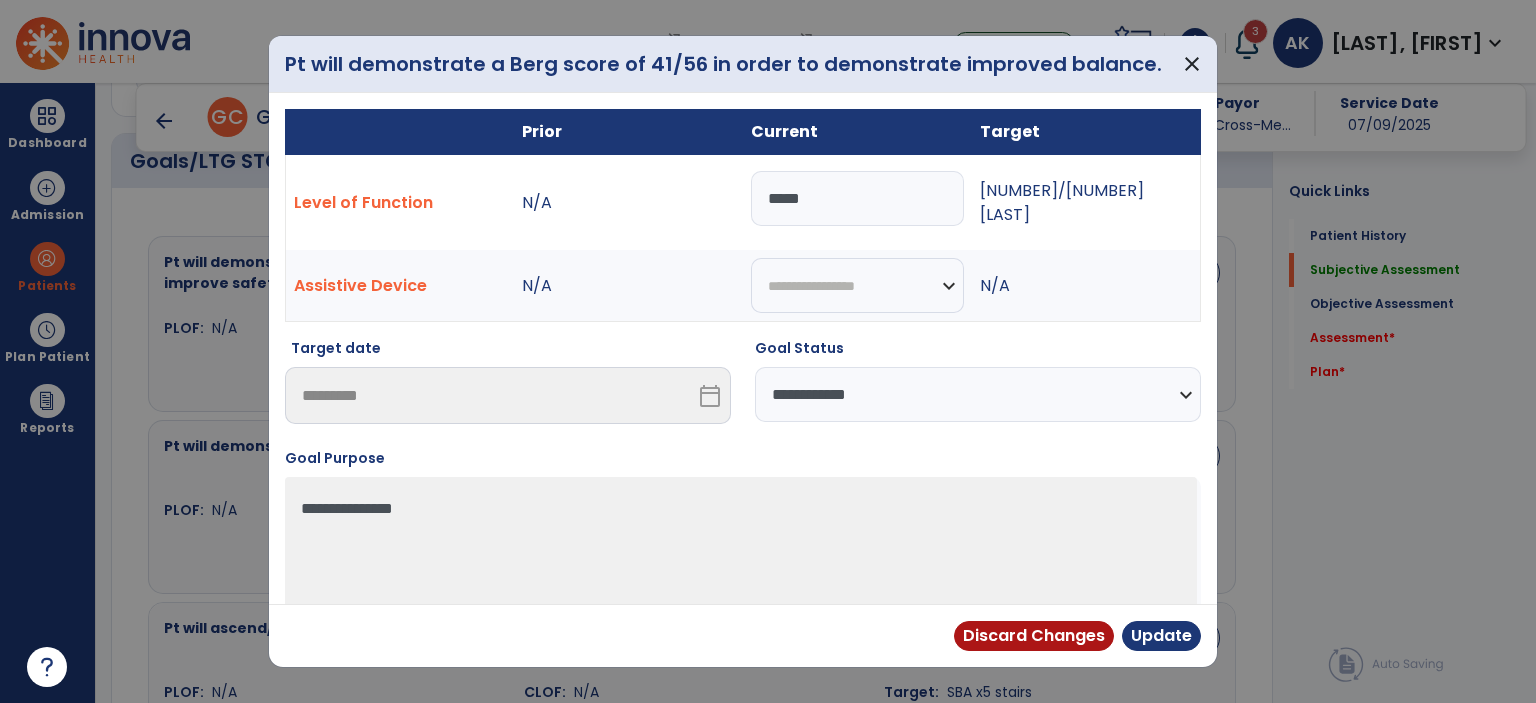 click on "**********" at bounding box center [978, 394] 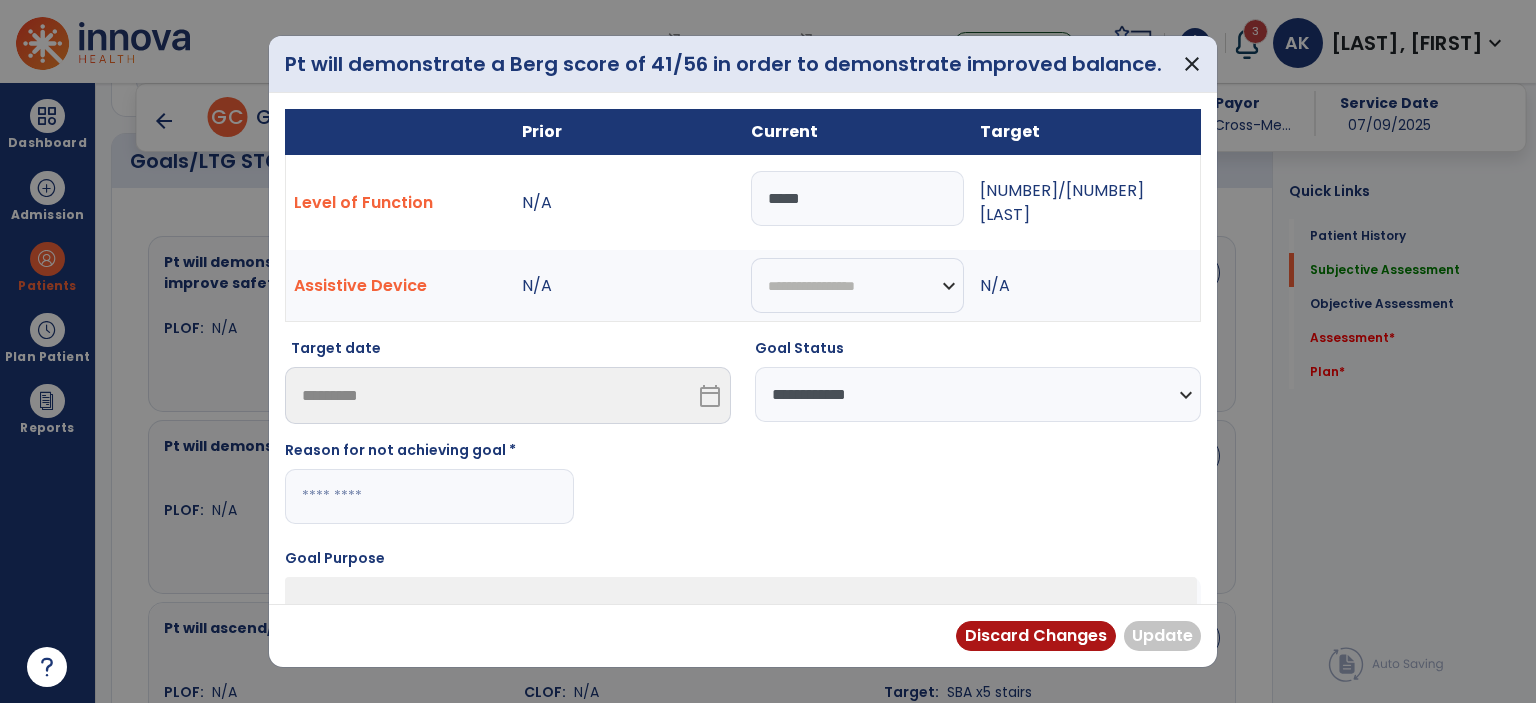 click on "Reason for not achieving goal *" at bounding box center [429, 490] 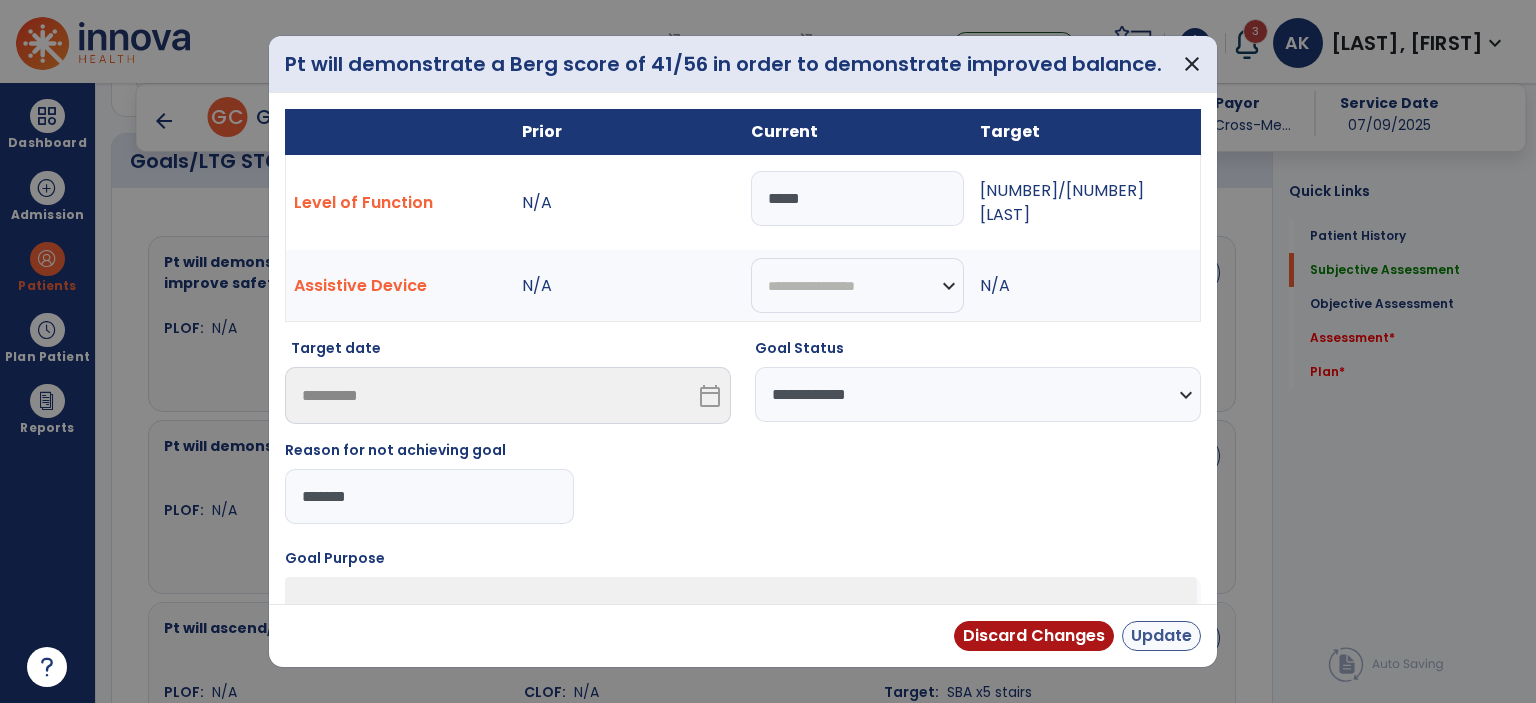 type on "*******" 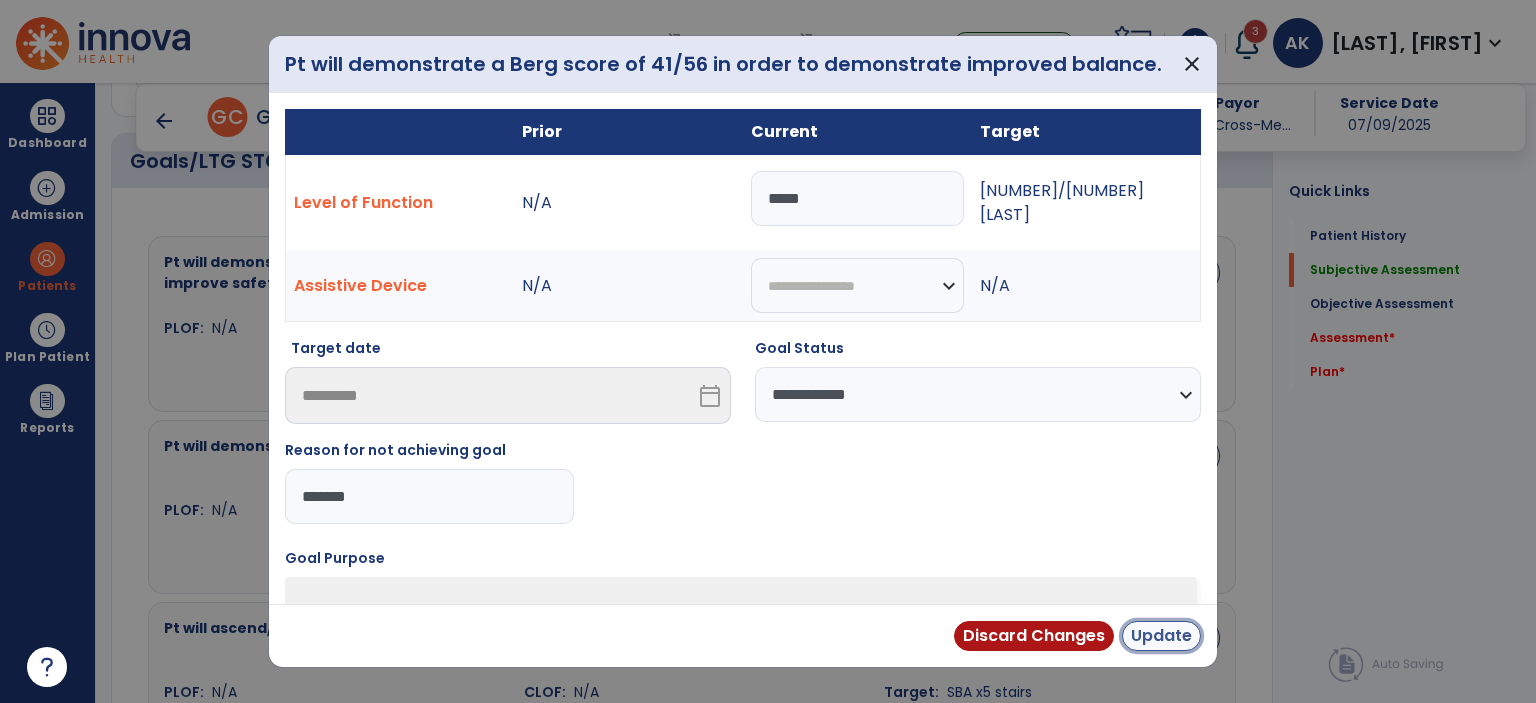 click on "Update" at bounding box center [1161, 636] 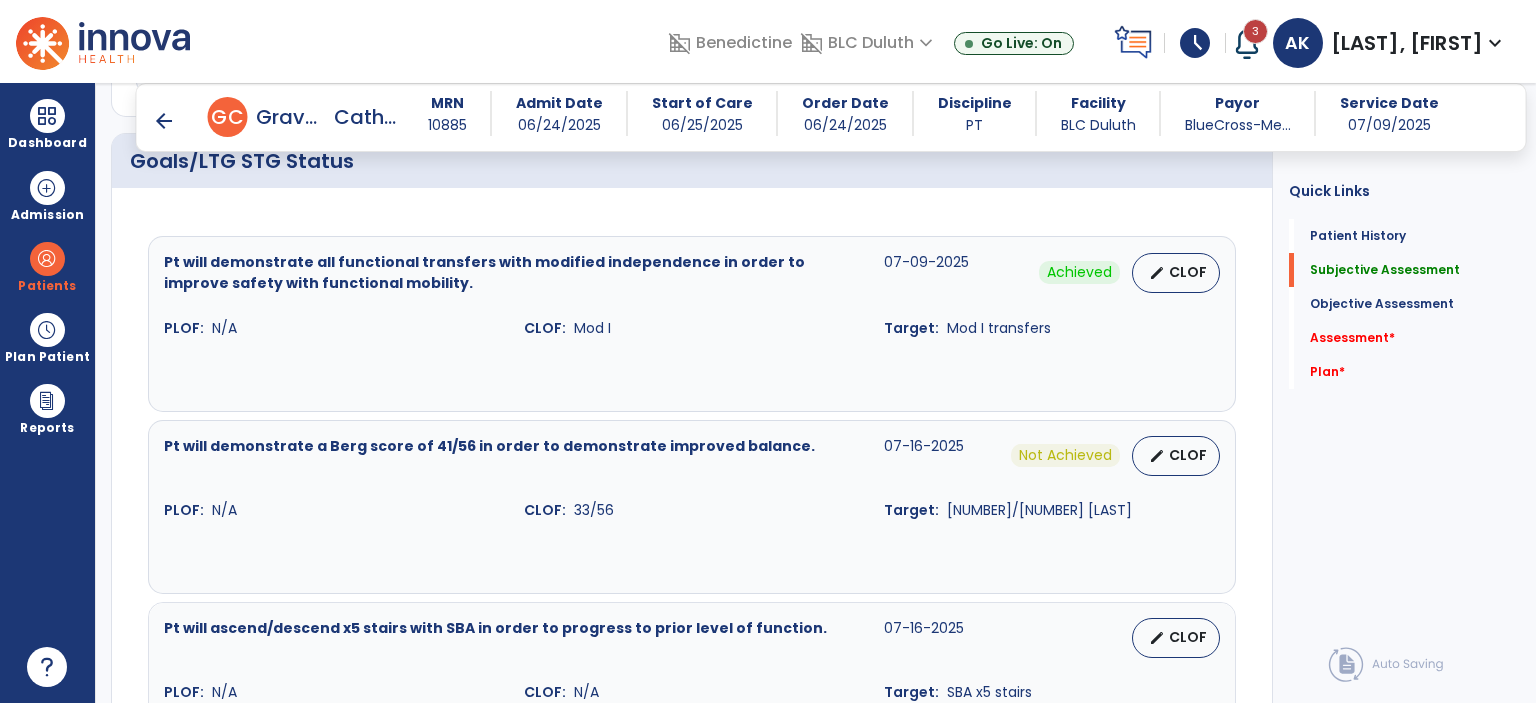 scroll, scrollTop: 988, scrollLeft: 0, axis: vertical 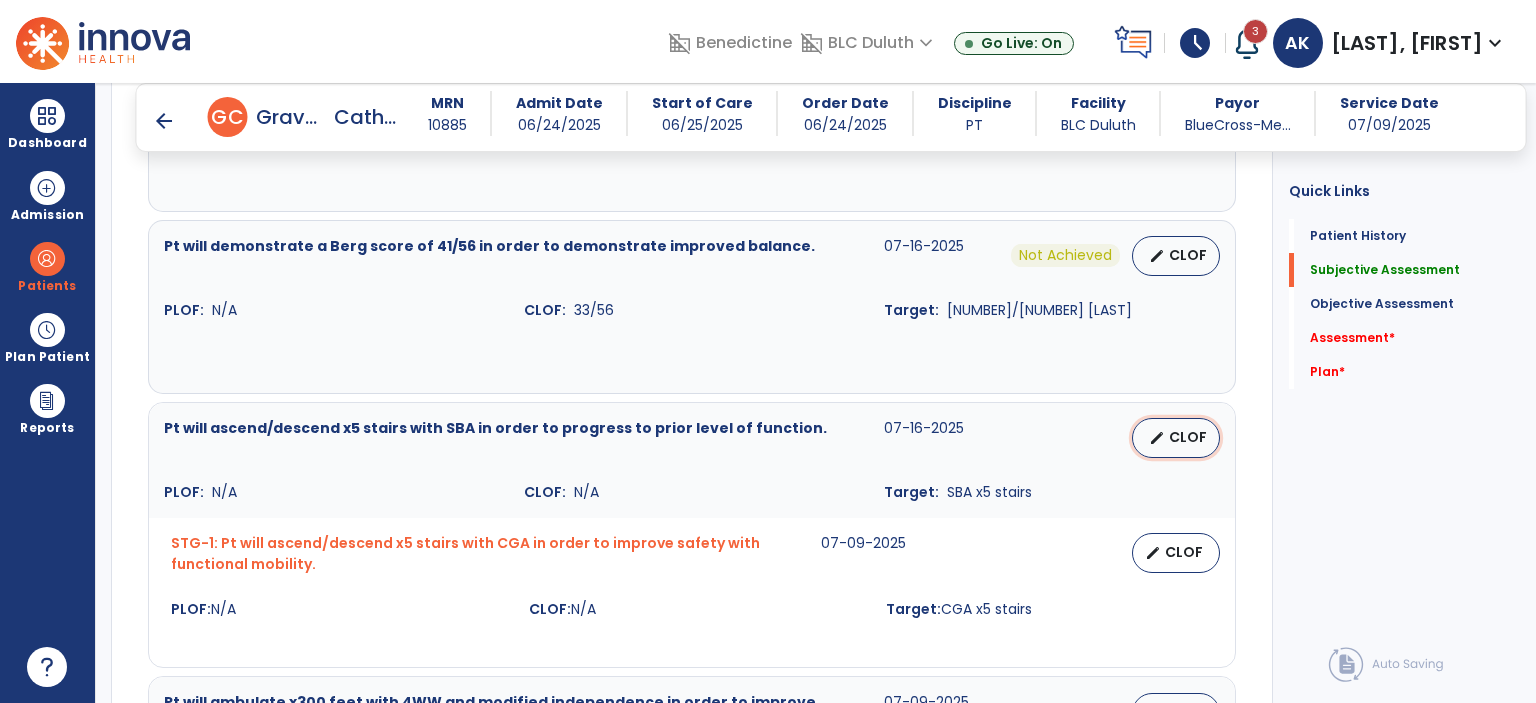 click on "CLOF" at bounding box center [1188, 437] 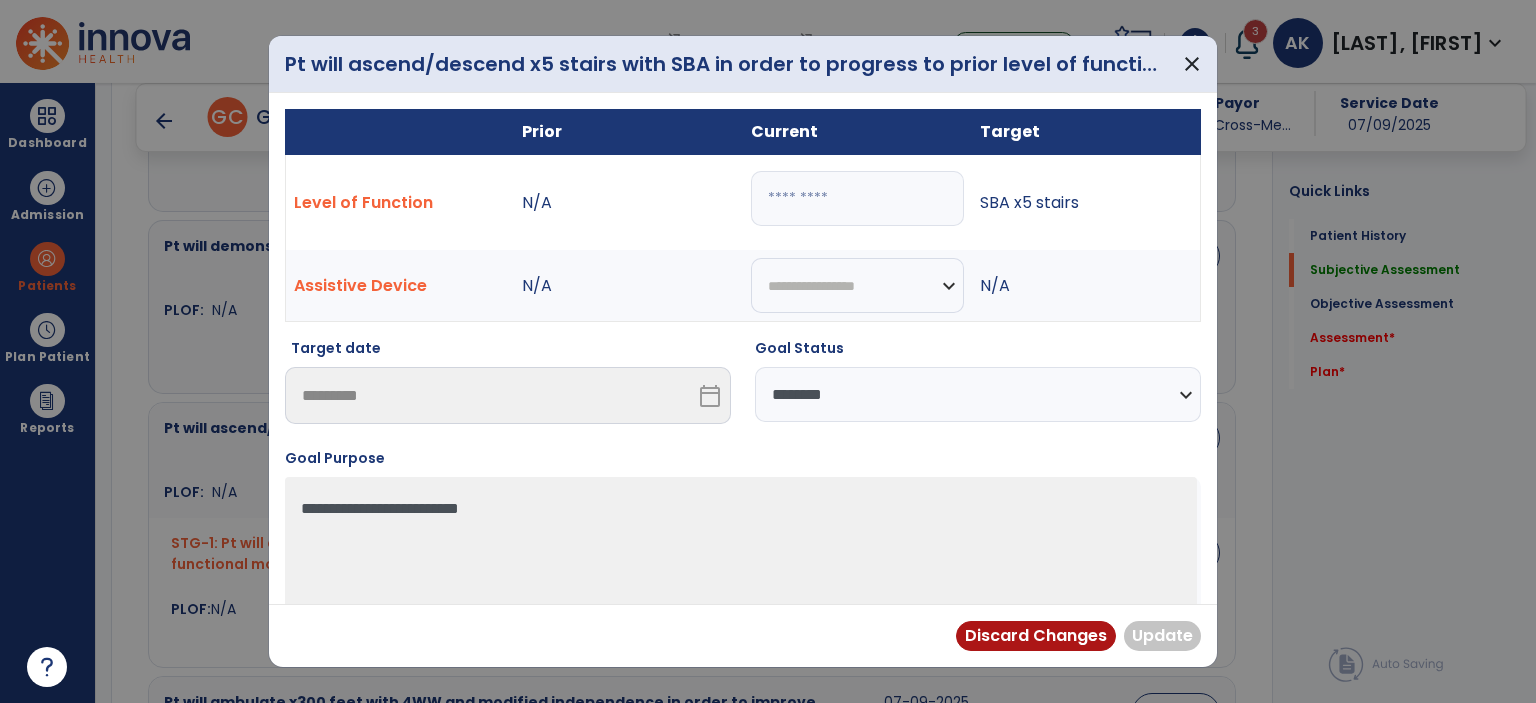 click at bounding box center (857, 198) 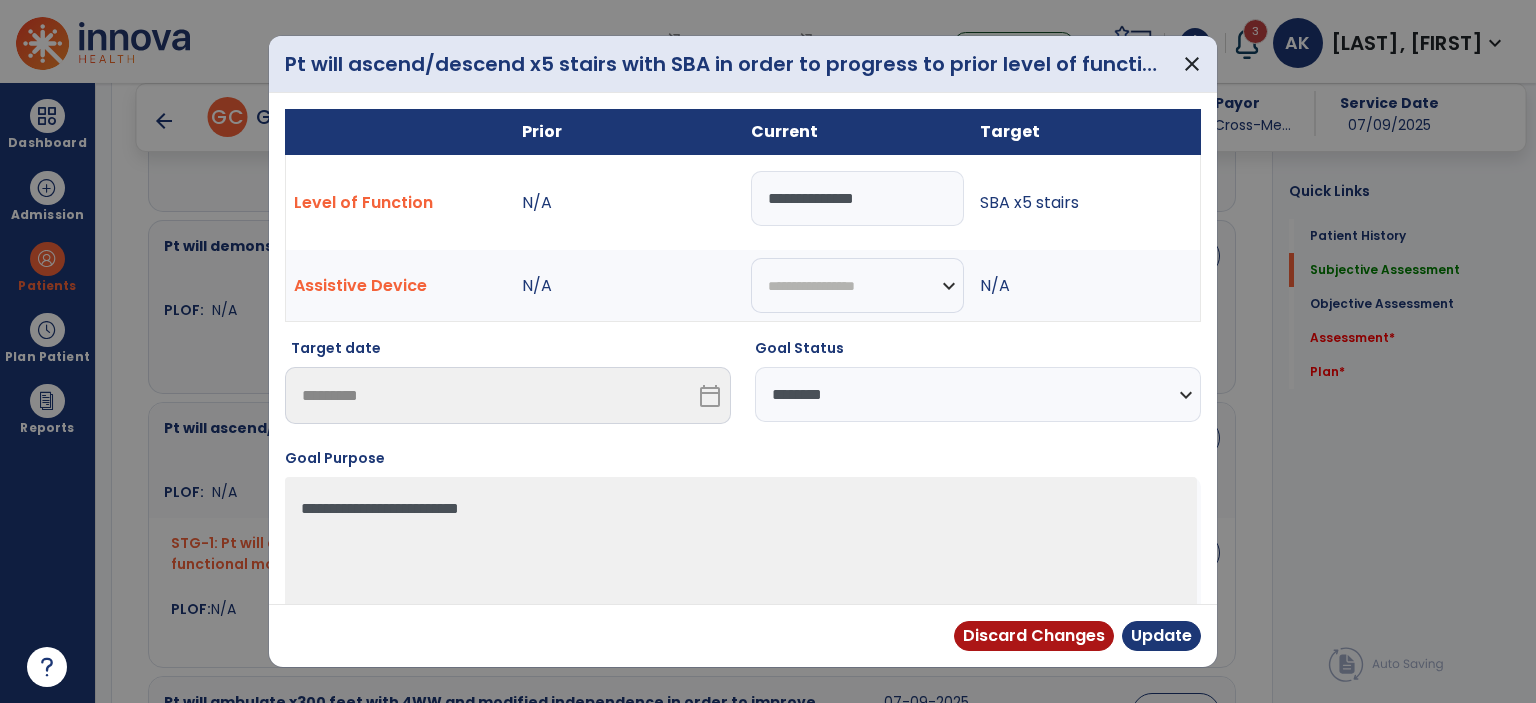 click on "**********" at bounding box center (857, 198) 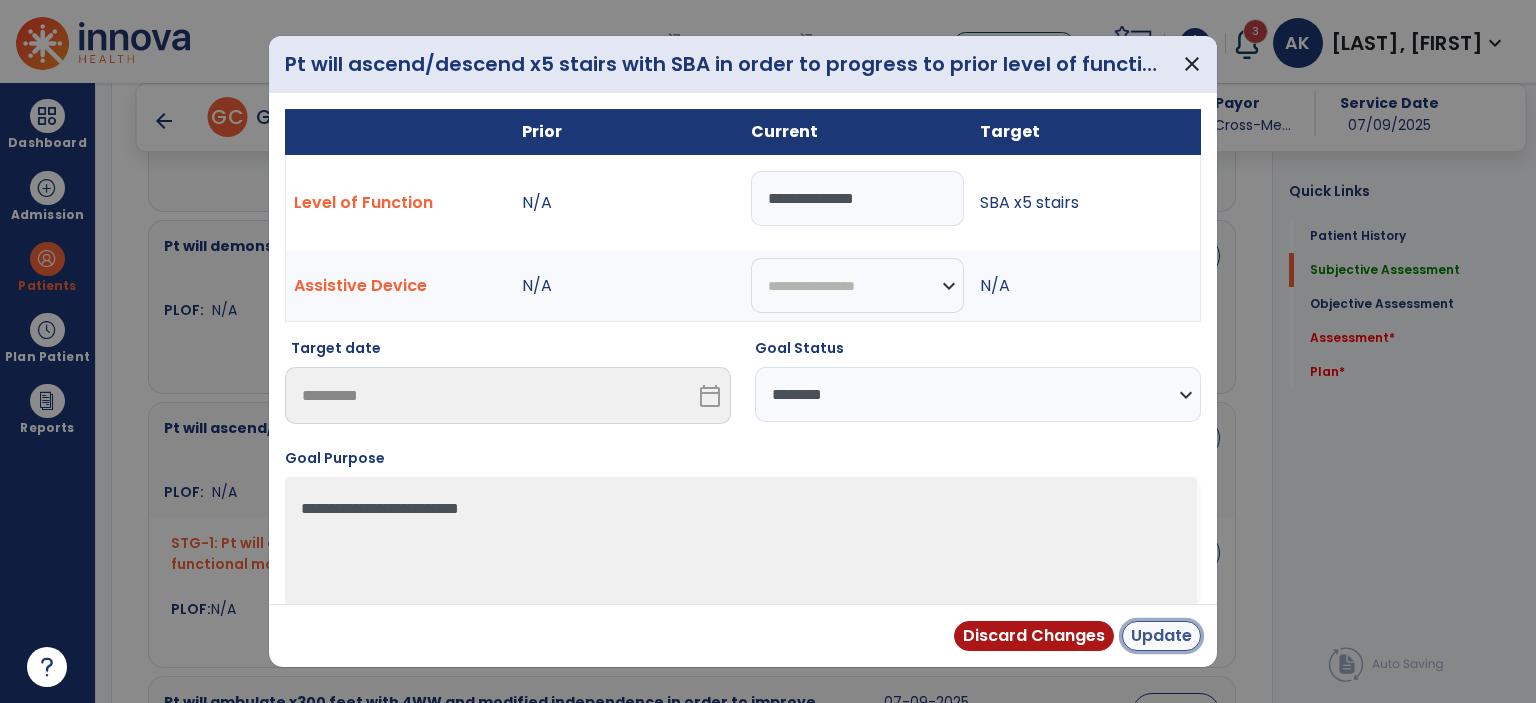 click on "Update" at bounding box center (1161, 636) 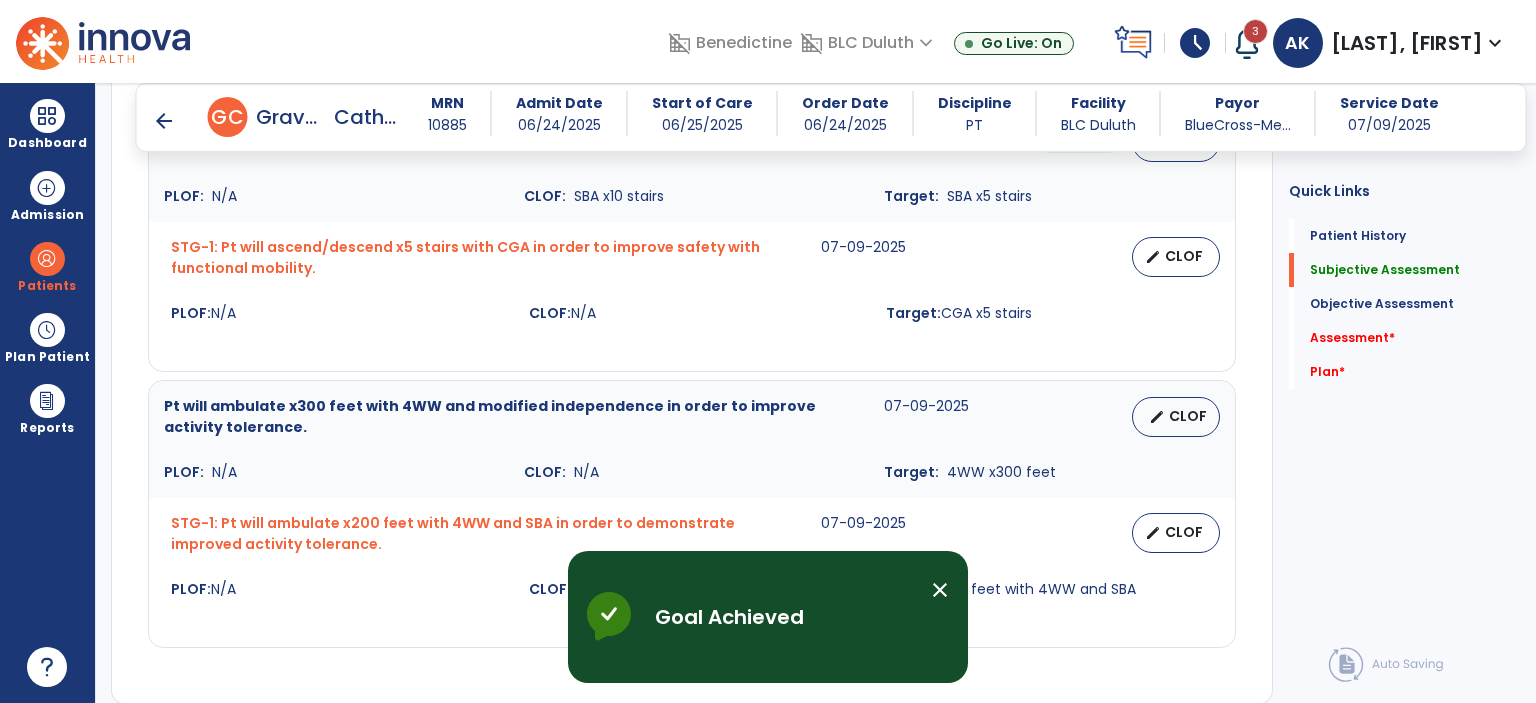 scroll, scrollTop: 1288, scrollLeft: 0, axis: vertical 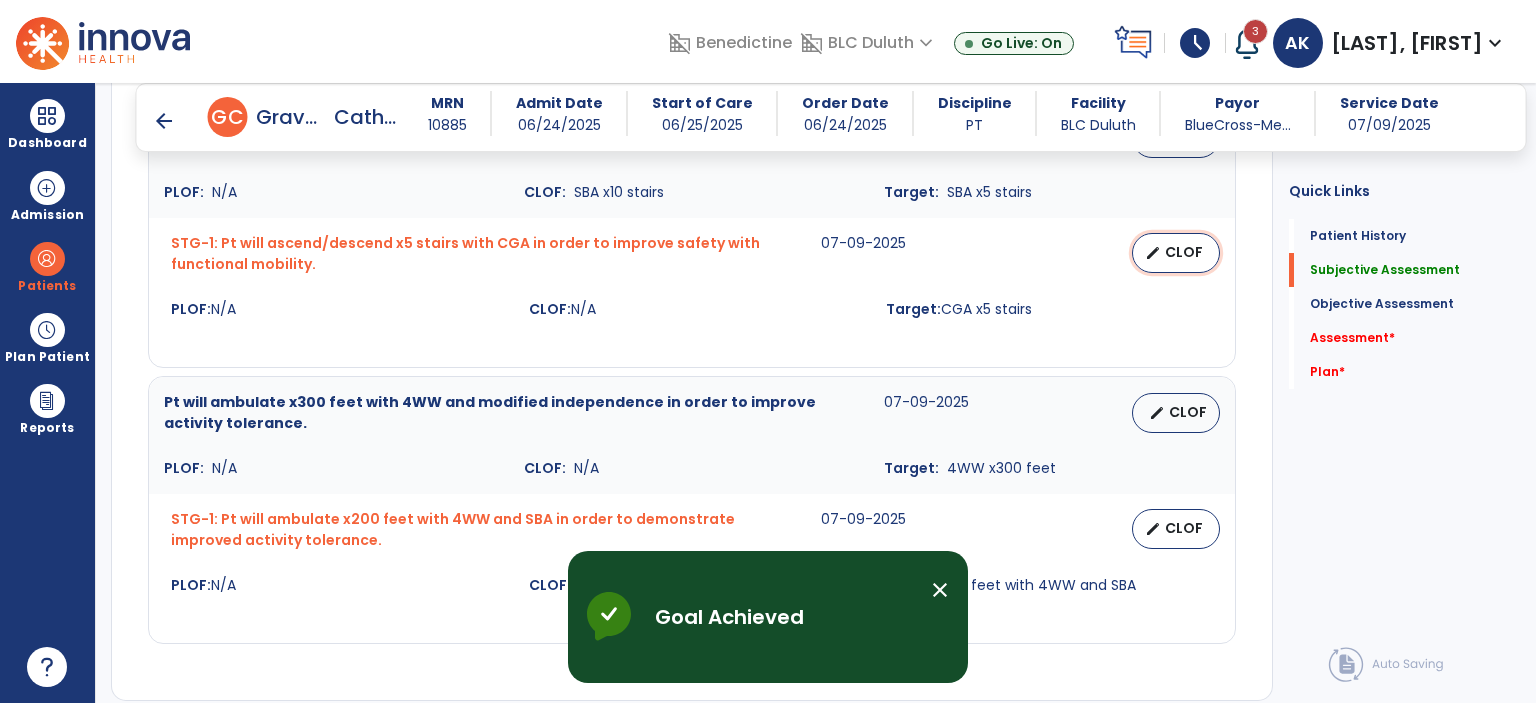 click on "edit" at bounding box center [1153, 253] 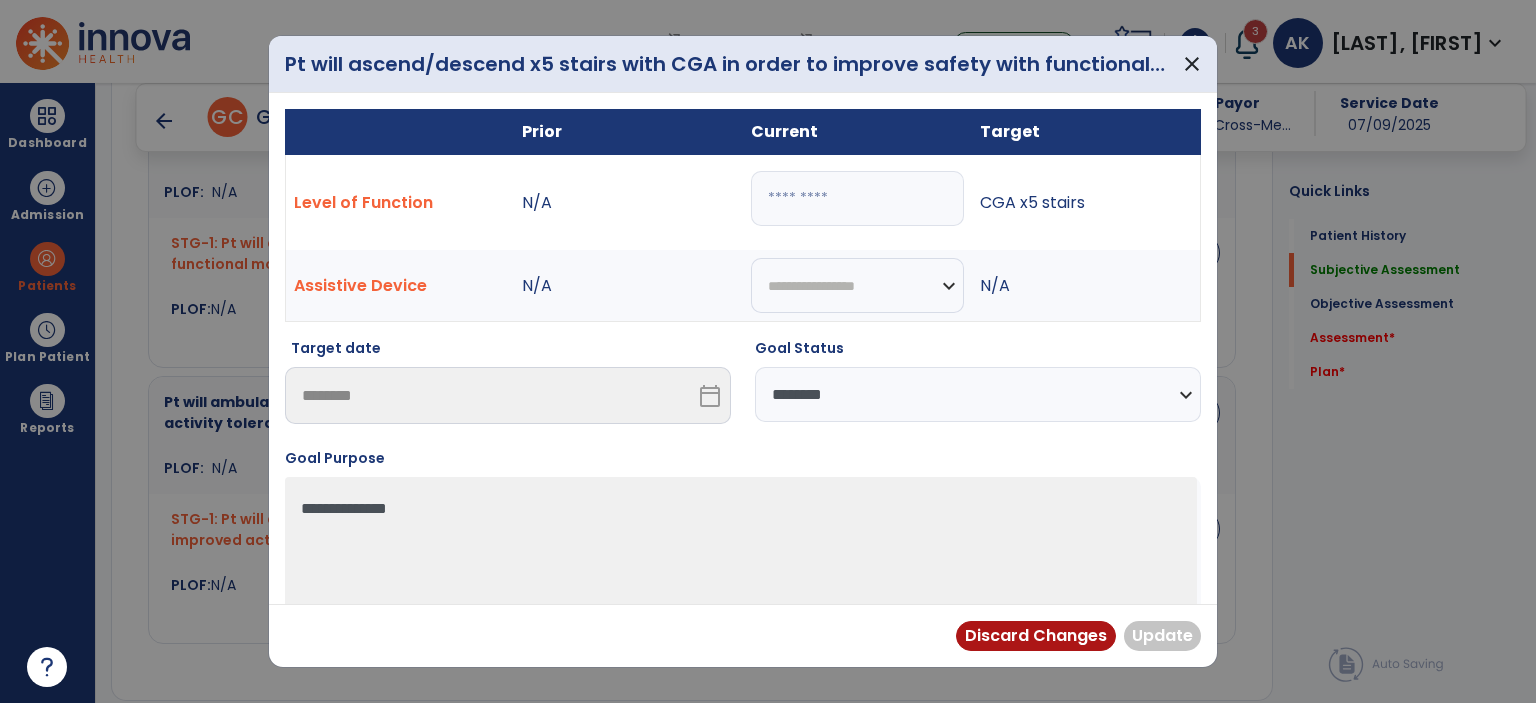 click at bounding box center (857, 198) 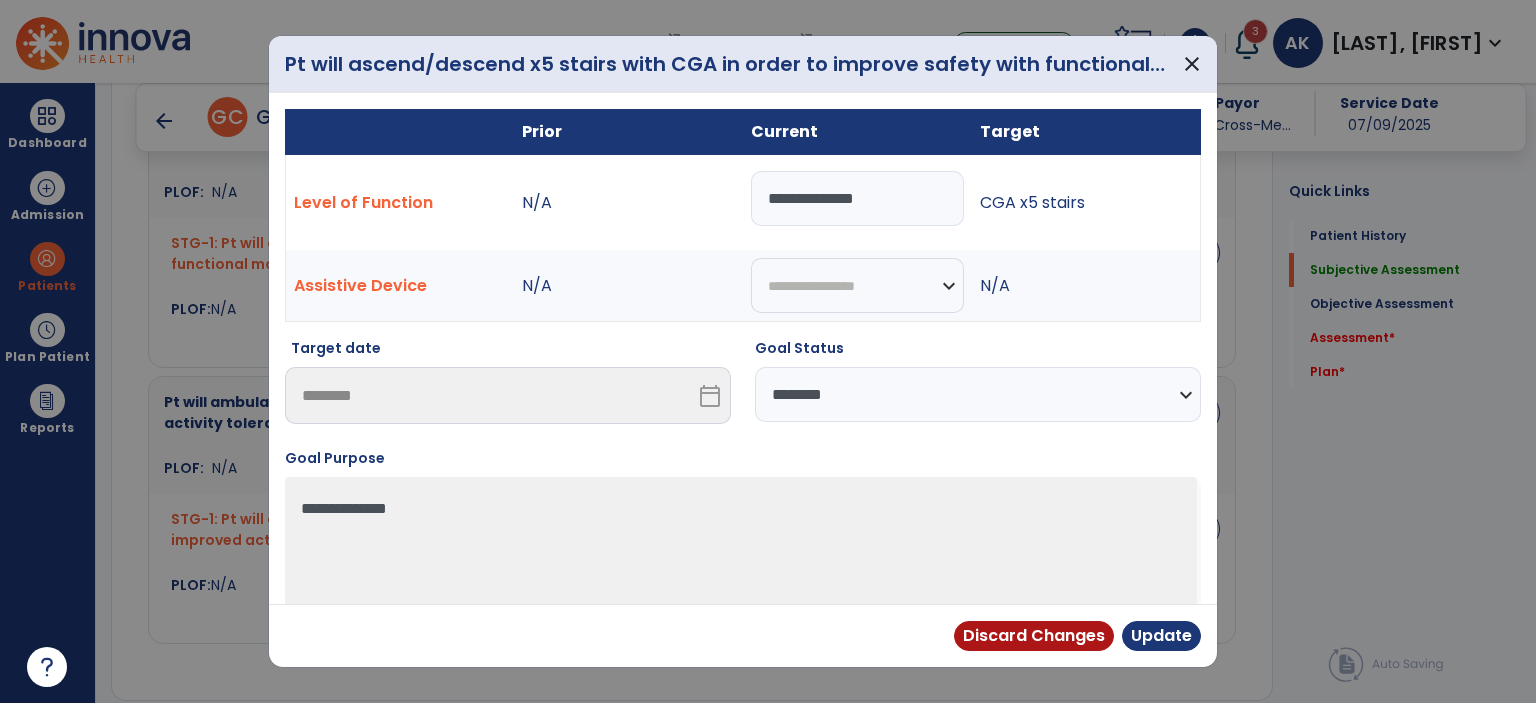 type on "**********" 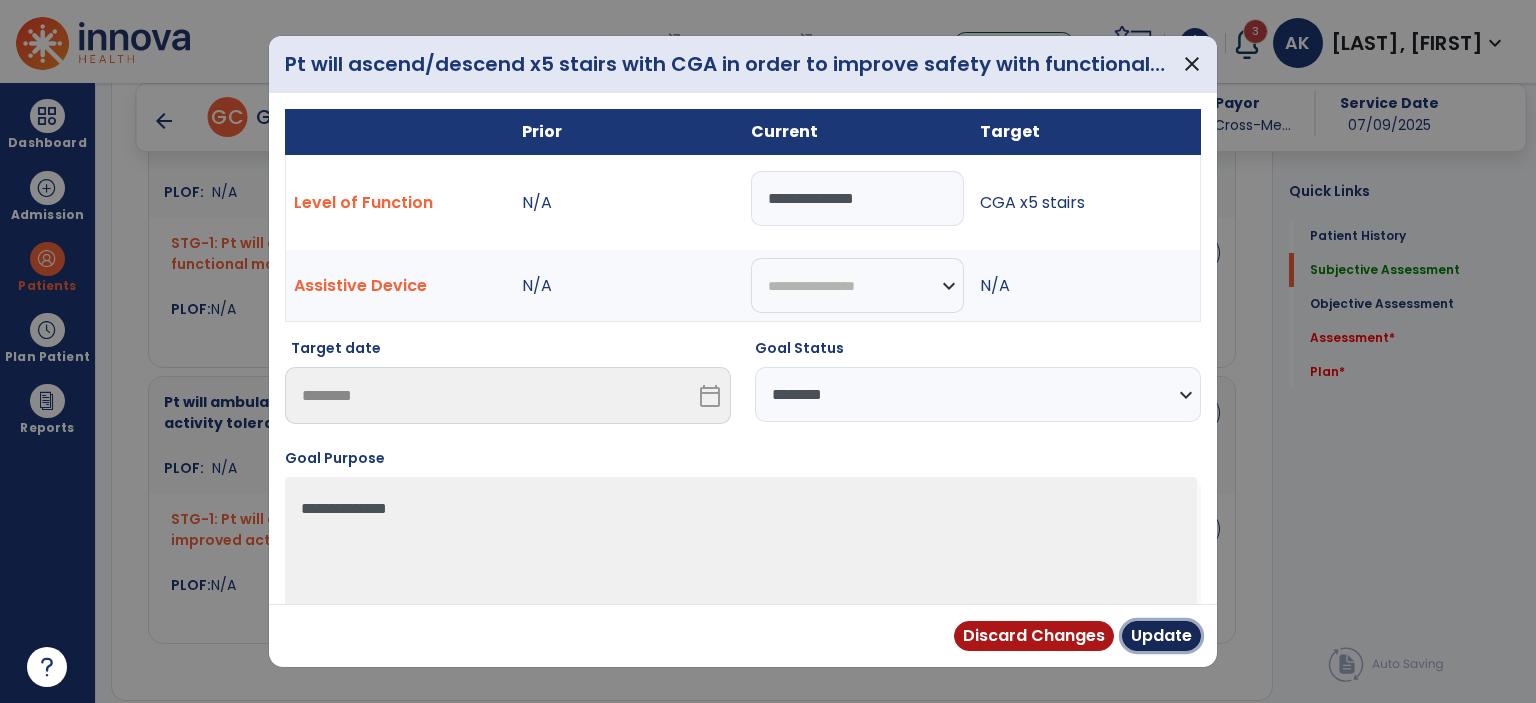 drag, startPoint x: 1156, startPoint y: 639, endPoint x: 1142, endPoint y: 650, distance: 17.804493 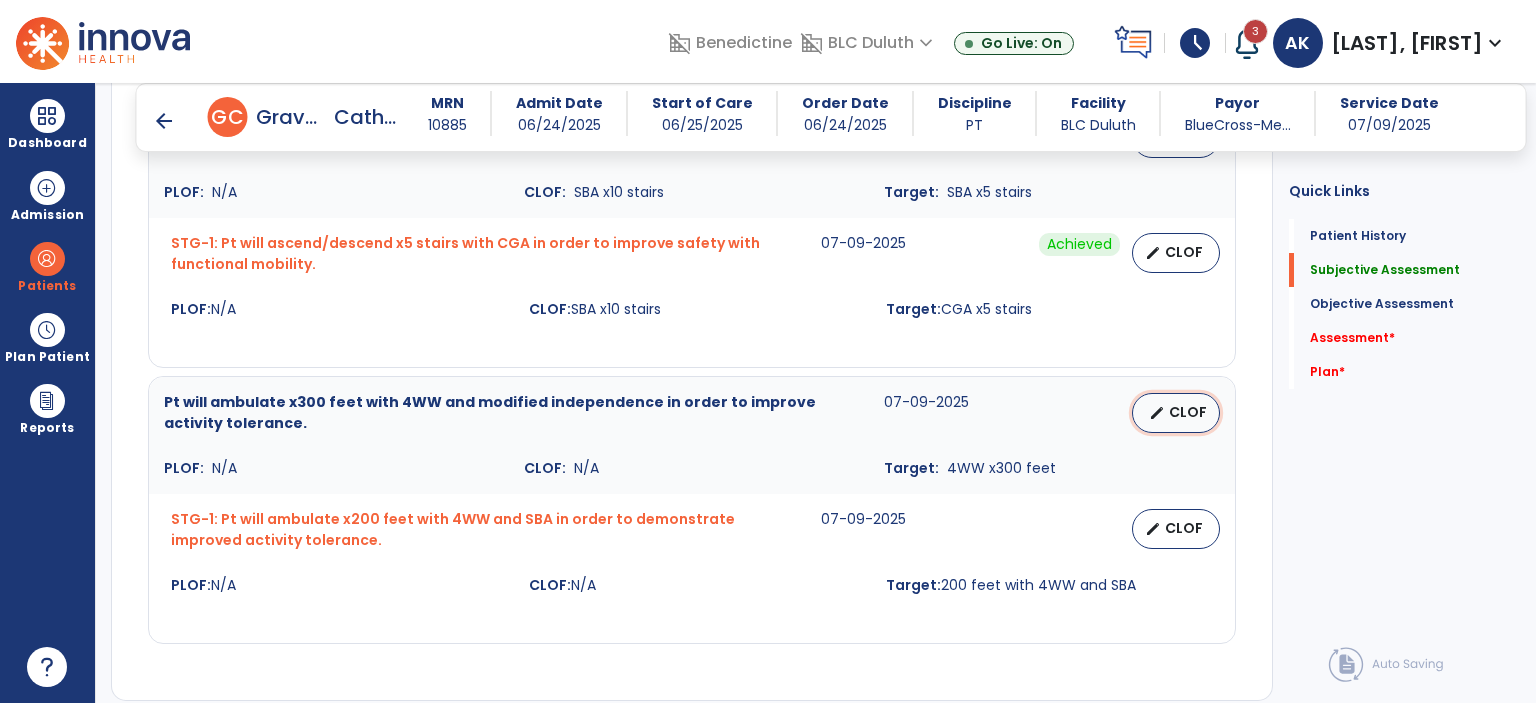 click on "edit   CLOF" at bounding box center (1176, 413) 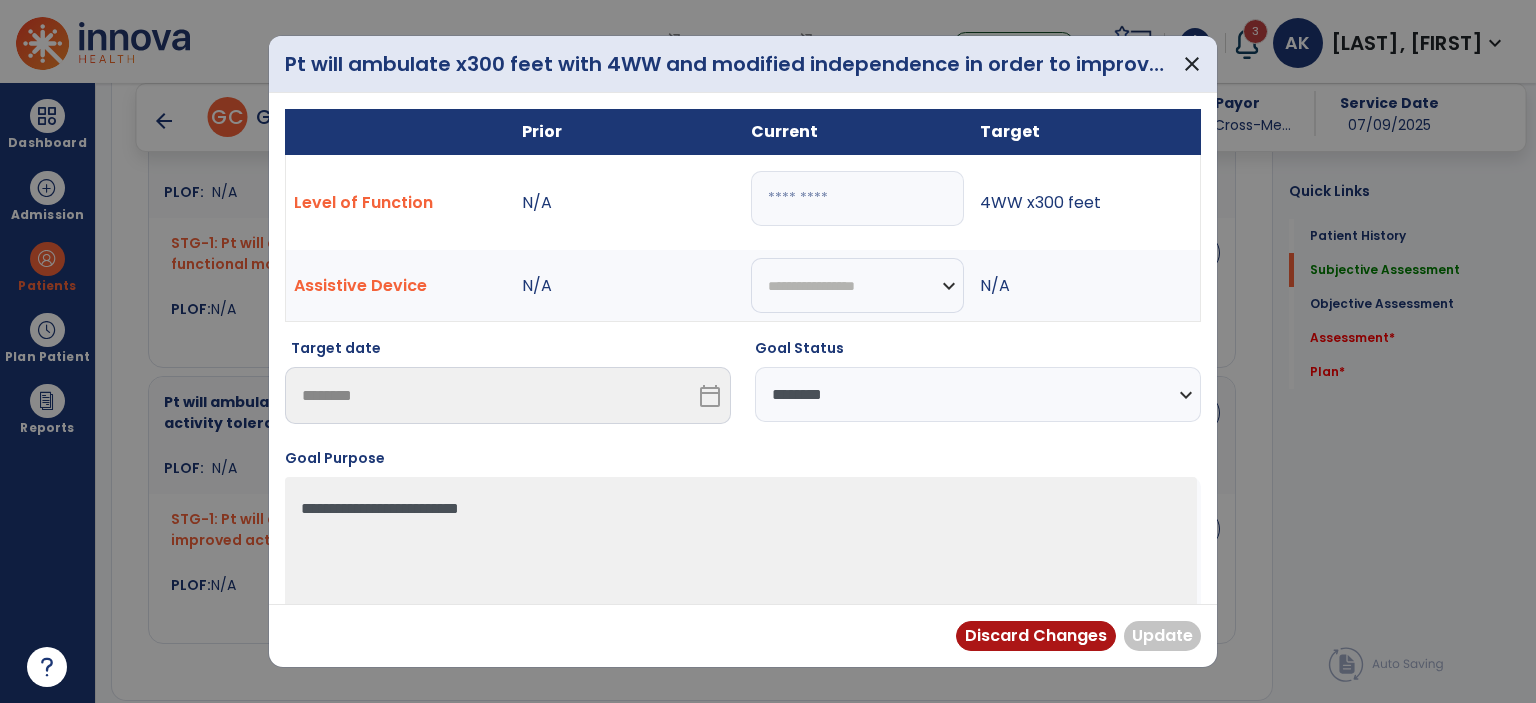 click at bounding box center (857, 198) 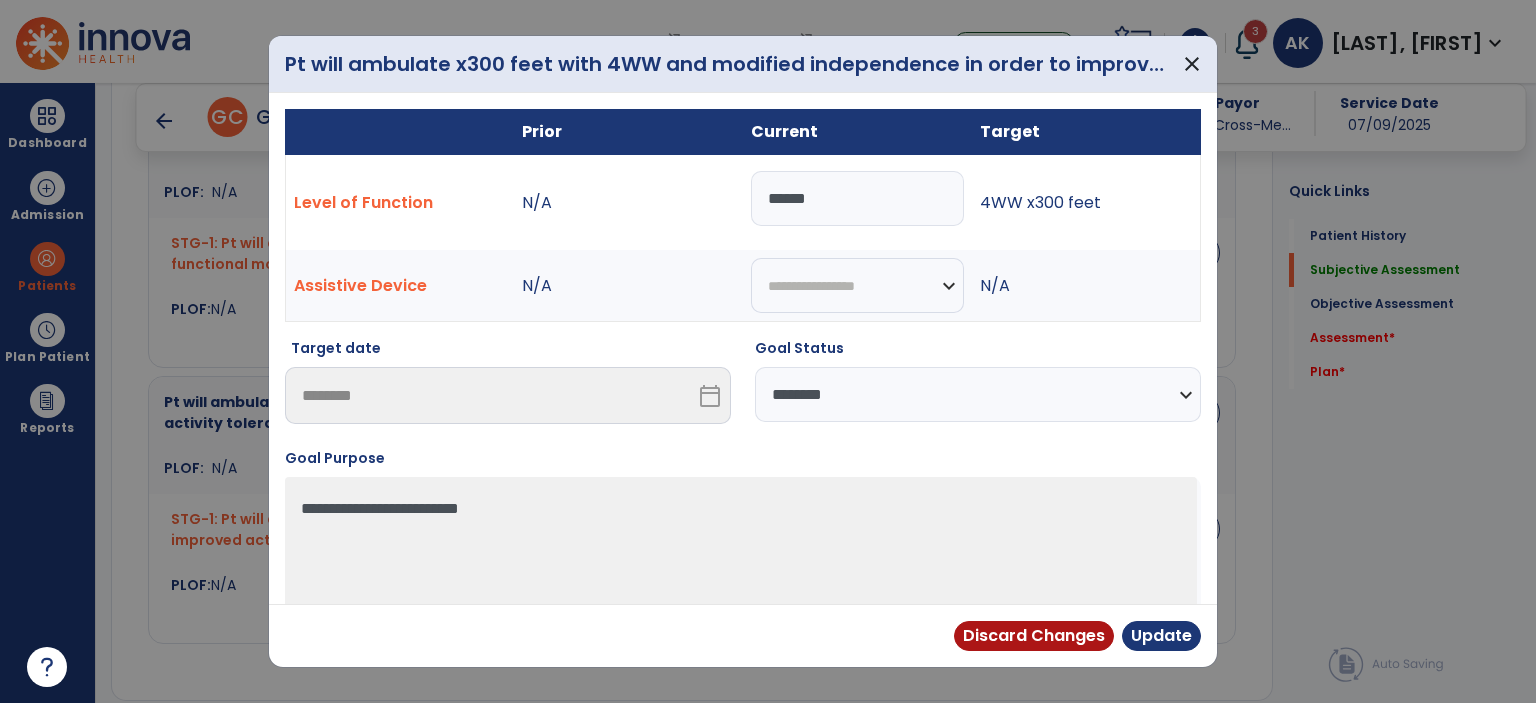 type on "*****" 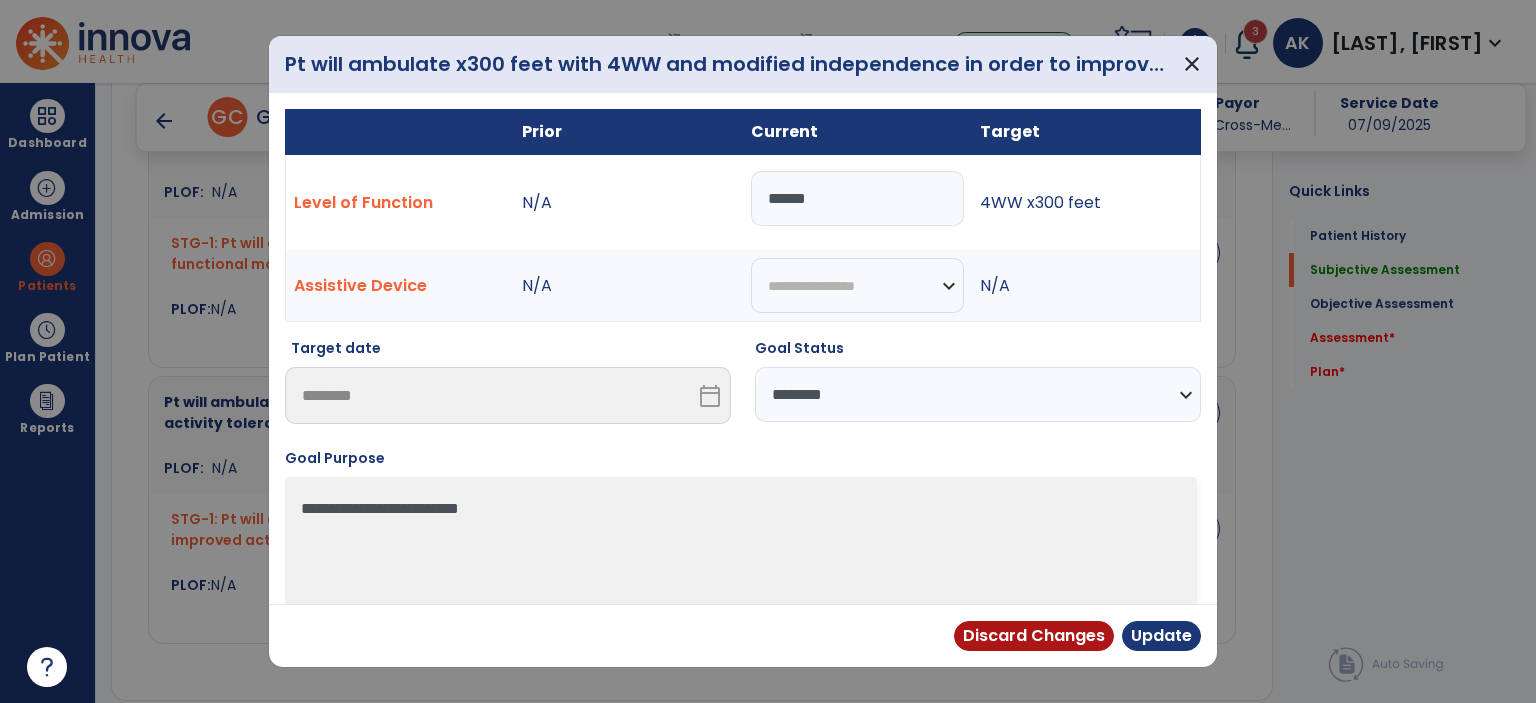 click on "*****" at bounding box center [857, 198] 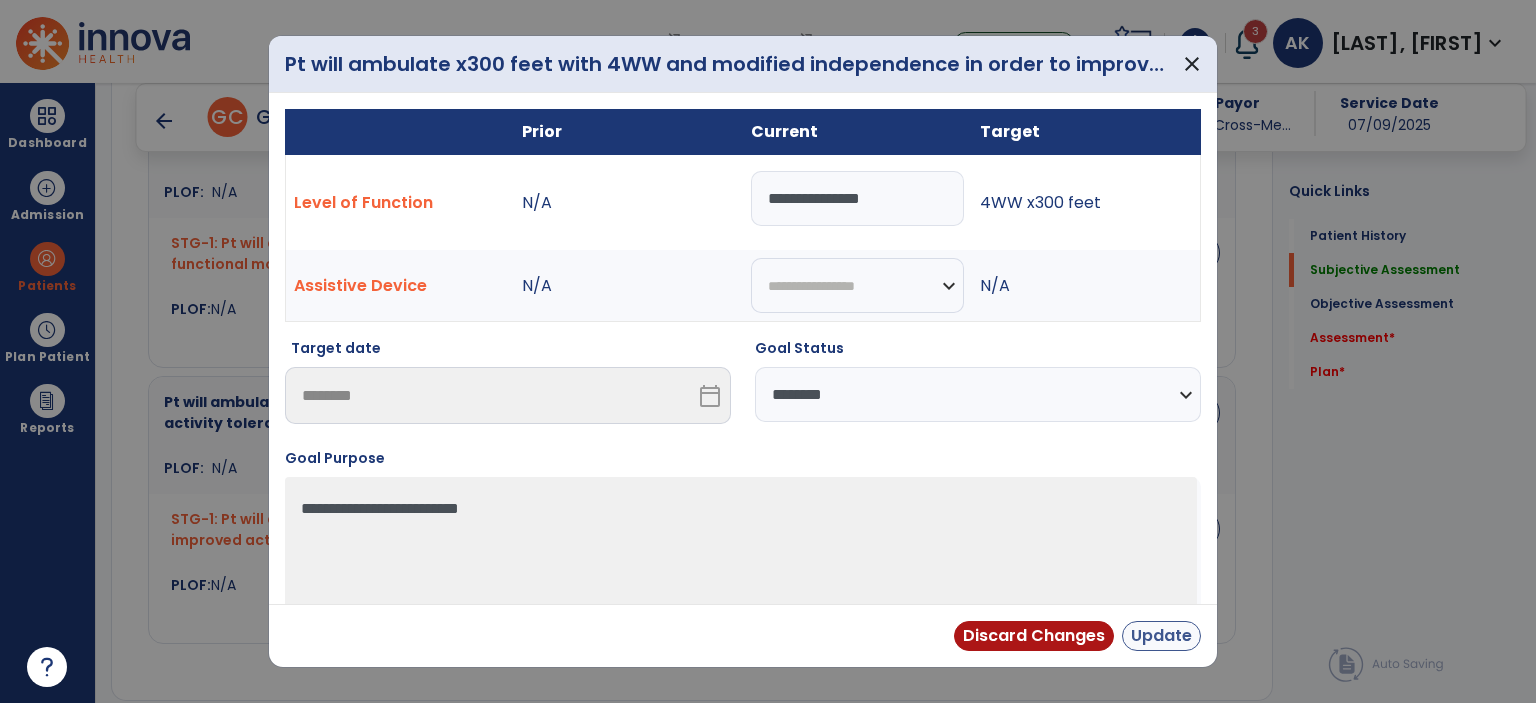 type on "**********" 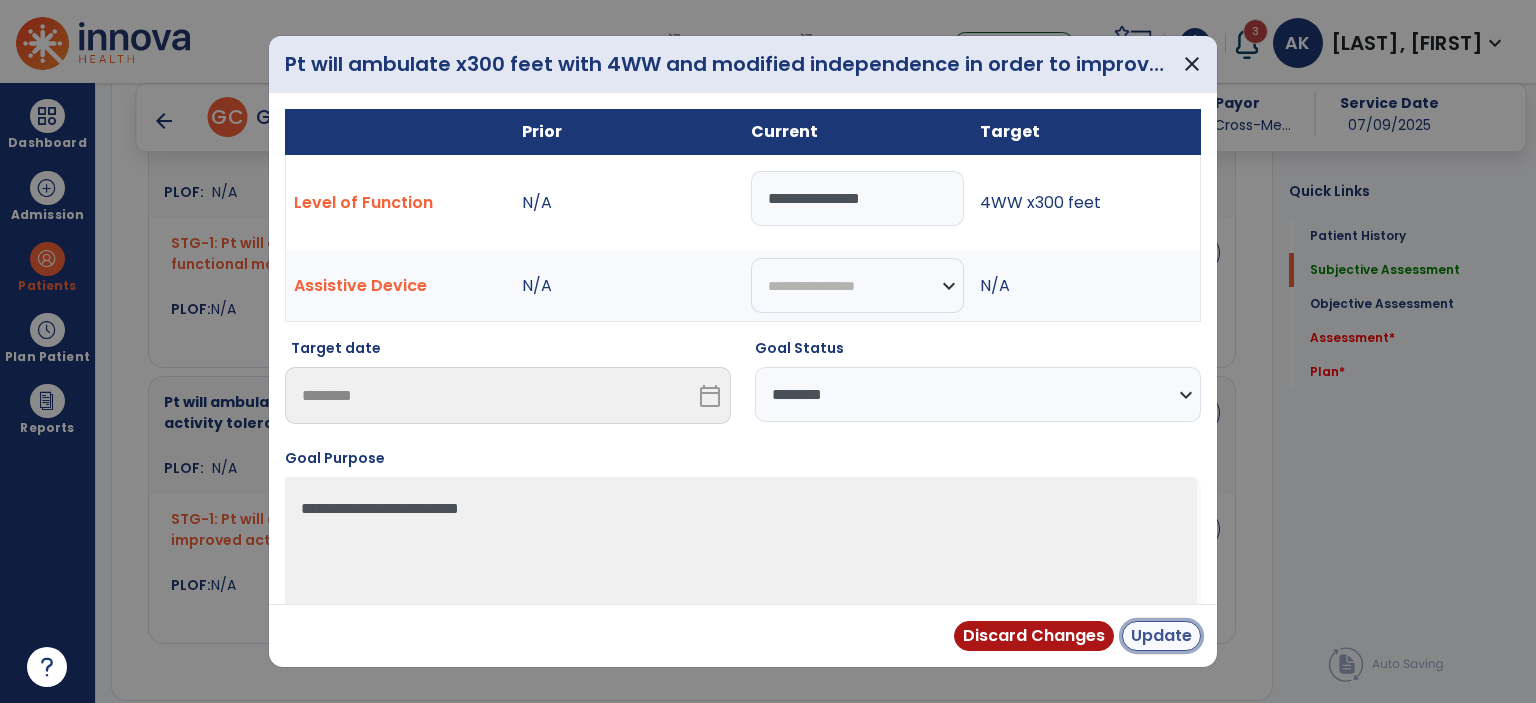 click on "Update" at bounding box center [1161, 636] 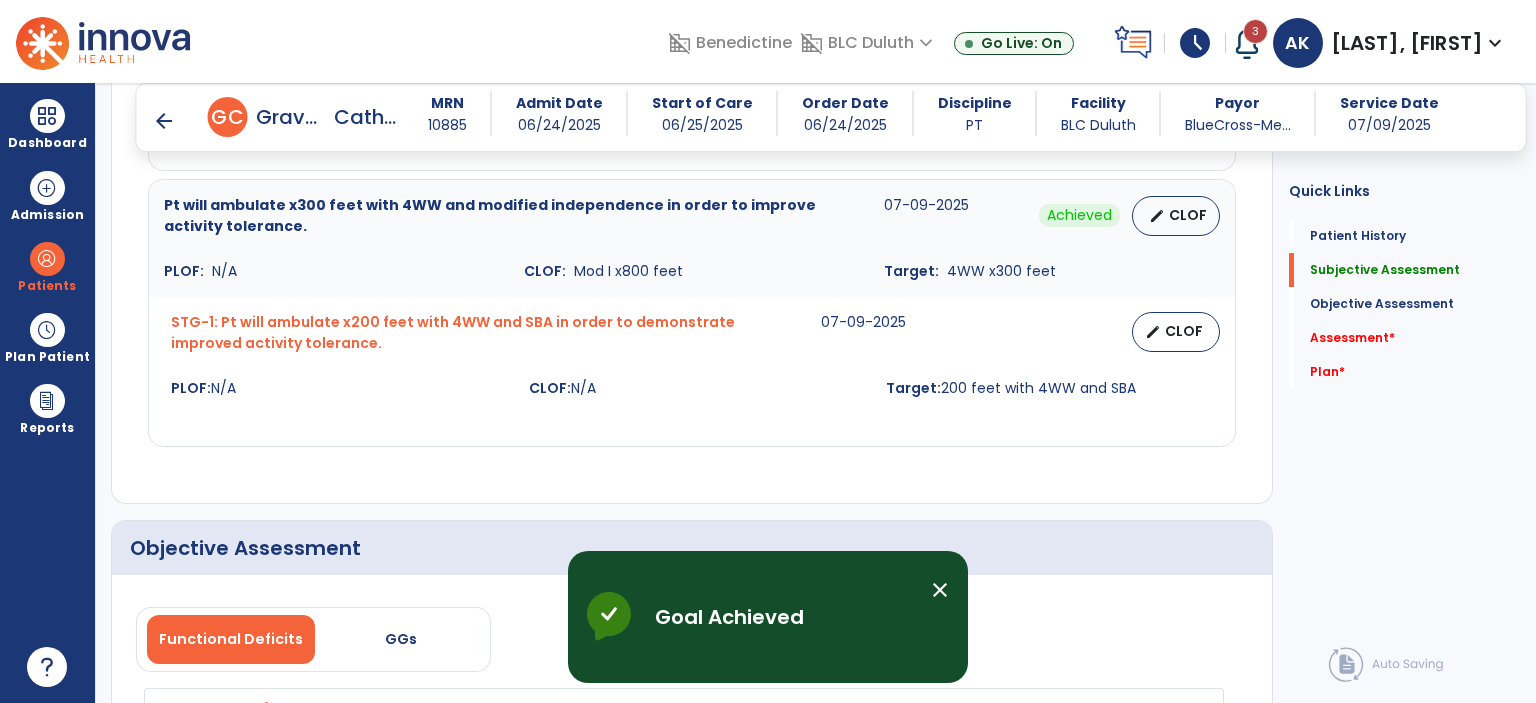 scroll, scrollTop: 1488, scrollLeft: 0, axis: vertical 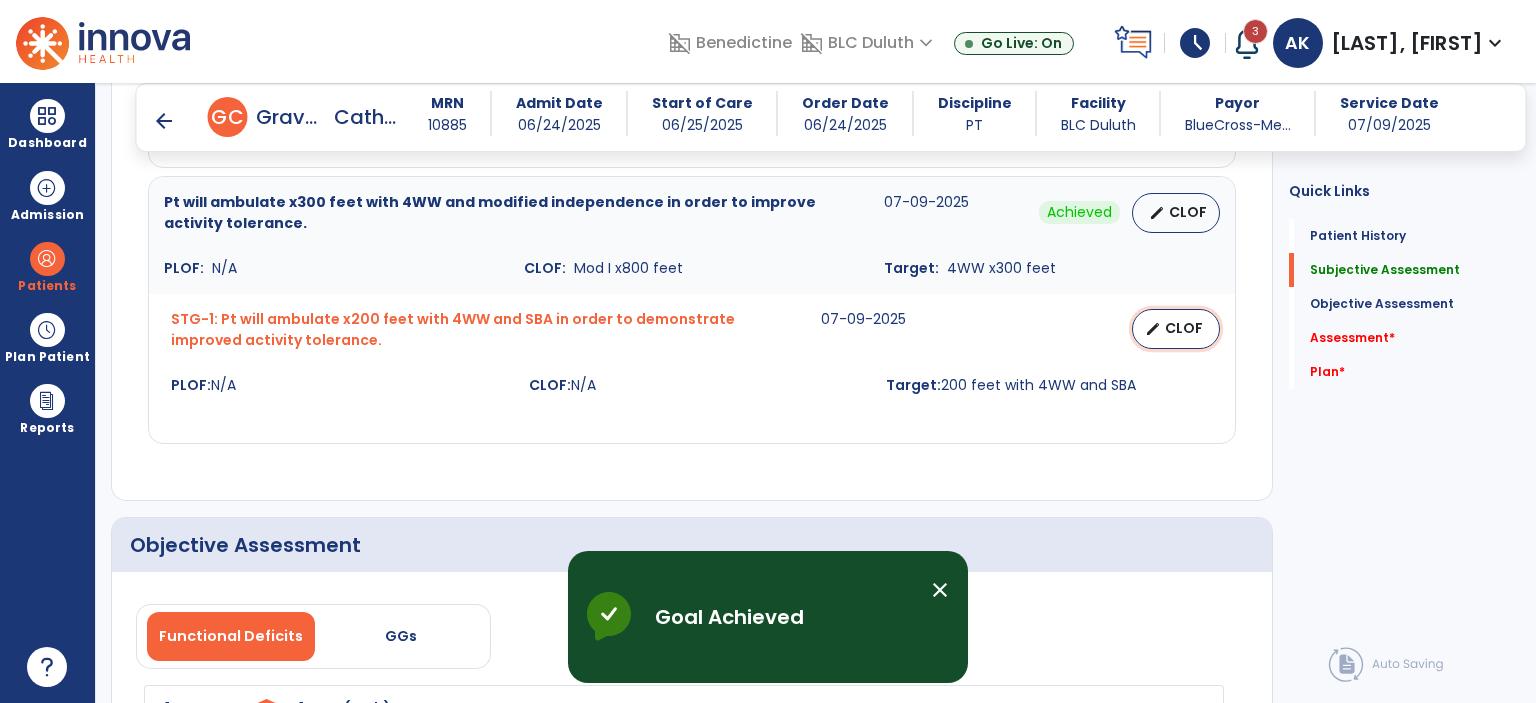 click on "CLOF" at bounding box center (1184, 328) 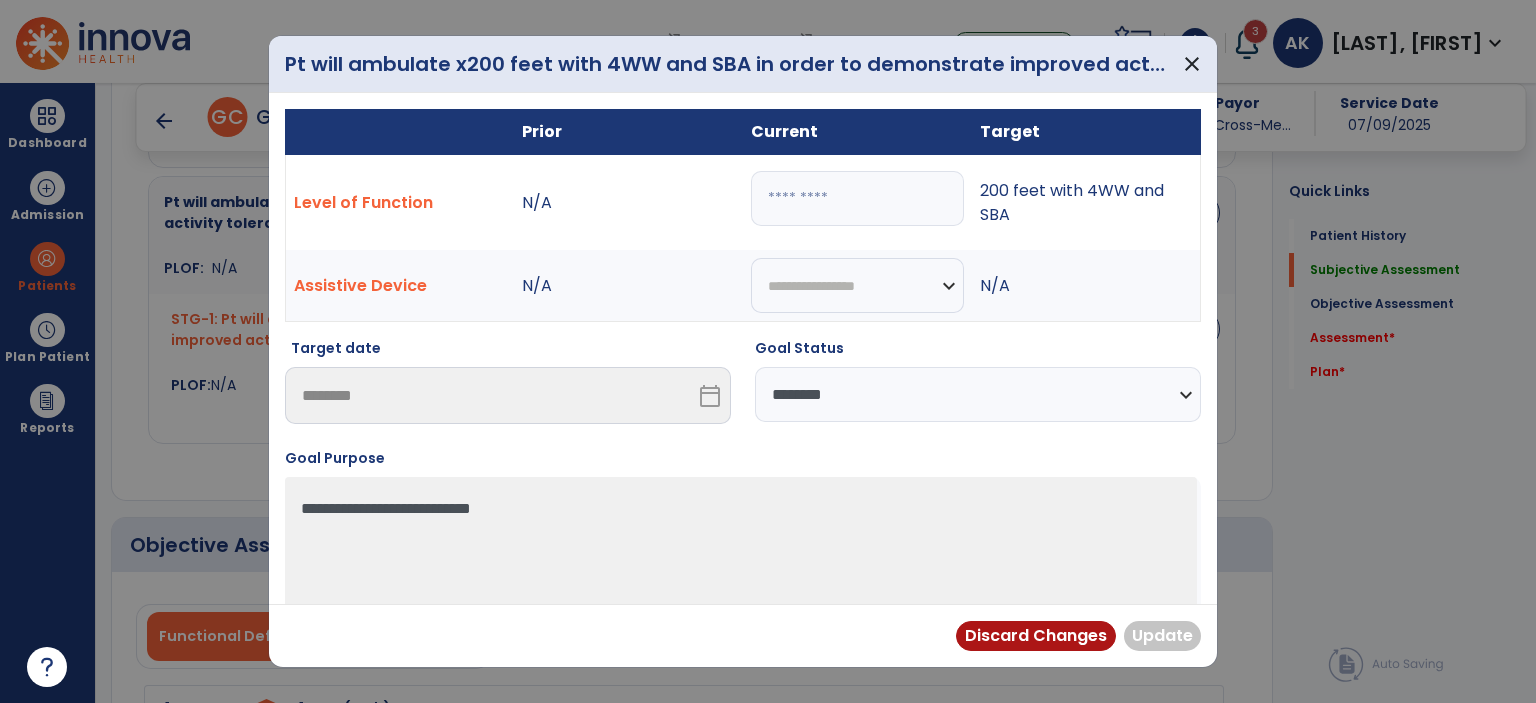 click at bounding box center [857, 198] 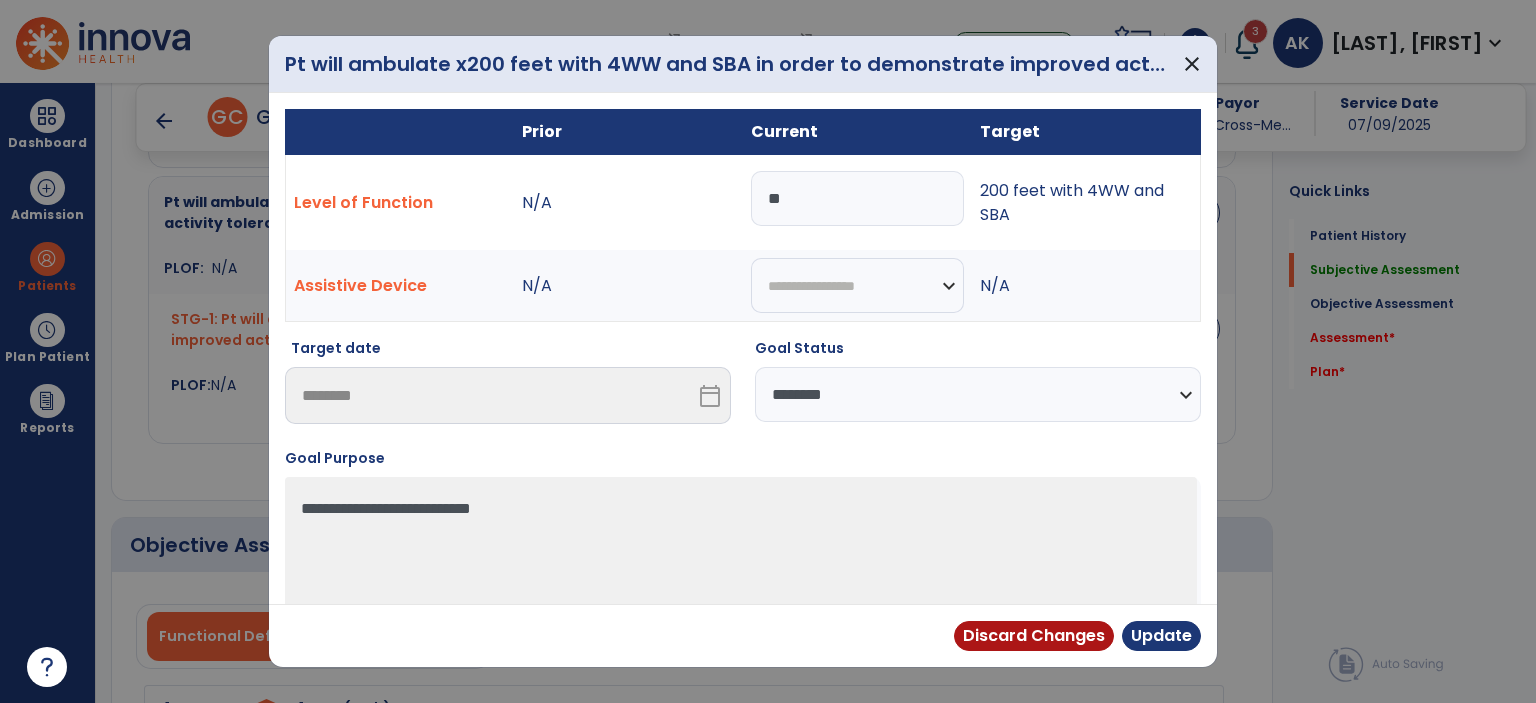 type on "*" 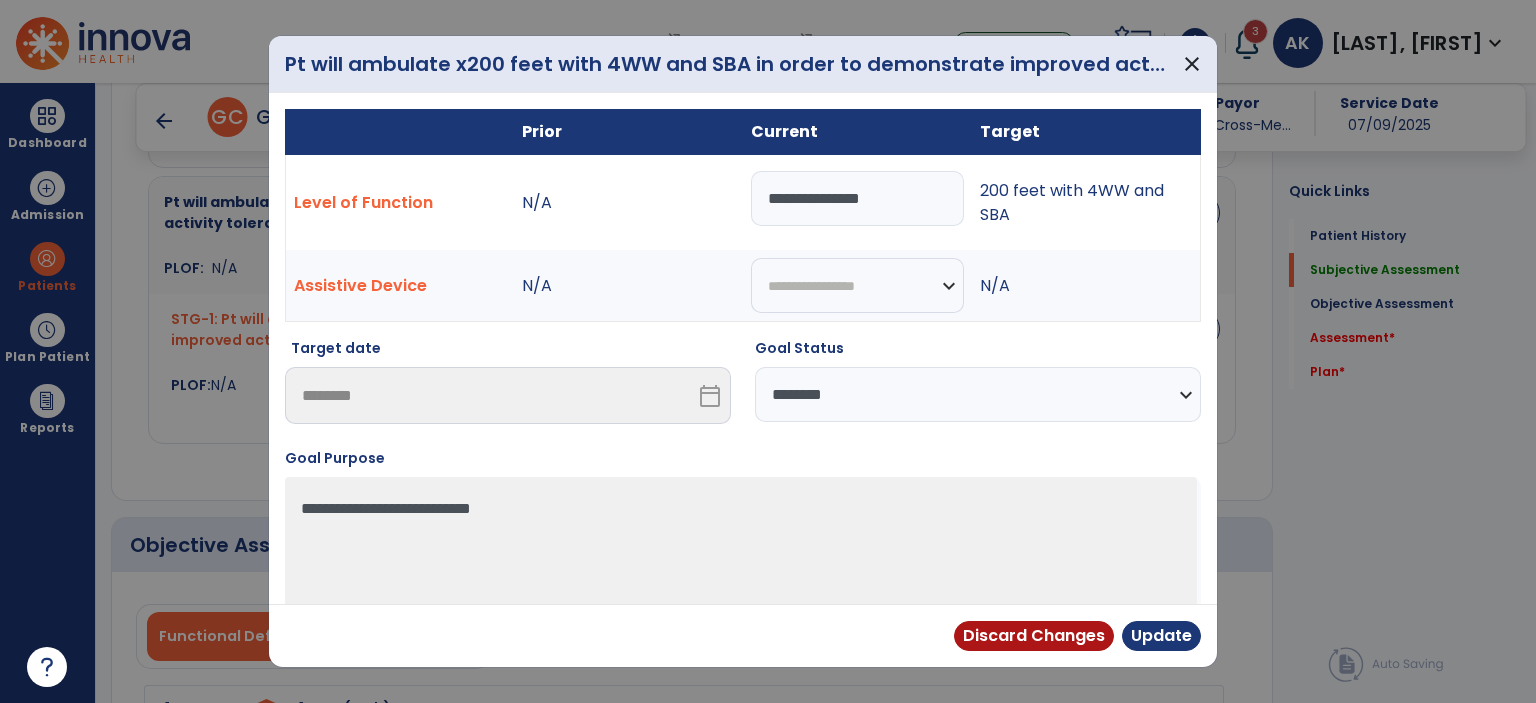 type on "**********" 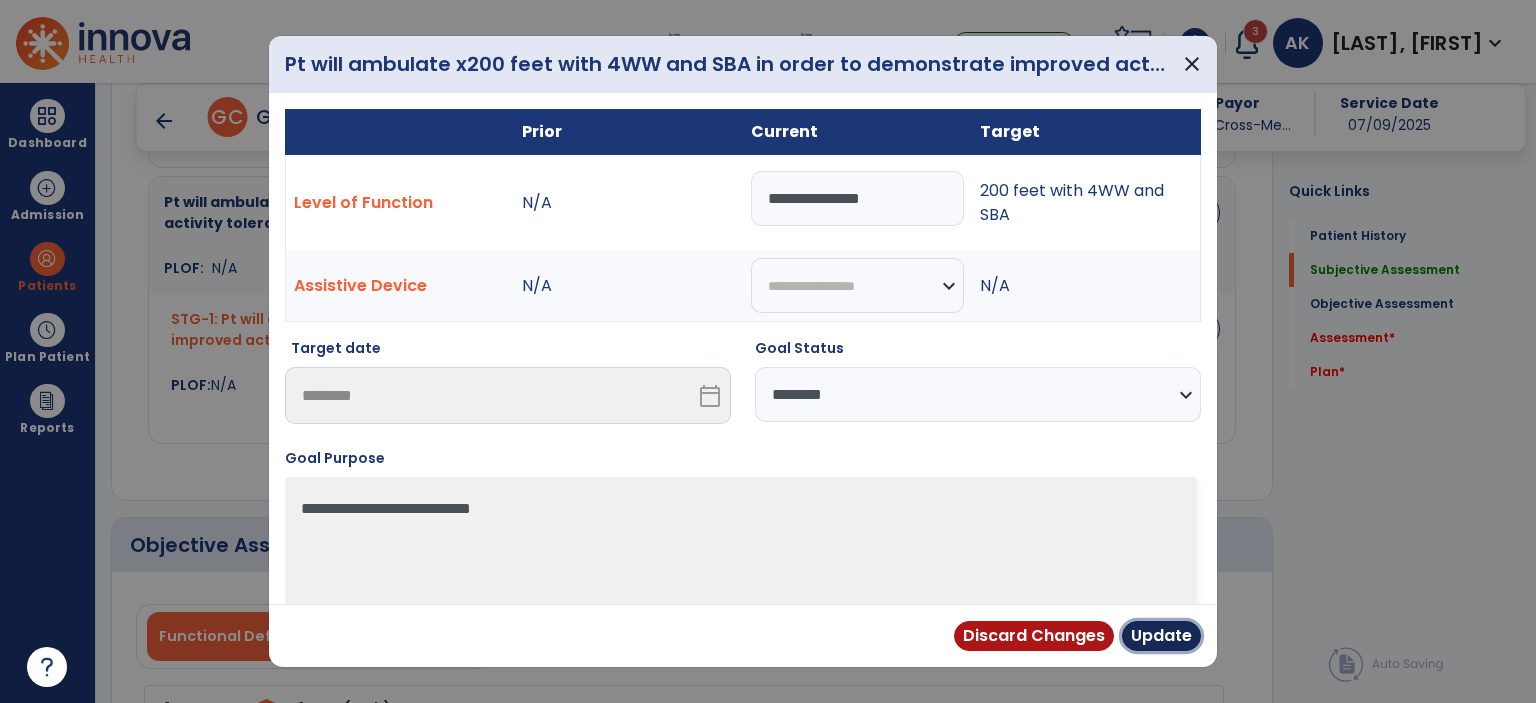 click on "Update" at bounding box center [1161, 636] 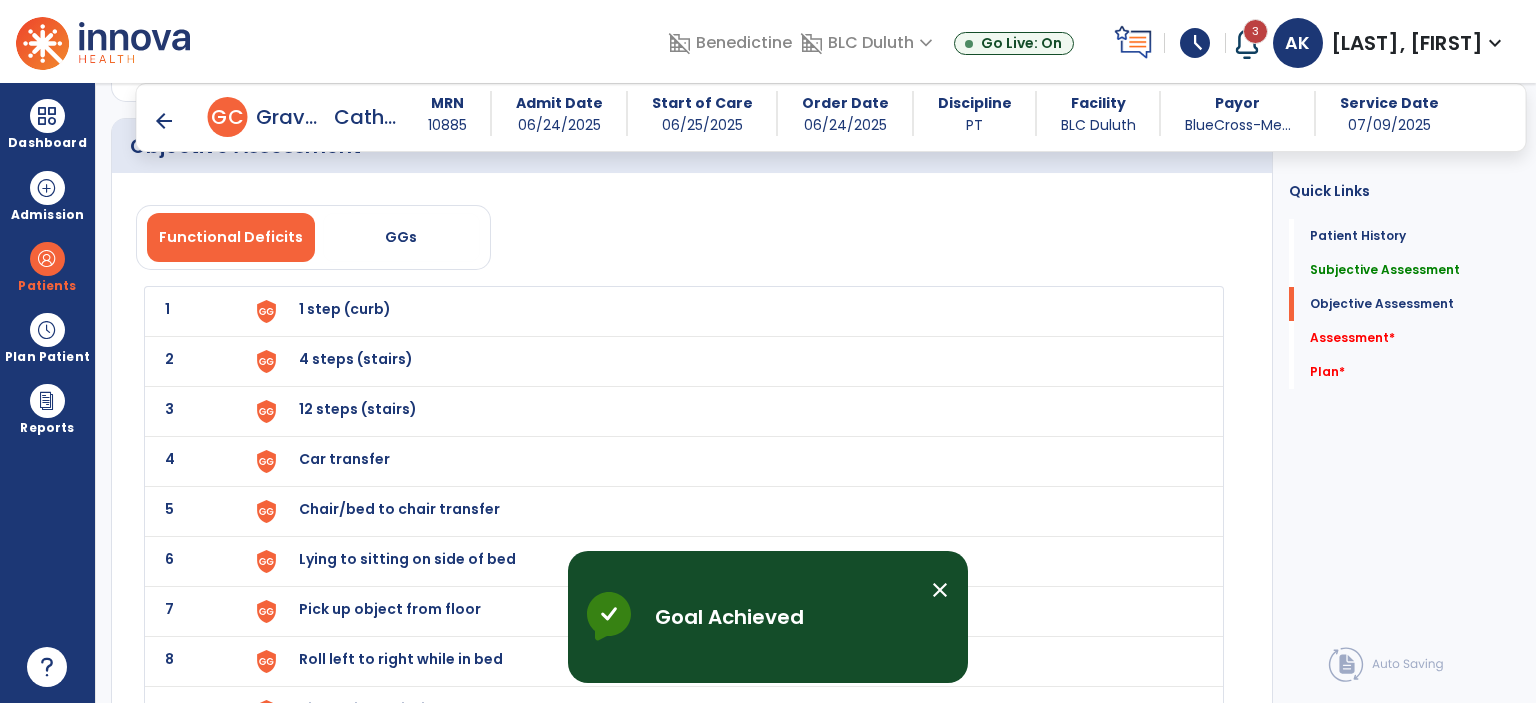 scroll, scrollTop: 1988, scrollLeft: 0, axis: vertical 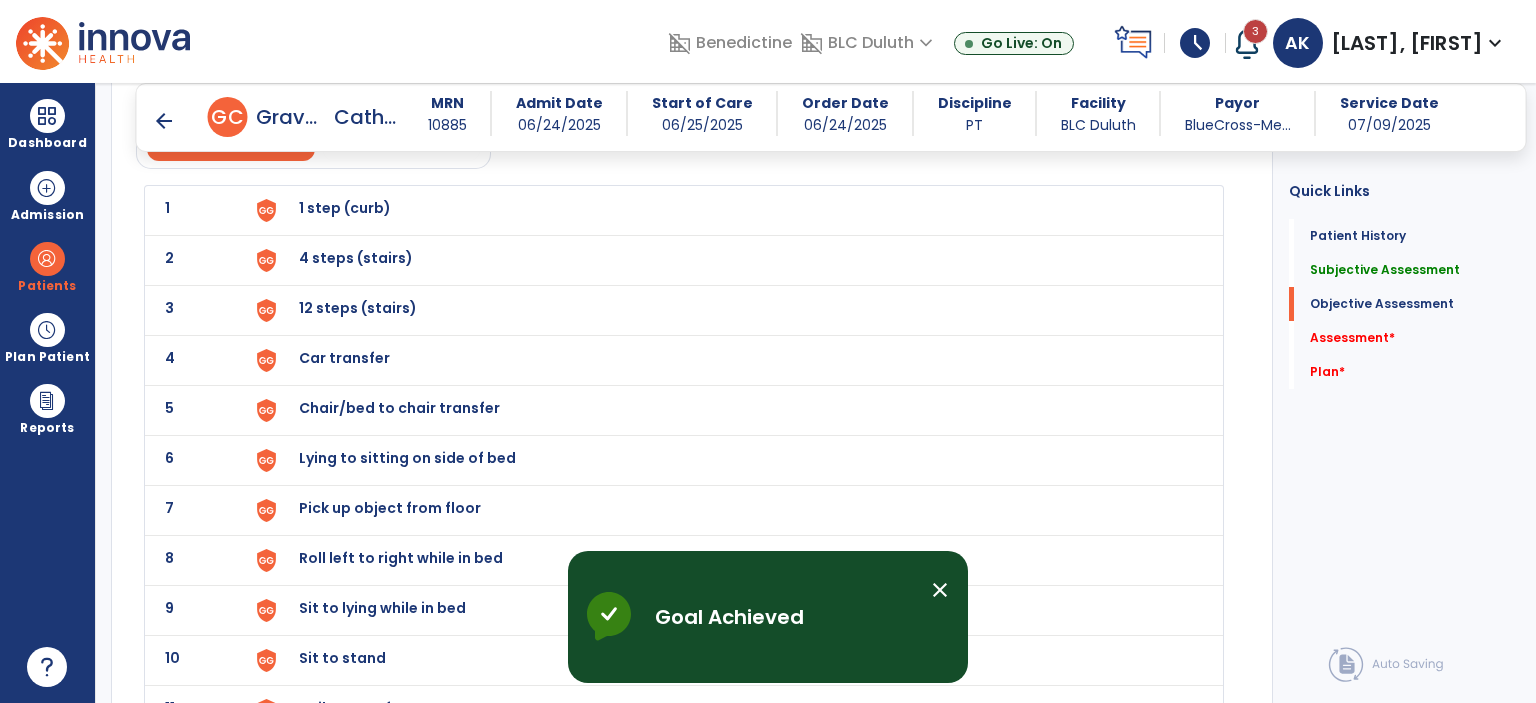 click on "1 1 step (curb)" 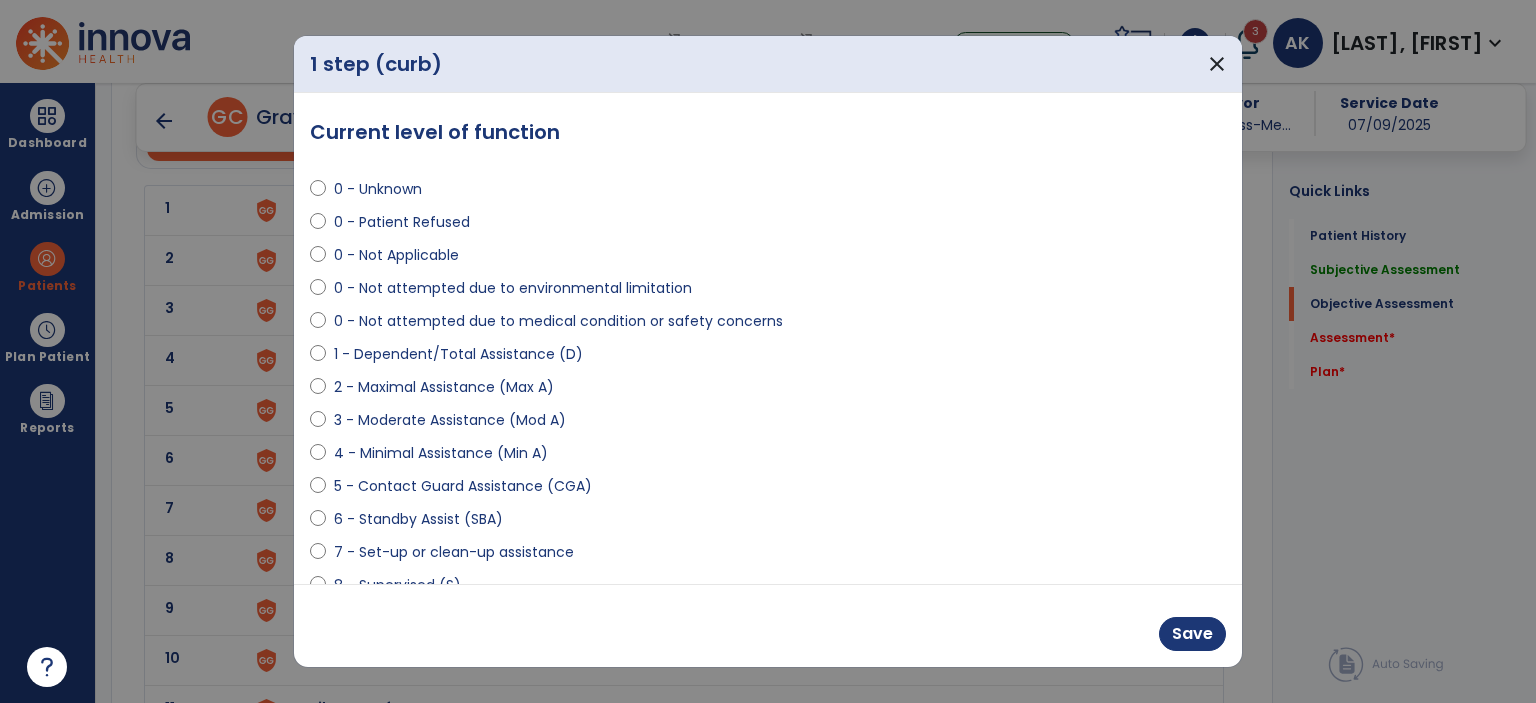 click on "6 - Standby Assist (SBA)" at bounding box center (418, 519) 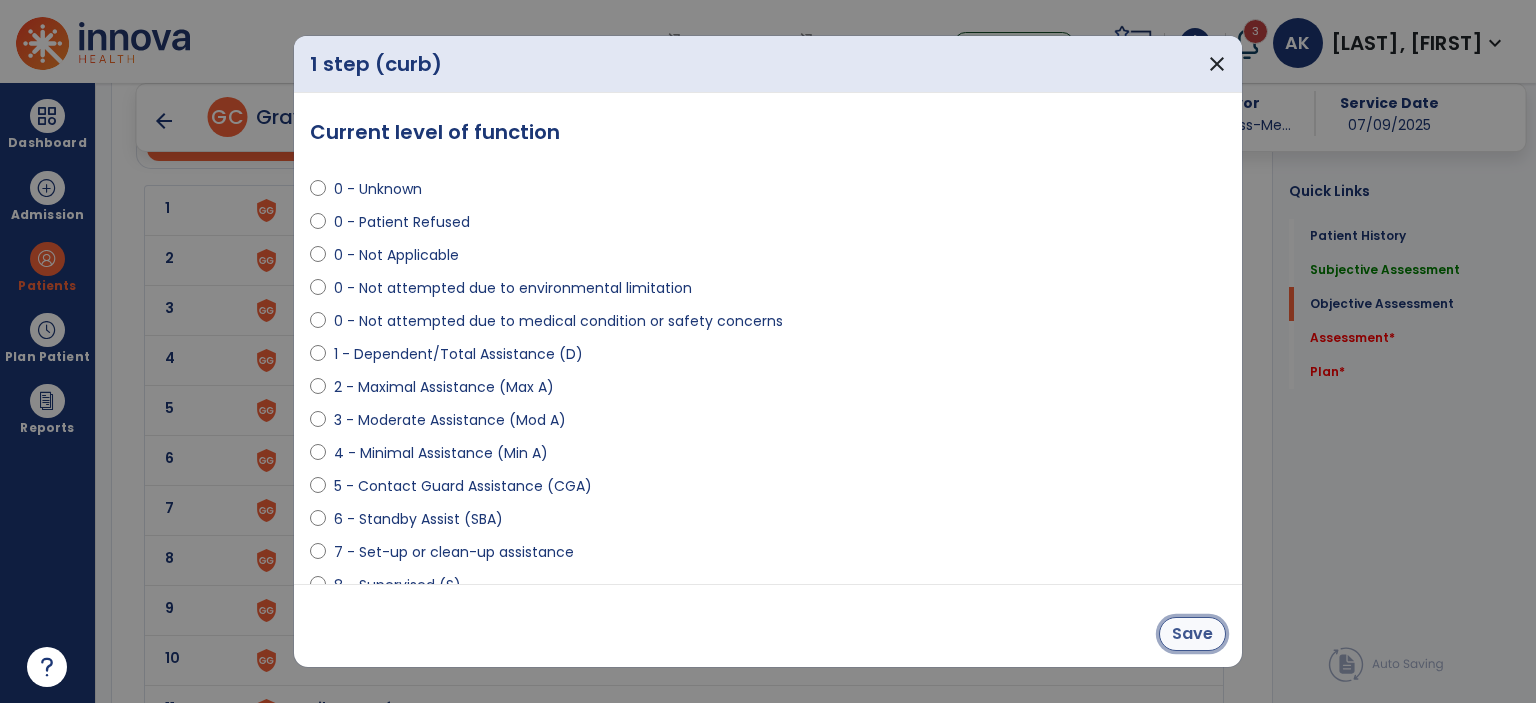 click on "Save" at bounding box center [1192, 634] 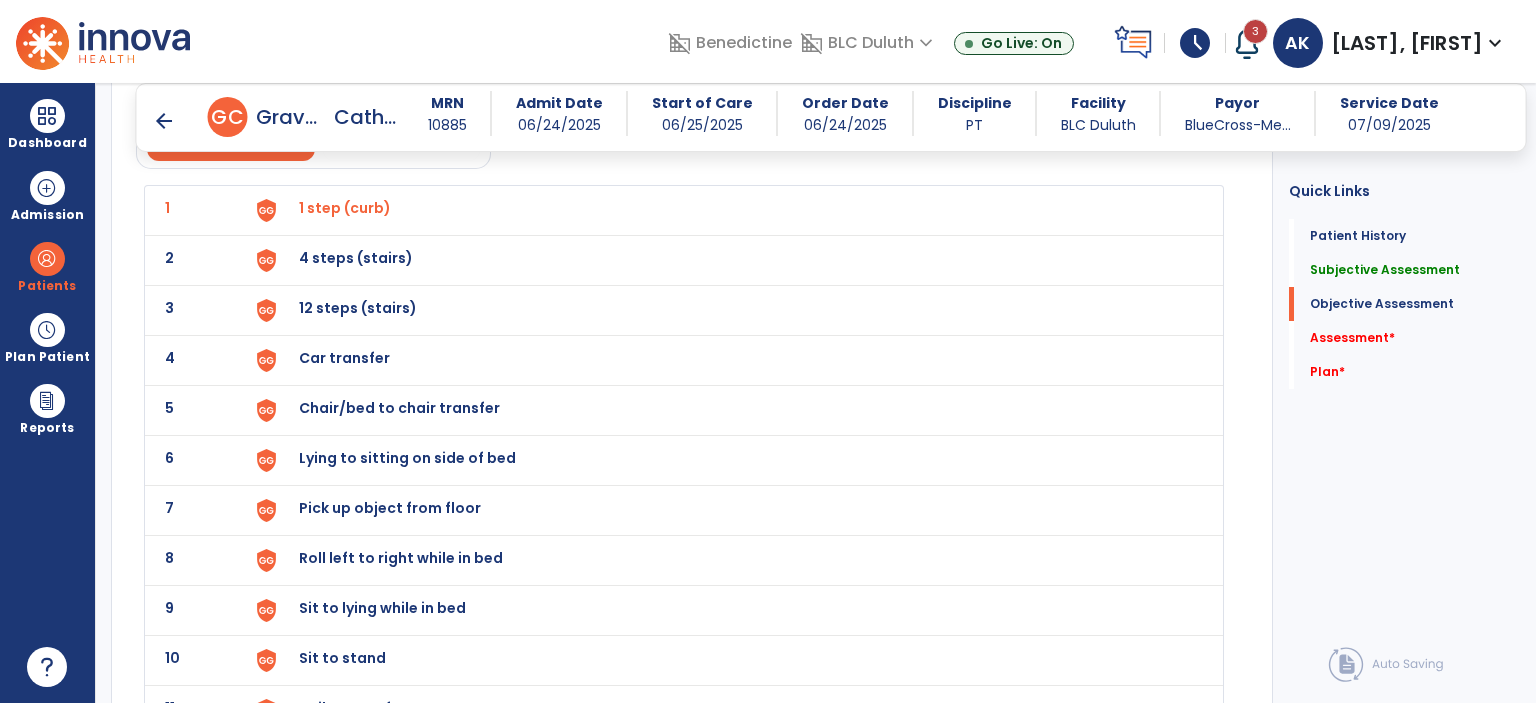click on "4 steps (stairs)" at bounding box center (728, 210) 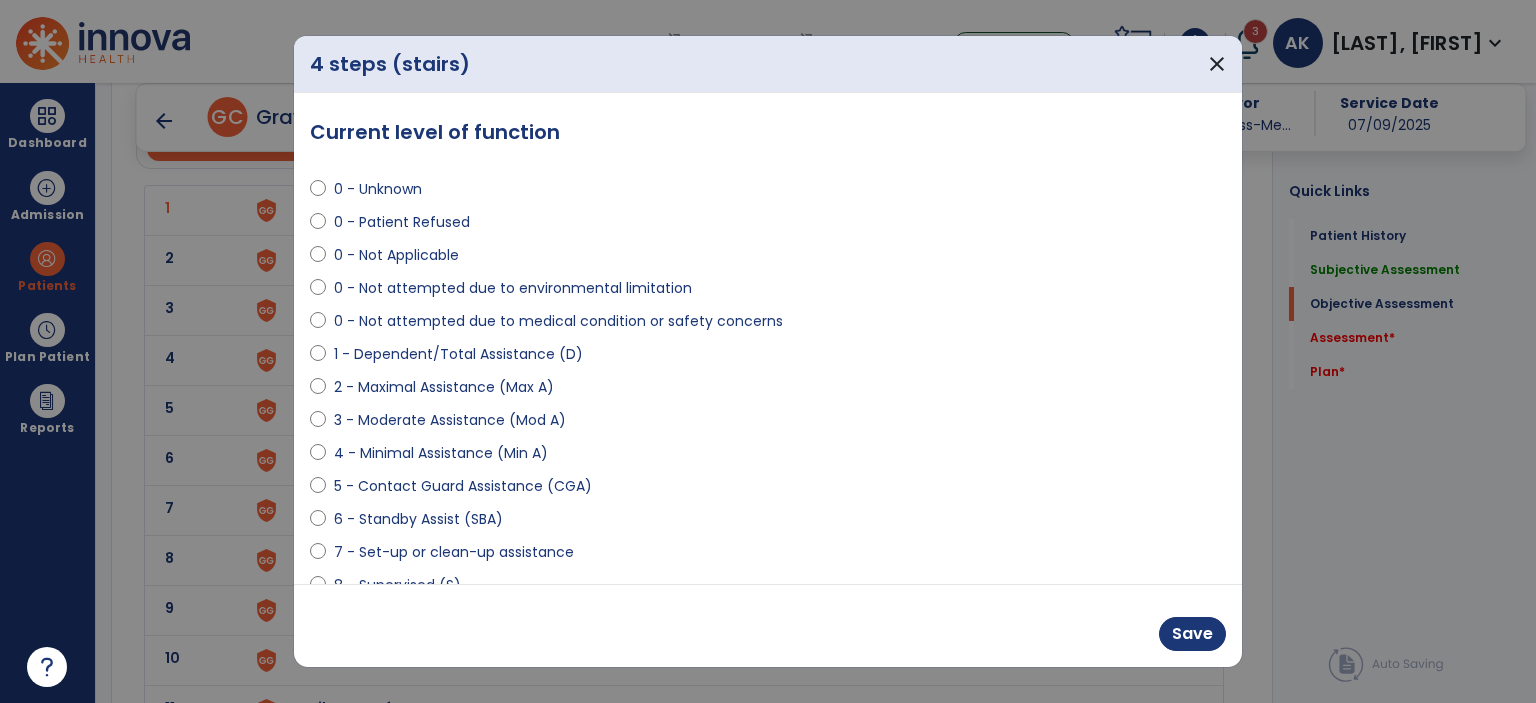 drag, startPoint x: 459, startPoint y: 519, endPoint x: 664, endPoint y: 566, distance: 210.3188 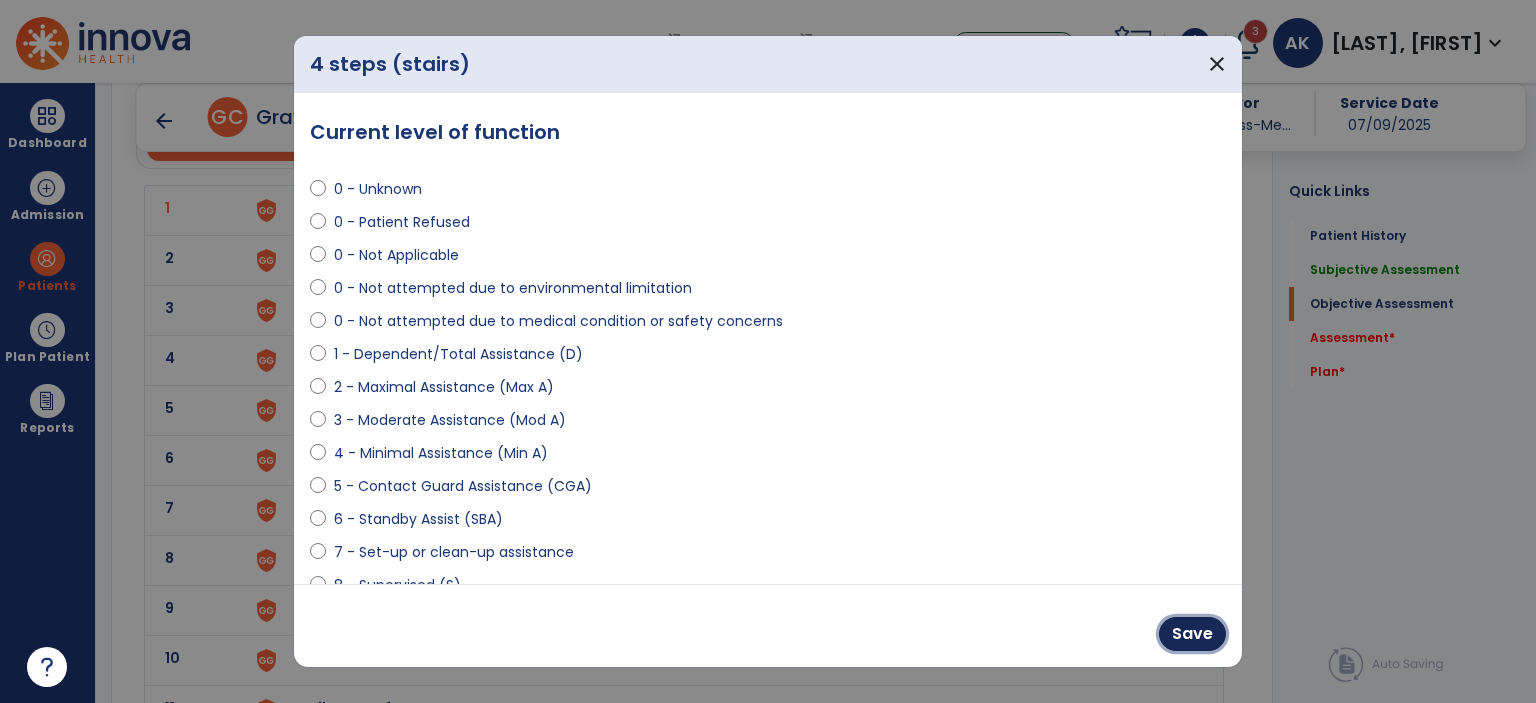 drag, startPoint x: 1190, startPoint y: 634, endPoint x: 807, endPoint y: 571, distance: 388.14688 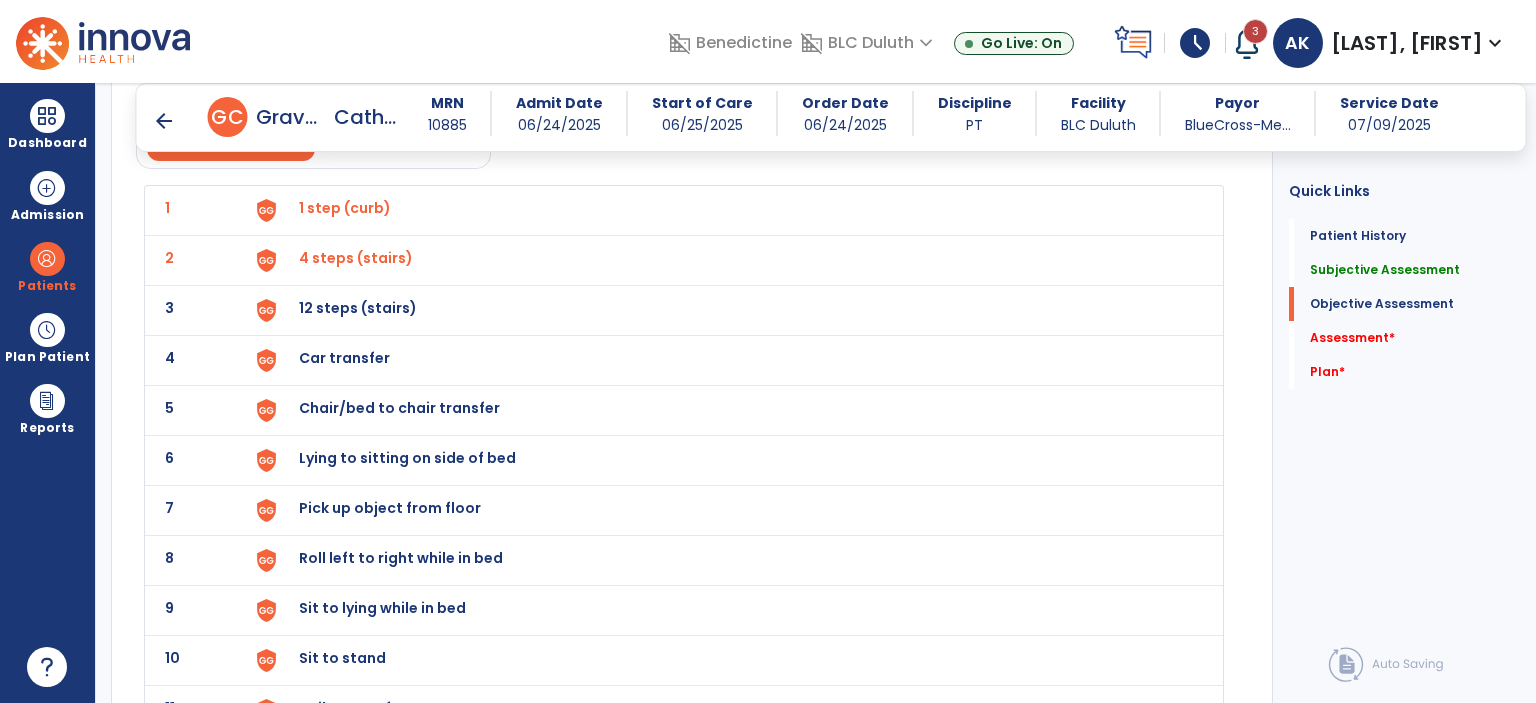 click on "12 steps (stairs)" at bounding box center (345, 208) 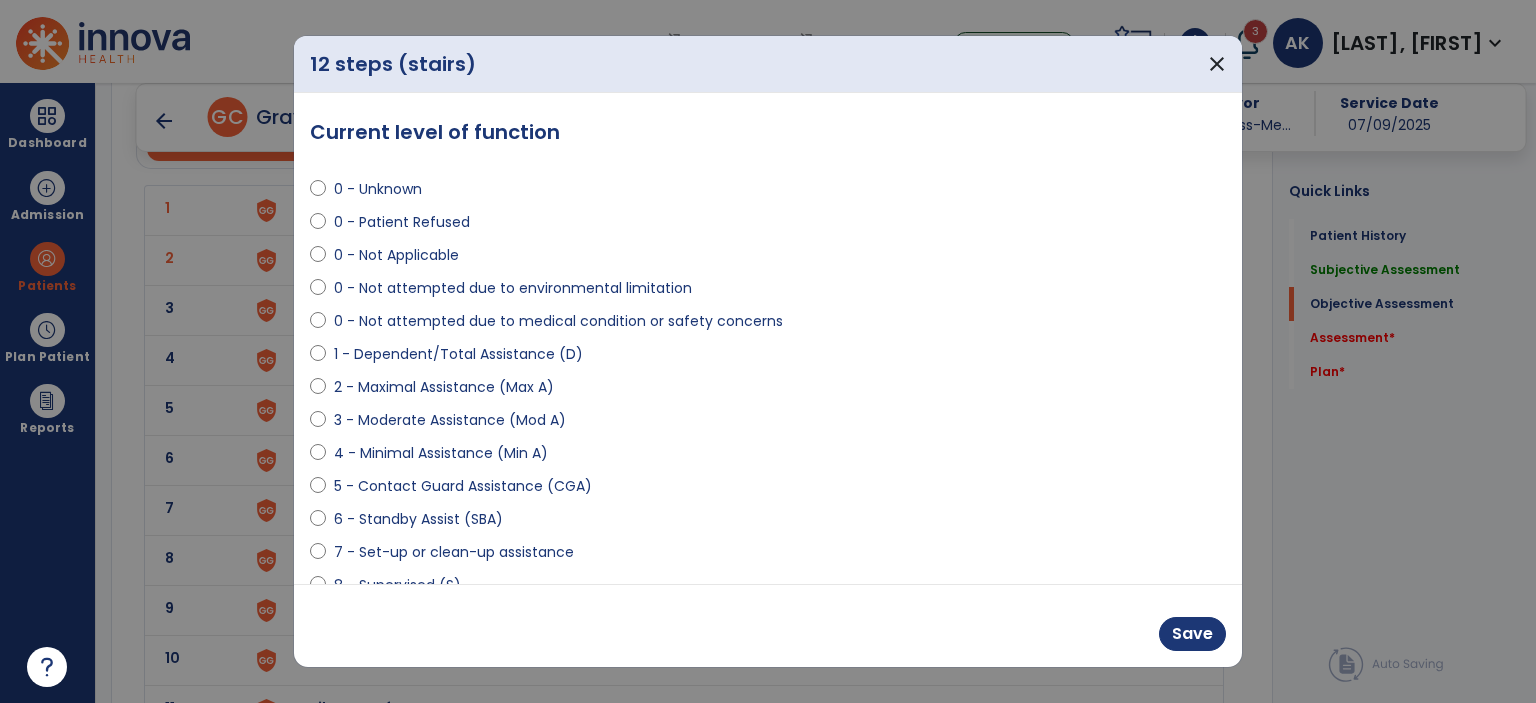 click on "6 - Standby Assist (SBA)" at bounding box center (418, 519) 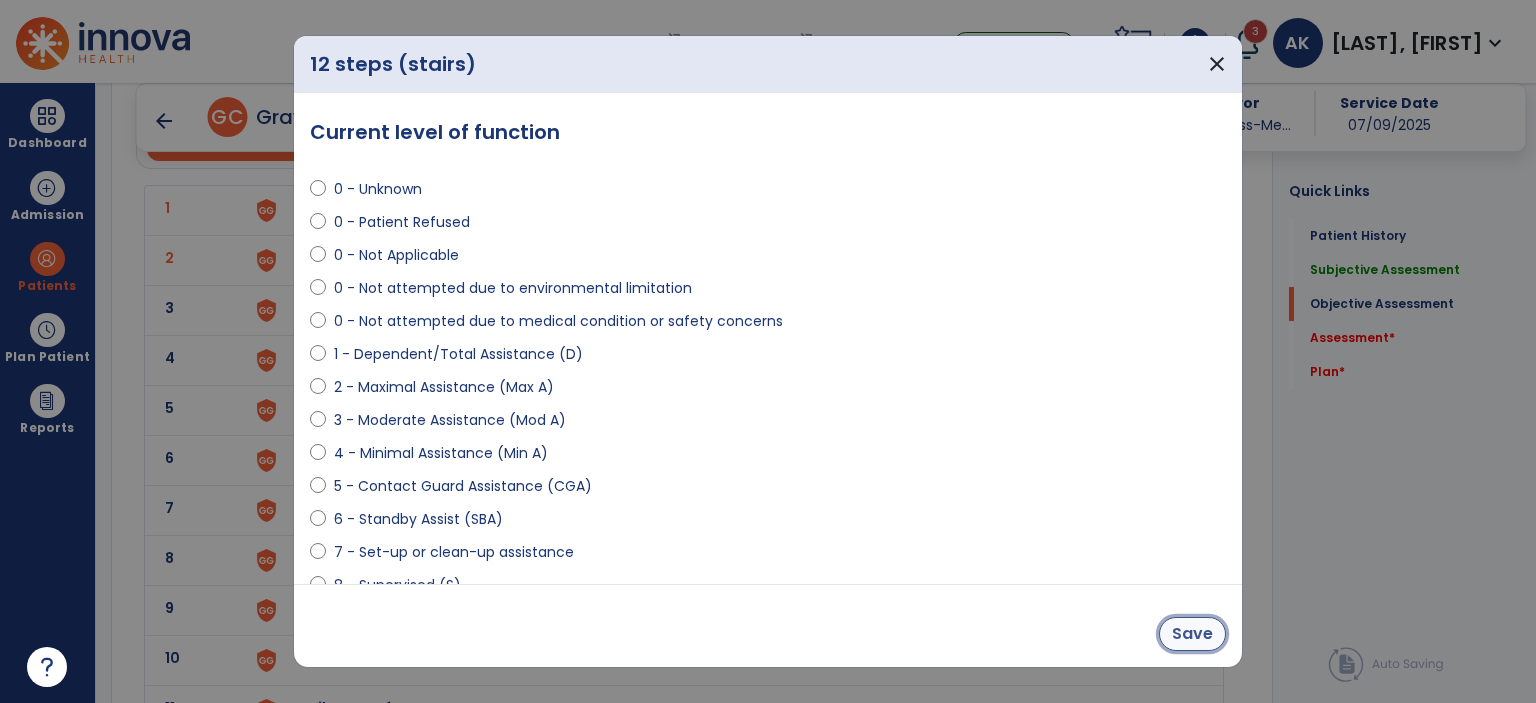 click on "Save" at bounding box center [1192, 634] 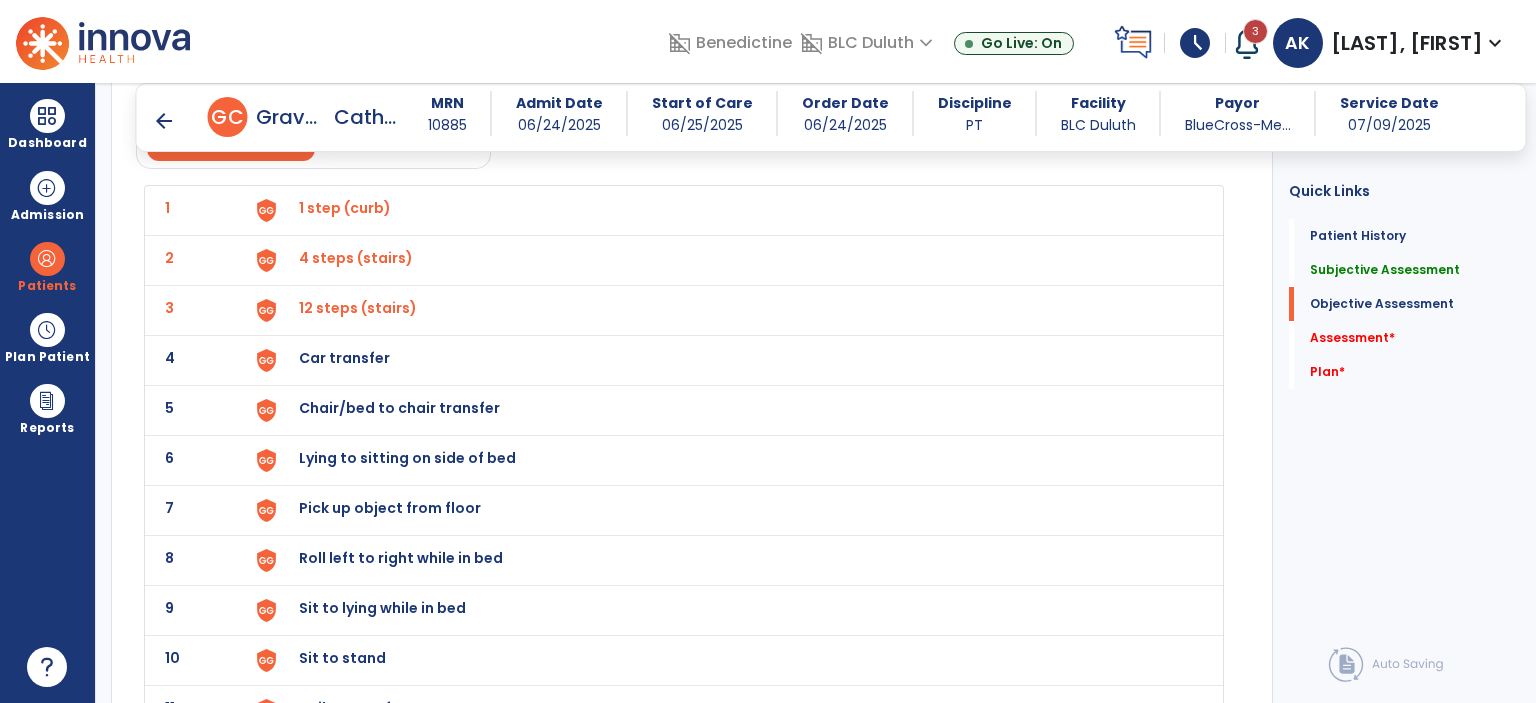 click on "Car transfer" at bounding box center [345, 208] 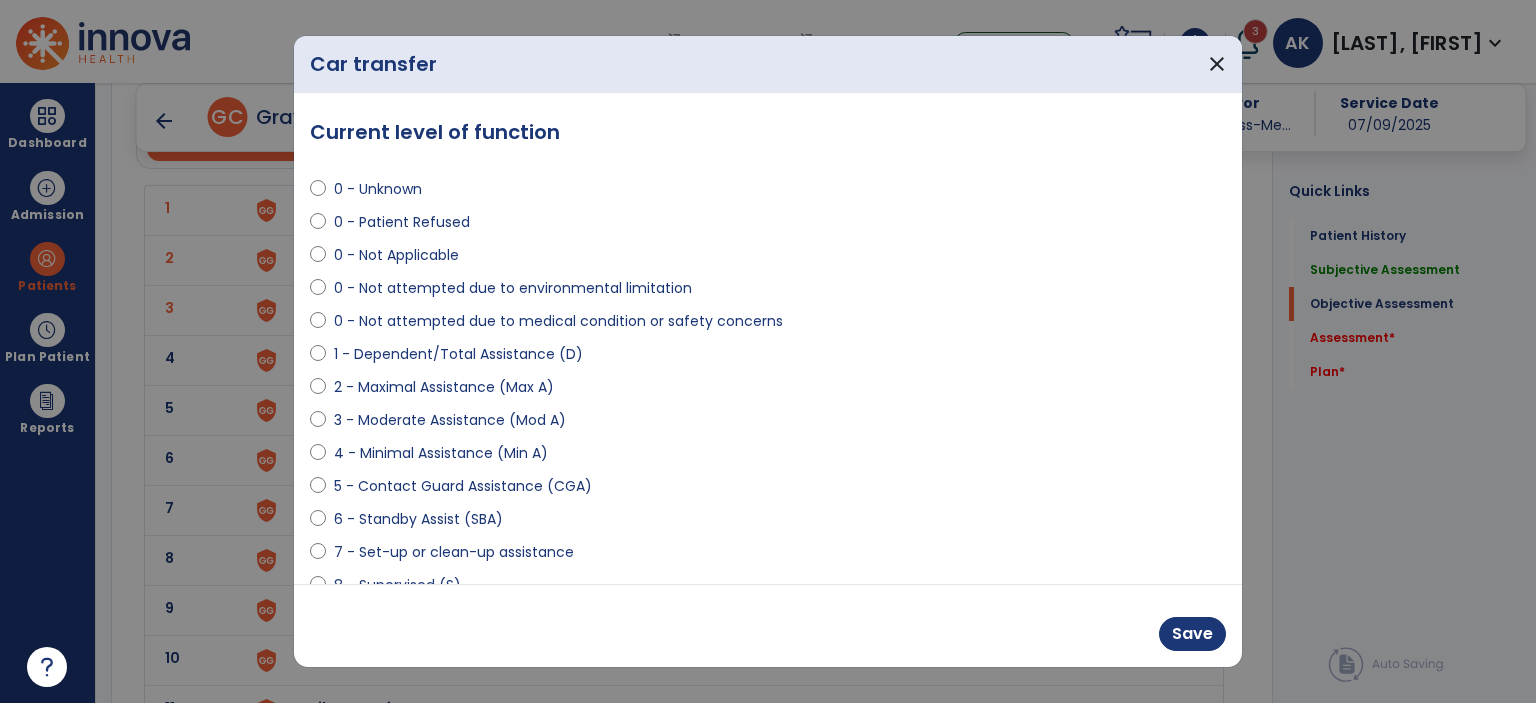 click on "6 - Standby Assist (SBA)" at bounding box center (418, 519) 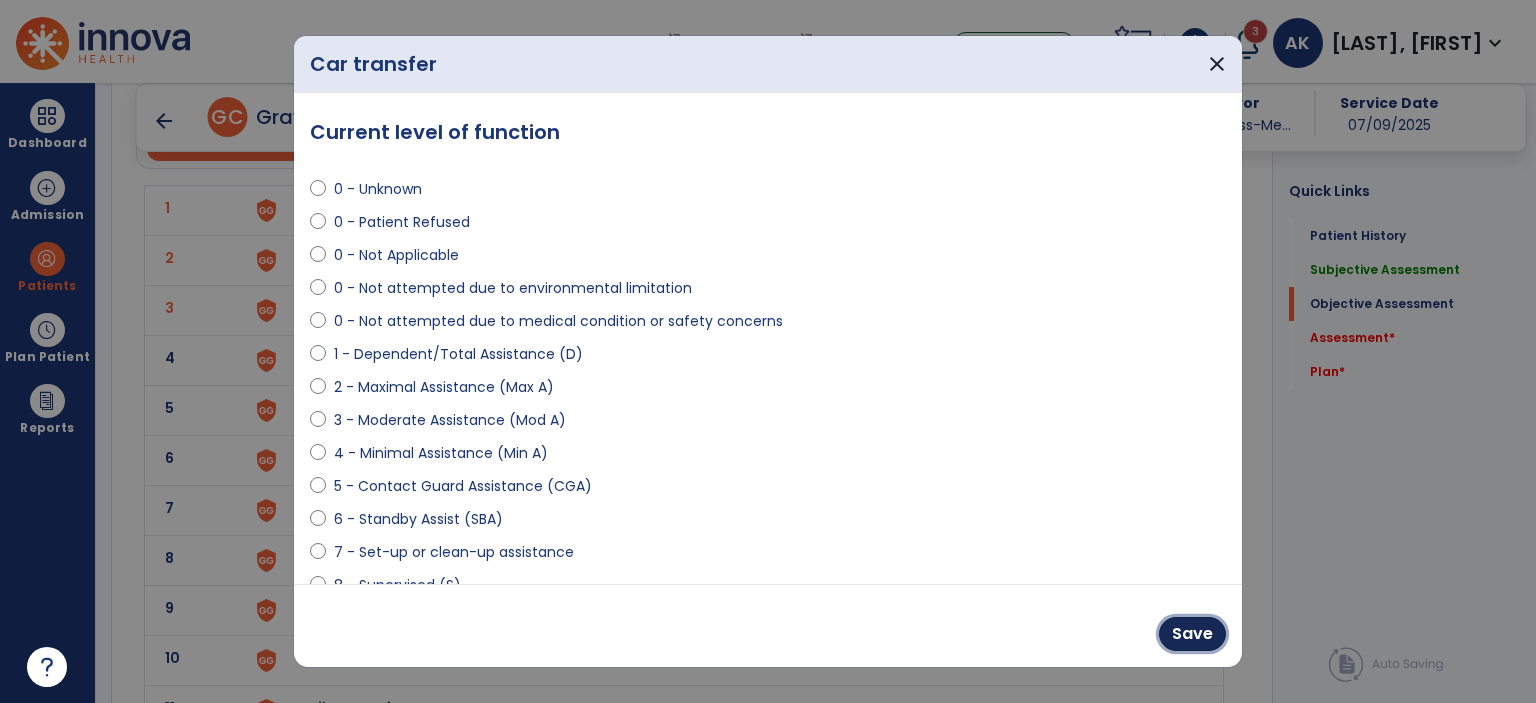 drag, startPoint x: 1222, startPoint y: 639, endPoint x: 1205, endPoint y: 639, distance: 17 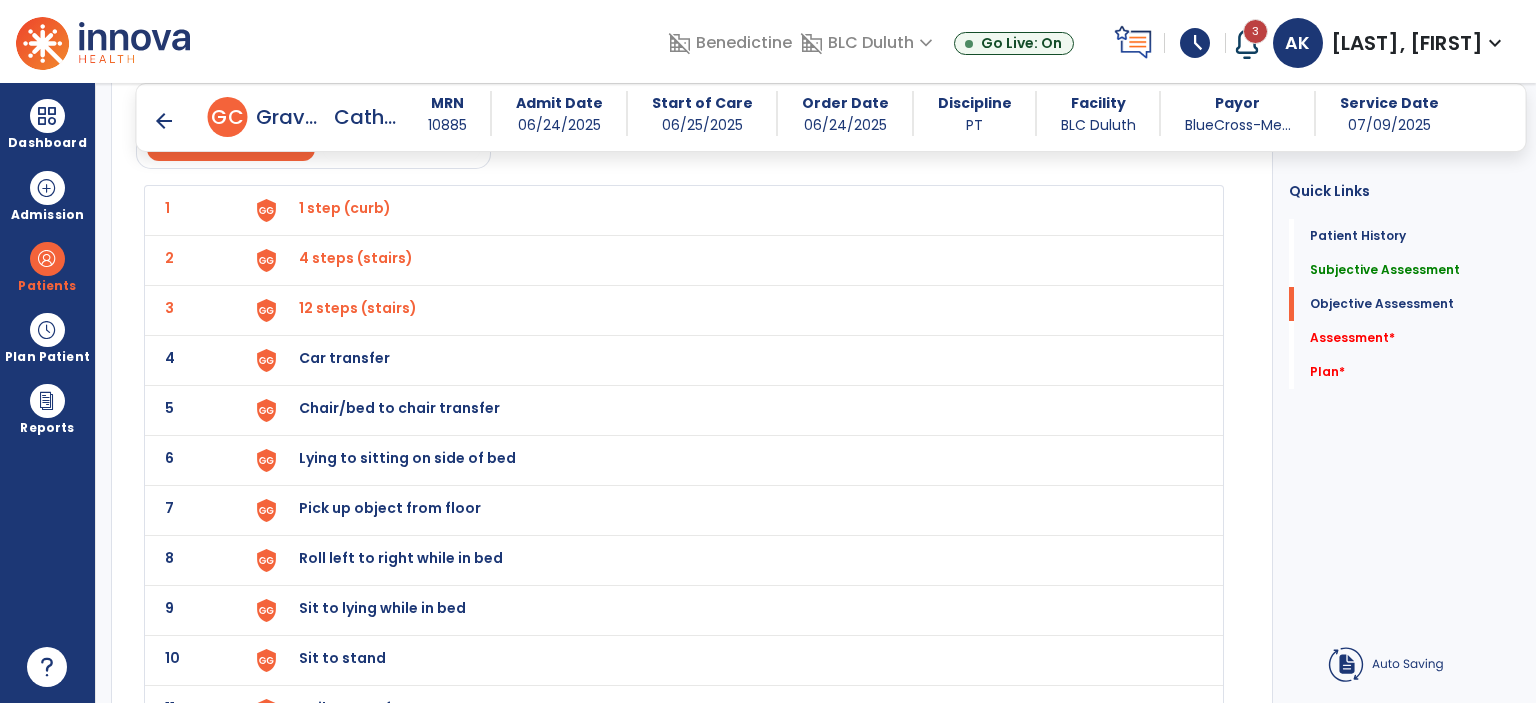 click on "10 Sit to stand" 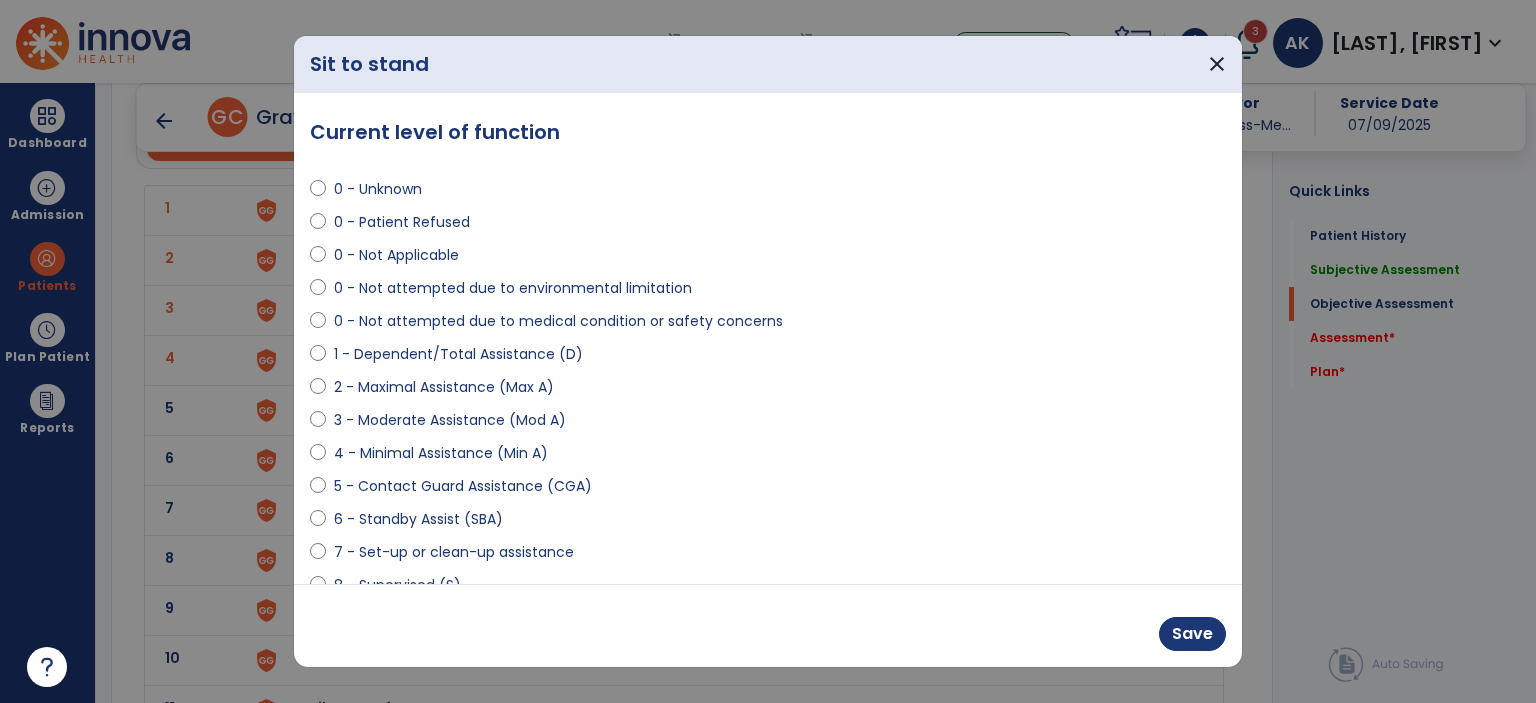 scroll, scrollTop: 197, scrollLeft: 0, axis: vertical 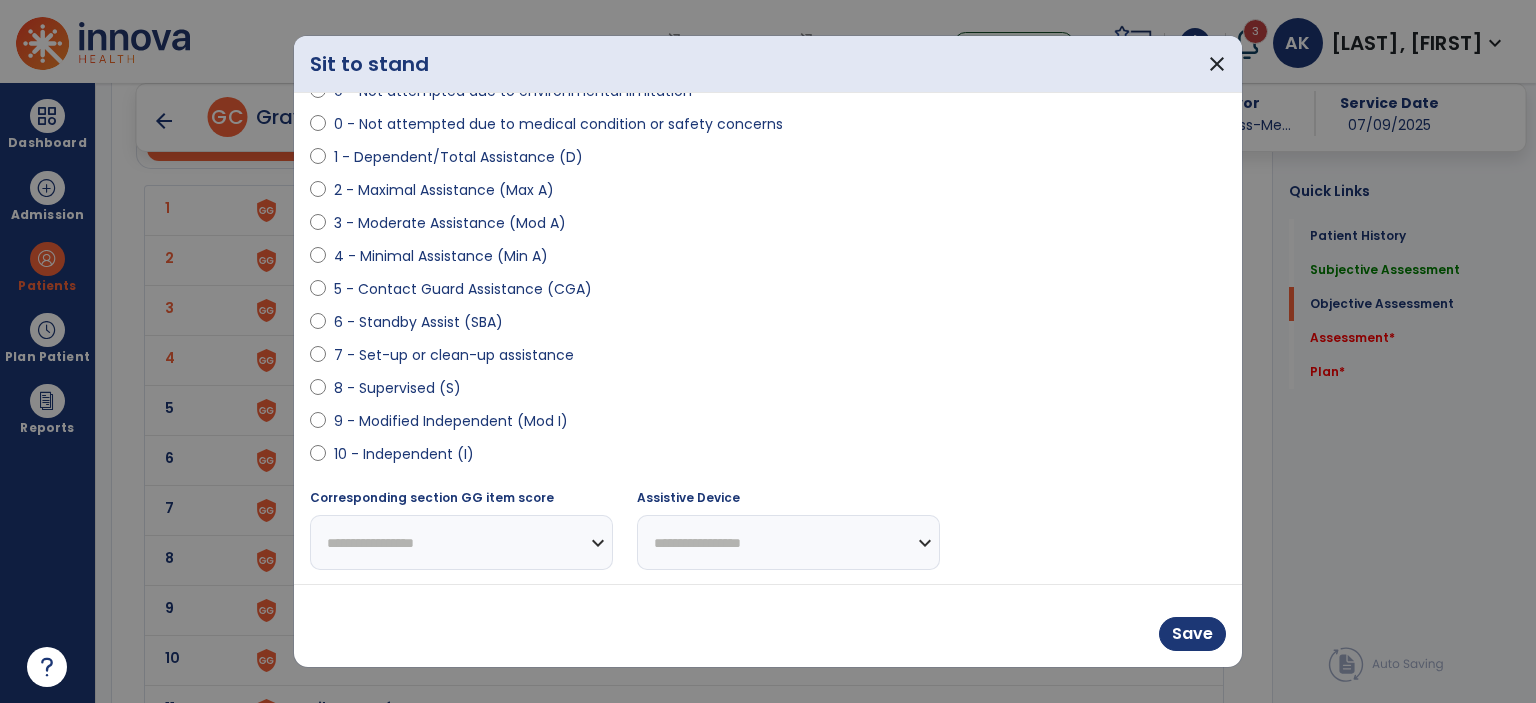 click on "9 - Modified Independent (Mod I)" at bounding box center (768, 425) 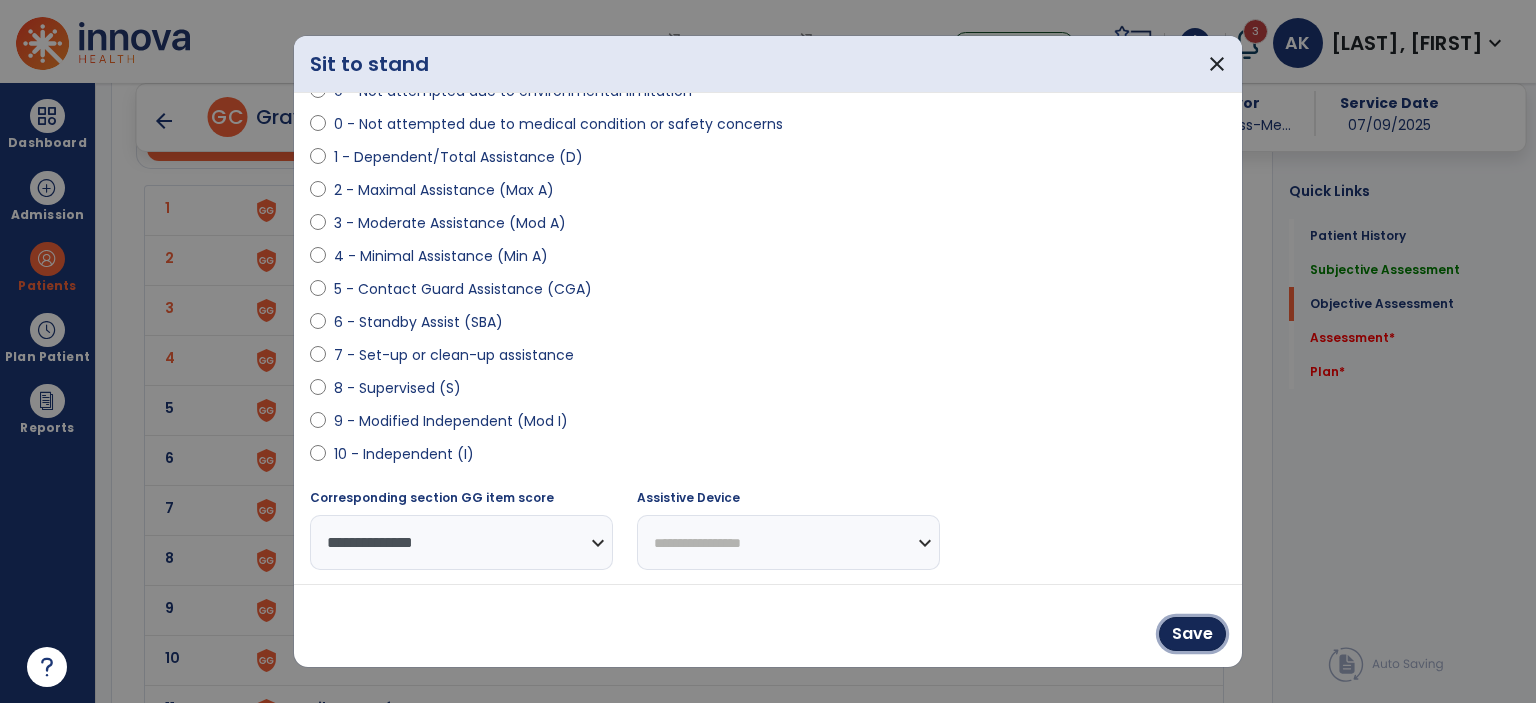 click on "Save" at bounding box center (1192, 634) 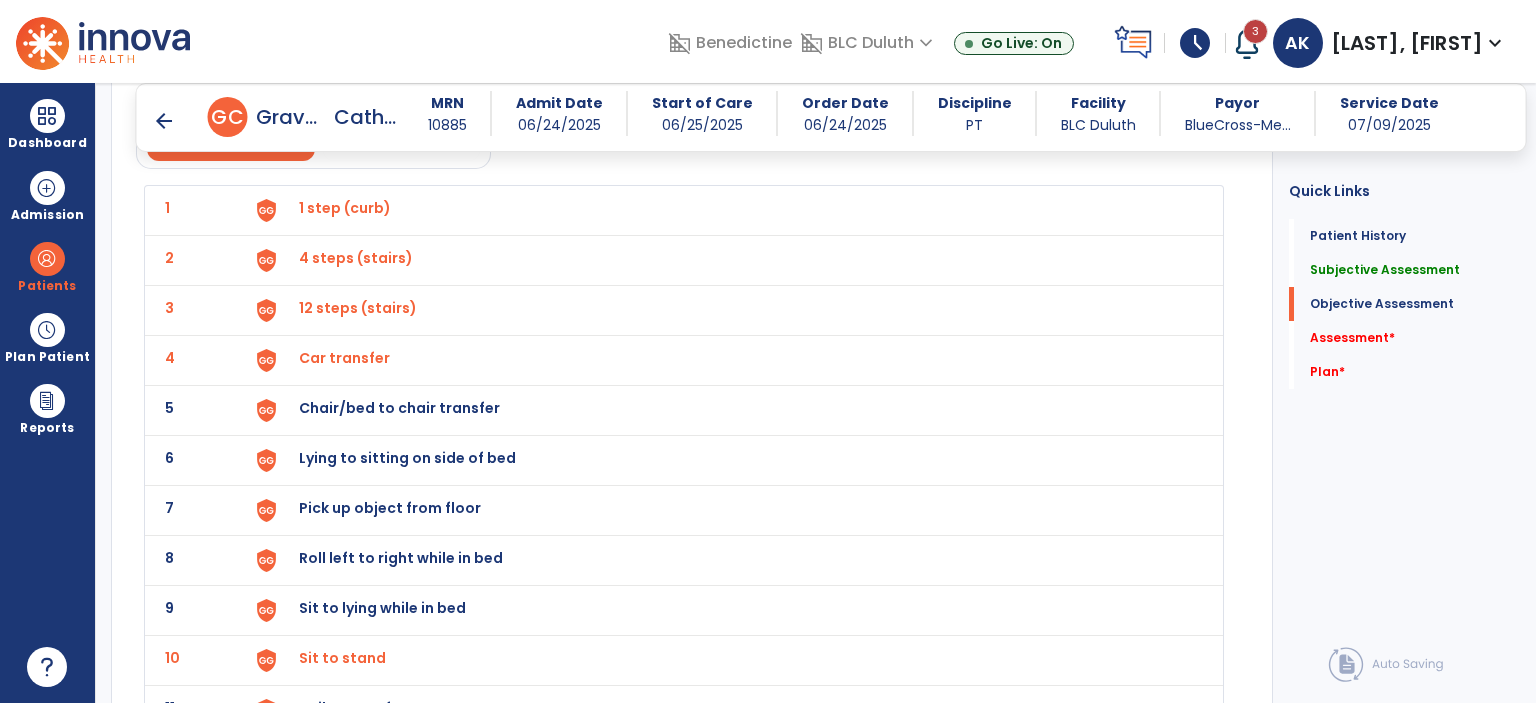 click on "Chair/bed to chair transfer" at bounding box center (345, 208) 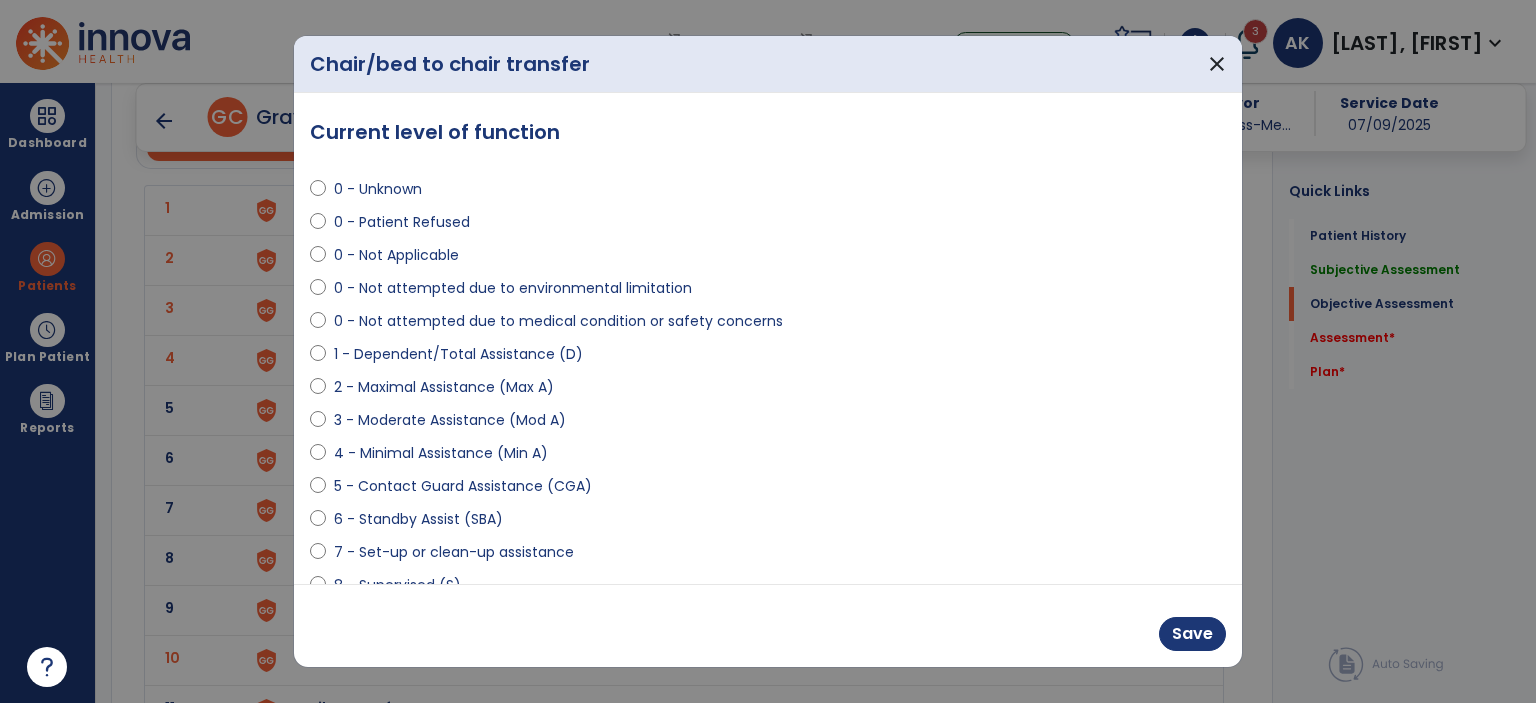scroll, scrollTop: 197, scrollLeft: 0, axis: vertical 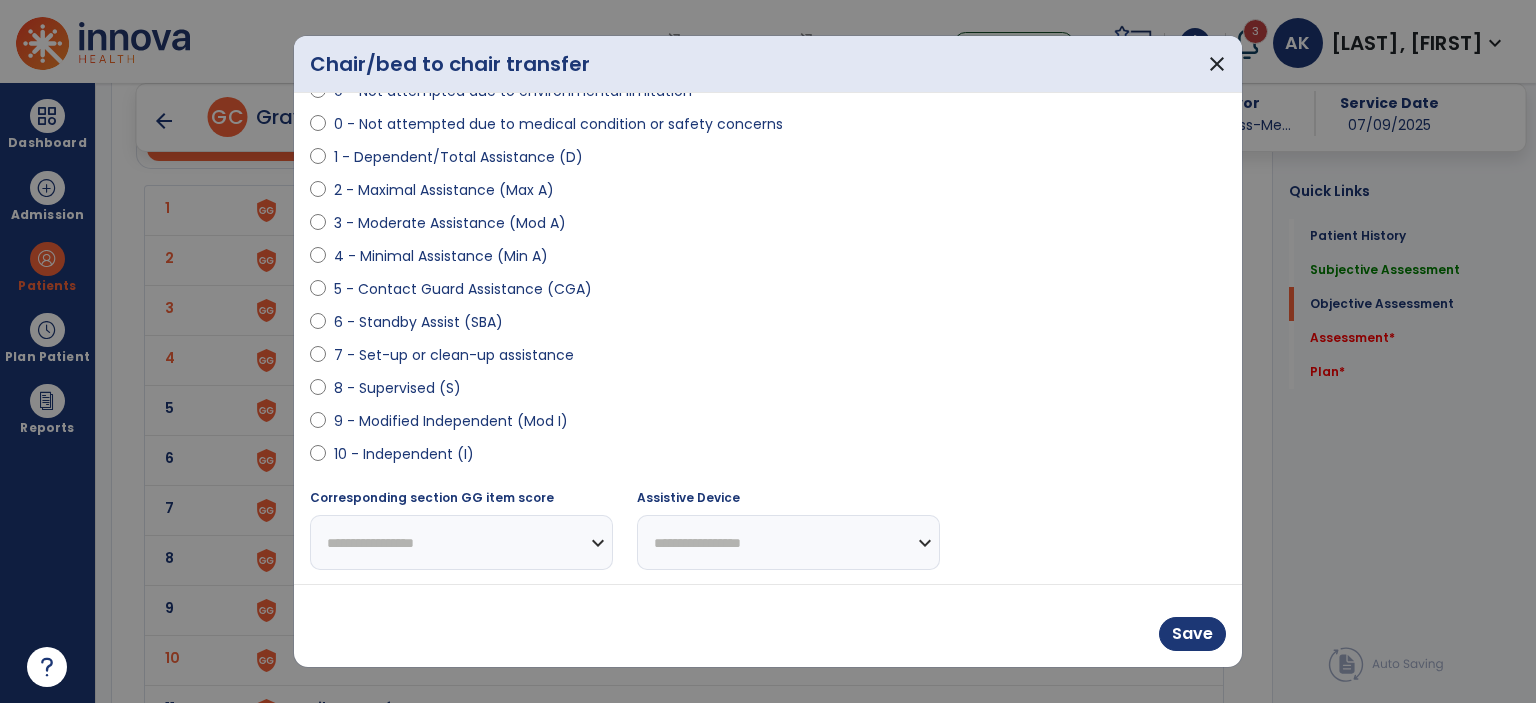 click on "9 - Modified Independent (Mod I)" at bounding box center (451, 421) 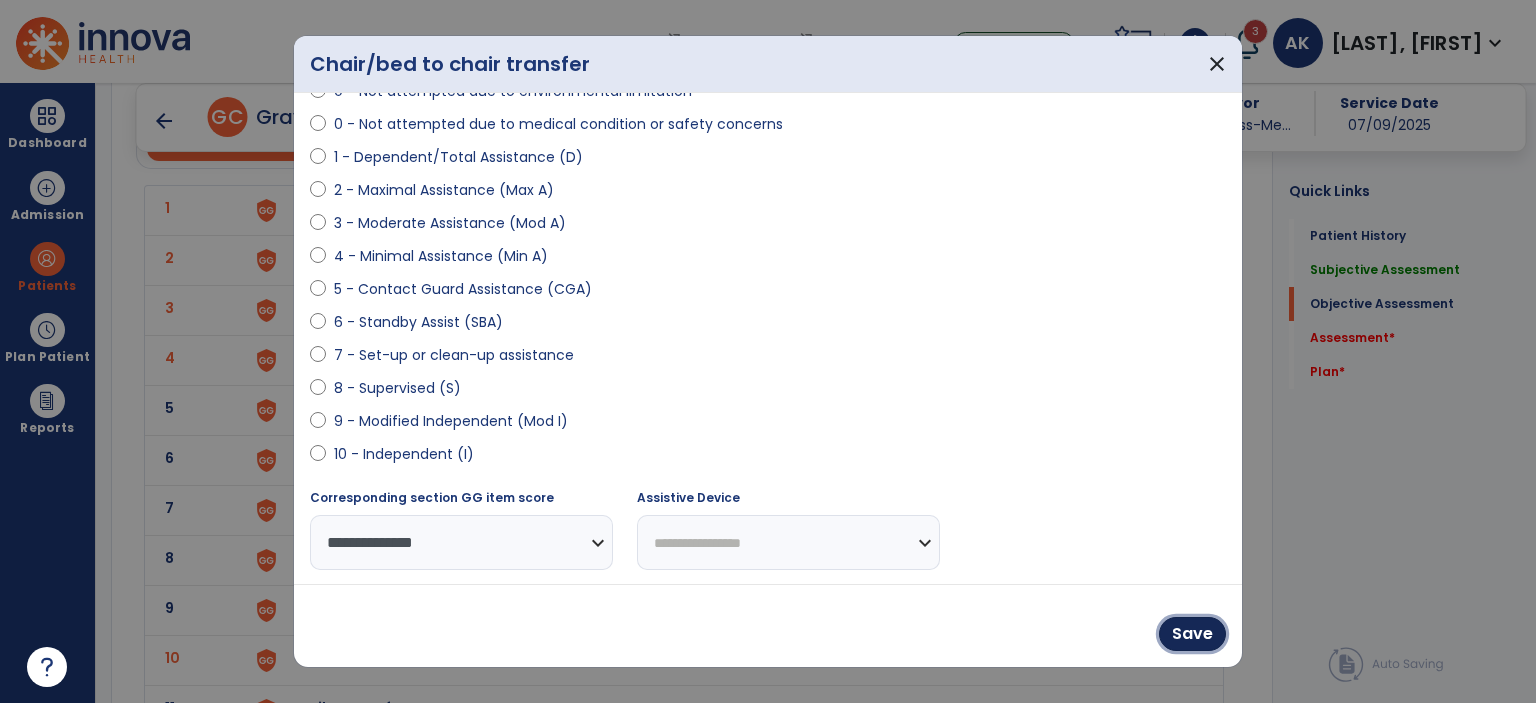 click on "Save" at bounding box center (1192, 634) 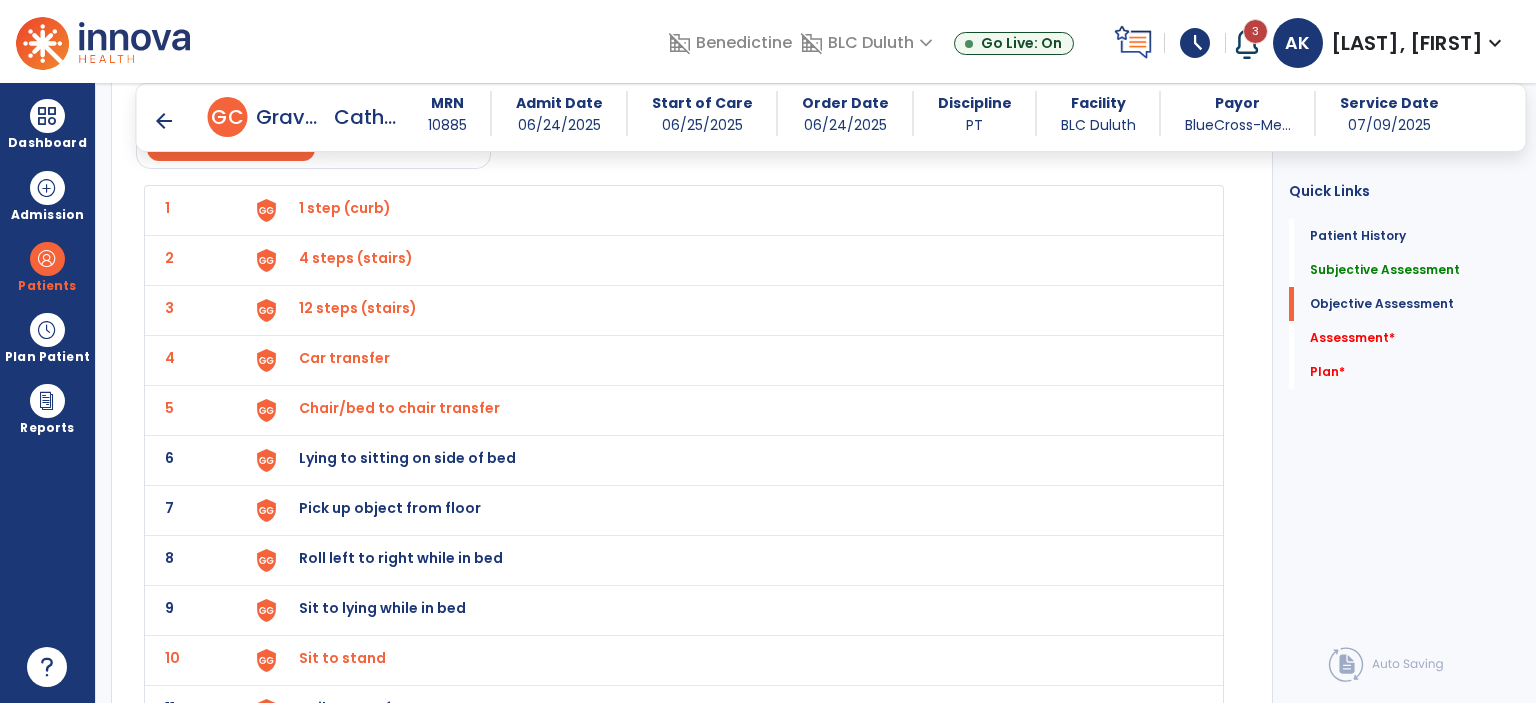 click on "Lying to sitting on side of bed" at bounding box center (728, 210) 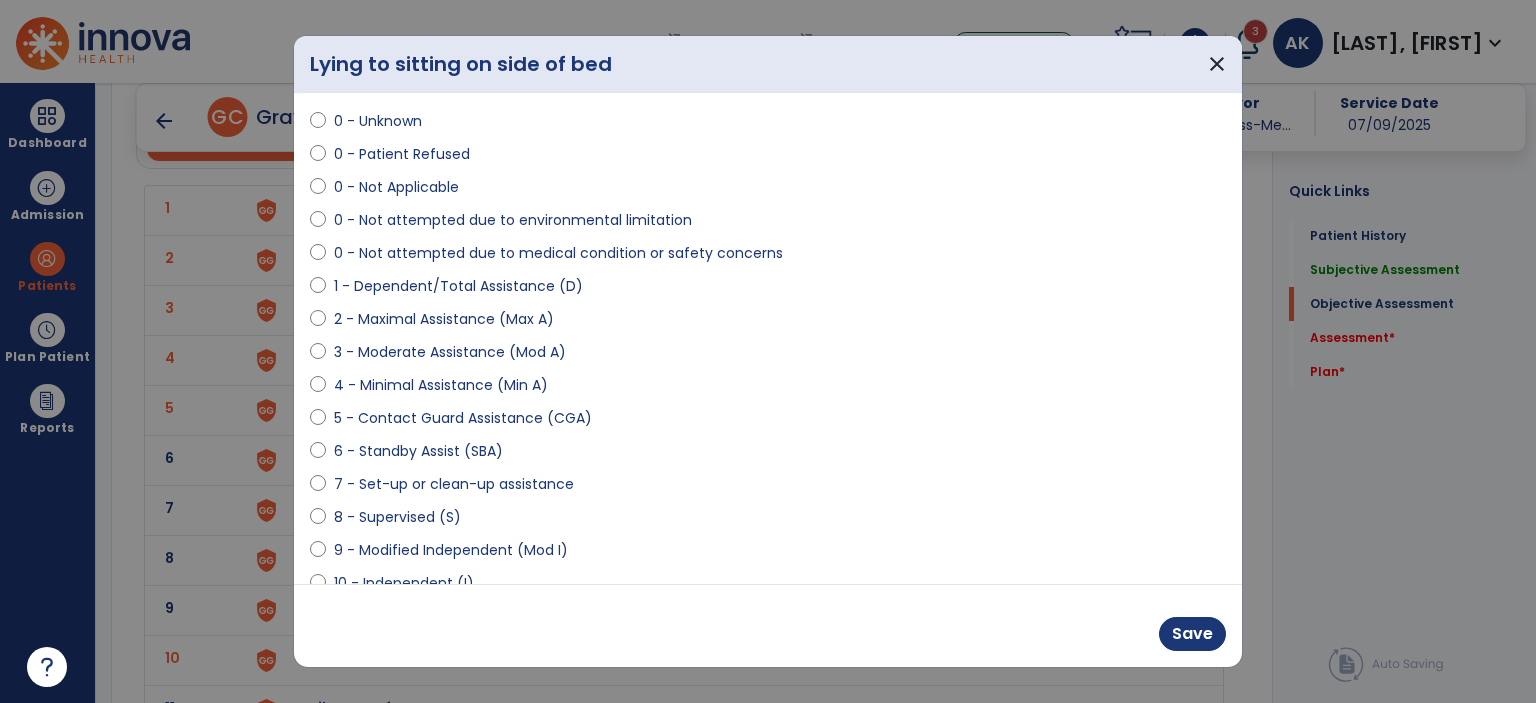 scroll, scrollTop: 100, scrollLeft: 0, axis: vertical 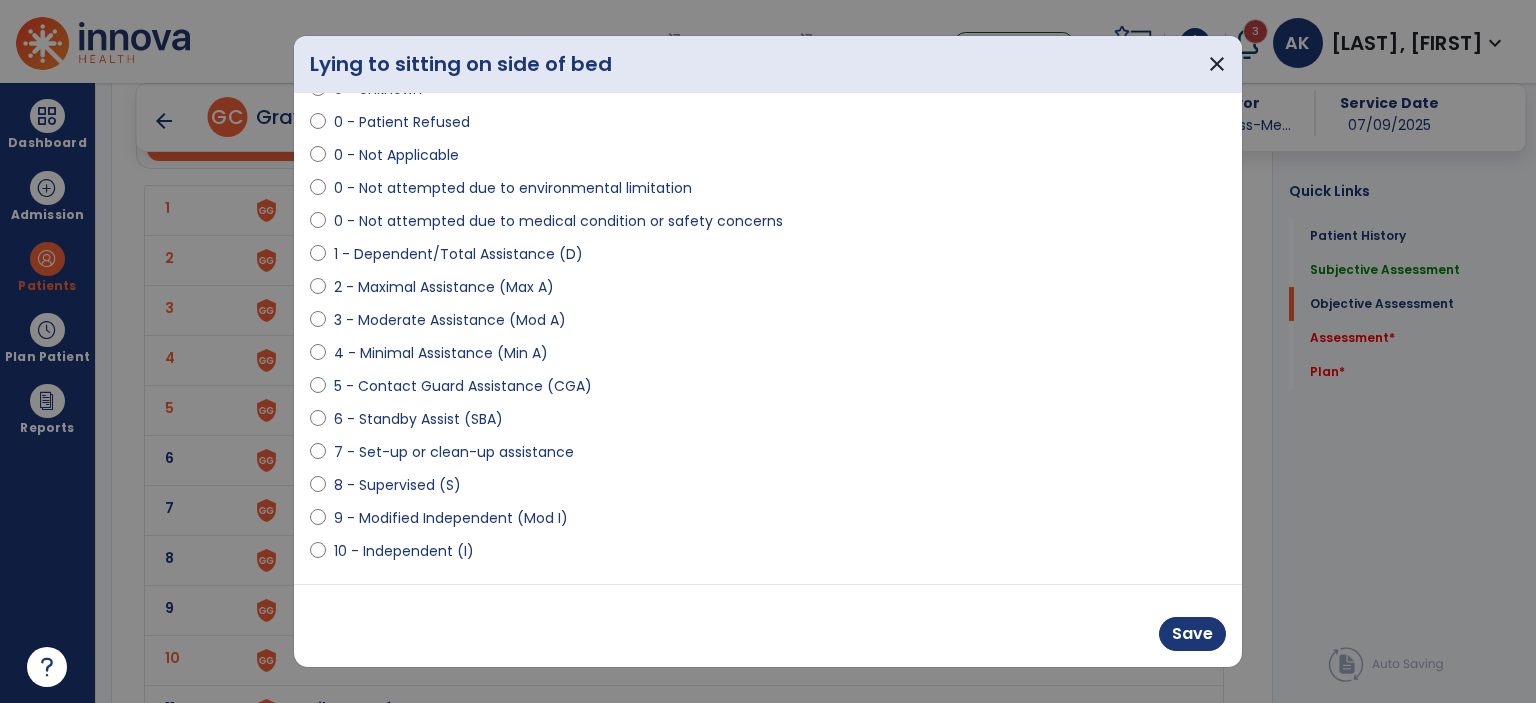 click on "9 - Modified Independent (Mod I)" at bounding box center [451, 518] 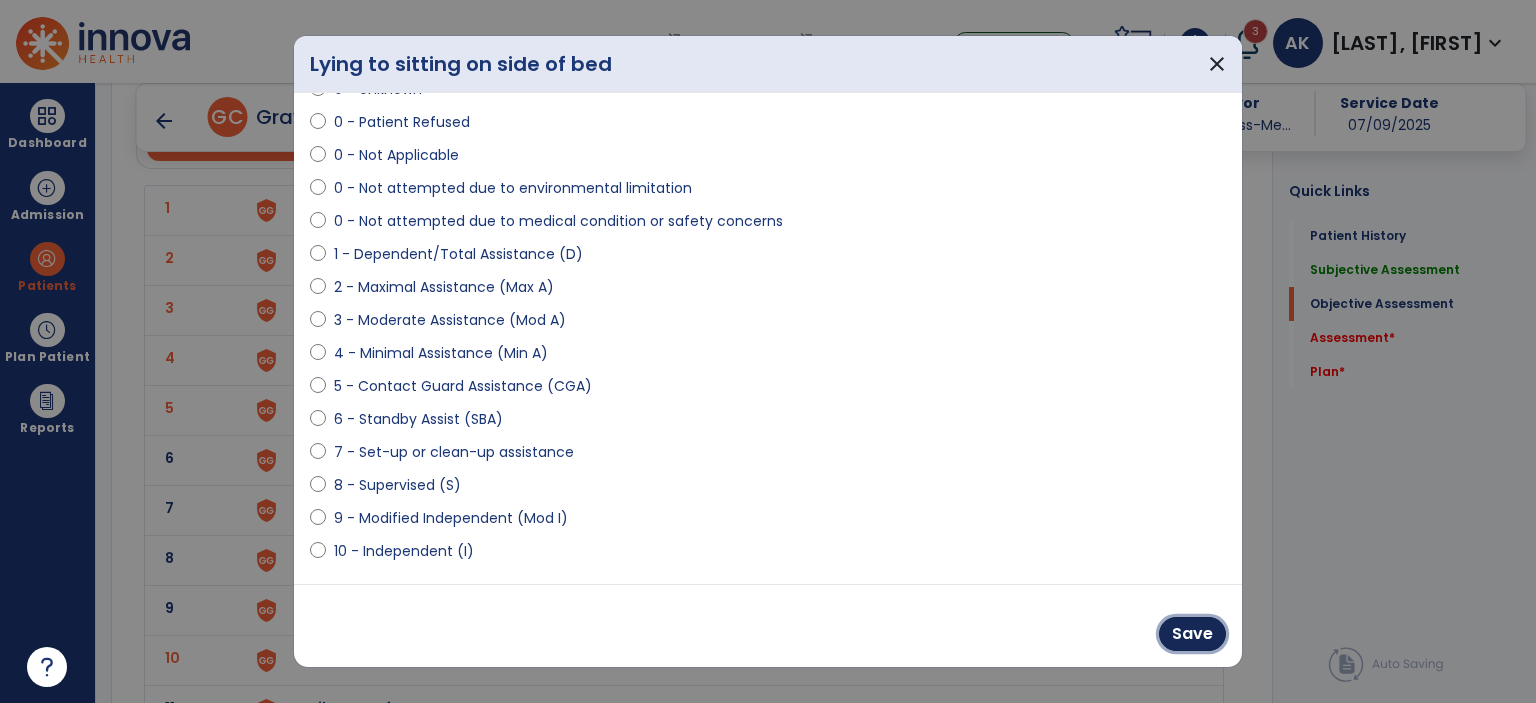 drag, startPoint x: 1200, startPoint y: 639, endPoint x: 1107, endPoint y: 637, distance: 93.0215 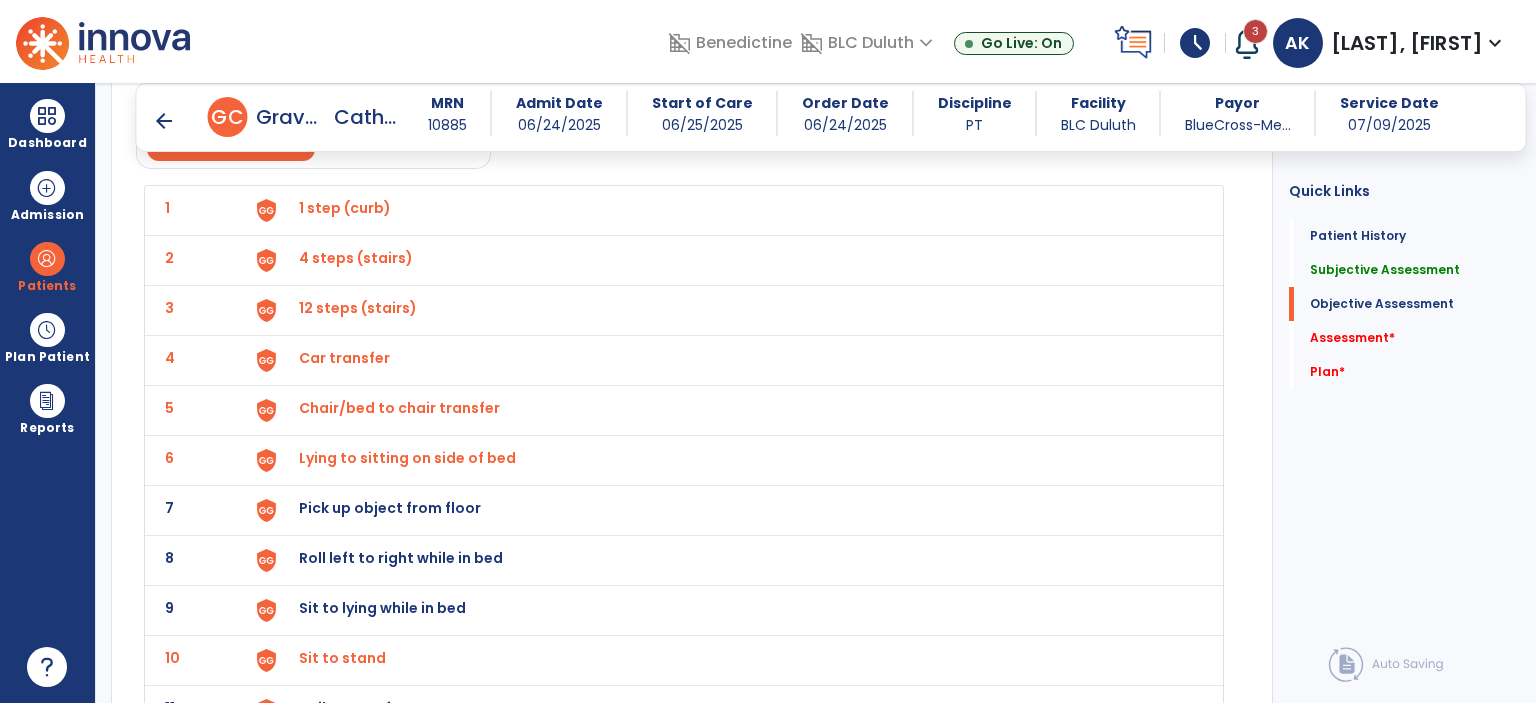 click on "Pick up object from floor" at bounding box center [345, 208] 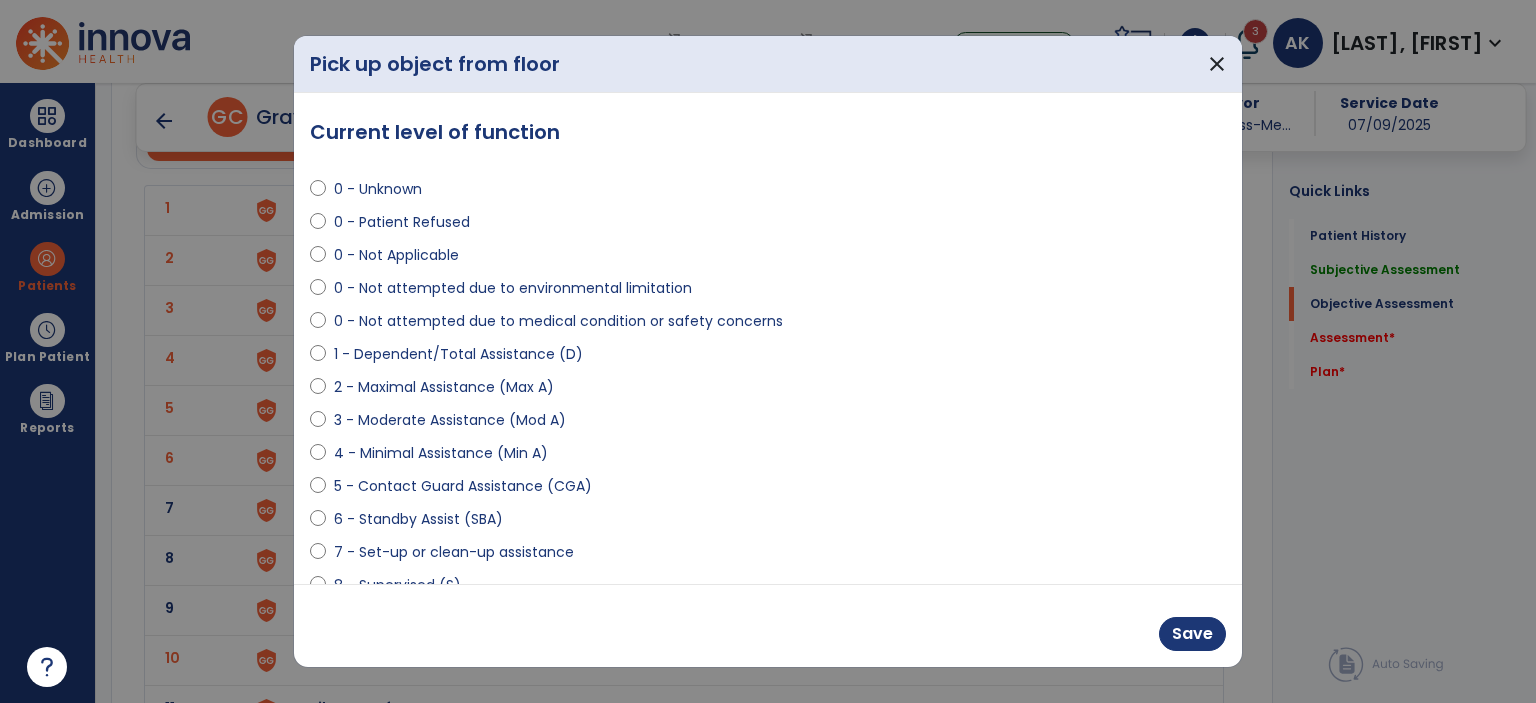 drag, startPoint x: 448, startPoint y: 522, endPoint x: 520, endPoint y: 519, distance: 72.06247 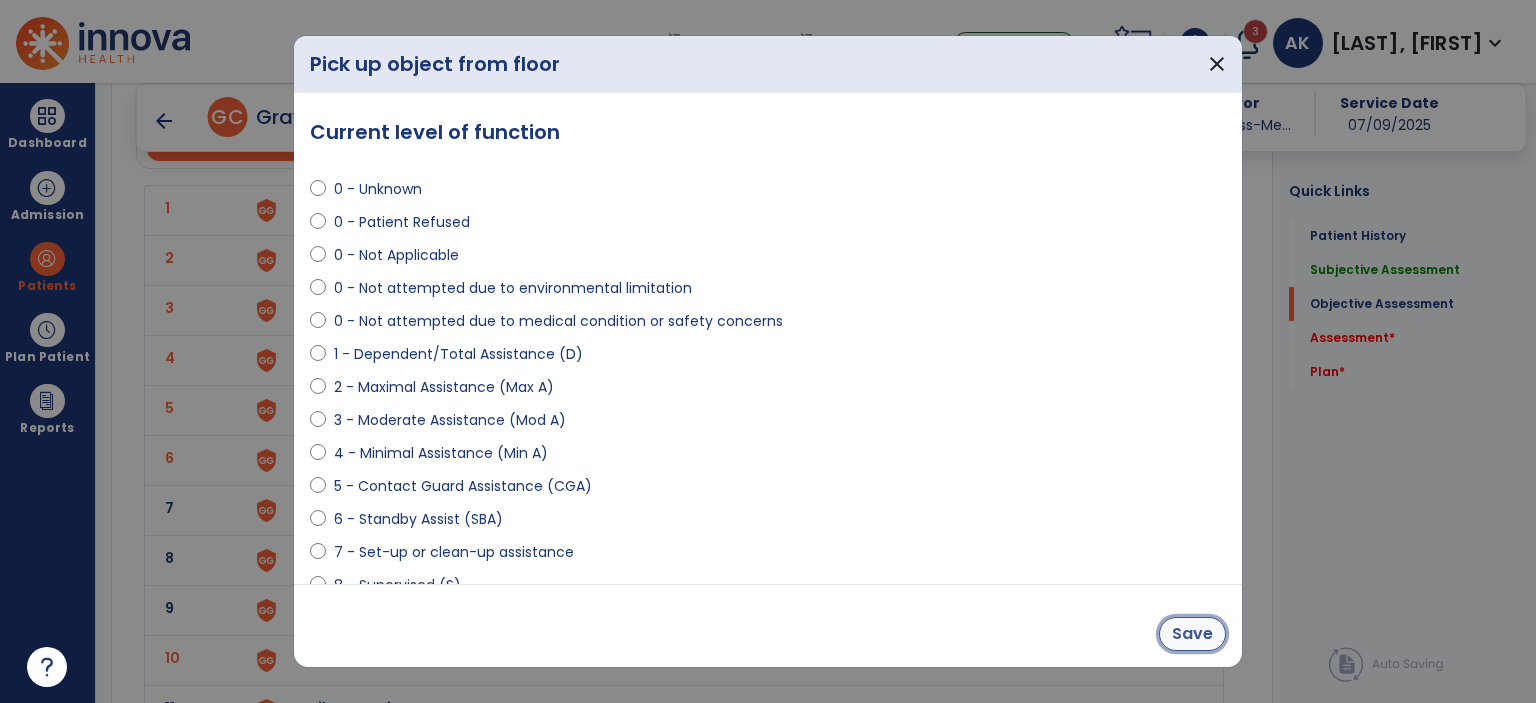 click on "Save" at bounding box center [1192, 634] 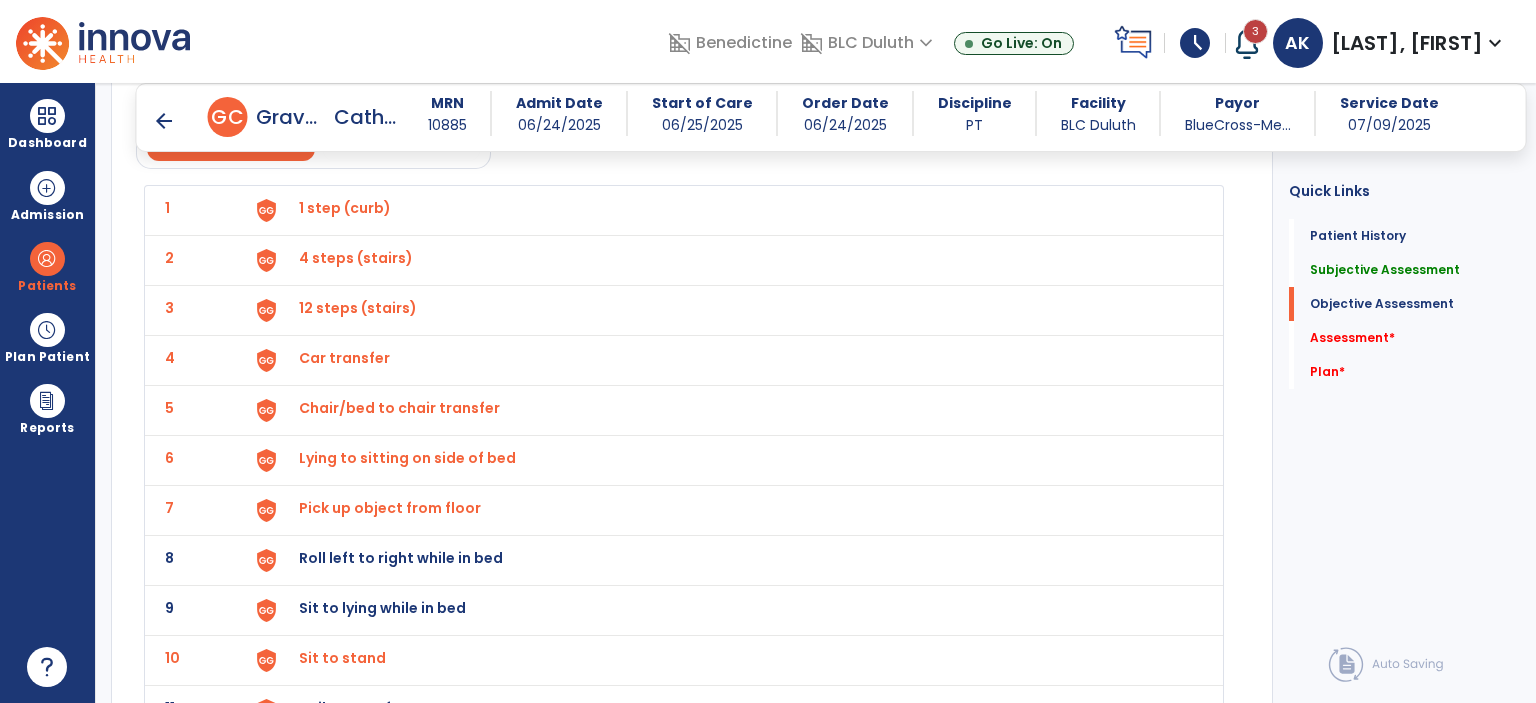 click on "8 Roll left to right while in bed" 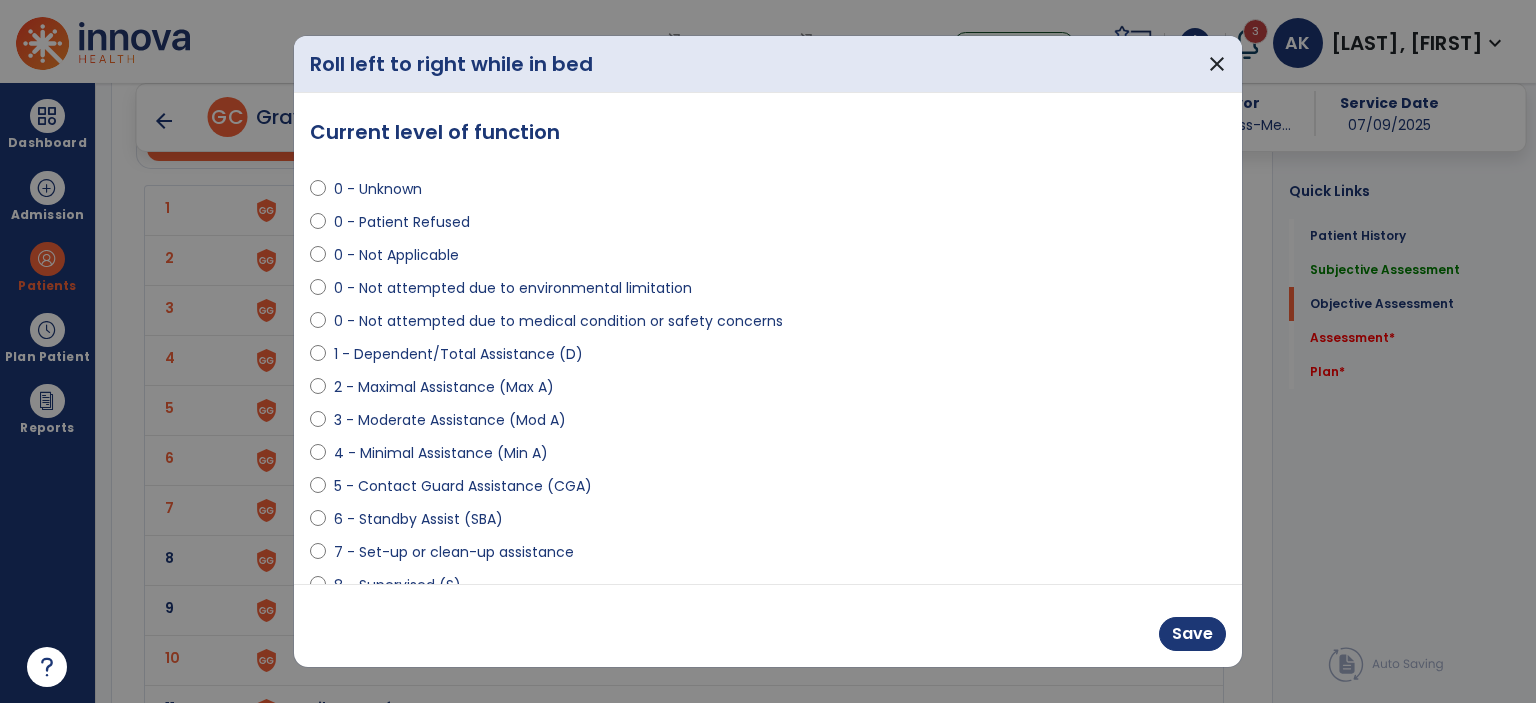 scroll, scrollTop: 197, scrollLeft: 0, axis: vertical 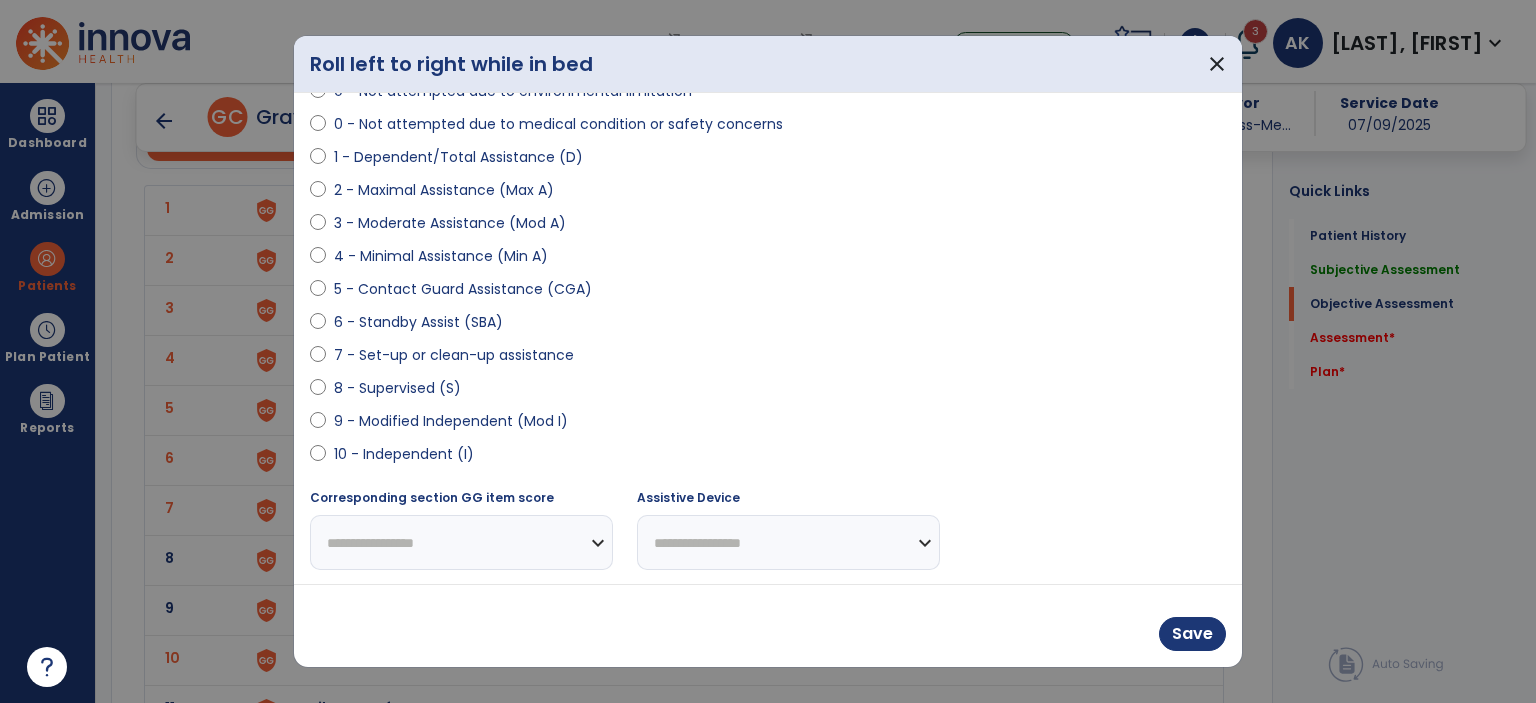 click on "9 - Modified Independent (Mod I)" at bounding box center (768, 425) 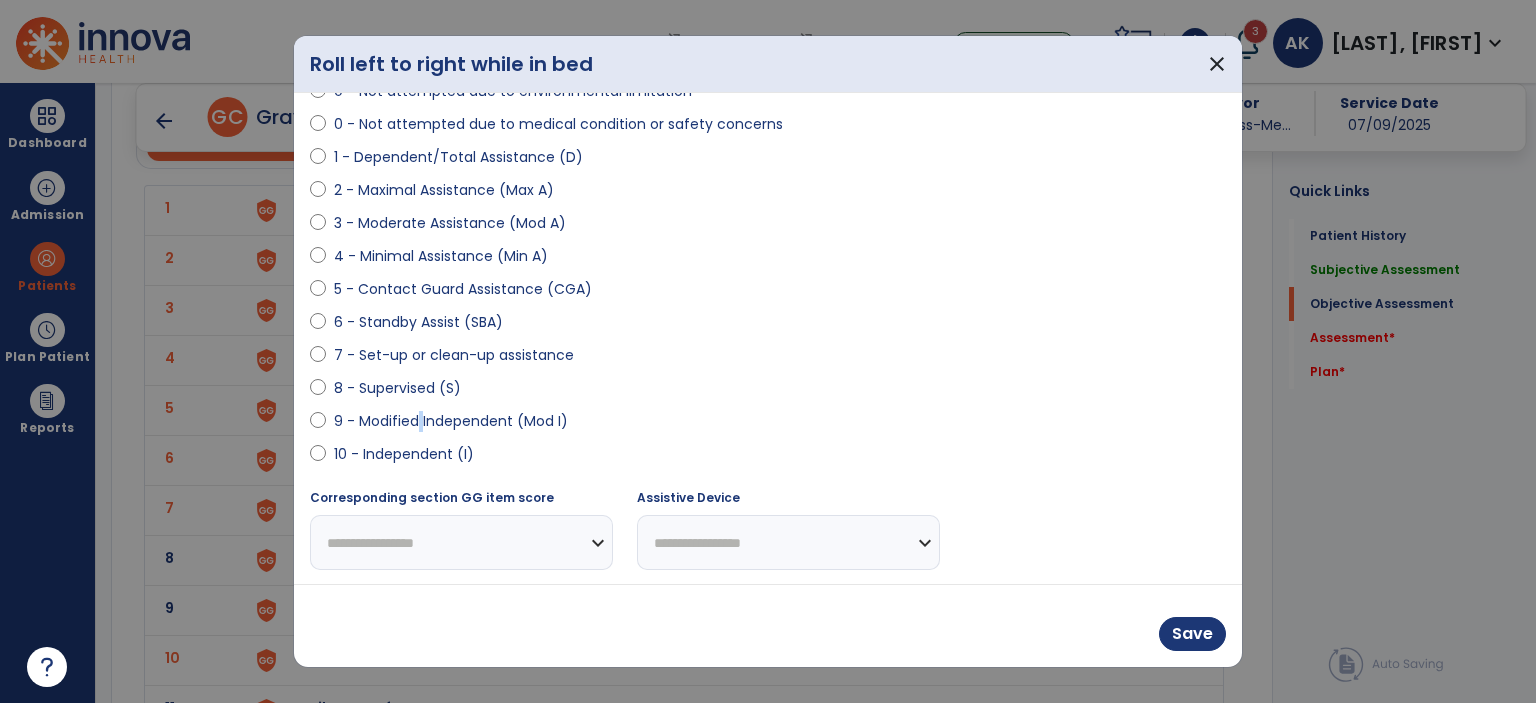 click on "9 - Modified Independent (Mod I)" at bounding box center [451, 421] 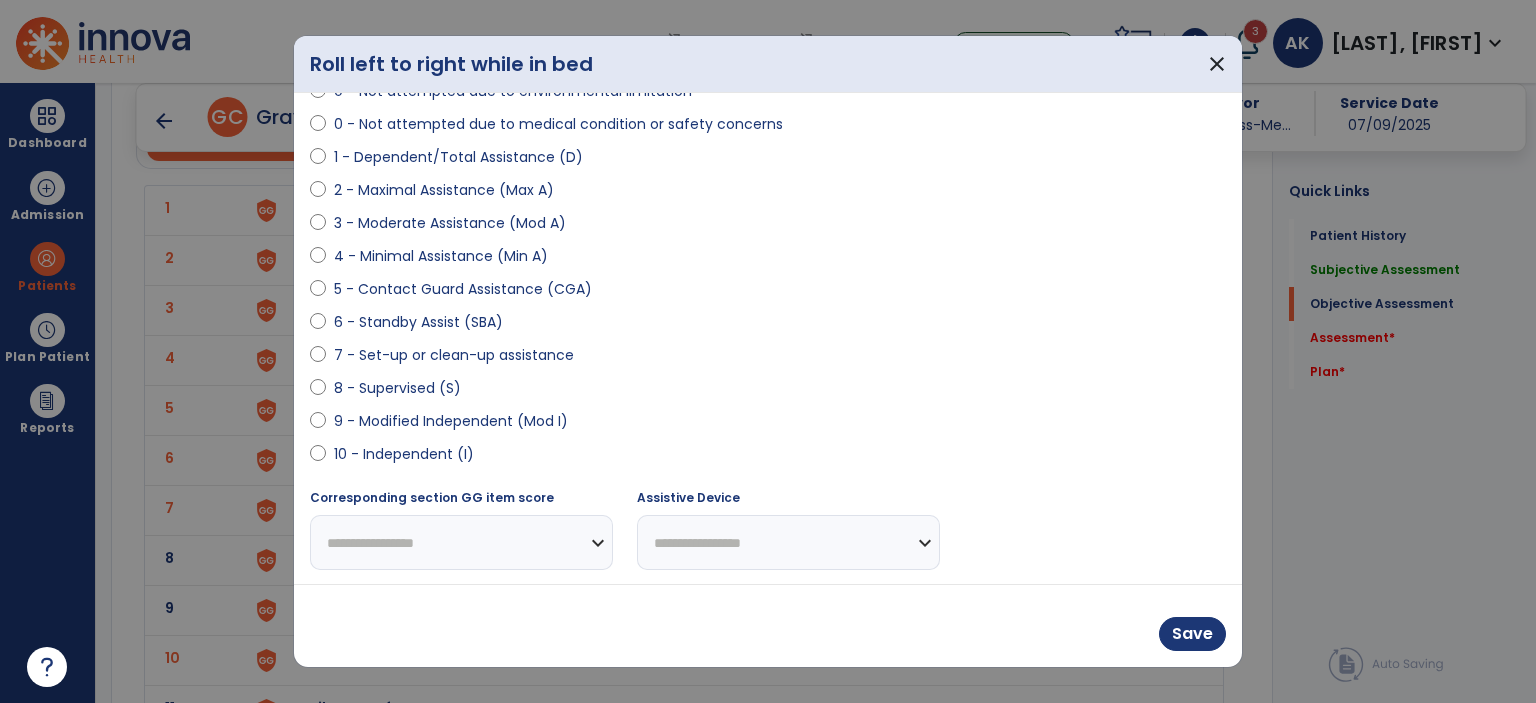 click on "9 - Modified Independent (Mod I)" at bounding box center [451, 421] 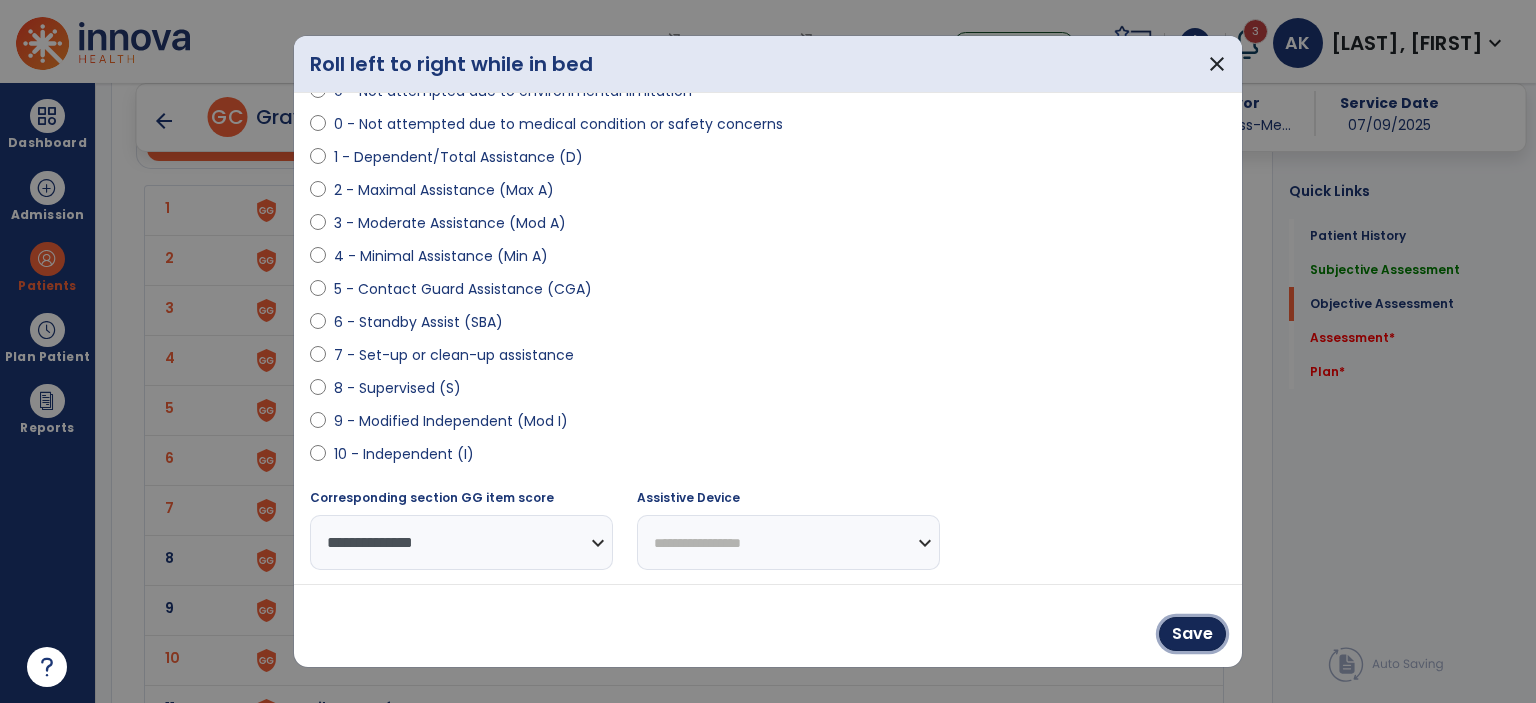 drag, startPoint x: 1208, startPoint y: 639, endPoint x: 660, endPoint y: 583, distance: 550.8539 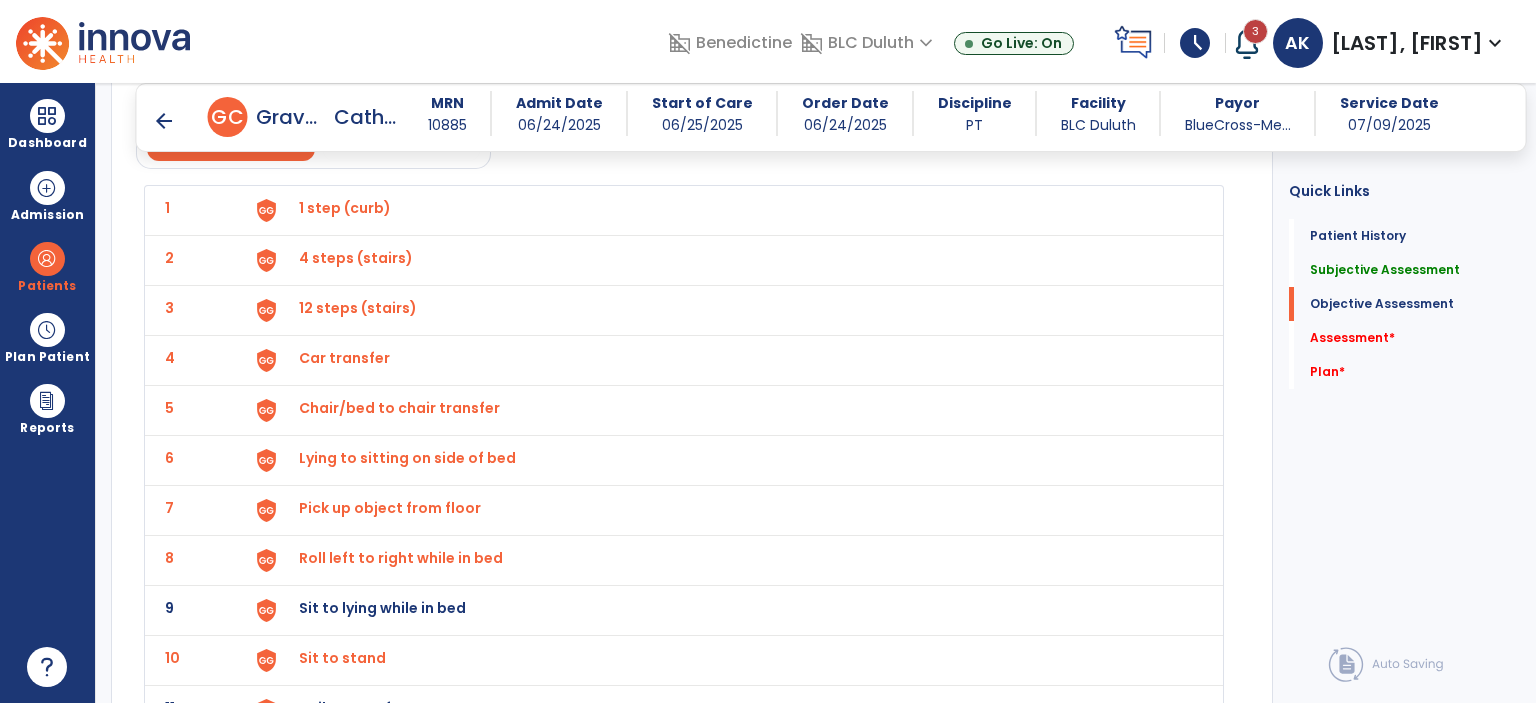 click on "Sit to lying while in bed" at bounding box center (345, 208) 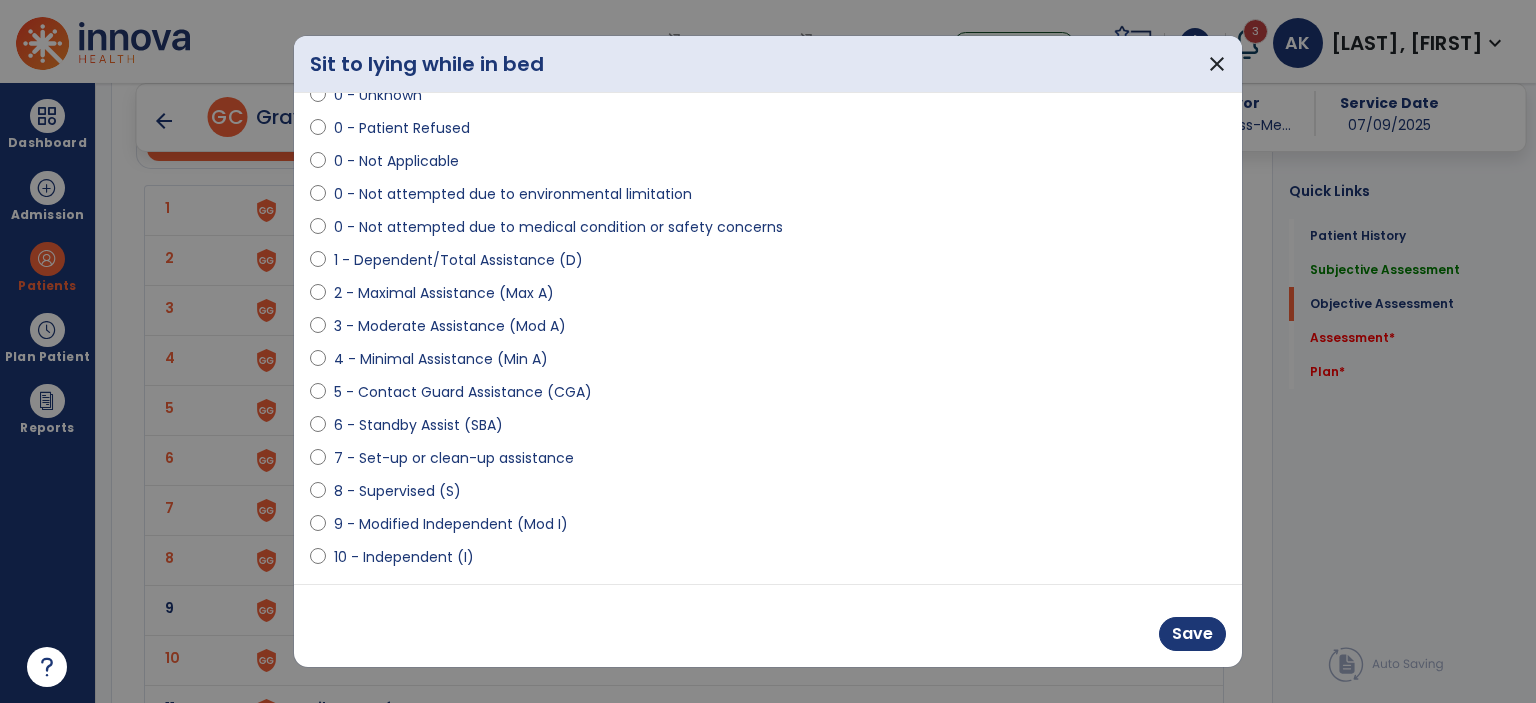 scroll, scrollTop: 197, scrollLeft: 0, axis: vertical 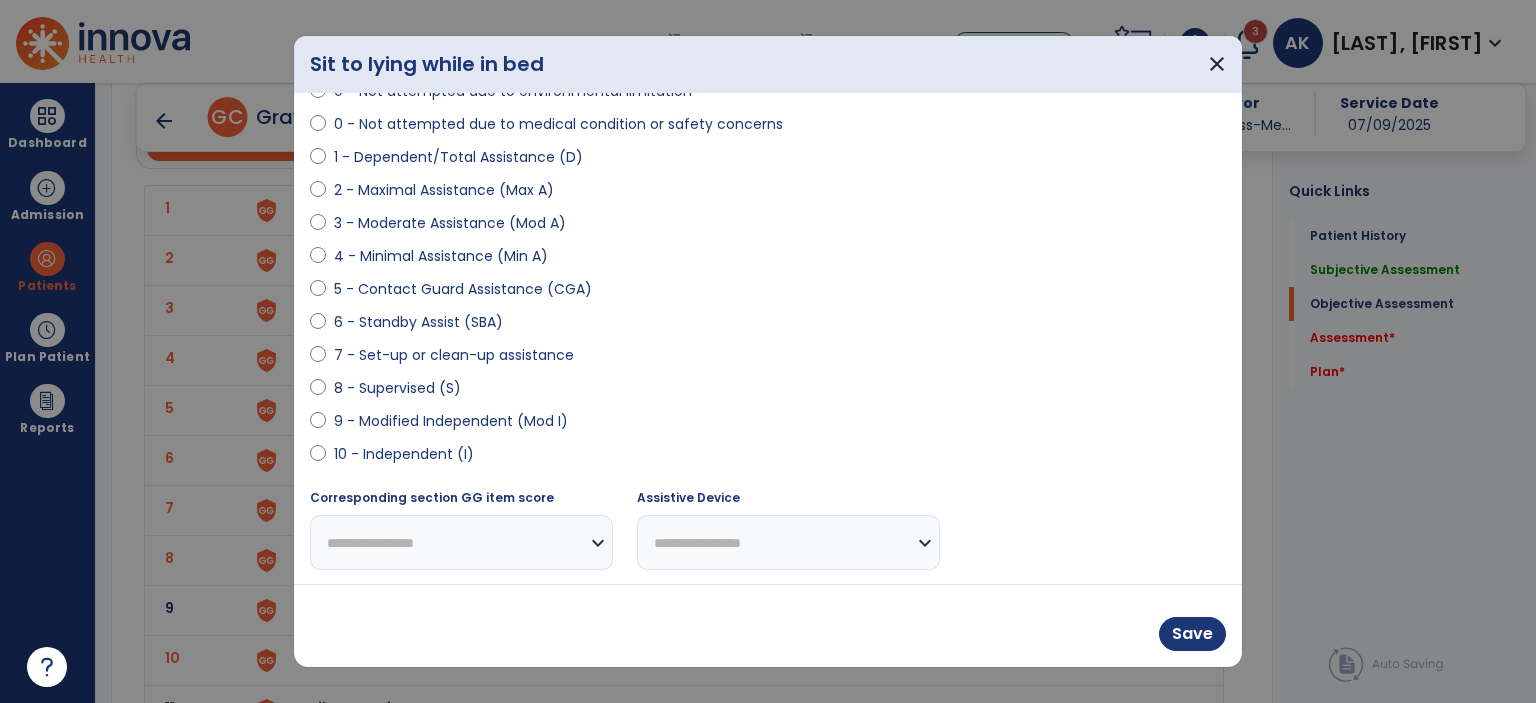 click on "9 - Modified Independent (Mod I)" at bounding box center (451, 421) 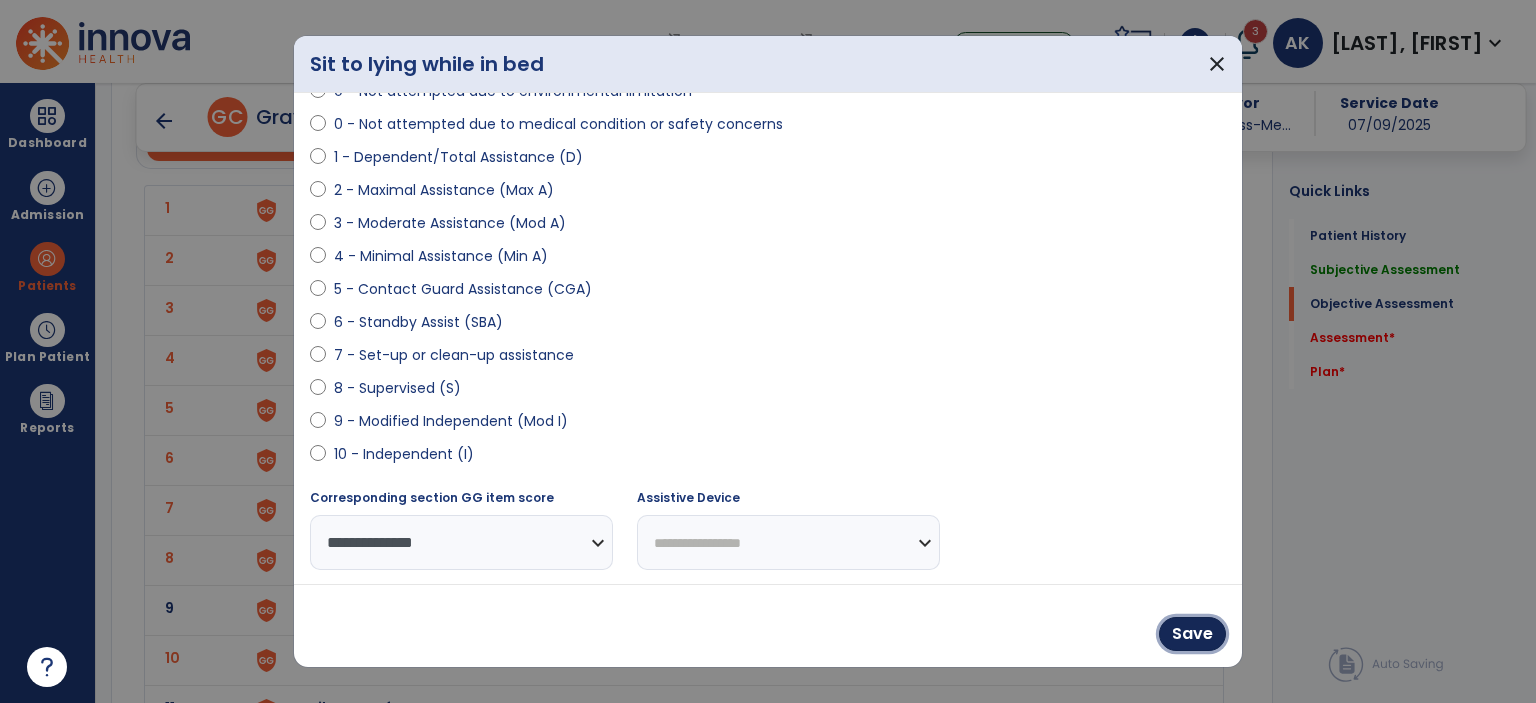 drag, startPoint x: 1196, startPoint y: 633, endPoint x: 870, endPoint y: 534, distance: 340.70074 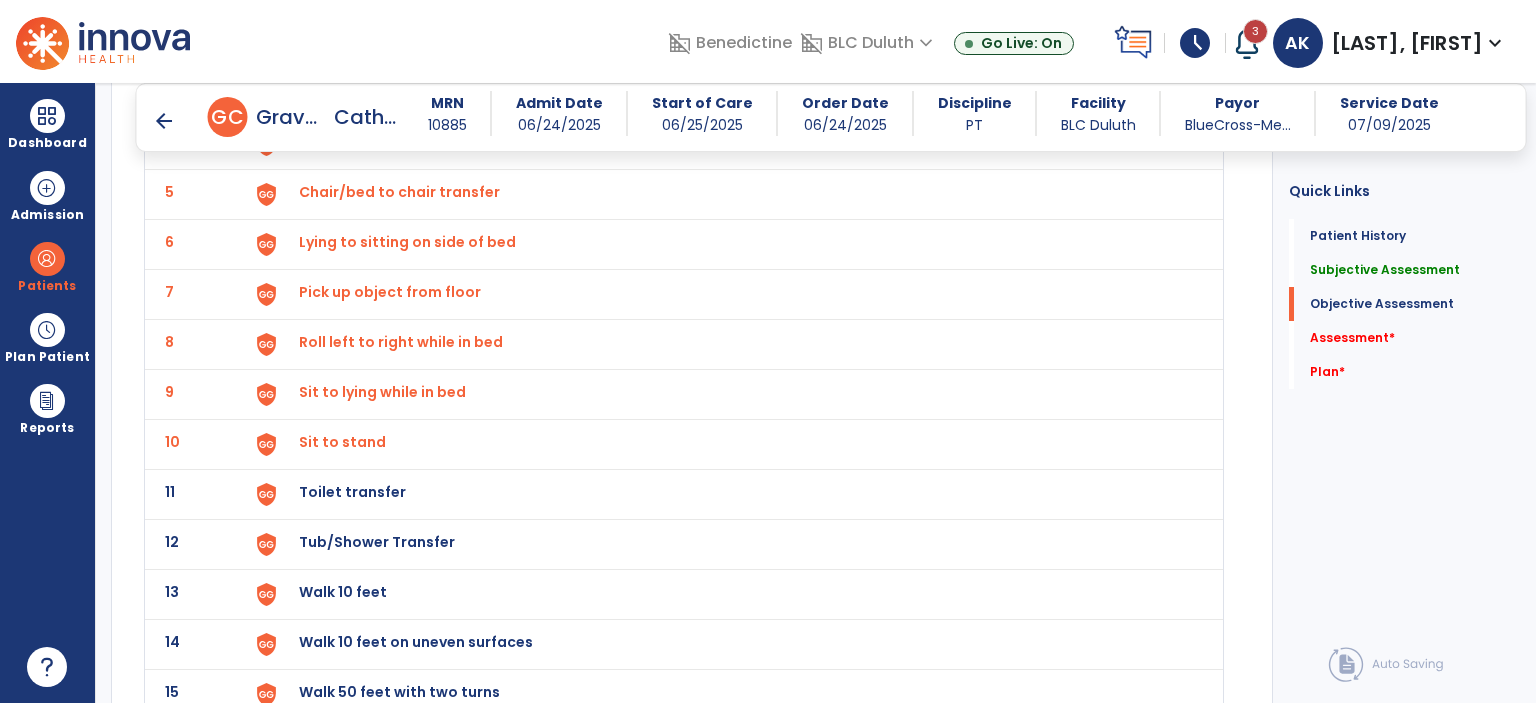 scroll, scrollTop: 2288, scrollLeft: 0, axis: vertical 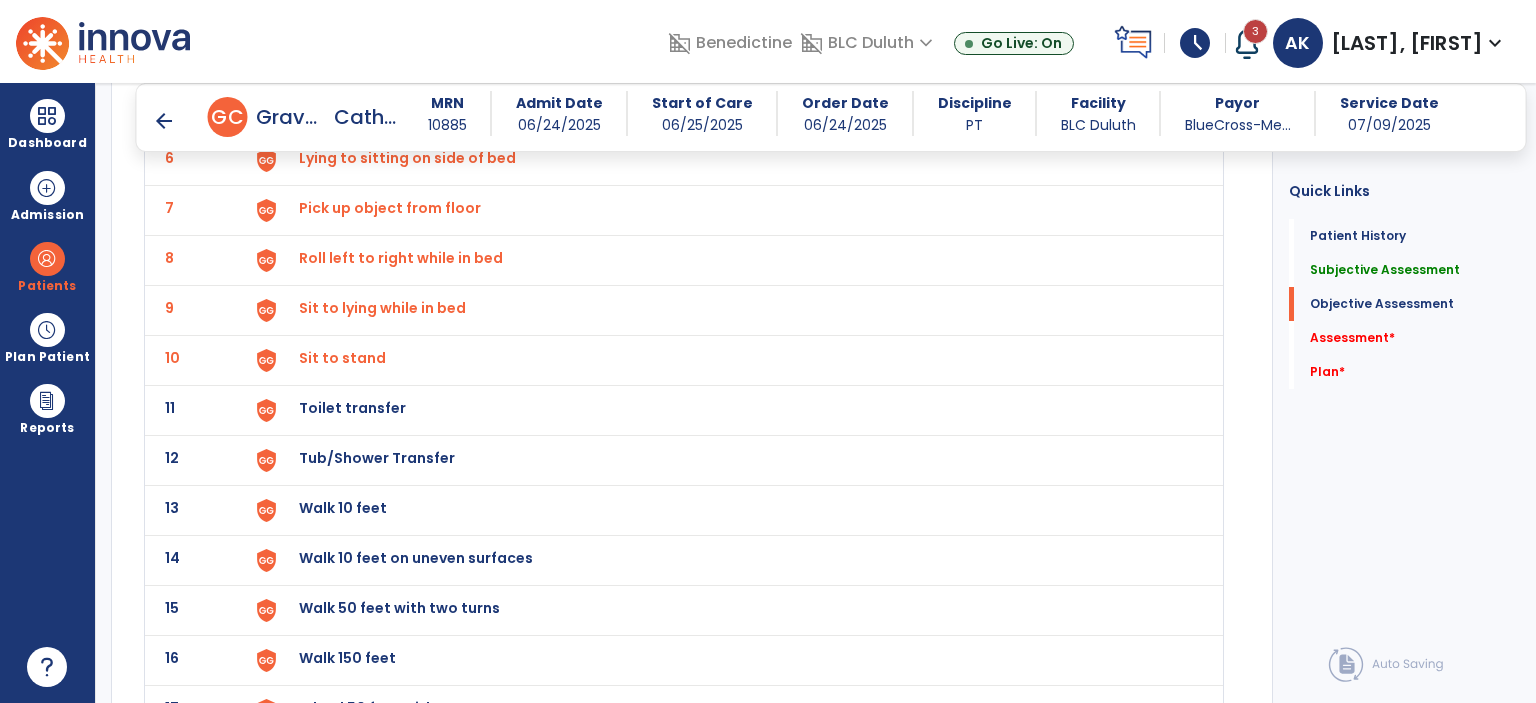 click on "Toilet transfer" at bounding box center (345, -92) 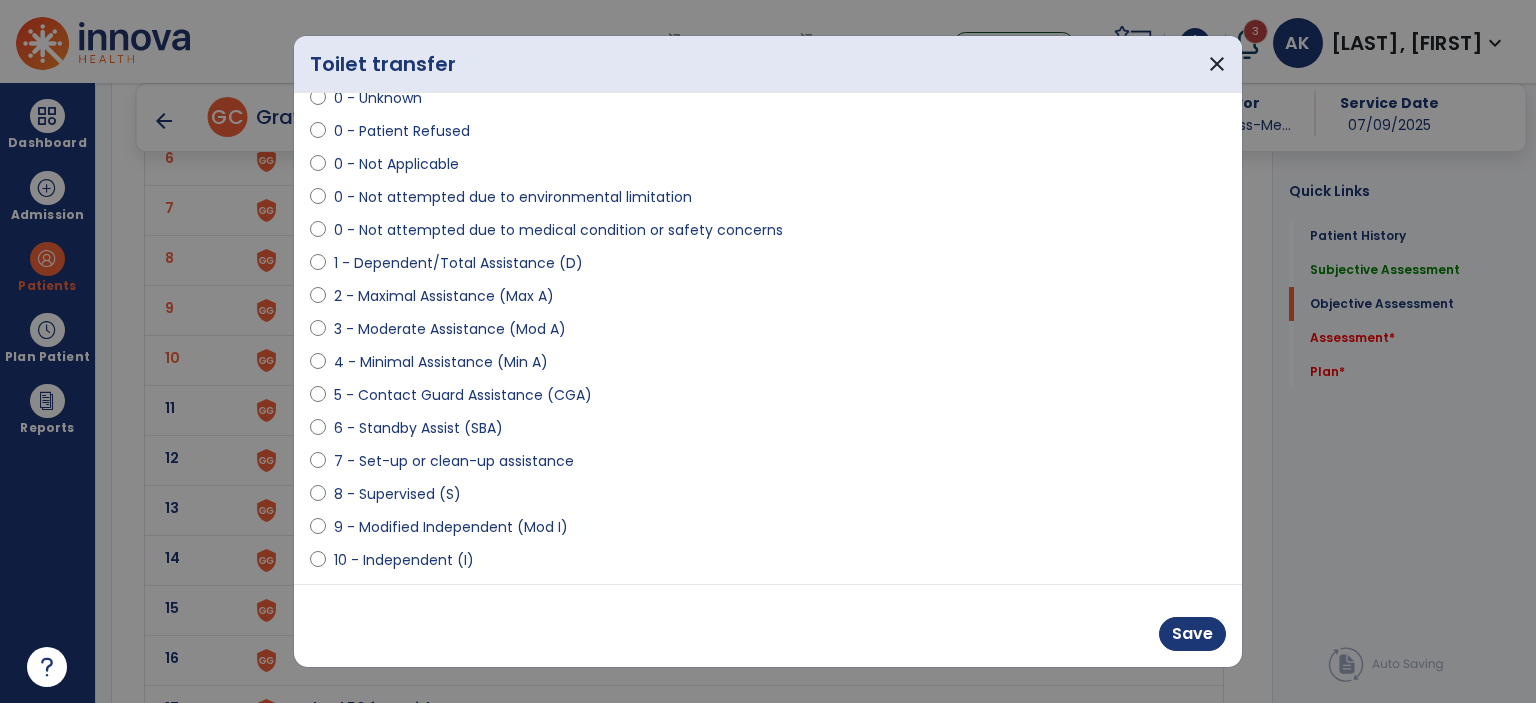 scroll, scrollTop: 197, scrollLeft: 0, axis: vertical 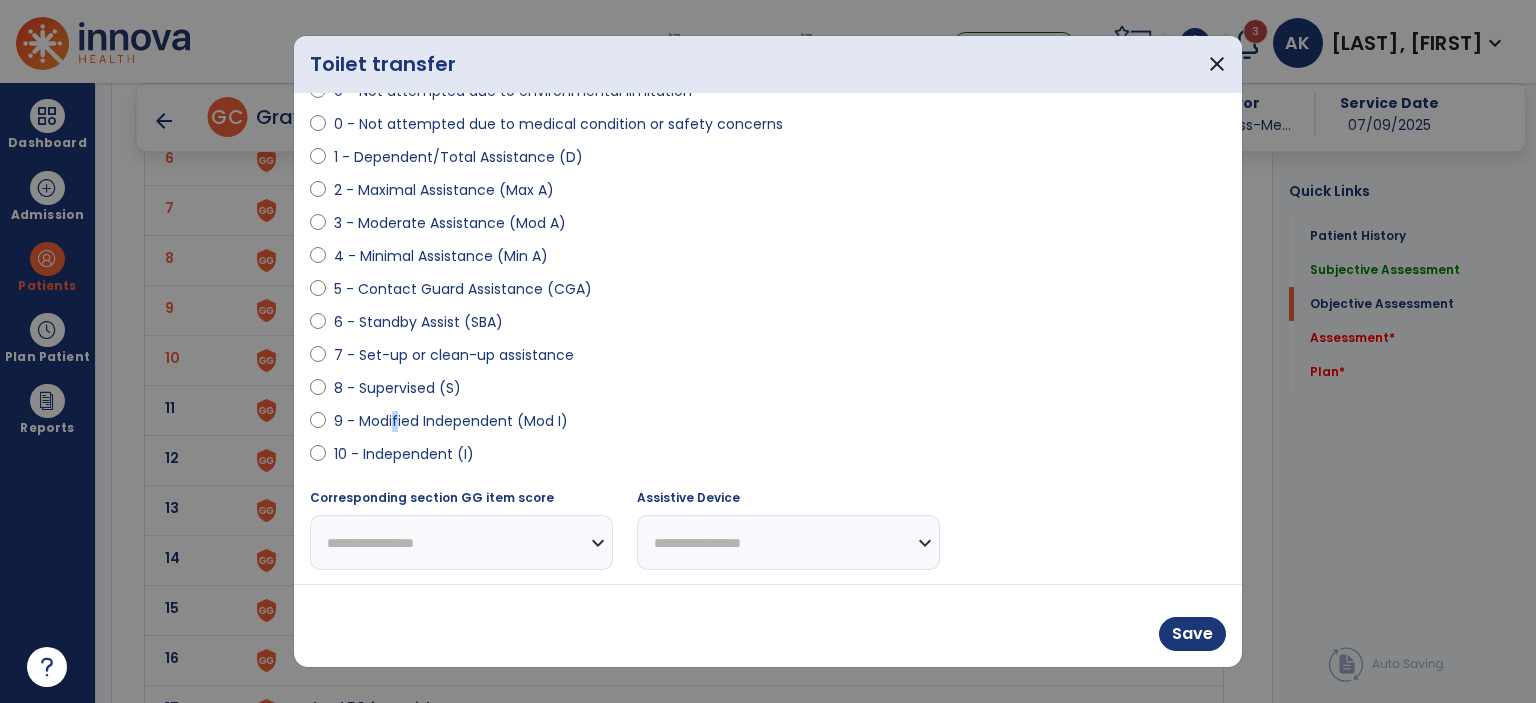 click on "9 - Modified Independent (Mod I)" at bounding box center [451, 421] 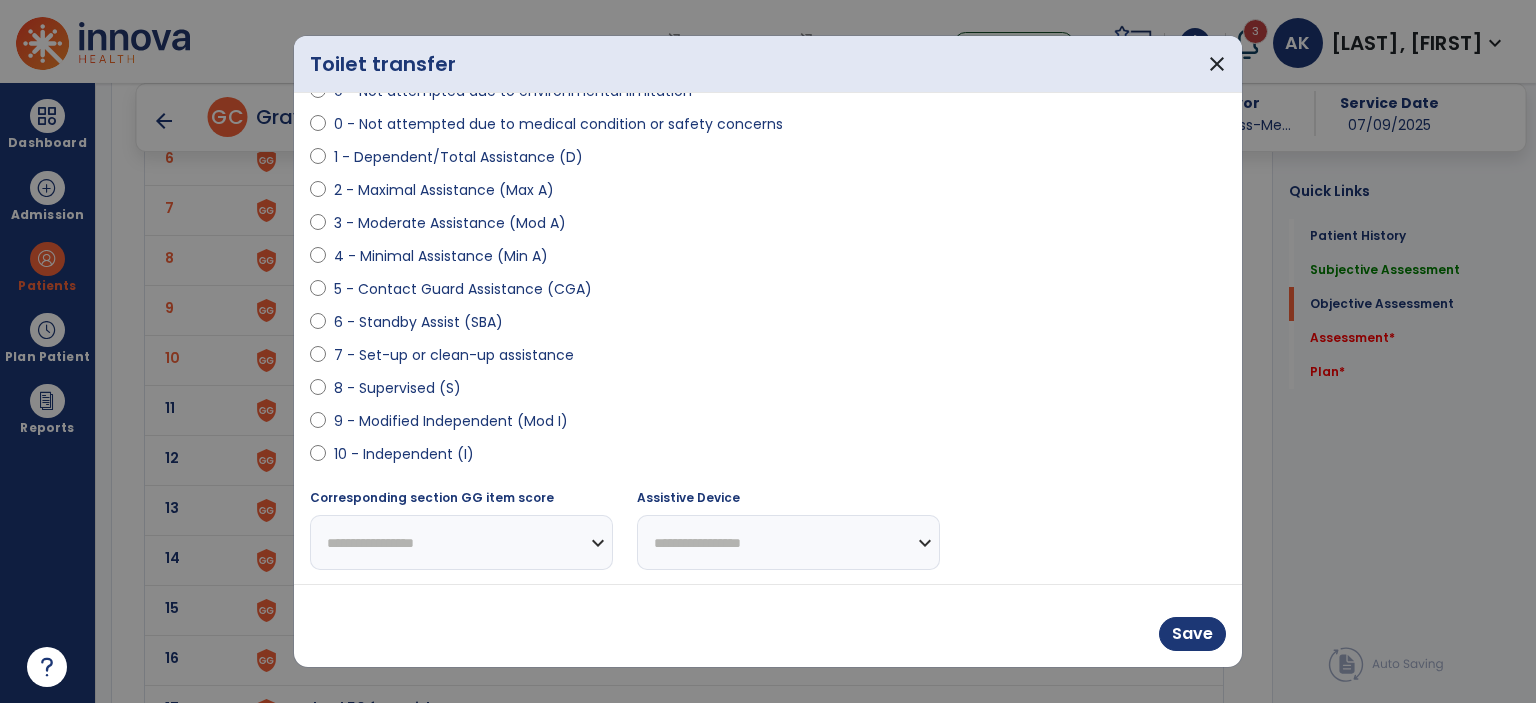 click on "9 - Modified Independent (Mod I)" at bounding box center [451, 421] 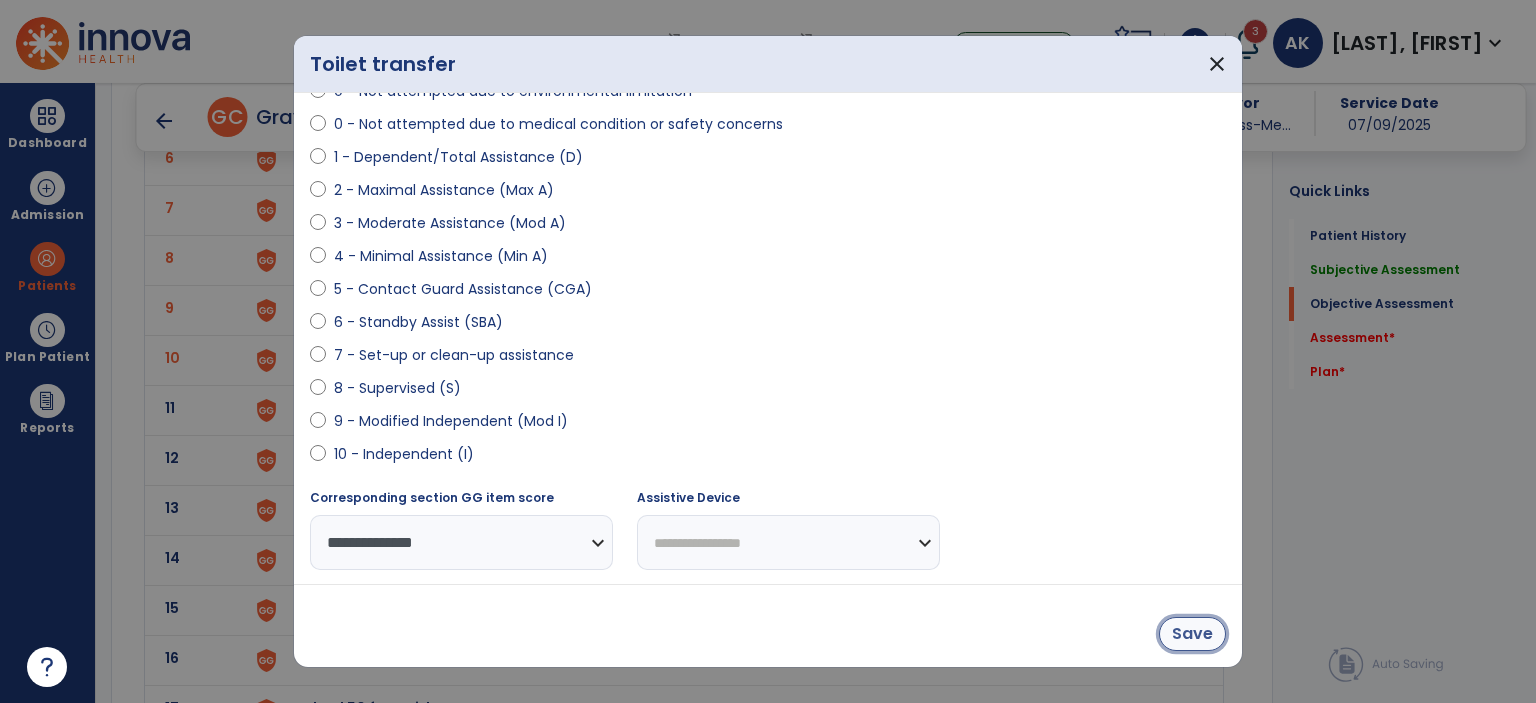 click on "Save" at bounding box center (1192, 634) 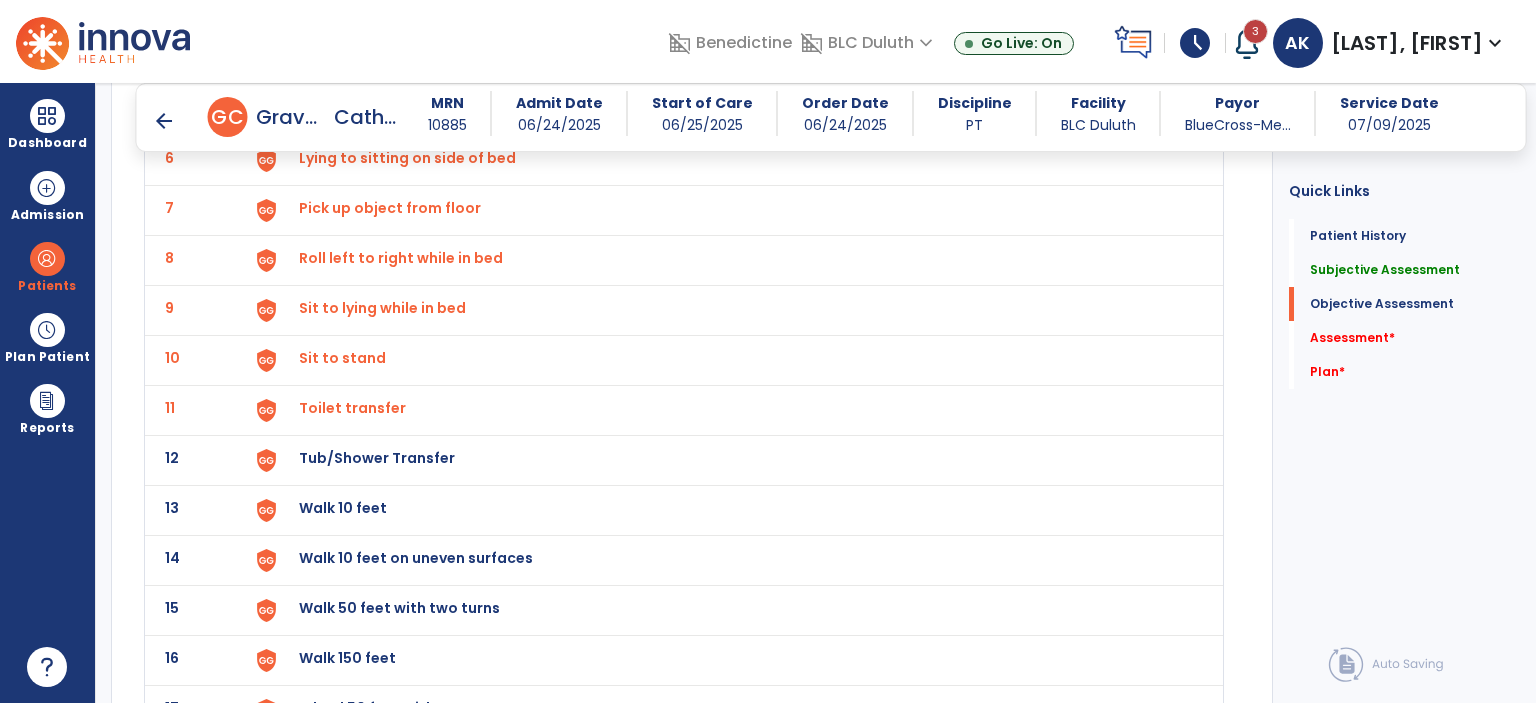 click on "Tub/Shower Transfer" at bounding box center (345, -92) 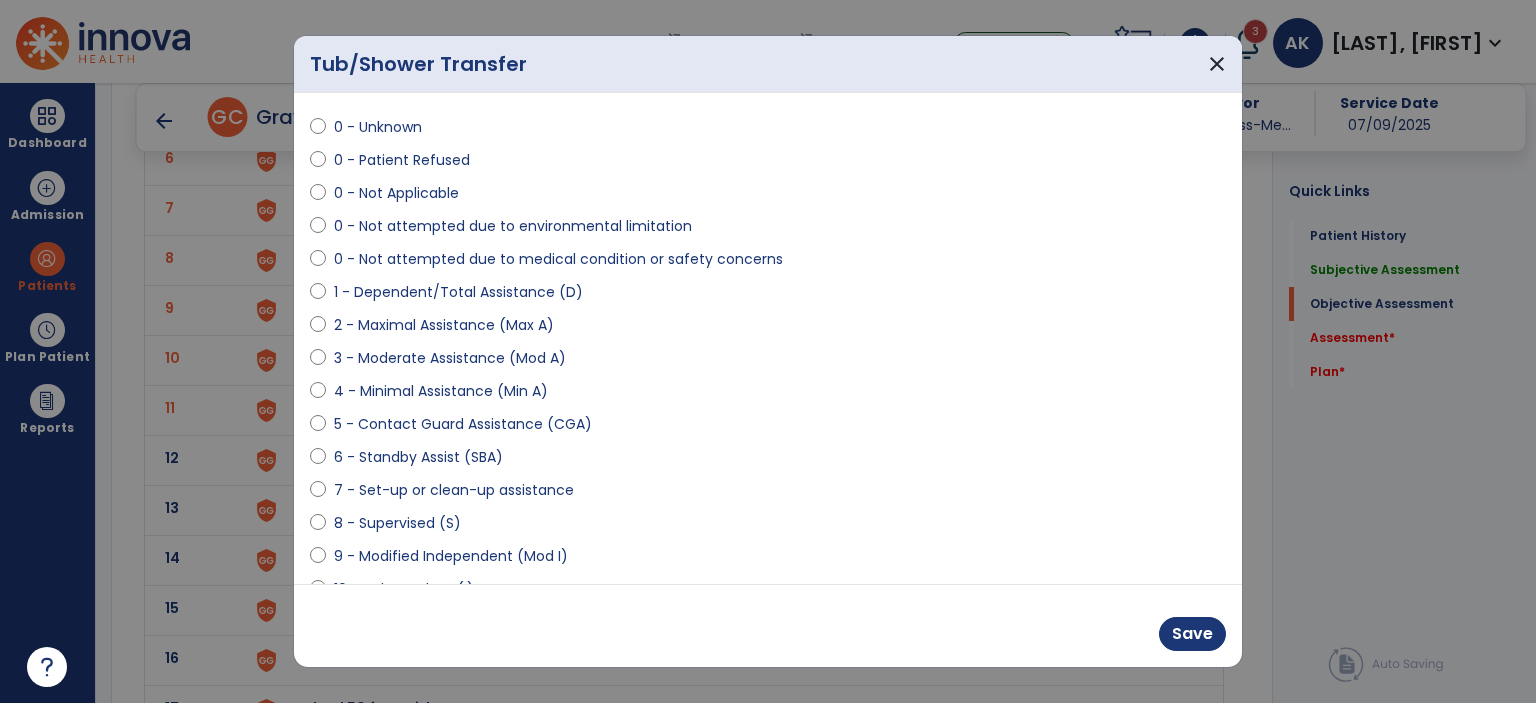 scroll, scrollTop: 197, scrollLeft: 0, axis: vertical 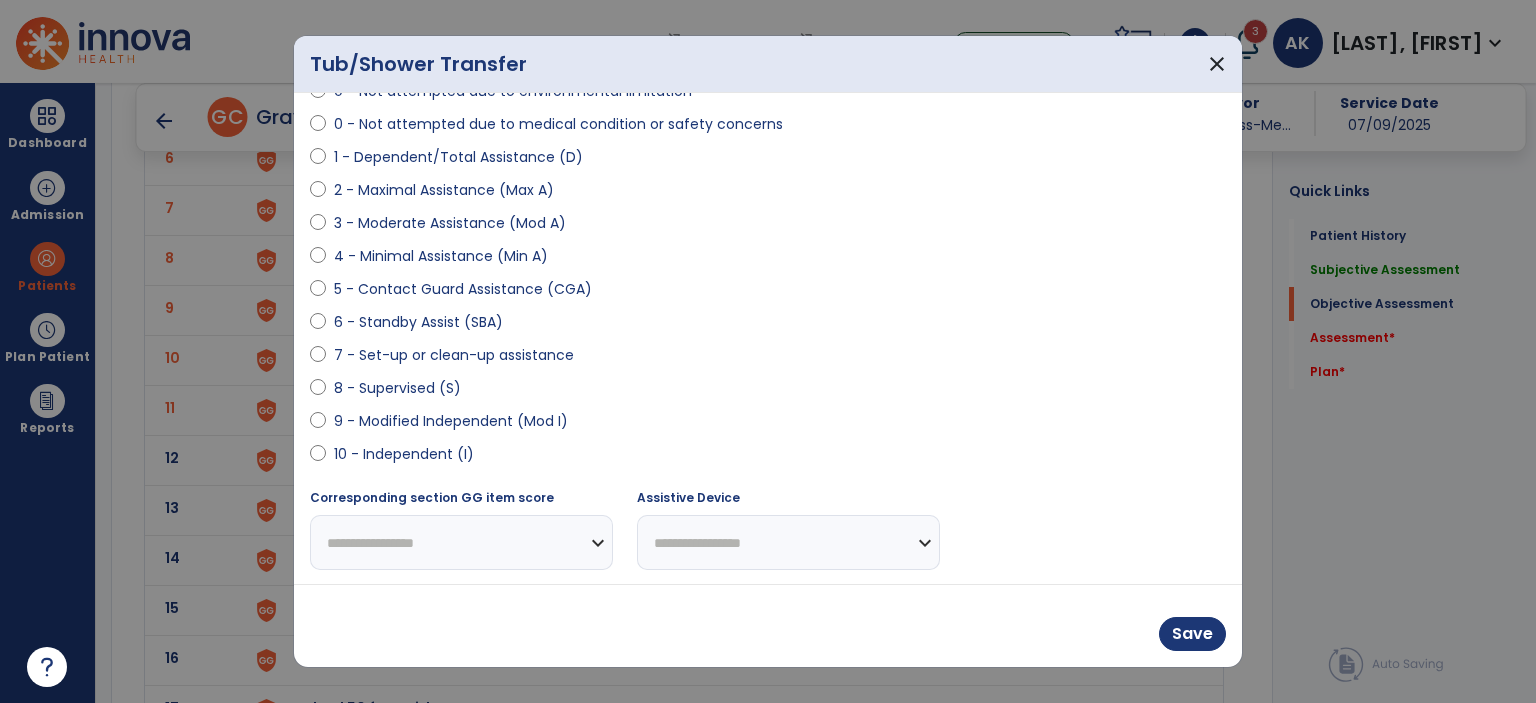 click on "9 - Modified Independent (Mod I)" at bounding box center [451, 421] 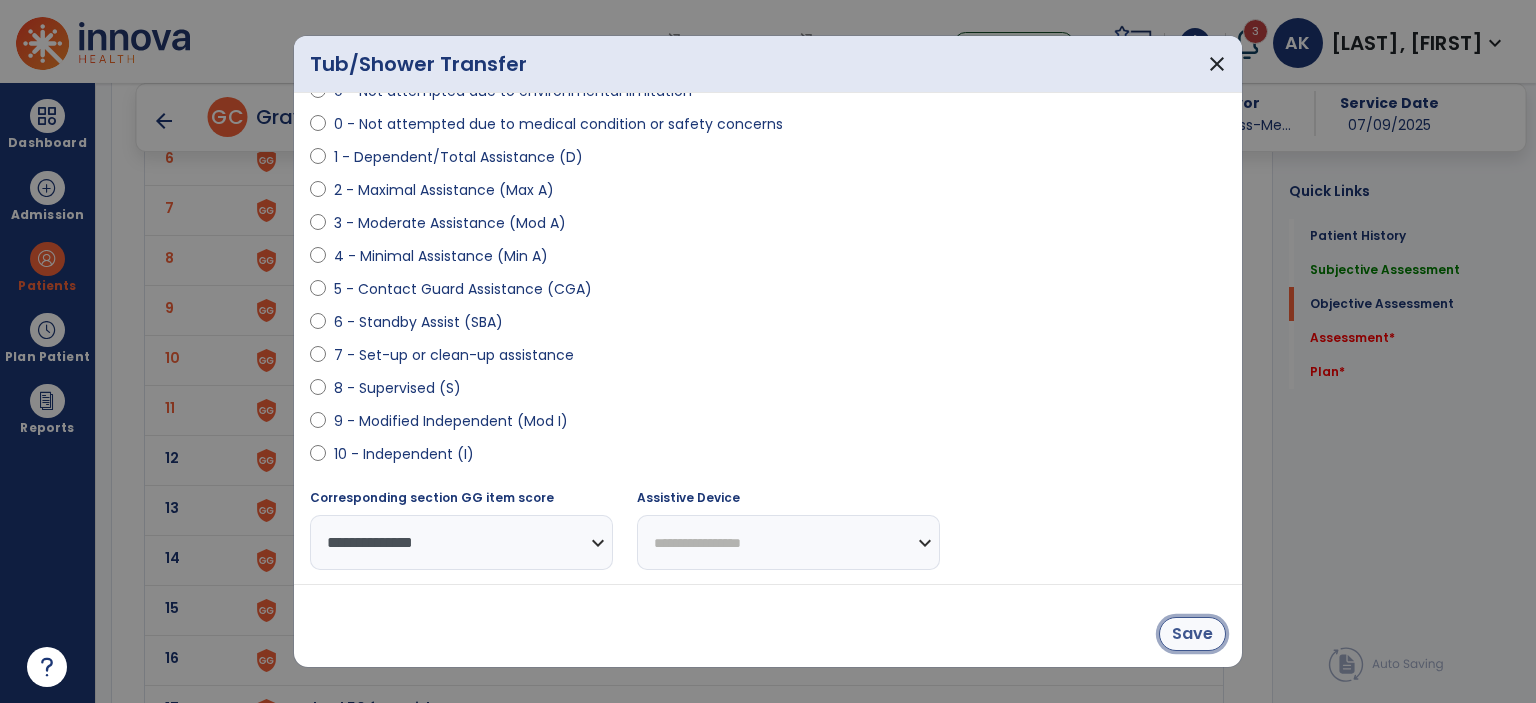 click on "Save" at bounding box center (1192, 634) 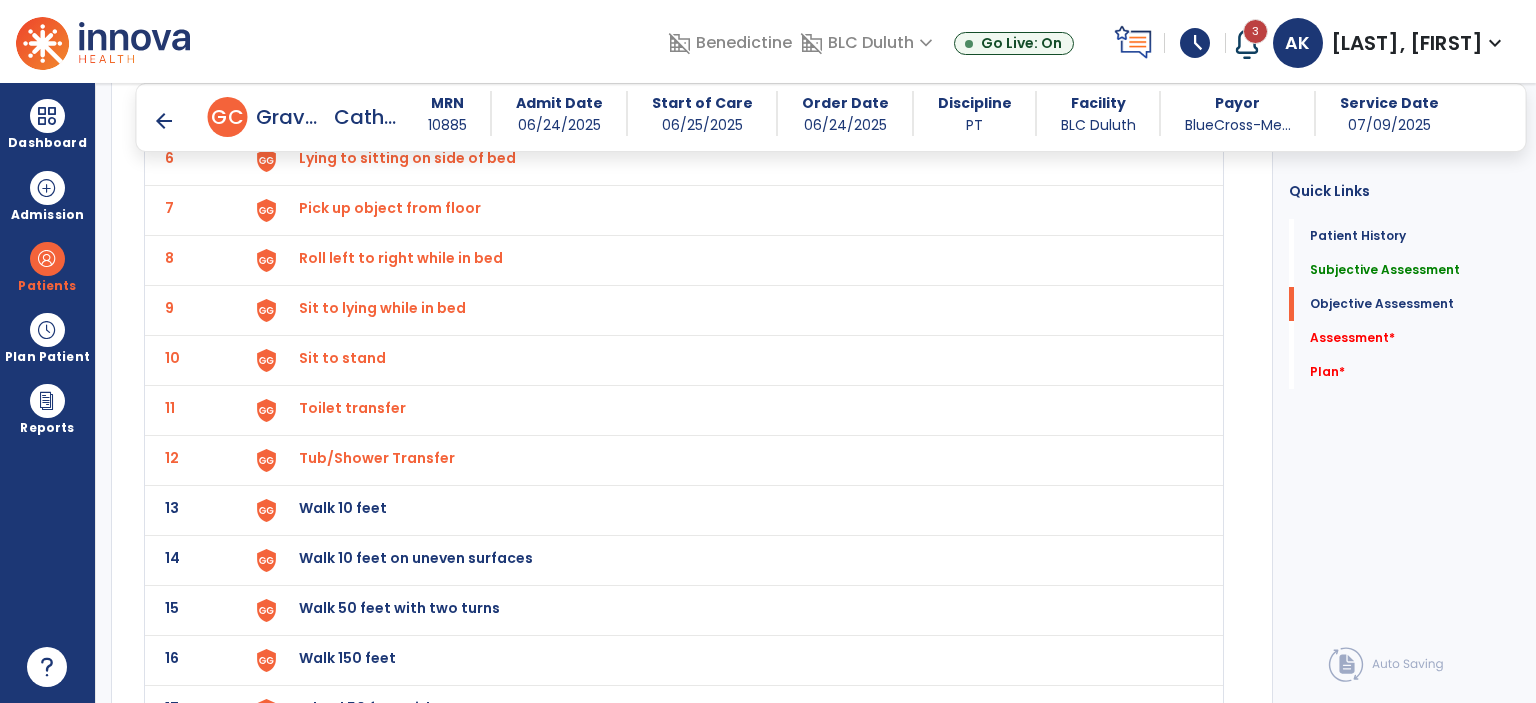 click on "Walk 10 feet" at bounding box center (345, -92) 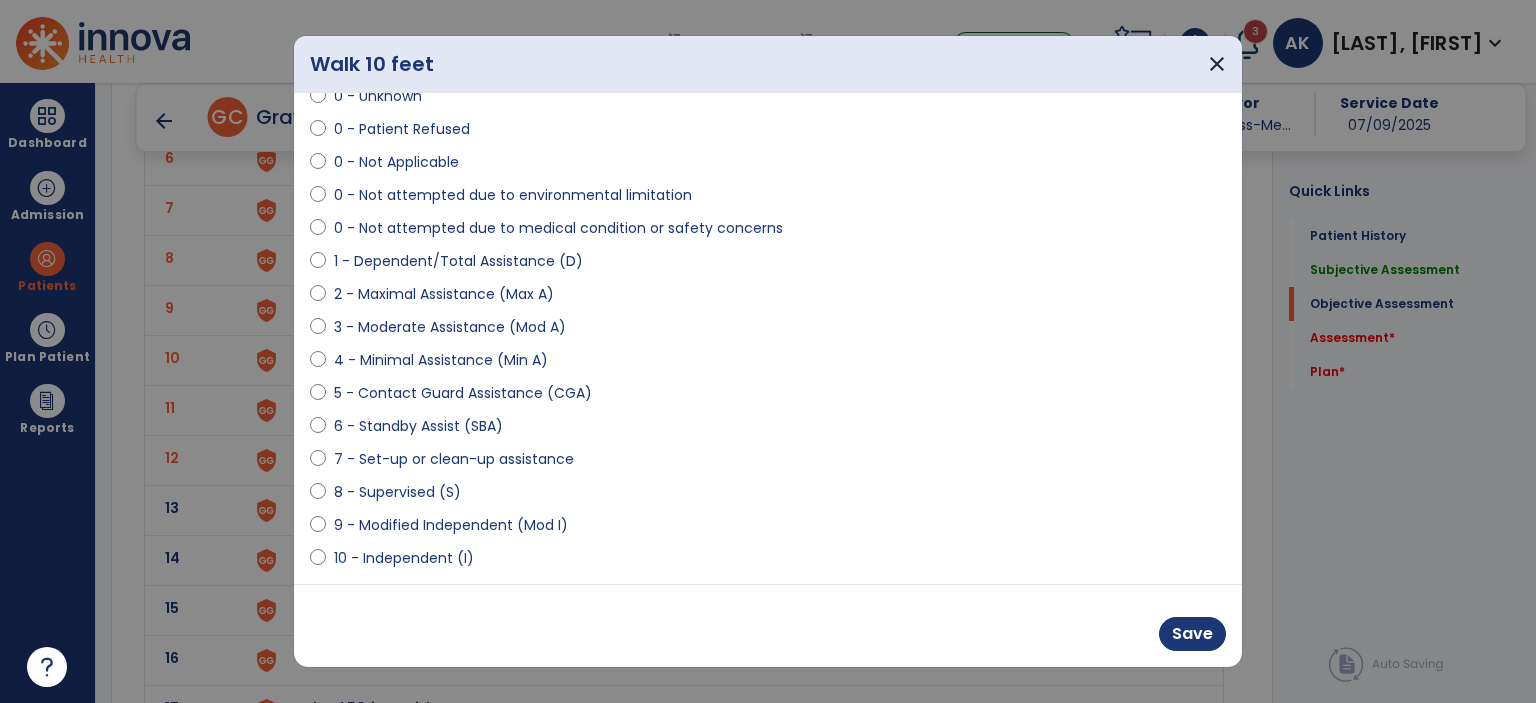 scroll, scrollTop: 197, scrollLeft: 0, axis: vertical 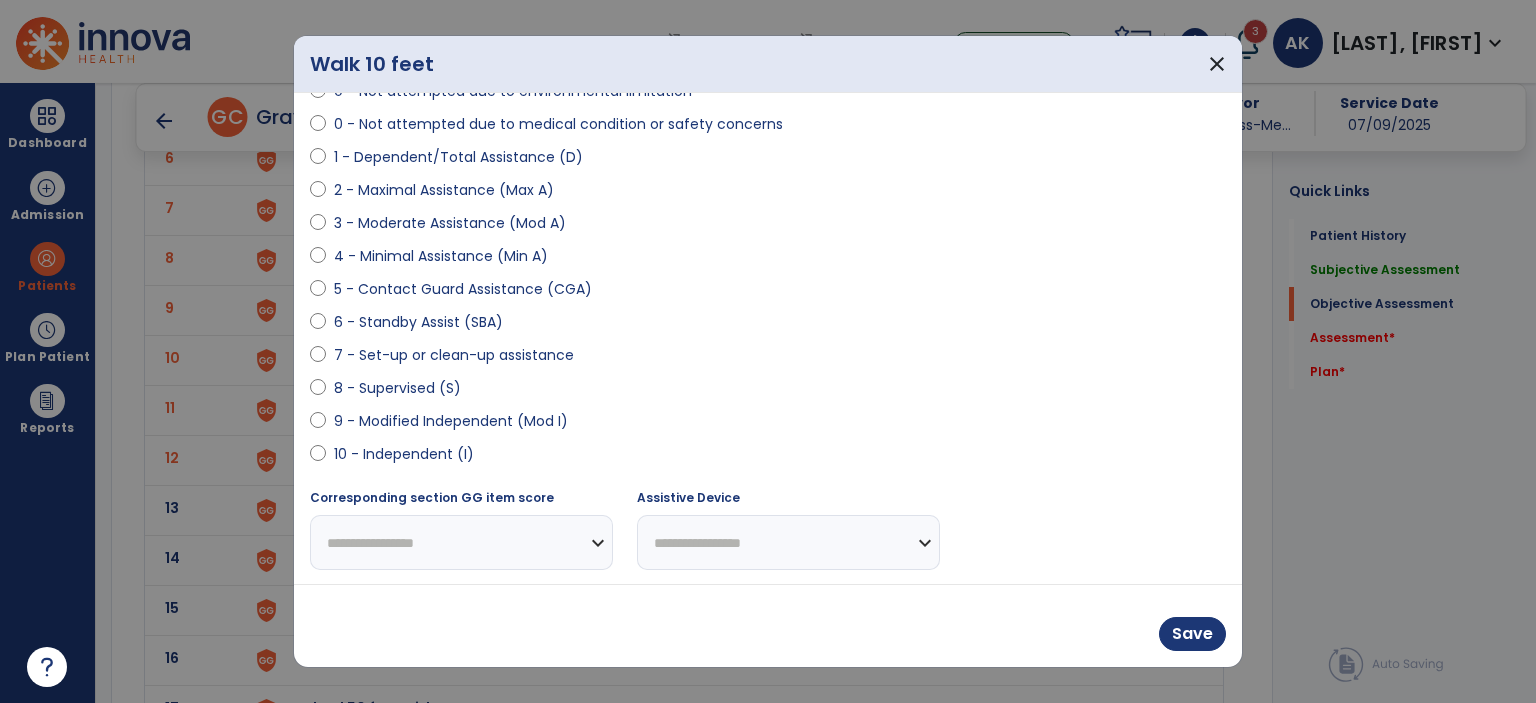 click on "9 - Modified Independent (Mod I)" at bounding box center [451, 421] 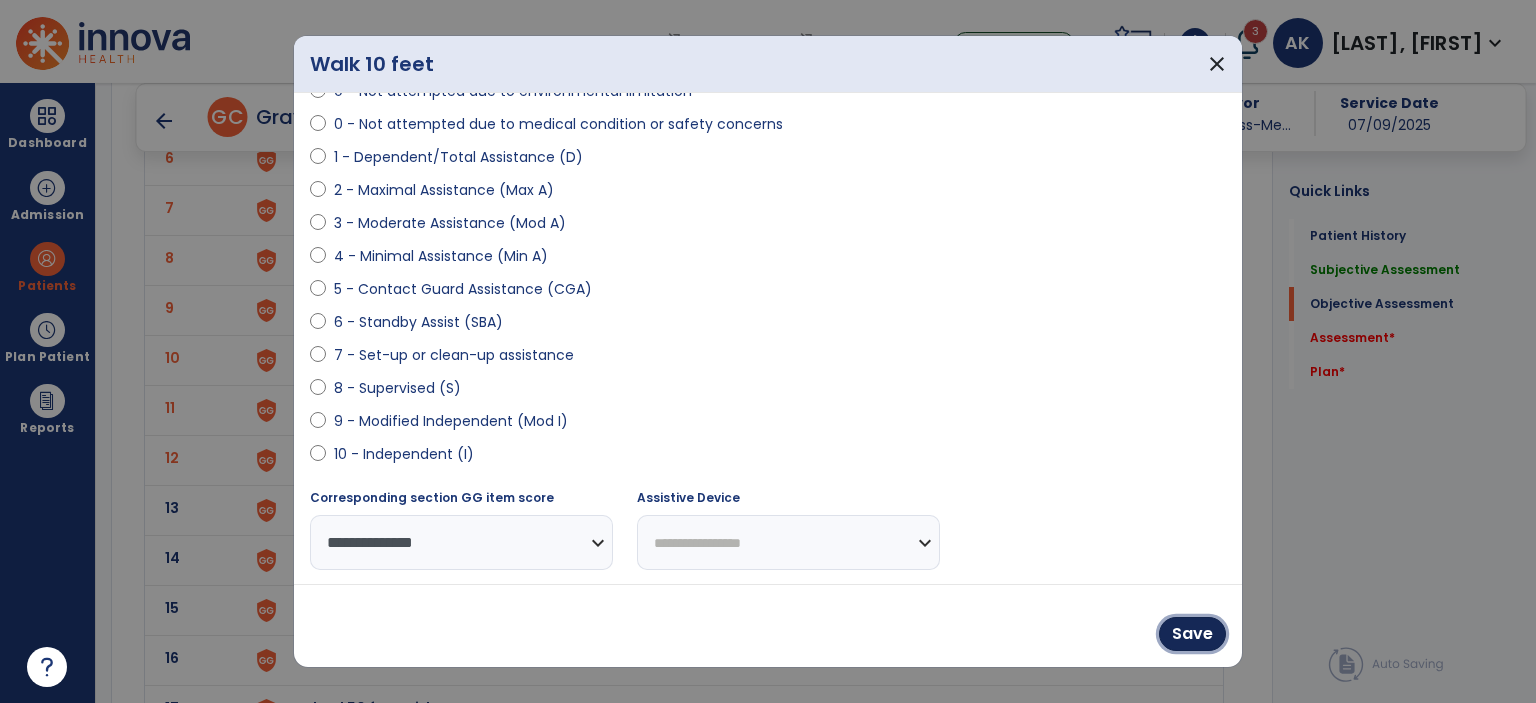 click on "Save" at bounding box center (1192, 634) 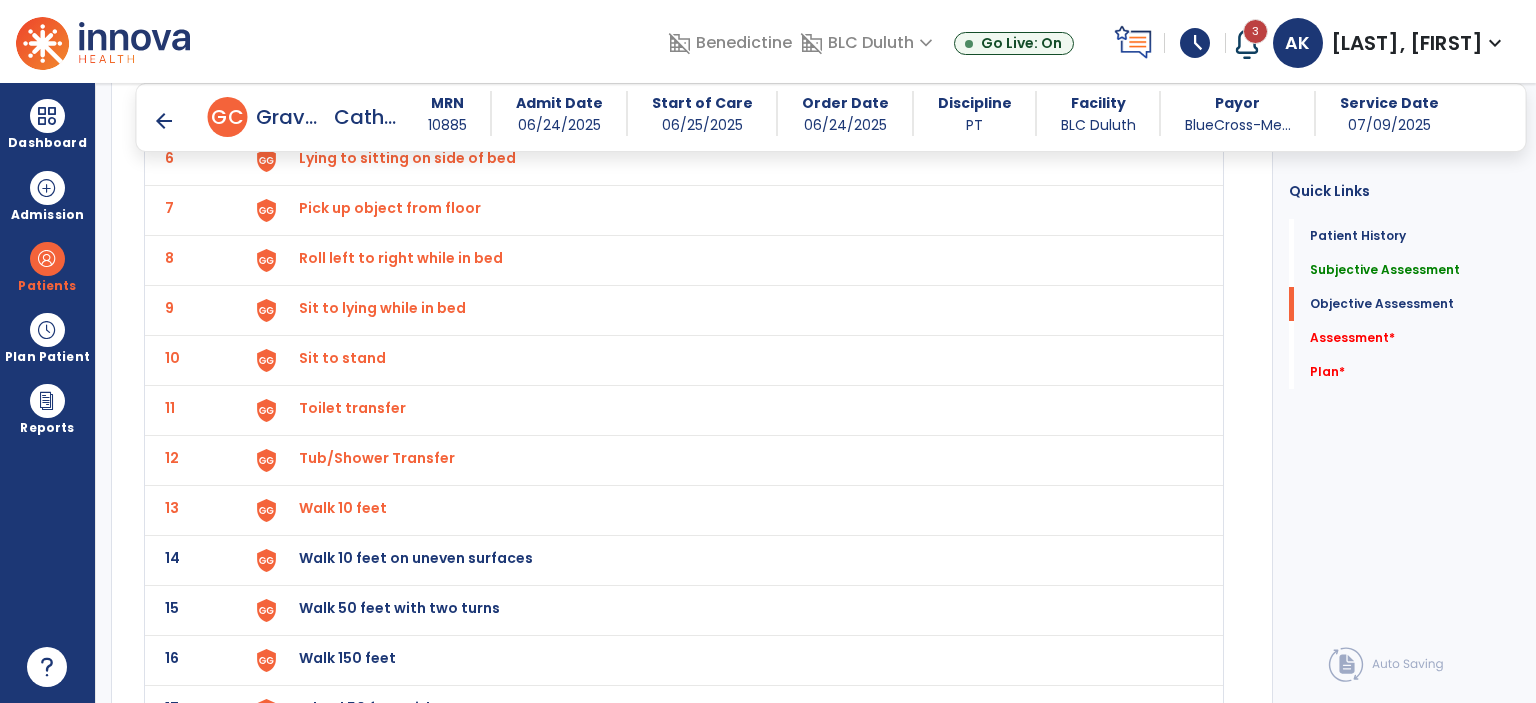 click on "Walk 10 feet on uneven surfaces" at bounding box center (345, -92) 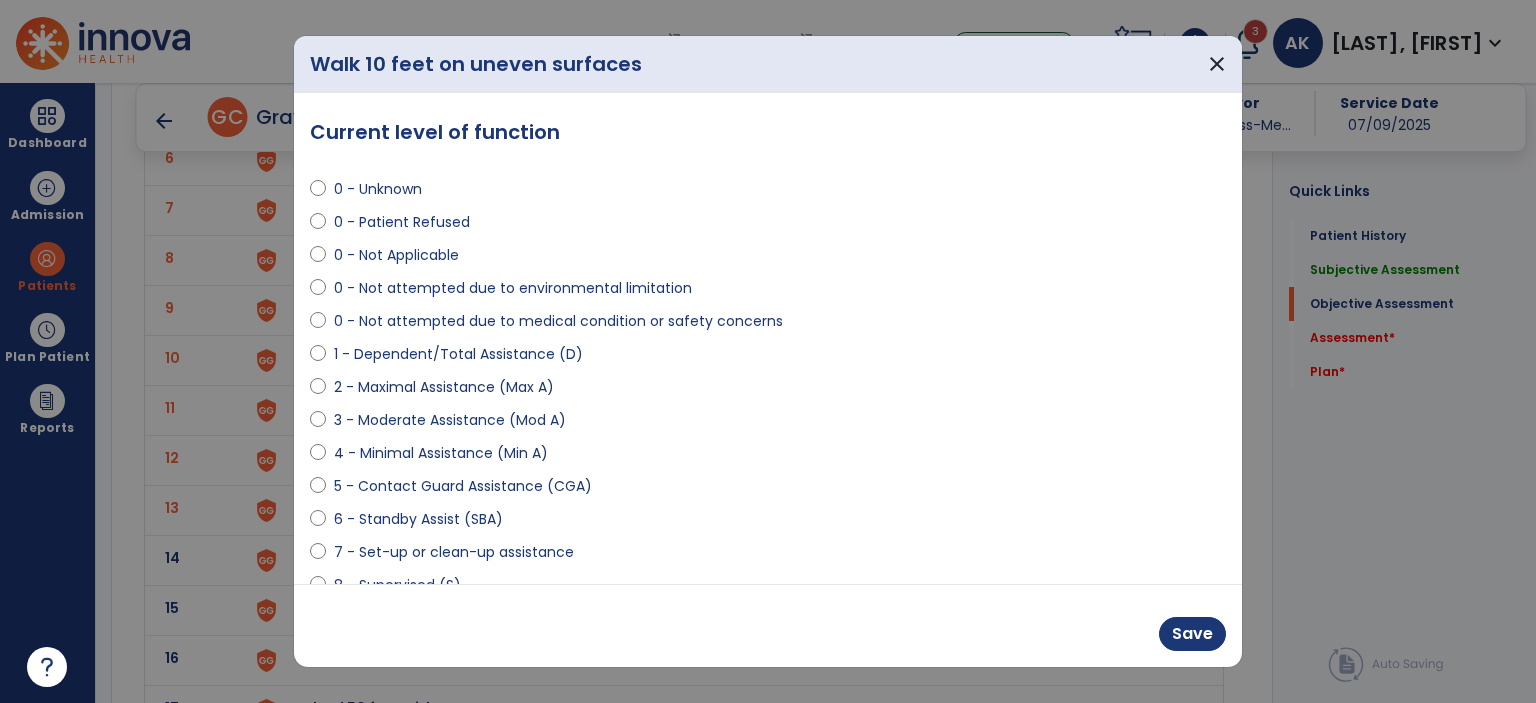 click on "6 - Standby Assist (SBA)" at bounding box center [418, 519] 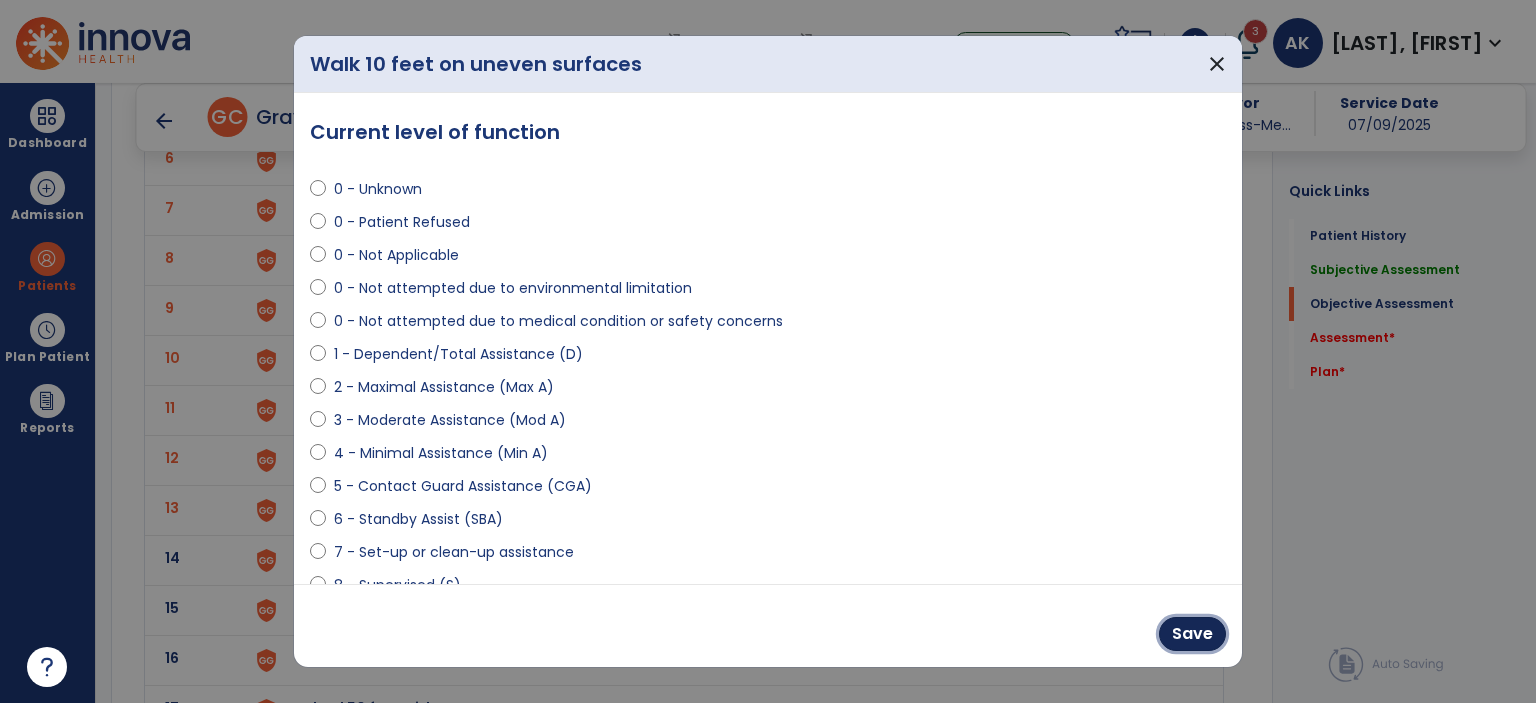 click on "Save" at bounding box center (1192, 634) 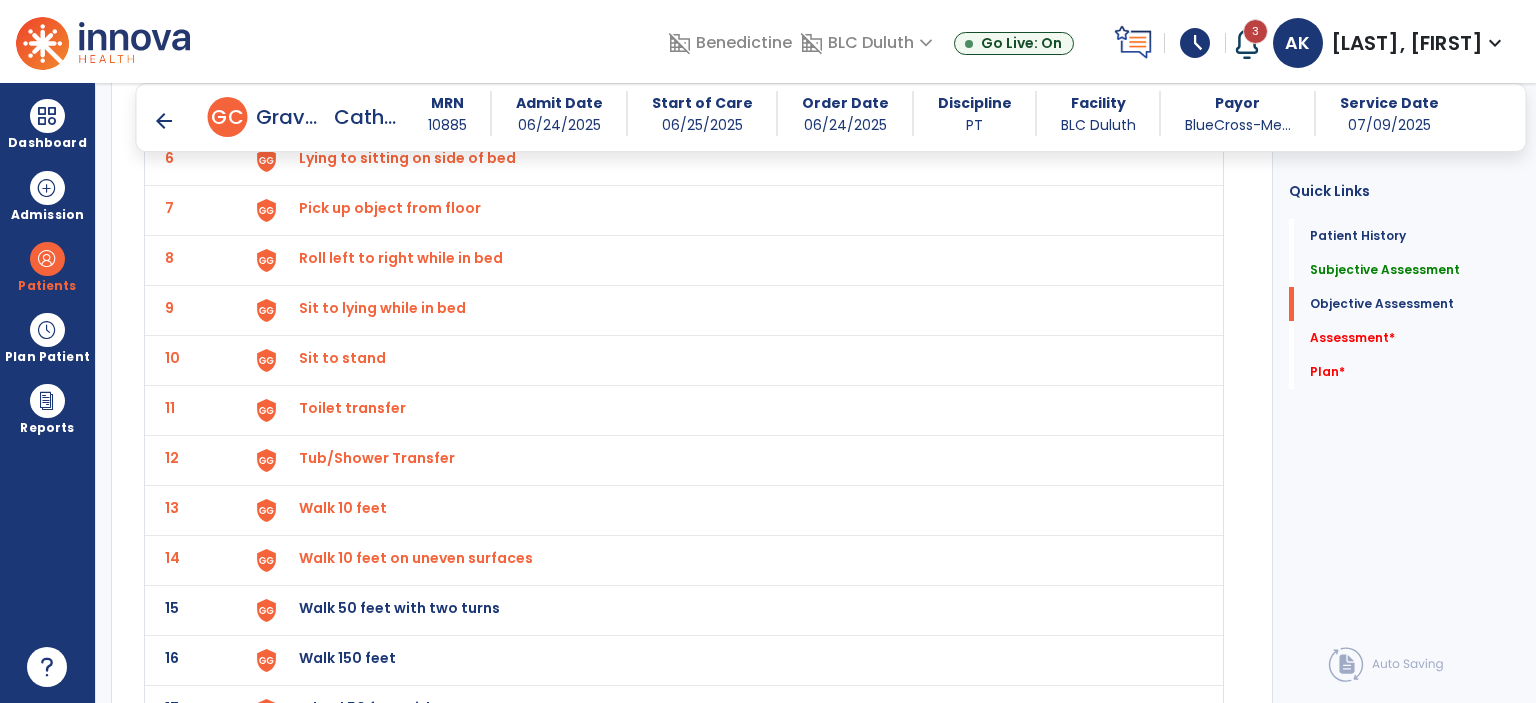click on "Walk 50 feet with two turns" at bounding box center [345, -92] 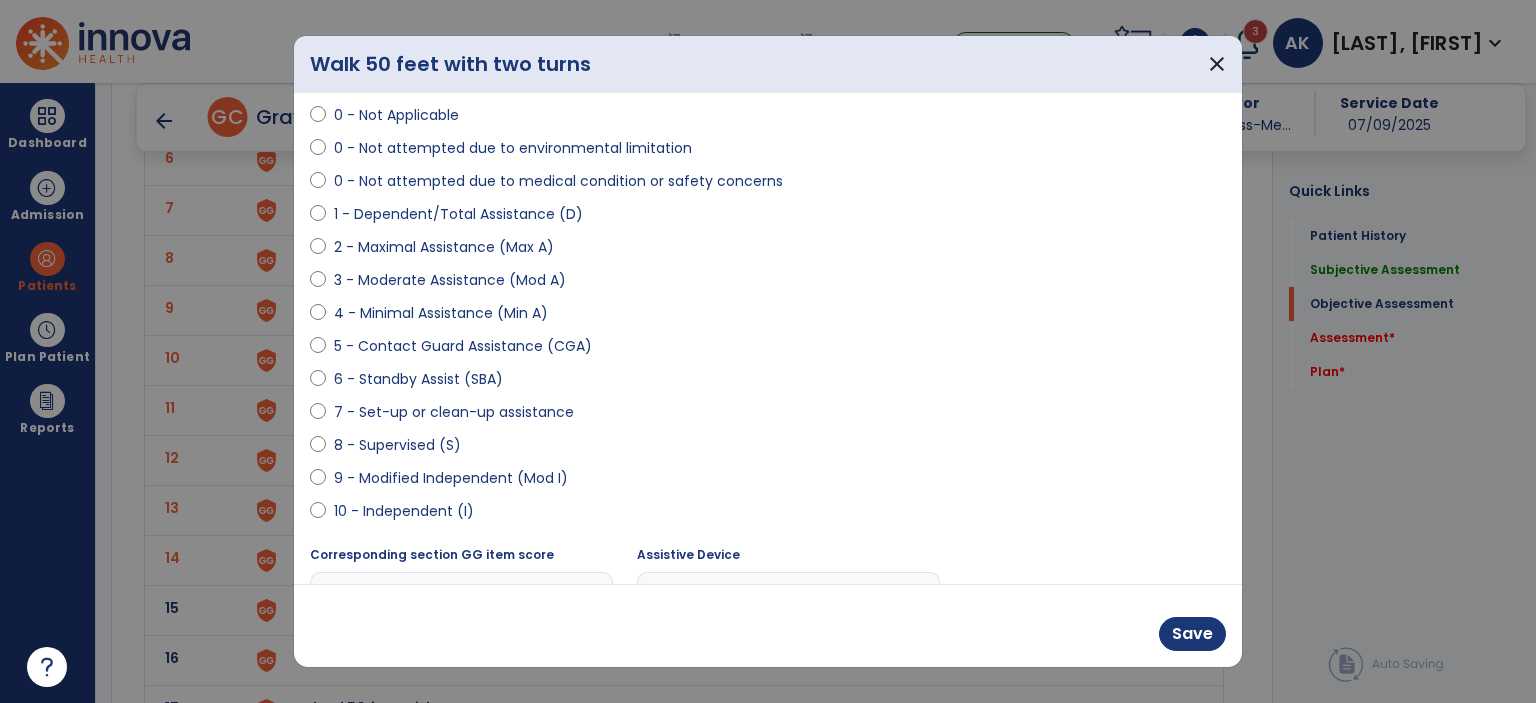 scroll, scrollTop: 197, scrollLeft: 0, axis: vertical 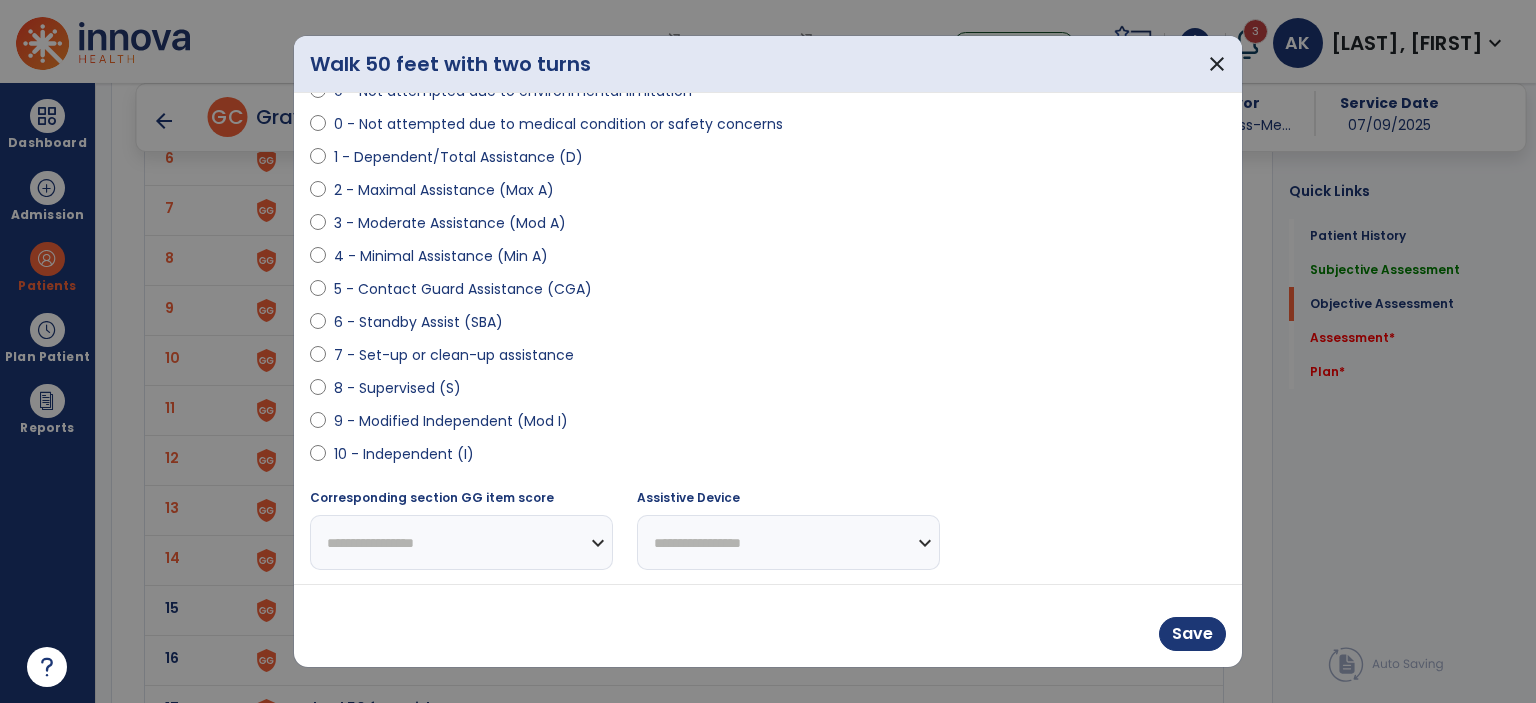 click on "9 - Modified Independent (Mod I)" at bounding box center (451, 421) 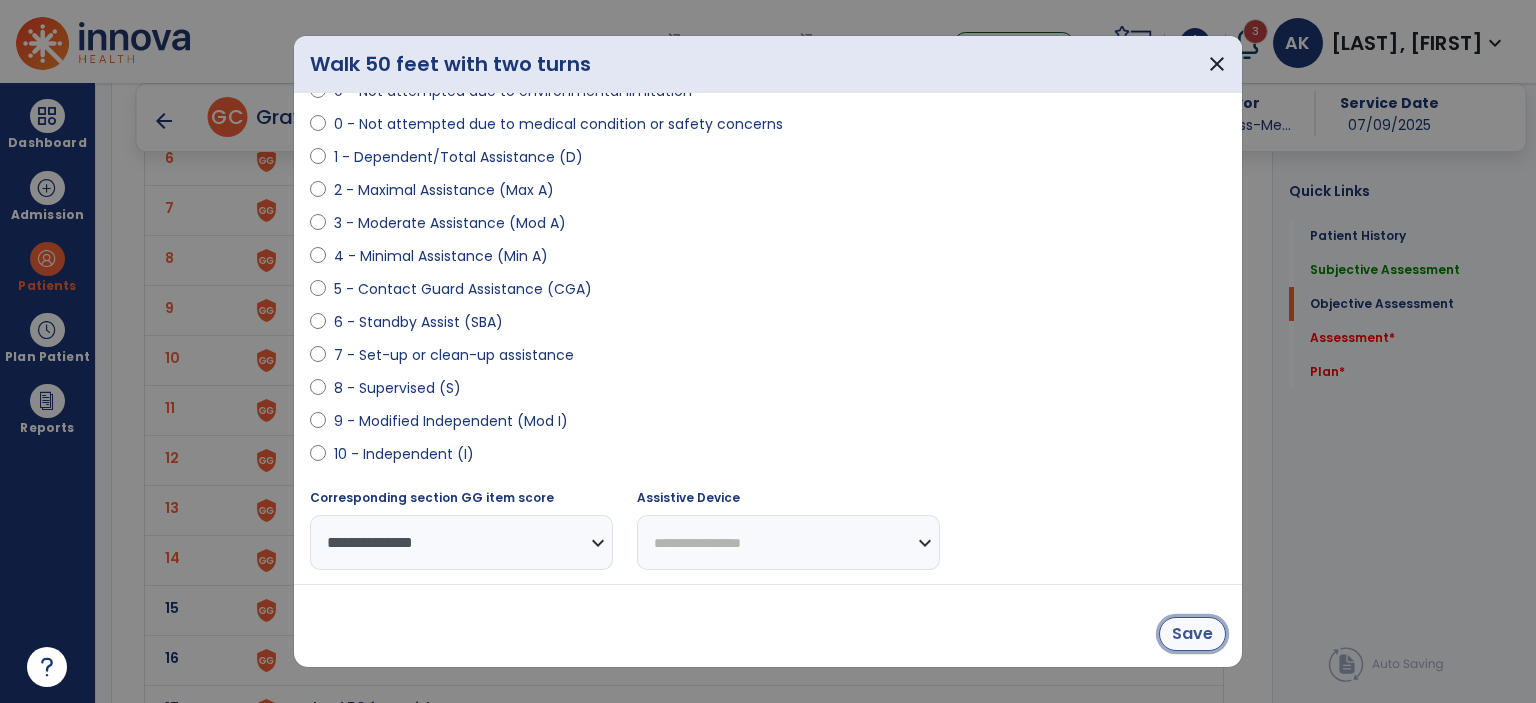 click on "Save" at bounding box center (1192, 634) 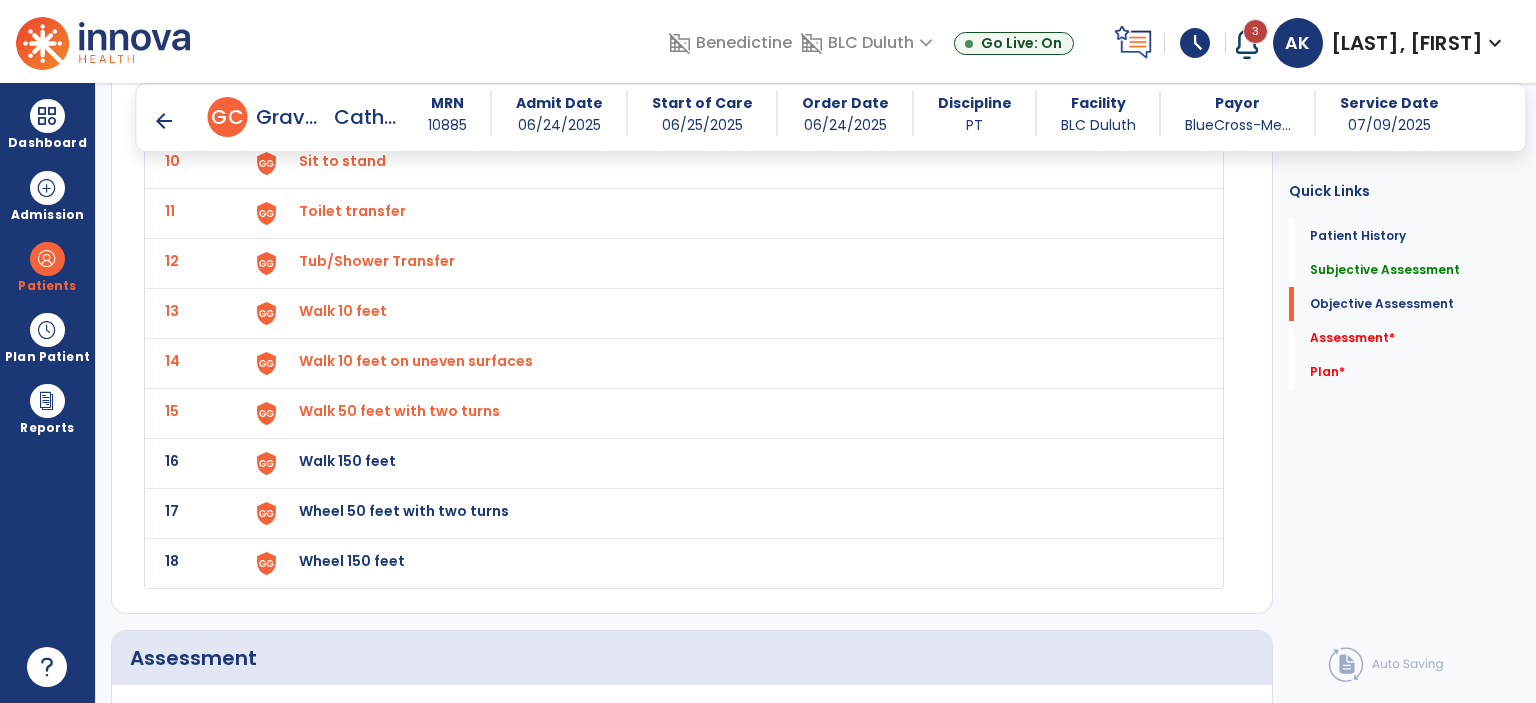 scroll, scrollTop: 2488, scrollLeft: 0, axis: vertical 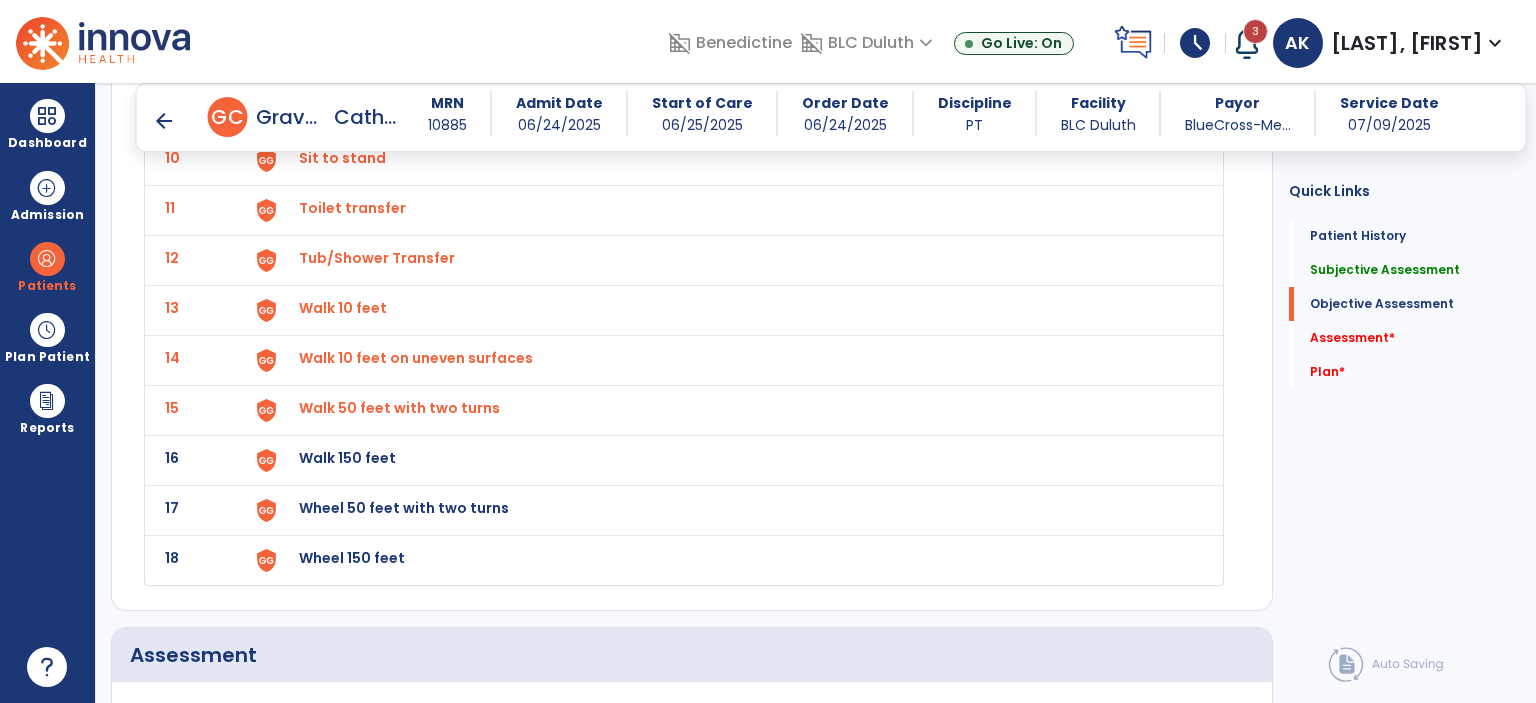 click on "Walk 150 feet" at bounding box center (345, -292) 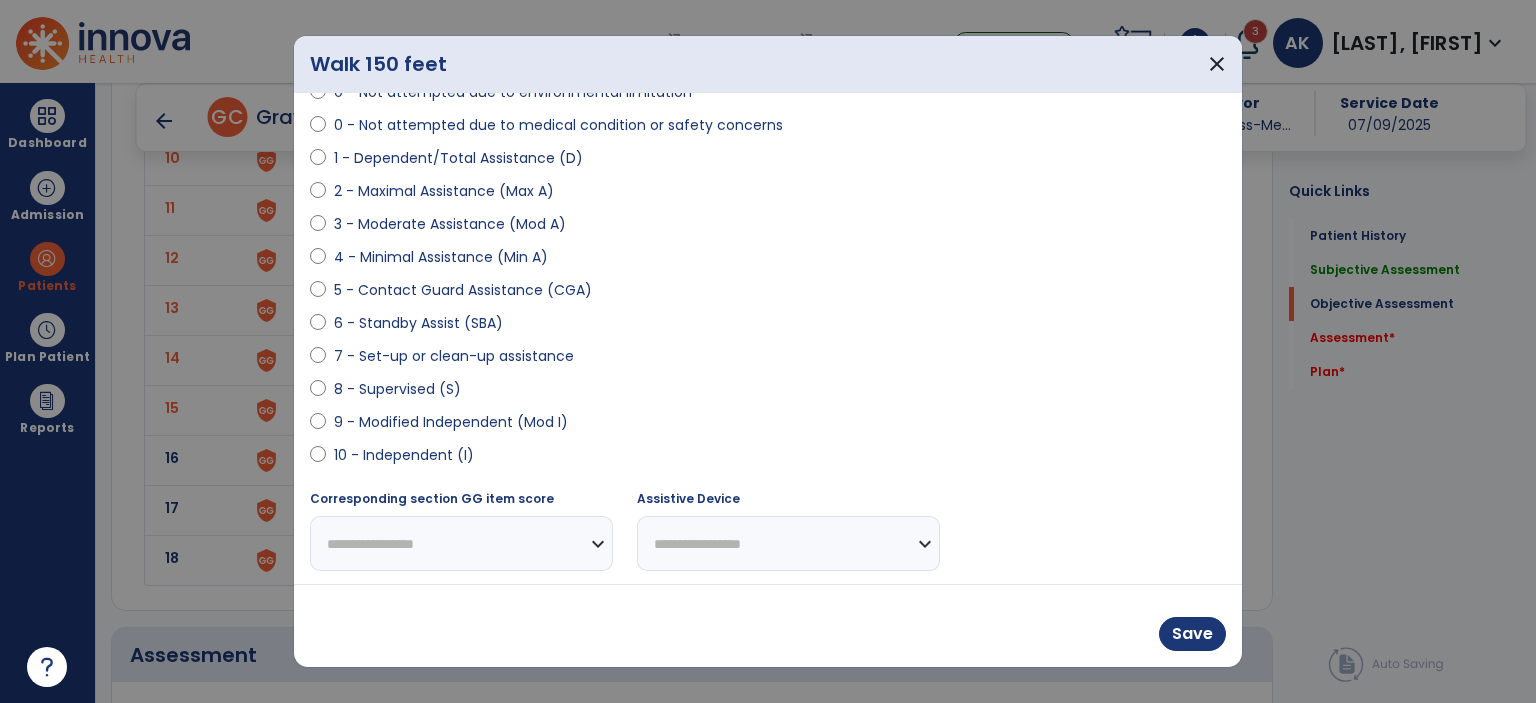 scroll, scrollTop: 197, scrollLeft: 0, axis: vertical 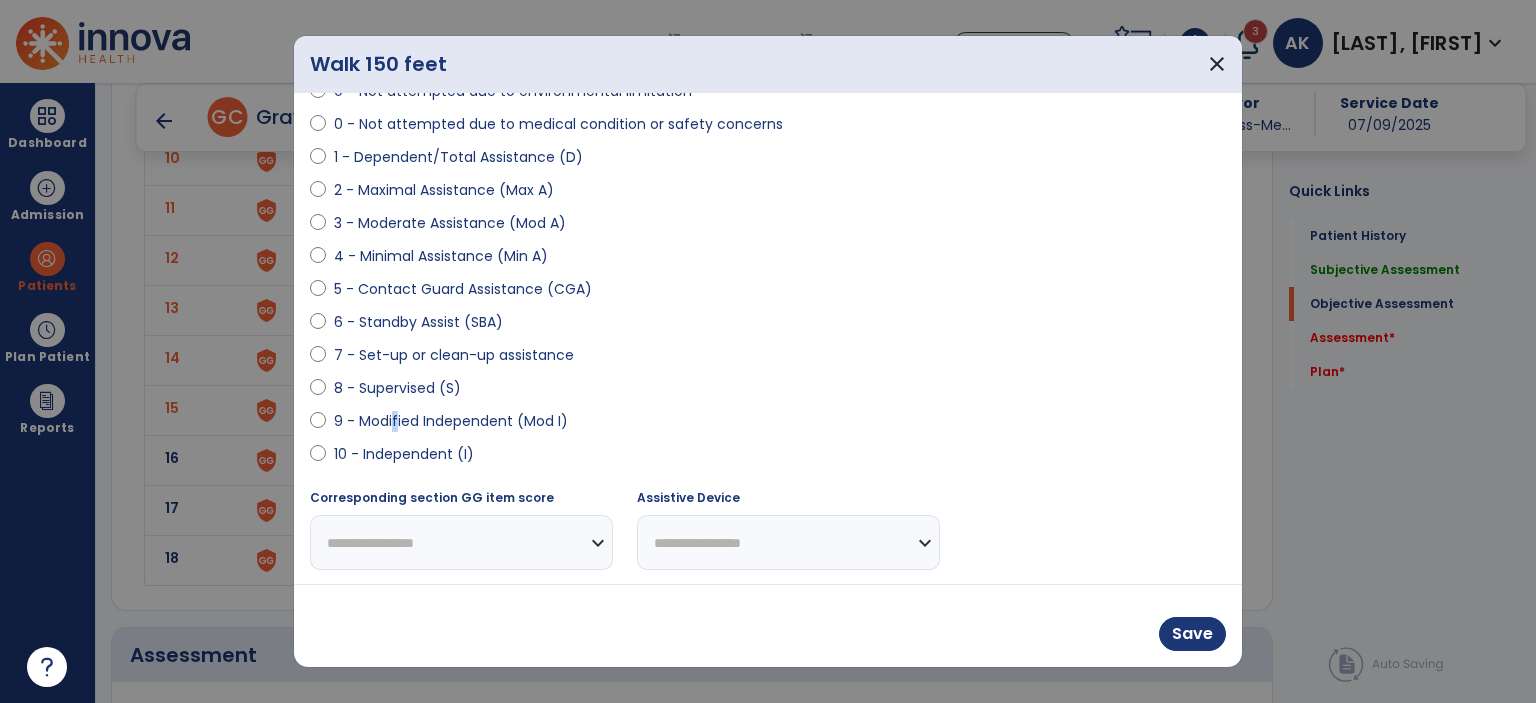 click on "9 - Modified Independent (Mod I)" at bounding box center [451, 421] 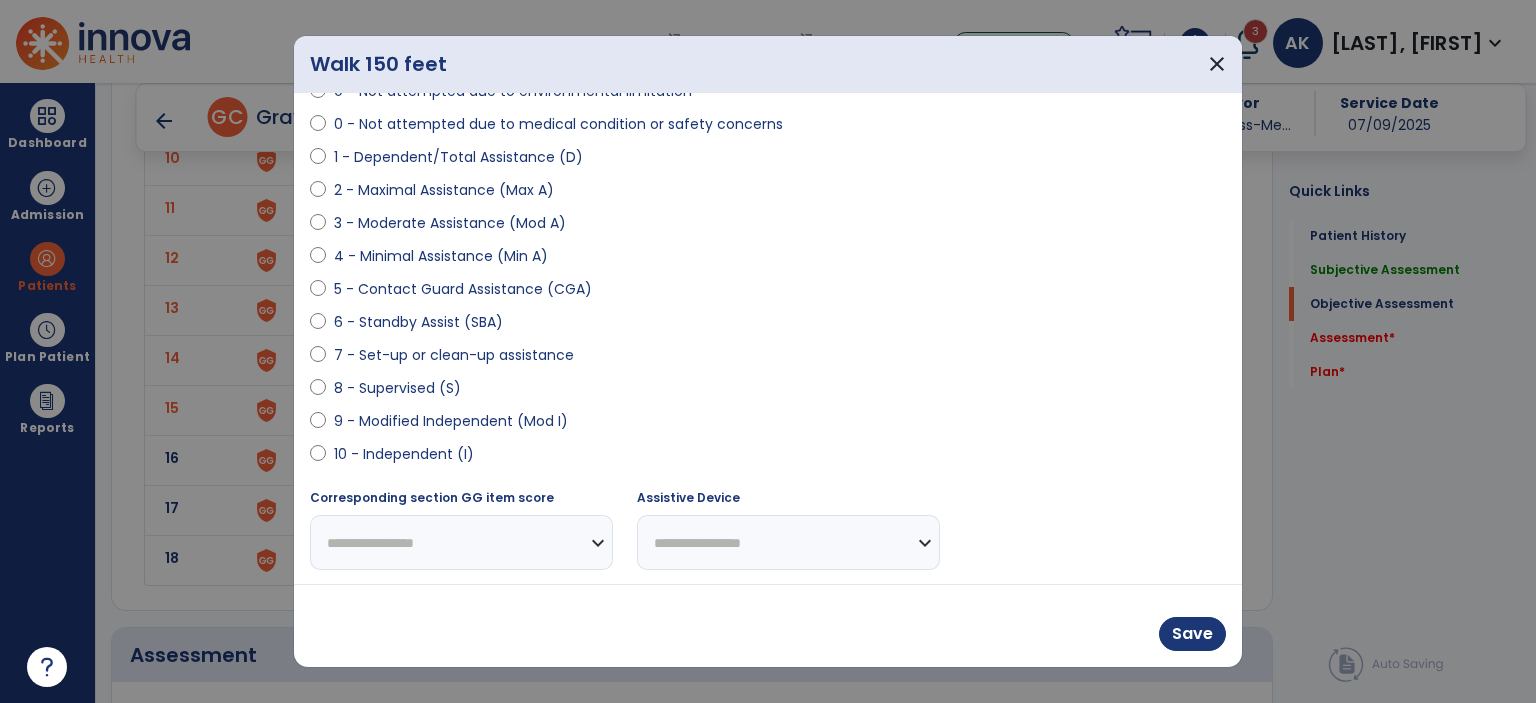 click on "9 - Modified Independent (Mod I)" at bounding box center (451, 421) 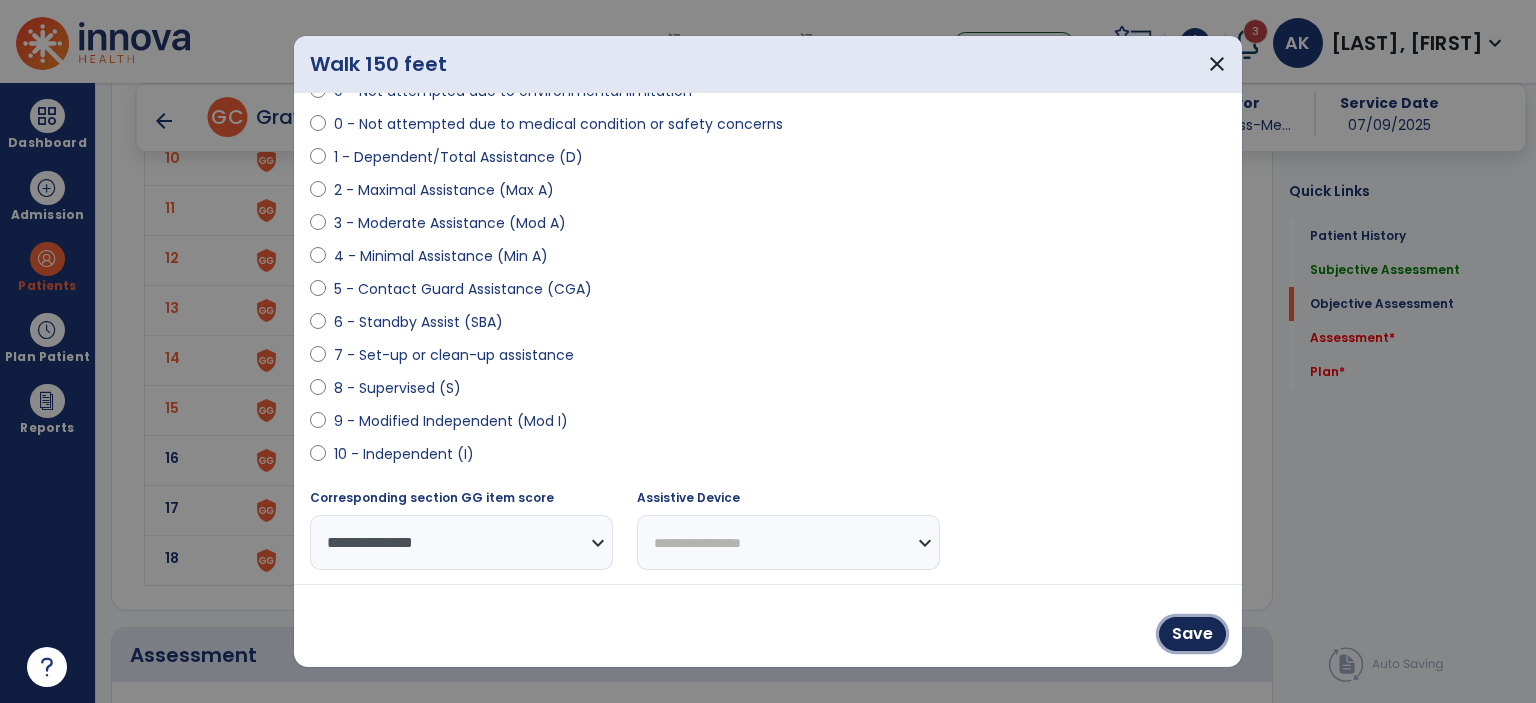 click on "Save" at bounding box center (1192, 634) 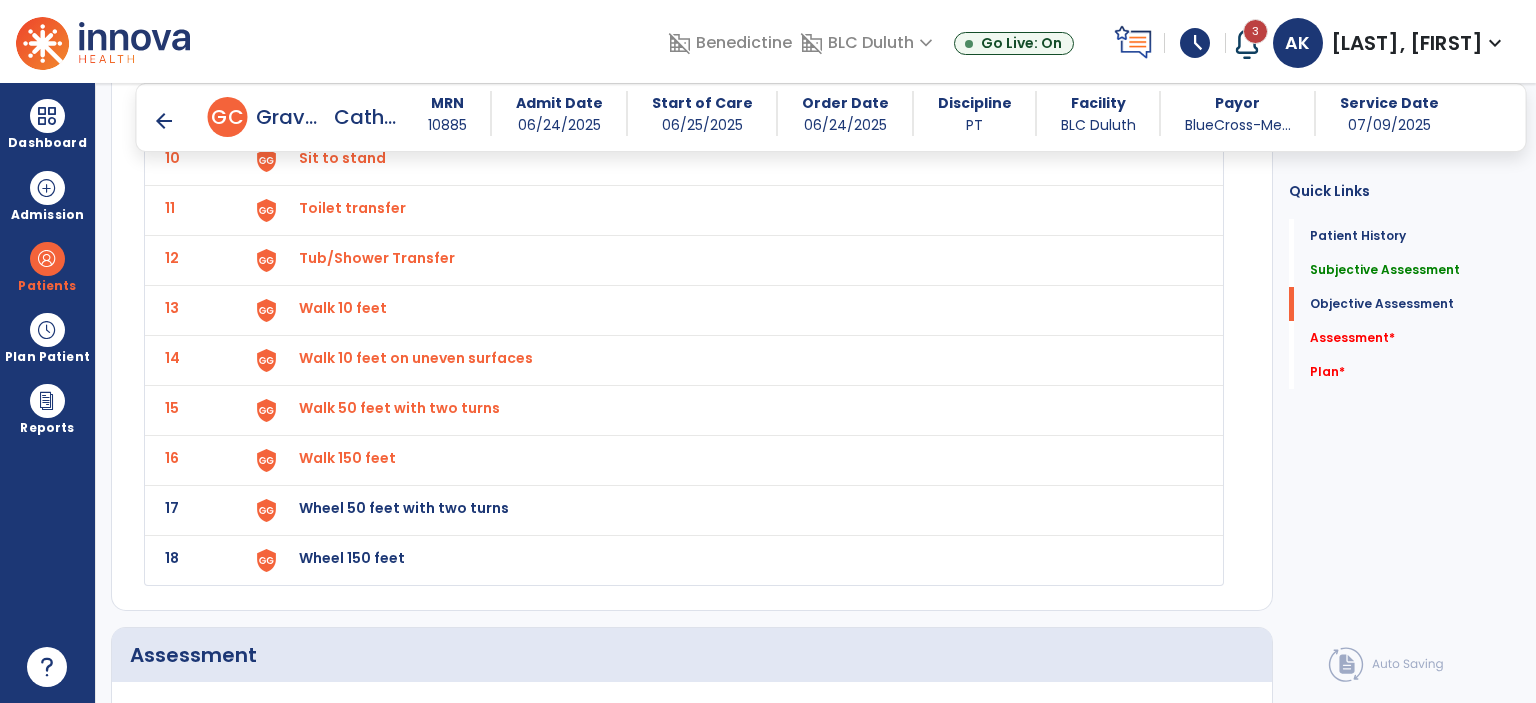 click on "Wheel 50 feet with two turns" at bounding box center (345, -292) 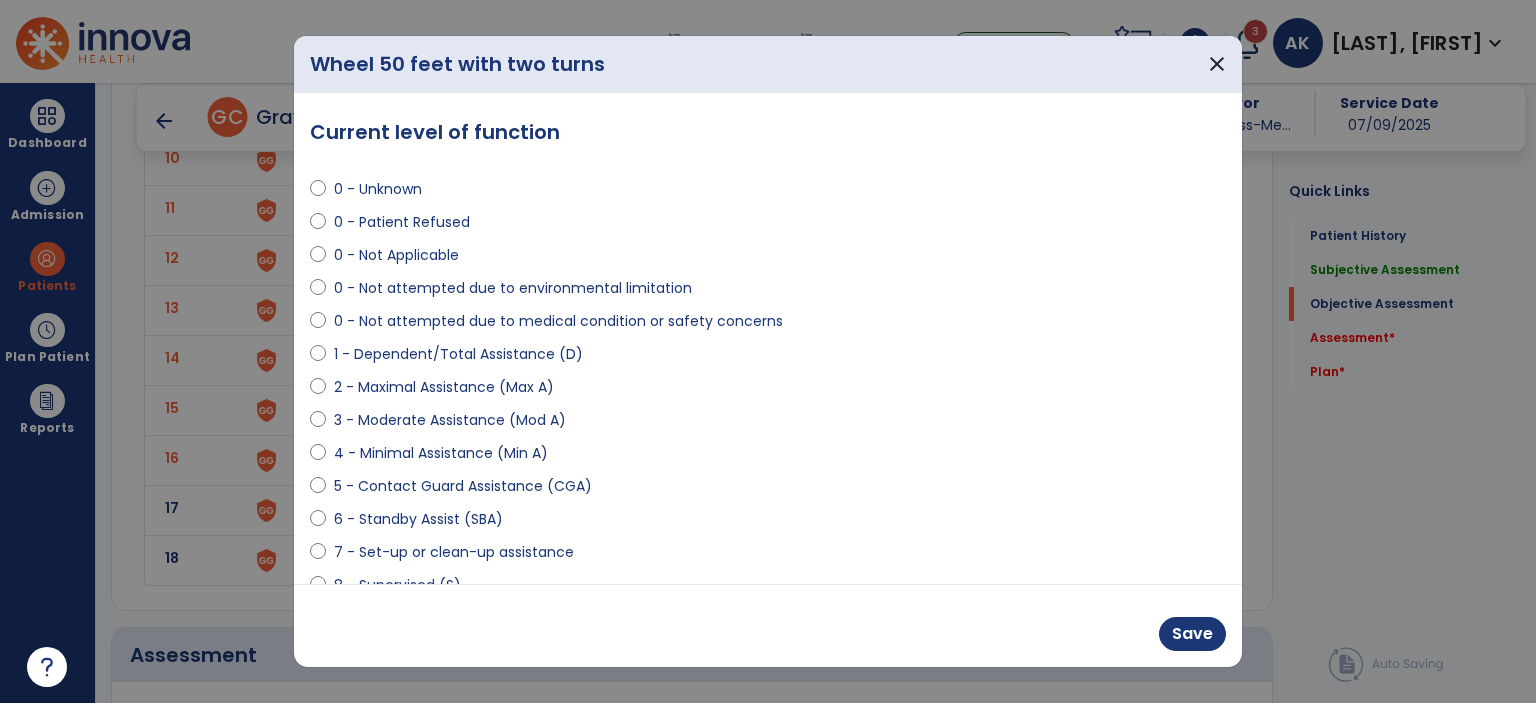 drag, startPoint x: 374, startPoint y: 259, endPoint x: 451, endPoint y: 301, distance: 87.70975 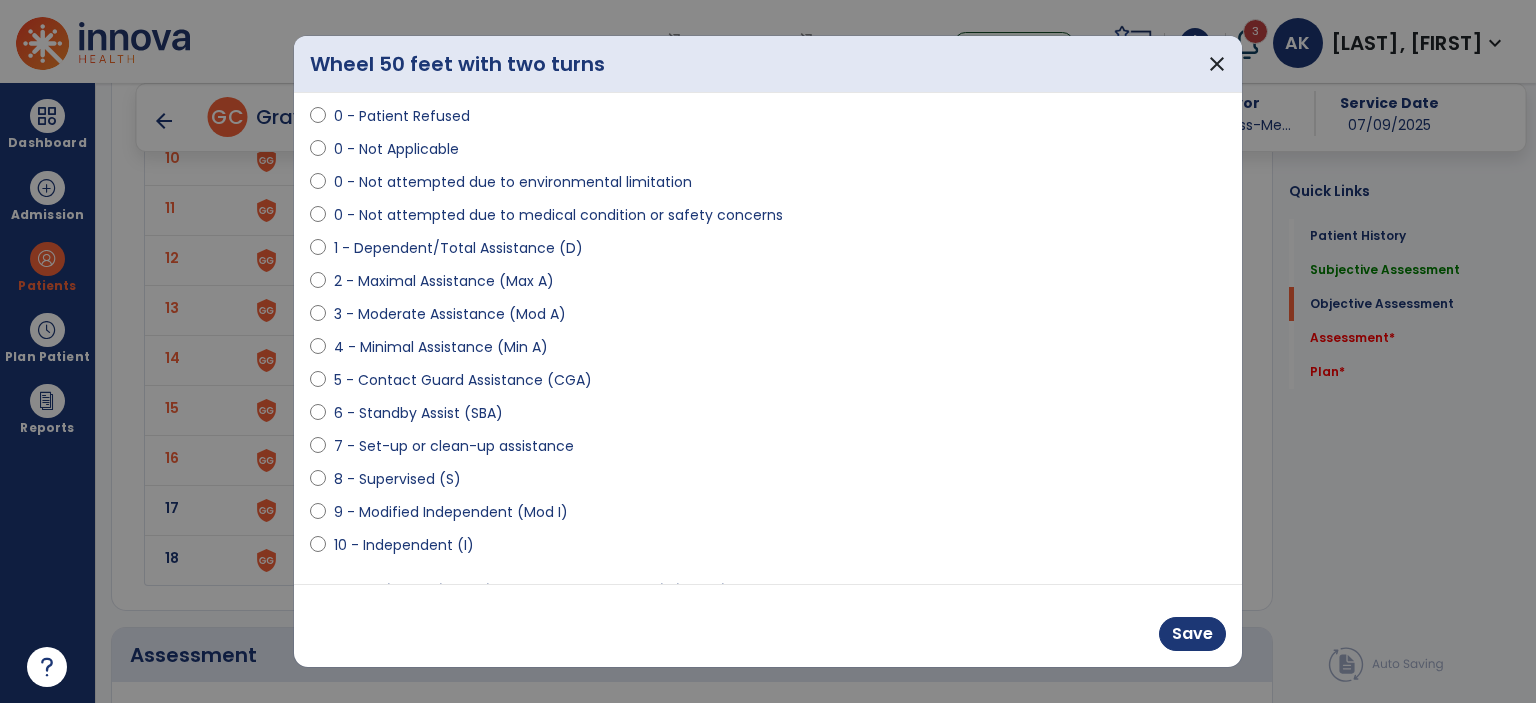 scroll, scrollTop: 197, scrollLeft: 0, axis: vertical 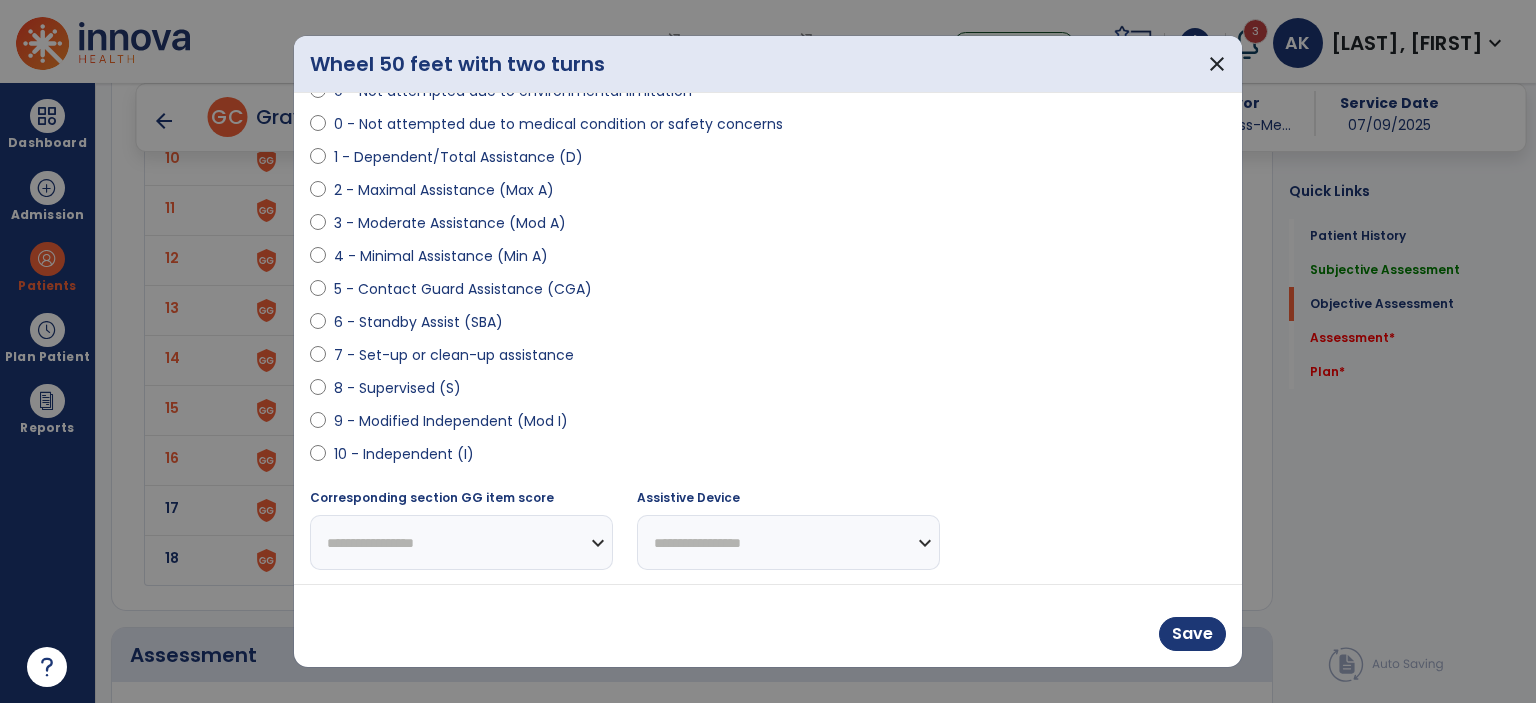 click on "**********" at bounding box center [461, 542] 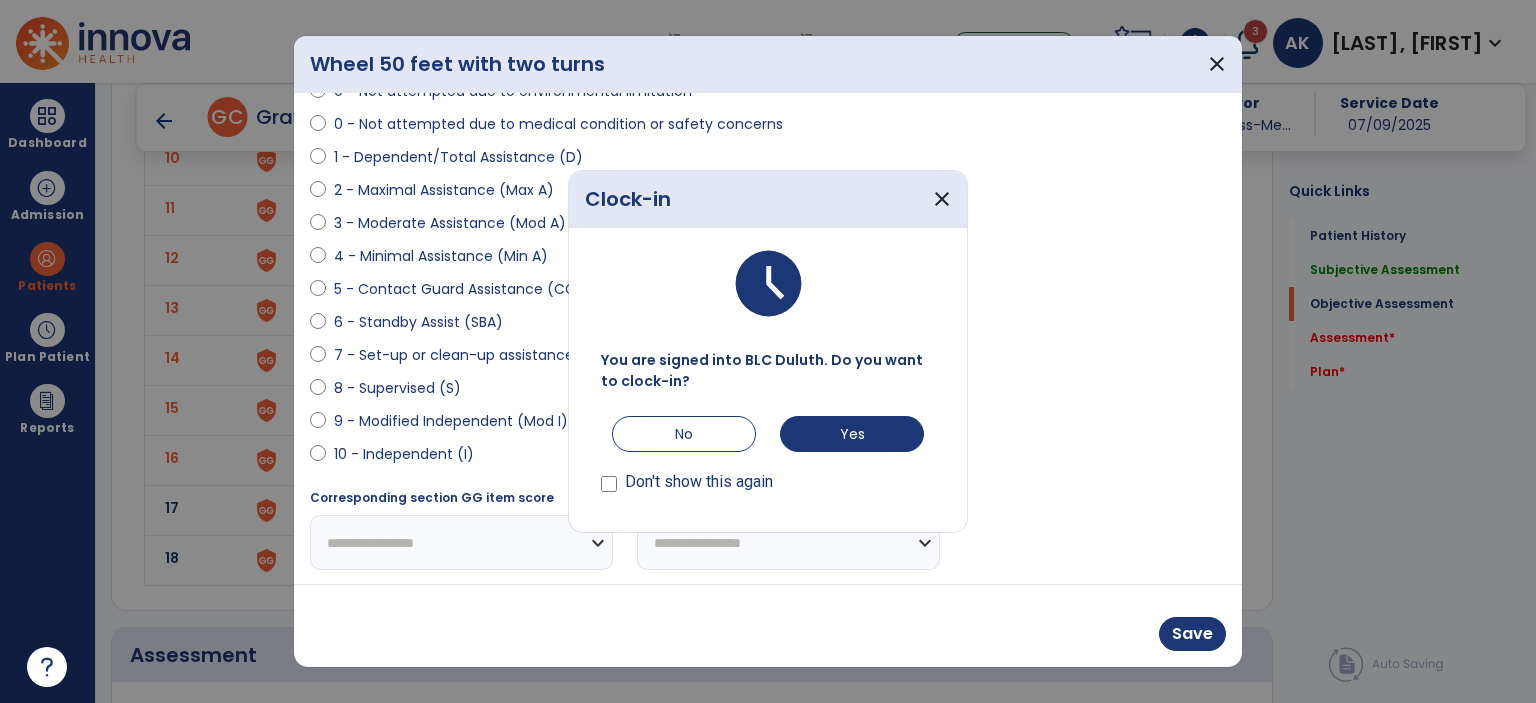 select on "**********" 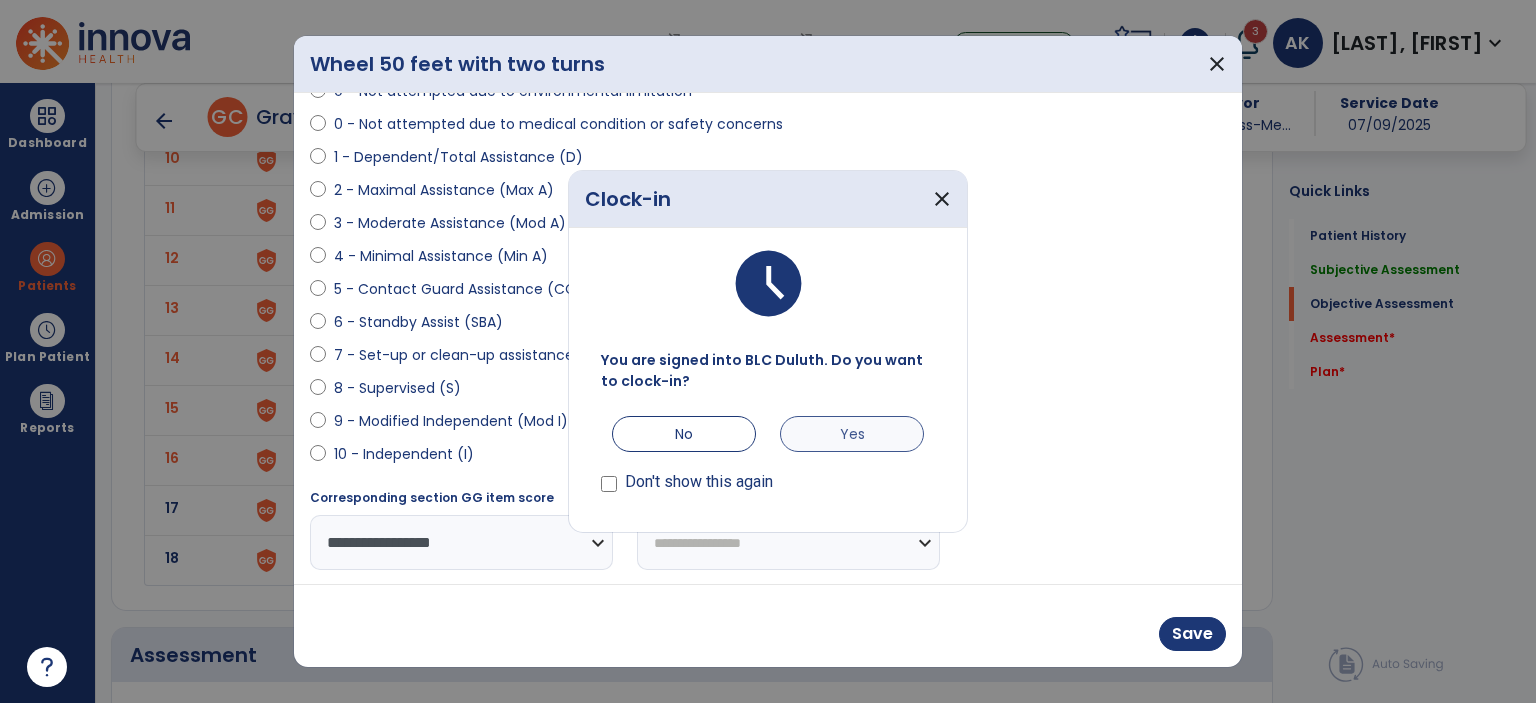 click on "No   Yes" at bounding box center [768, 434] 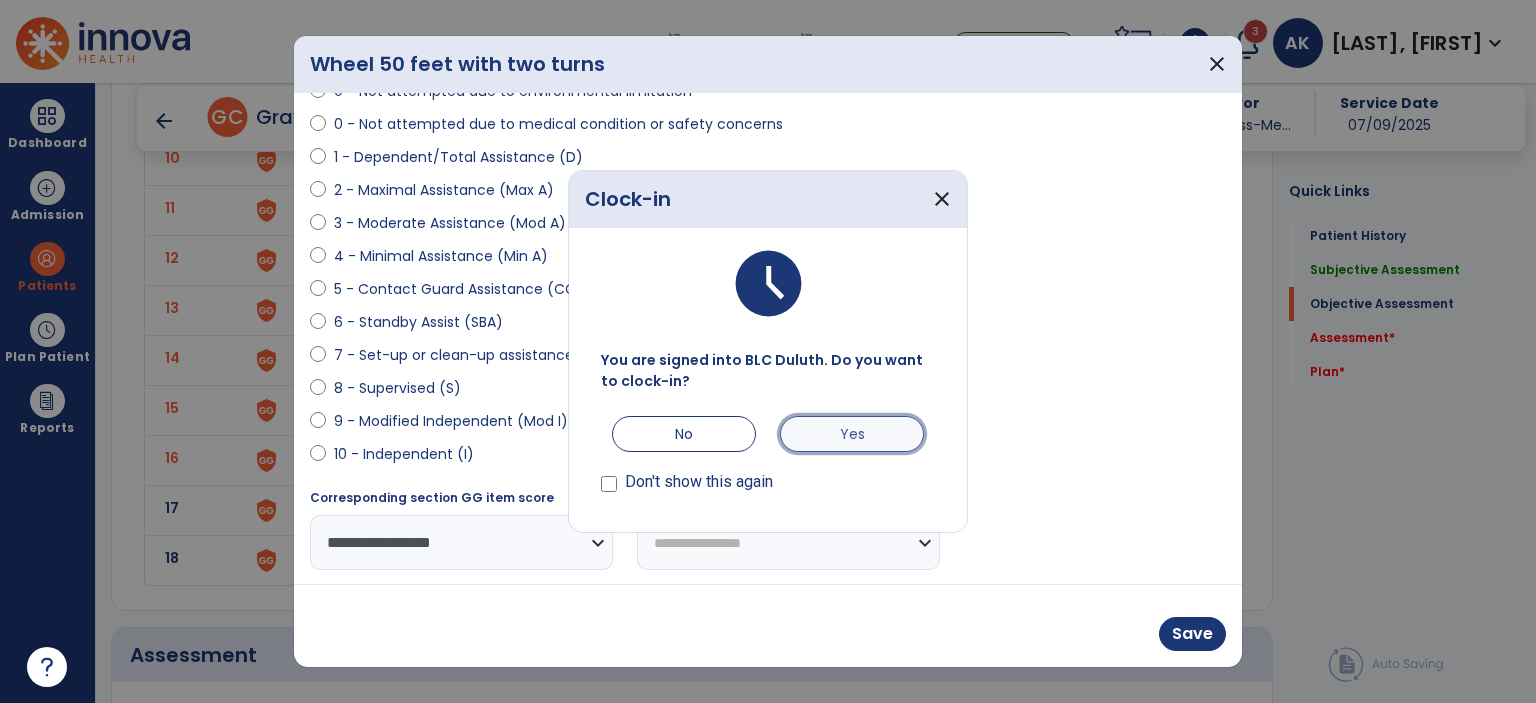 click on "Yes" at bounding box center (852, 434) 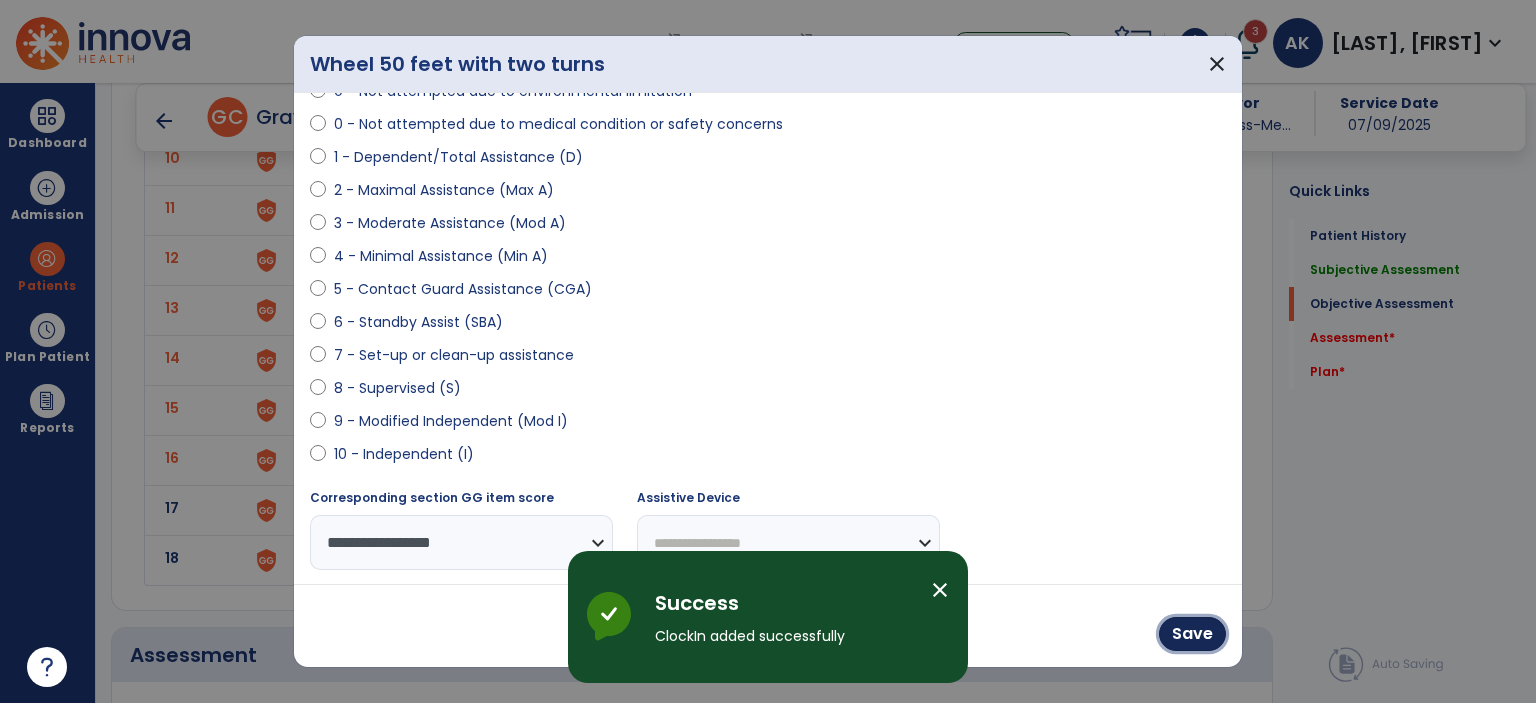click on "Save" at bounding box center [1192, 634] 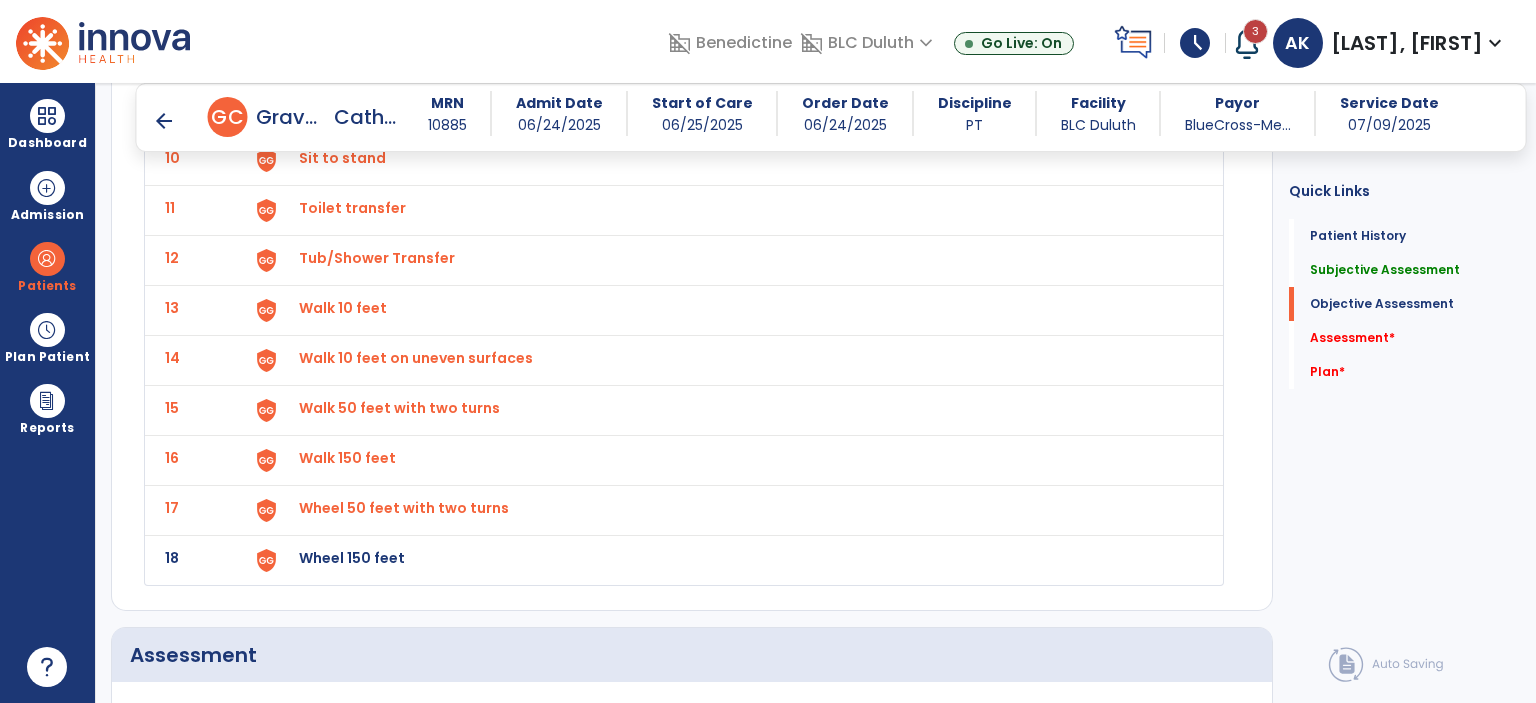 click on "1 1 step (curb) 2 4 steps (stairs) 3 12 steps (stairs) 4 Car transfer 5 Chair/bed to chair transfer 6 Lying to sitting on side of bed 7 Pick up object from floor 8 Roll left to right while in bed 9 Sit to lying while in bed 10 Sit to stand 11 Toilet transfer 12 Tub/Shower Transfer 13 Walk 10 feet 14 Walk 10 feet on uneven surfaces 15 Walk 50 feet with two turns 16 Walk 150 feet 17 Wheel 50 feet with two turns 18 Wheel 150 feet" 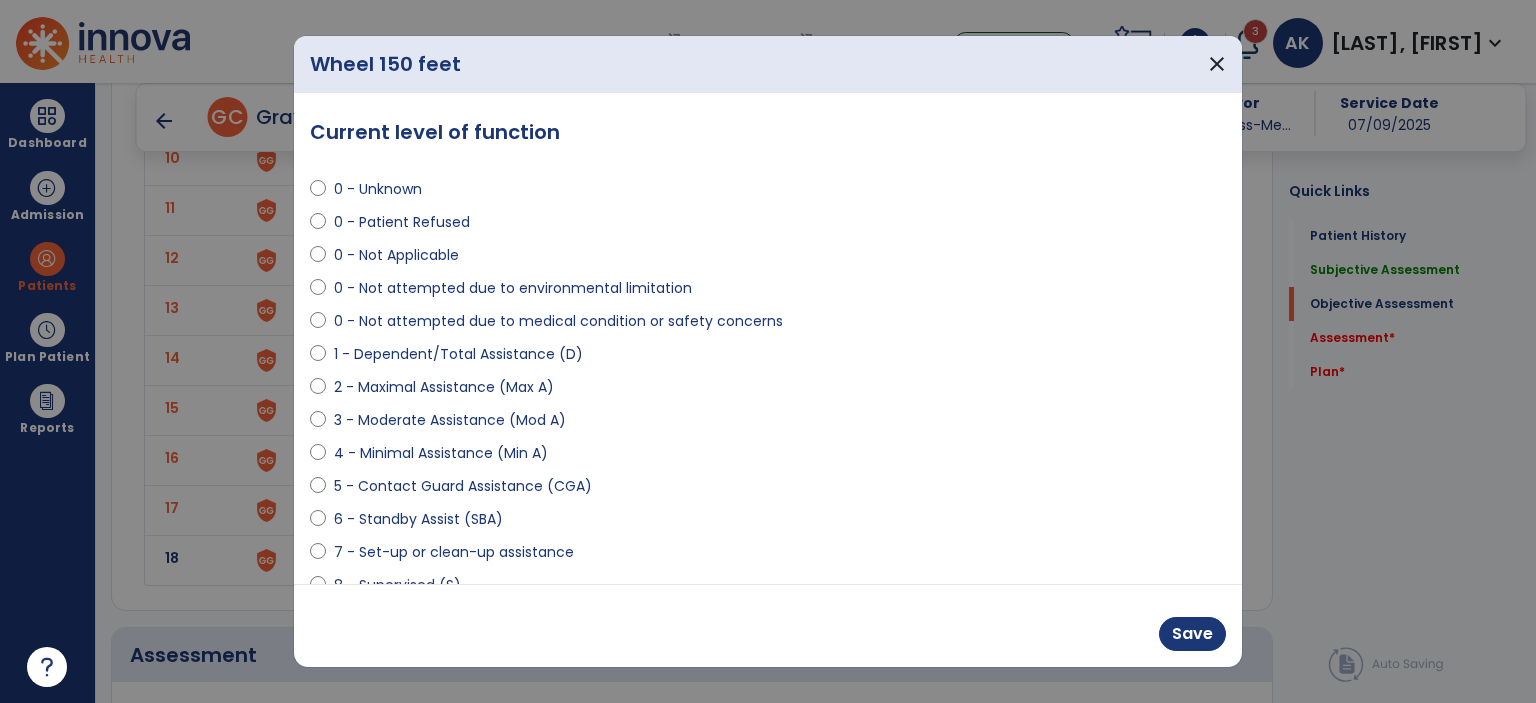 click on "0 - Not Applicable" at bounding box center (396, 255) 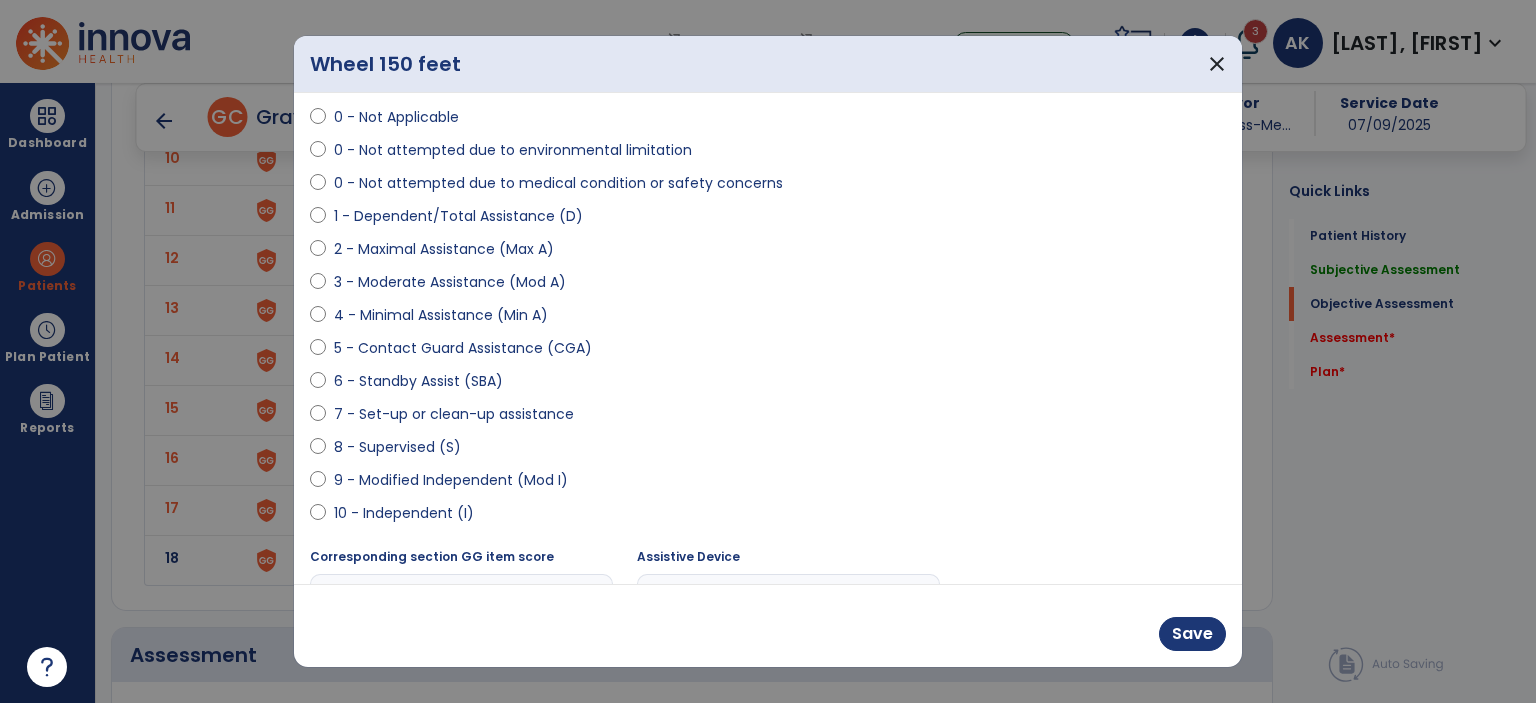 scroll, scrollTop: 197, scrollLeft: 0, axis: vertical 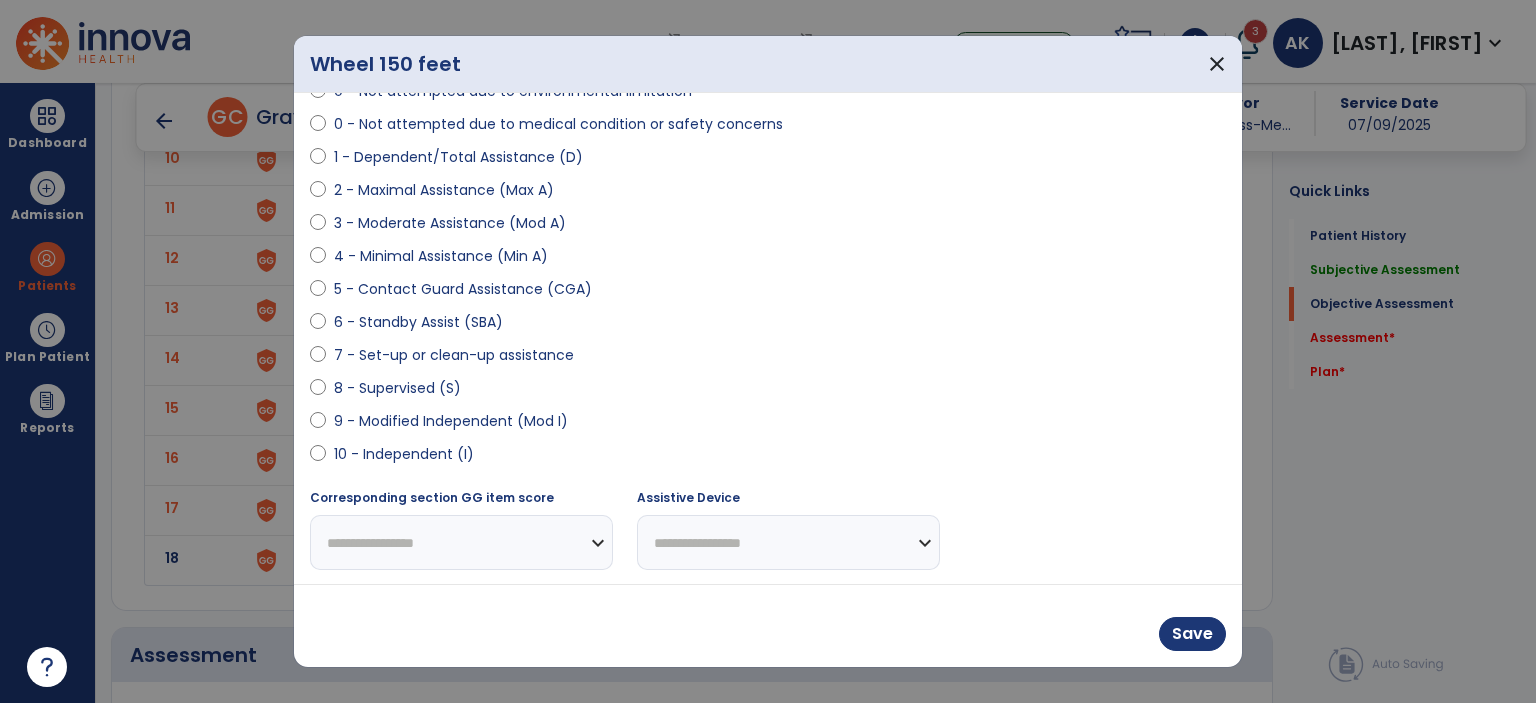 click on "**********" at bounding box center (461, 542) 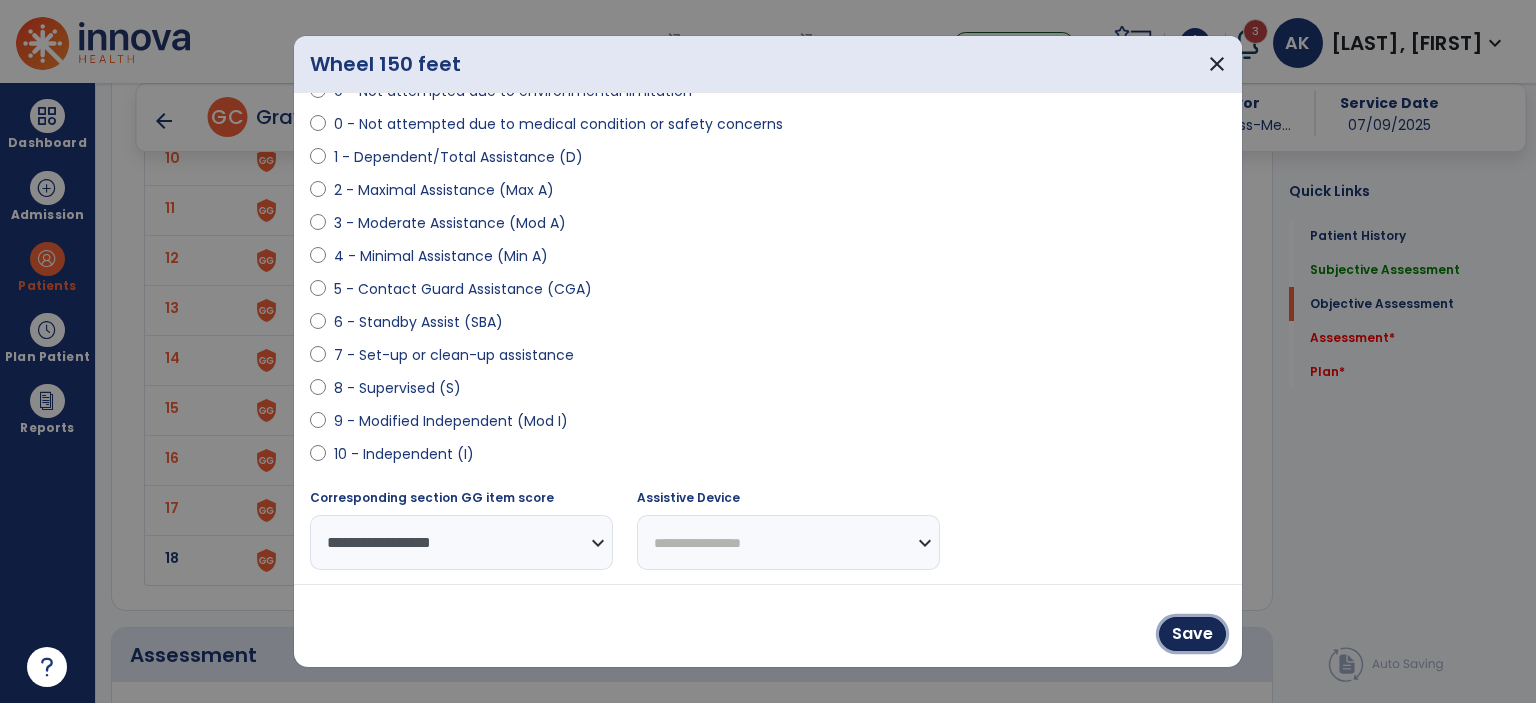 drag, startPoint x: 1193, startPoint y: 633, endPoint x: 1182, endPoint y: 630, distance: 11.401754 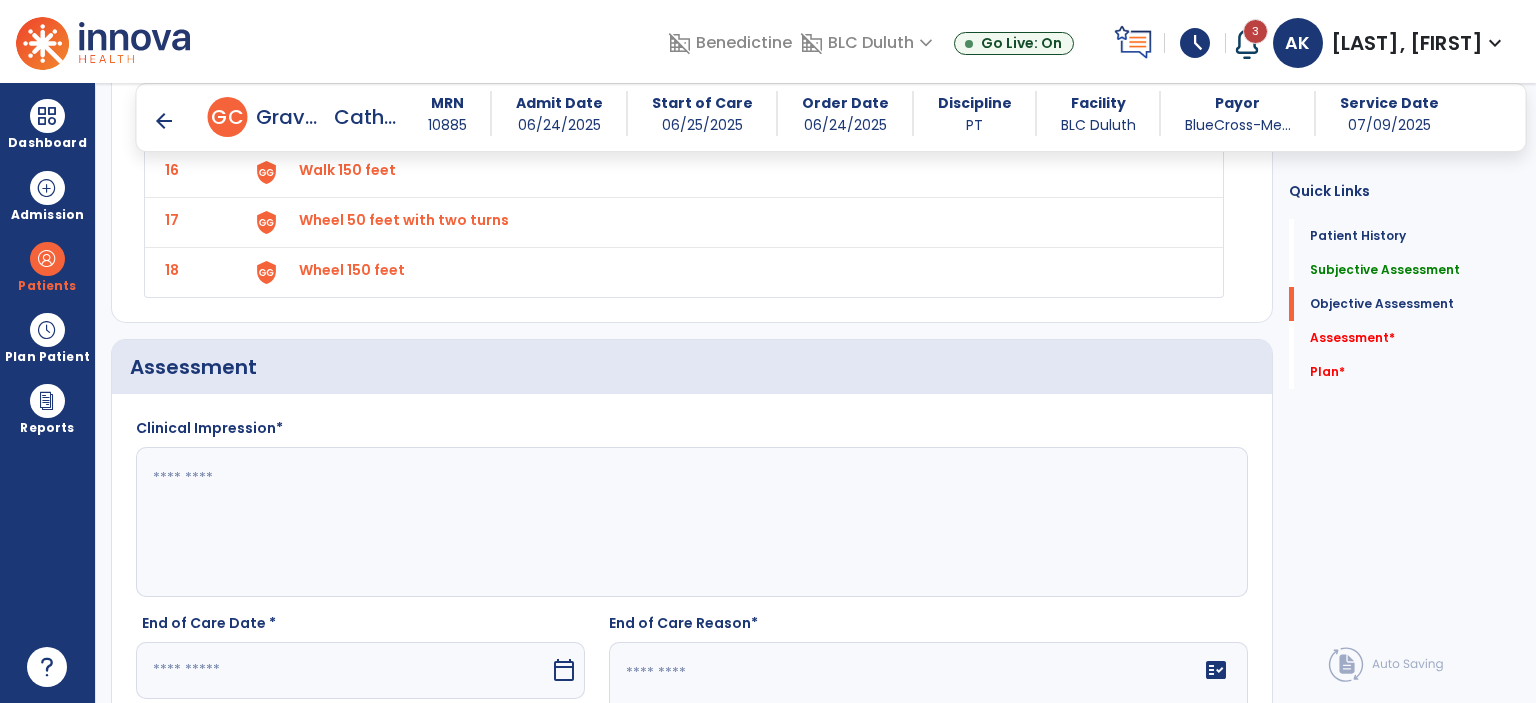 scroll, scrollTop: 2788, scrollLeft: 0, axis: vertical 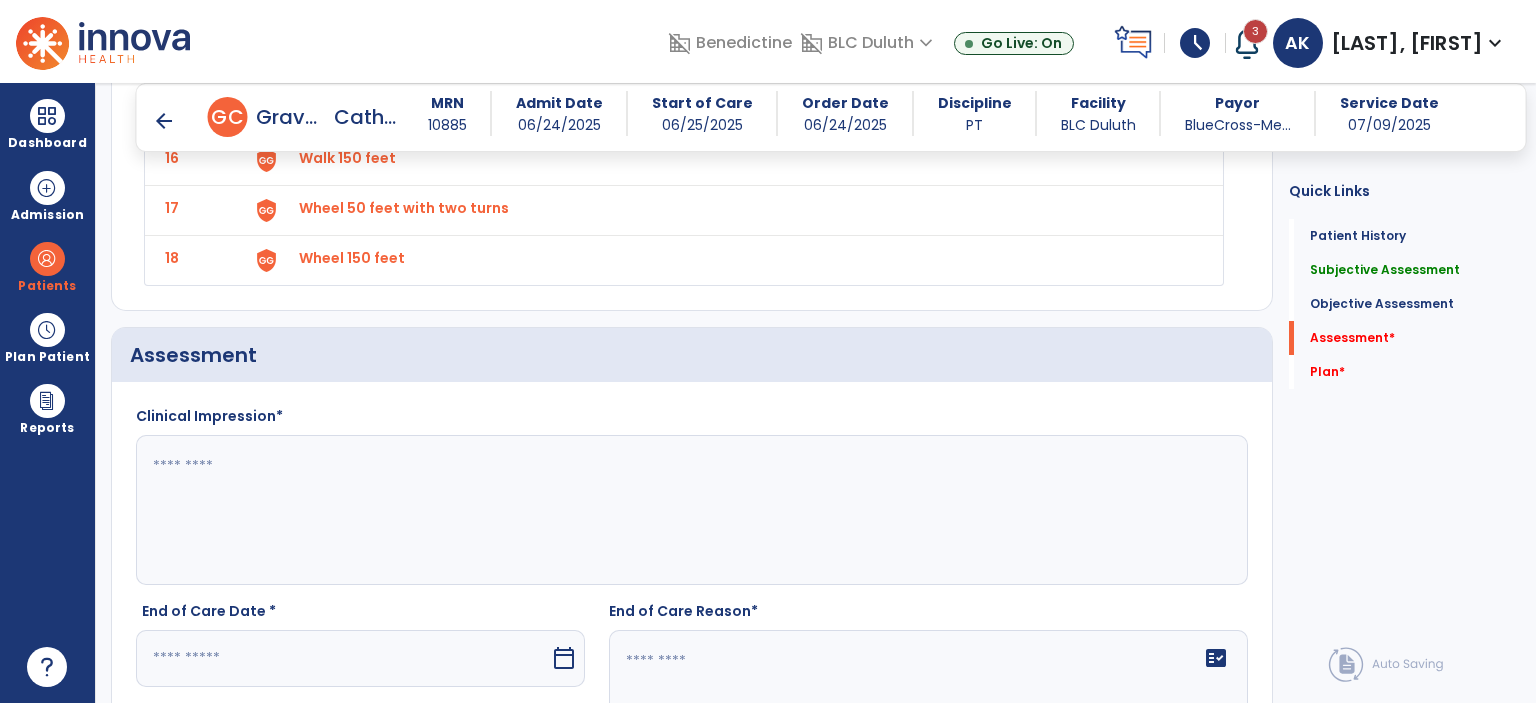 click 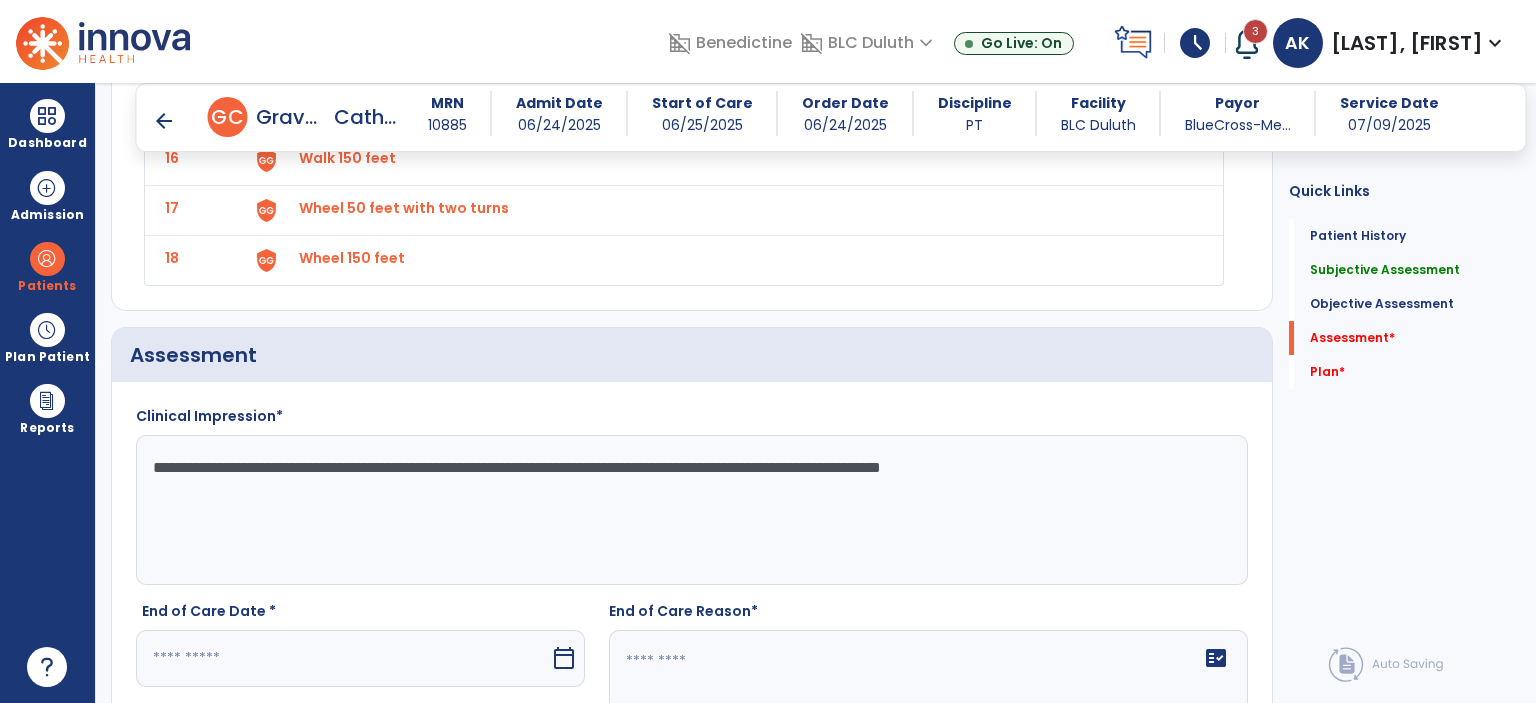 type on "**********" 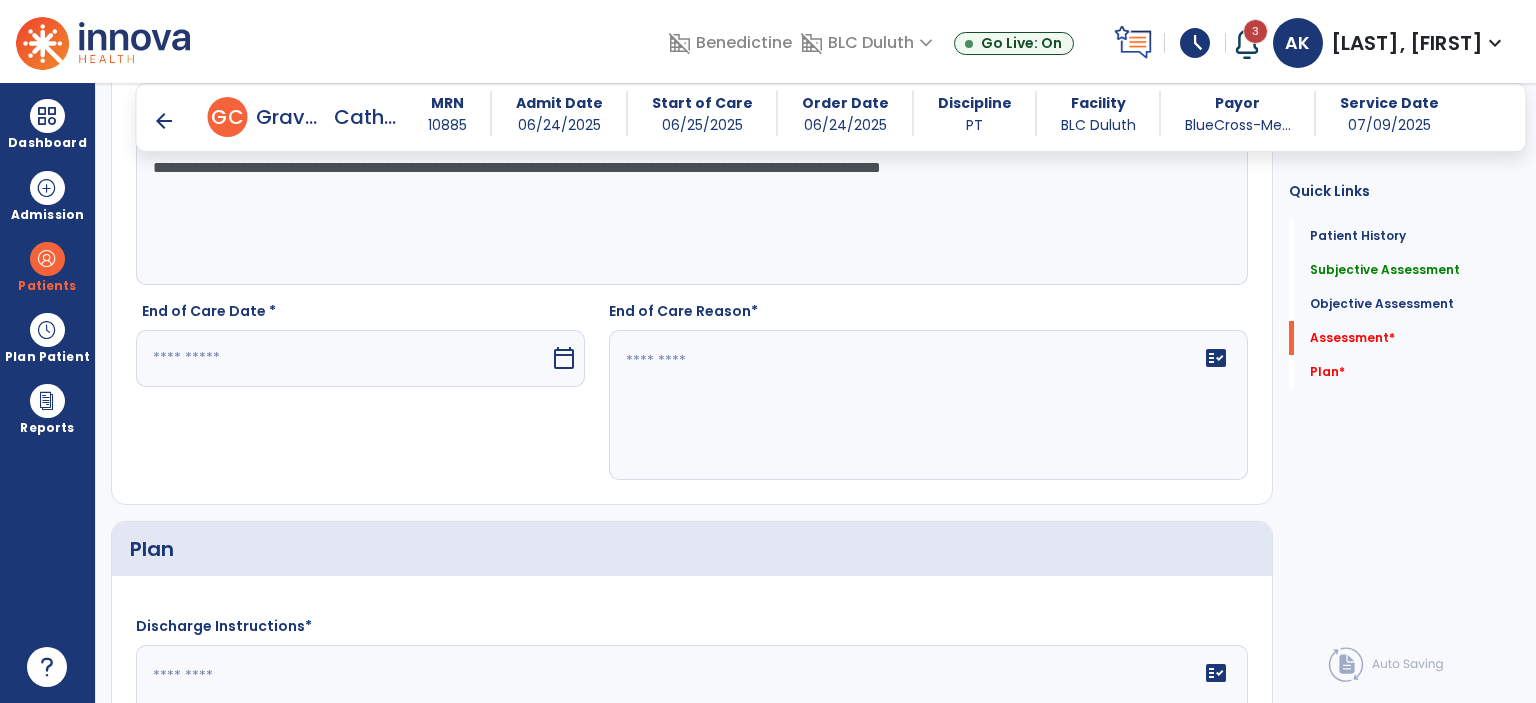 click at bounding box center [343, 358] 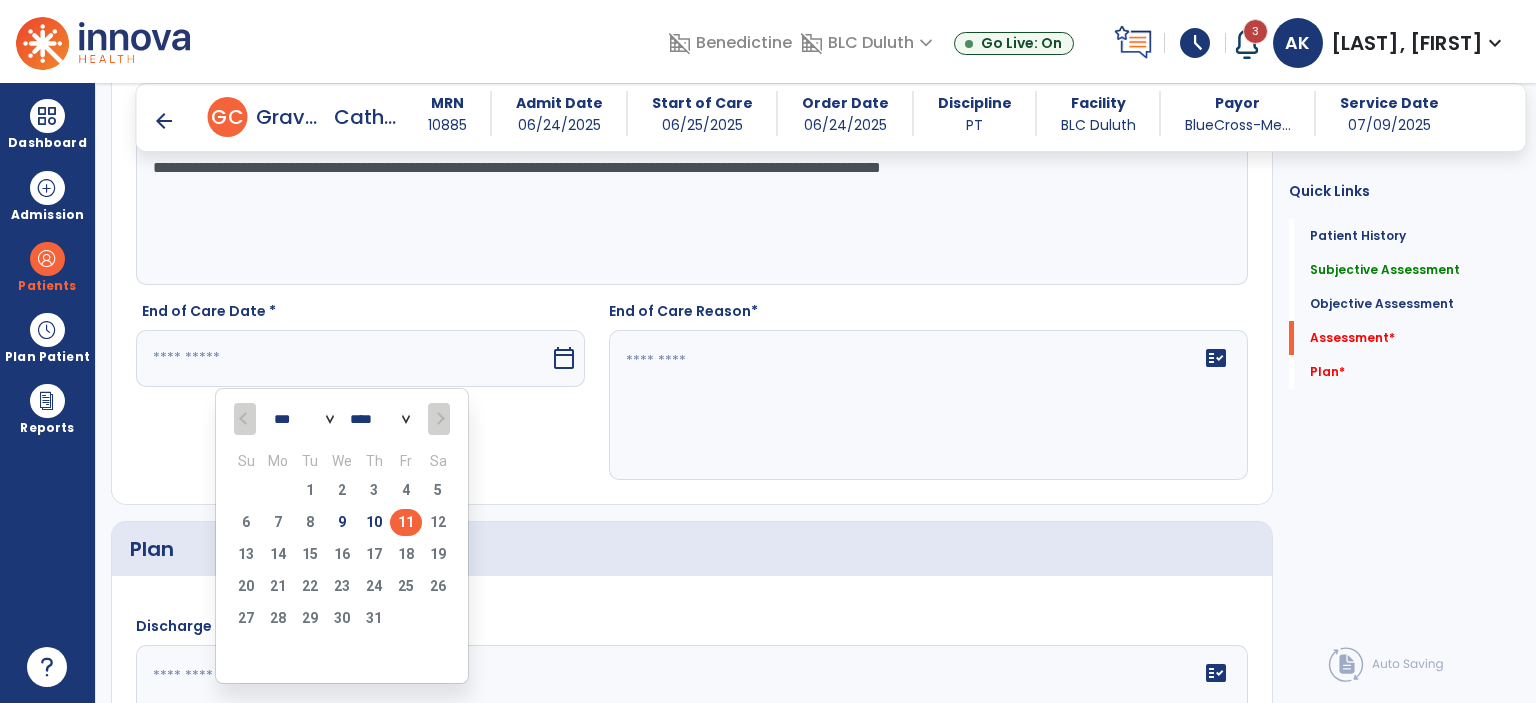 click on "9" at bounding box center [342, 522] 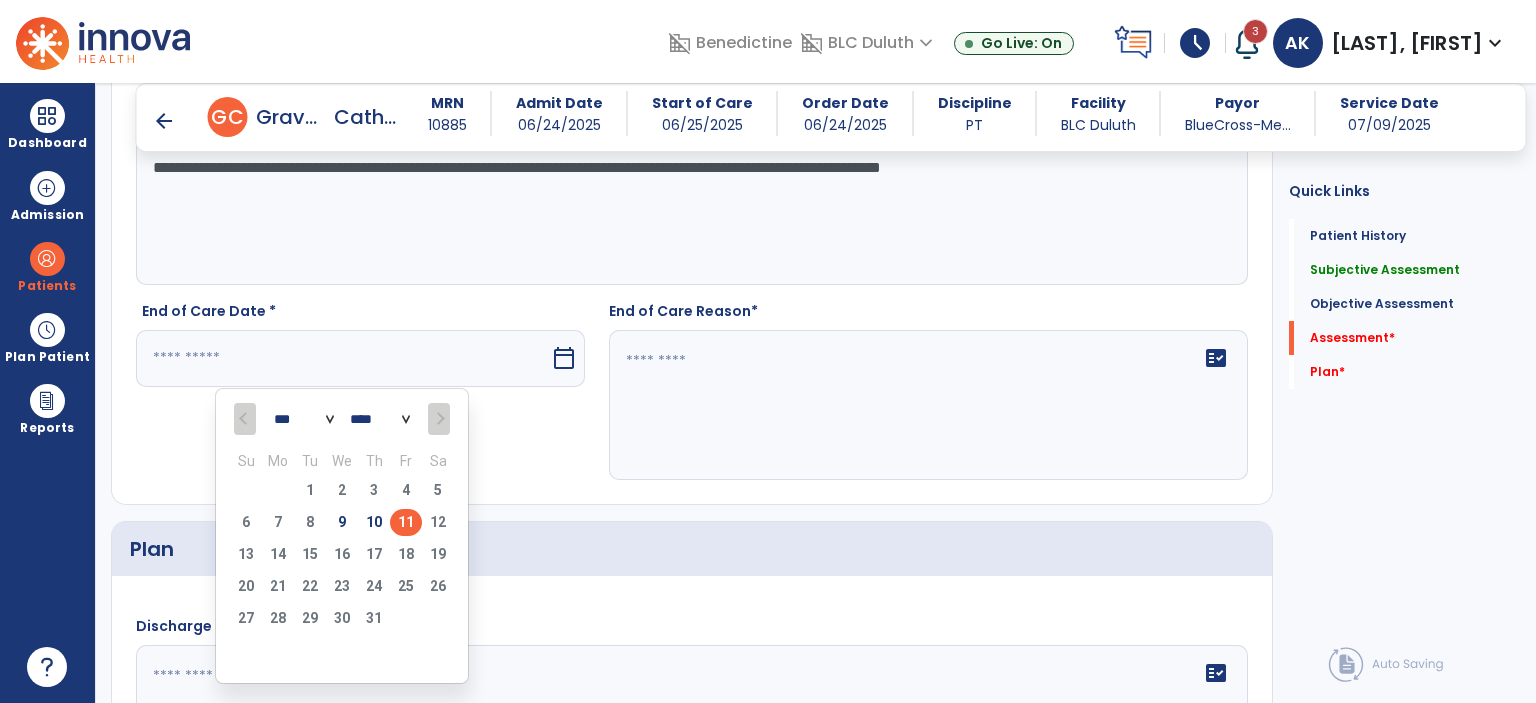 type on "********" 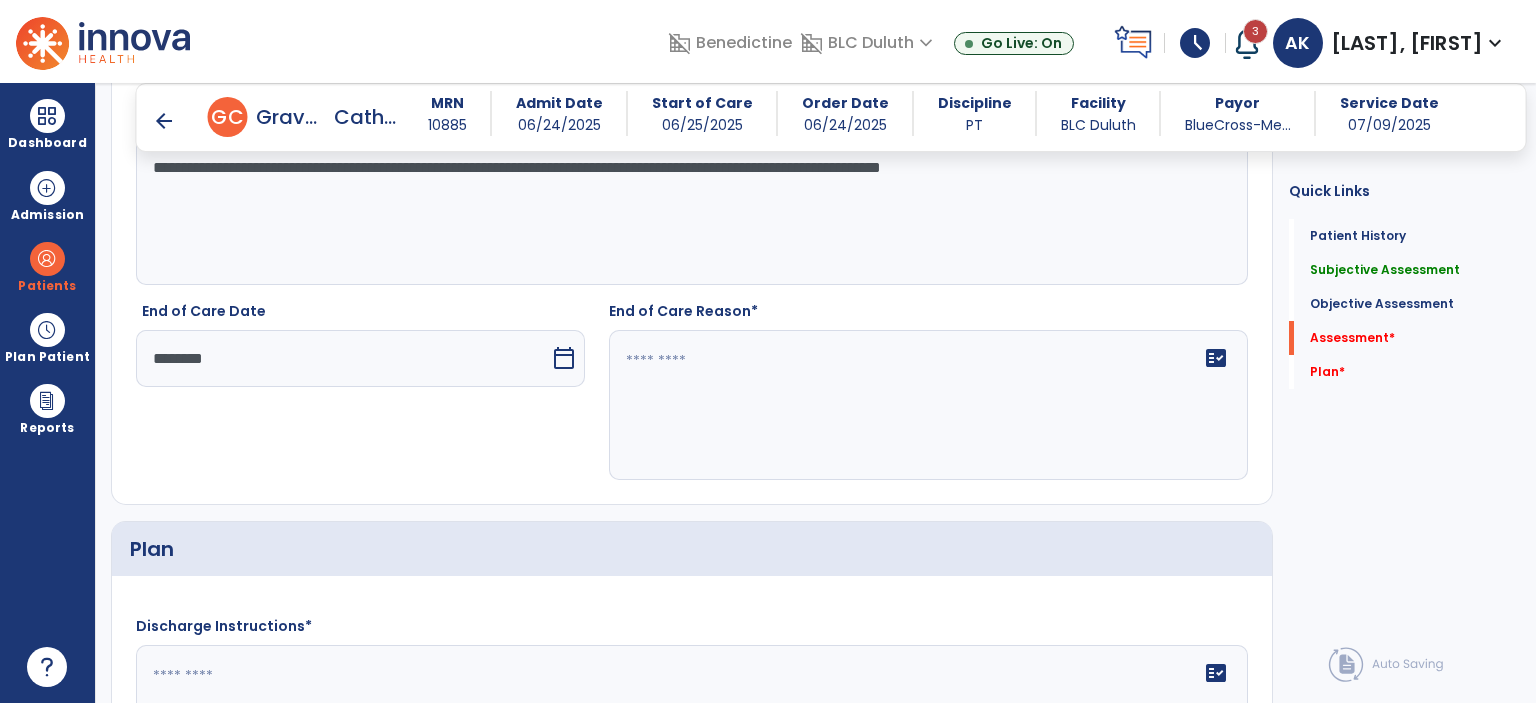 click on "fact_check" 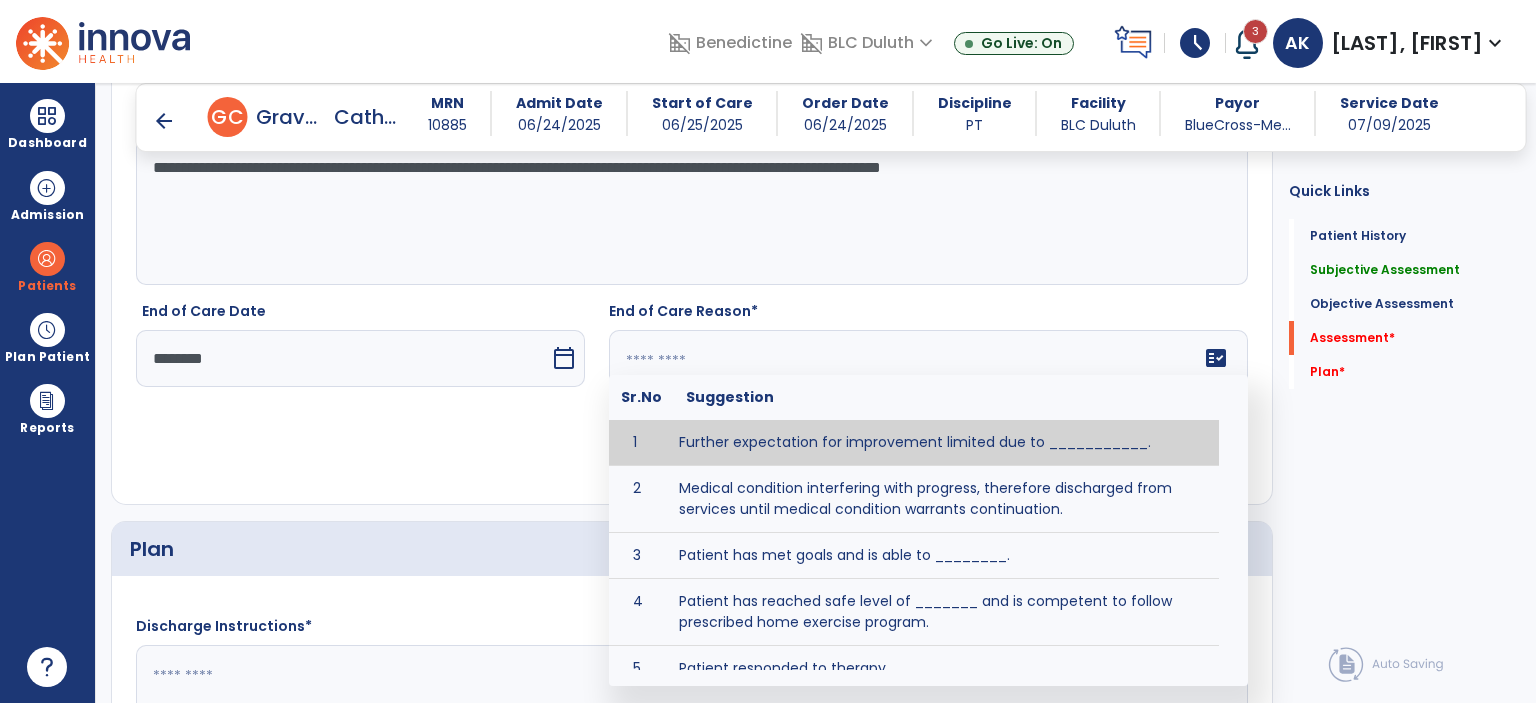 click 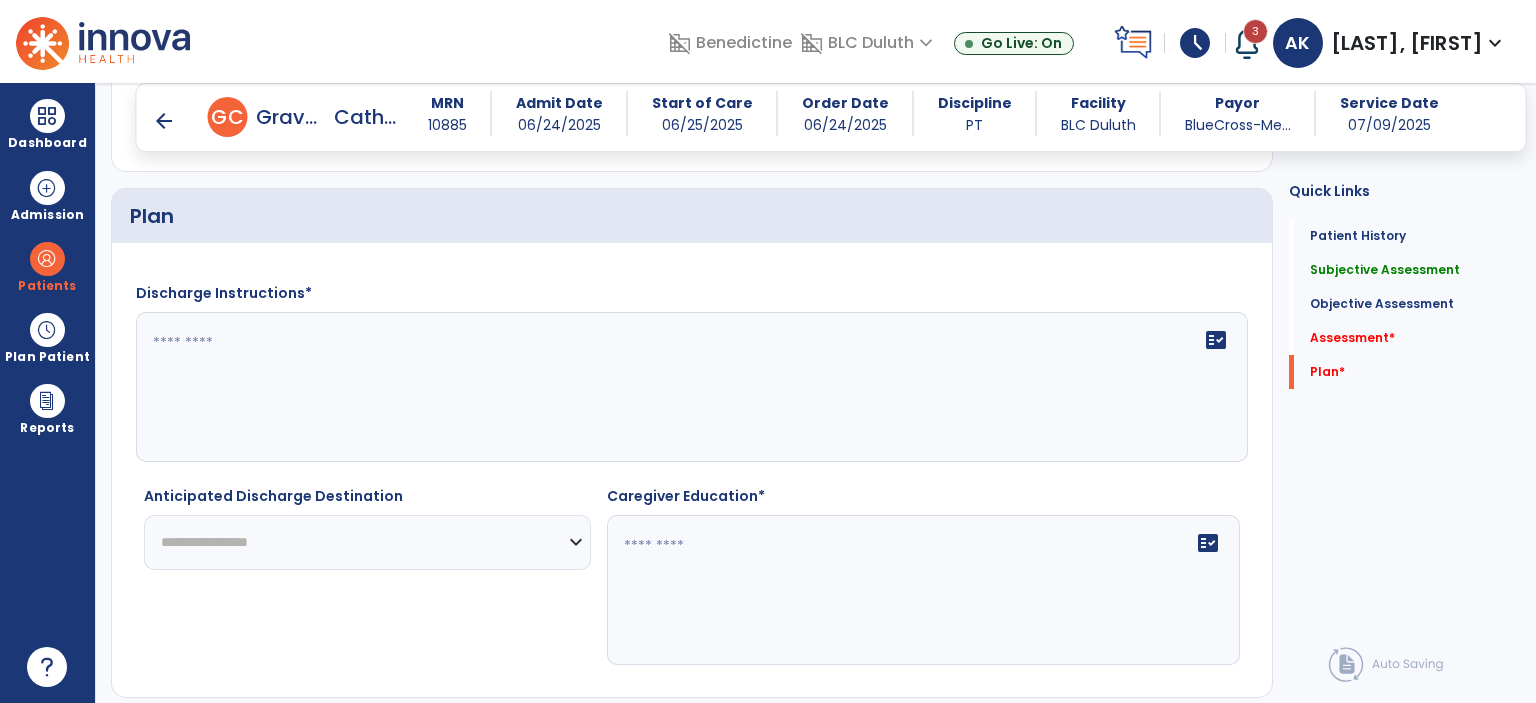 scroll, scrollTop: 3476, scrollLeft: 0, axis: vertical 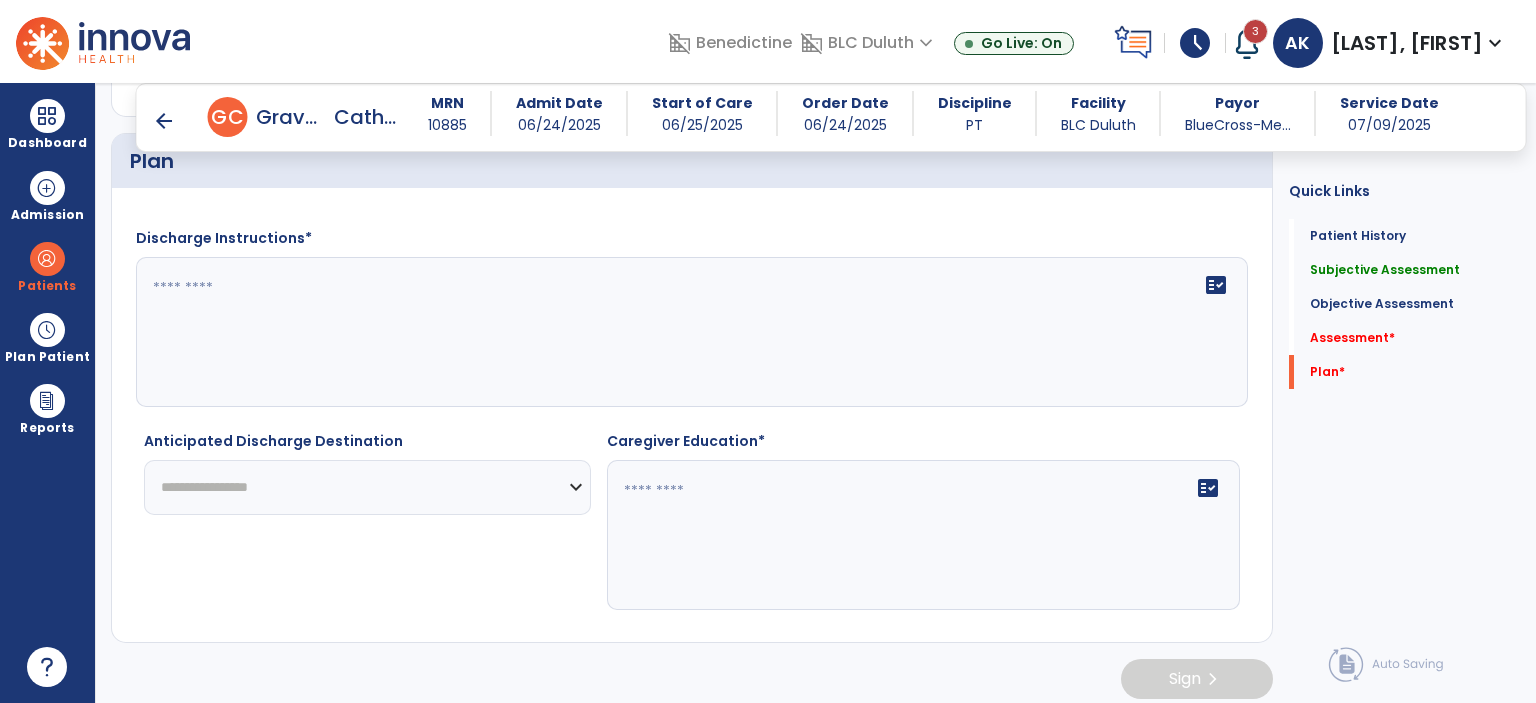 type on "**********" 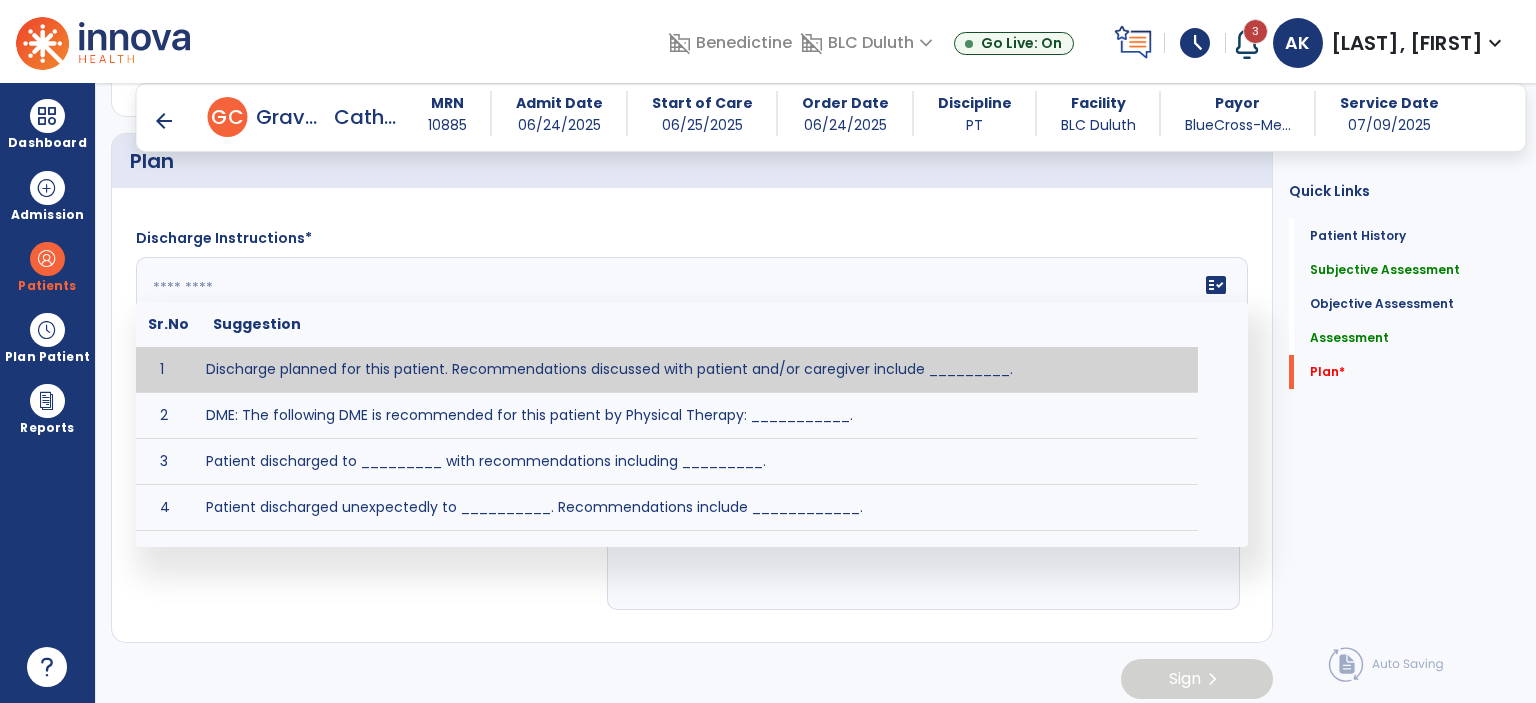 type on "*" 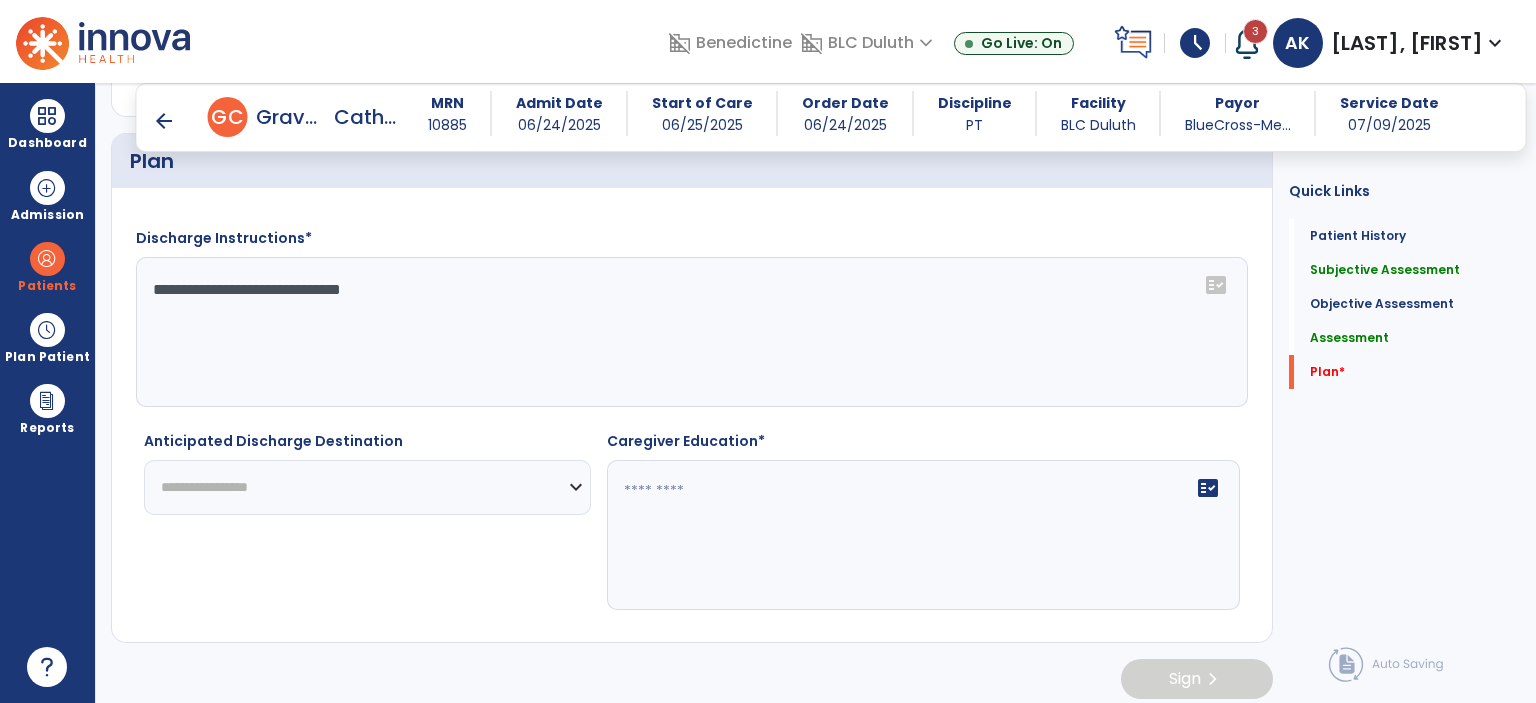 type on "**********" 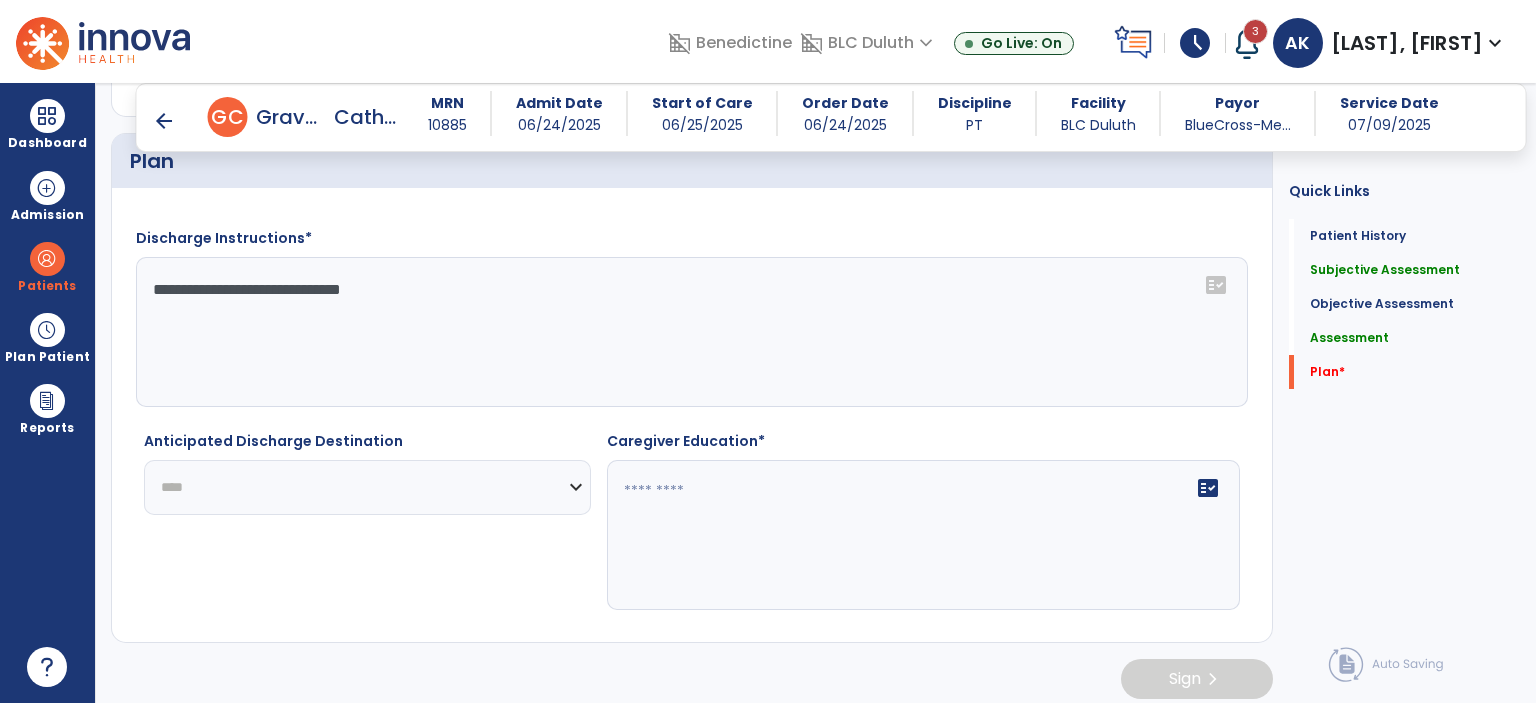 click on "**********" 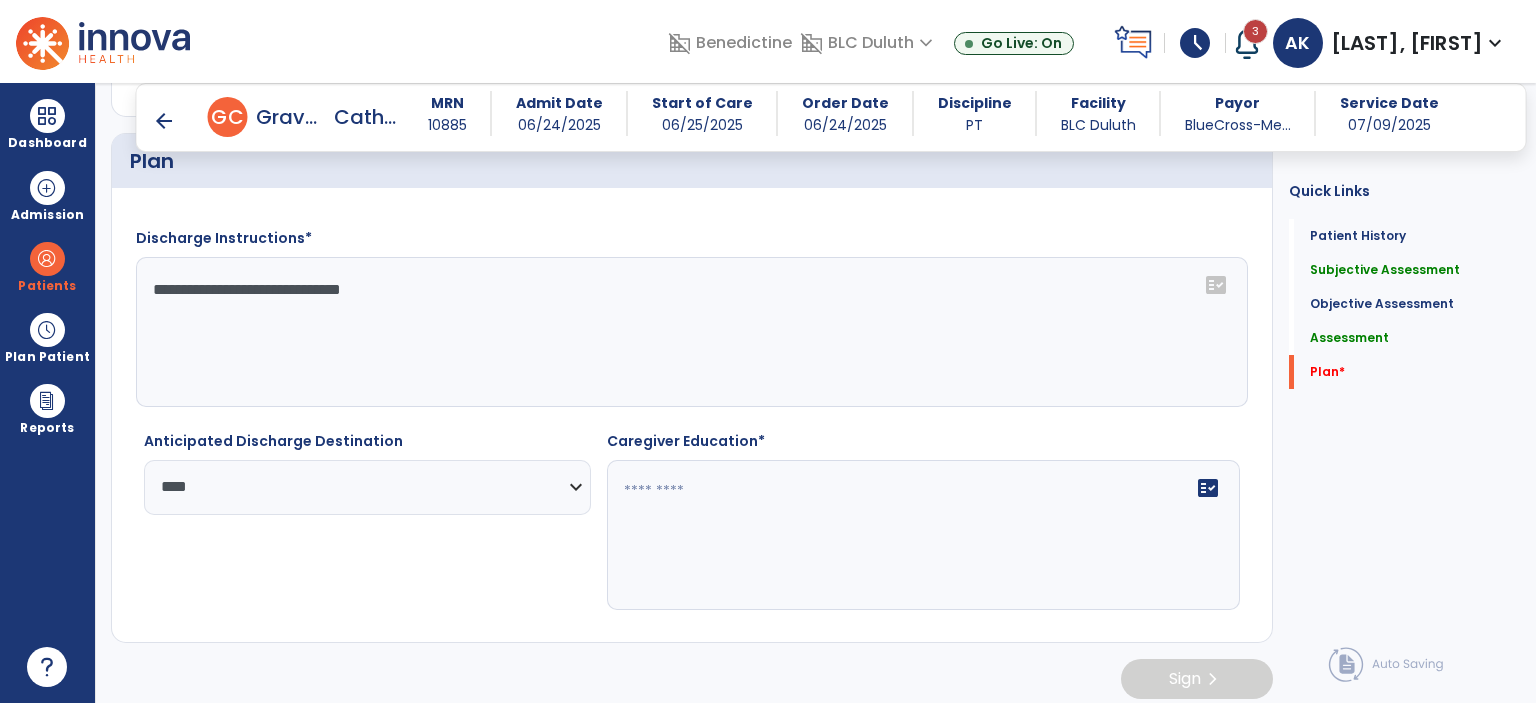 click on "fact_check" 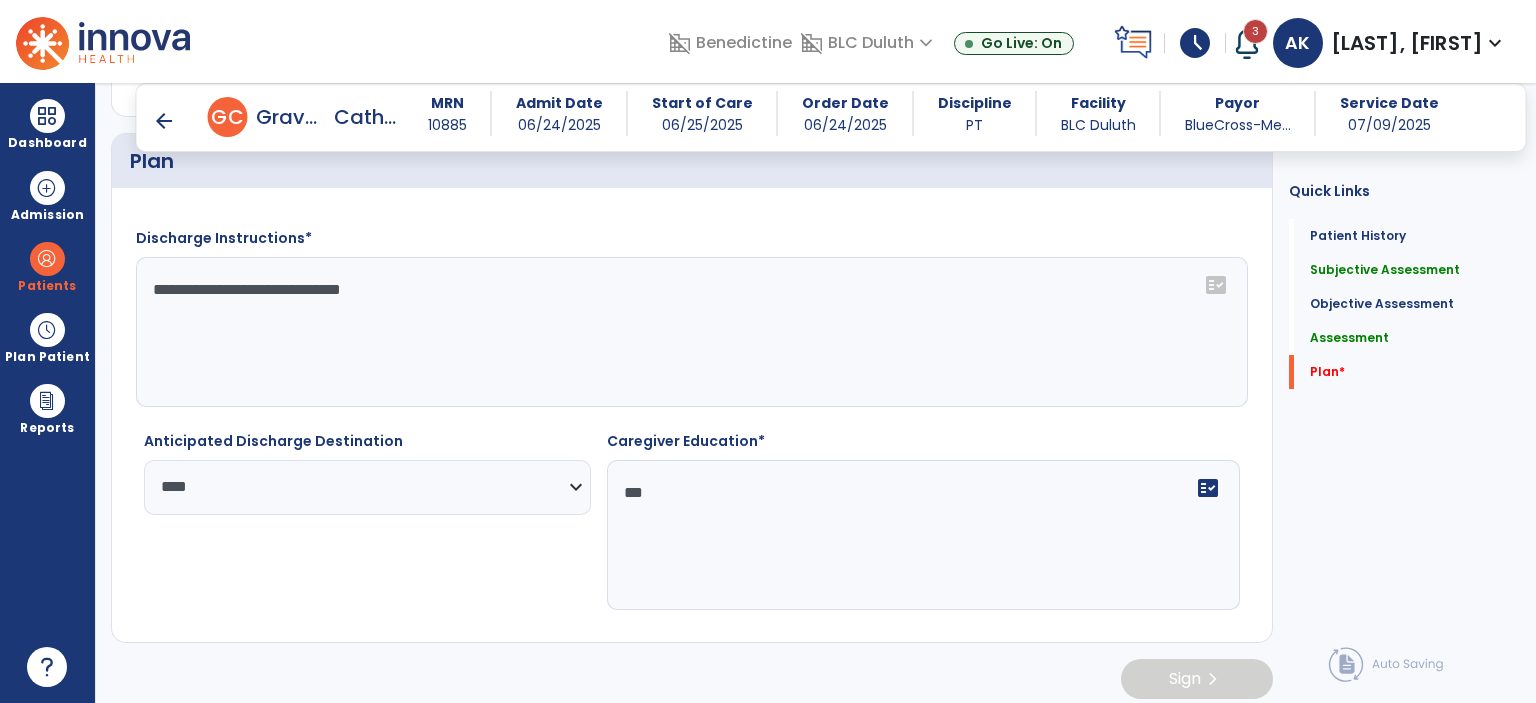 type on "***" 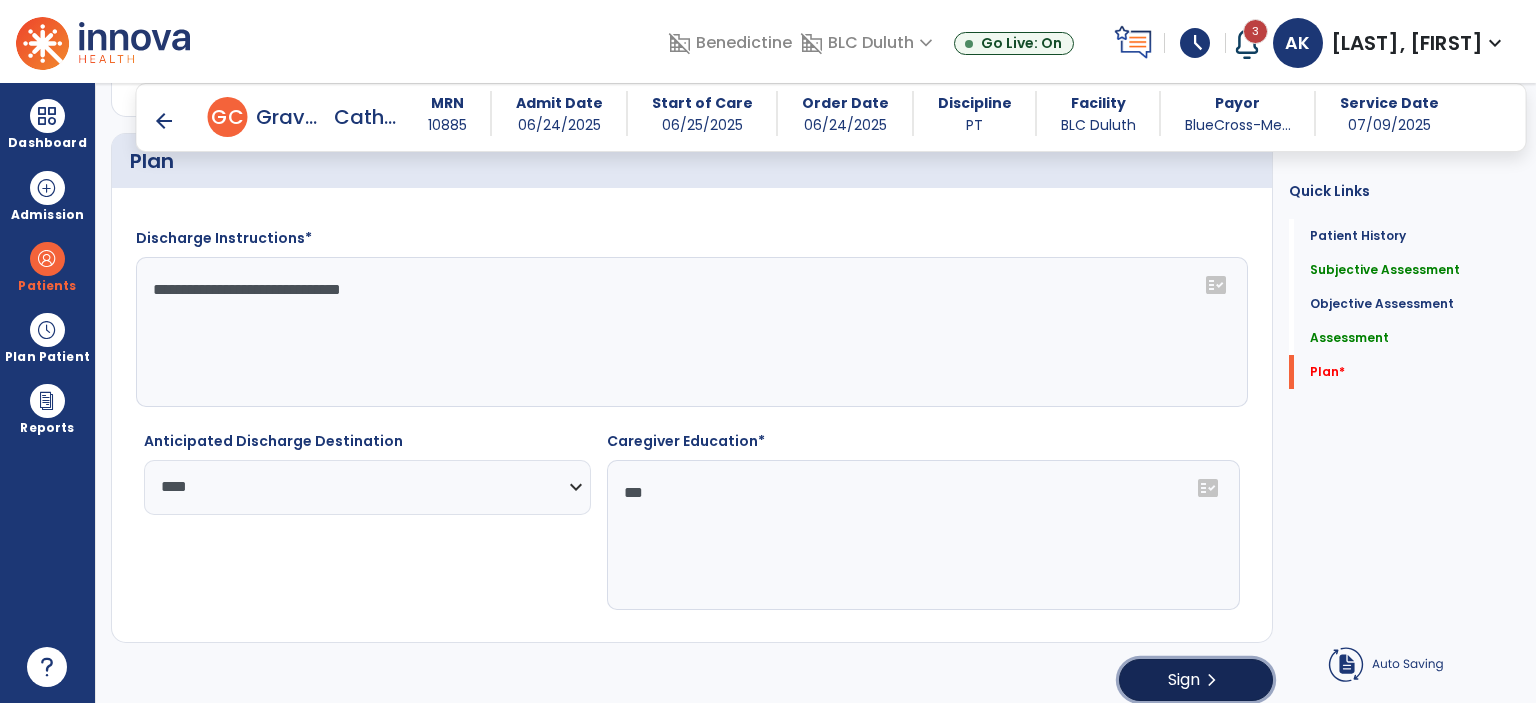 click on "Sign  chevron_right" 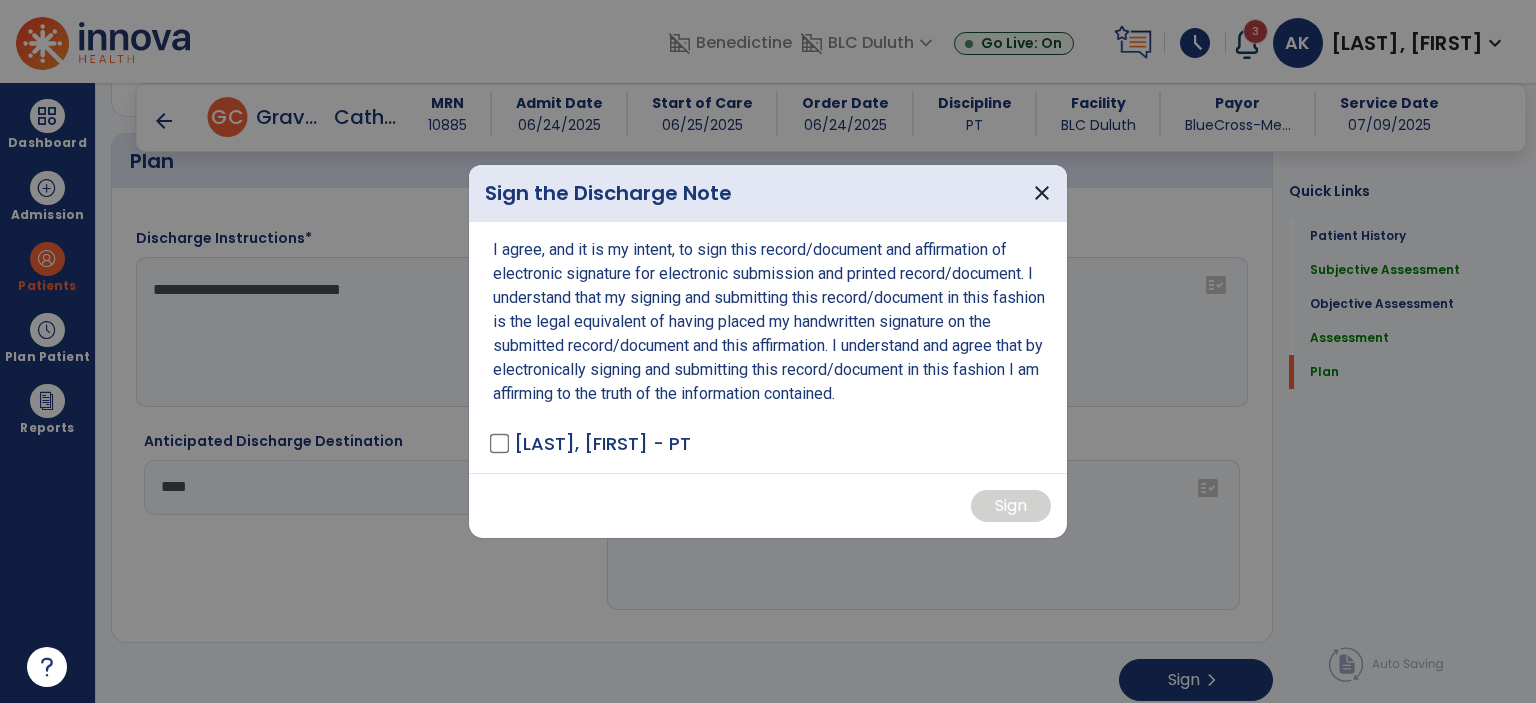 click on "[LAST], [FIRST] - PT" at bounding box center [592, 443] 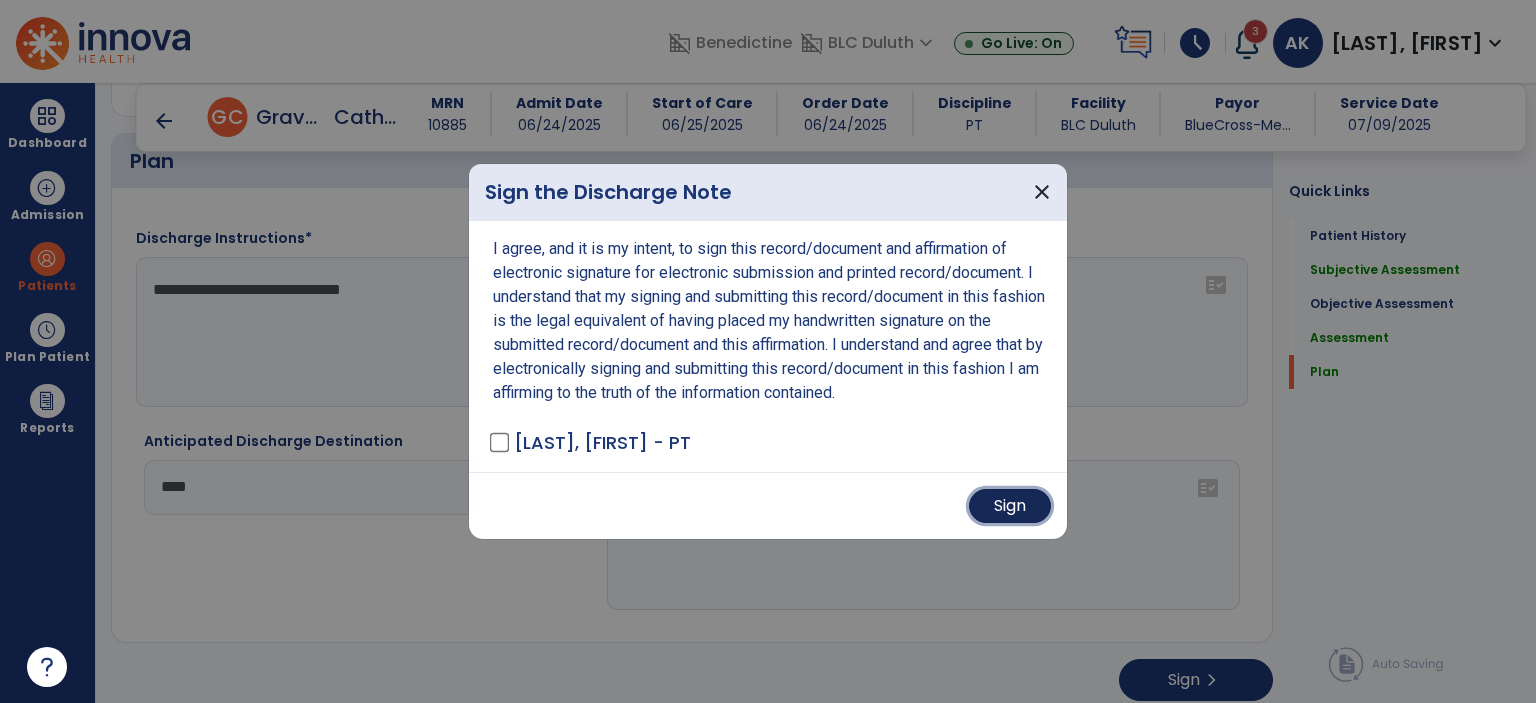 click on "Sign" at bounding box center [1010, 506] 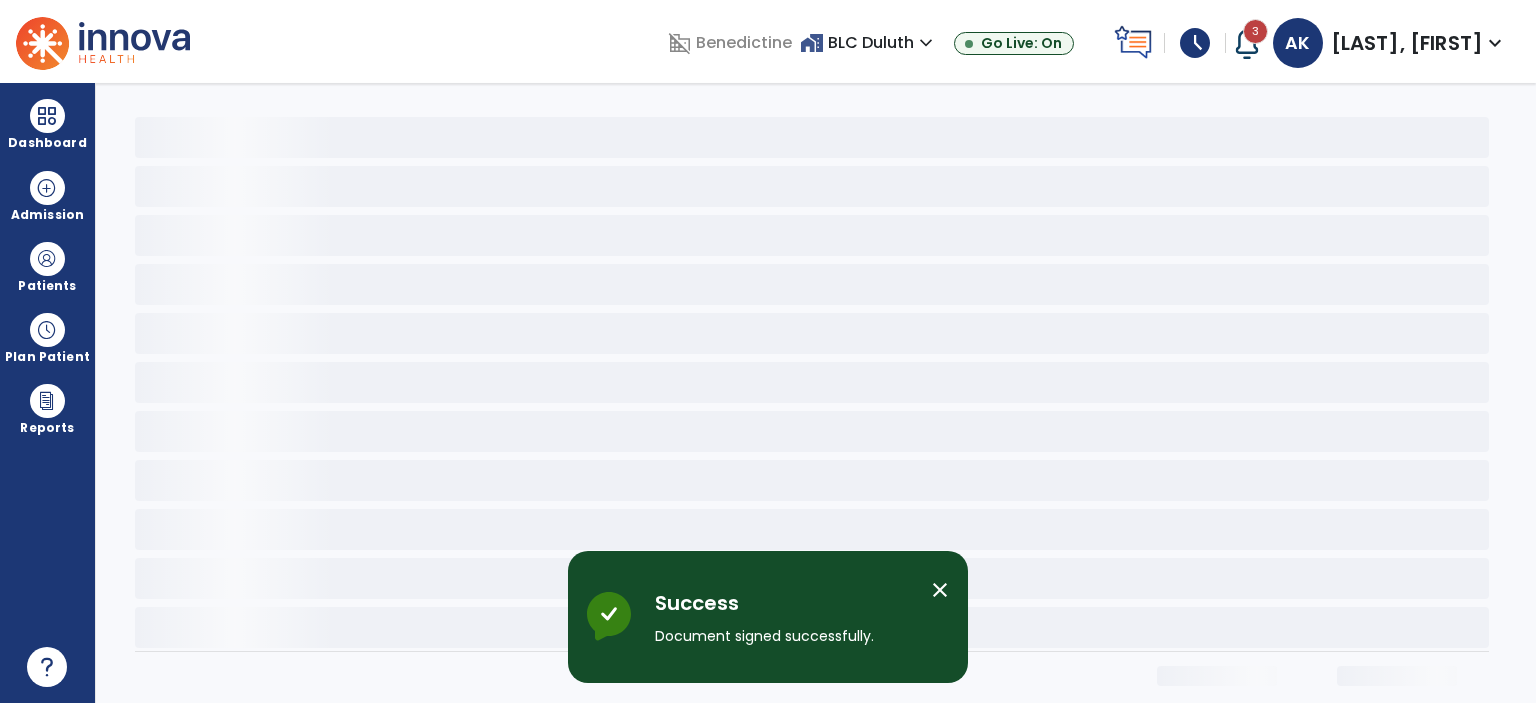 scroll, scrollTop: 0, scrollLeft: 0, axis: both 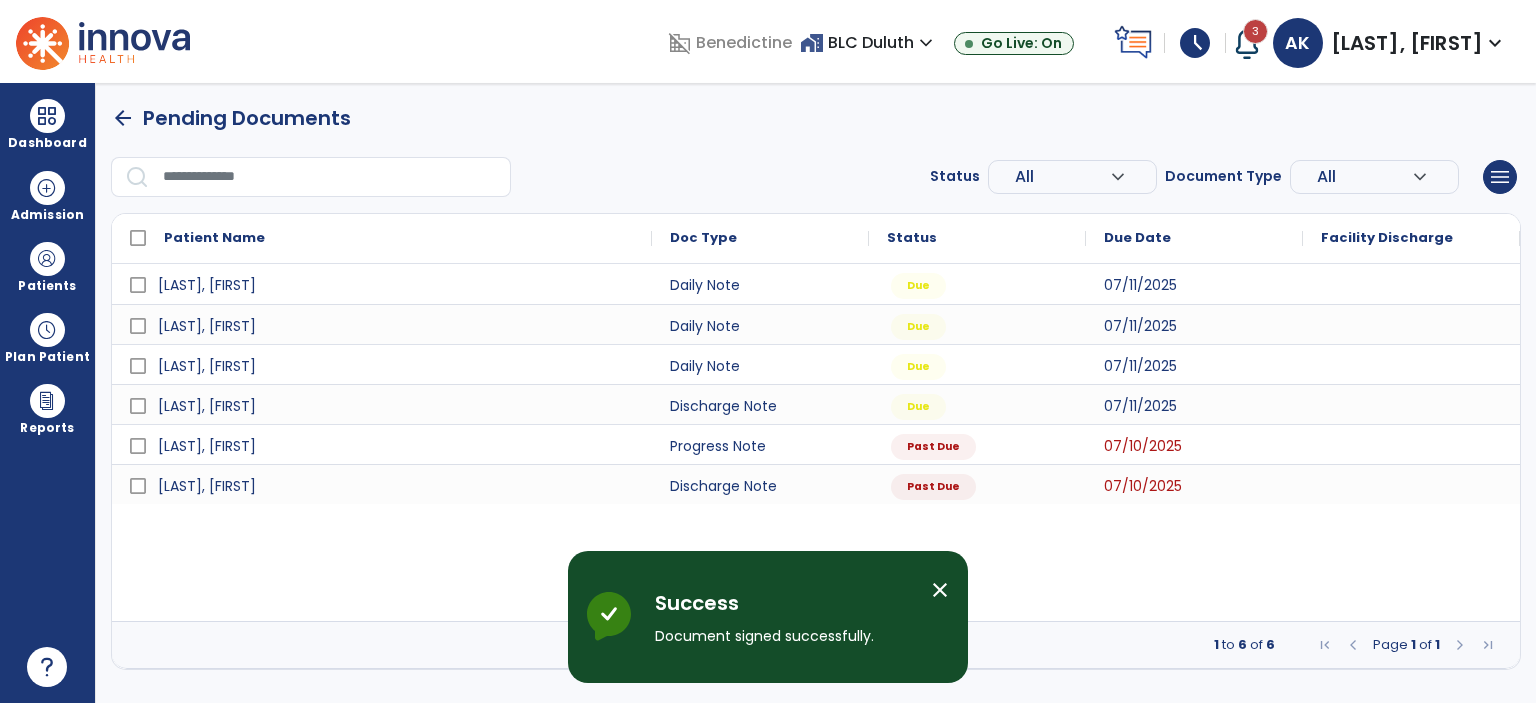 click on "close" at bounding box center [940, 590] 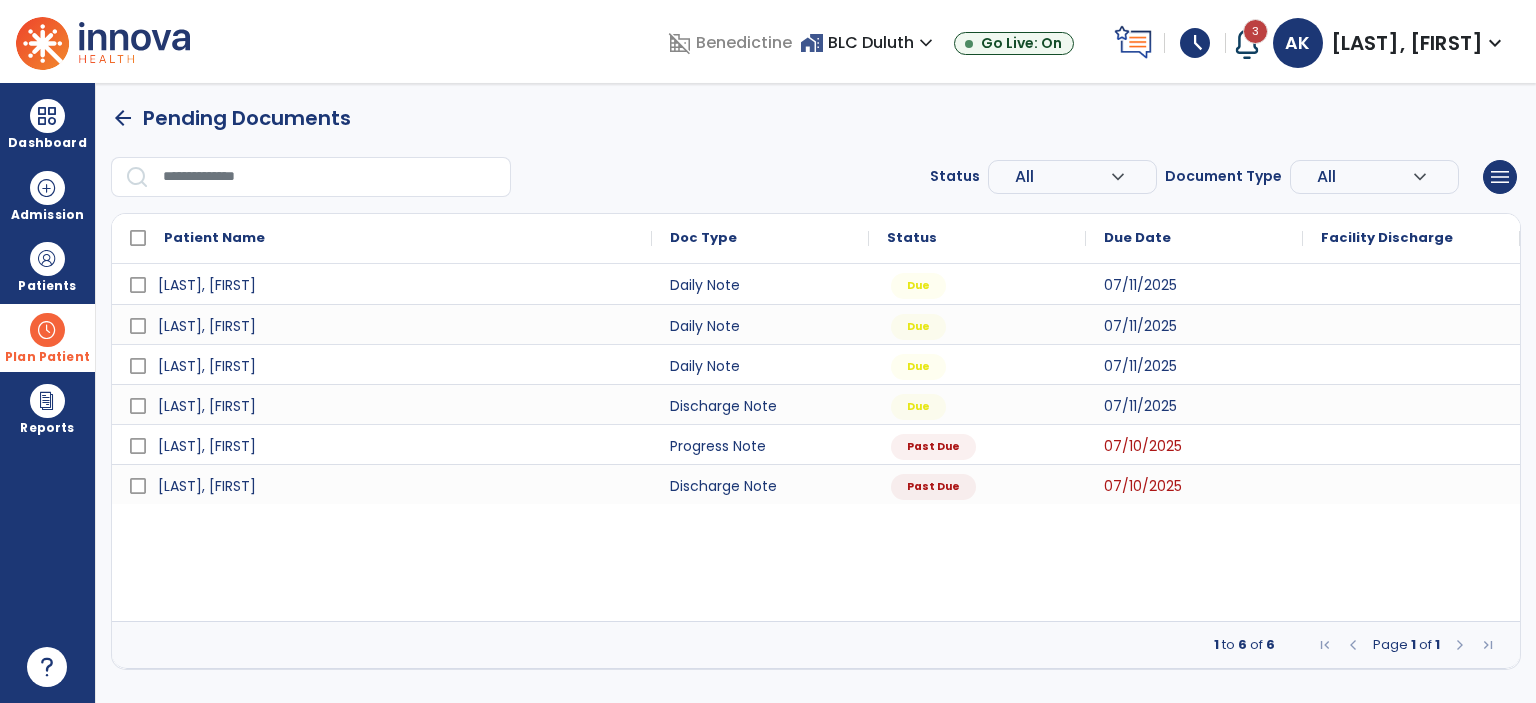 click on "Plan Patient" at bounding box center (47, 286) 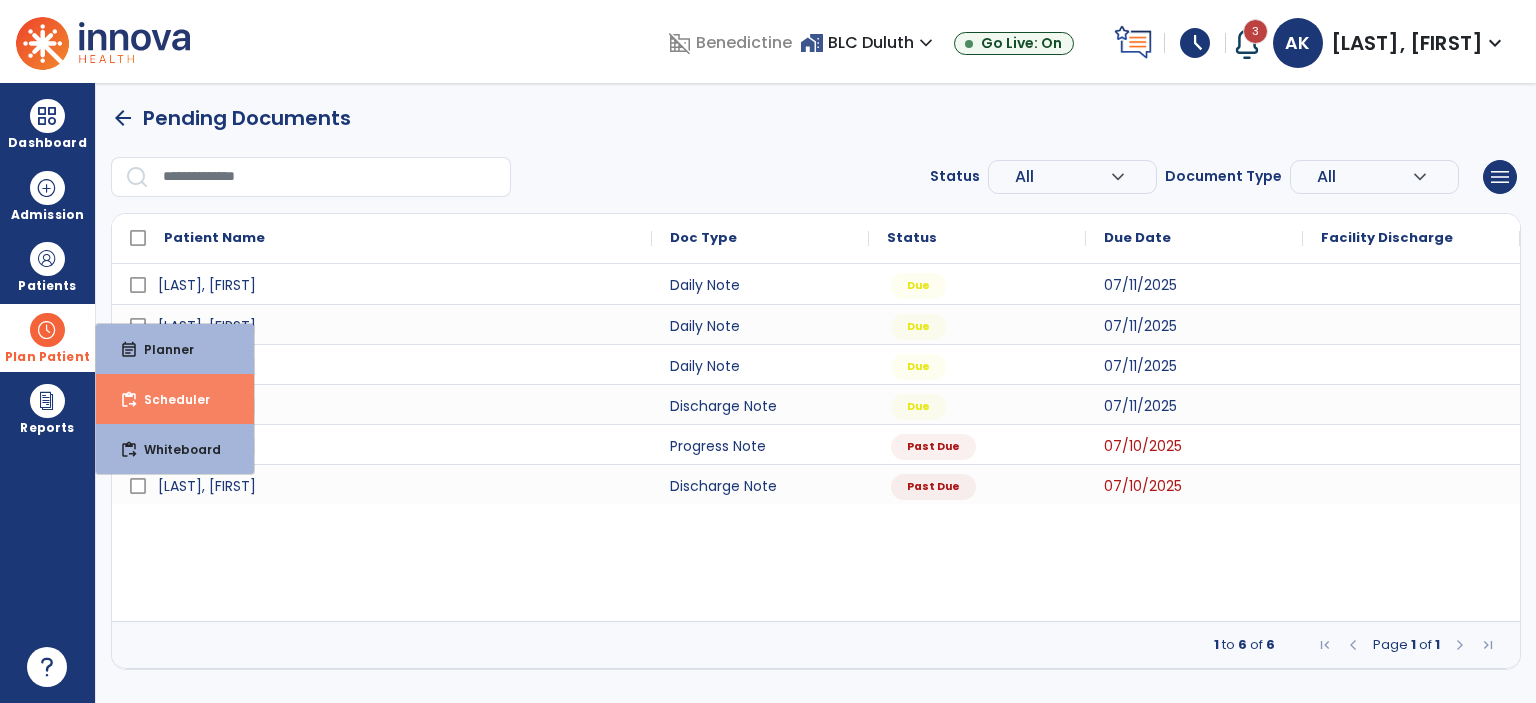 click on "Scheduler" at bounding box center (169, 399) 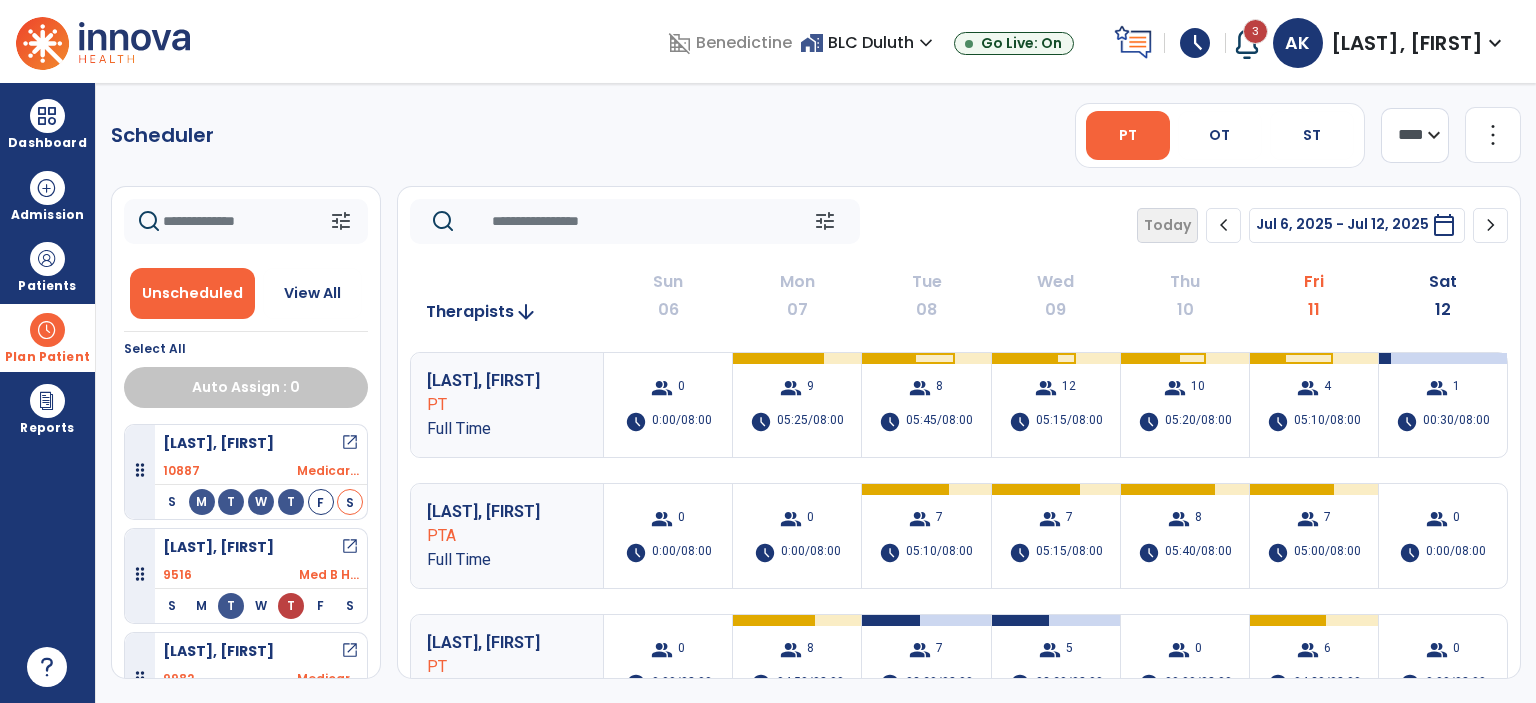 click on "**** ***" 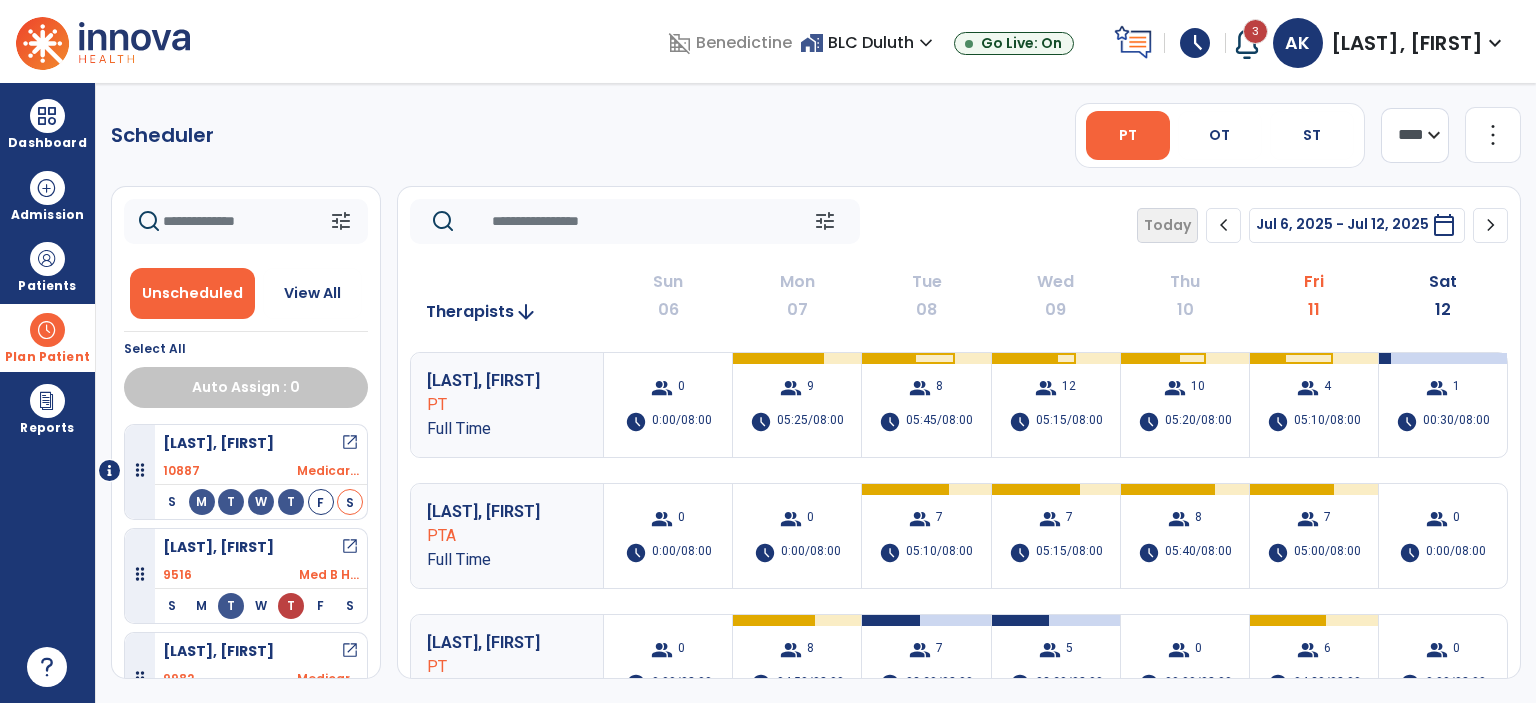 select on "*******" 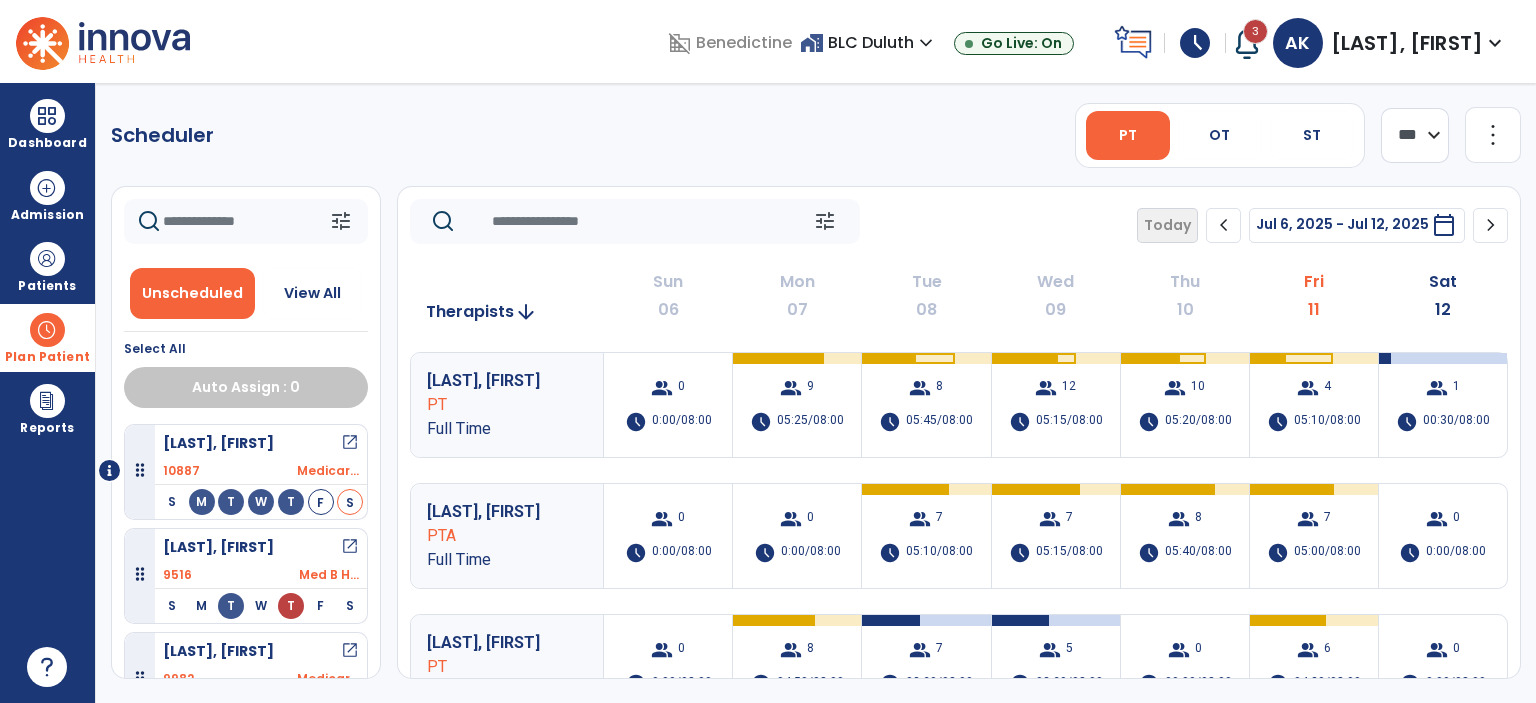 click on "**** ***" 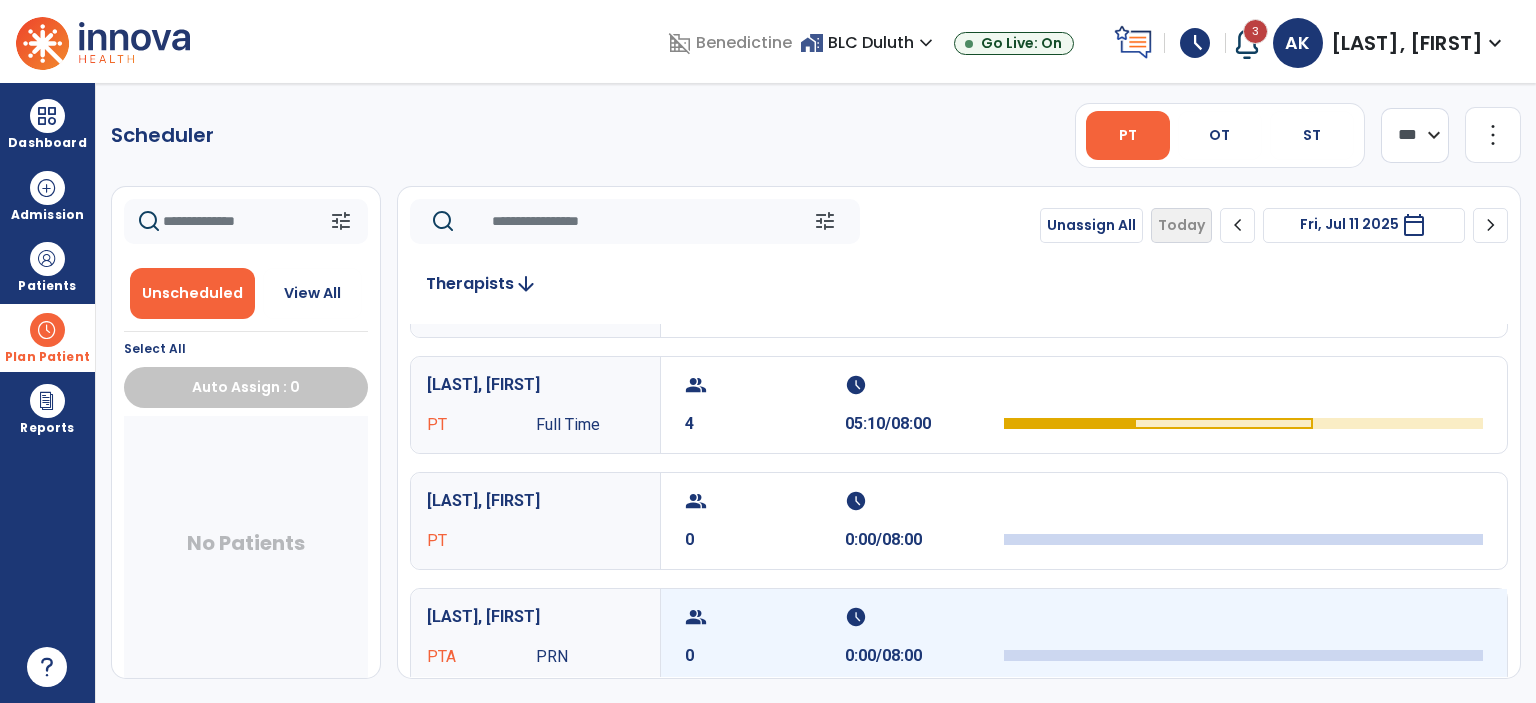 scroll, scrollTop: 100, scrollLeft: 0, axis: vertical 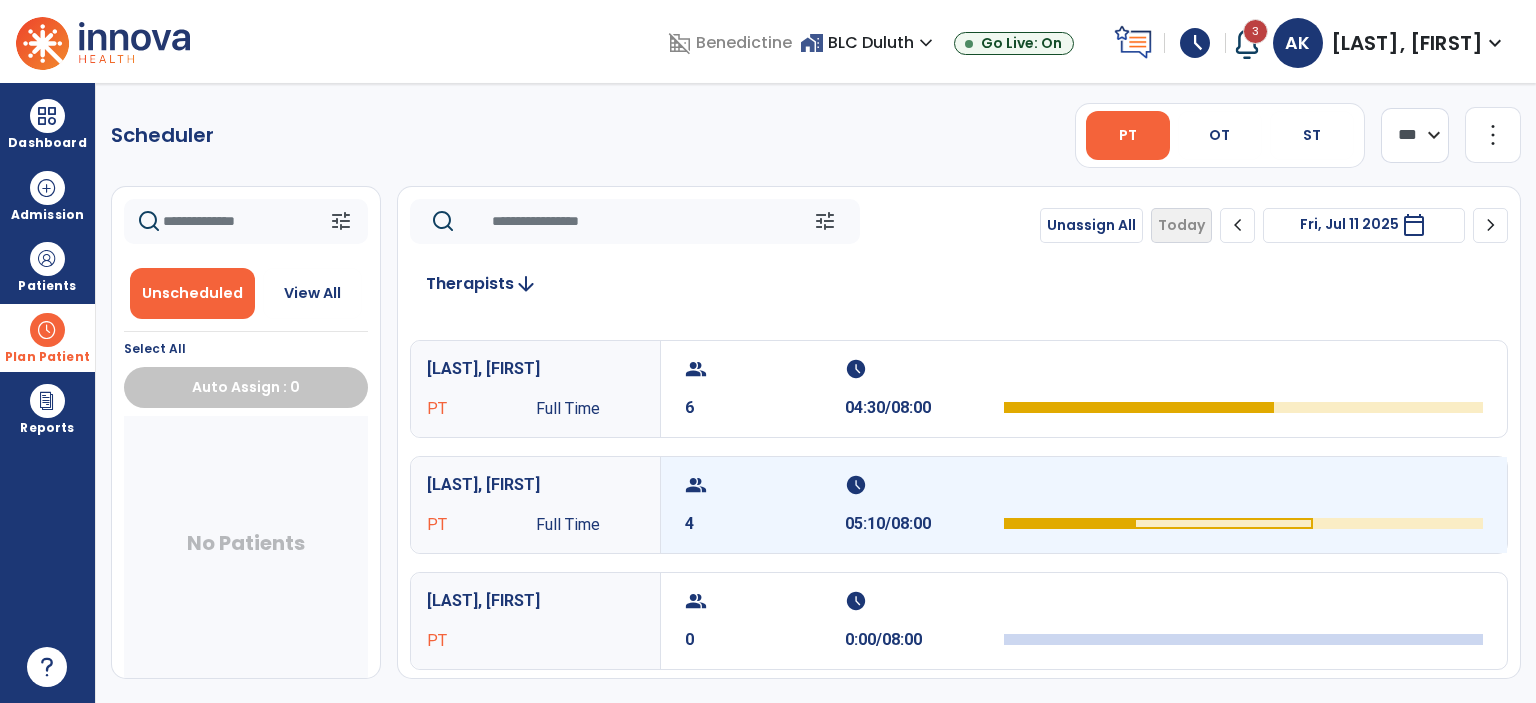 click on "group  4  schedule  05:10/08:00" at bounding box center [1084, 505] 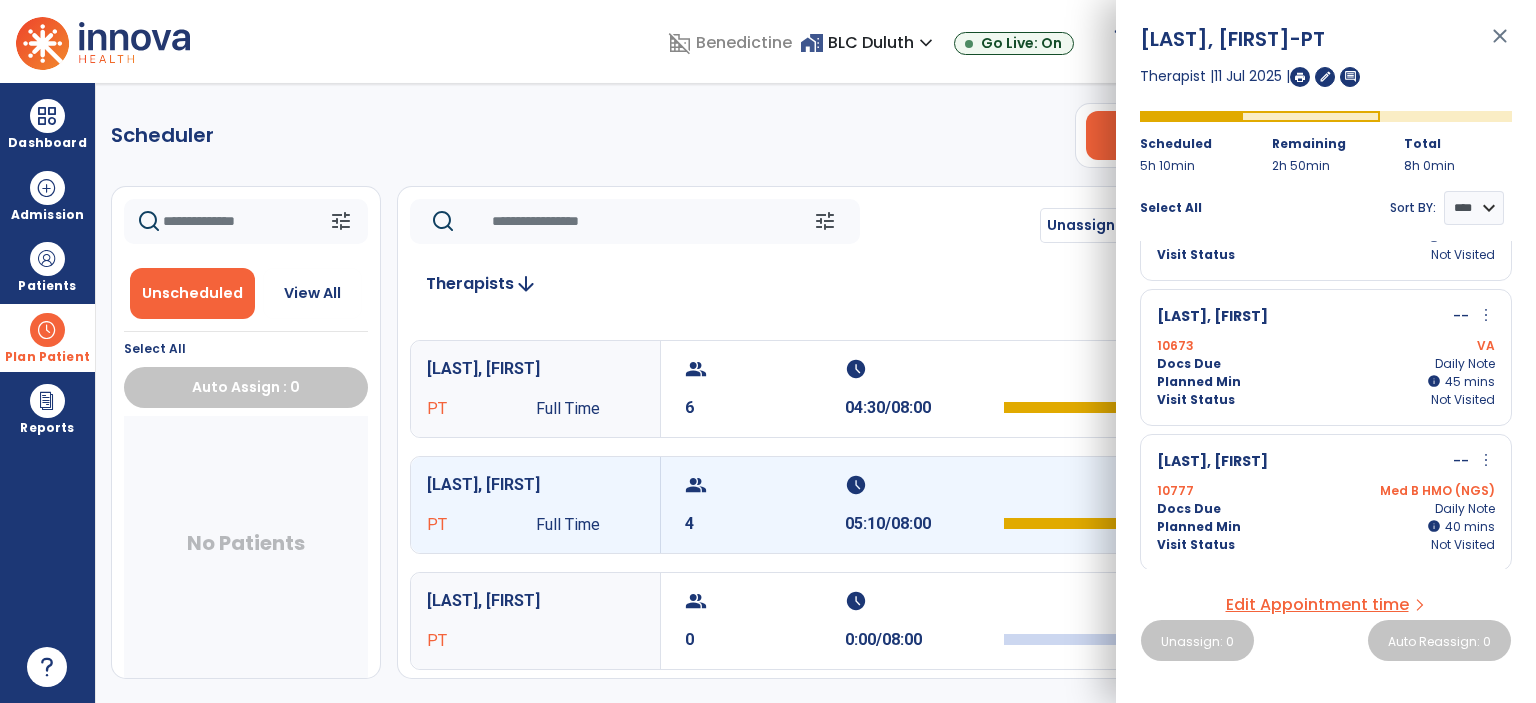 scroll, scrollTop: 100, scrollLeft: 0, axis: vertical 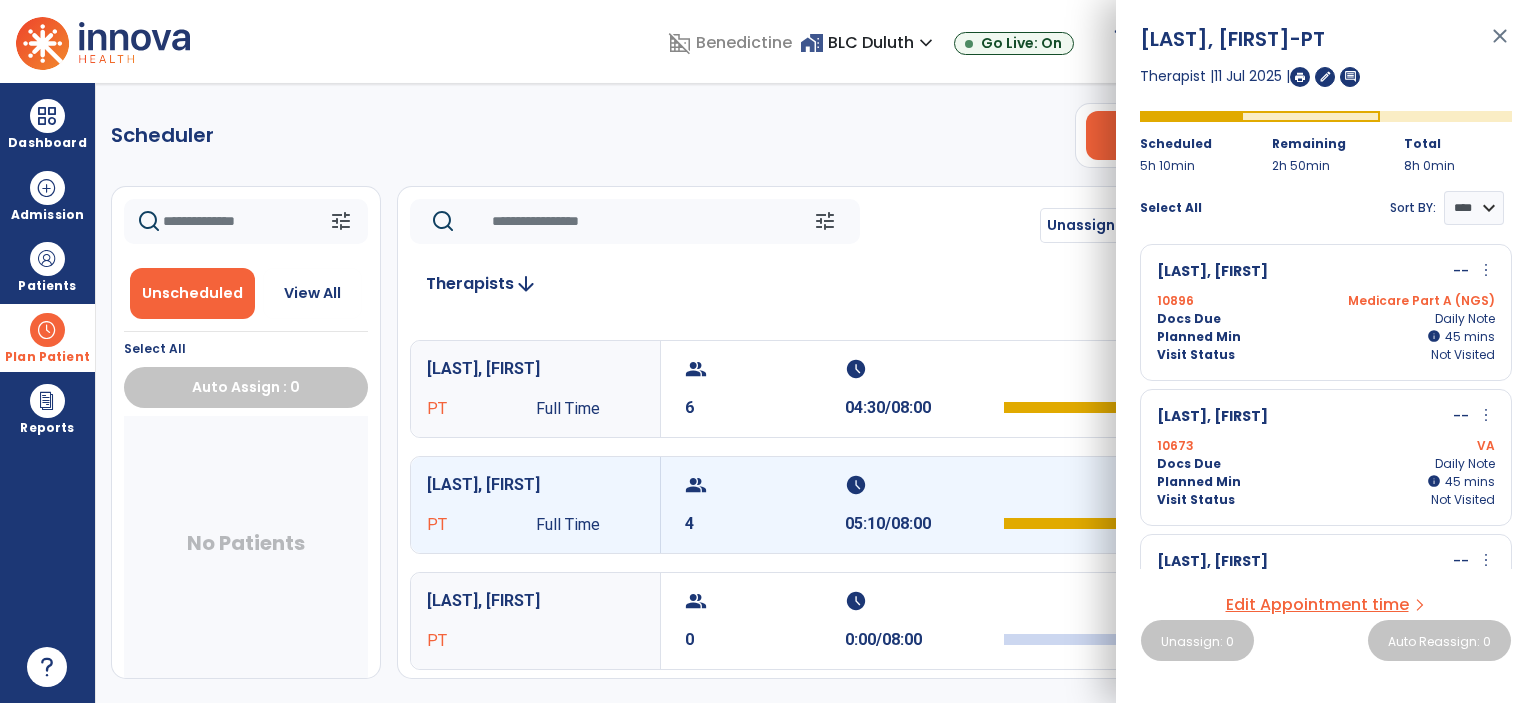 click 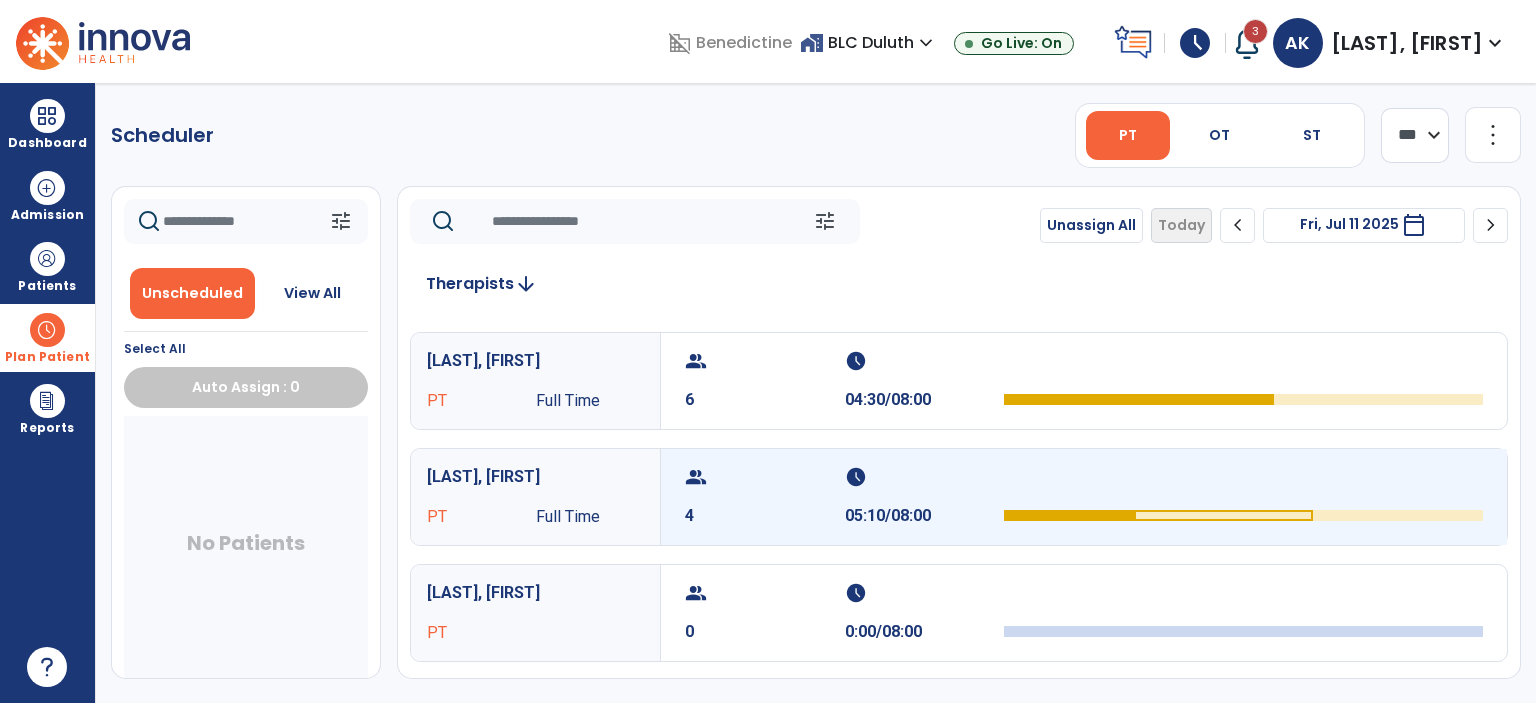 scroll, scrollTop: 0, scrollLeft: 0, axis: both 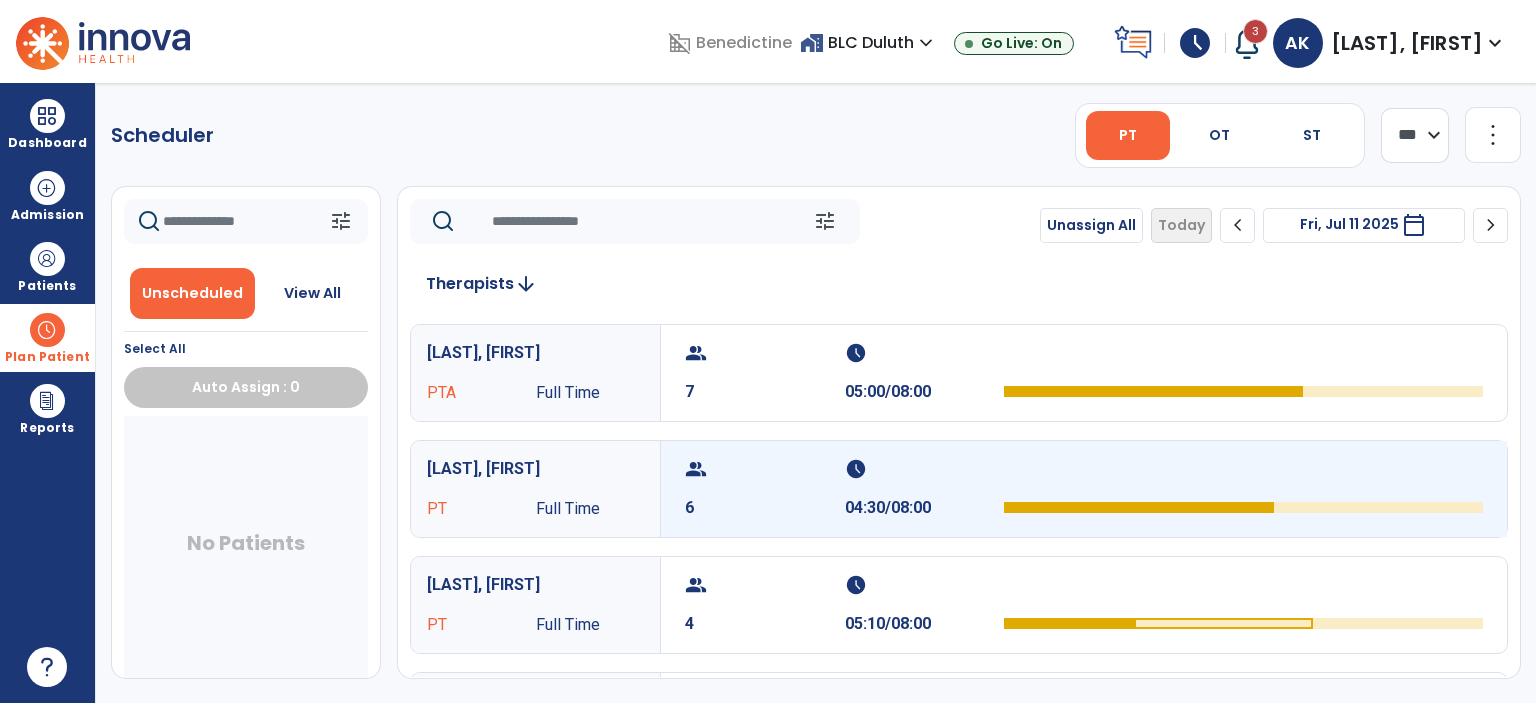 click on "schedule" at bounding box center [922, 469] 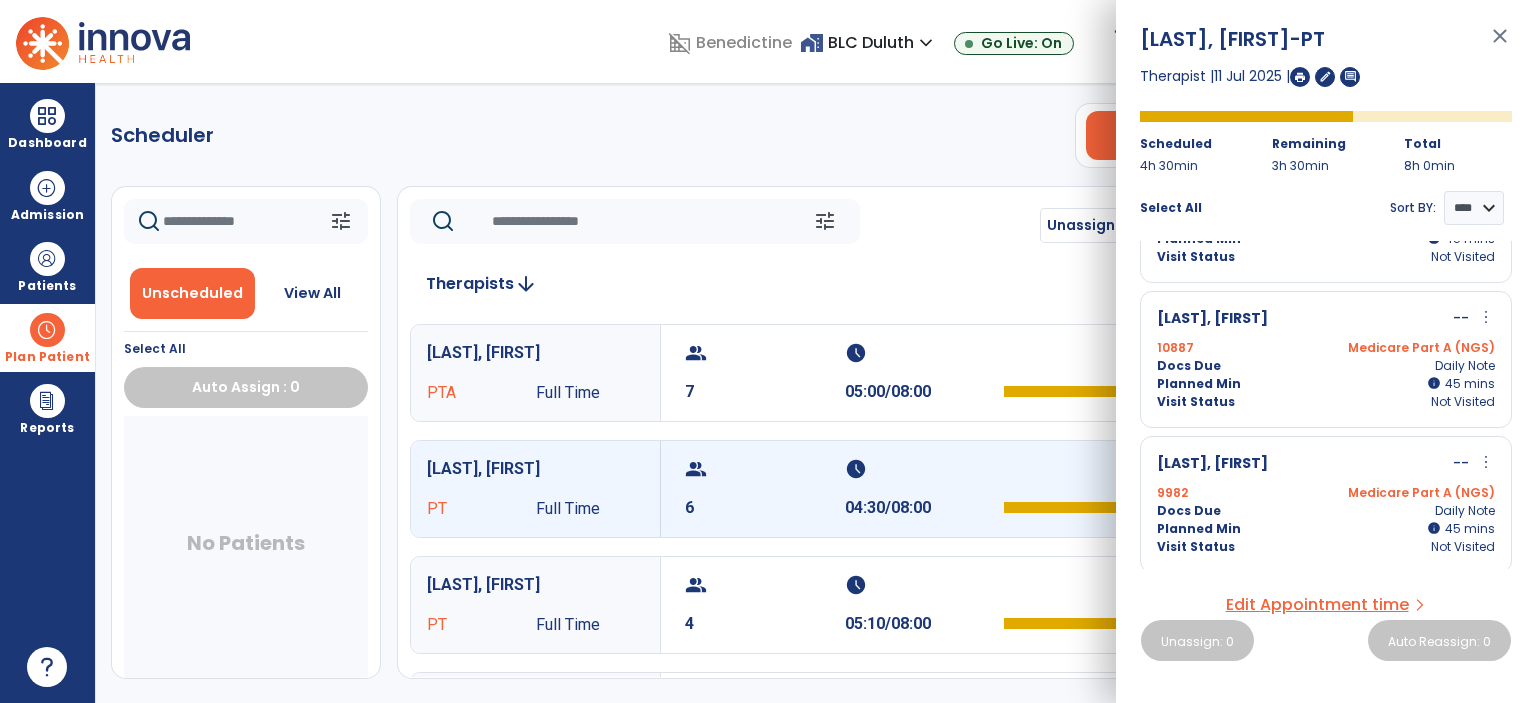 scroll, scrollTop: 0, scrollLeft: 0, axis: both 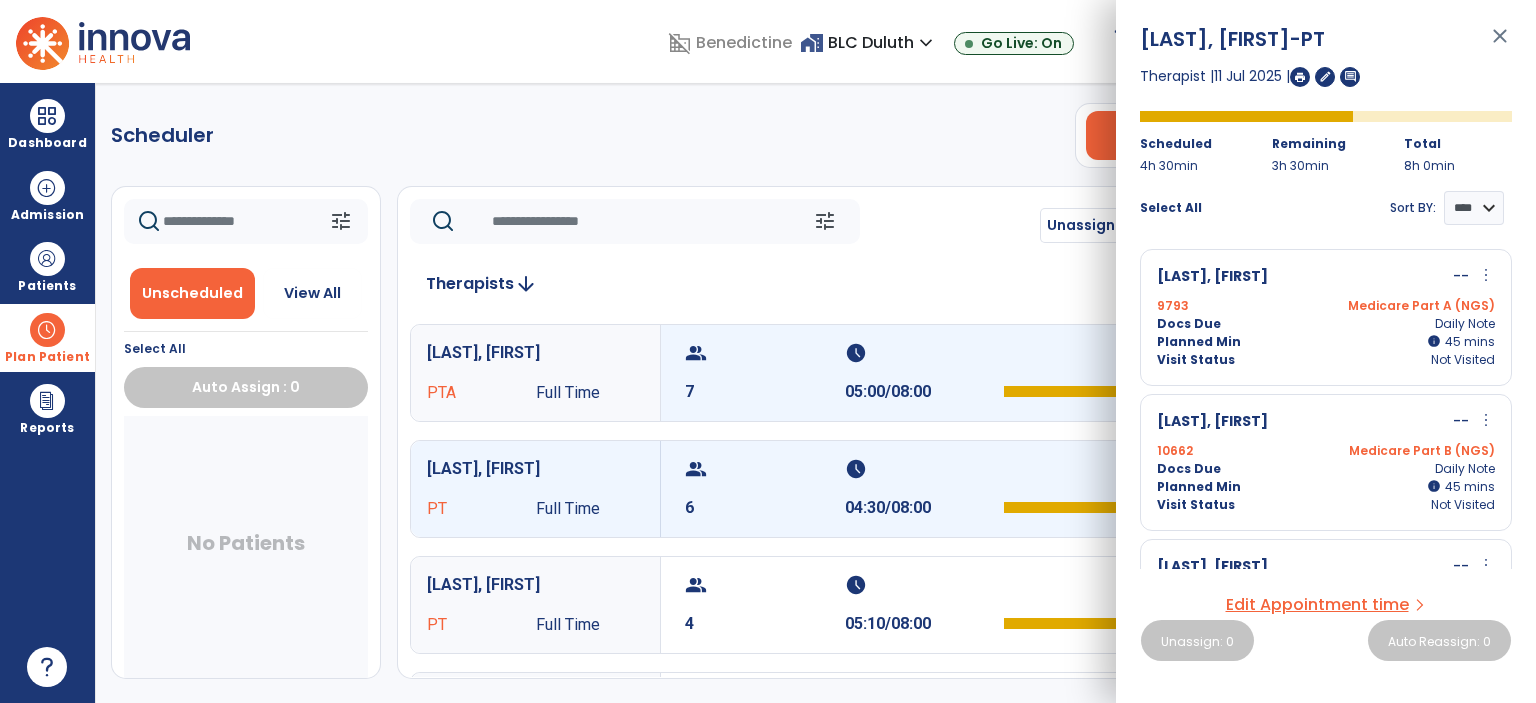 drag, startPoint x: 1000, startPoint y: 291, endPoint x: 959, endPoint y: 379, distance: 97.082436 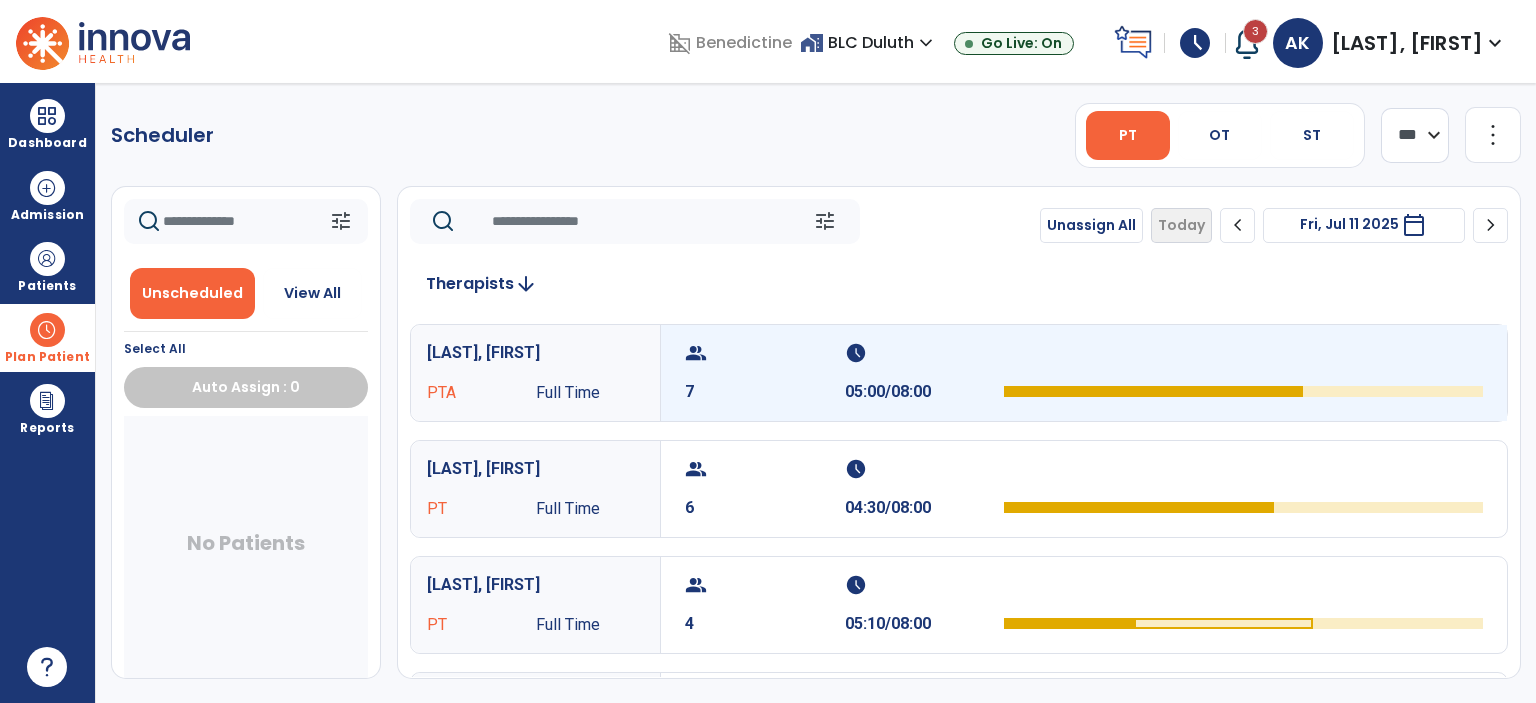 click on "schedule  05:00/08:00" at bounding box center [925, 373] 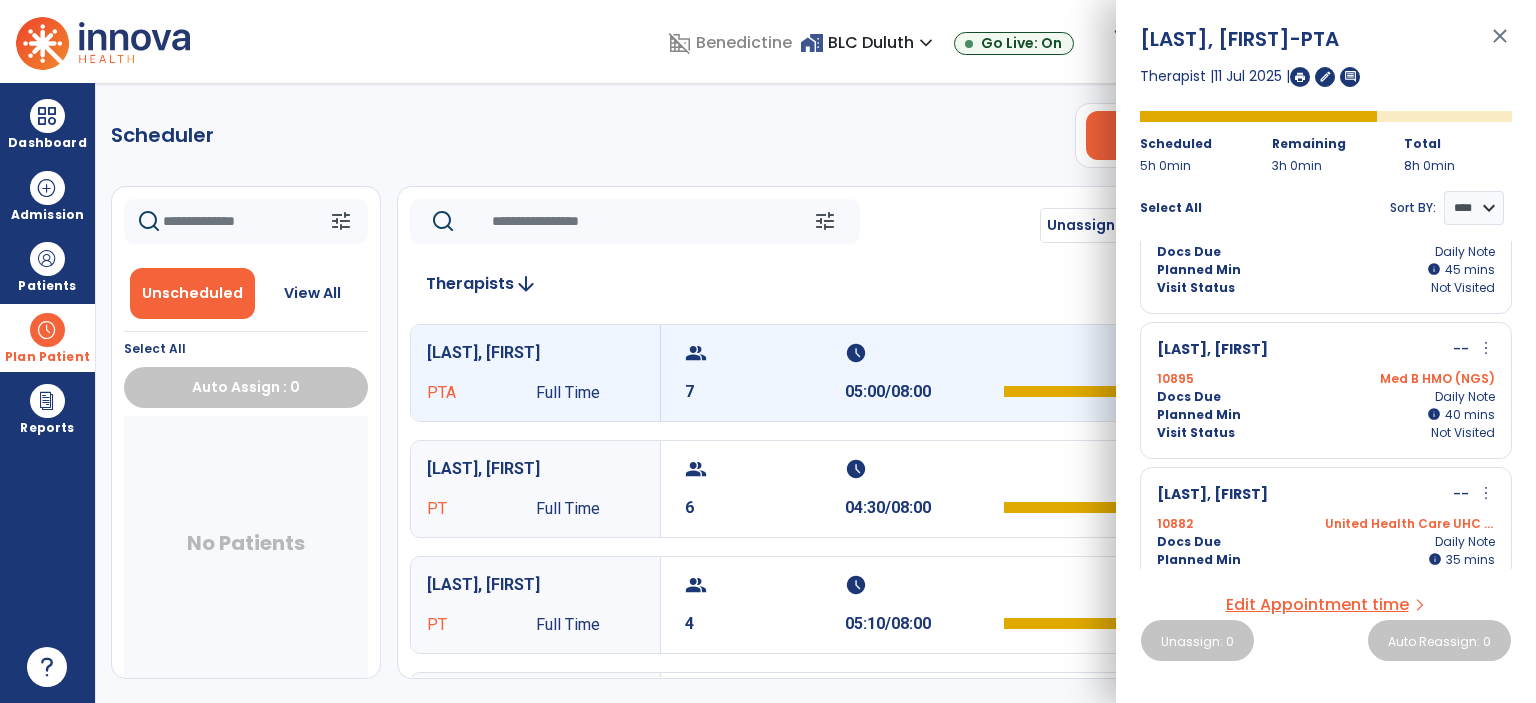 scroll, scrollTop: 682, scrollLeft: 0, axis: vertical 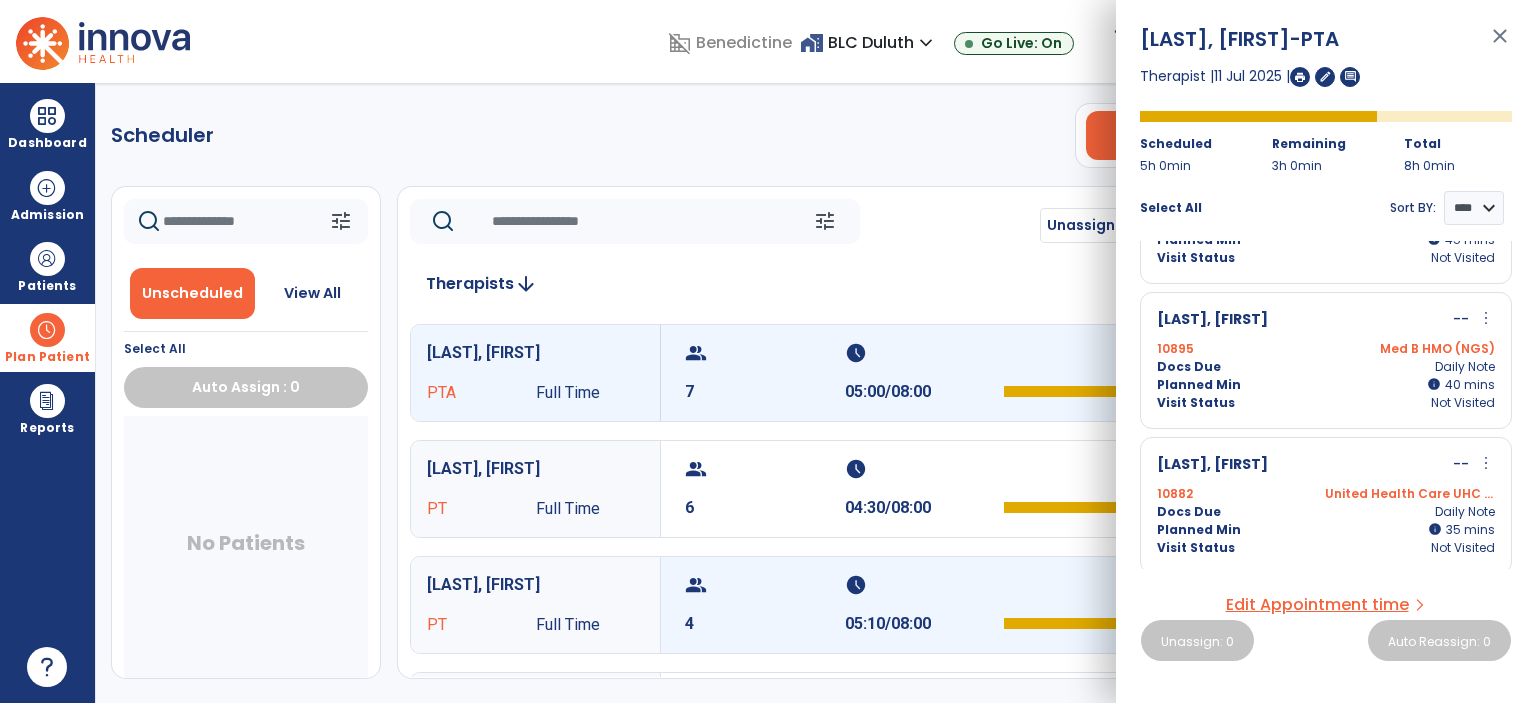 click on "group" at bounding box center (762, 585) 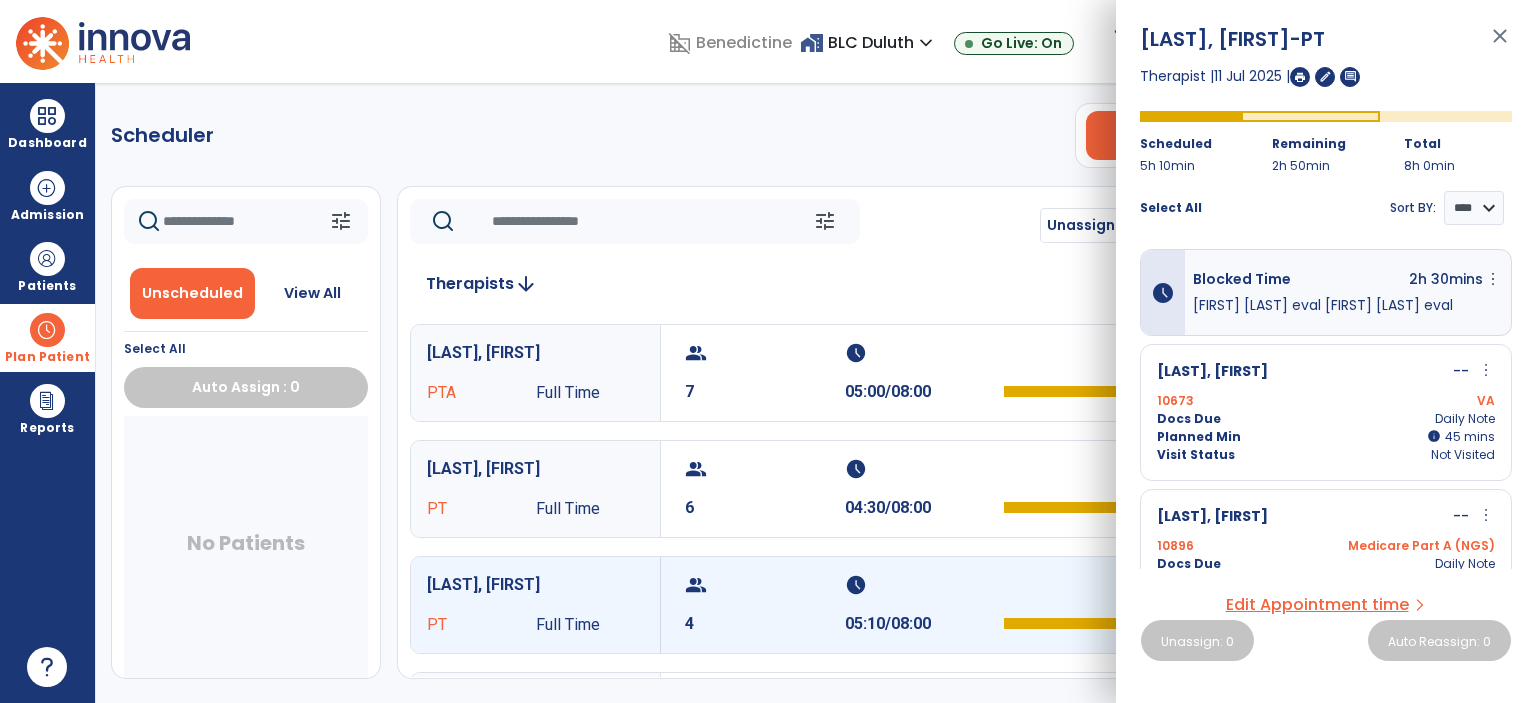 click at bounding box center [1300, 77] 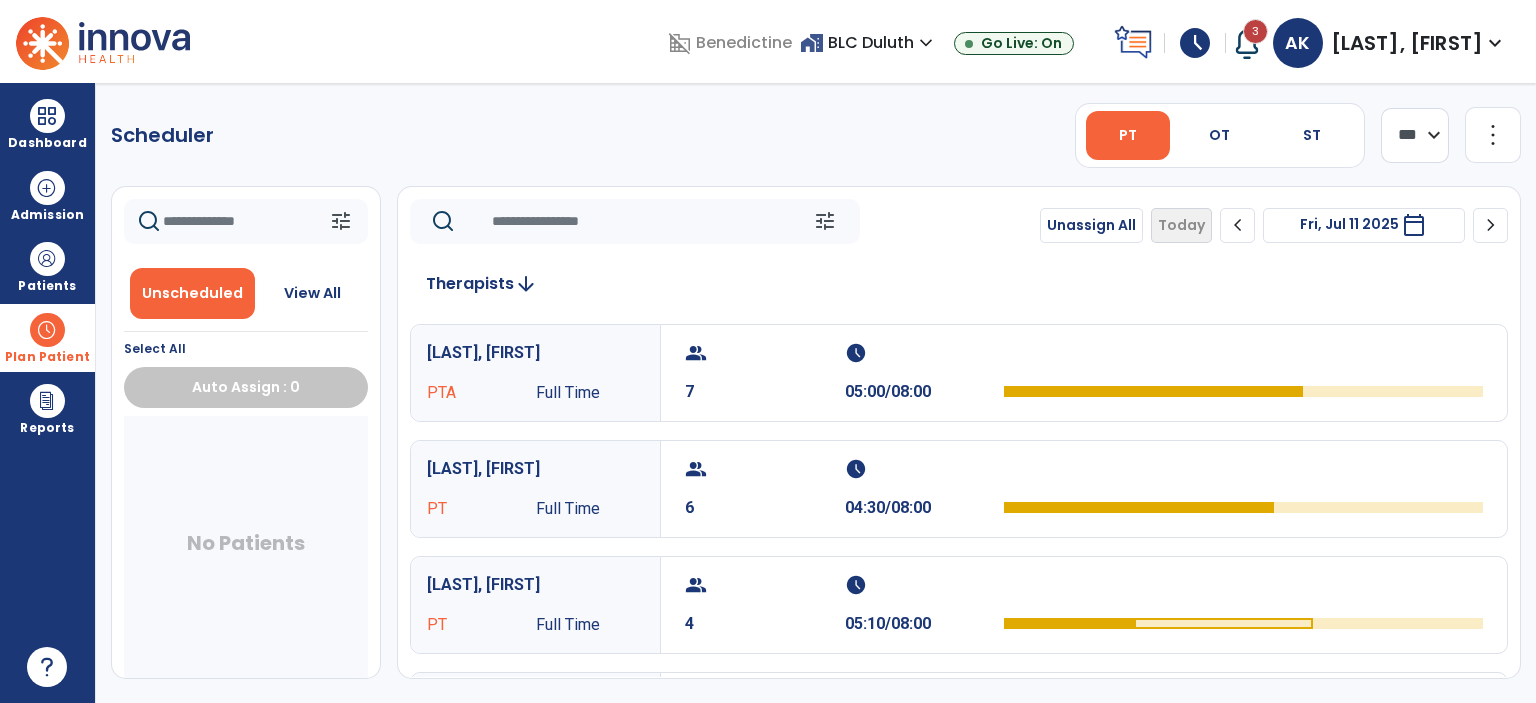 click on "tune   Unassign All   Today  chevron_left Fri, Jul 11 2025  *********  calendar_today  chevron_right" 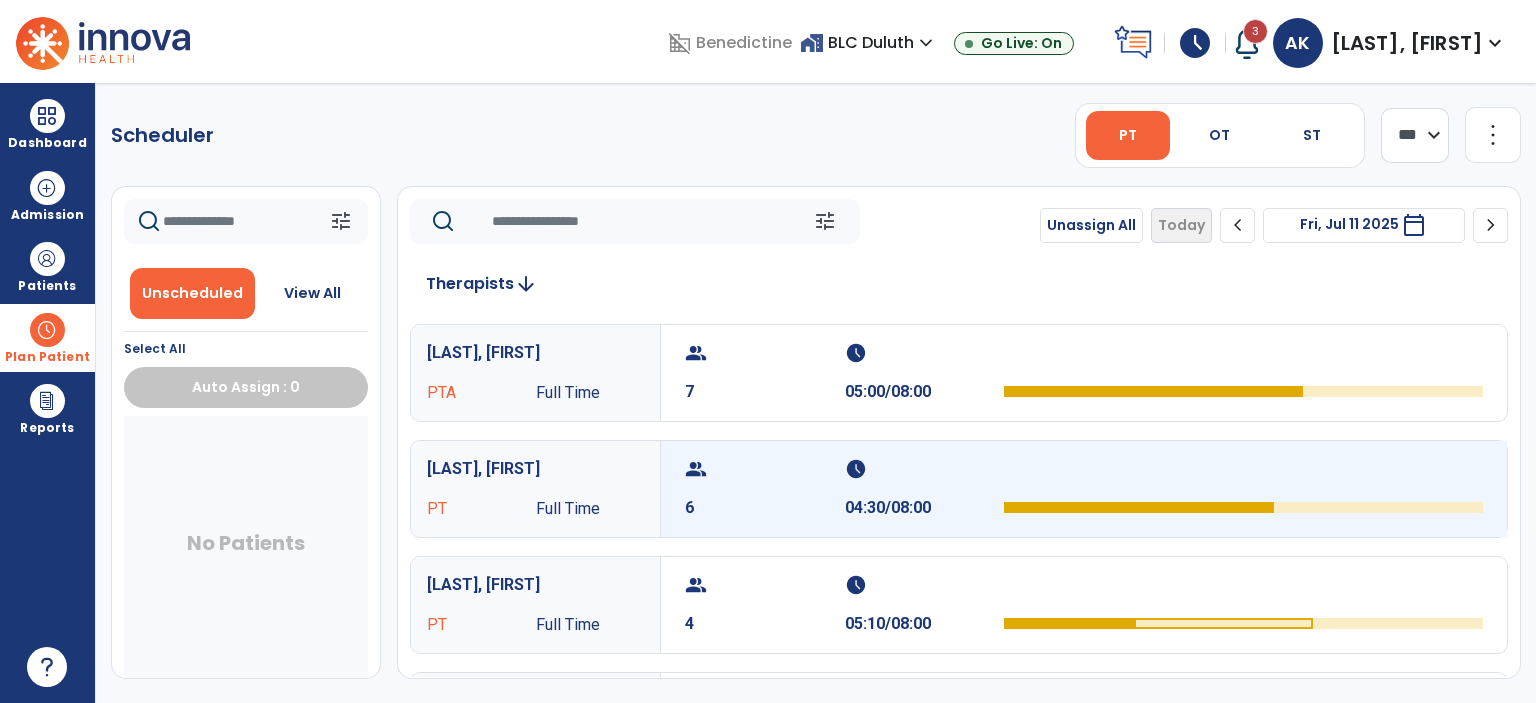 click at bounding box center [1243, 475] 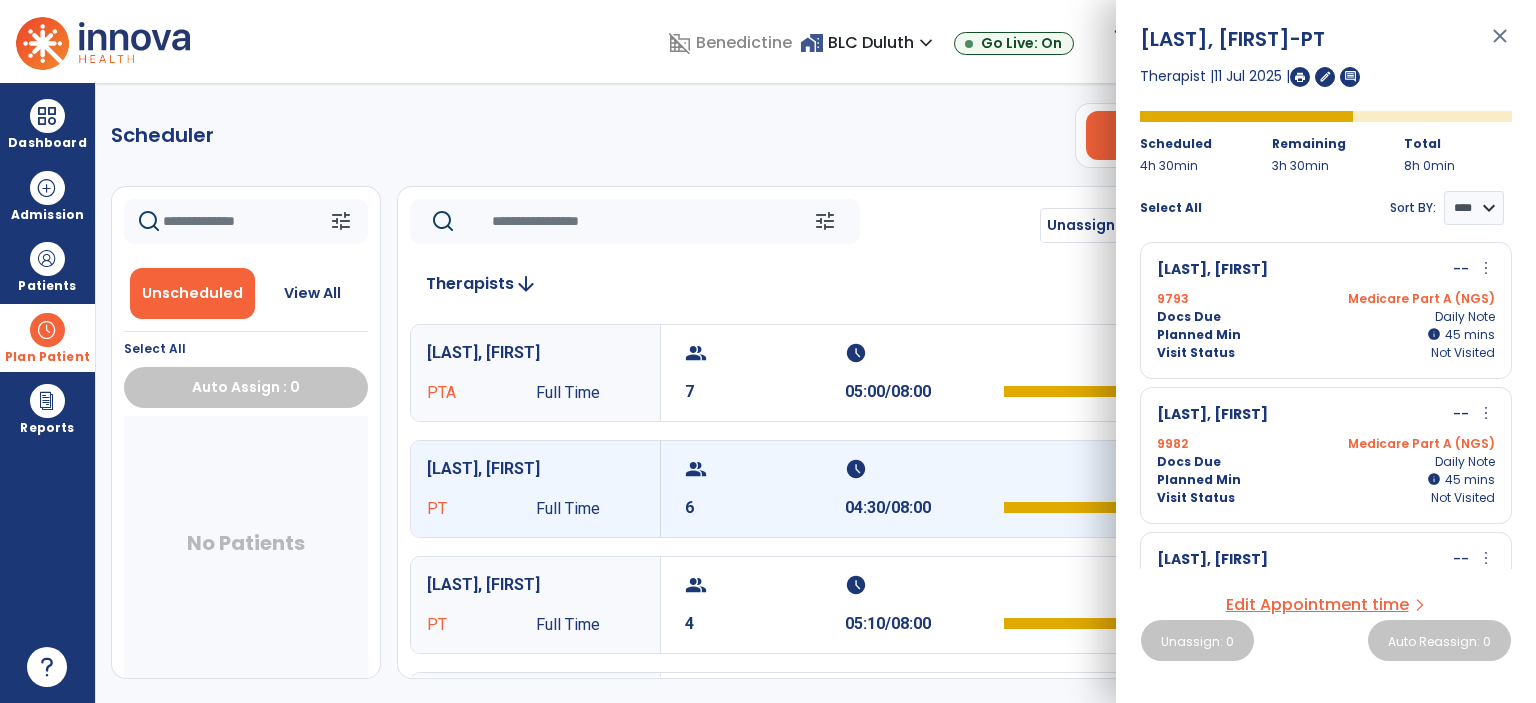scroll, scrollTop: 0, scrollLeft: 0, axis: both 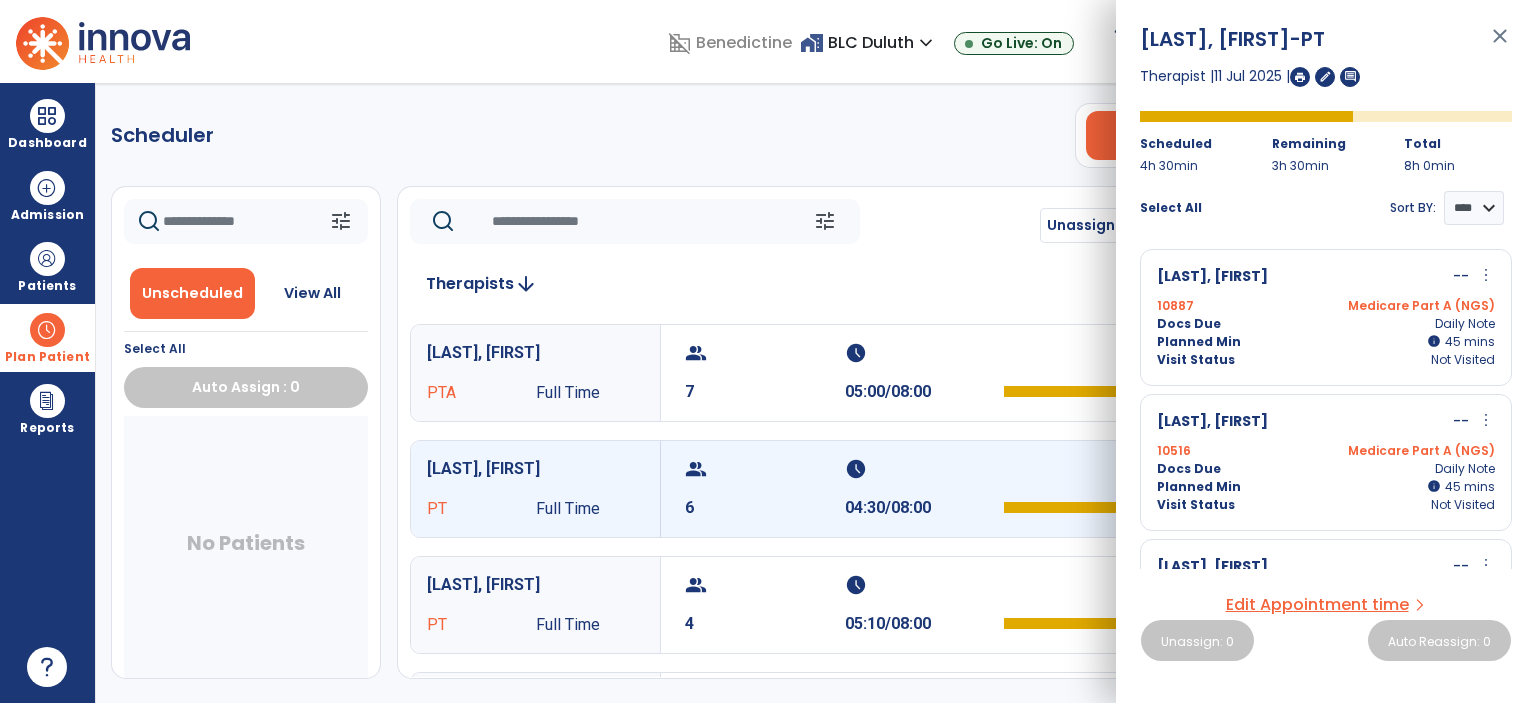 click 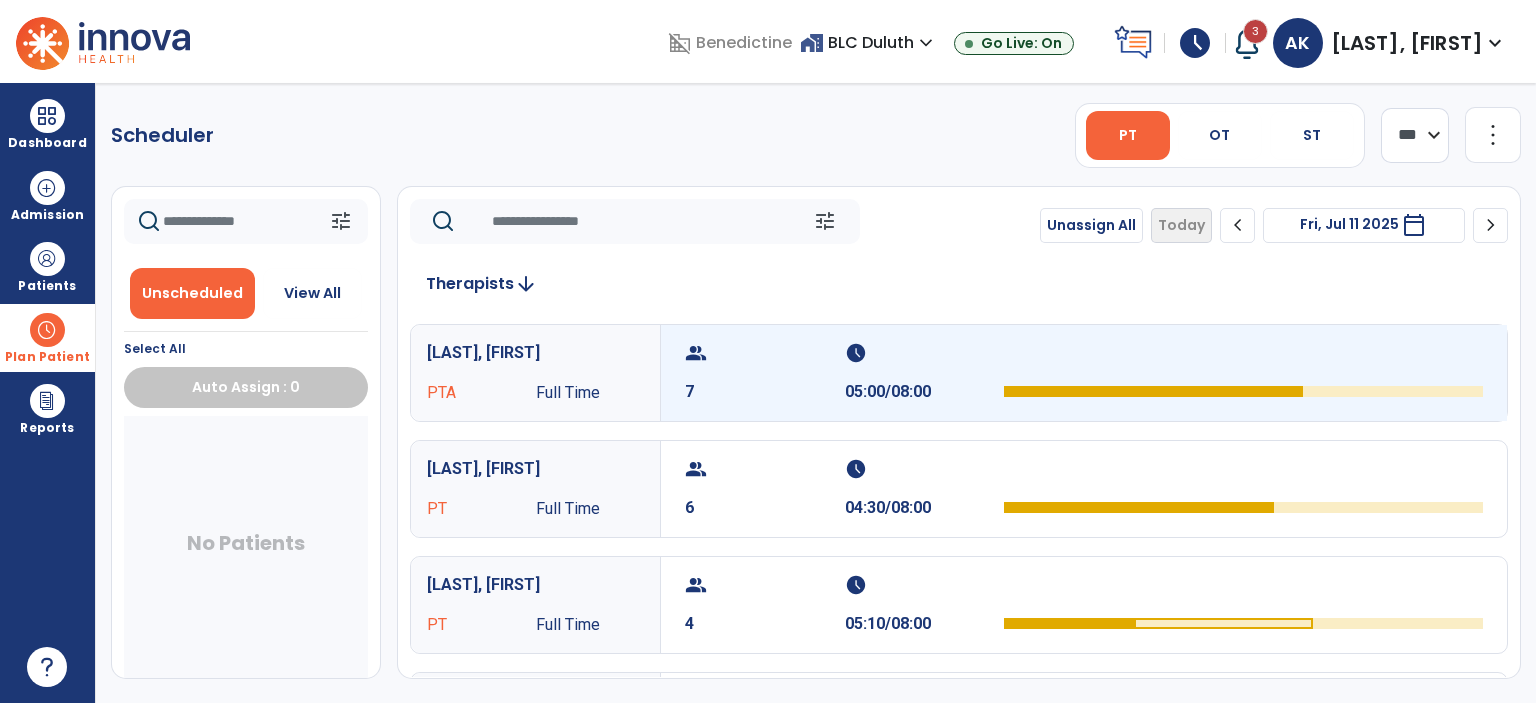 click on "group  7  schedule  05:00/08:00" at bounding box center [1084, 373] 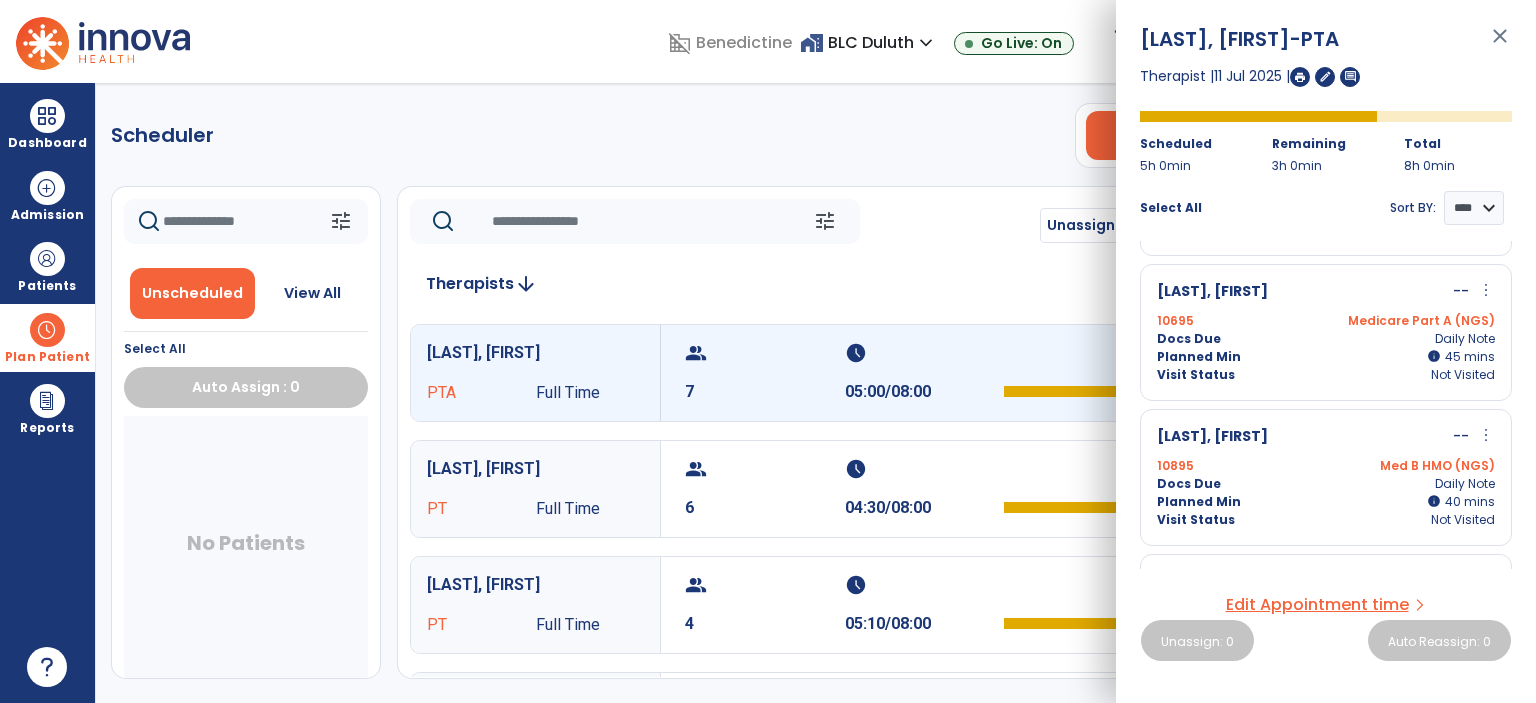 scroll, scrollTop: 600, scrollLeft: 0, axis: vertical 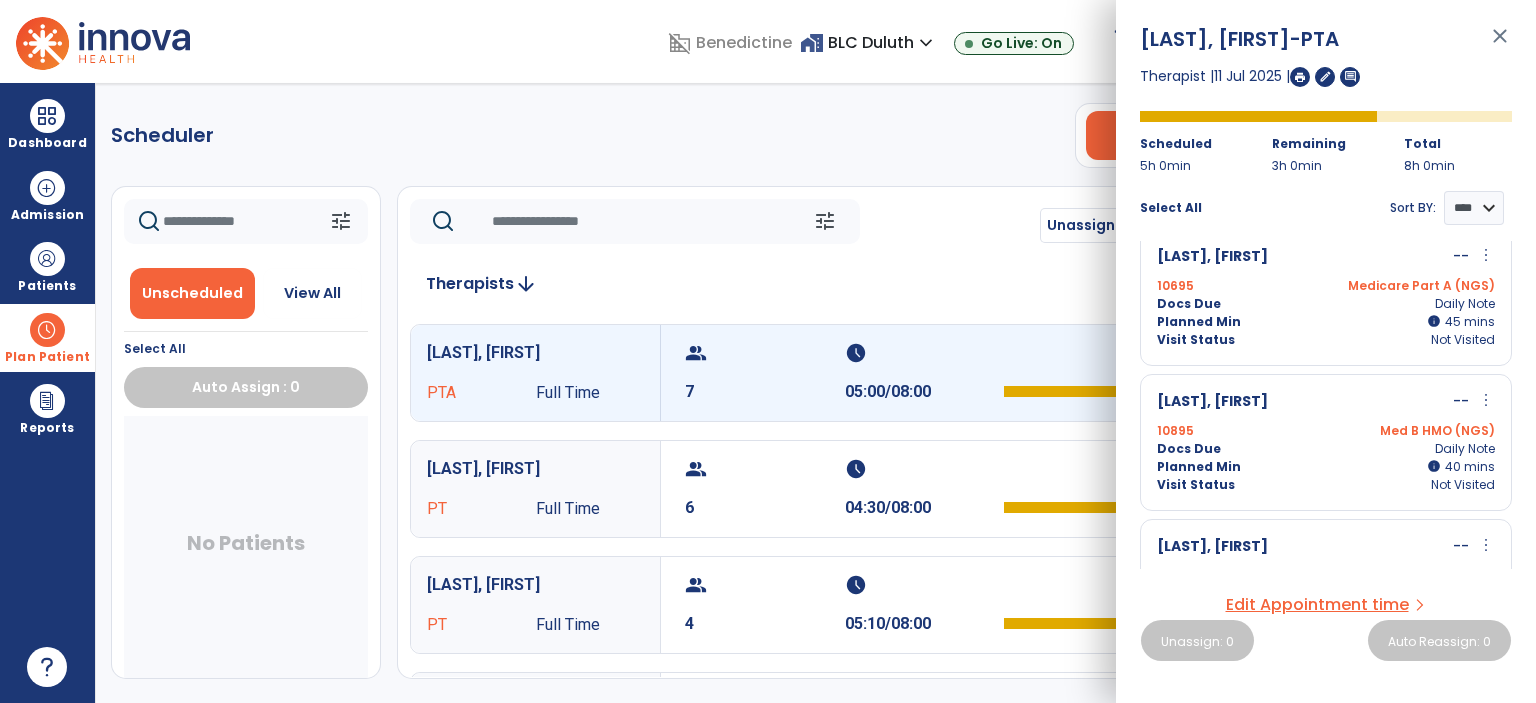 click on "tune   Unassign All   Today  chevron_left Fri, Jul 11 2025  *********  calendar_today  chevron_right" 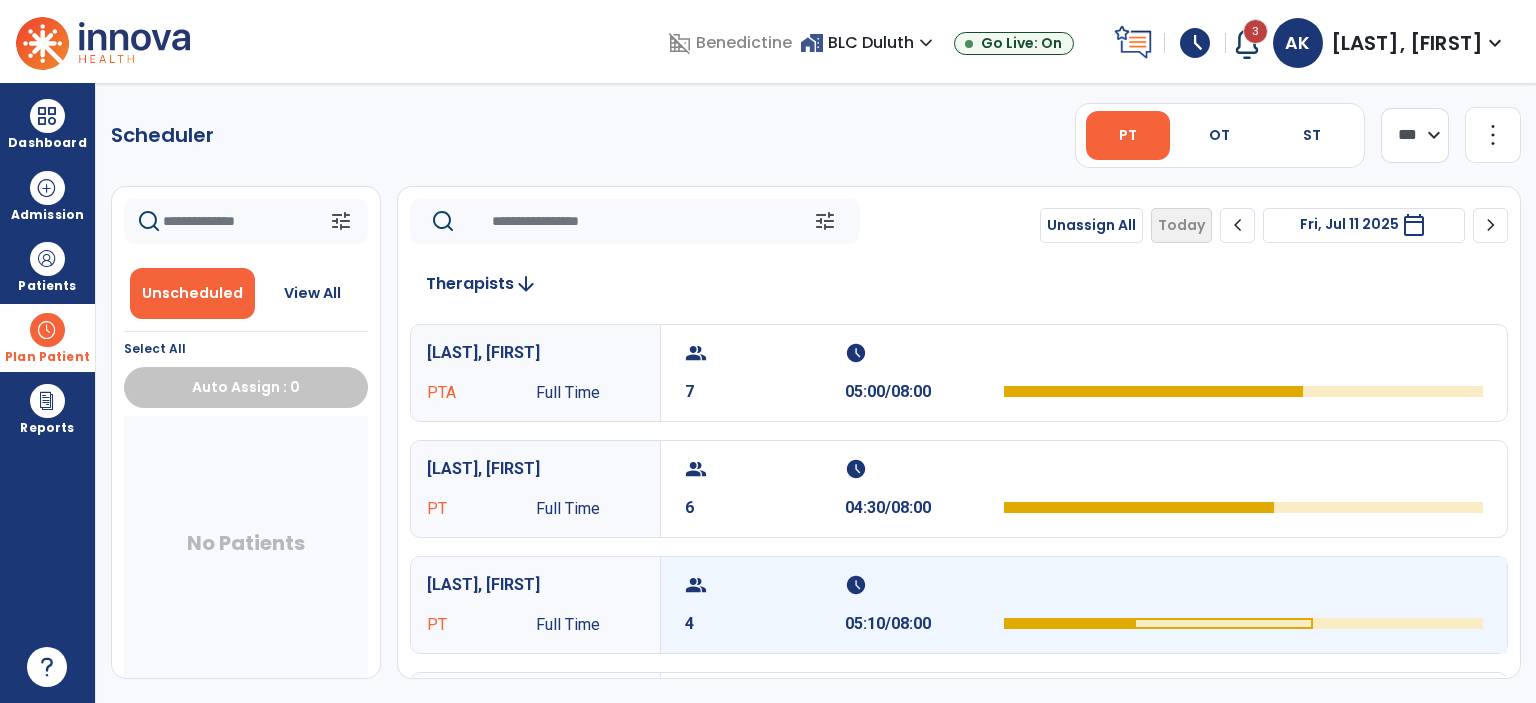 click on "4" at bounding box center (765, 624) 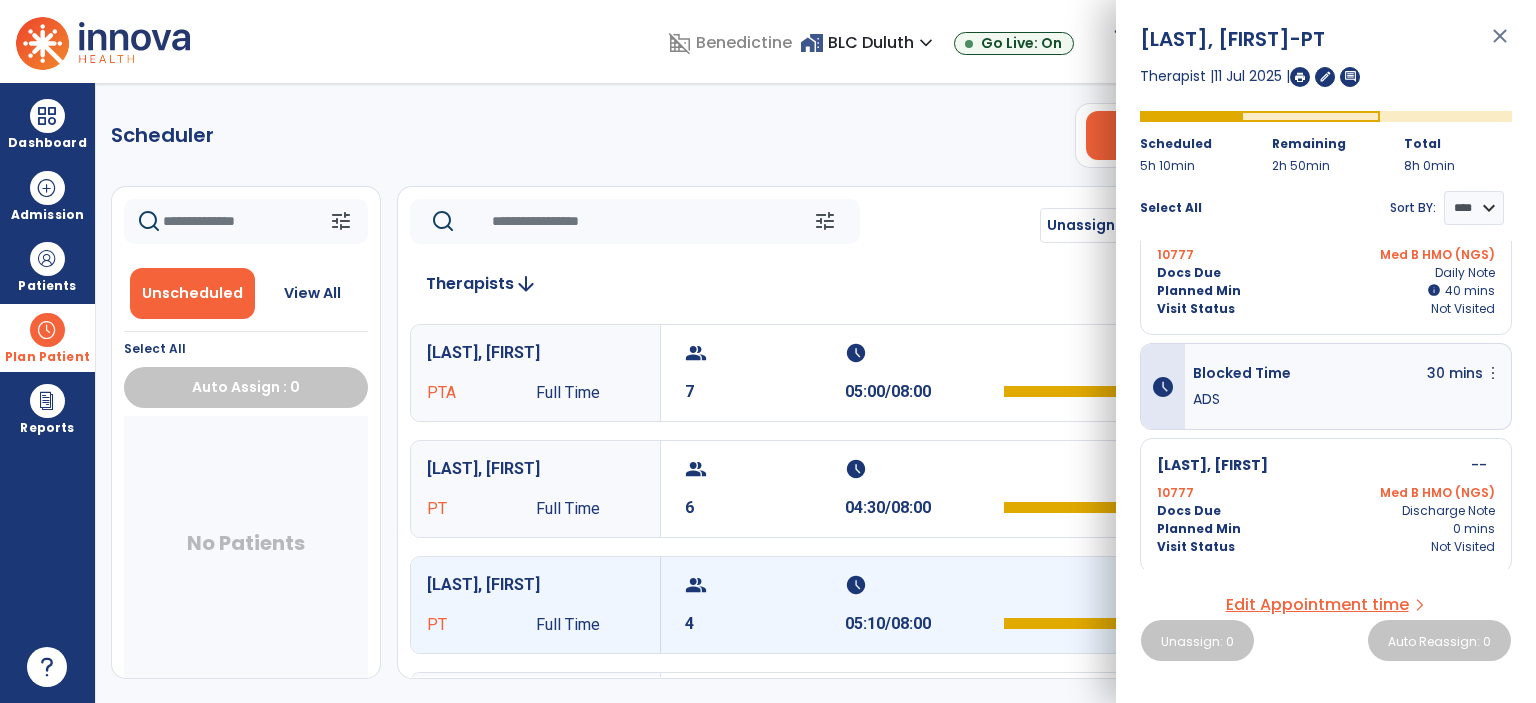 scroll, scrollTop: 0, scrollLeft: 0, axis: both 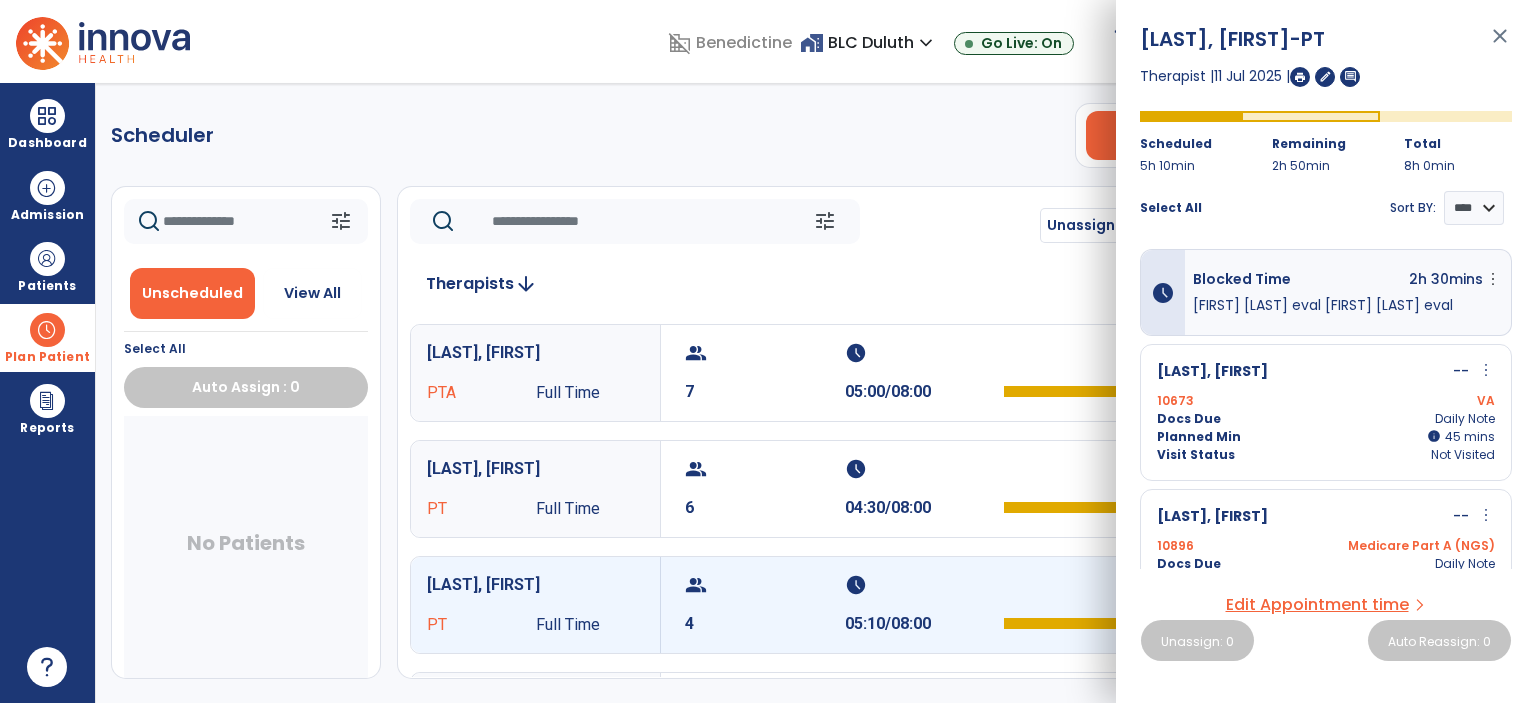 click 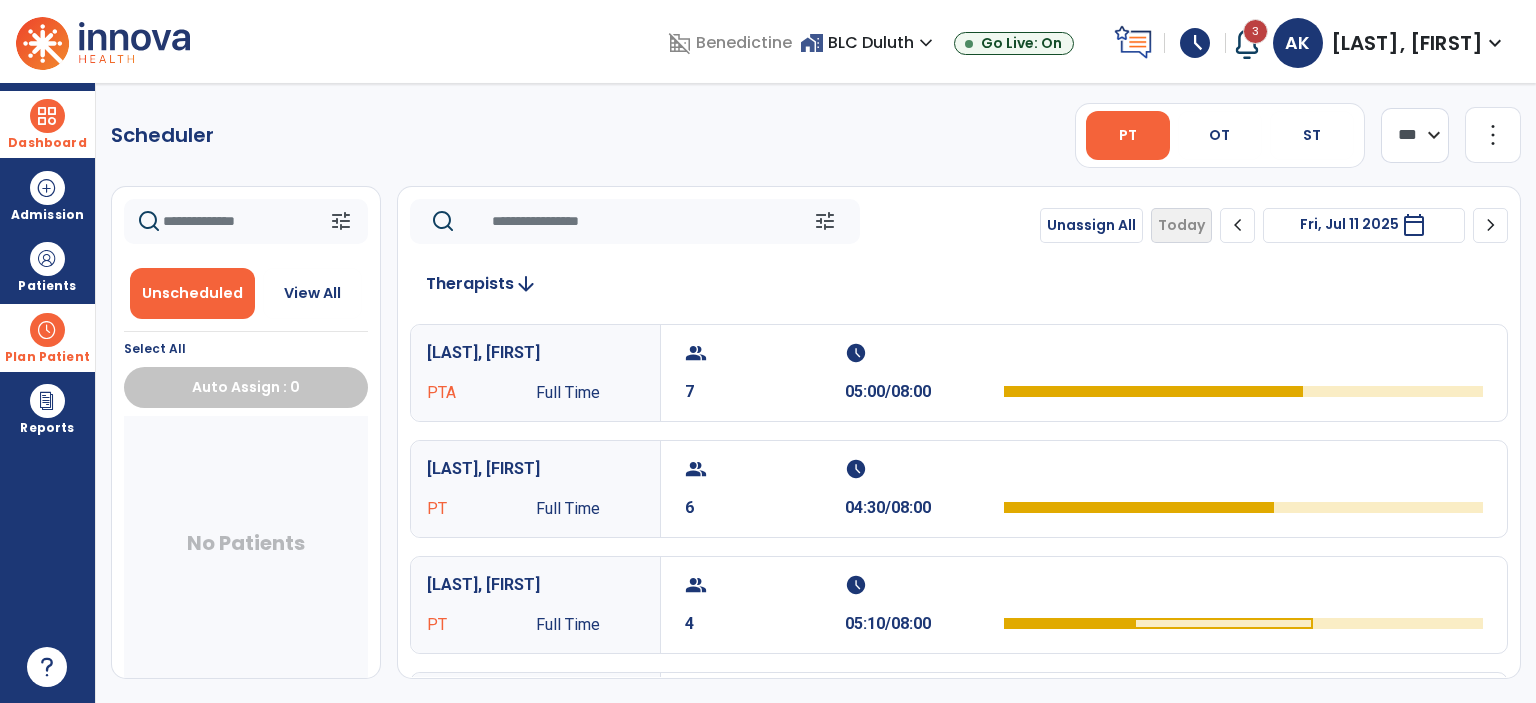 click at bounding box center [47, 116] 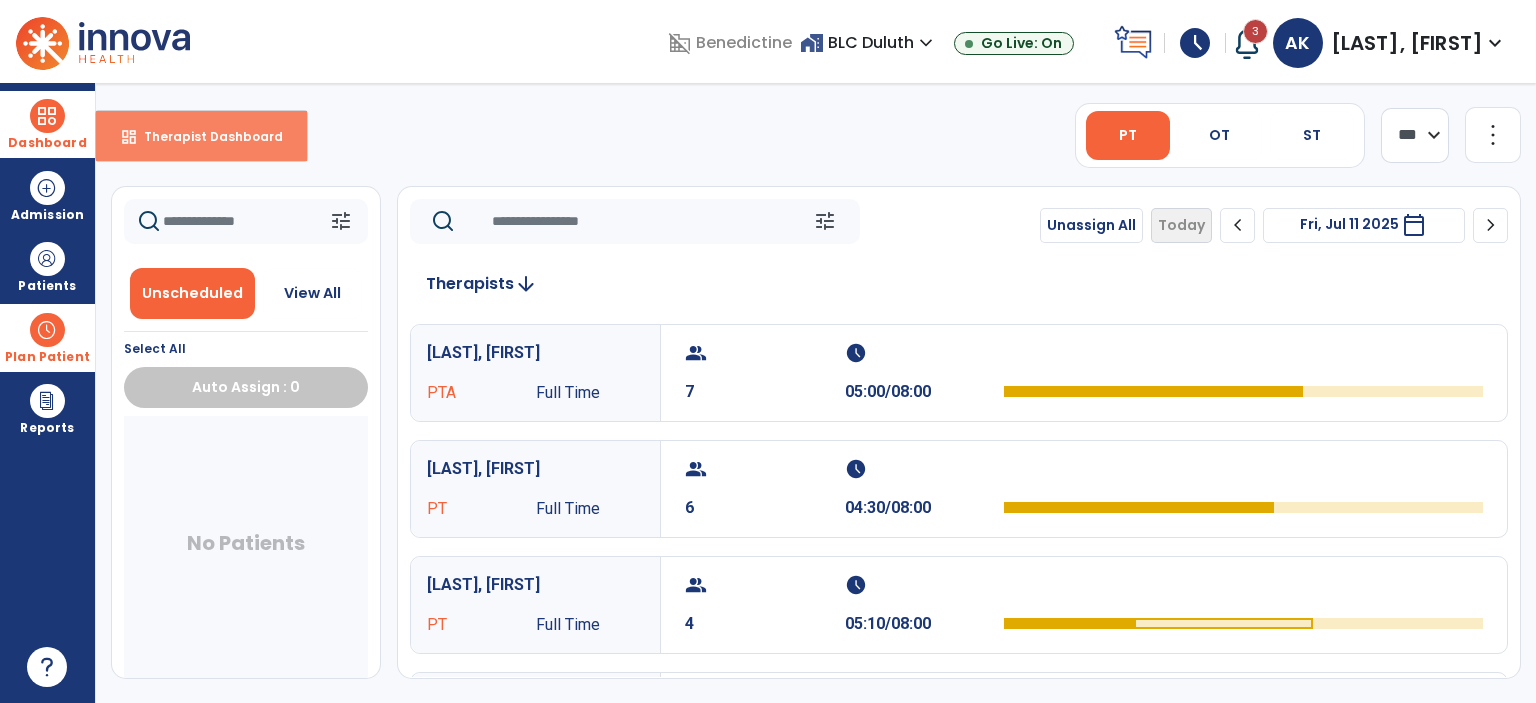 click on "Therapist Dashboard" at bounding box center [205, 136] 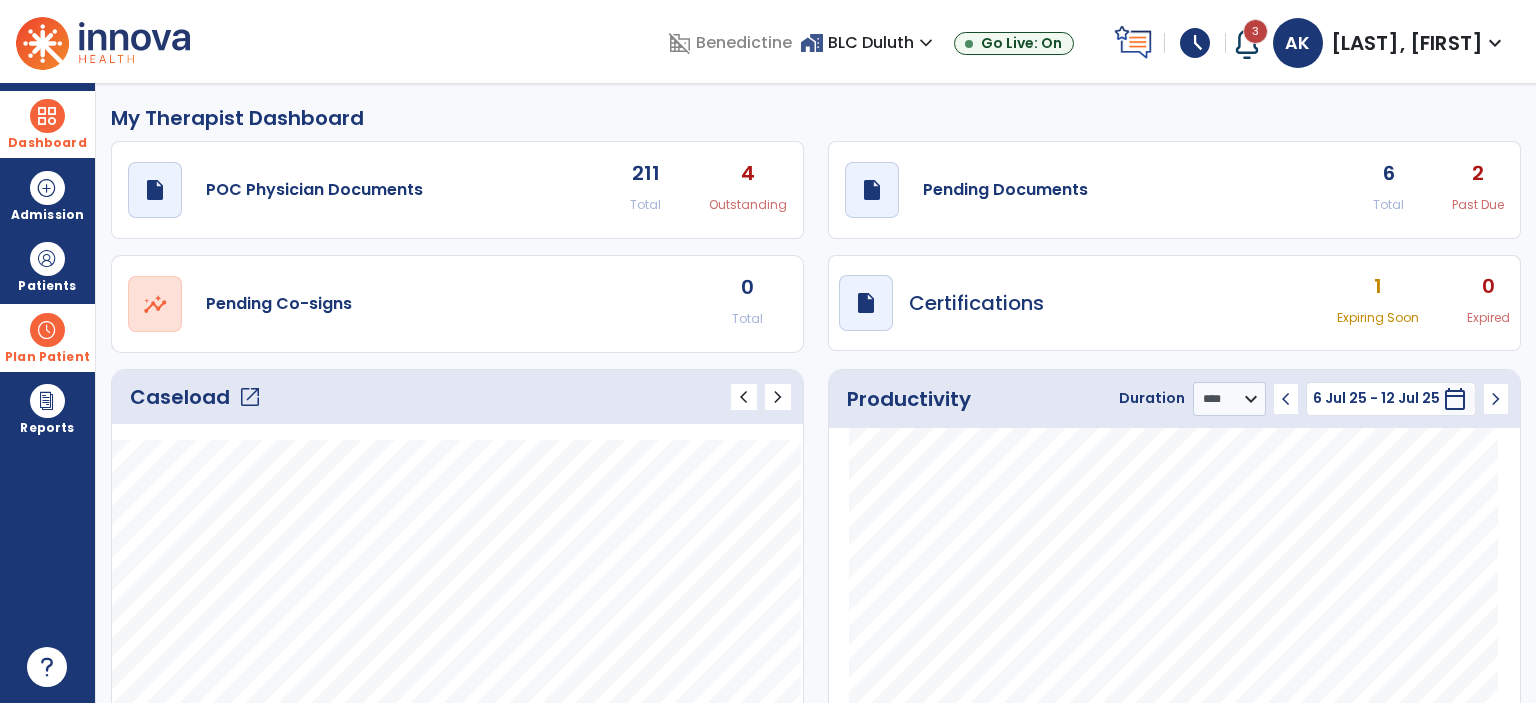 click at bounding box center (47, 330) 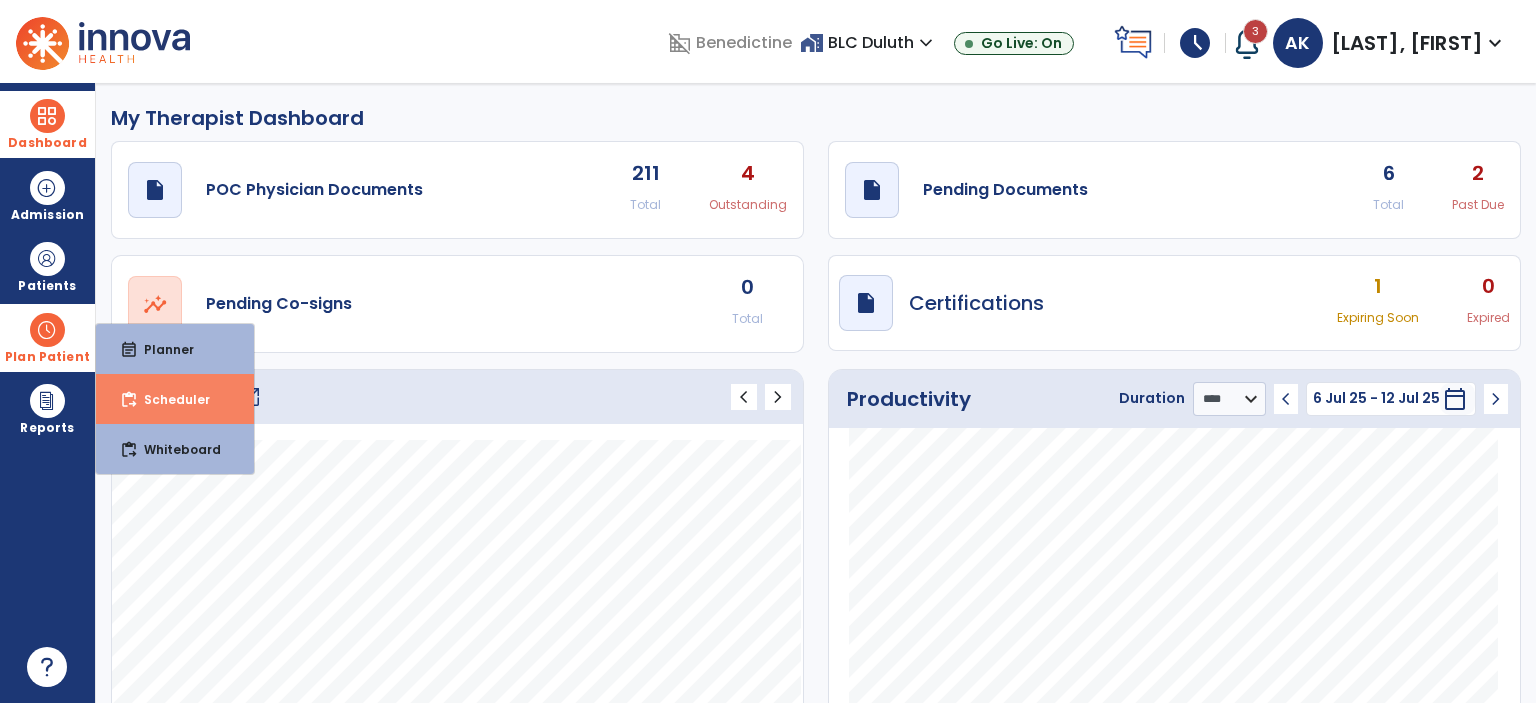 click on "Scheduler" at bounding box center (169, 399) 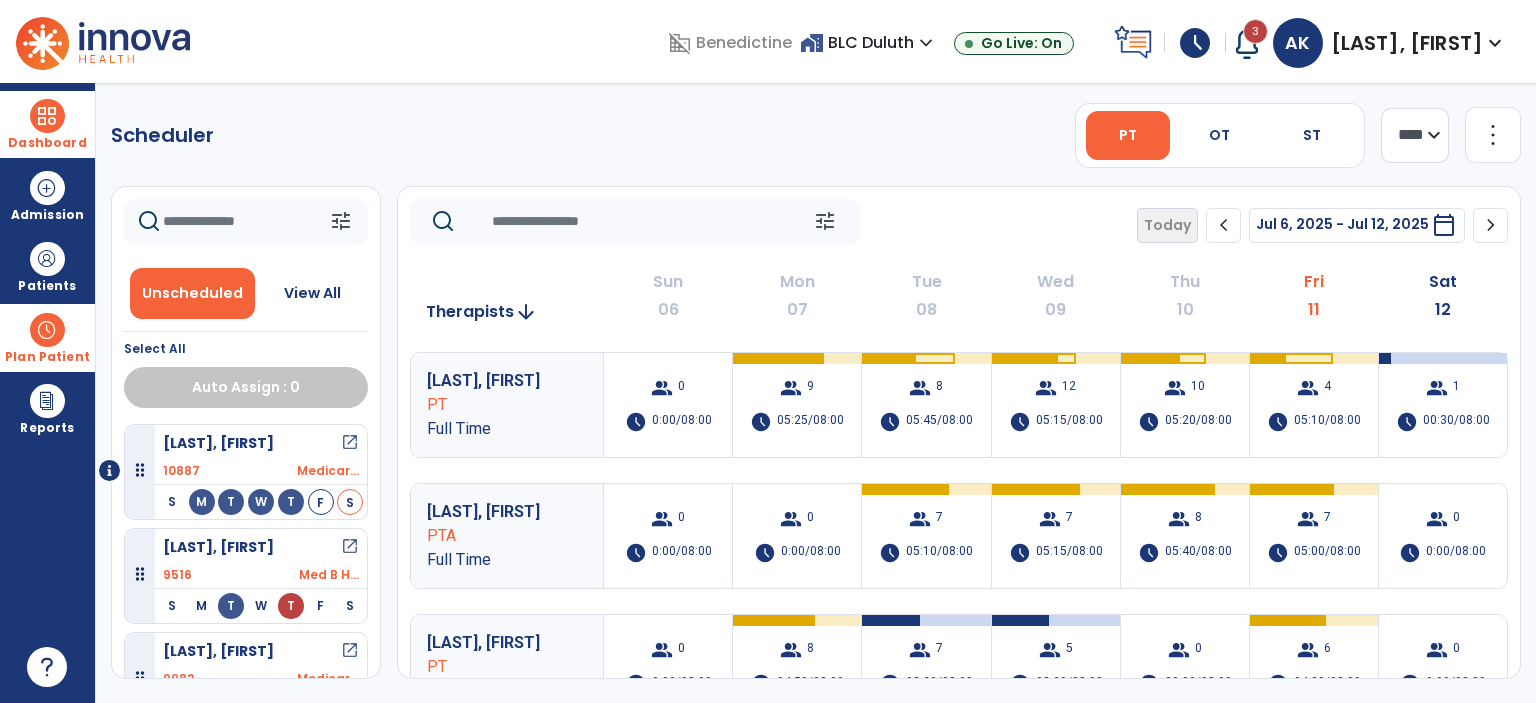 drag, startPoint x: 1410, startPoint y: 148, endPoint x: 1407, endPoint y: 158, distance: 10.440307 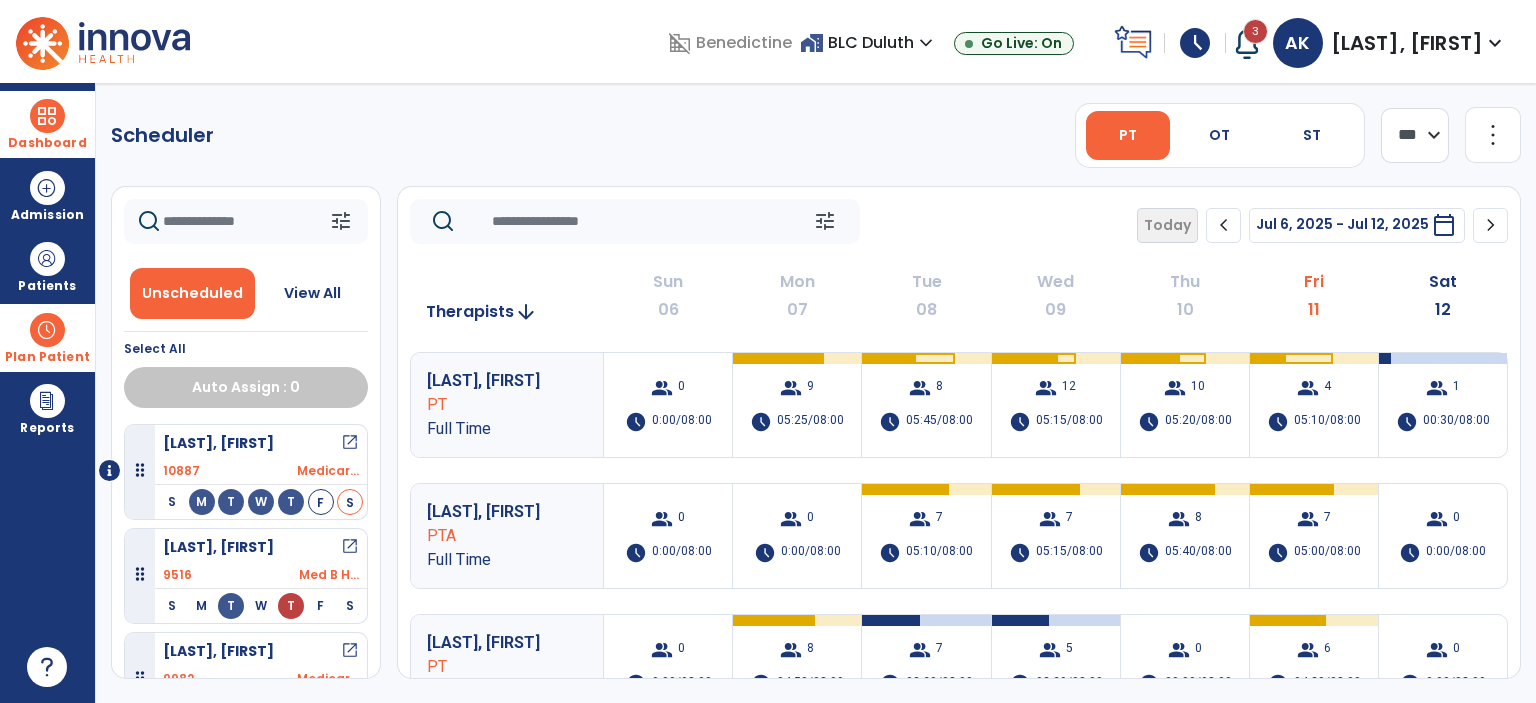 click on "**** ***" 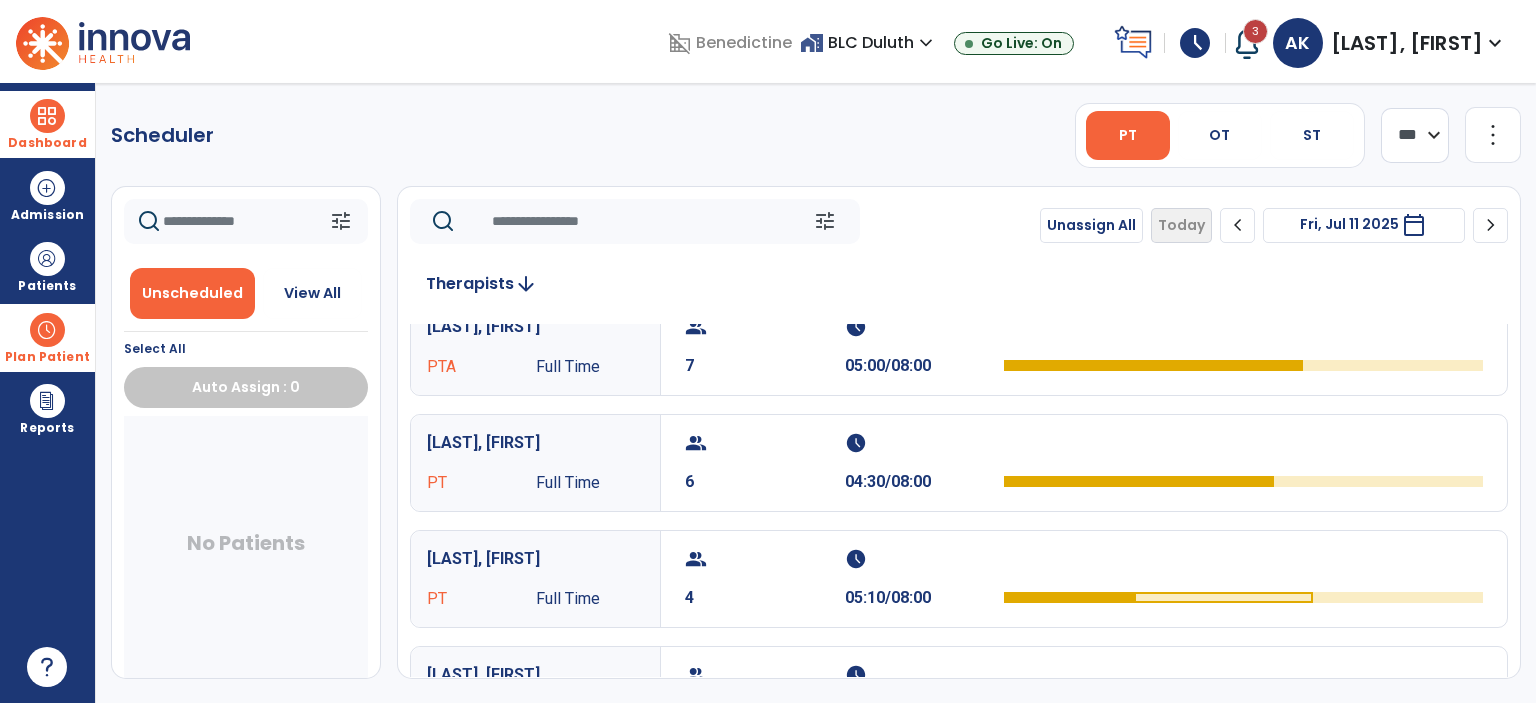 scroll, scrollTop: 0, scrollLeft: 0, axis: both 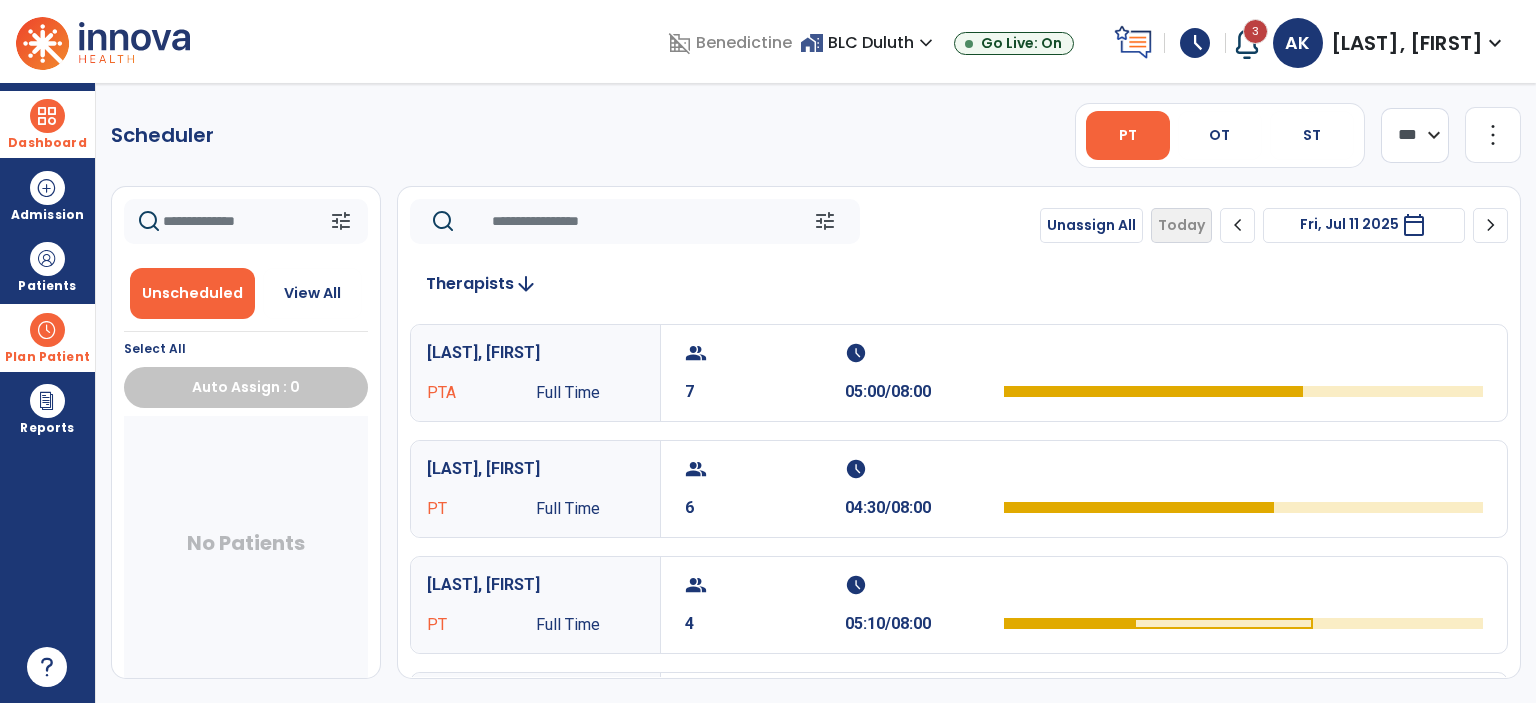 click on "Dashboard" at bounding box center [47, 124] 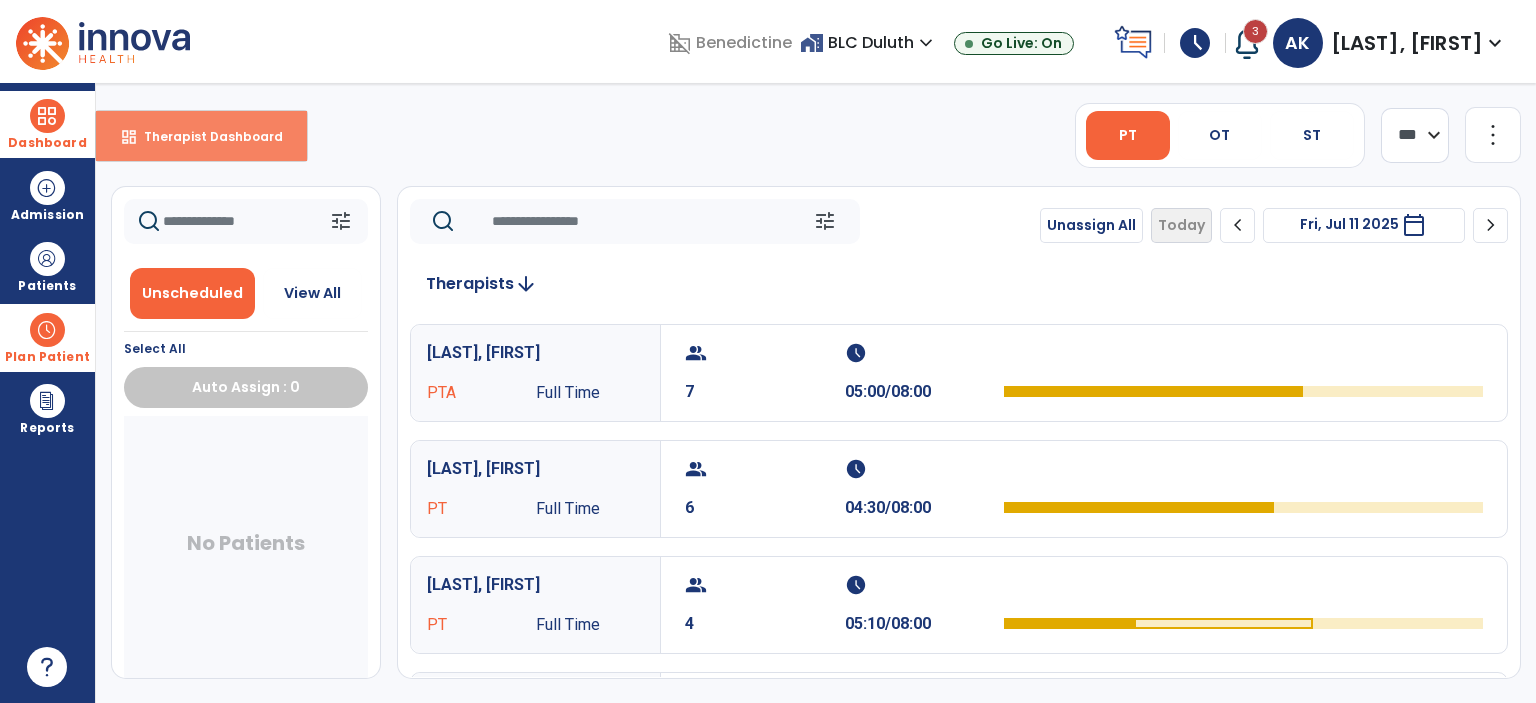 click on "Therapist Dashboard" at bounding box center [205, 136] 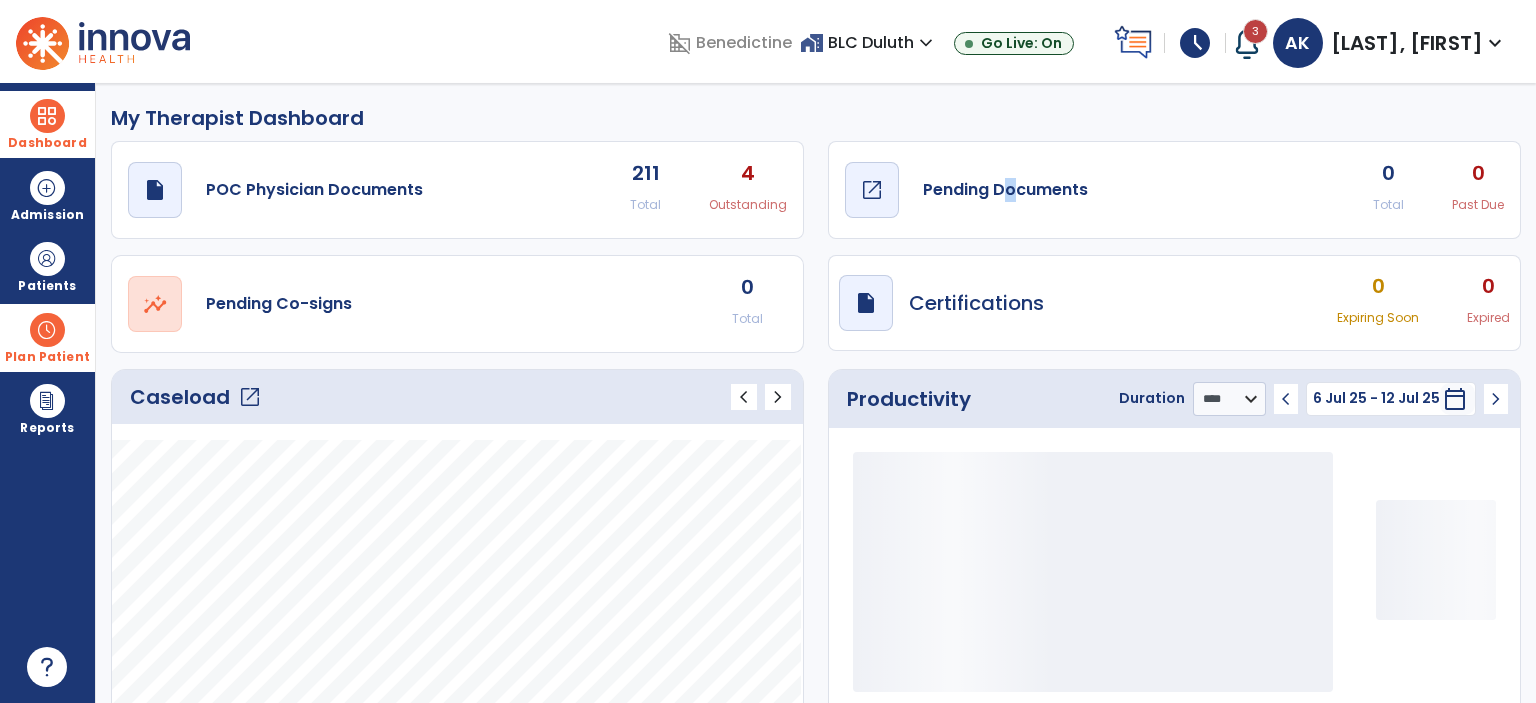 click on "draft   open_in_new  Pending Documents" 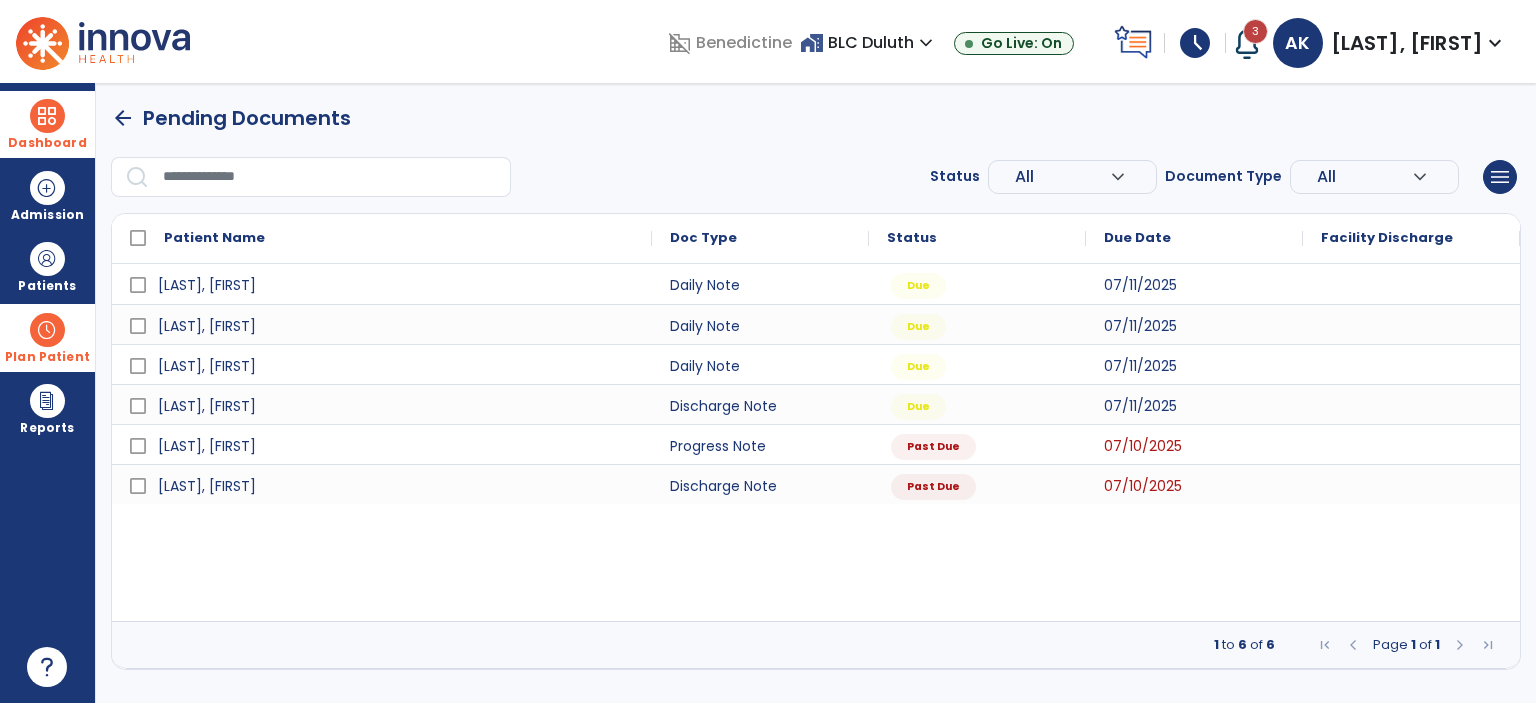 click on "Plan Patient" at bounding box center (47, 266) 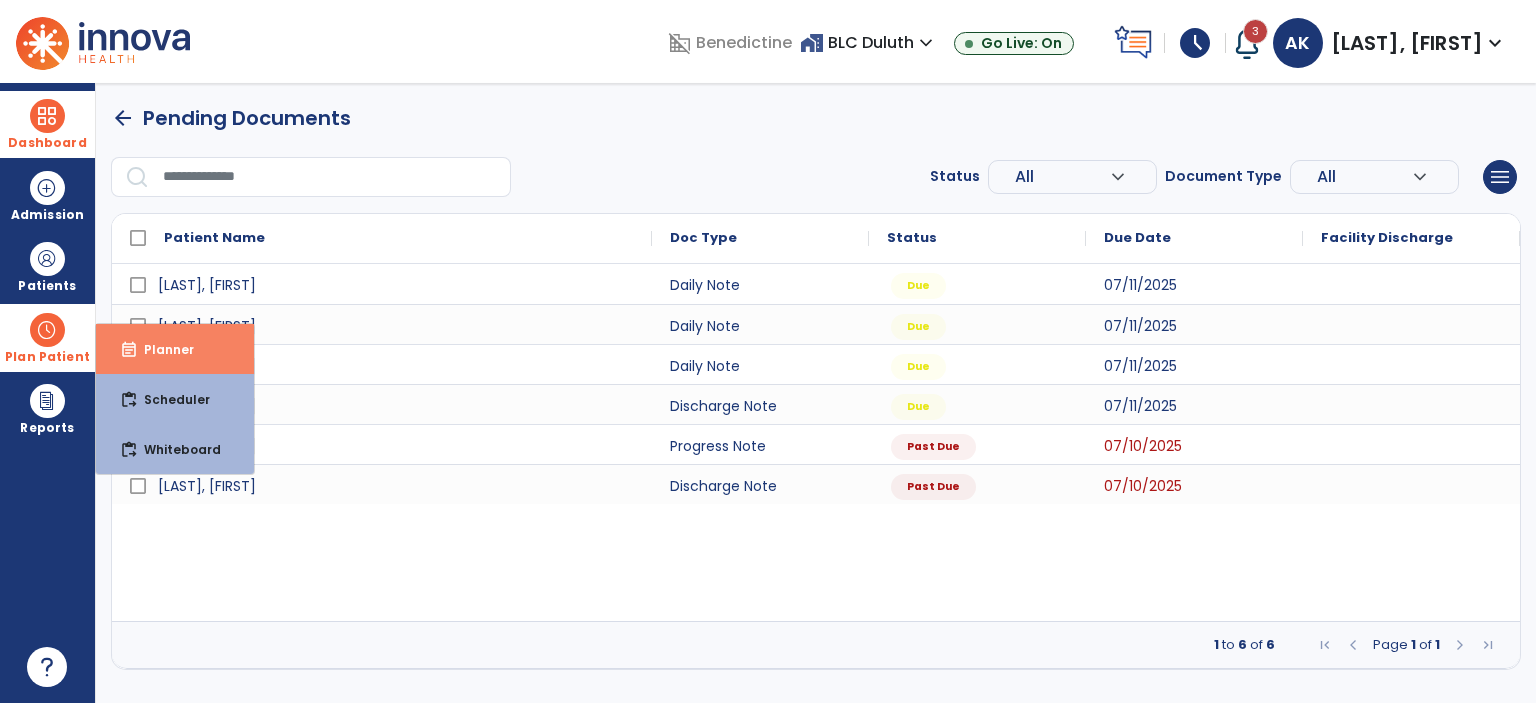 click on "event_note  Planner" at bounding box center [175, 349] 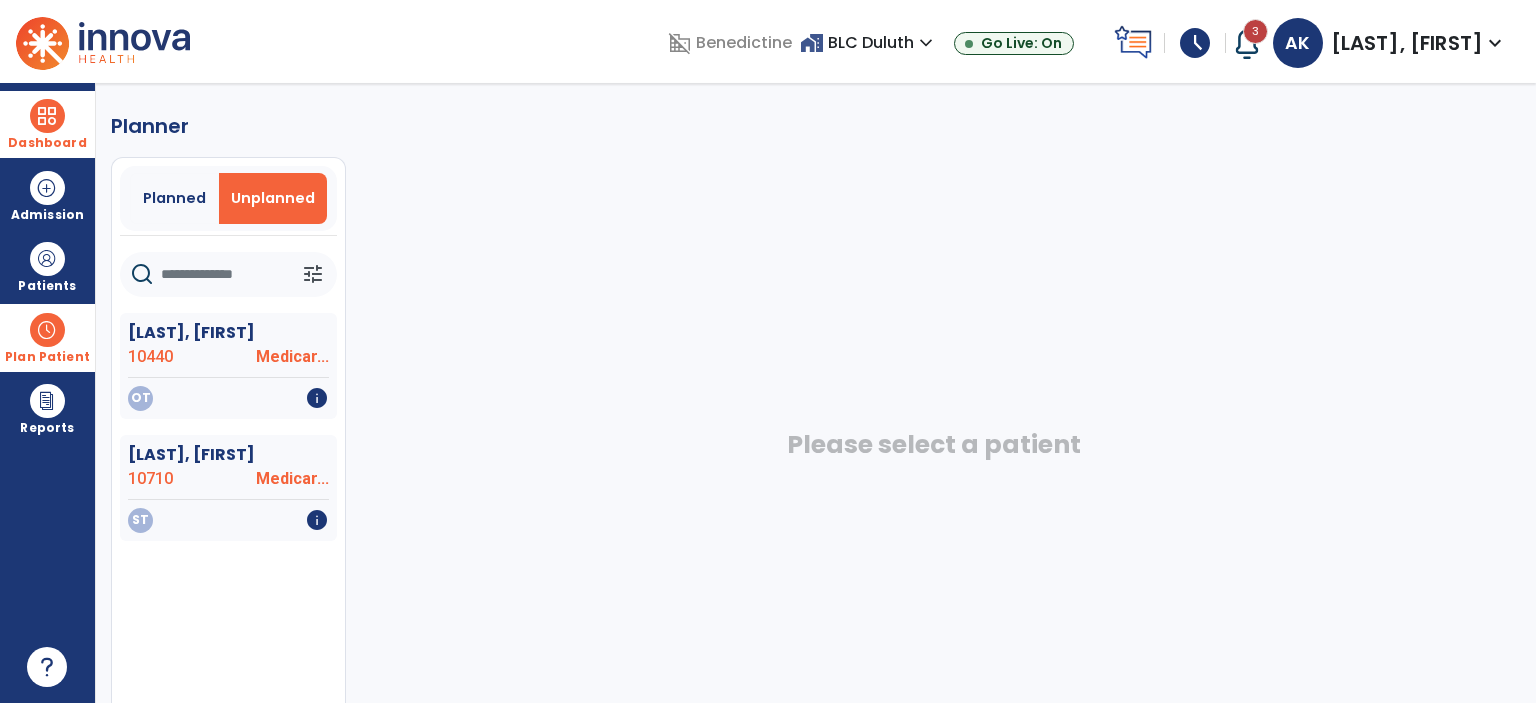 click 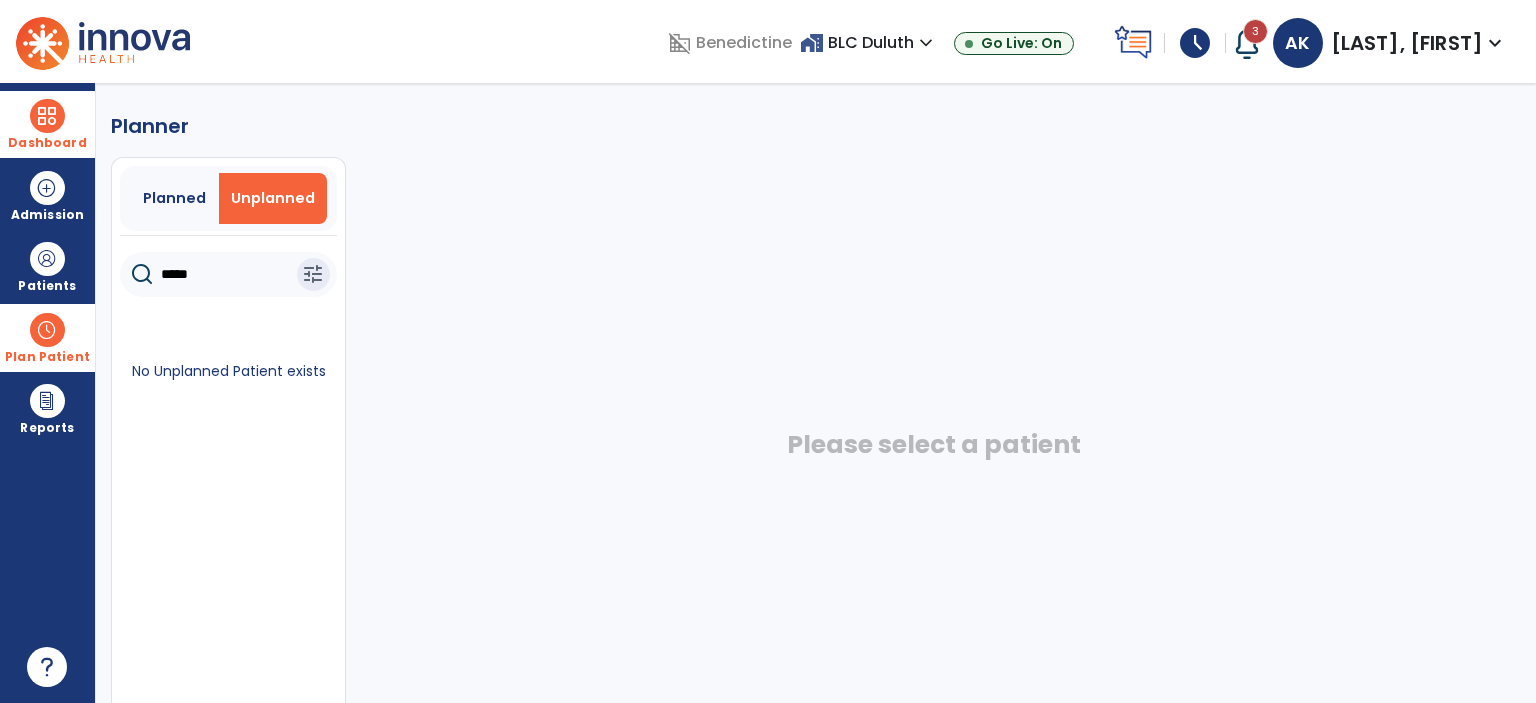 type on "*****" 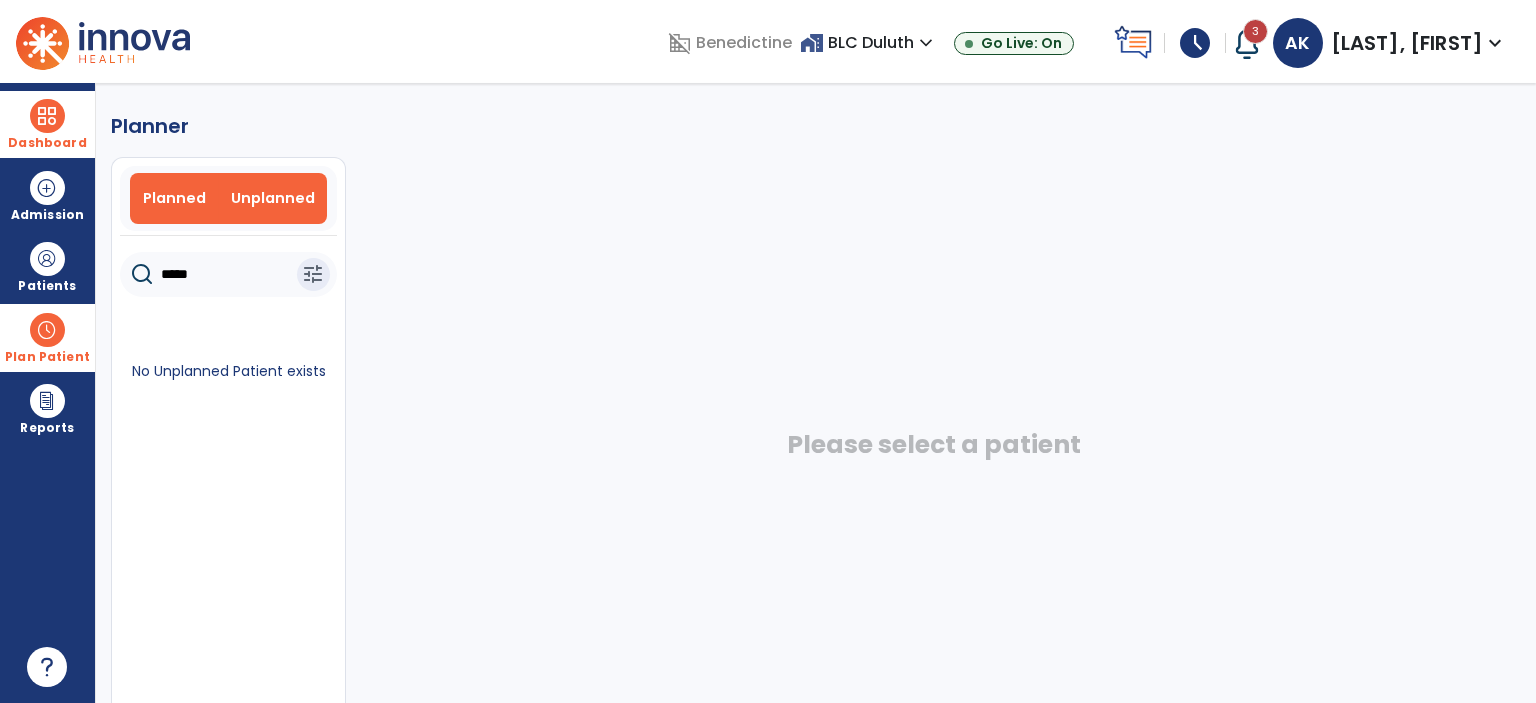click on "Planned" at bounding box center (175, 198) 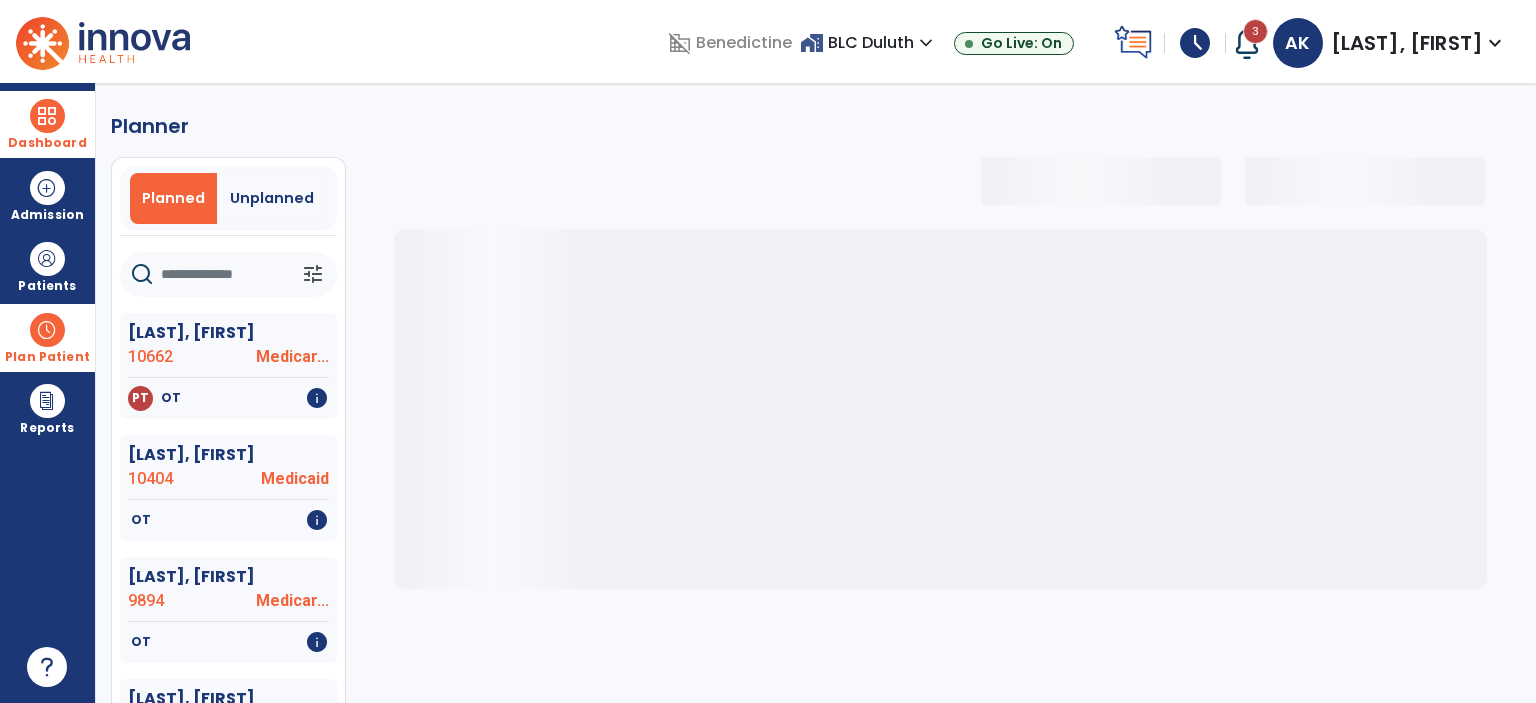 click 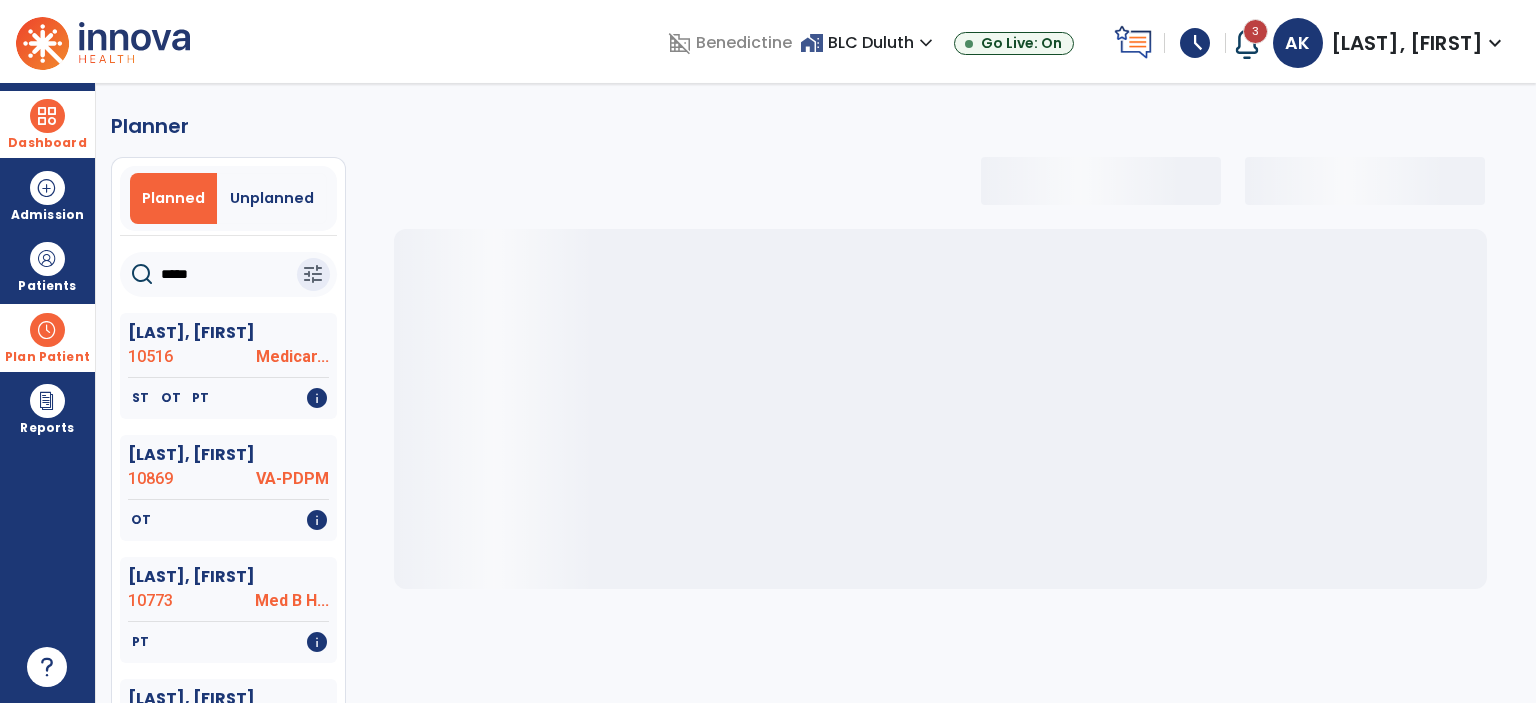 type on "*****" 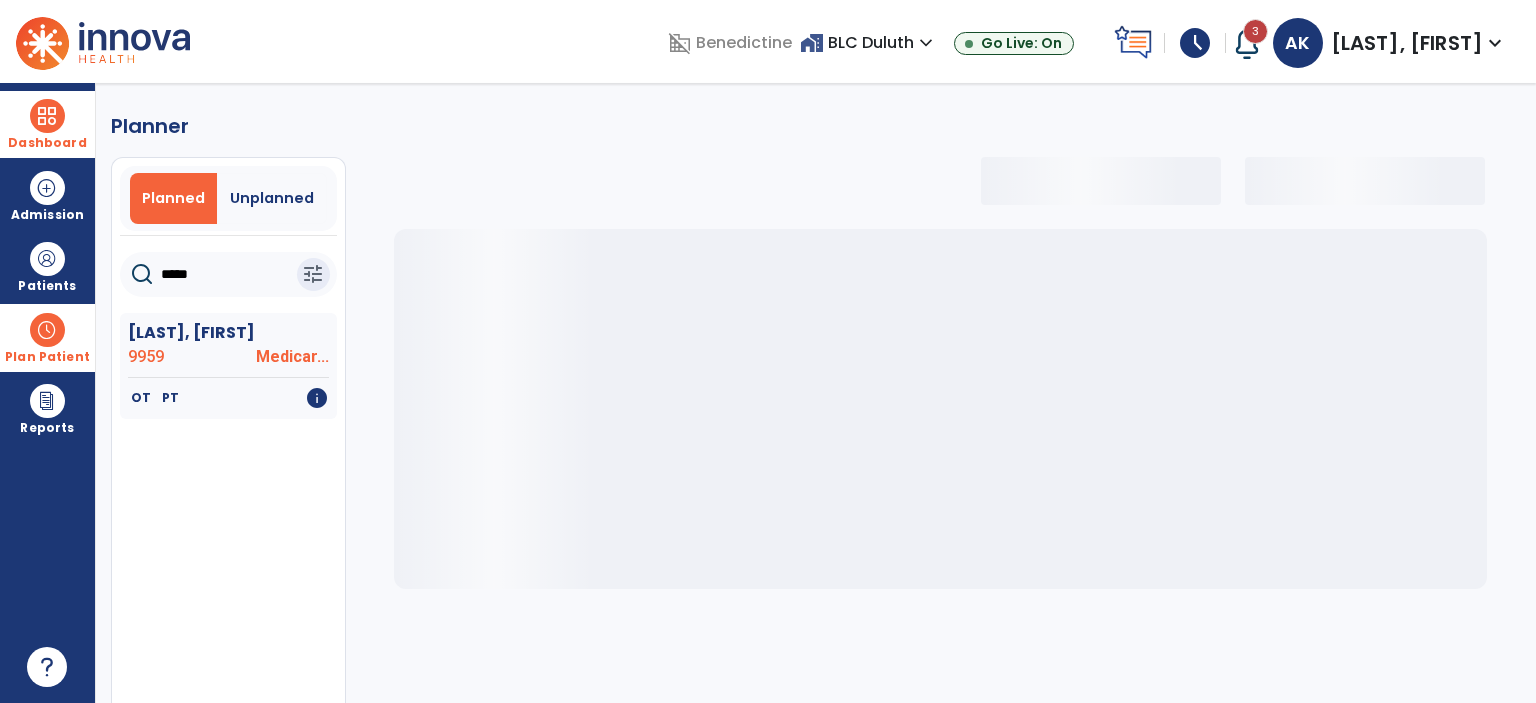select on "***" 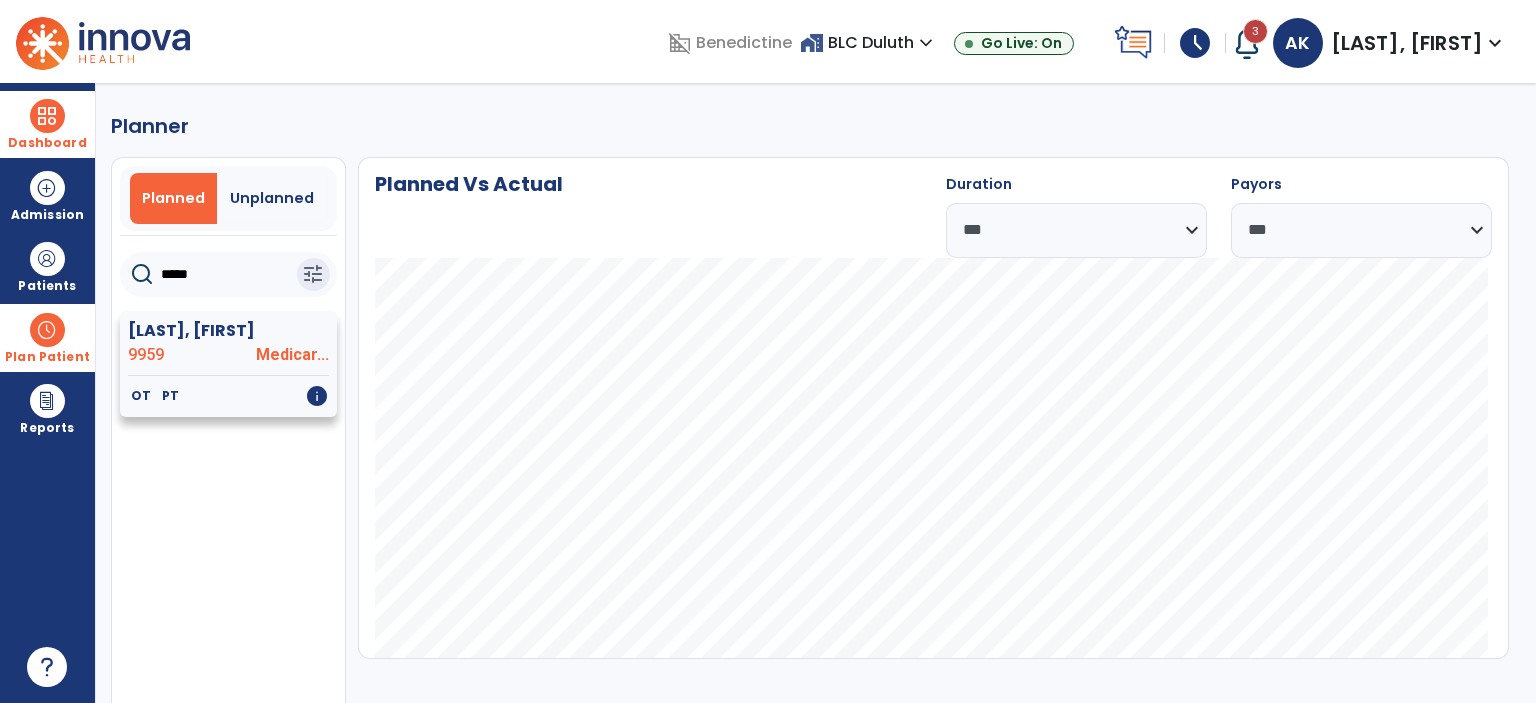 click on "9959" 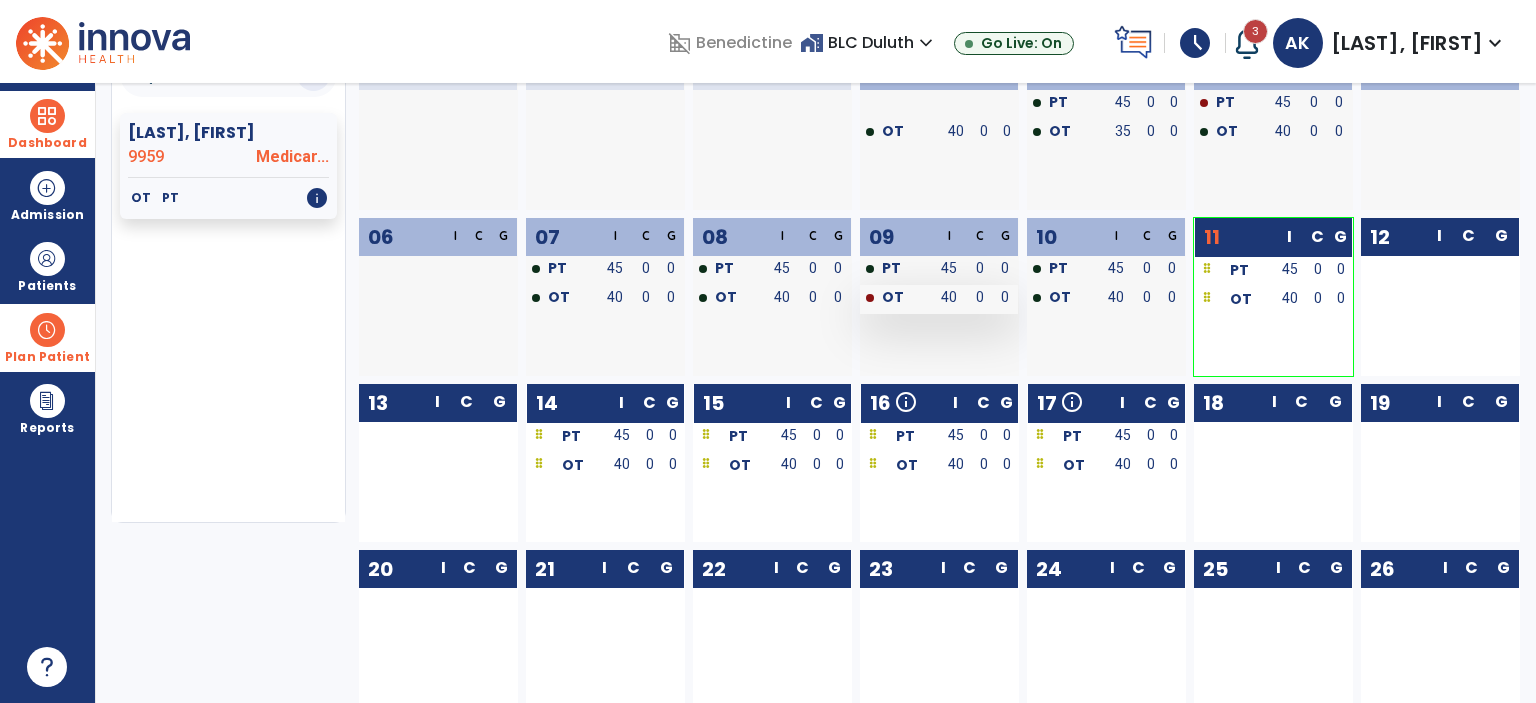 scroll, scrollTop: 0, scrollLeft: 0, axis: both 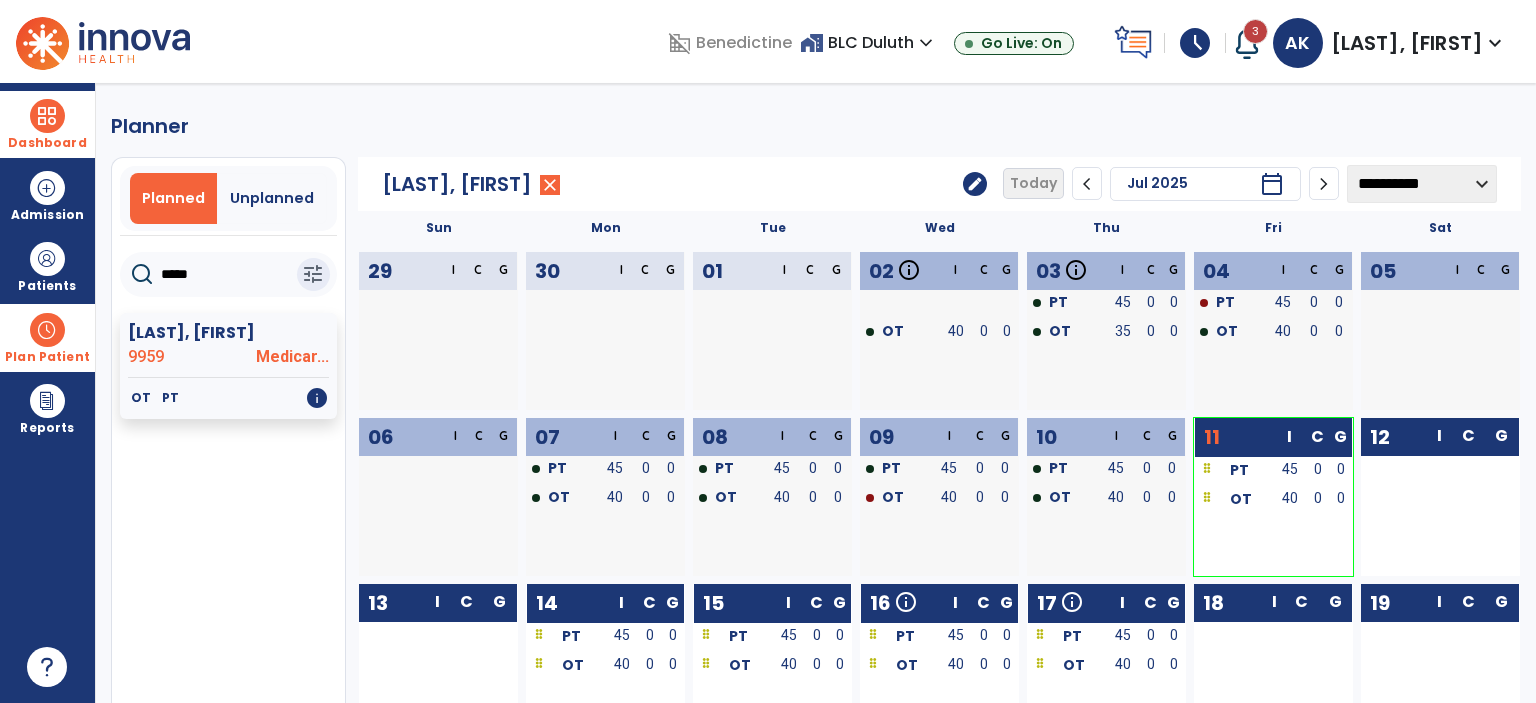 drag, startPoint x: 220, startPoint y: 283, endPoint x: 0, endPoint y: 305, distance: 221.09726 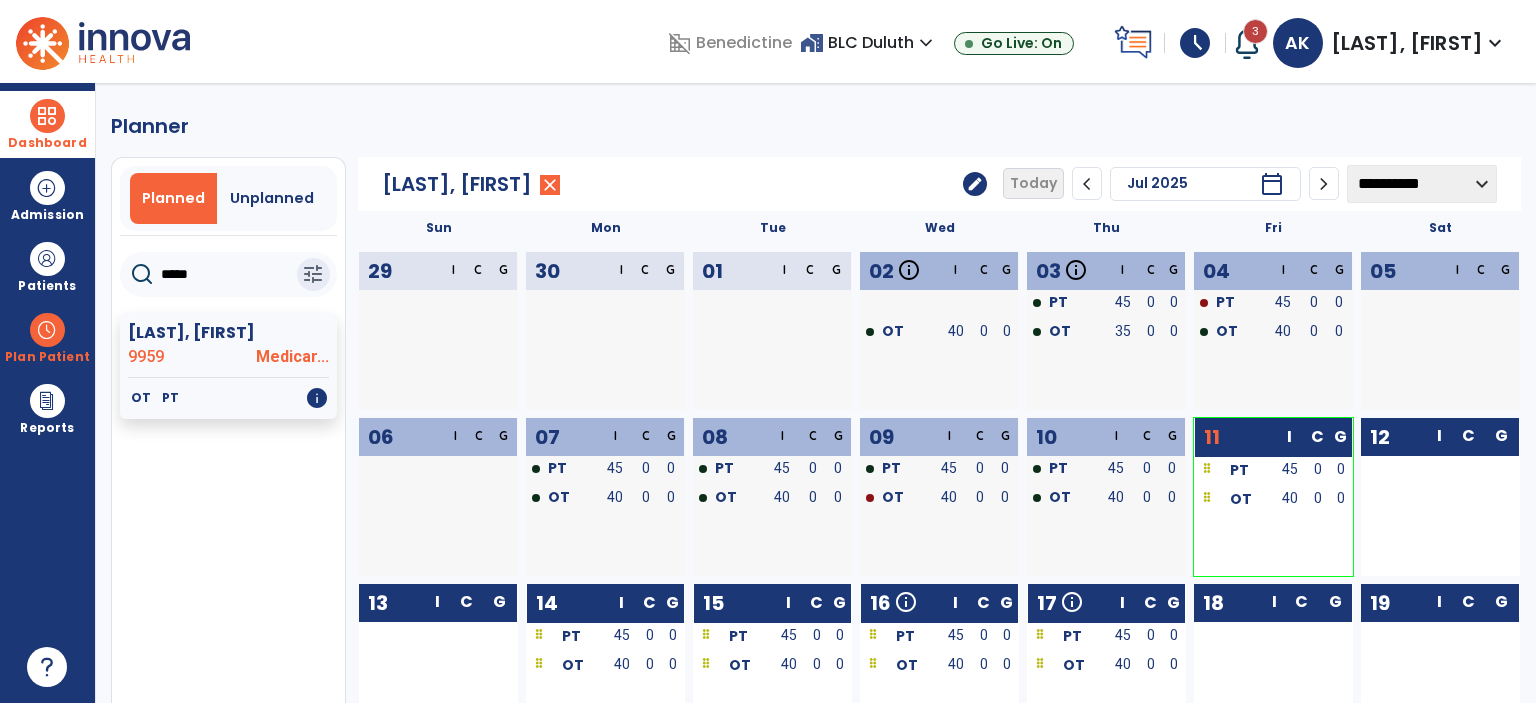 type on "*" 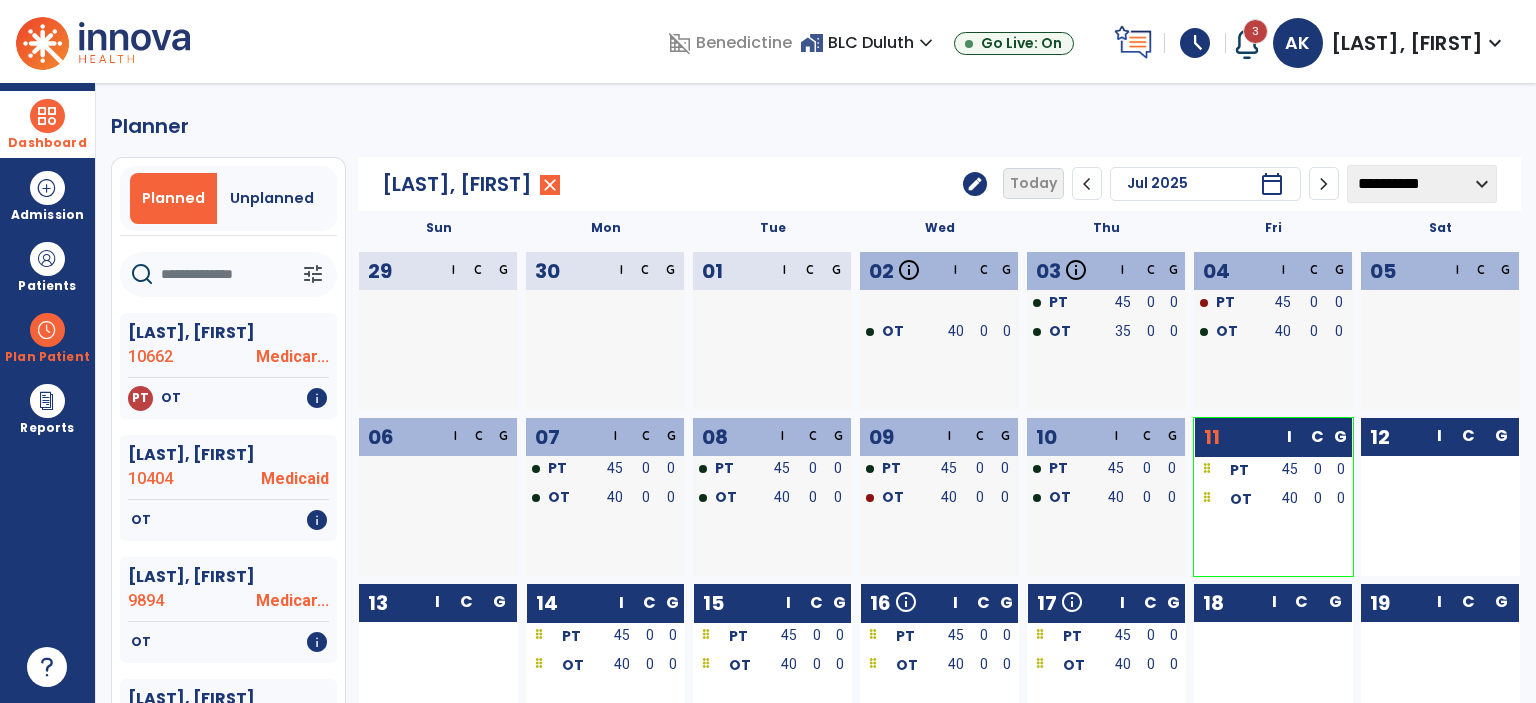 type 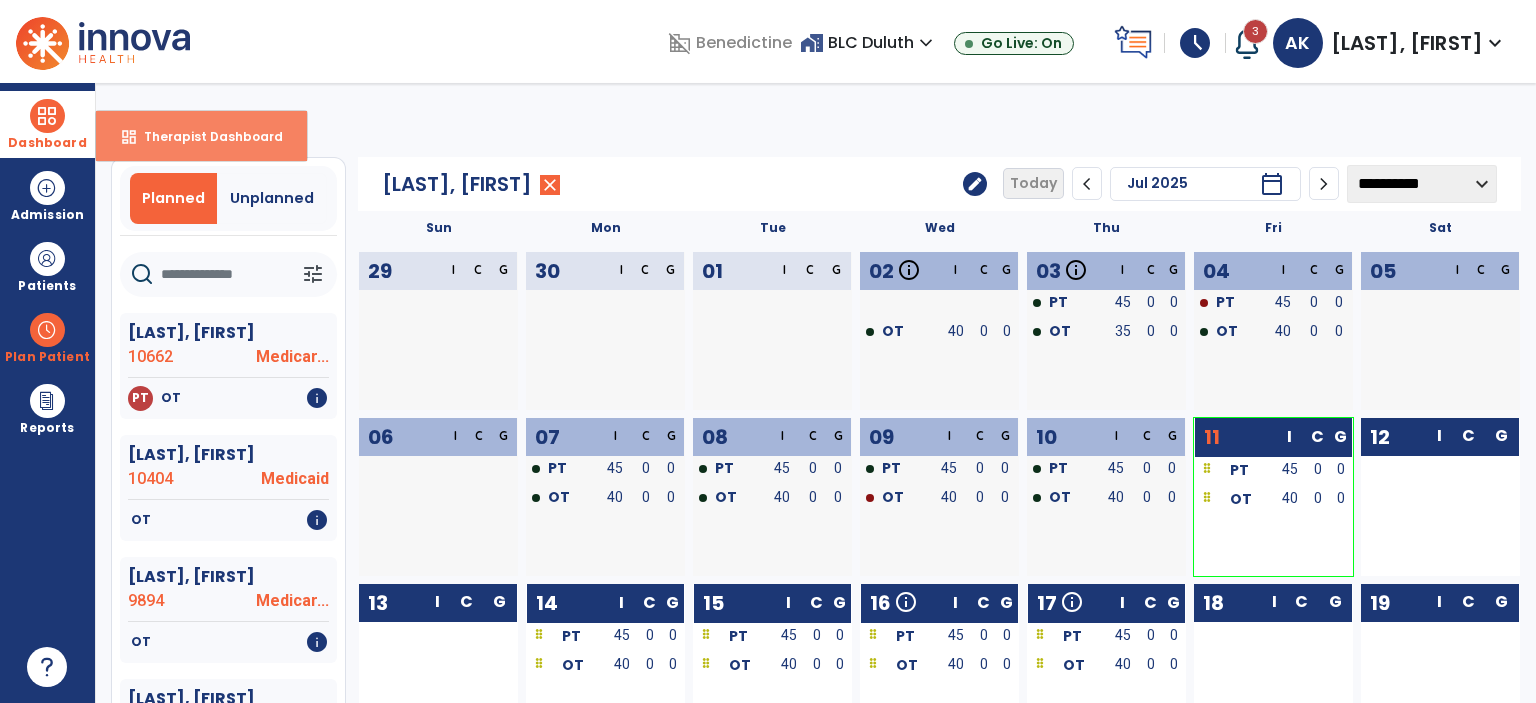 click on "Therapist Dashboard" at bounding box center [205, 136] 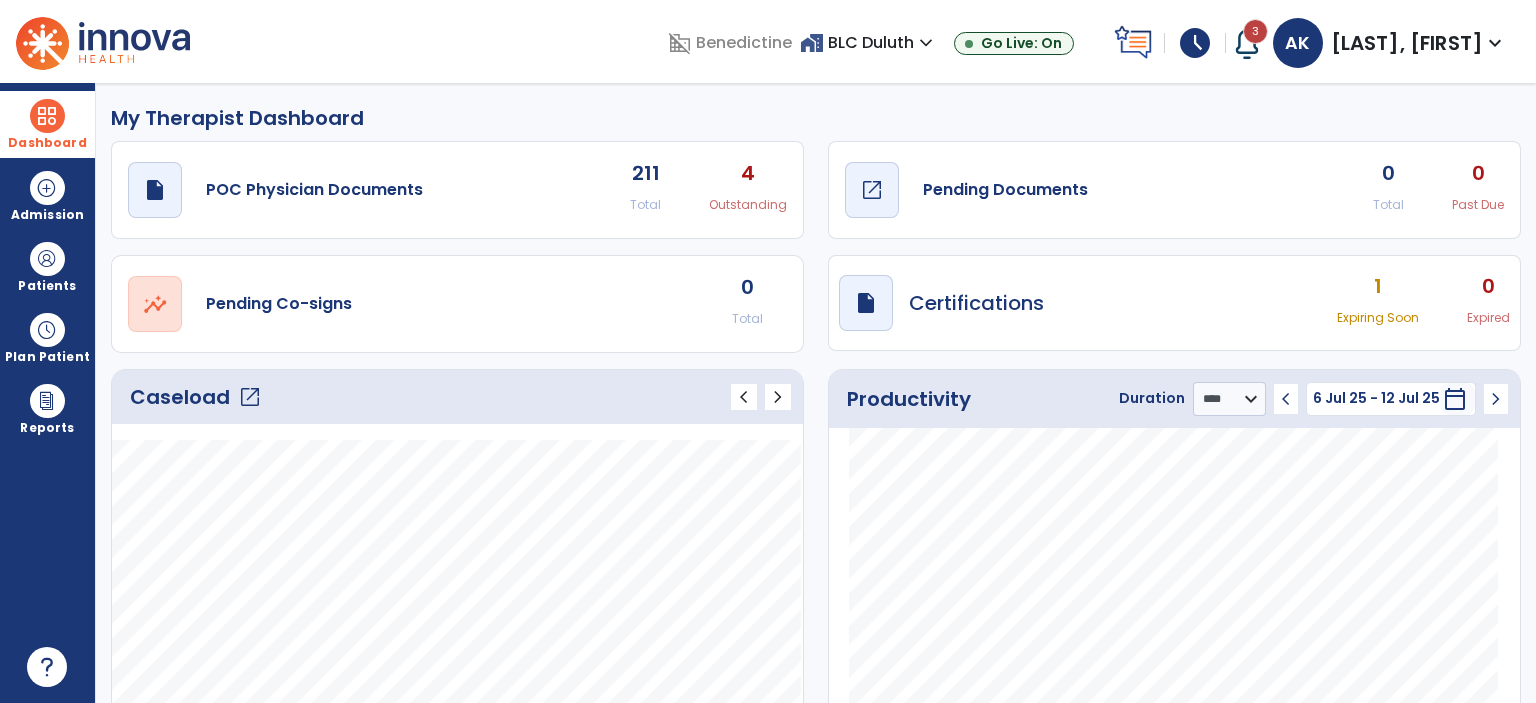 click on "Pending Documents" 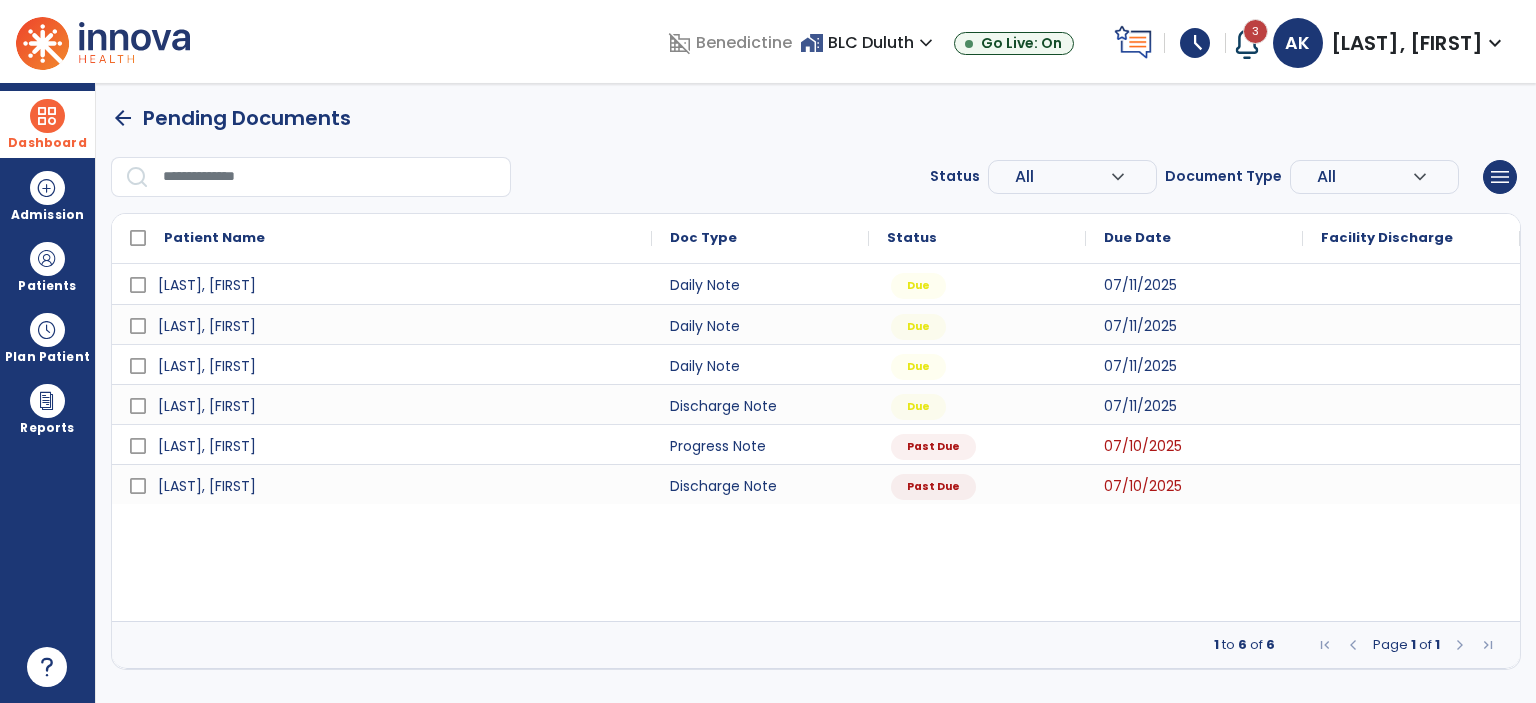 click on "Wille, Richard Daily Note Due 07/11/2025
Ramlow, Daniel Daily Note Due 07/11/2025
Leland, Nancy Daily Note Due 07/11/2025
Leland, Nancy Discharge Note Due 07/11/2025
Kopari, Catherine Progress Note Past Due 07/10/2025" at bounding box center [816, 442] 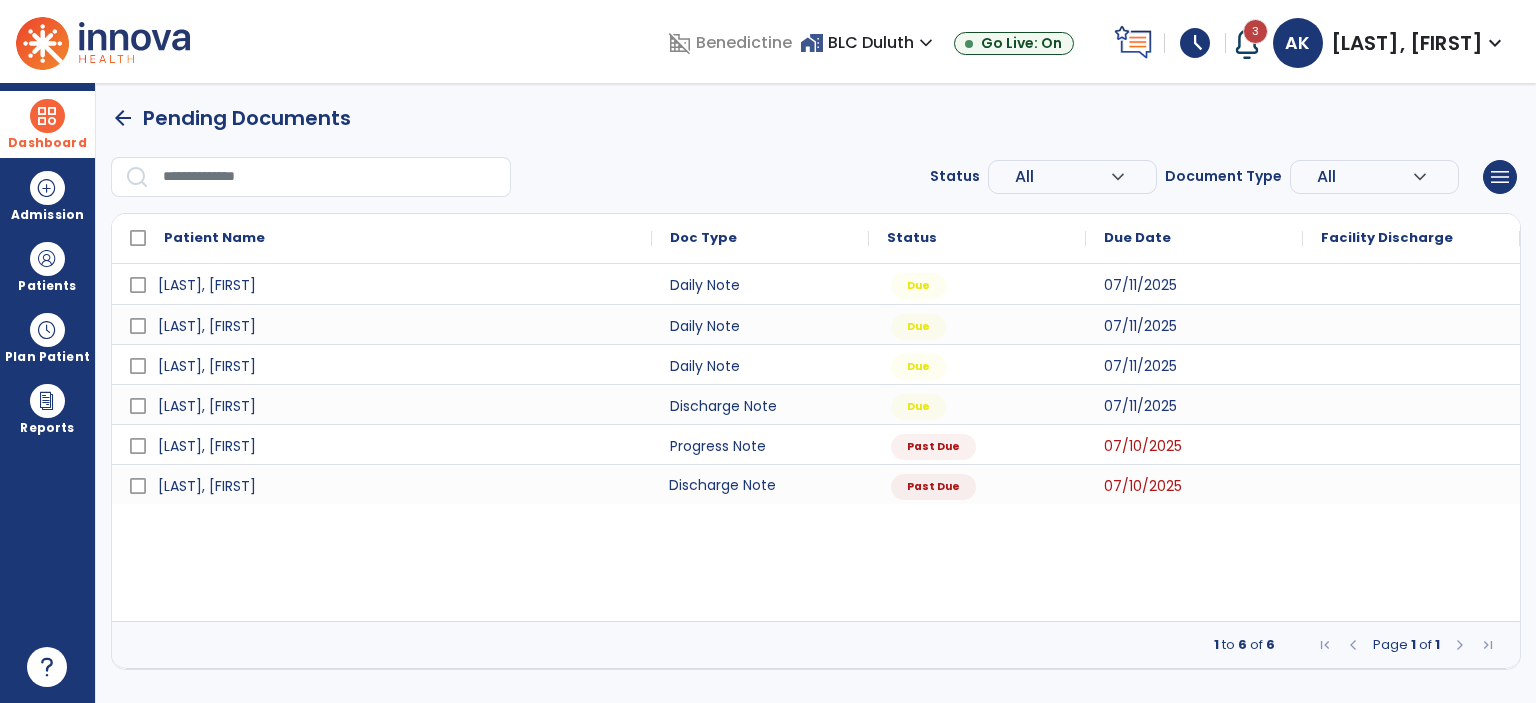 click on "Discharge Note" at bounding box center (760, 484) 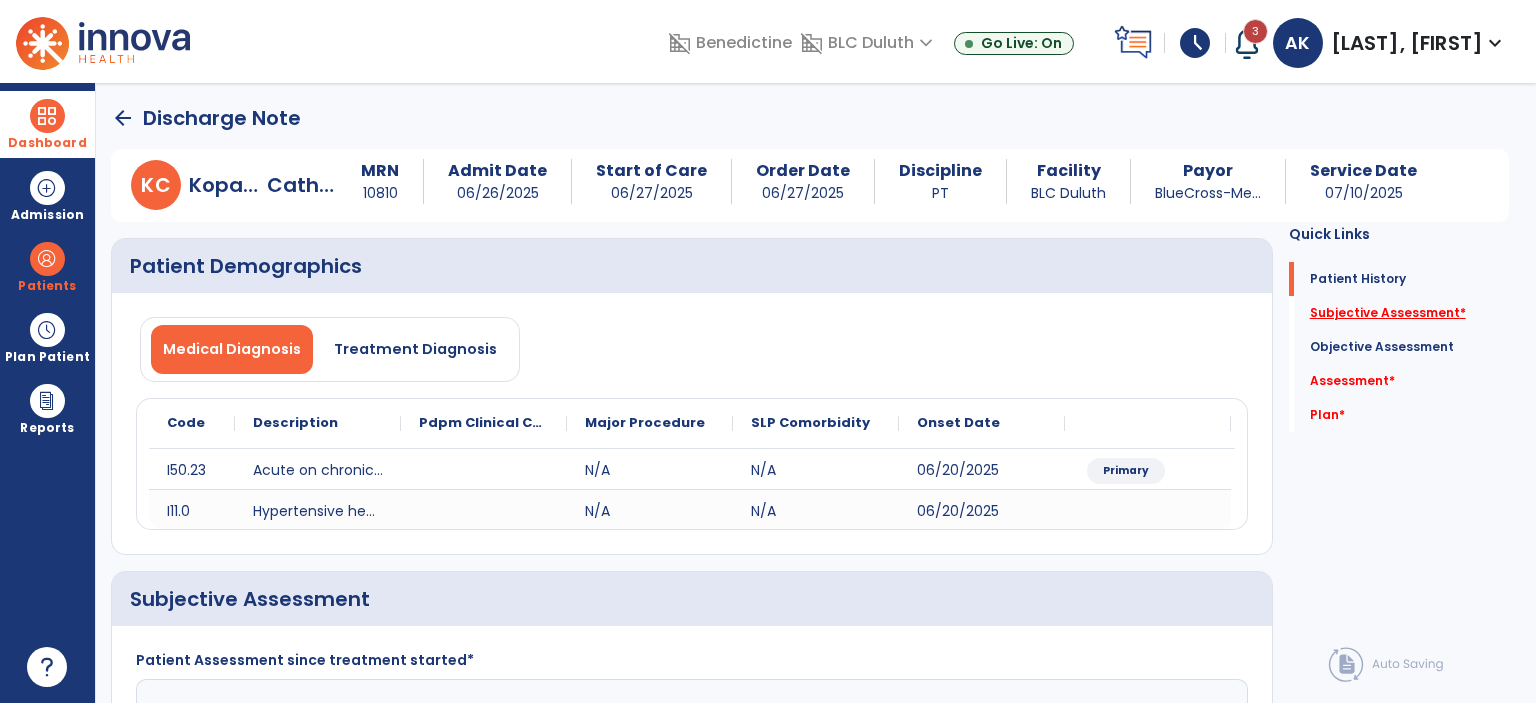 click on "Subjective Assessment   *" 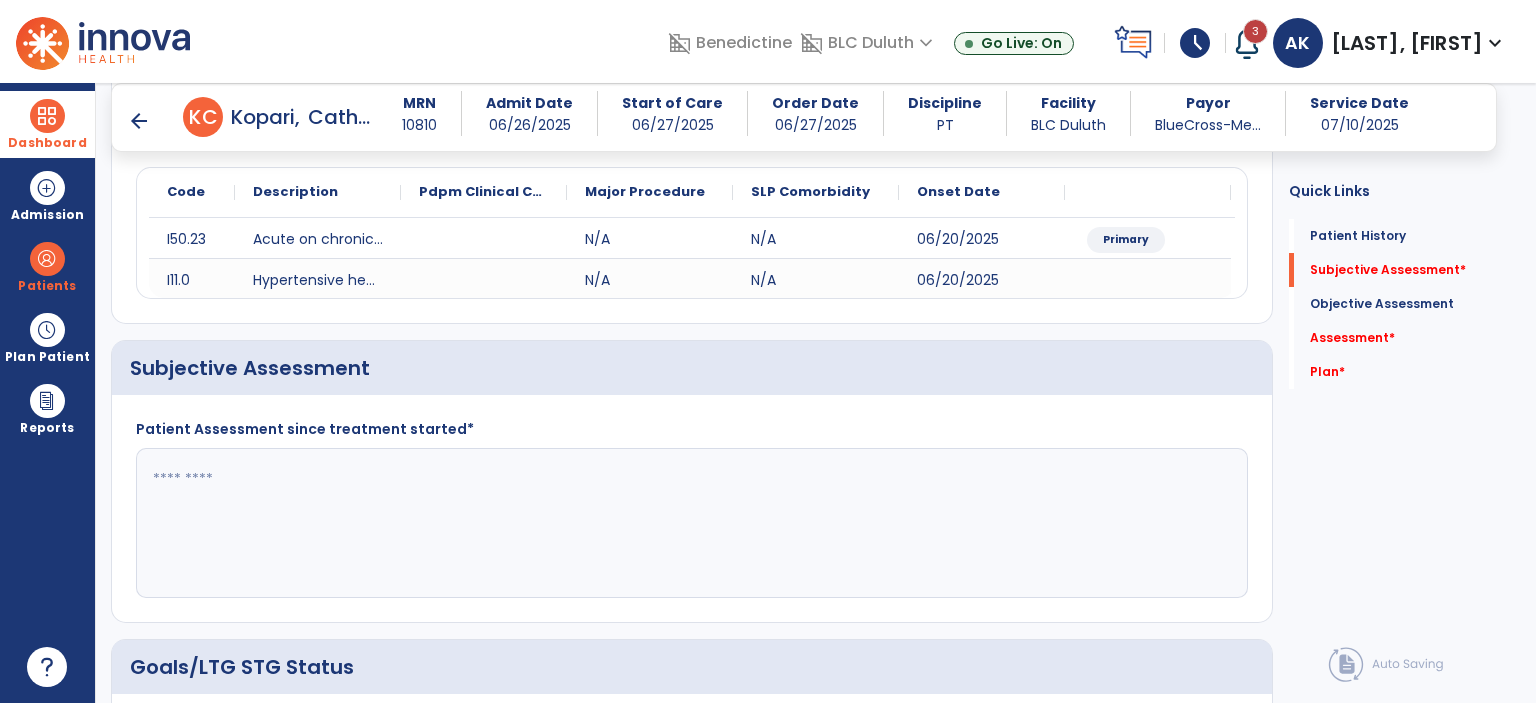 scroll, scrollTop: 318, scrollLeft: 0, axis: vertical 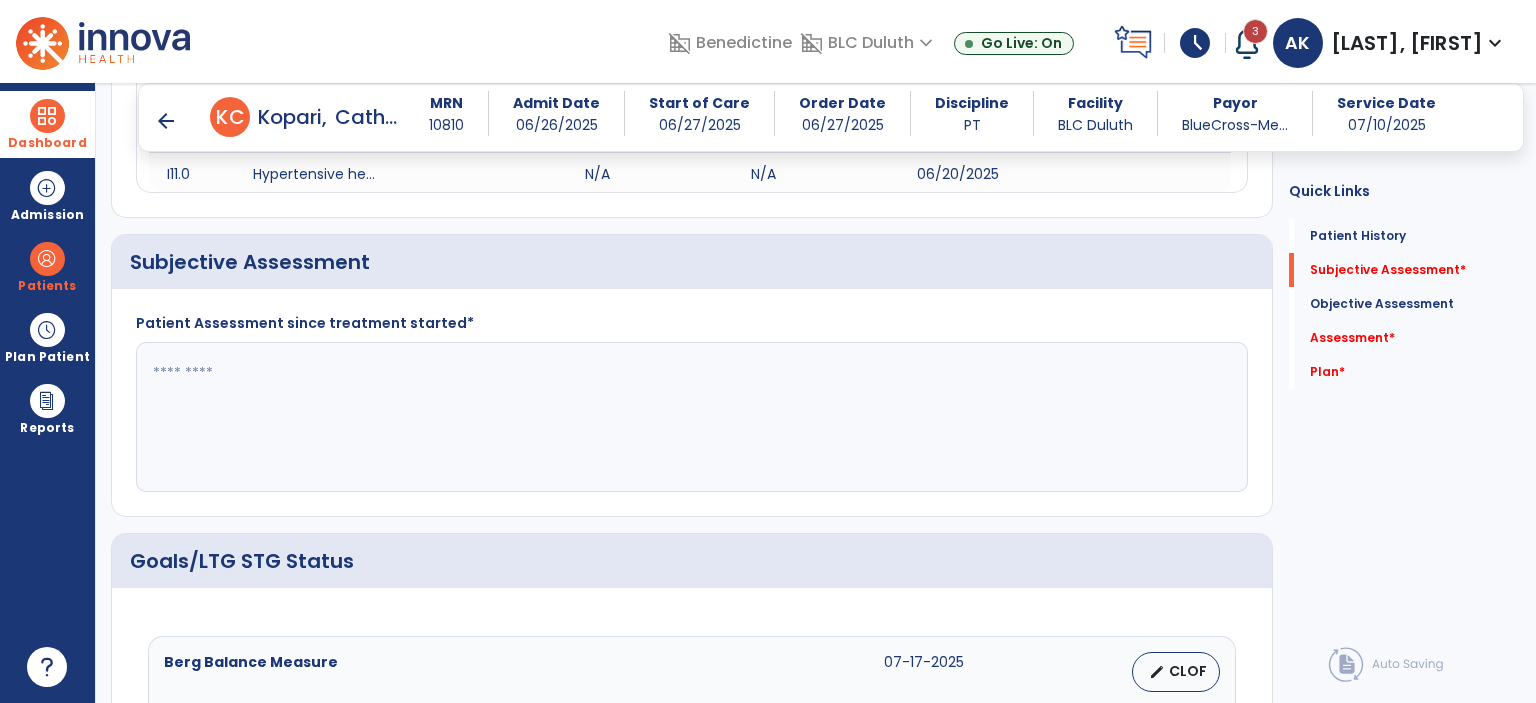 click 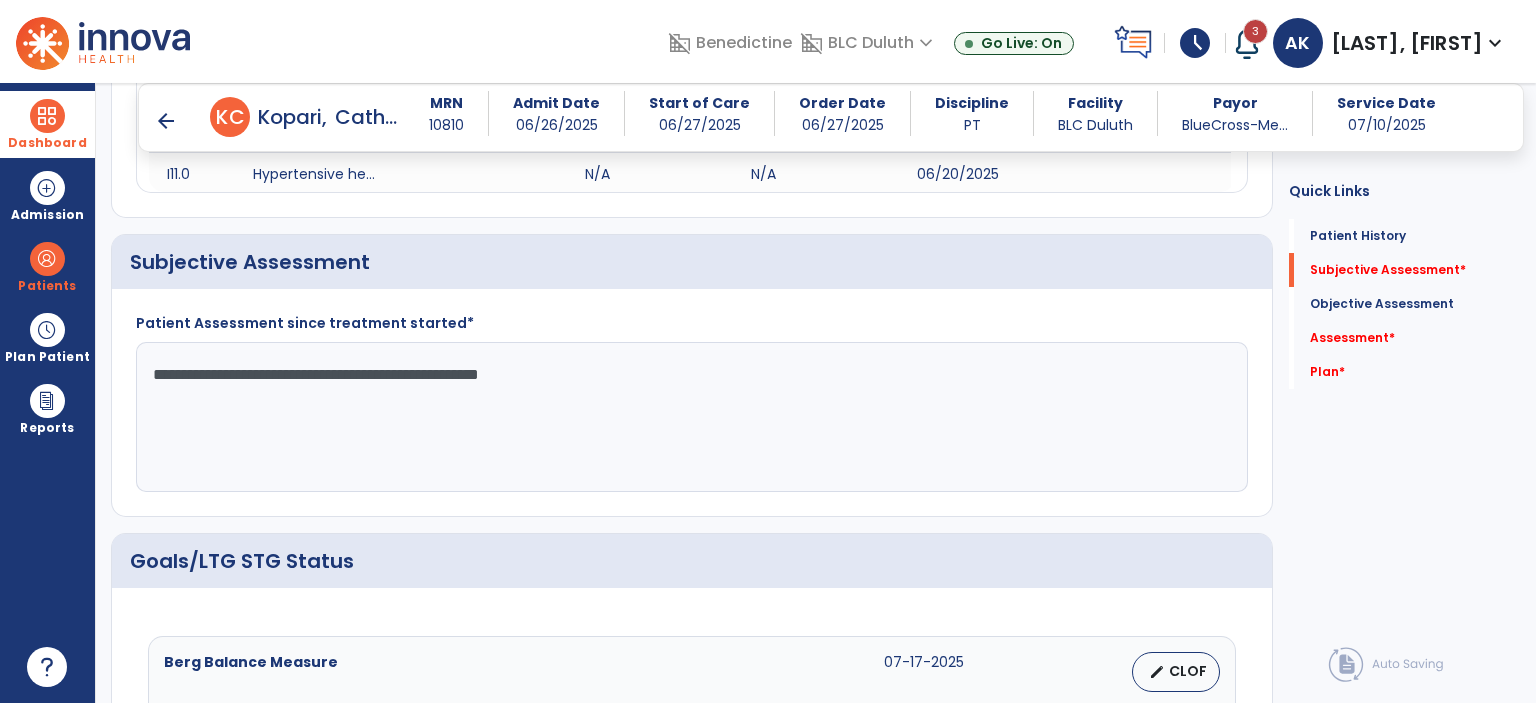 type on "**********" 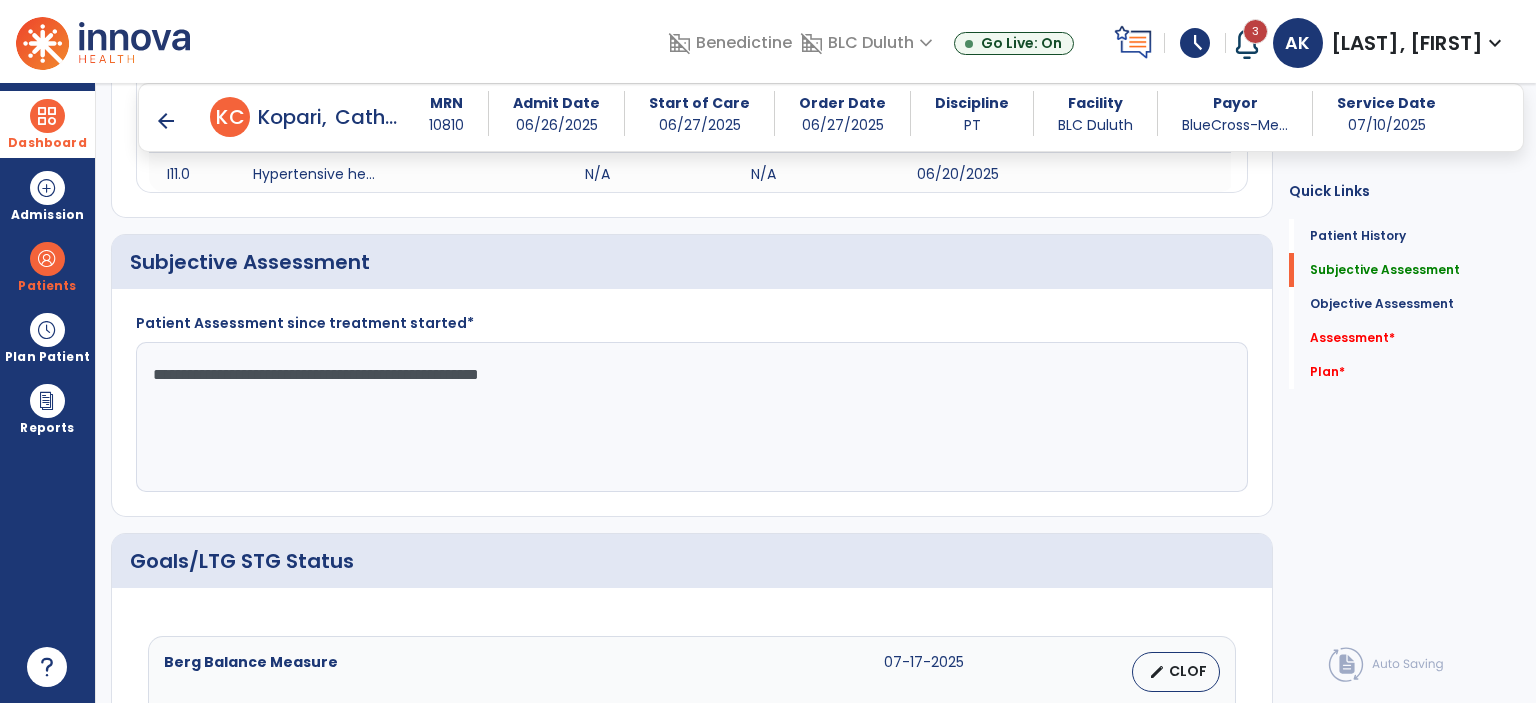 click on "arrow_back" at bounding box center [166, 121] 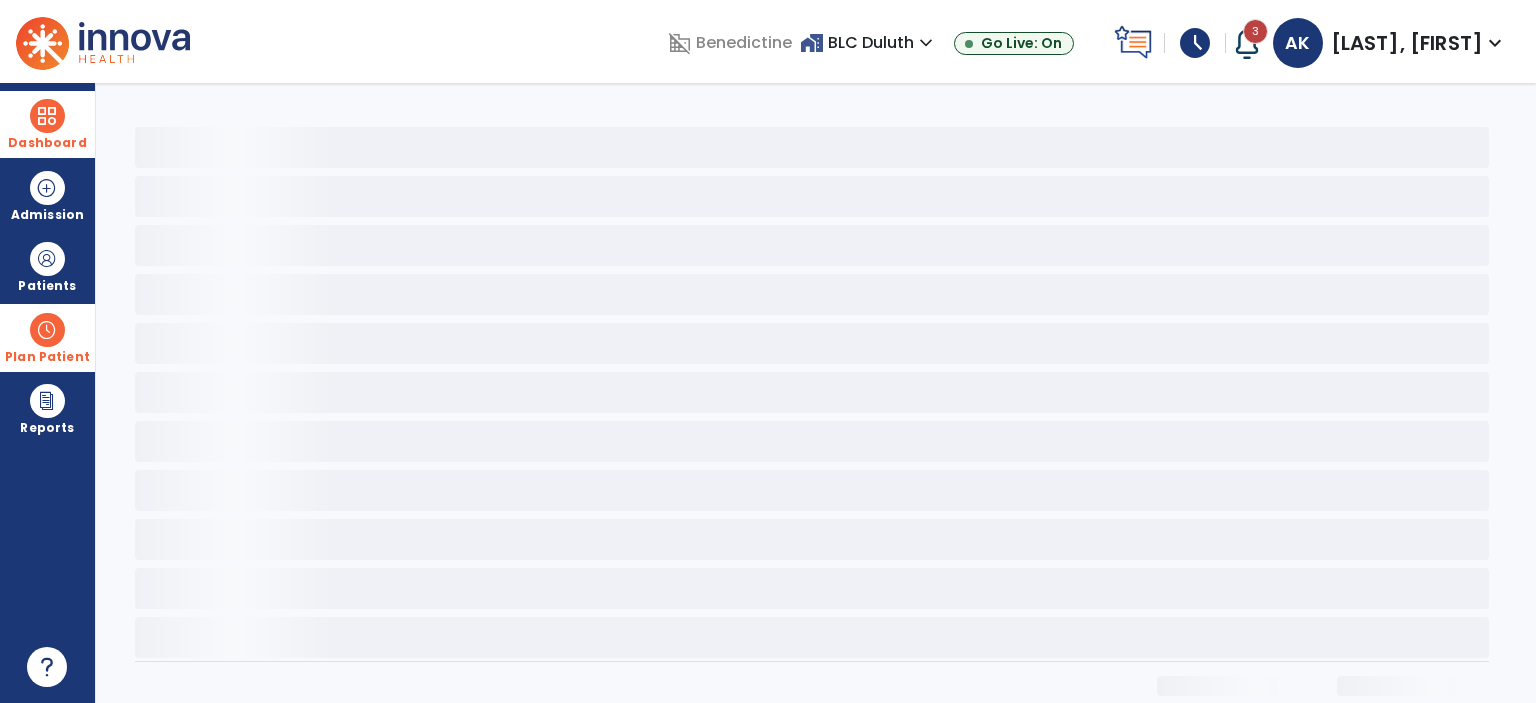 click on "Plan Patient" at bounding box center (47, 266) 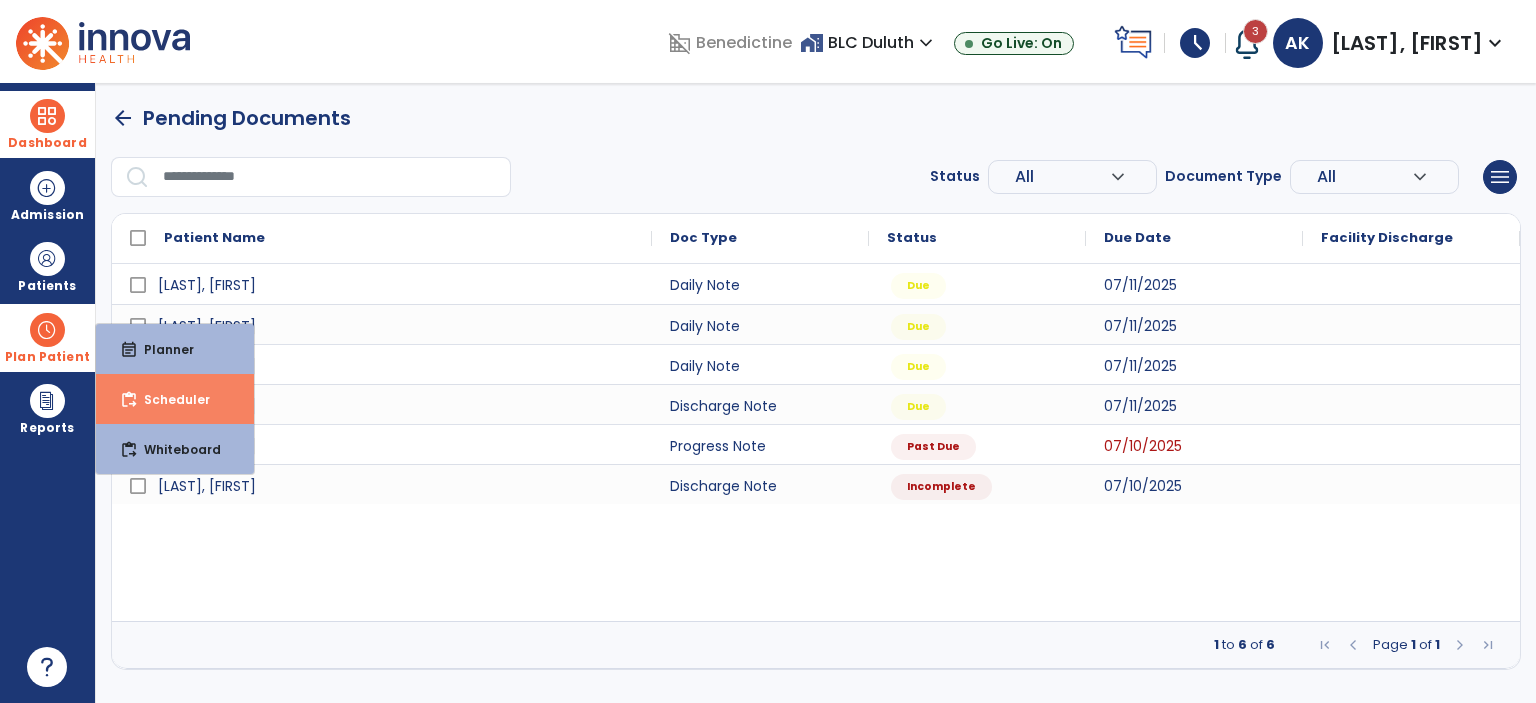 click on "content_paste_go  Scheduler" at bounding box center [175, 399] 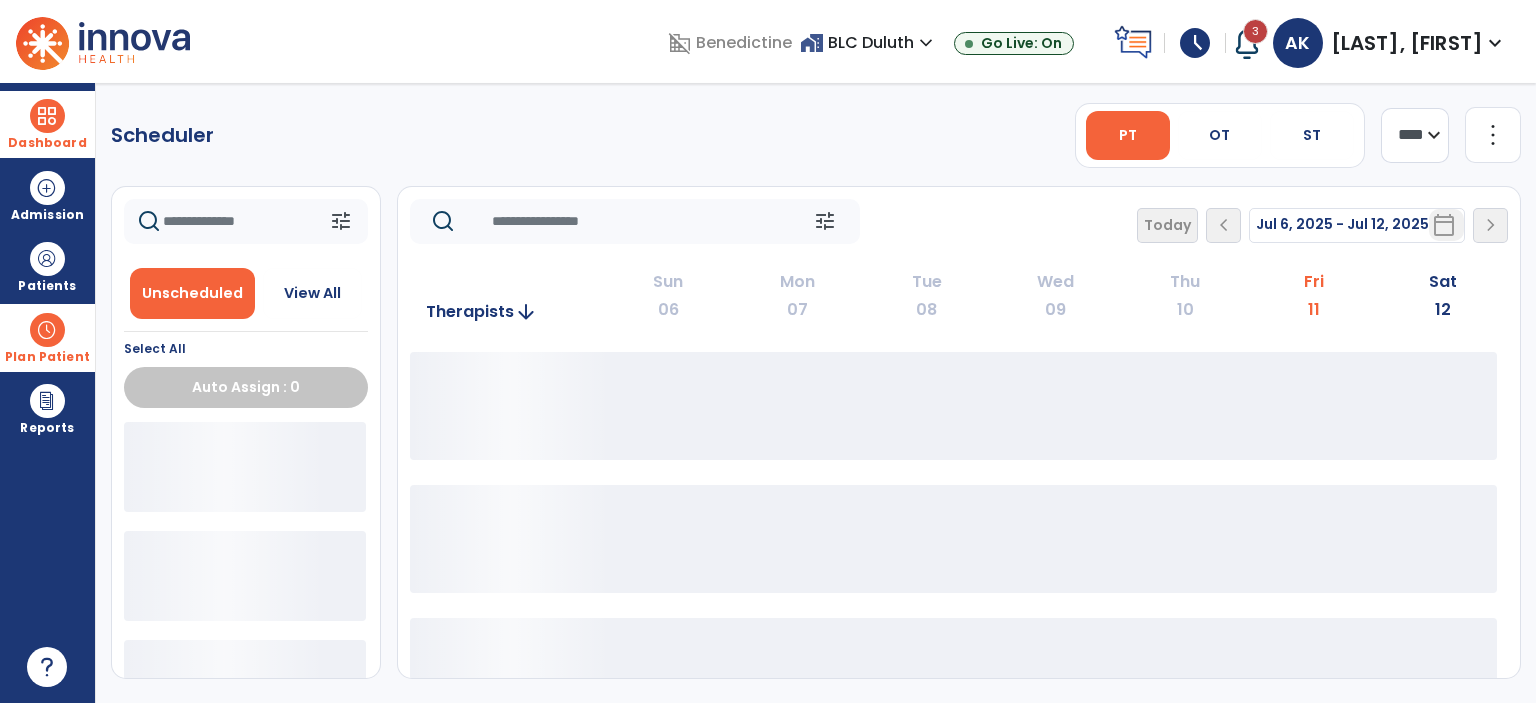 click on "**** ***" 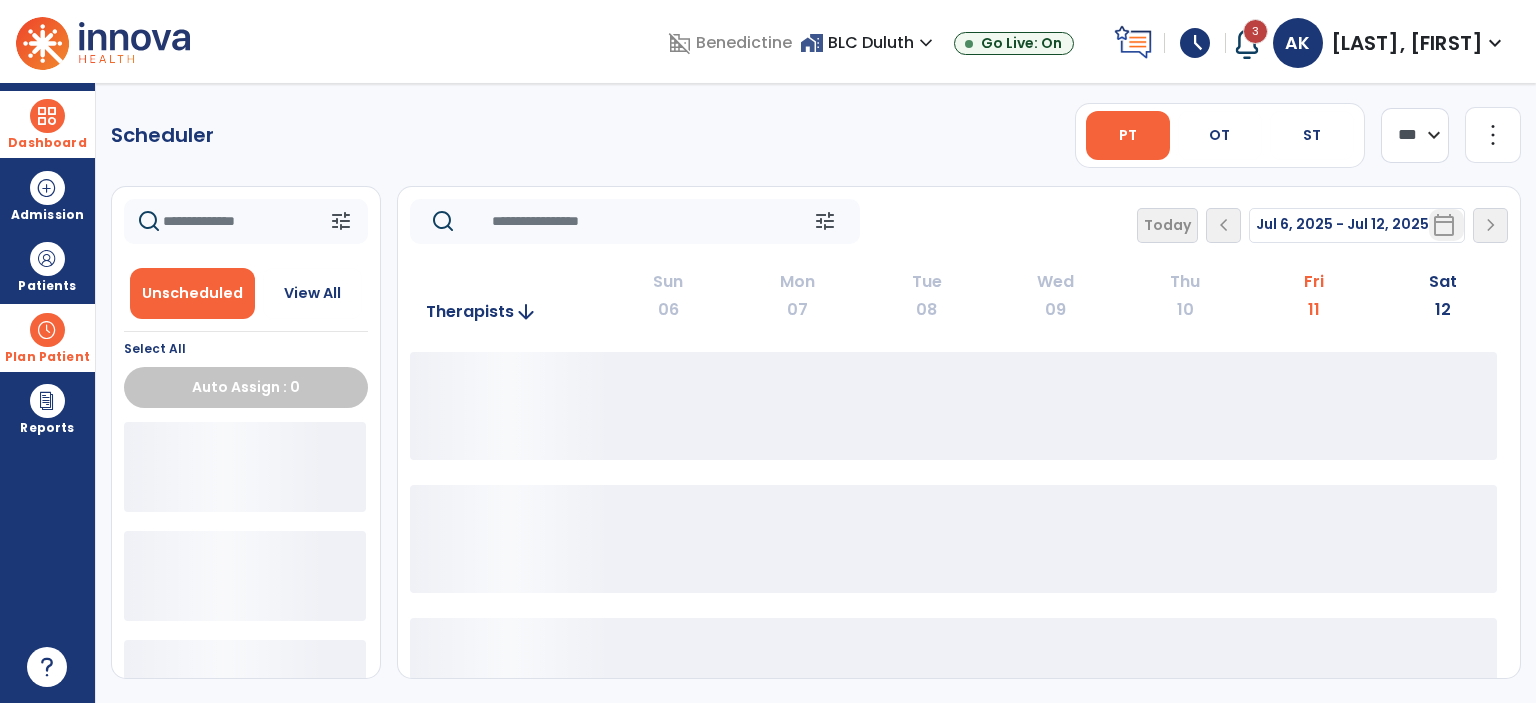 click on "**** ***" 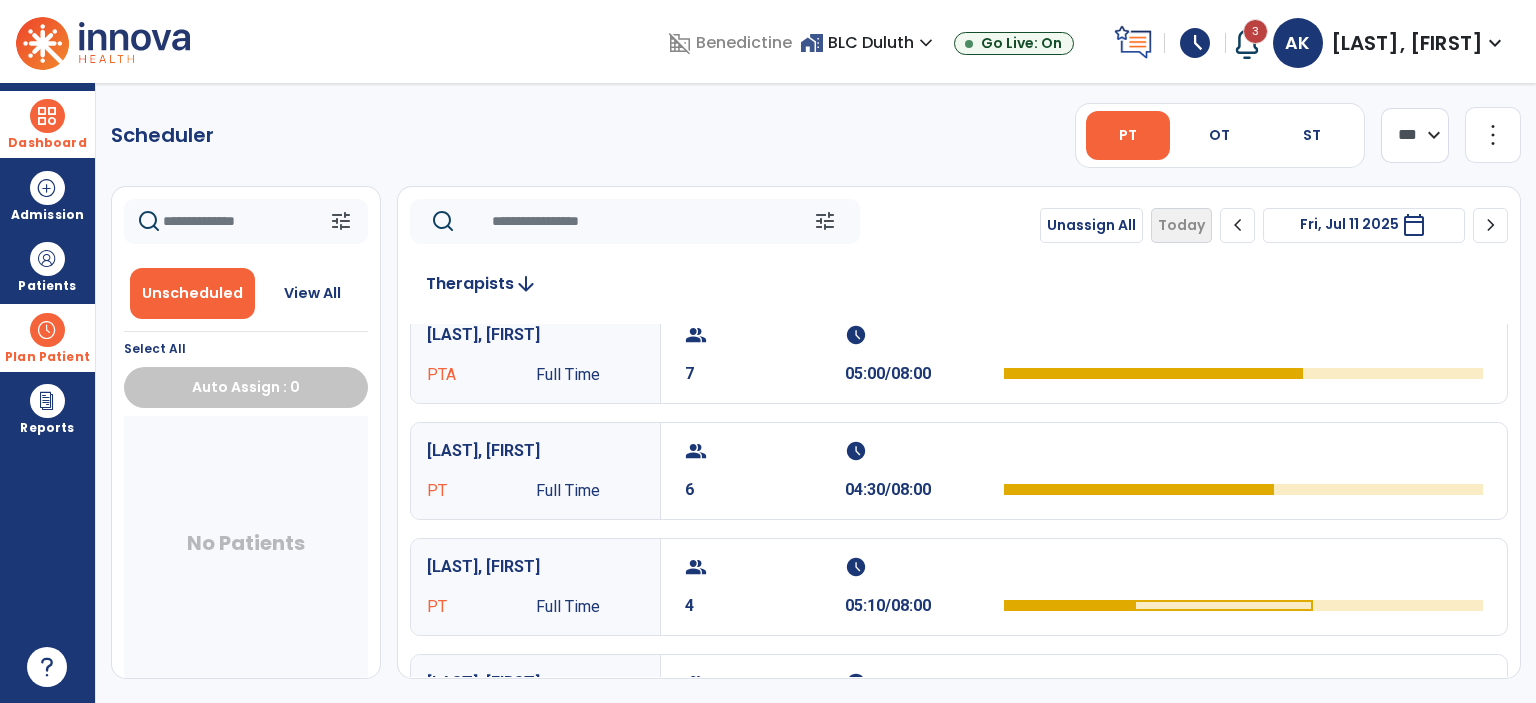 scroll, scrollTop: 0, scrollLeft: 0, axis: both 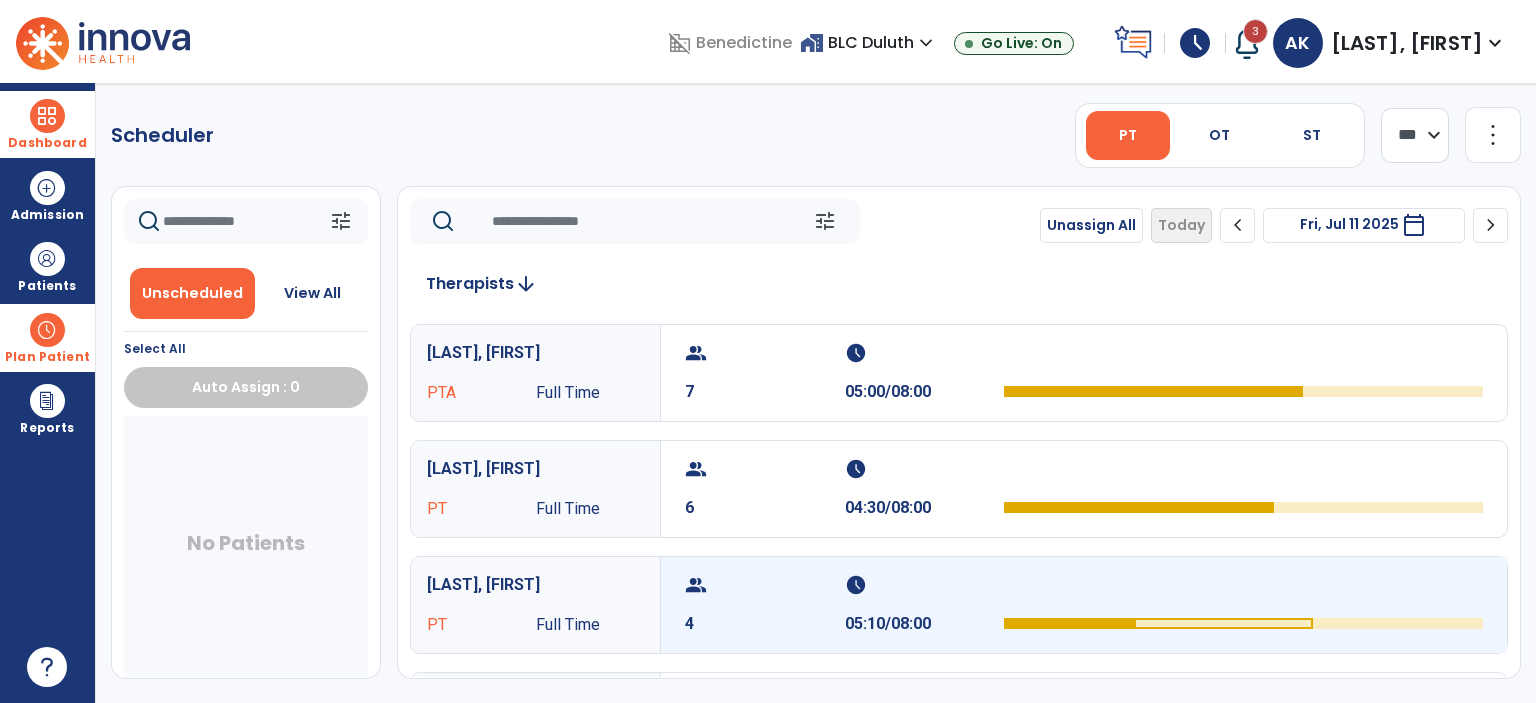 click on "group  4  schedule  05:10/08:00" at bounding box center (1084, 605) 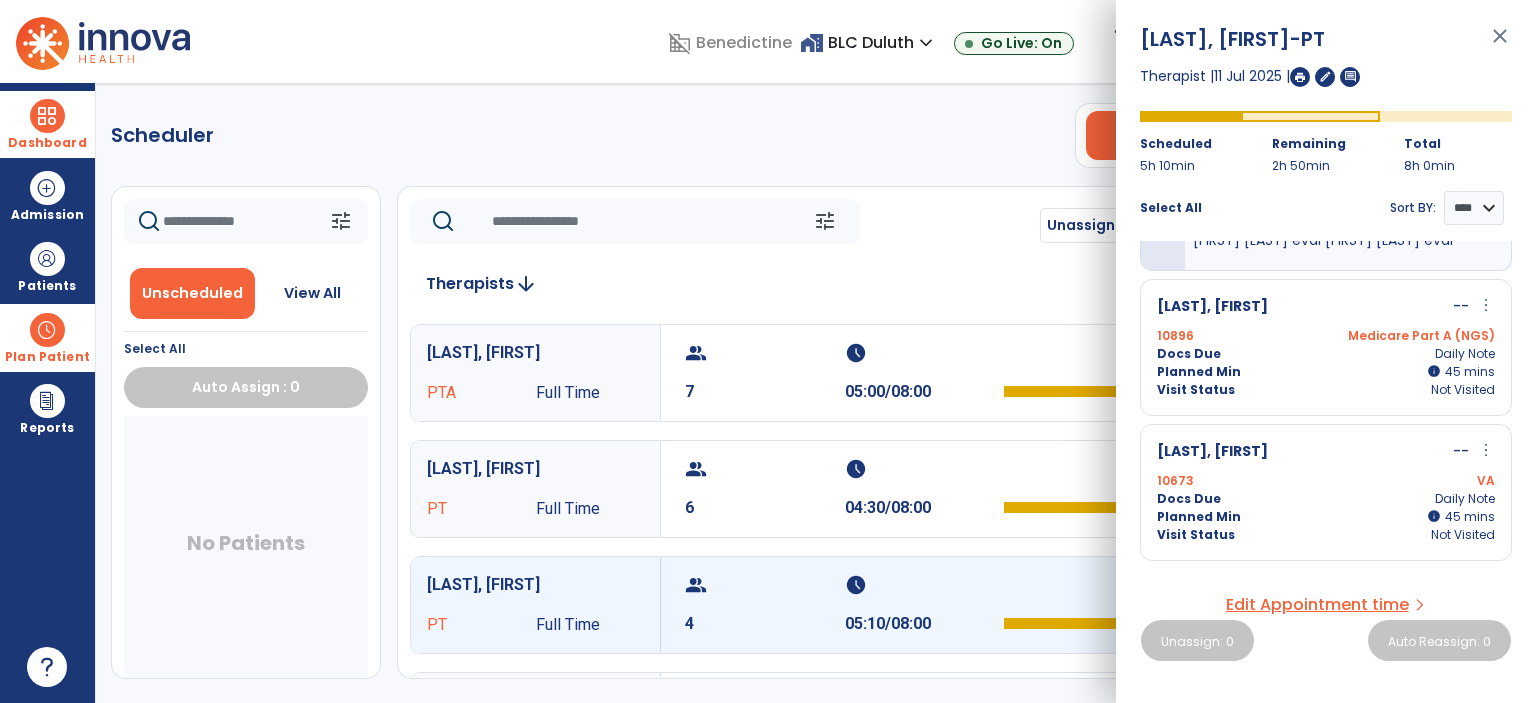 scroll, scrollTop: 100, scrollLeft: 0, axis: vertical 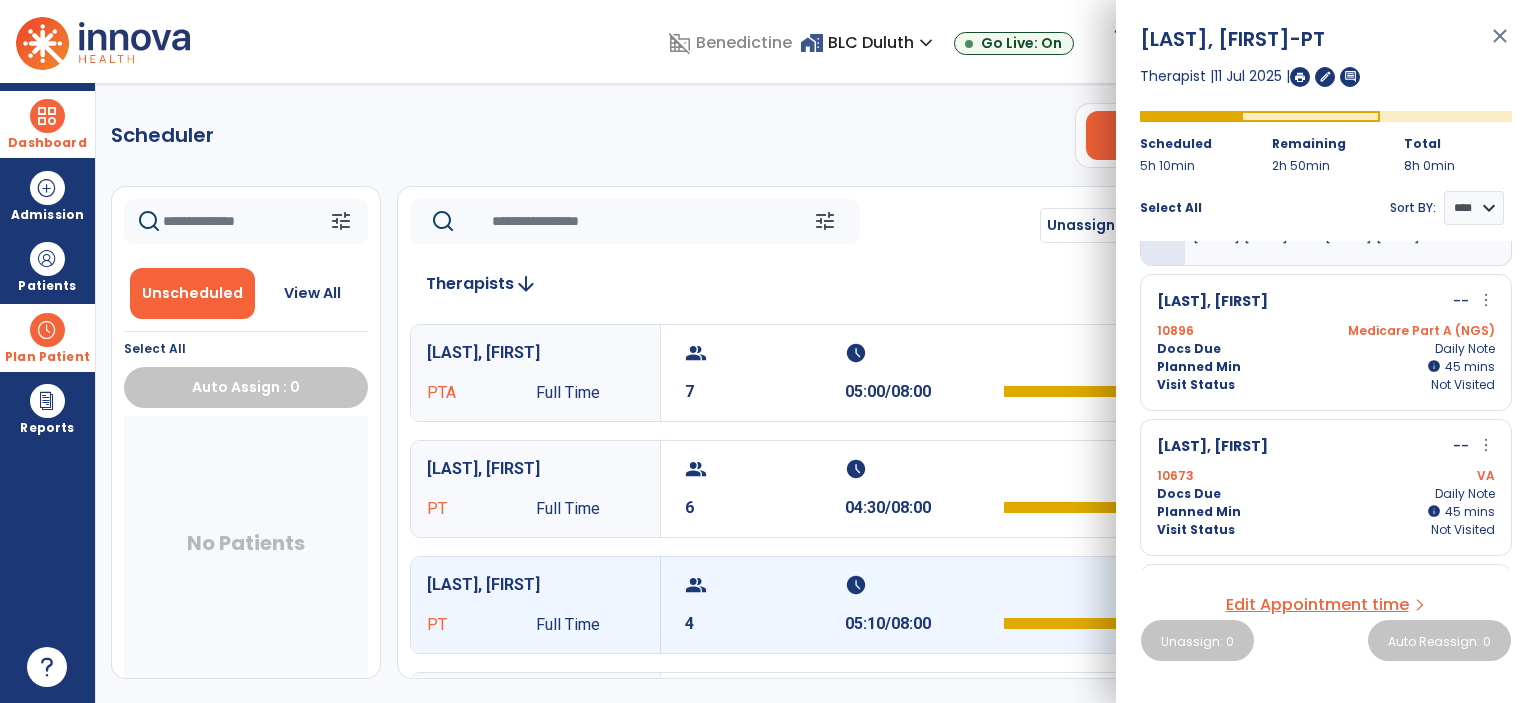 click on "Docs Due Daily Note" at bounding box center (1326, 349) 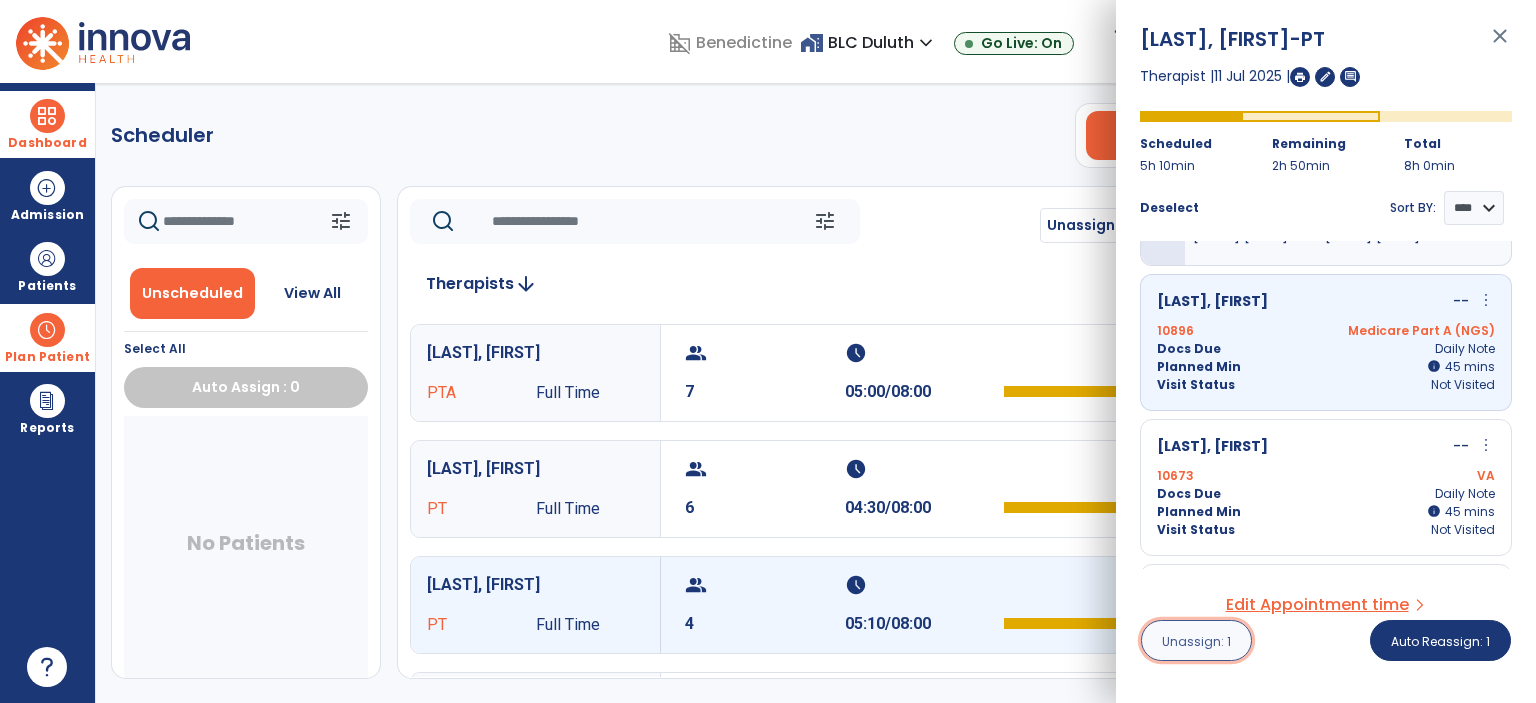 click on "Unassign: 1" at bounding box center [1196, 641] 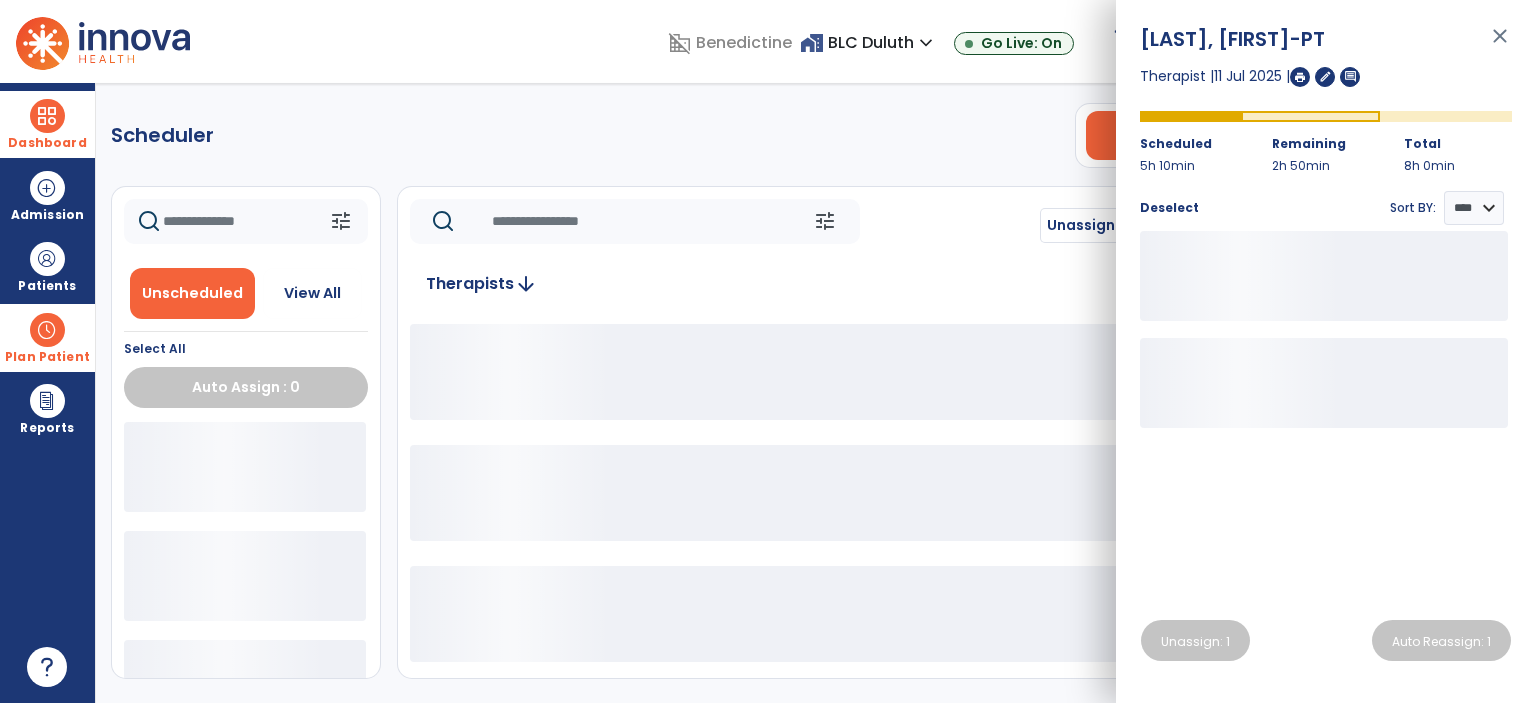 click on "tune   Unassign All   Today  chevron_left Fri, Jul 11 2025  *********  calendar_today  chevron_right" 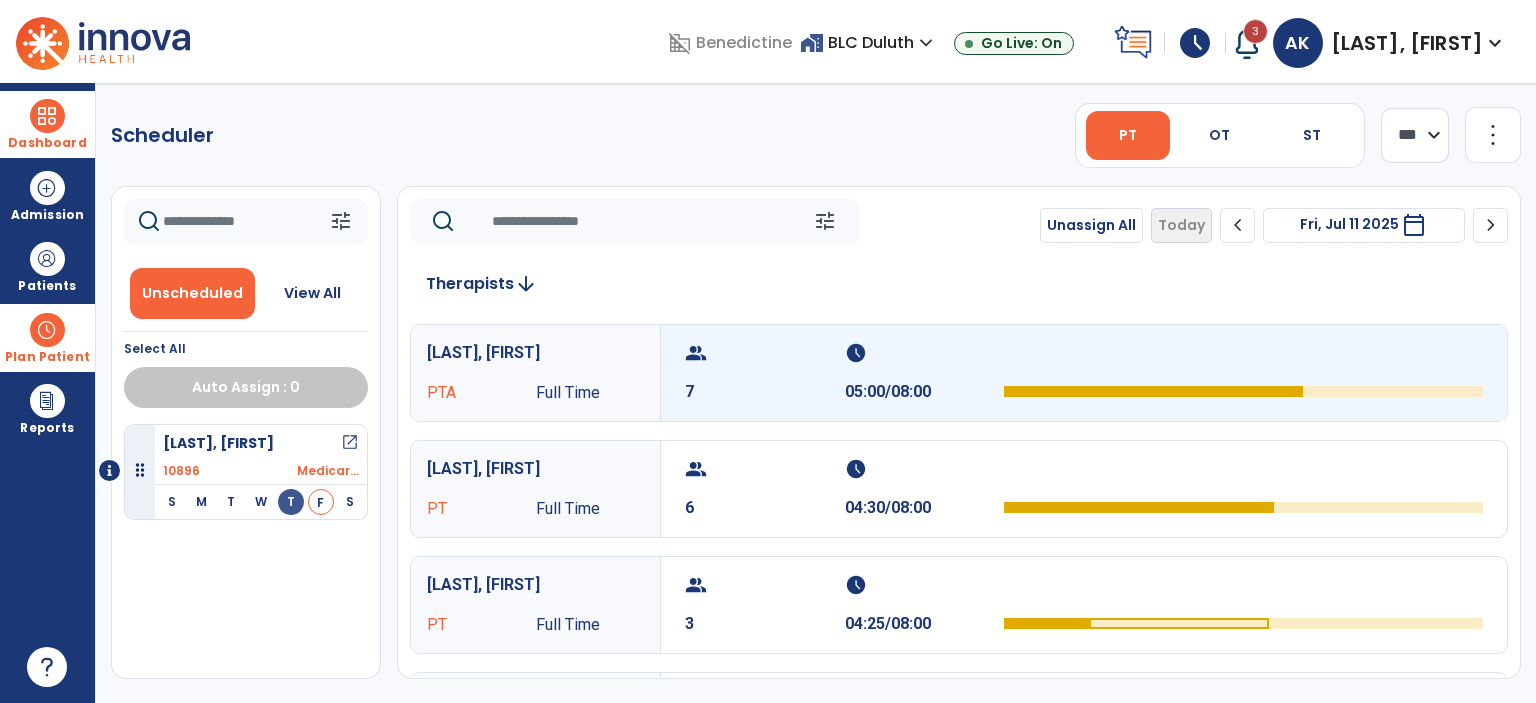 click on "schedule" at bounding box center [922, 353] 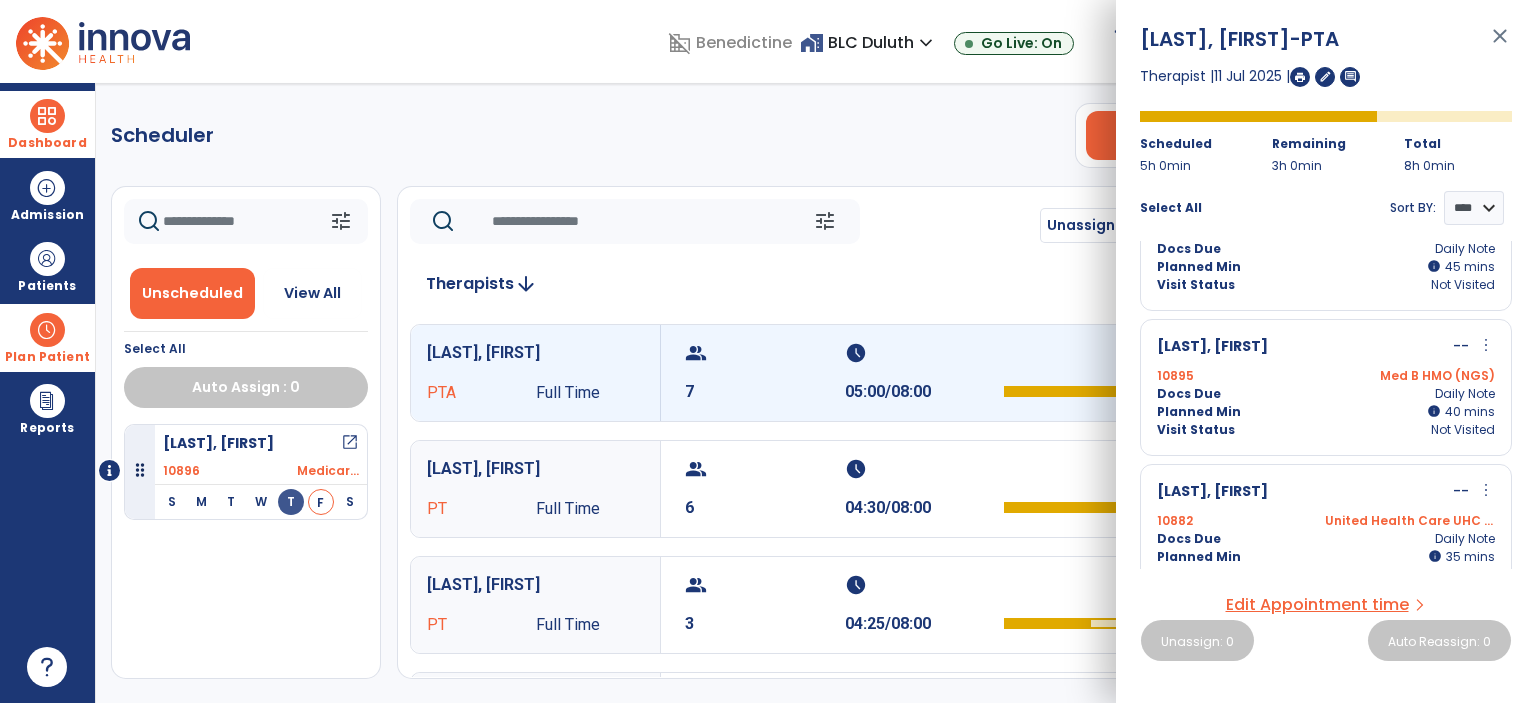 scroll, scrollTop: 682, scrollLeft: 0, axis: vertical 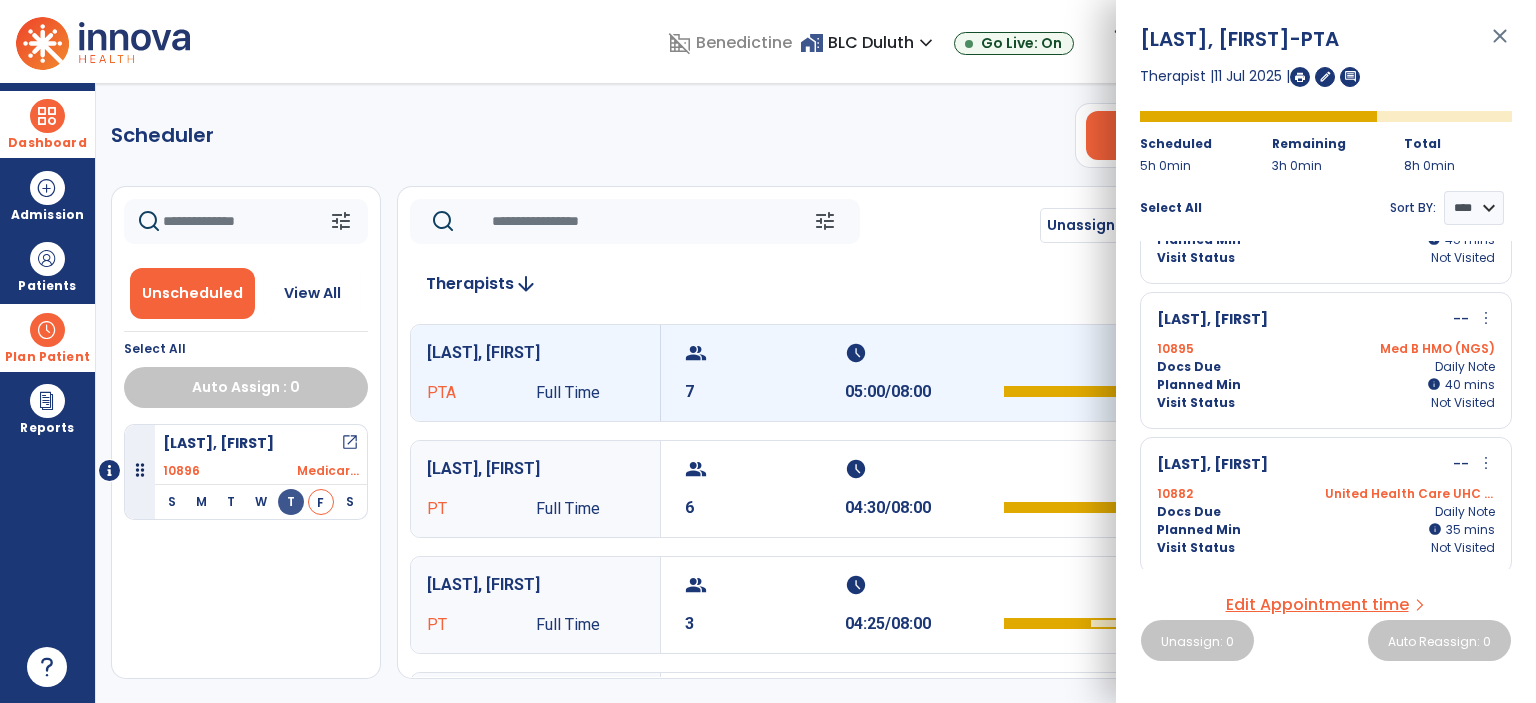 click on "Docs Due Daily Note" at bounding box center [1326, 367] 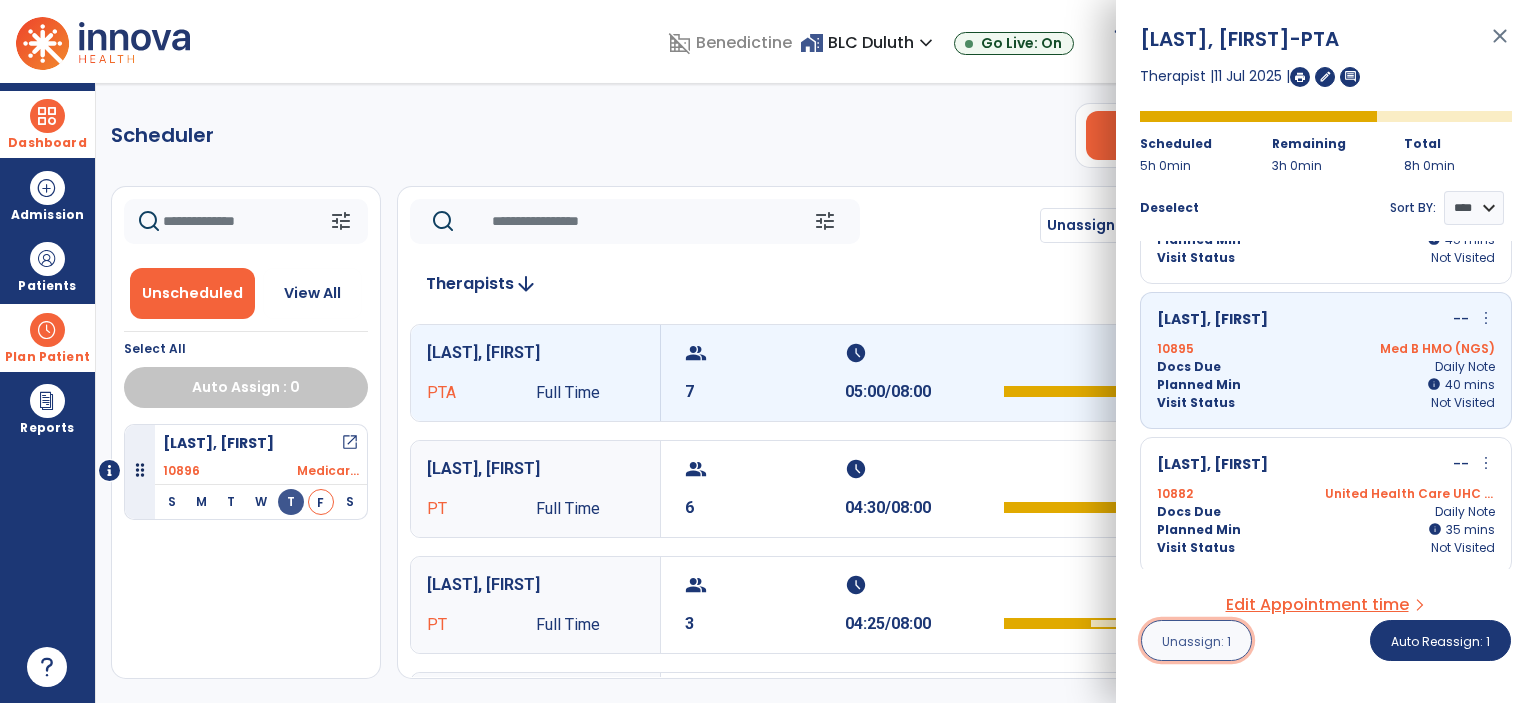 click on "Unassign: 1" at bounding box center (1196, 641) 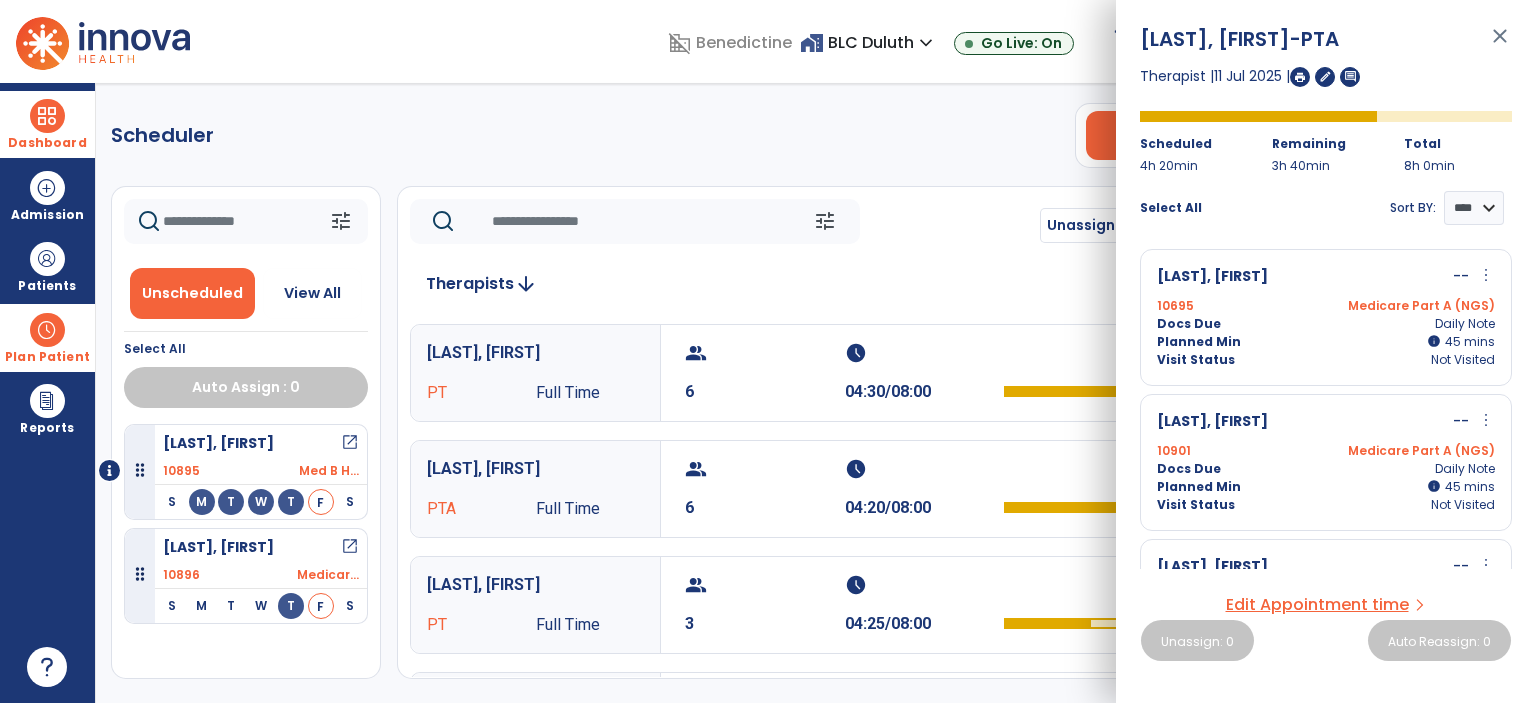 click 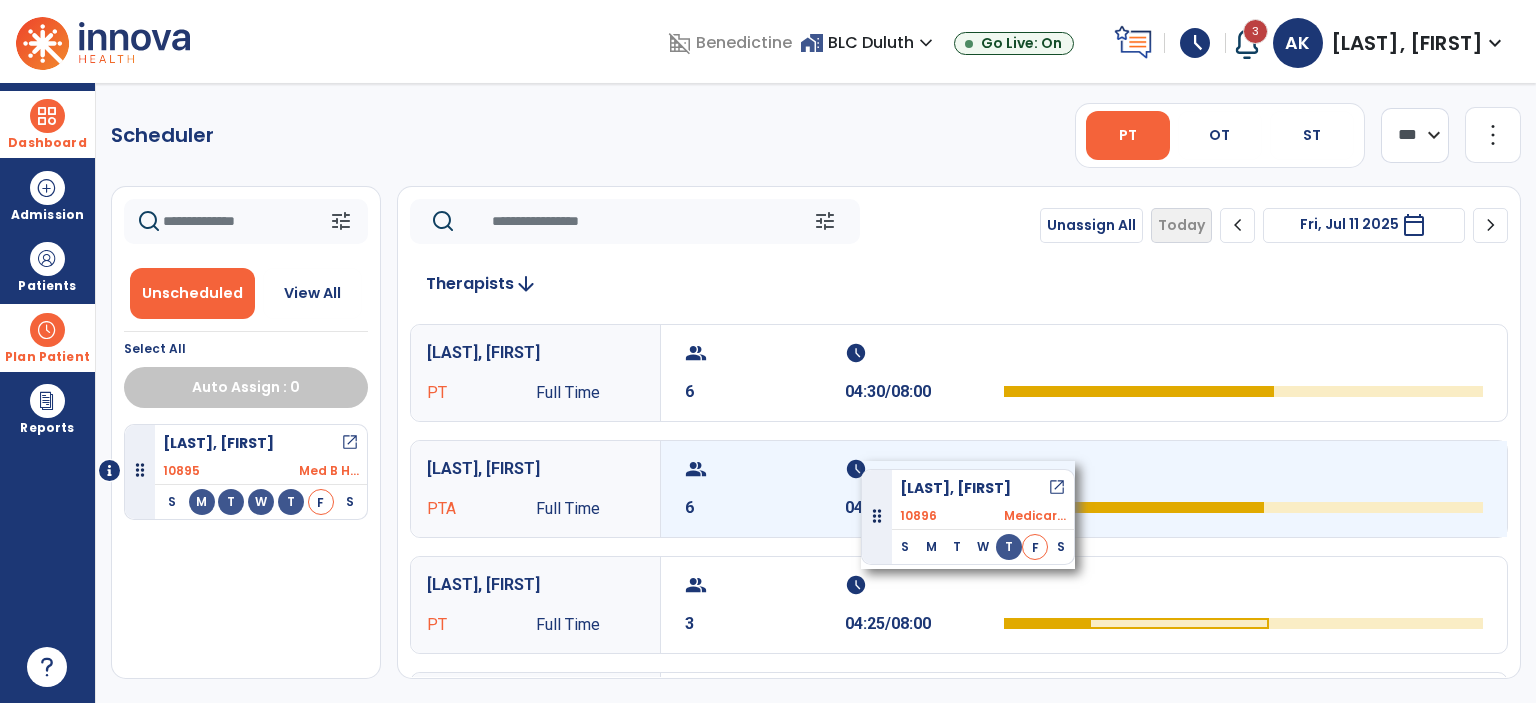 drag, startPoint x: 140, startPoint y: 578, endPoint x: 861, endPoint y: 460, distance: 730.5922 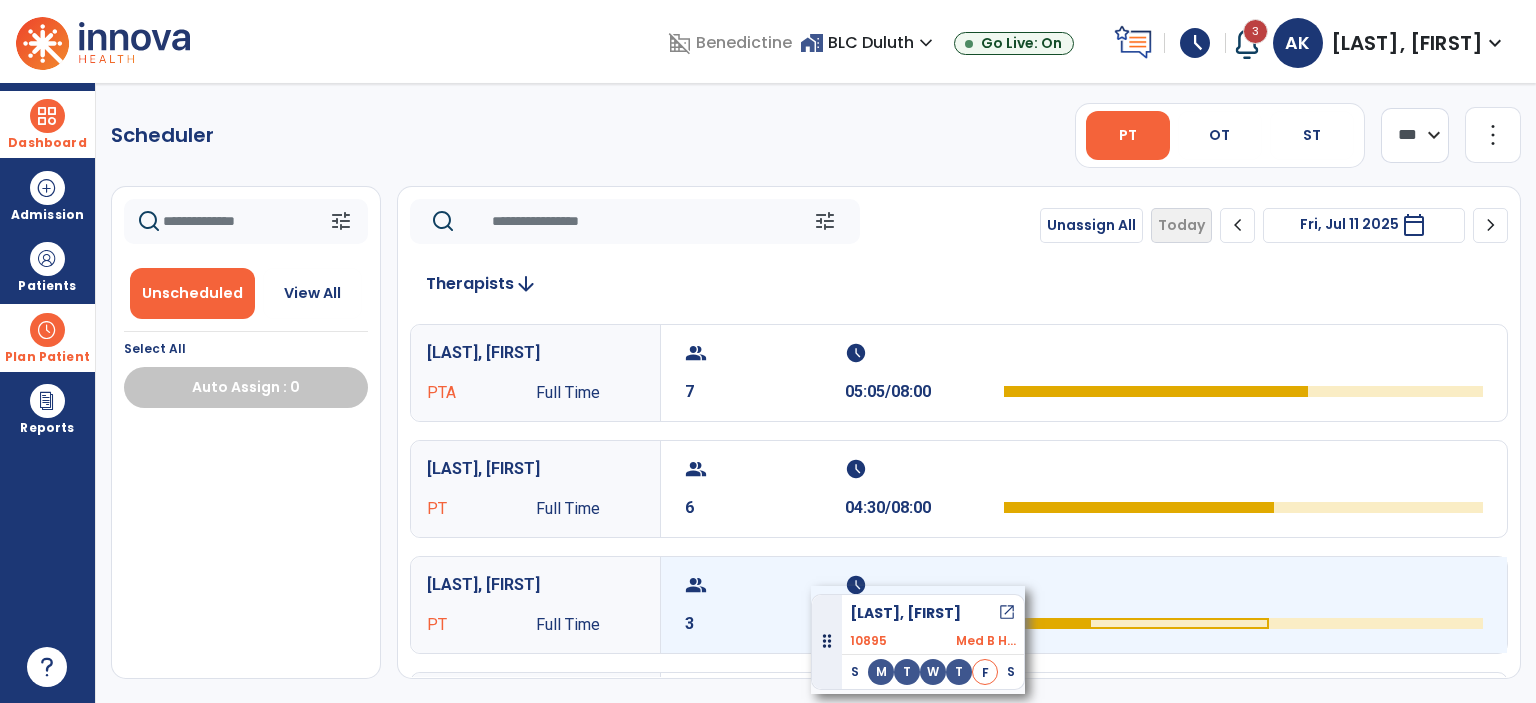 drag, startPoint x: 144, startPoint y: 473, endPoint x: 812, endPoint y: 586, distance: 677.49023 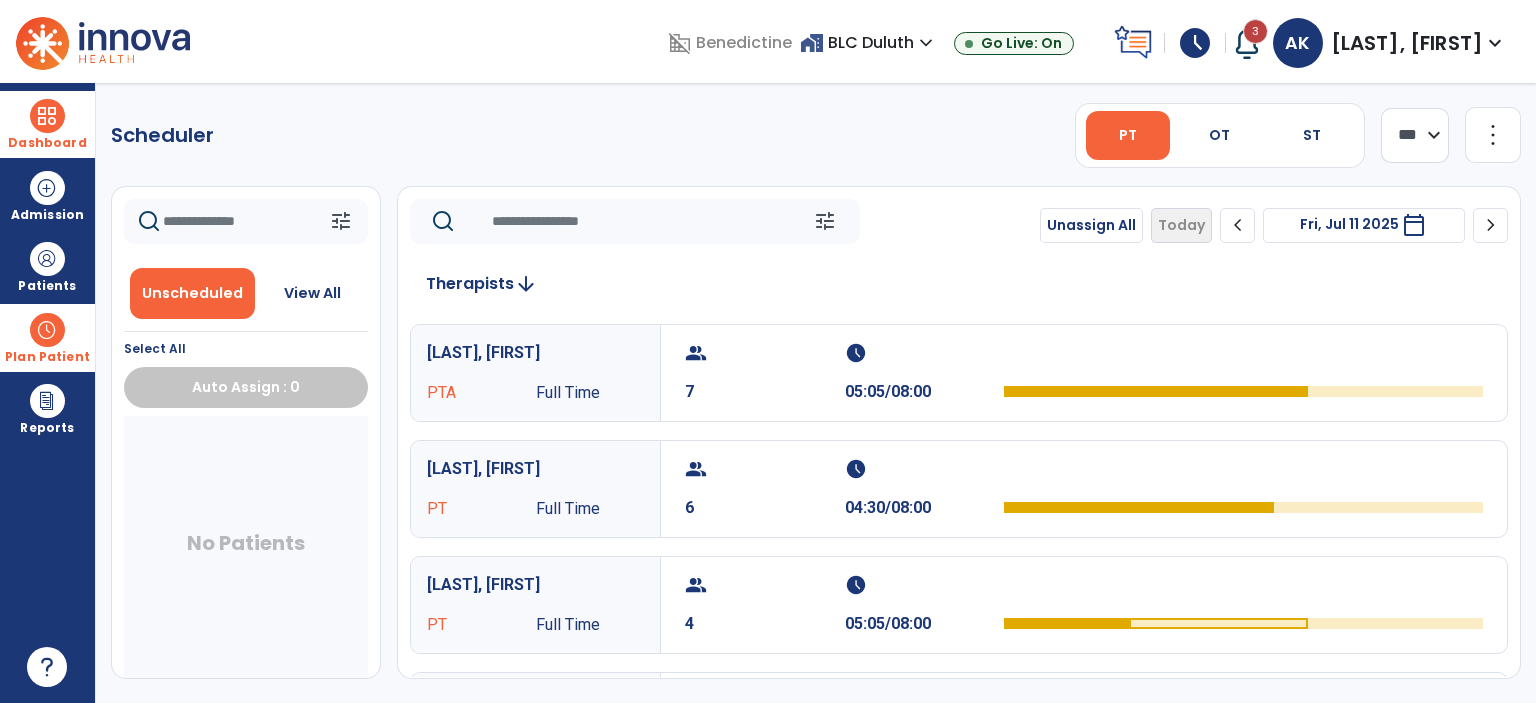 click on "tune Unscheduled View All Select All Auto Assign : 0 No Patients tune Unassign All Today chevron_left Fri, Jul 11 2025 ********* calendar_today chevron_right Therapists arrow_downward   [LAST], [FIRST] PTA Full Time group 7 schedule 05:05/08:00   [LAST], [FIRST] PT Full Time group 6 schedule 04:30/08:00   [LAST], [FIRST] PT Full Time group 4 schedule 05:05/08:00   [LAST], [FIRST] PT group 0 schedule 0:00/08:00   [LAST], [FIRST] PTA PRN group 0 schedule 0:00/08:00   [LAST], [FIRST] PT Full Time group 0 schedule 0:00/08:00   [LAST], [FIRST] PTA group 0 schedule 0:00/08:00   [LAST], [FIRST] PTA PRN group 0 schedule 0:00/08:00   [LAST], [FIRST] PTA group 0 schedule 0:00/08:00   [LAST], [FIRST] PTA PRN group 0 schedule 0:00/08:00   [LAST], [FIRST] PT Full Time group 0 schedule 00:00/08:00   [LAST], [FIRST] PT PRN group 0 schedule 0:00/08:00" 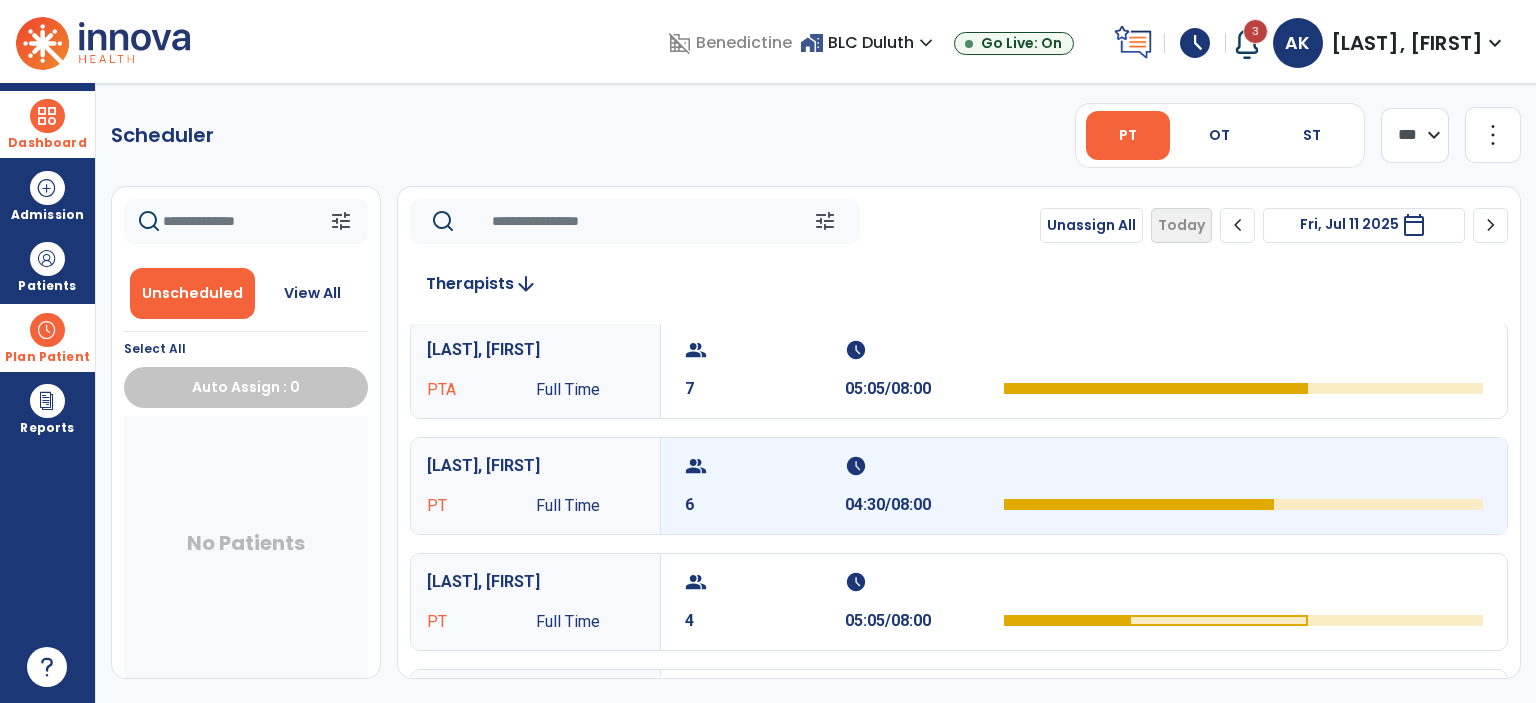 scroll, scrollTop: 0, scrollLeft: 0, axis: both 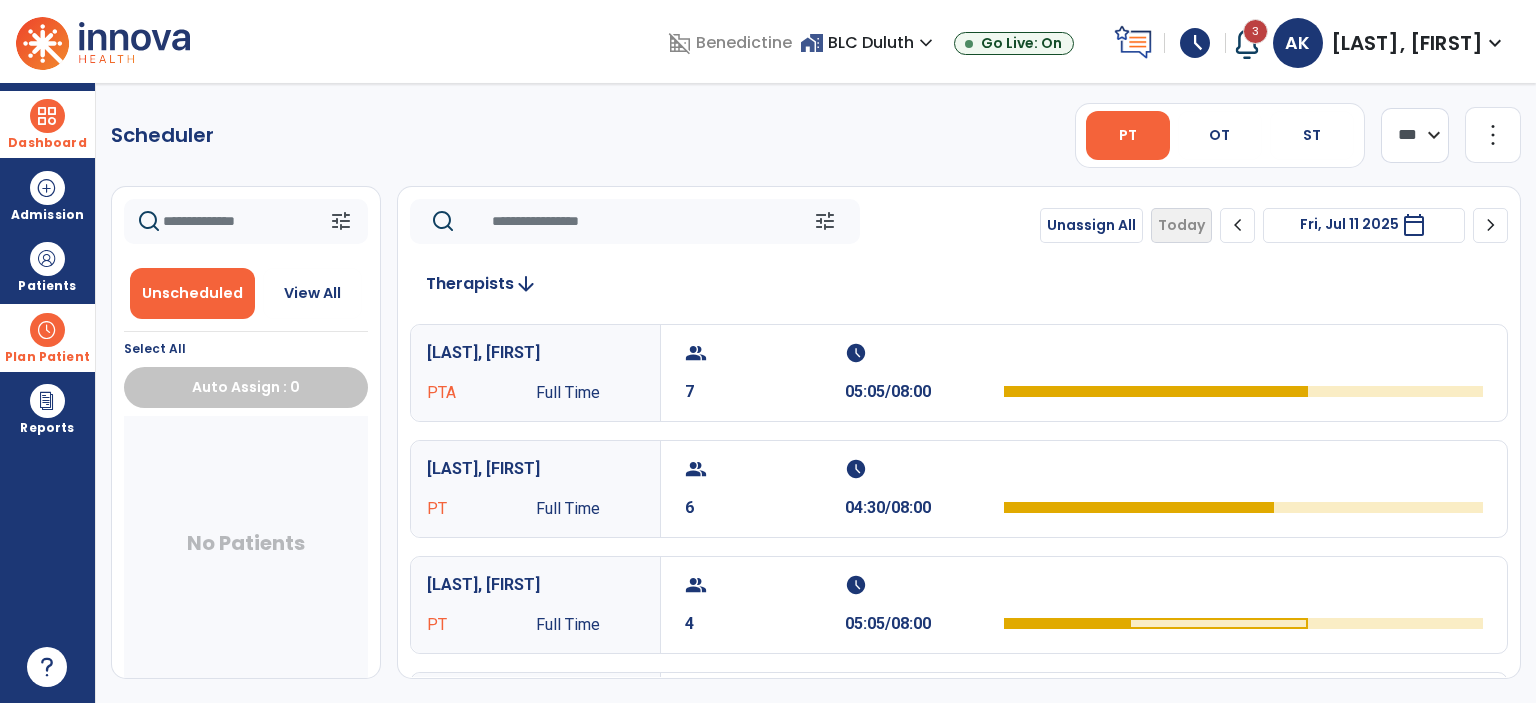click on "tune   Unassign All   Today  chevron_left Fri, Jul [DATE]  *********  calendar_today  chevron_right Therapists  arrow_downward   [LAST], [FIRST] PTA Full Time  group  7  schedule  05:05/08:00   [LAST], [FIRST] PT Full Time  group  6  schedule  04:30/08:00   [LAST], [FIRST] PT Full Time  group  4  schedule  05:05/08:00   [LAST], [FIRST] PT  group  0  schedule  0:00/08:00   [LAST], [FIRST] PTA PRN  group  0  schedule  0:00/08:00   [LAST], [FIRST] PT Full Time  group  0  schedule  0:00/08:00   [LAST], [FIRST] PTA  group  0  schedule  0:00/08:00   [LAST], [FIRST] PTA PRN  group  0  schedule  0:00/08:00   [LAST], [FIRST] PTA  group  0  schedule  0:00/08:00   [LAST], [FIRST] PTA PRN  group  0  schedule  0:00/08:00   [LAST], [FIRST] PT Full Time  group  0  schedule  00:00/08:00   [LAST], [FIRST] PT PRN  group  0  schedule  0:00/08:00" 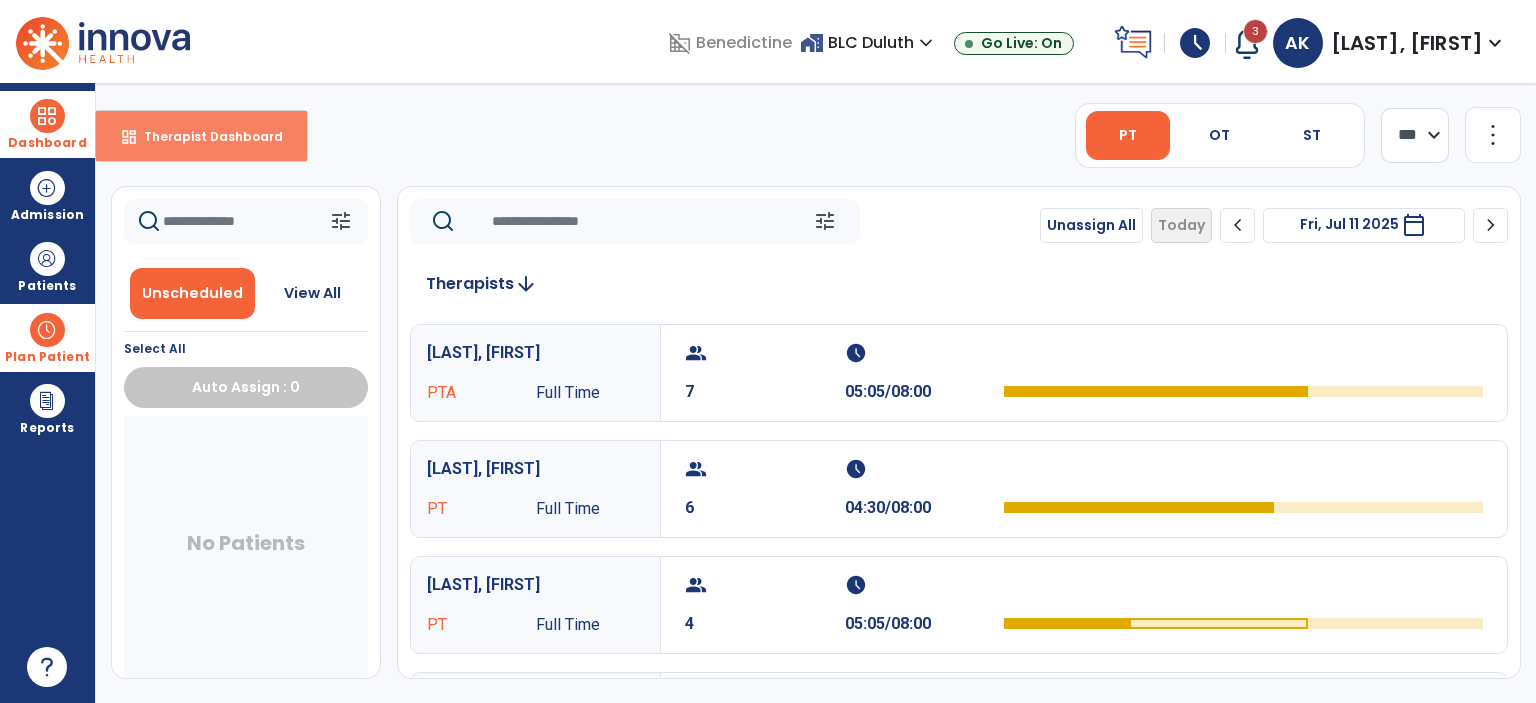 click on "Therapist Dashboard" at bounding box center [205, 136] 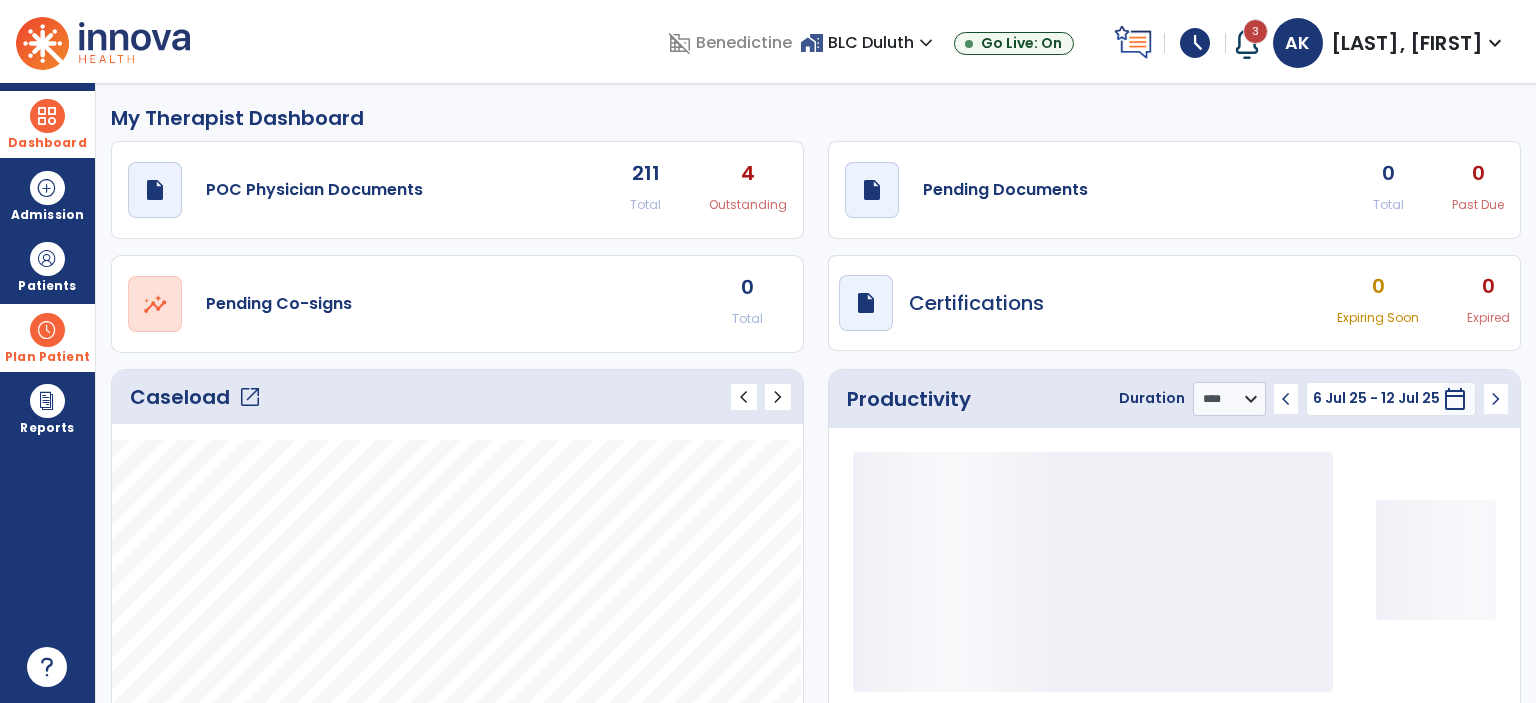 click on "draft   open_in_new  Pending Documents 0 Total 0 Past Due" 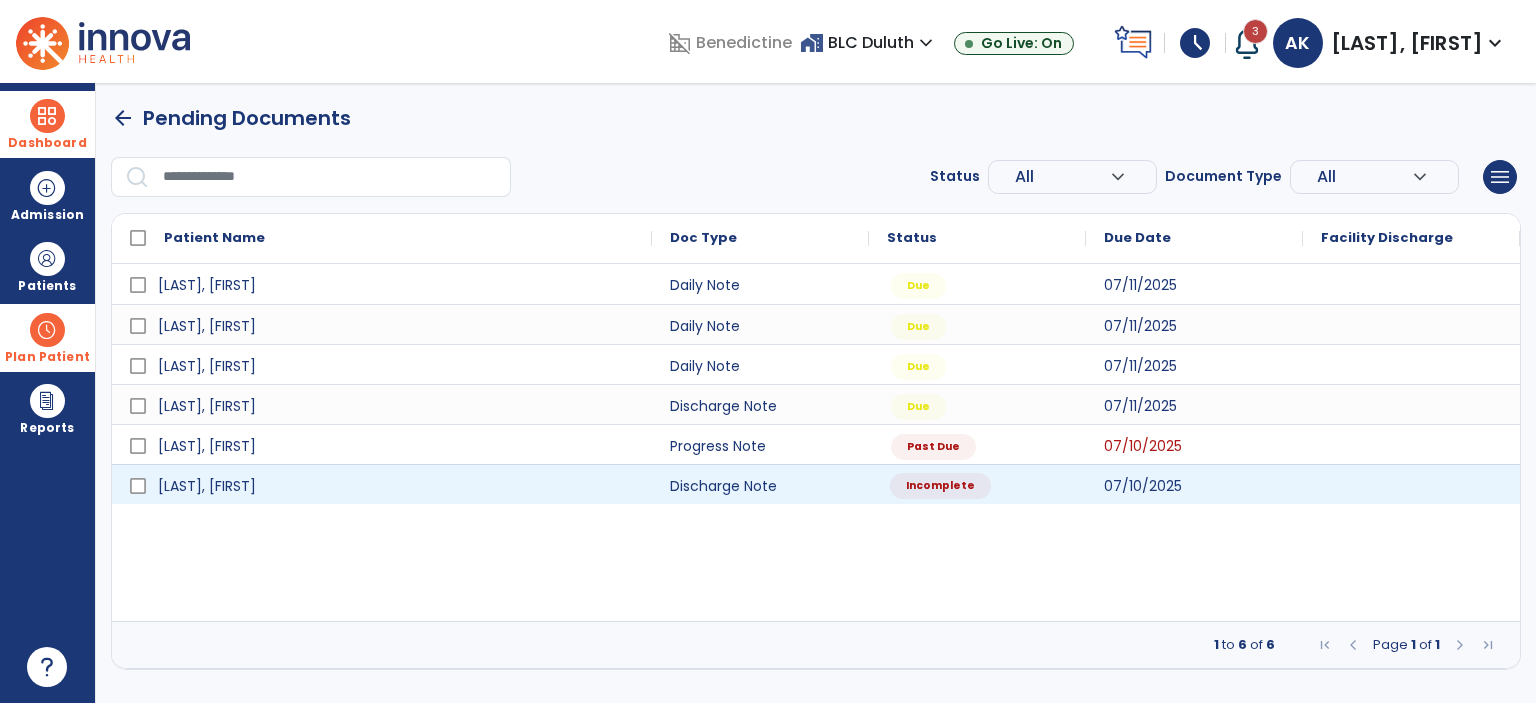 click on "Incomplete" at bounding box center [977, 484] 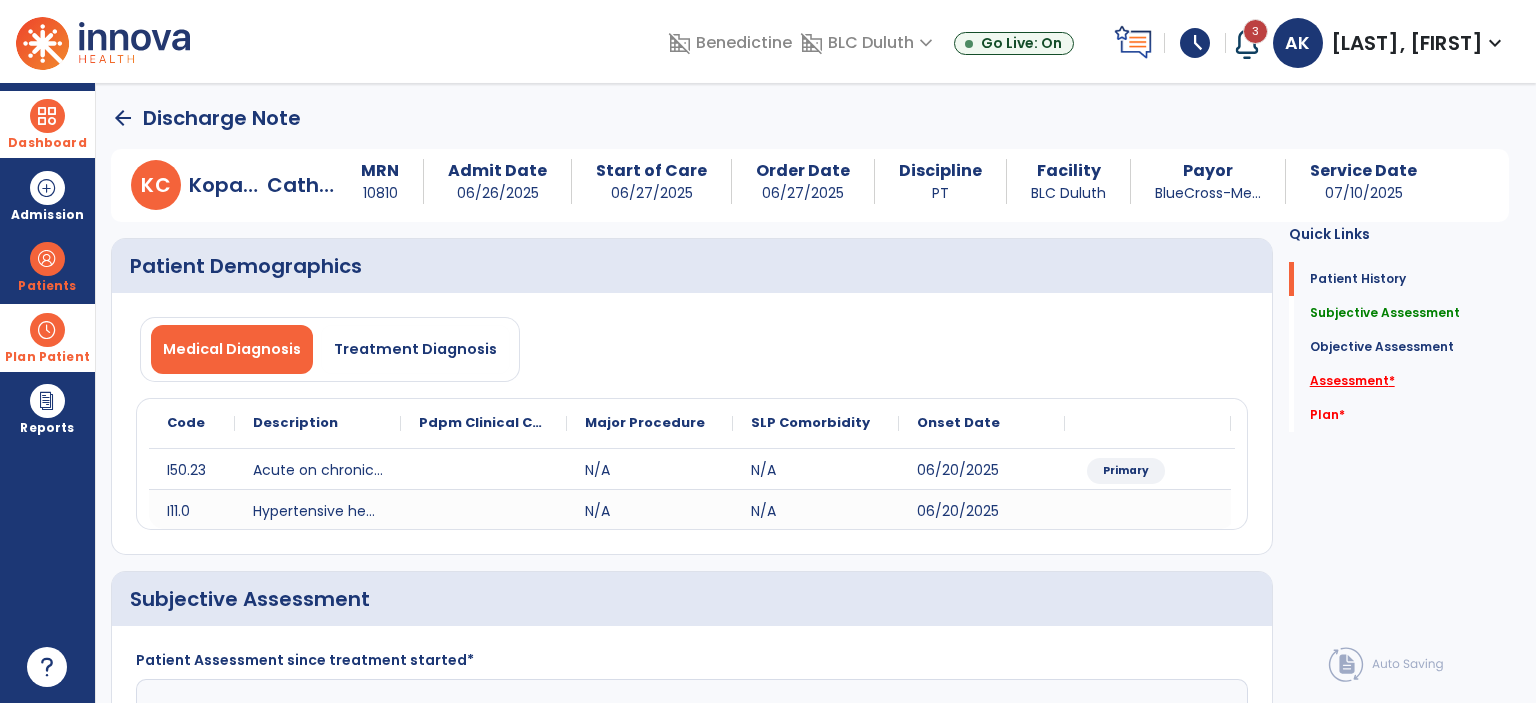 click on "Assessment   *" 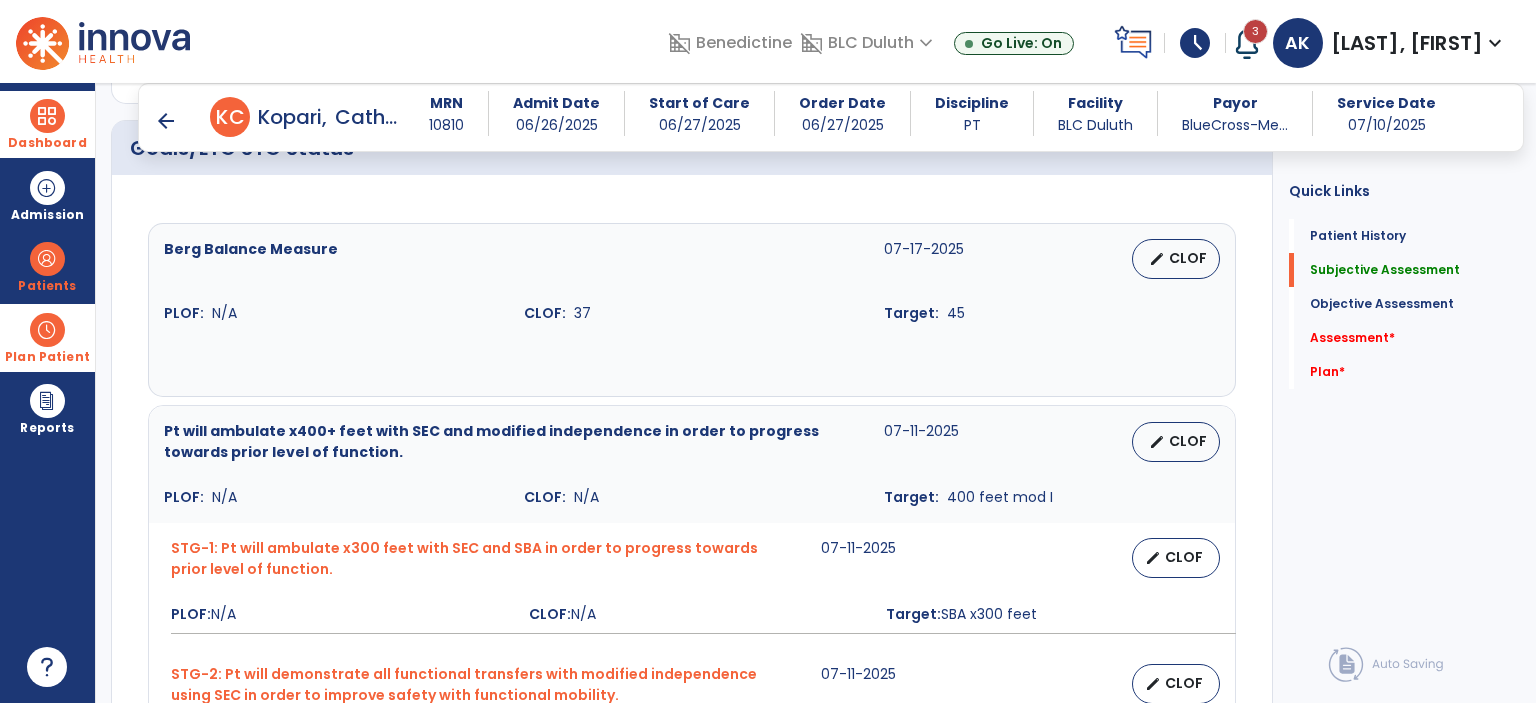 scroll, scrollTop: 645, scrollLeft: 0, axis: vertical 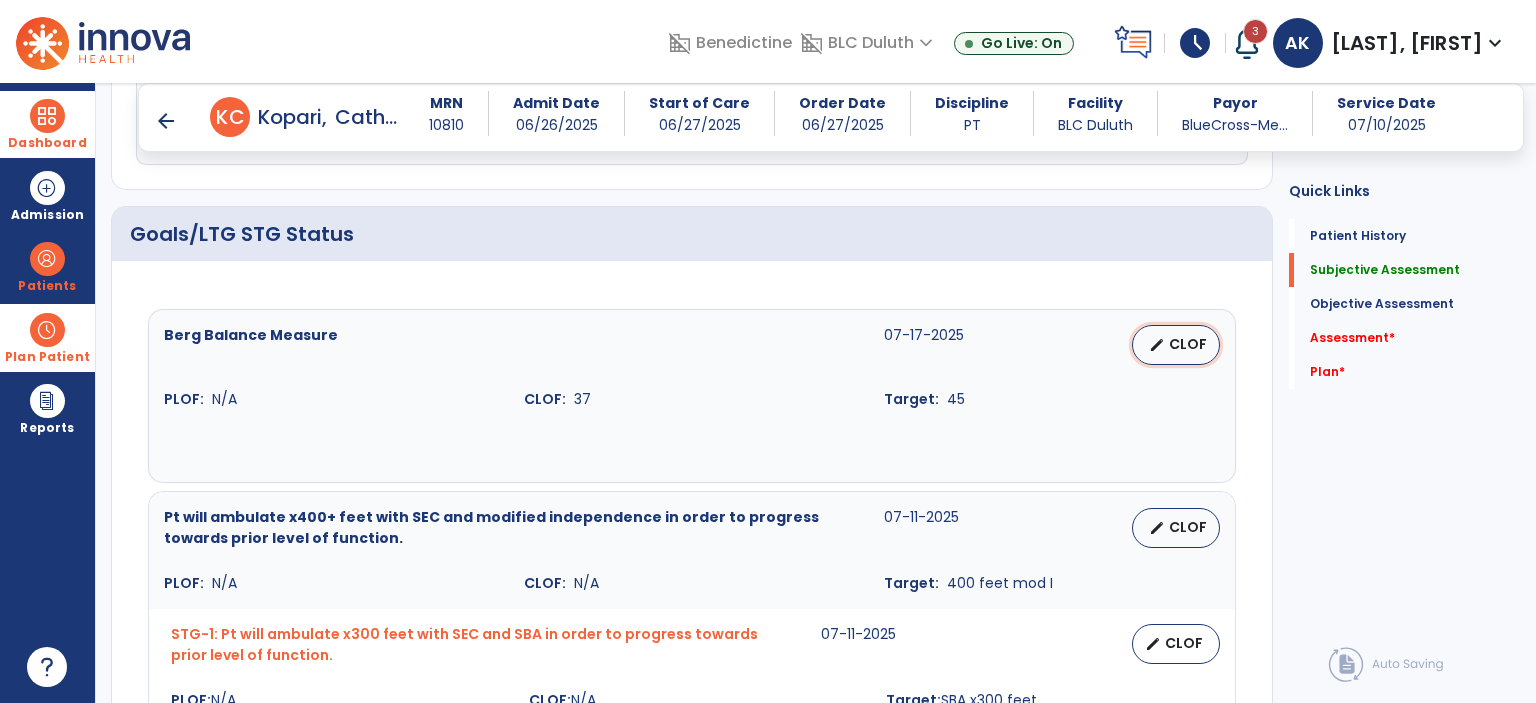click on "edit   CLOF" at bounding box center [1176, 345] 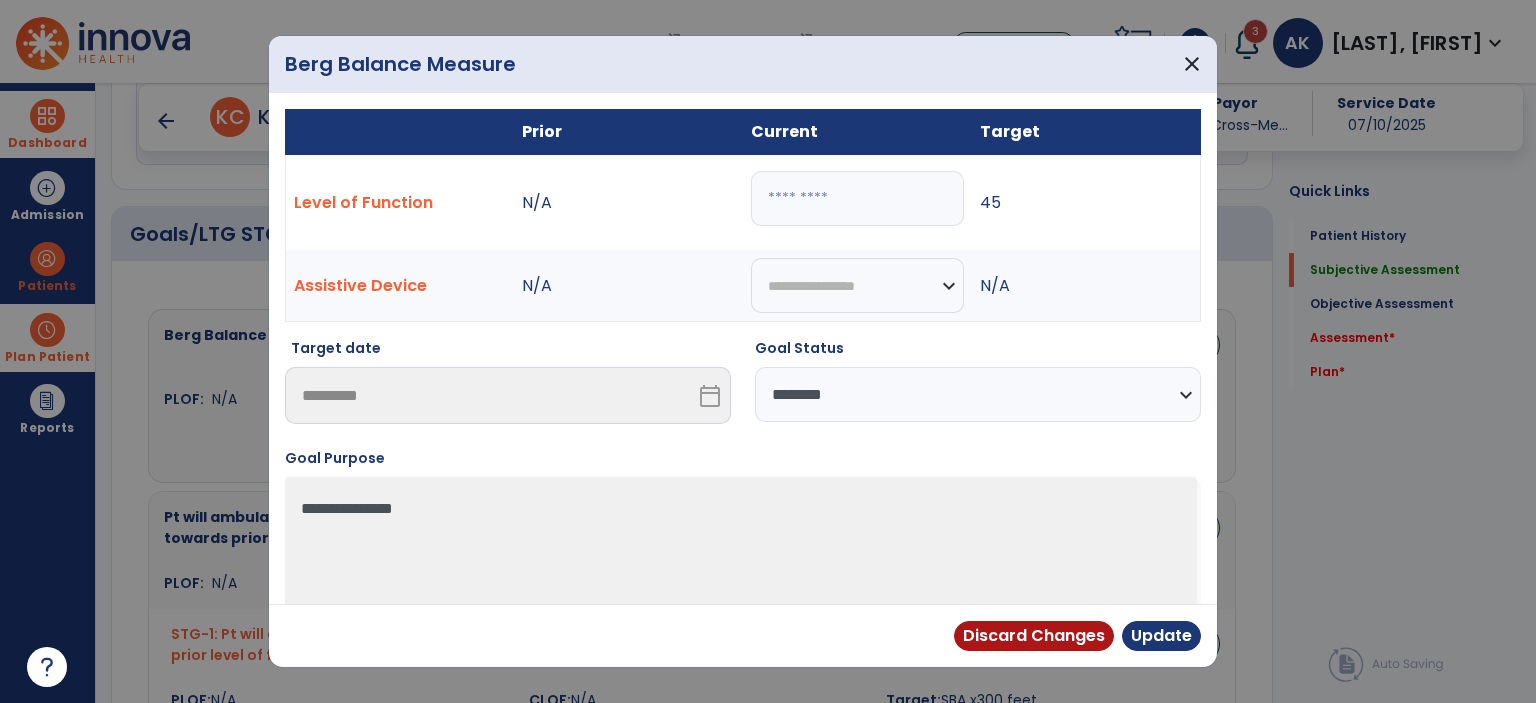 drag, startPoint x: 852, startPoint y: 215, endPoint x: 442, endPoint y: 351, distance: 431.9676 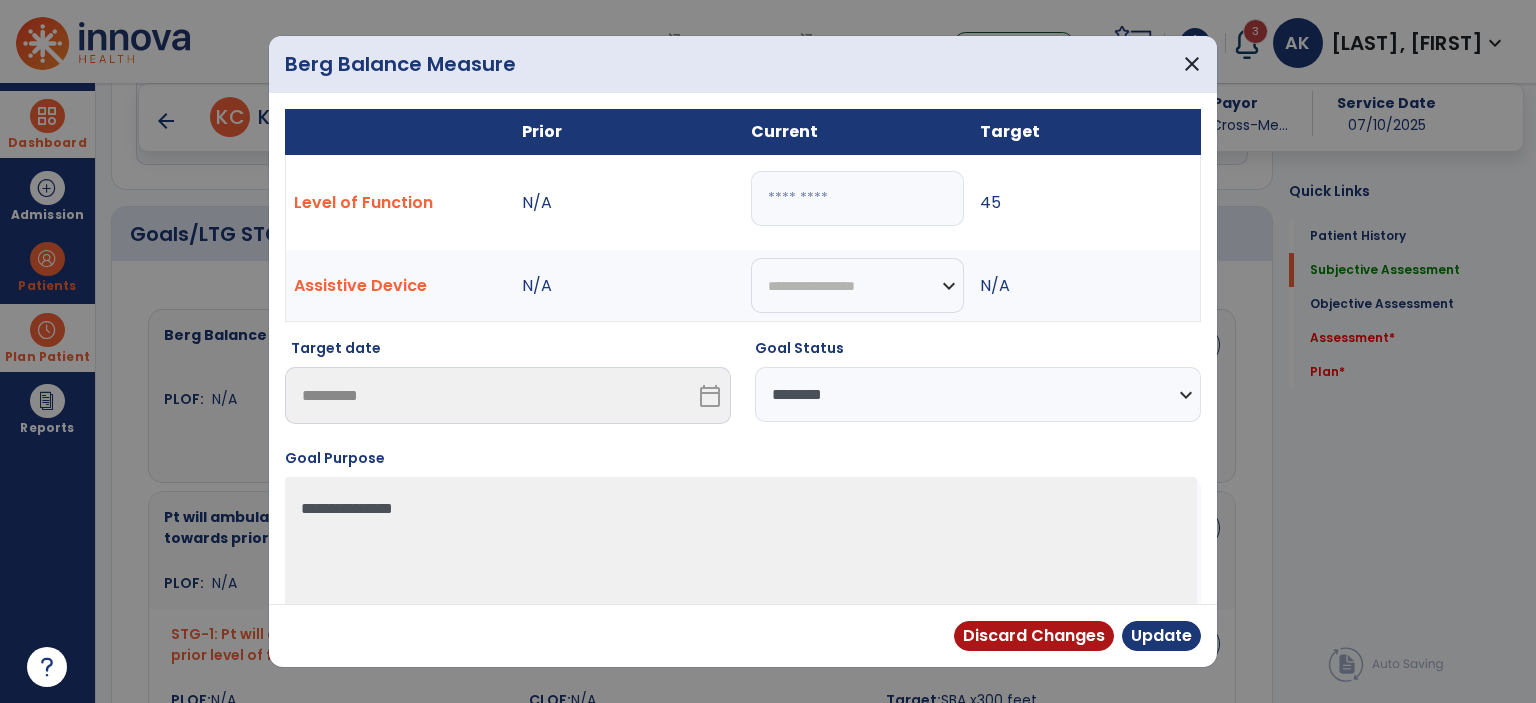 drag, startPoint x: 956, startPoint y: 371, endPoint x: 965, endPoint y: 412, distance: 41.976185 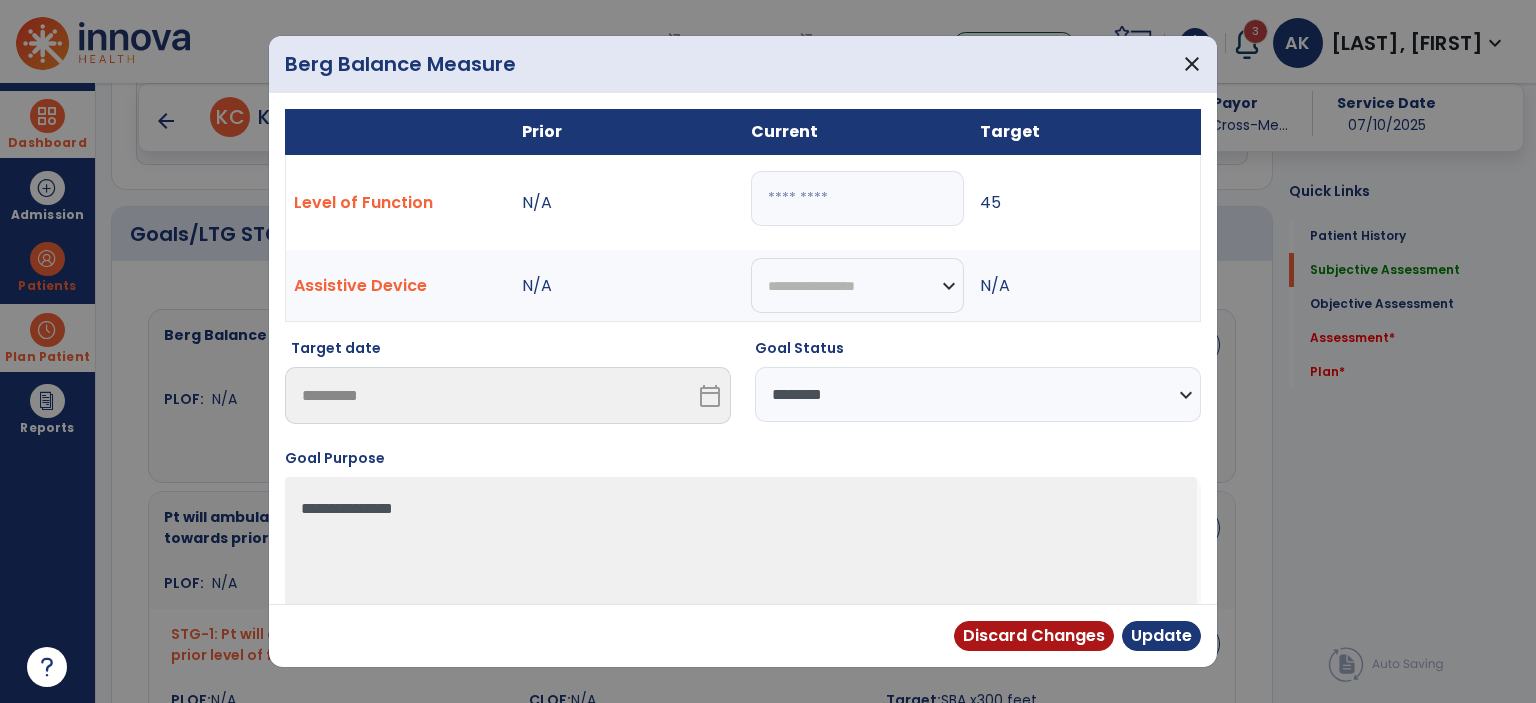 click on "**********" at bounding box center [978, 394] 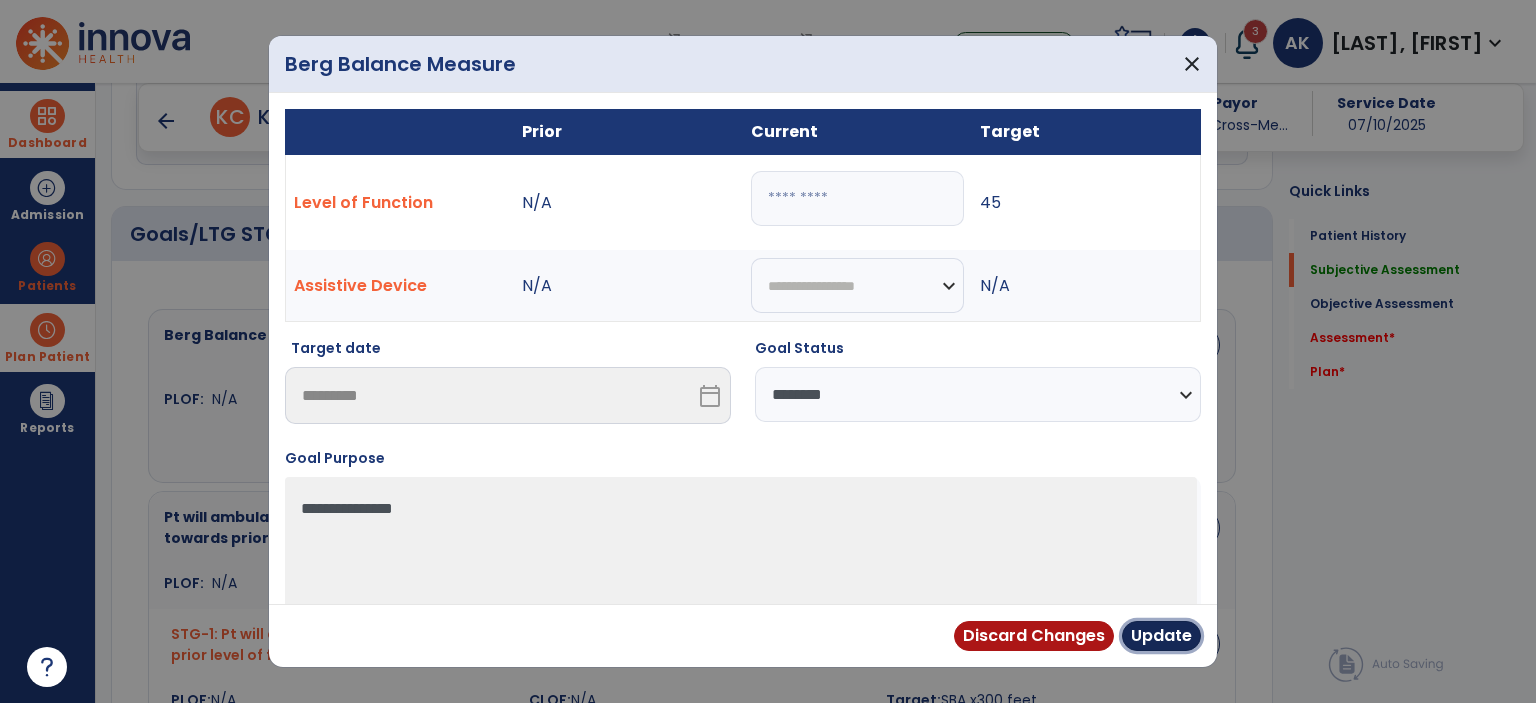 click on "Update" at bounding box center (1161, 636) 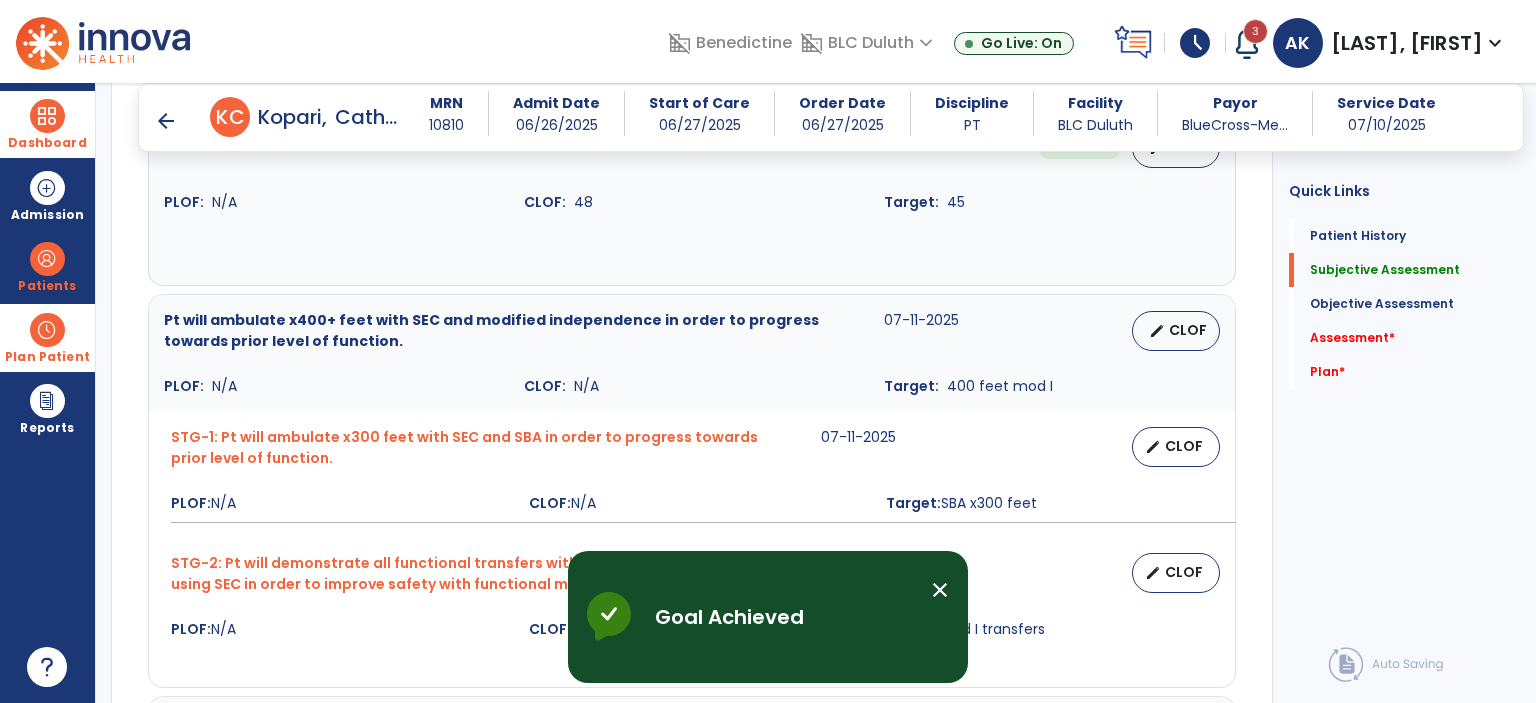 scroll, scrollTop: 845, scrollLeft: 0, axis: vertical 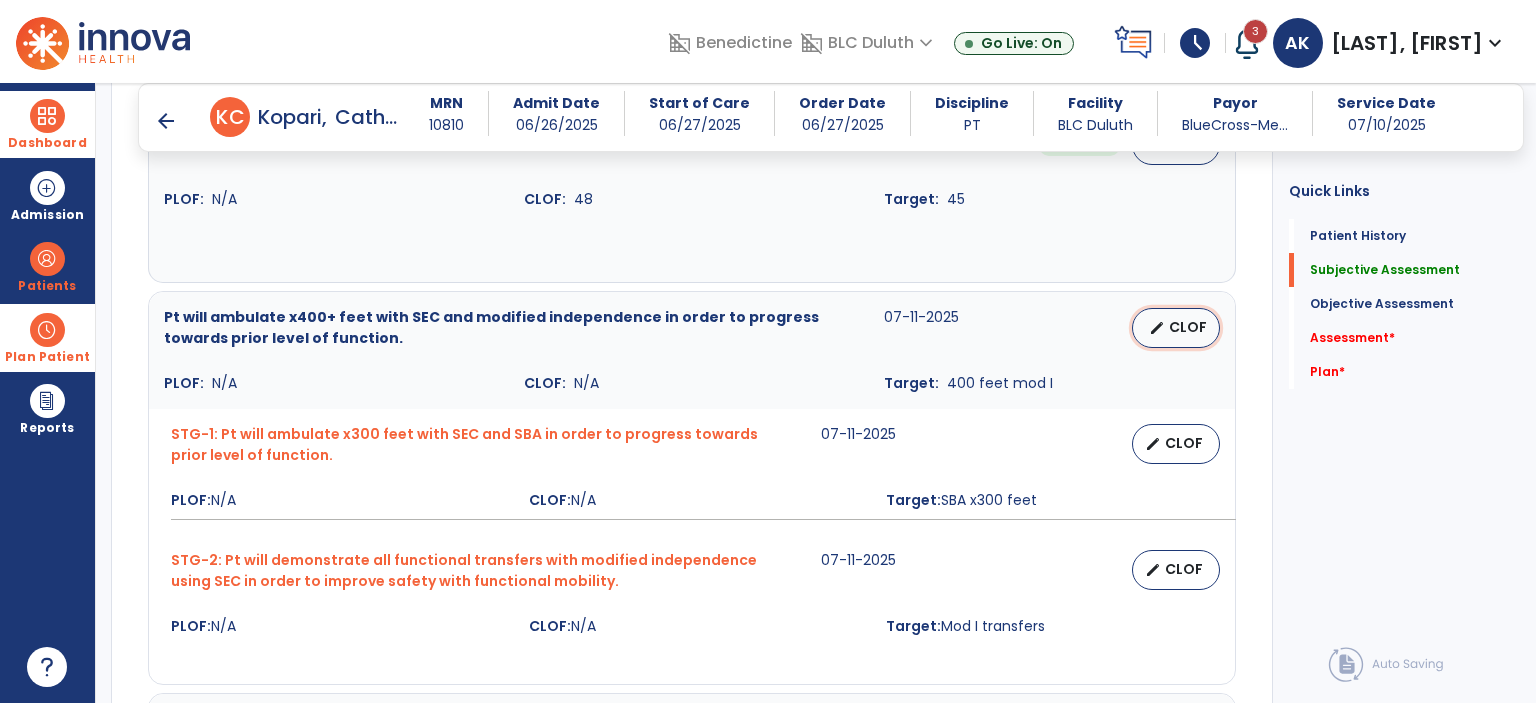 click on "edit   CLOF" at bounding box center [1176, 328] 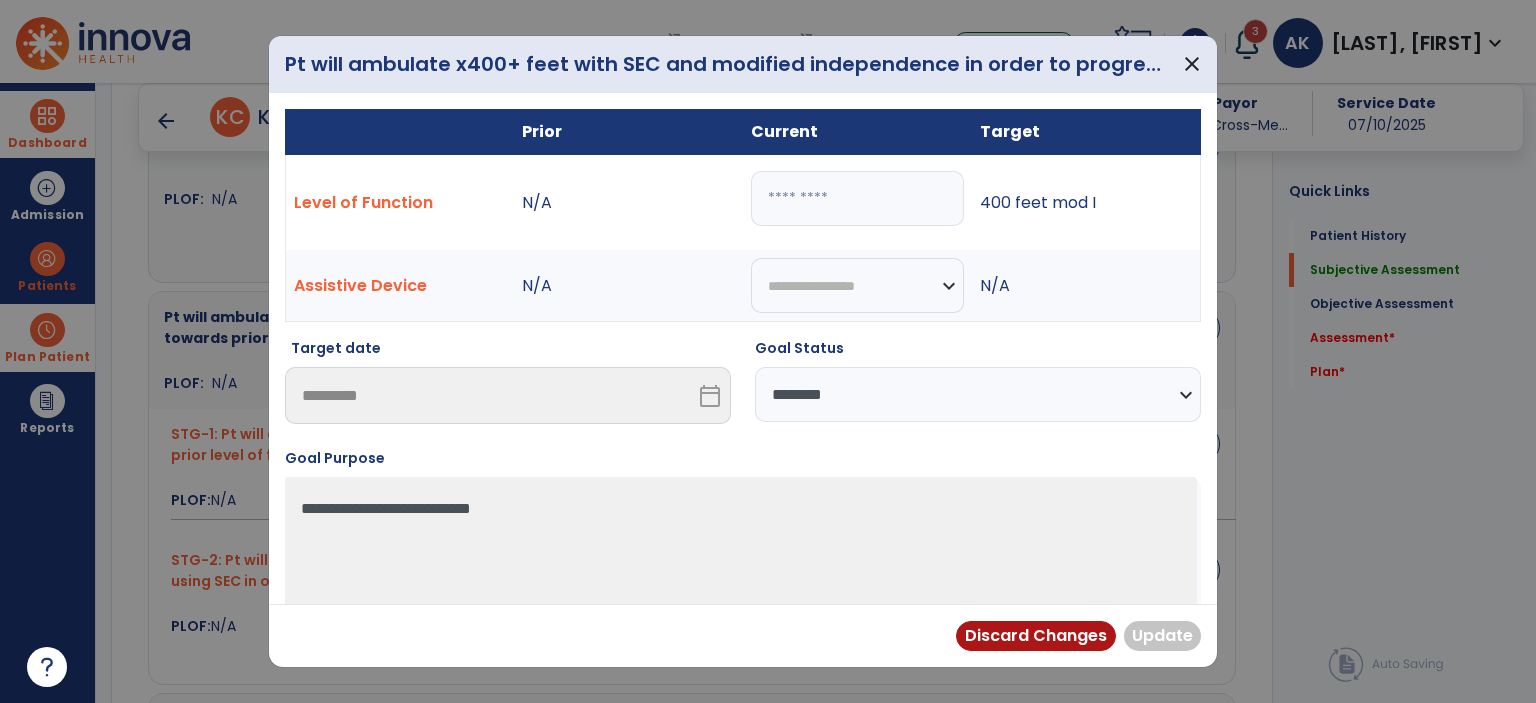 click at bounding box center (857, 198) 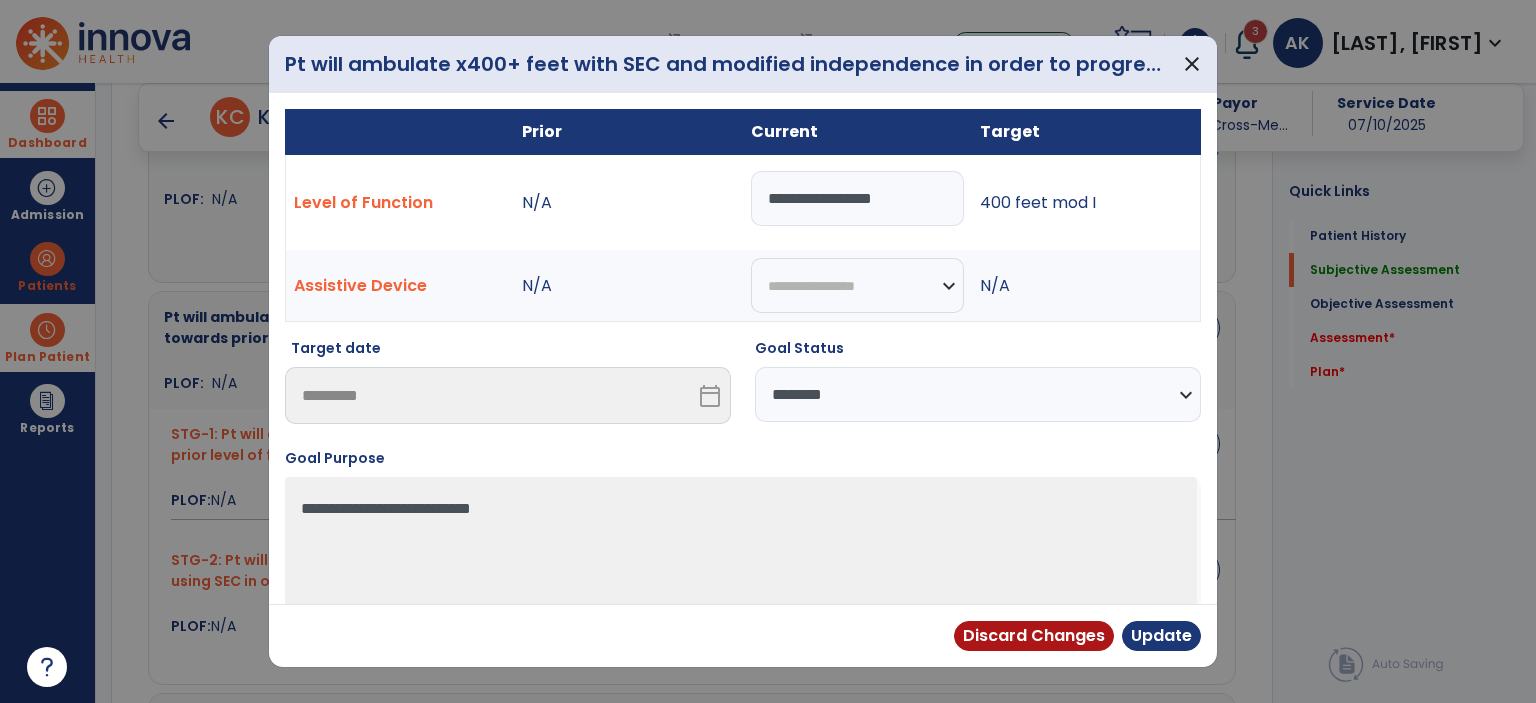 type on "**********" 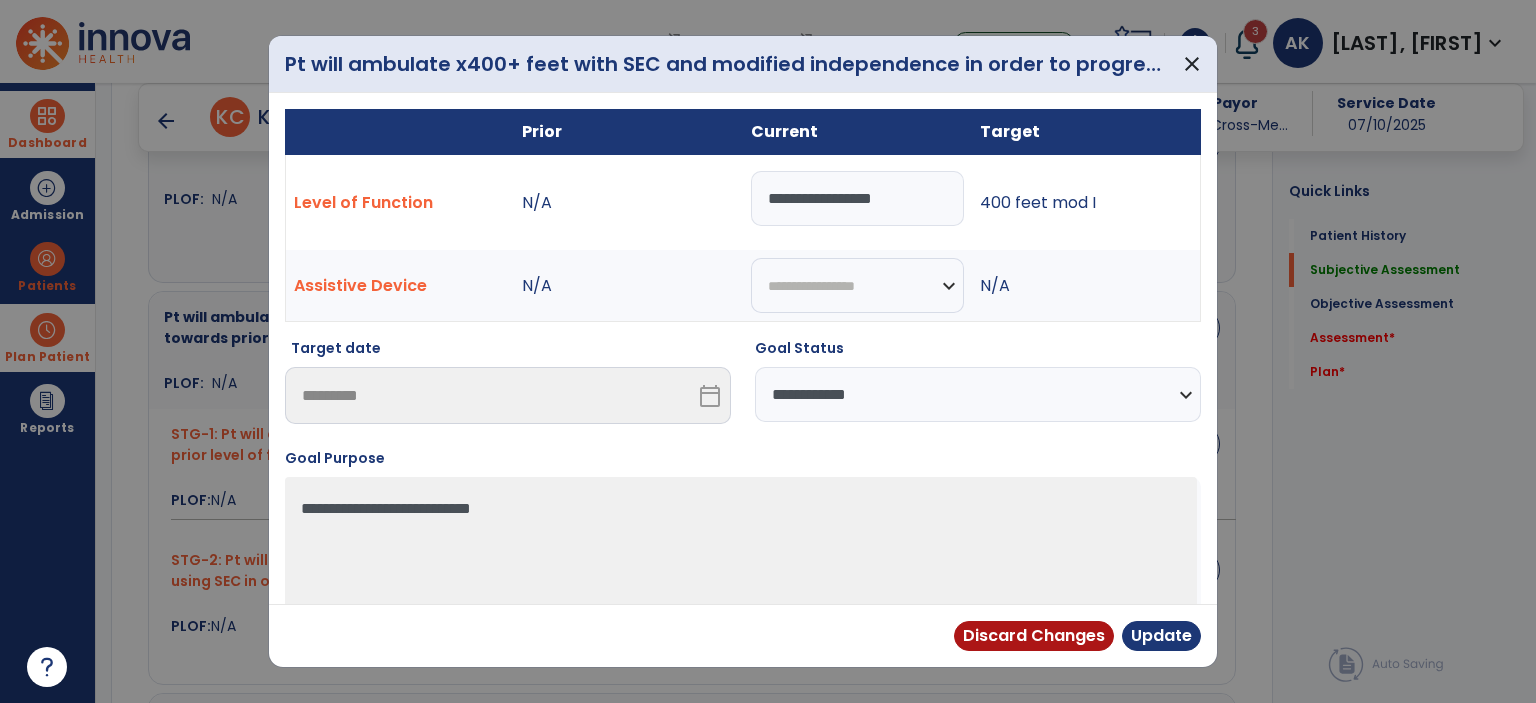 click on "**********" at bounding box center [978, 394] 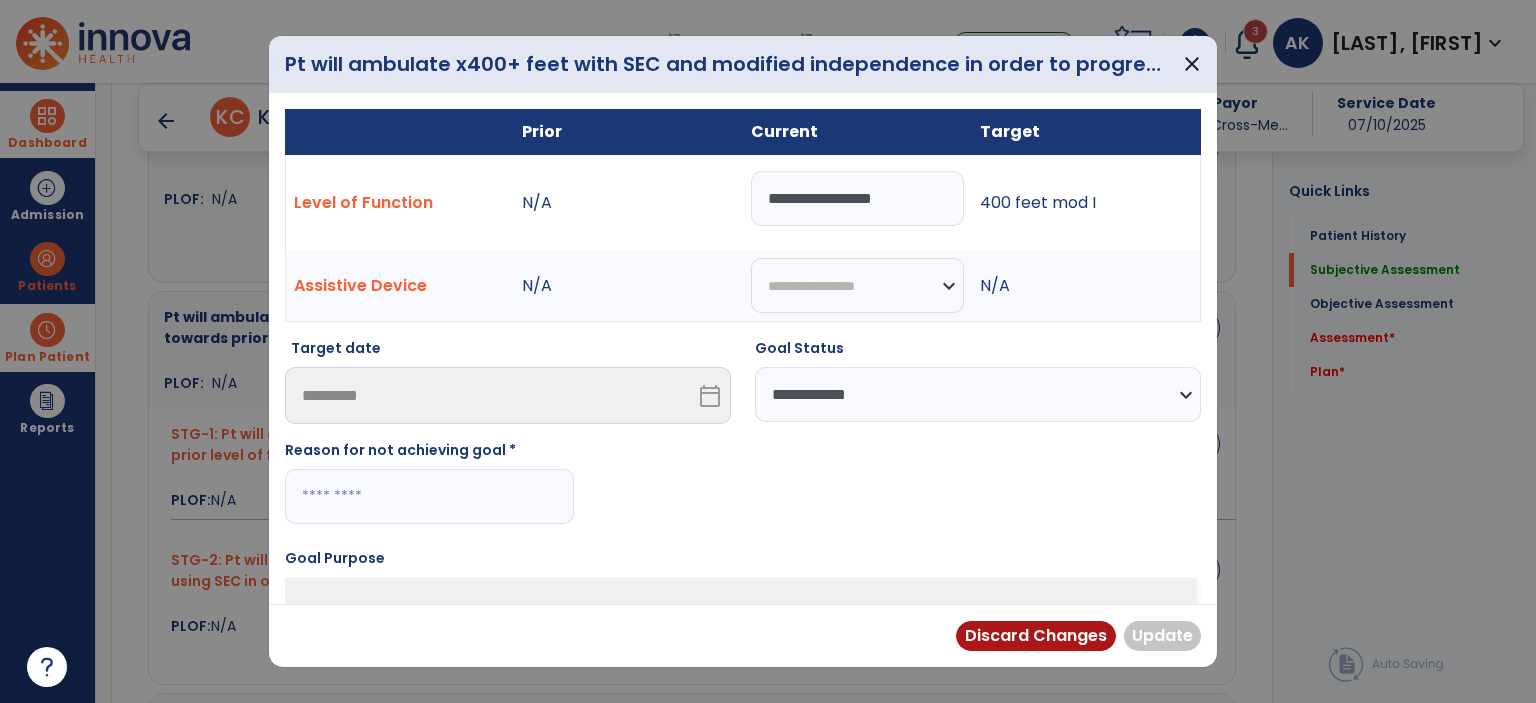 click at bounding box center (429, 496) 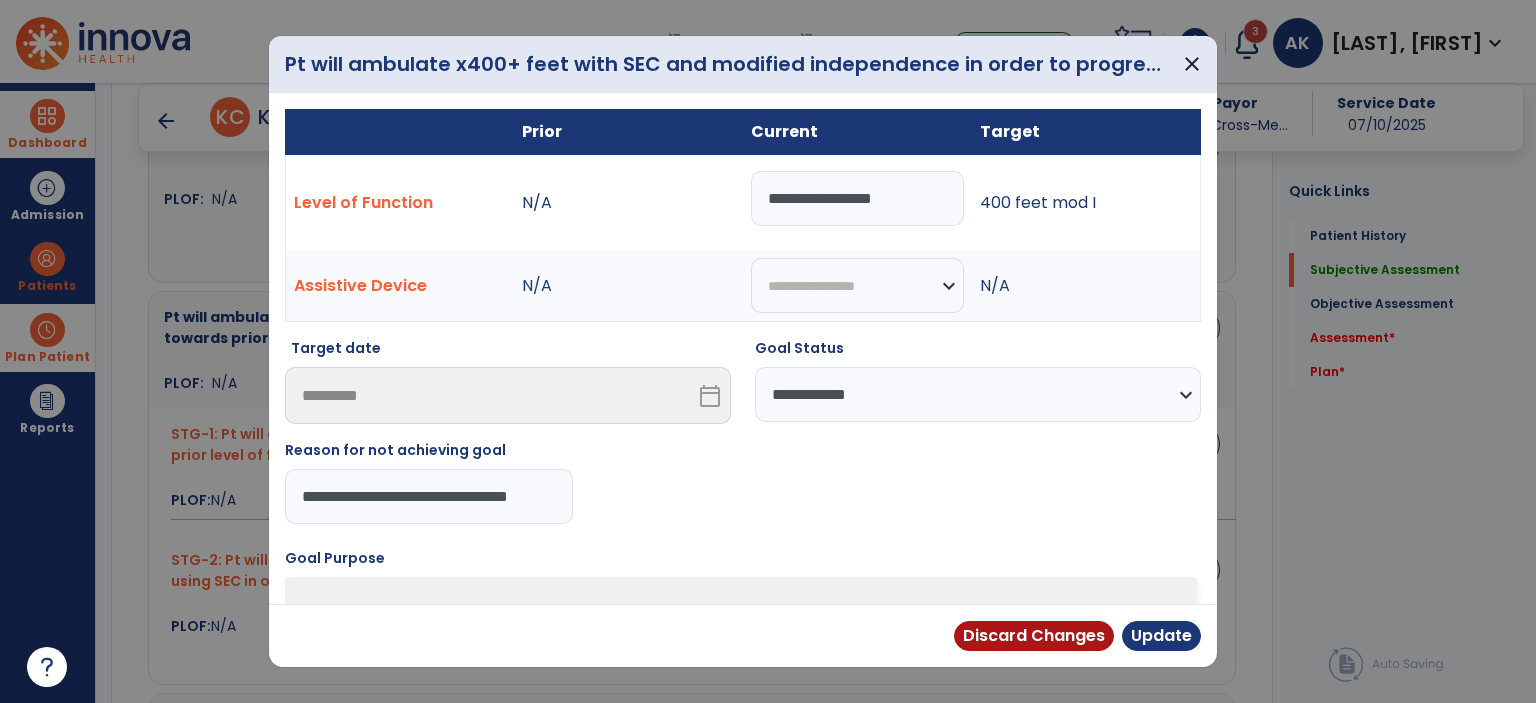 scroll, scrollTop: 0, scrollLeft: 25, axis: horizontal 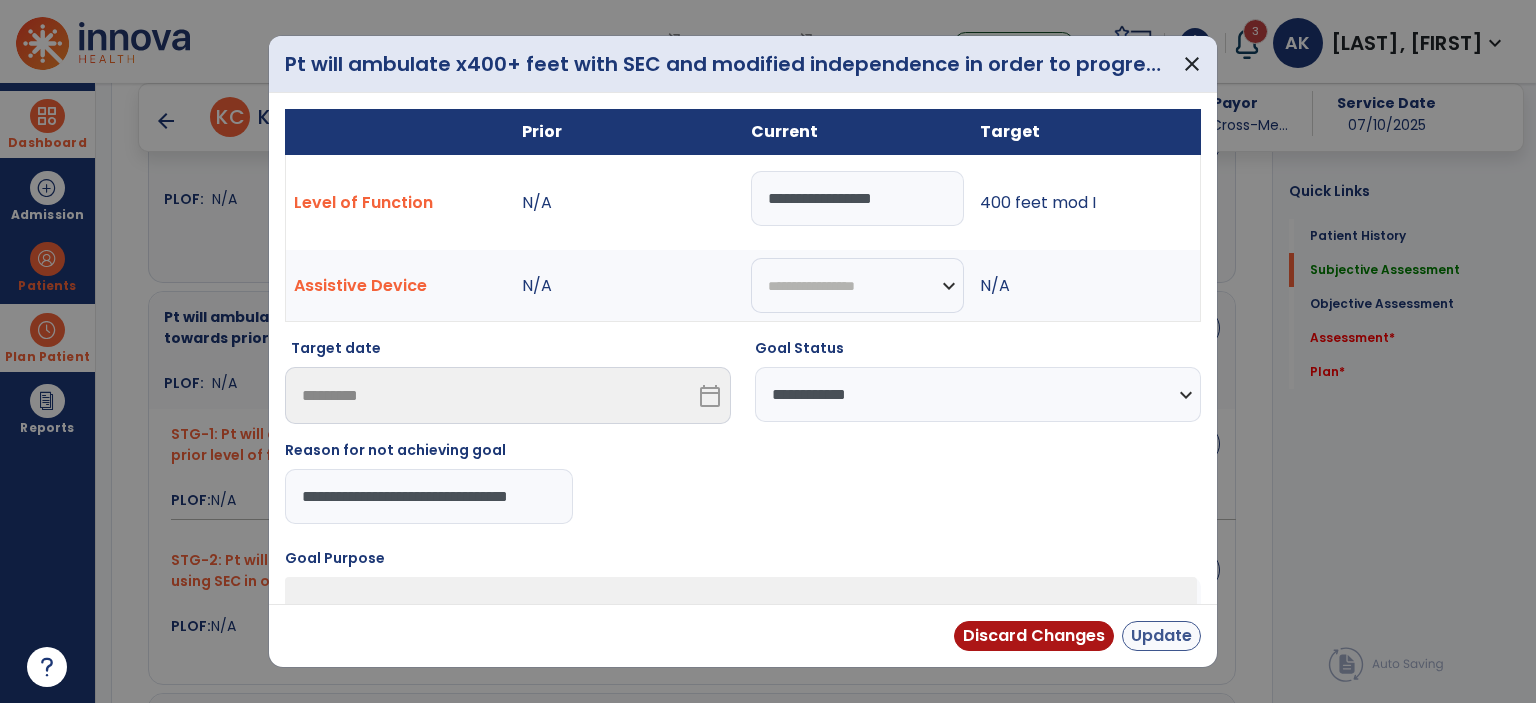 type on "**********" 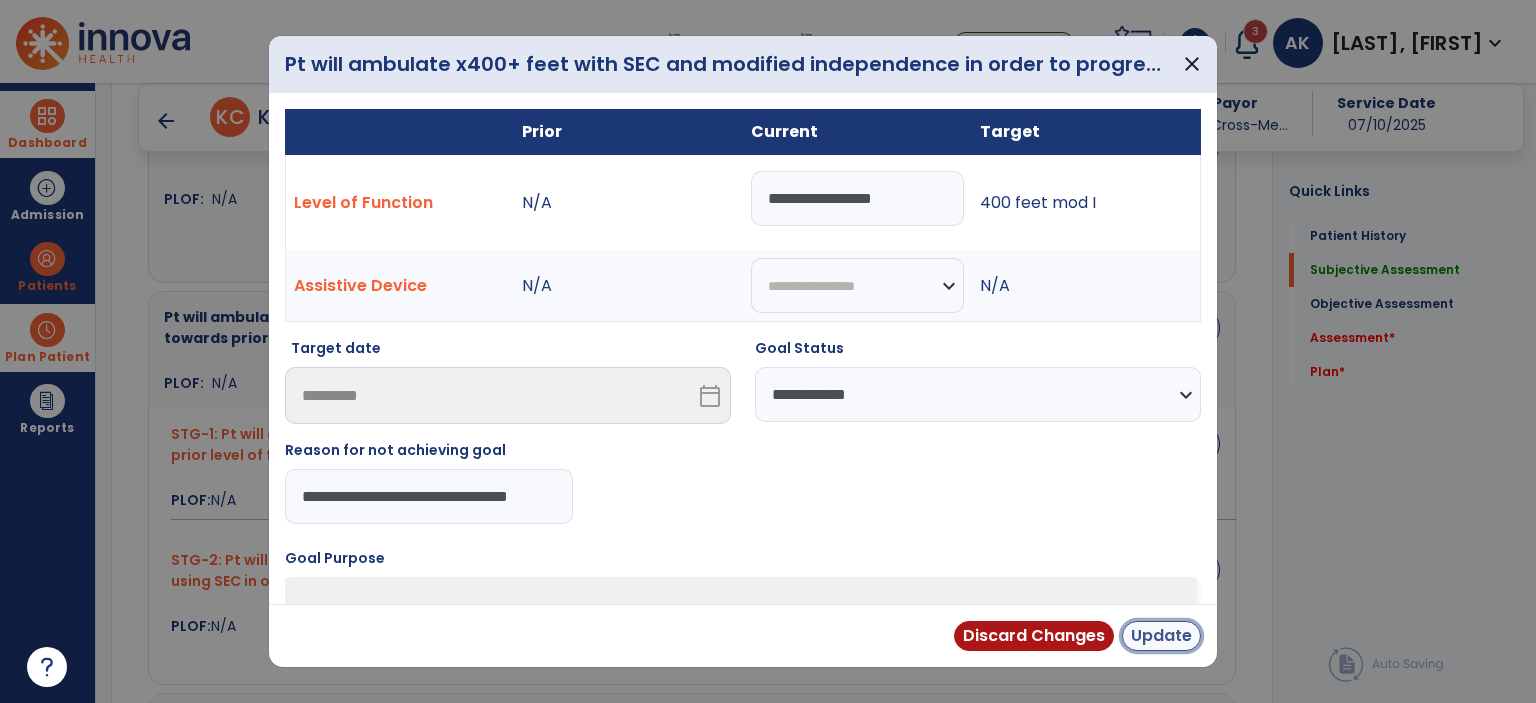 click on "Update" at bounding box center [1161, 636] 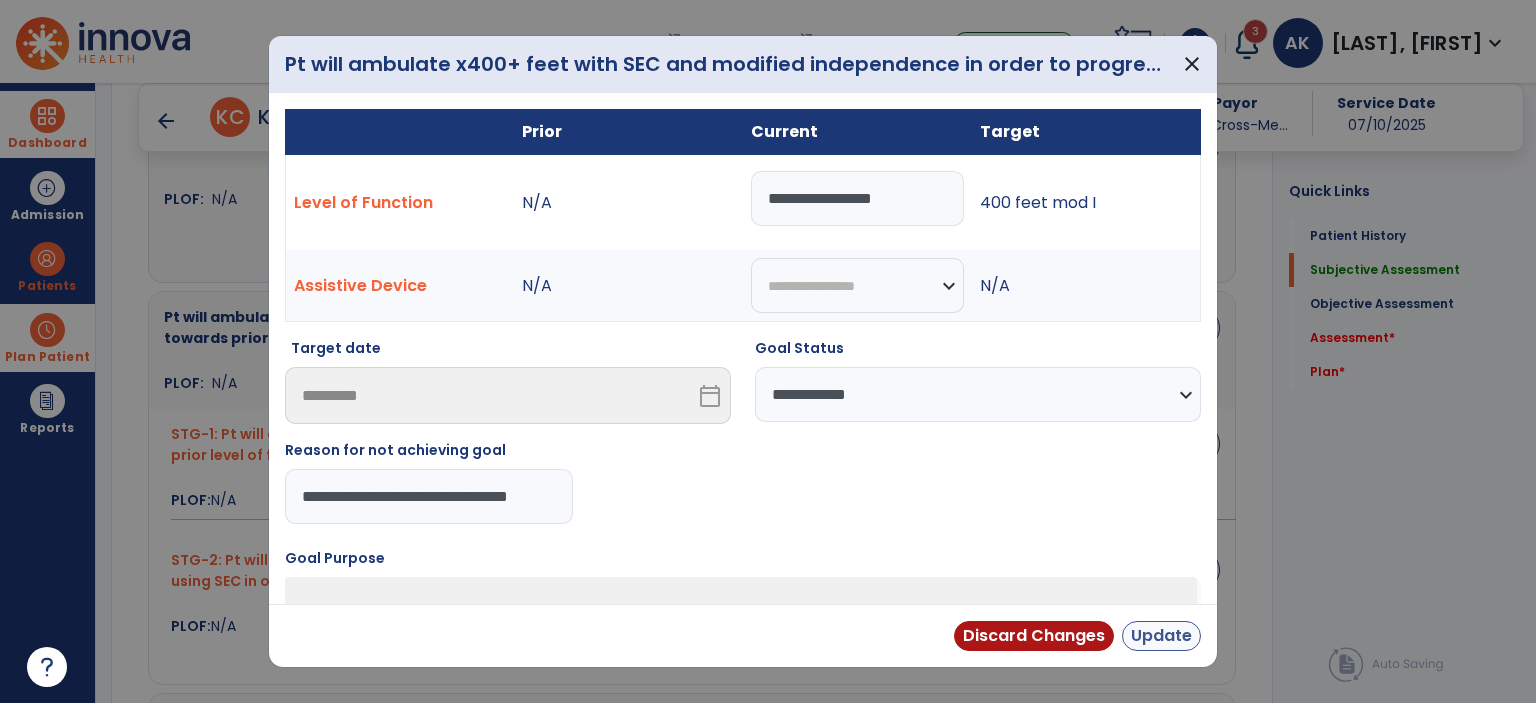 scroll, scrollTop: 0, scrollLeft: 0, axis: both 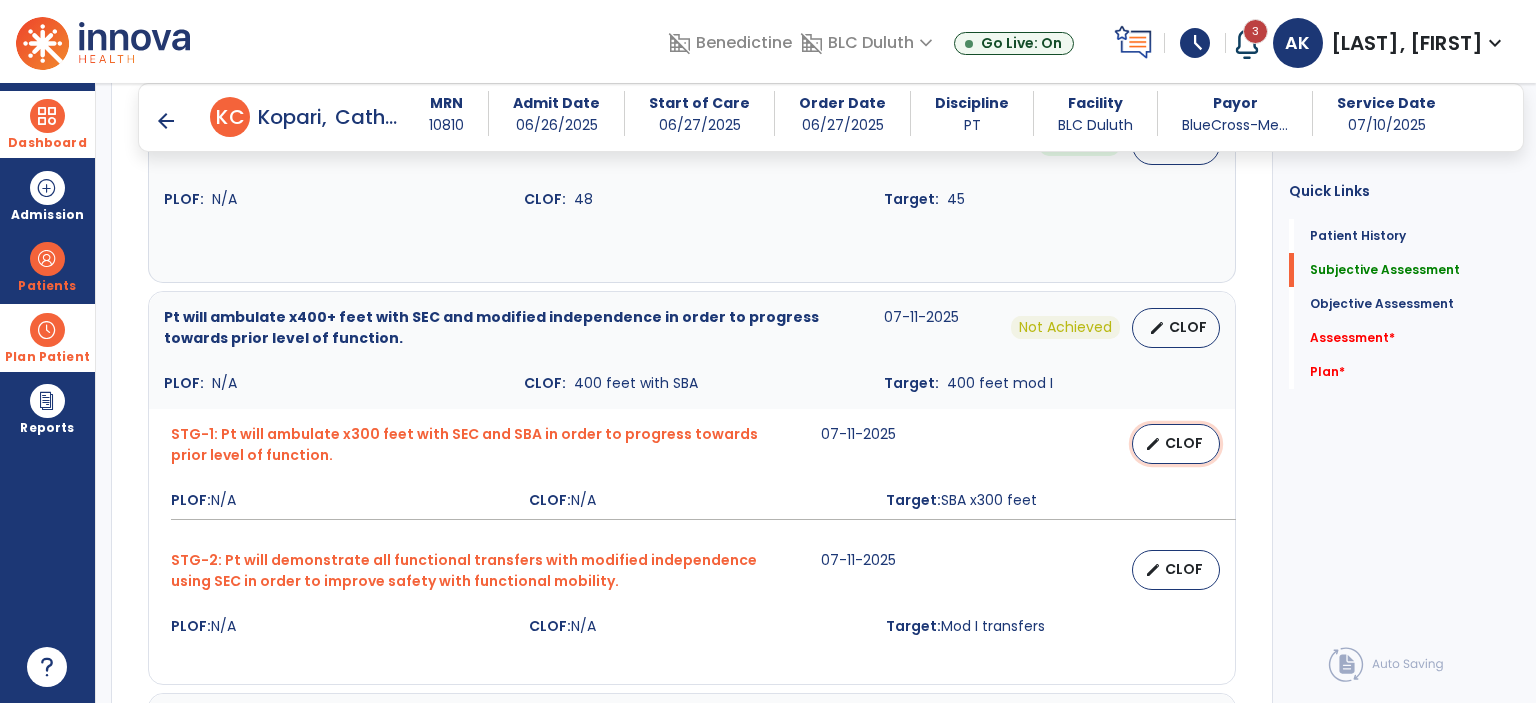 drag, startPoint x: 1194, startPoint y: 421, endPoint x: 1174, endPoint y: 423, distance: 20.09975 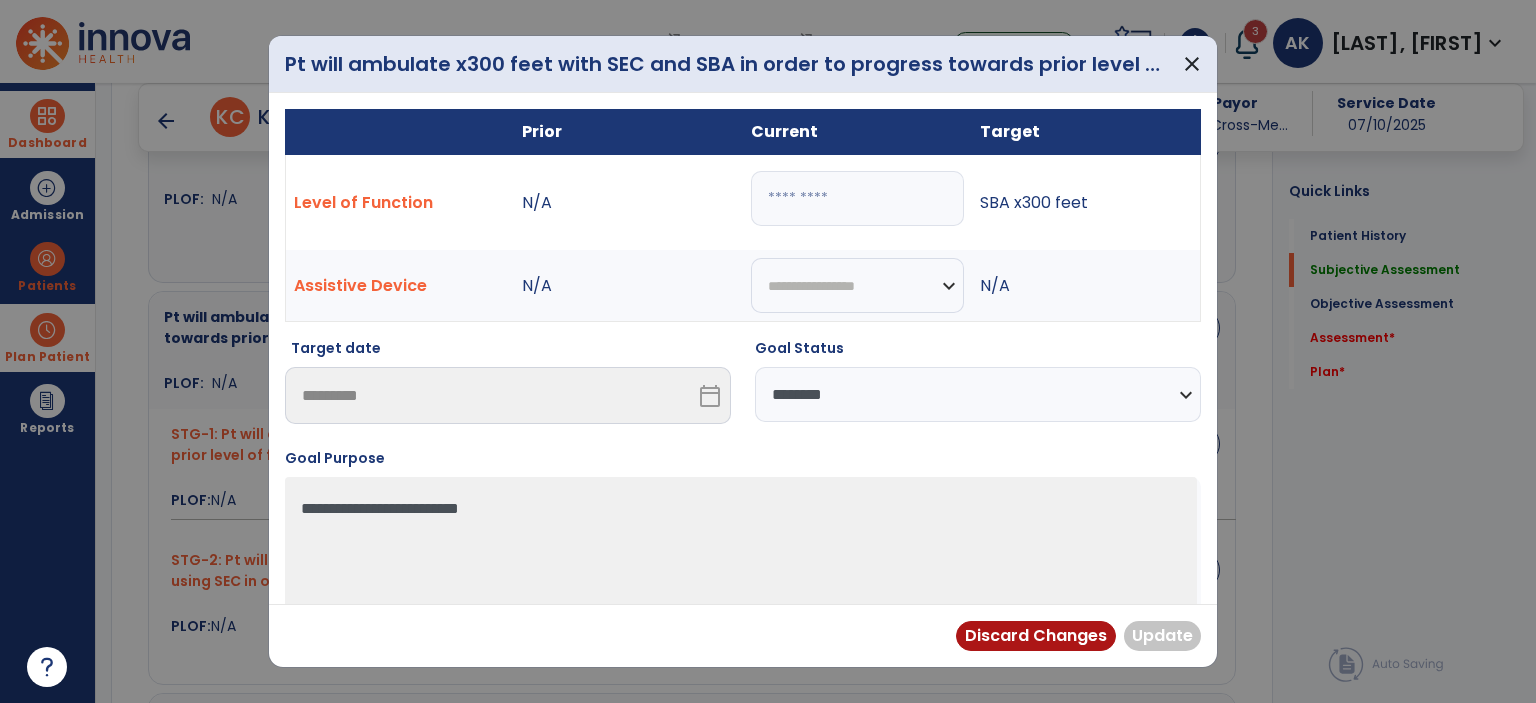 click at bounding box center (857, 198) 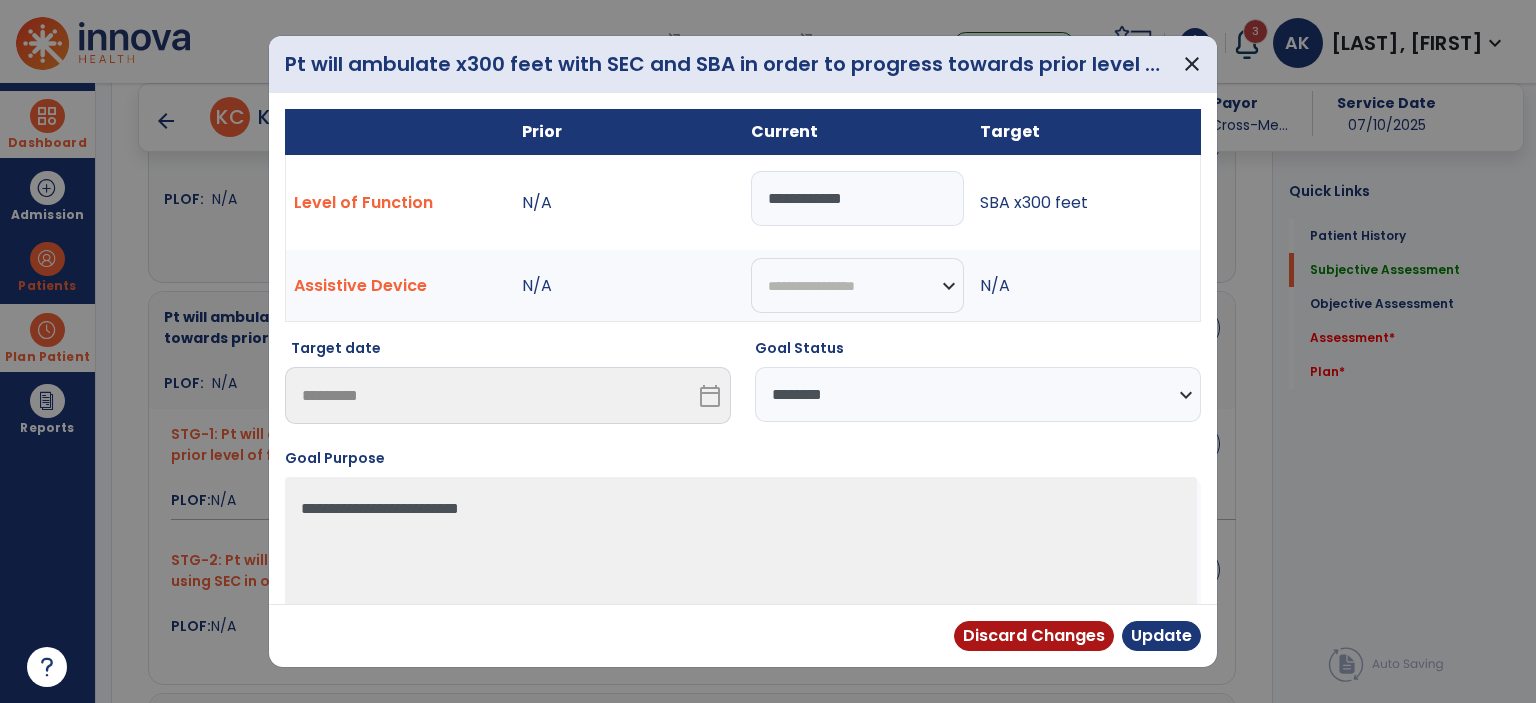 type on "**********" 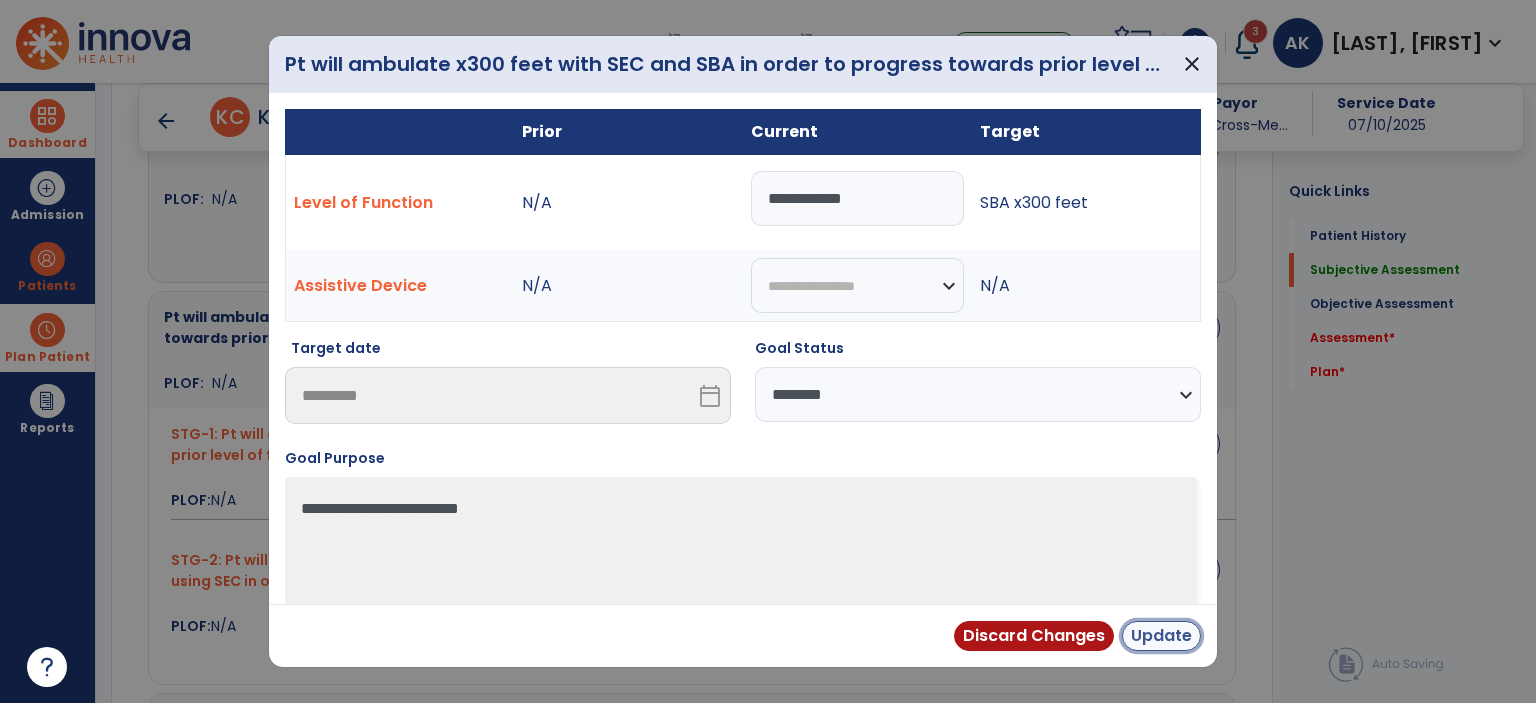 click on "Update" at bounding box center (1161, 636) 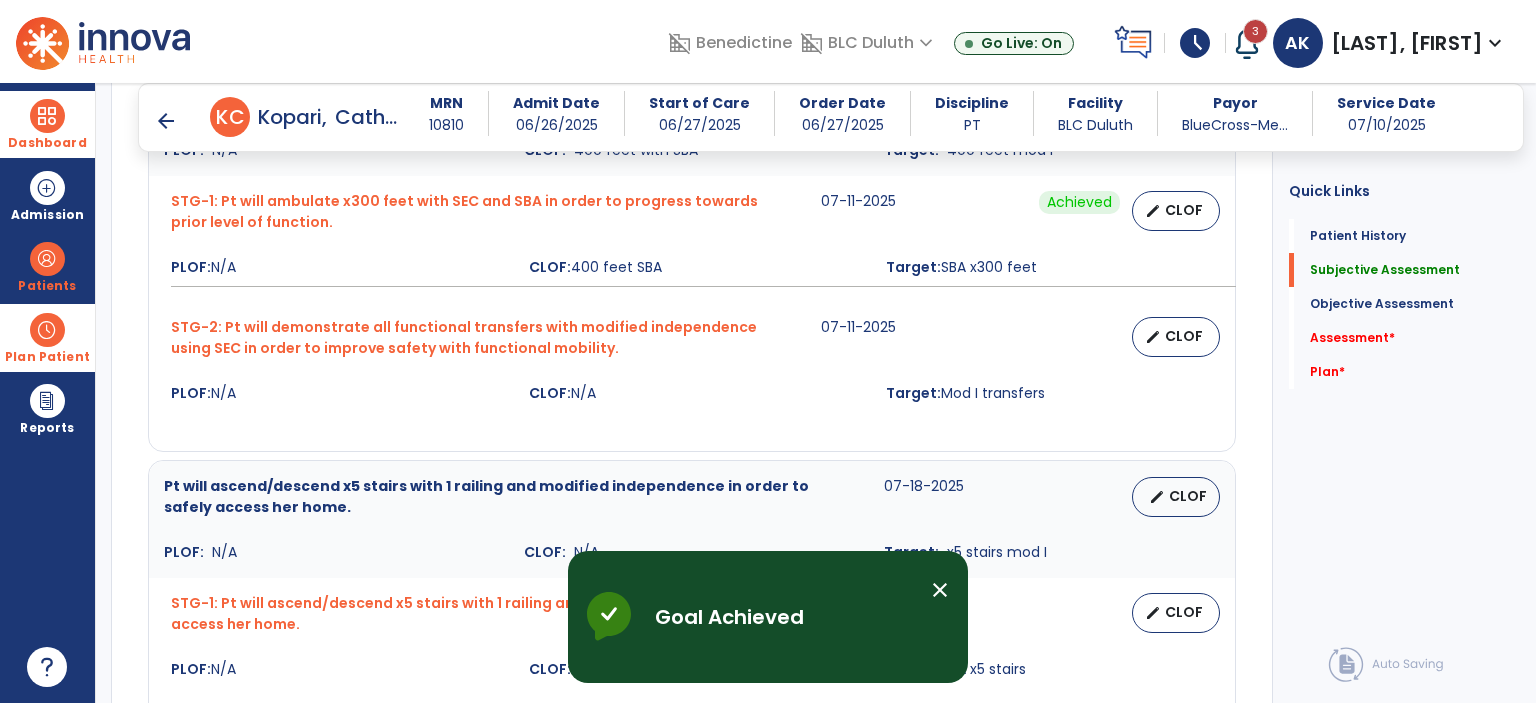 scroll, scrollTop: 1145, scrollLeft: 0, axis: vertical 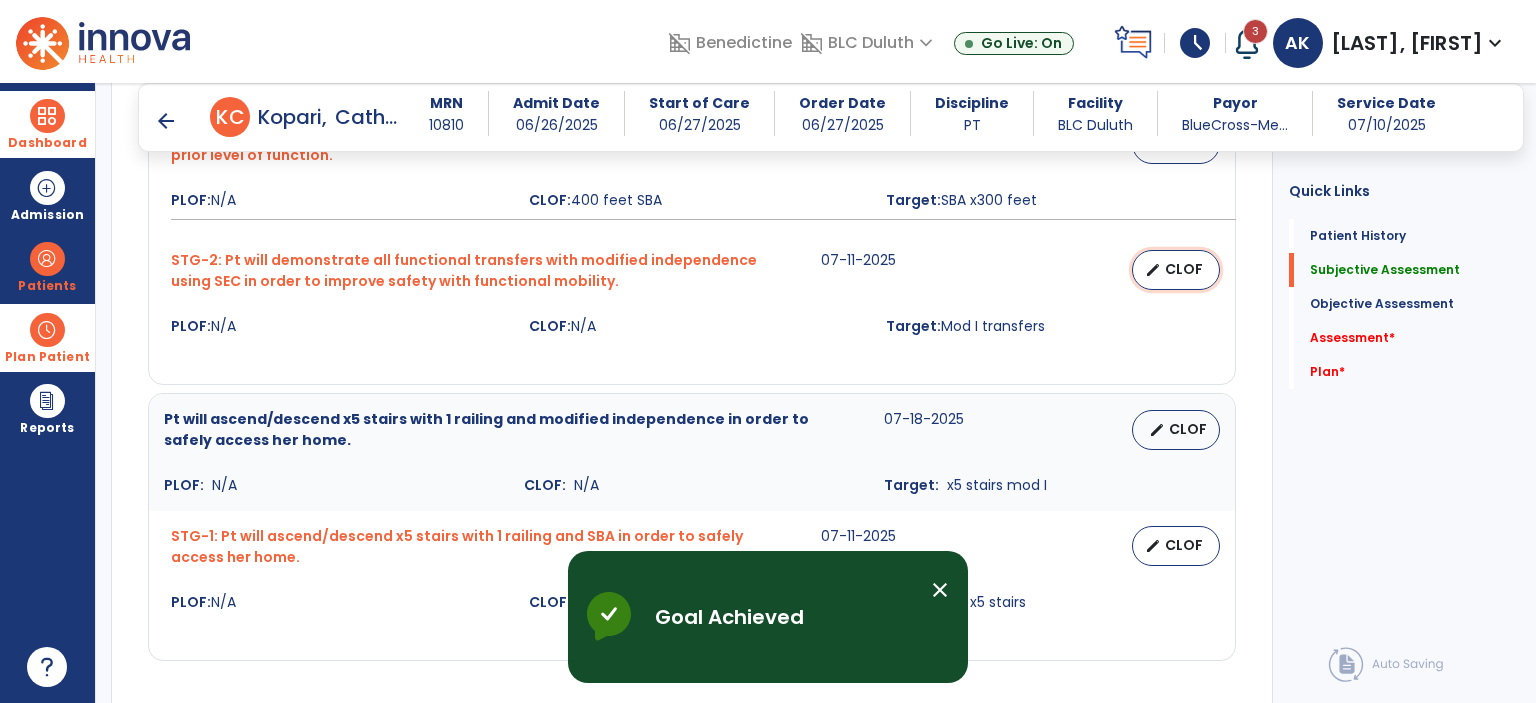 click on "edit   CLOF" at bounding box center [1176, 270] 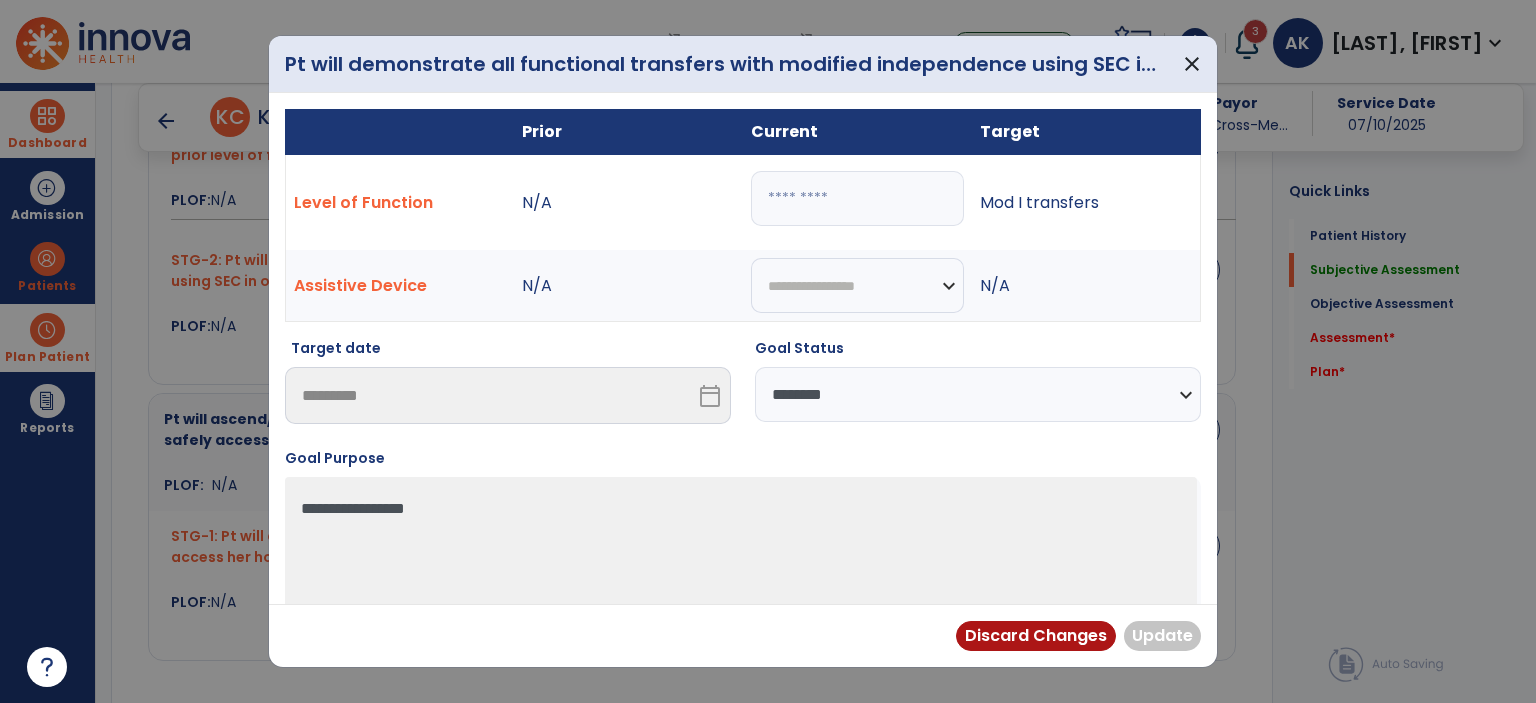 click at bounding box center (857, 198) 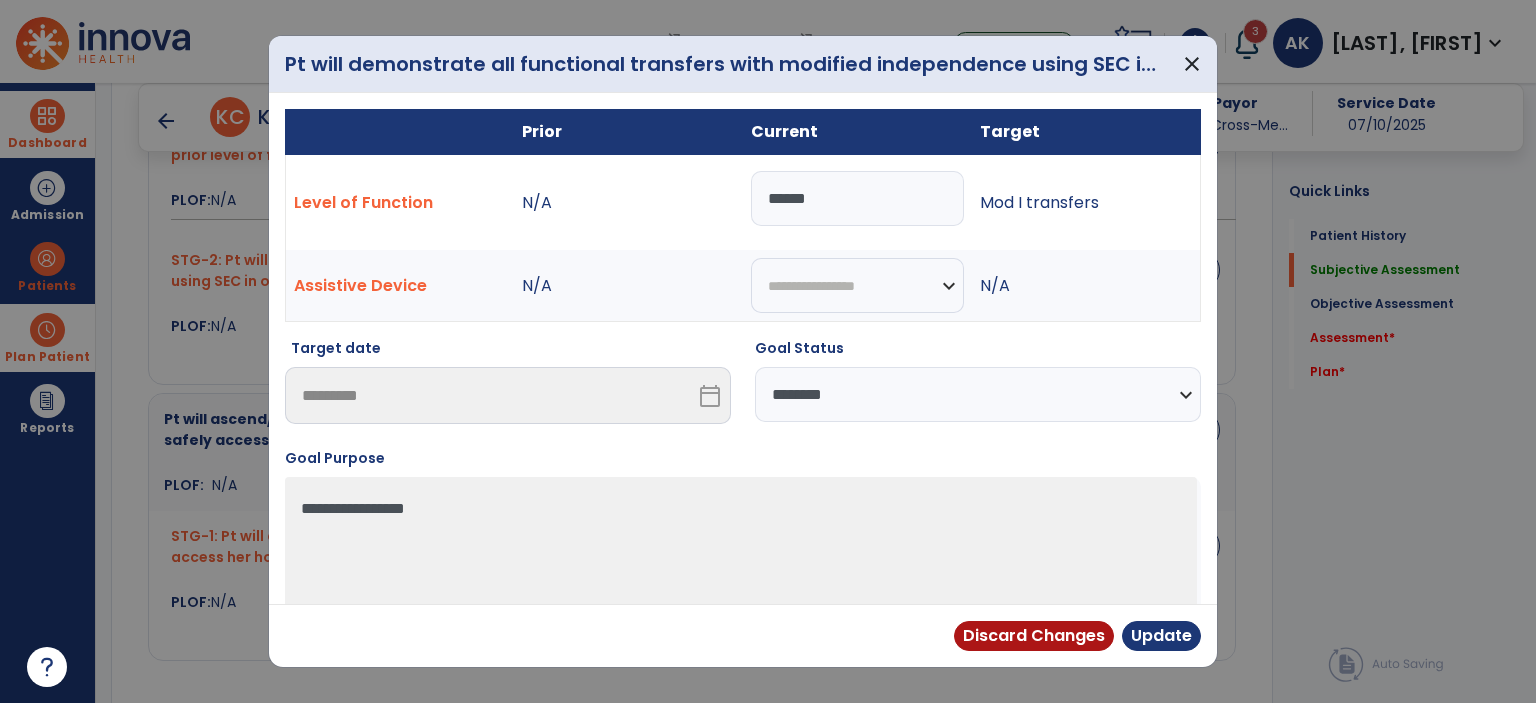 type on "*****" 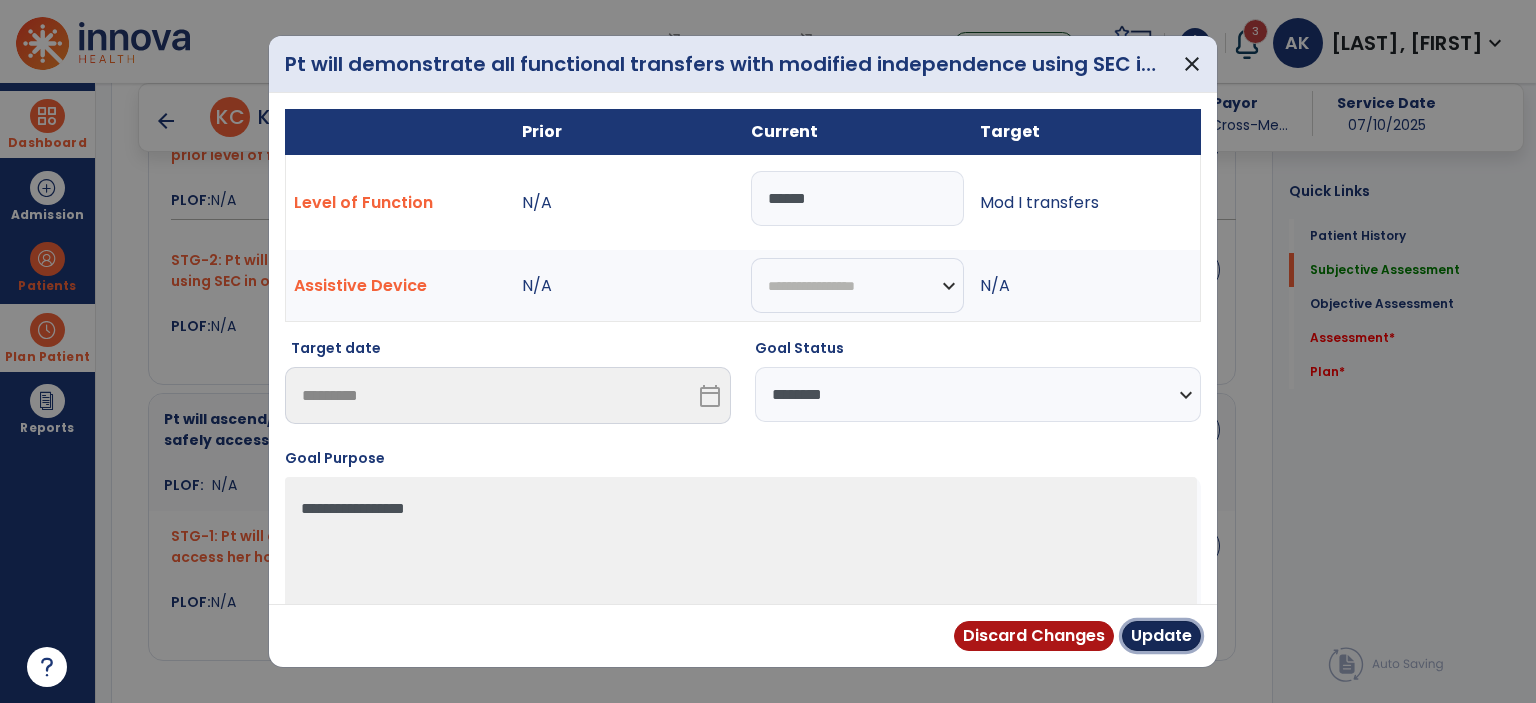 drag, startPoint x: 1150, startPoint y: 644, endPoint x: 1151, endPoint y: 695, distance: 51.009804 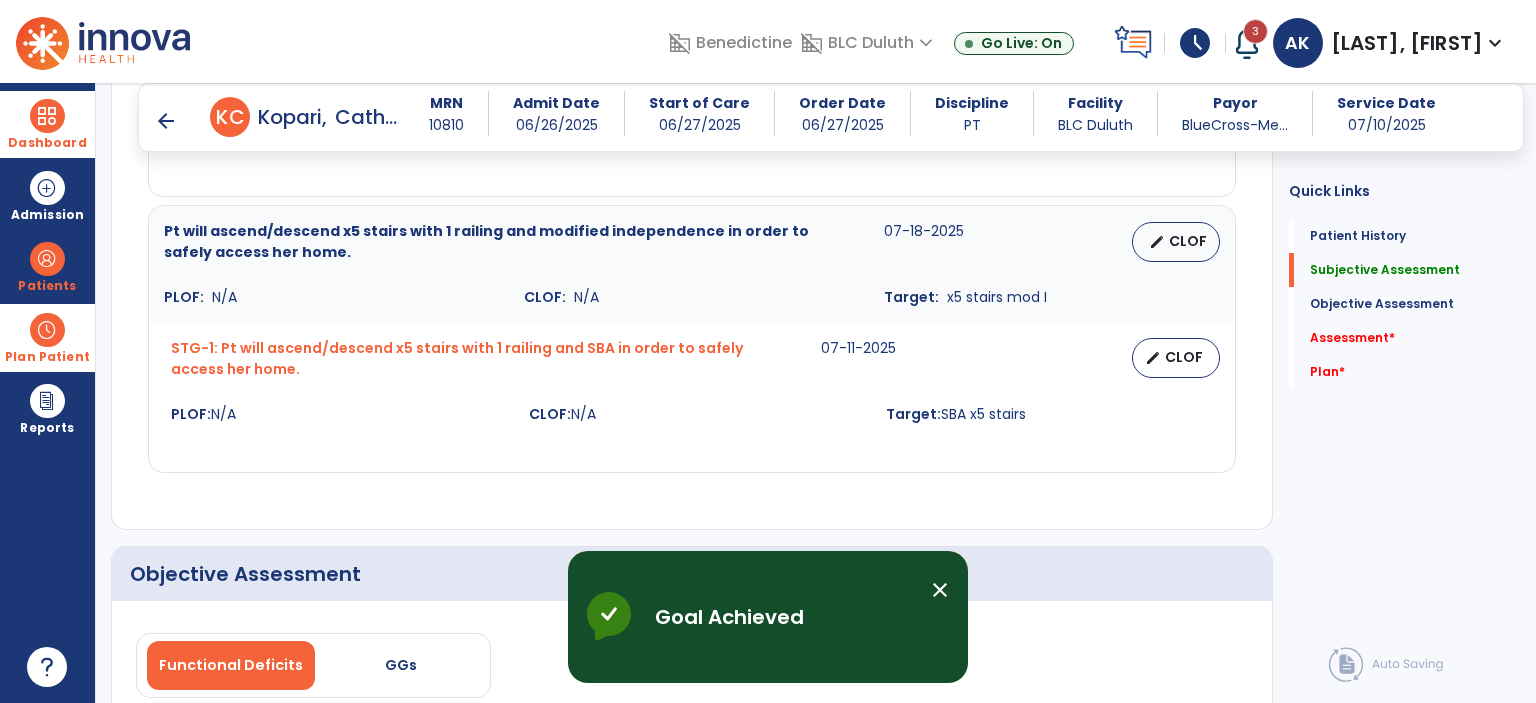 scroll, scrollTop: 1345, scrollLeft: 0, axis: vertical 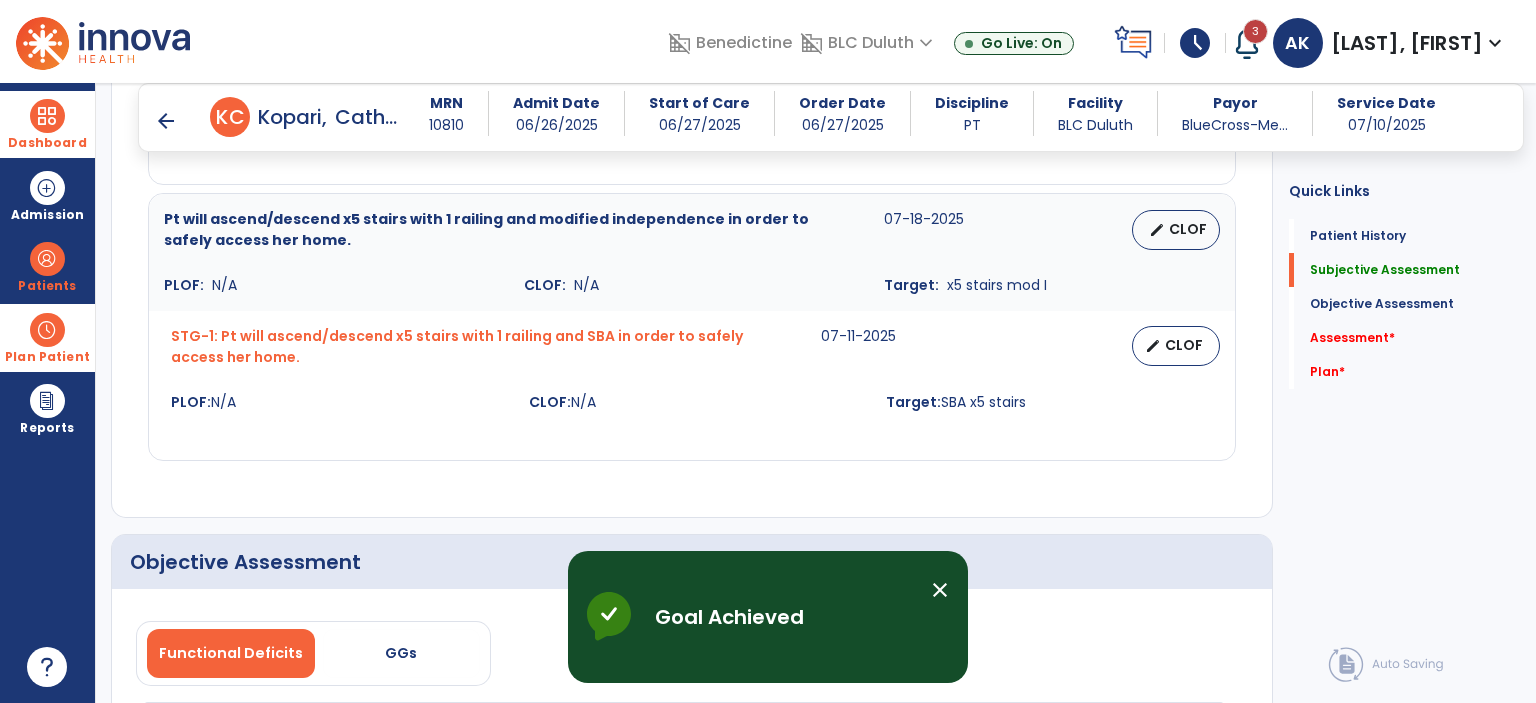 click on "Pt will ascend/descend x5 stairs with 1 railing and modified independence in order to safely access her home. 07-18-2025 edit CLOF PLOF: N/A CLOF: N/A Target: x5 stairs mod I" at bounding box center (692, 252) 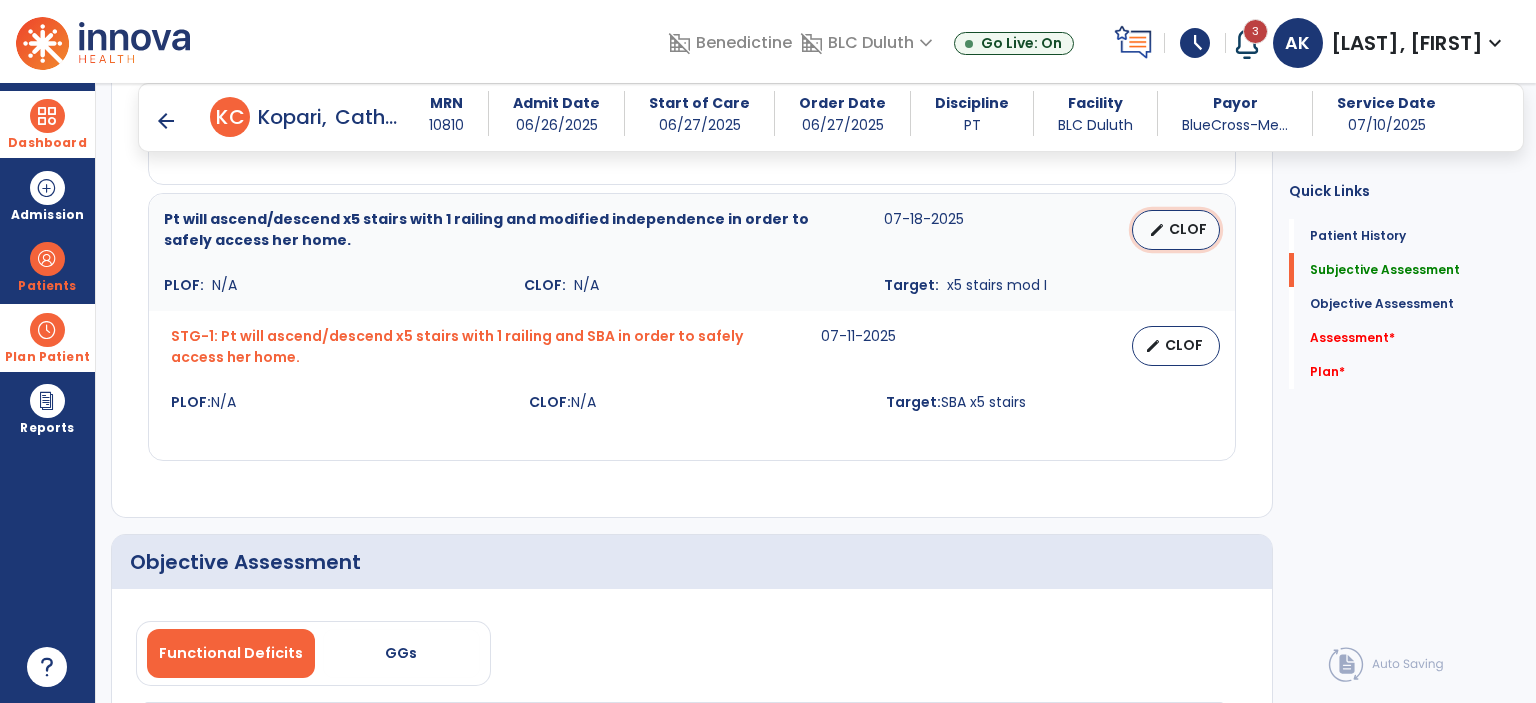 click on "CLOF" at bounding box center (1188, 229) 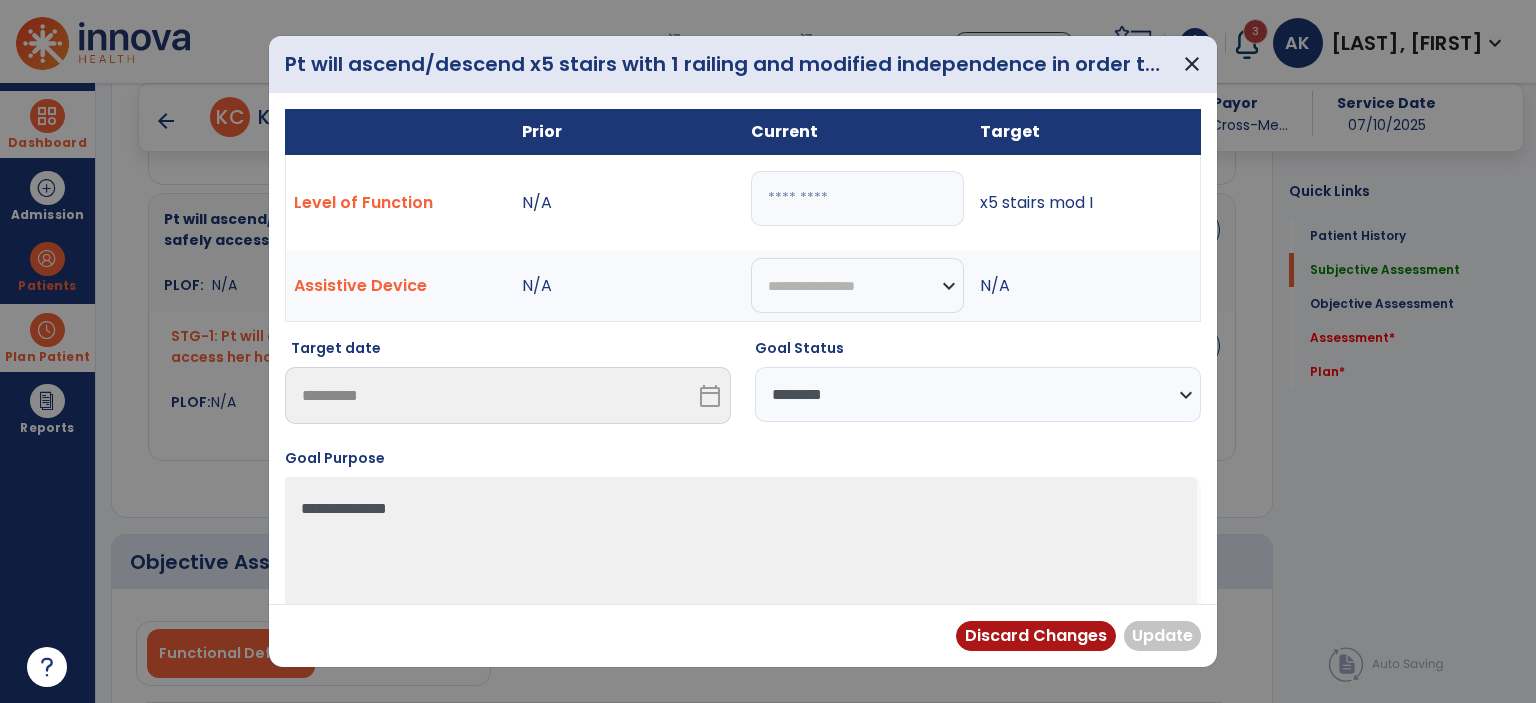 click at bounding box center (857, 198) 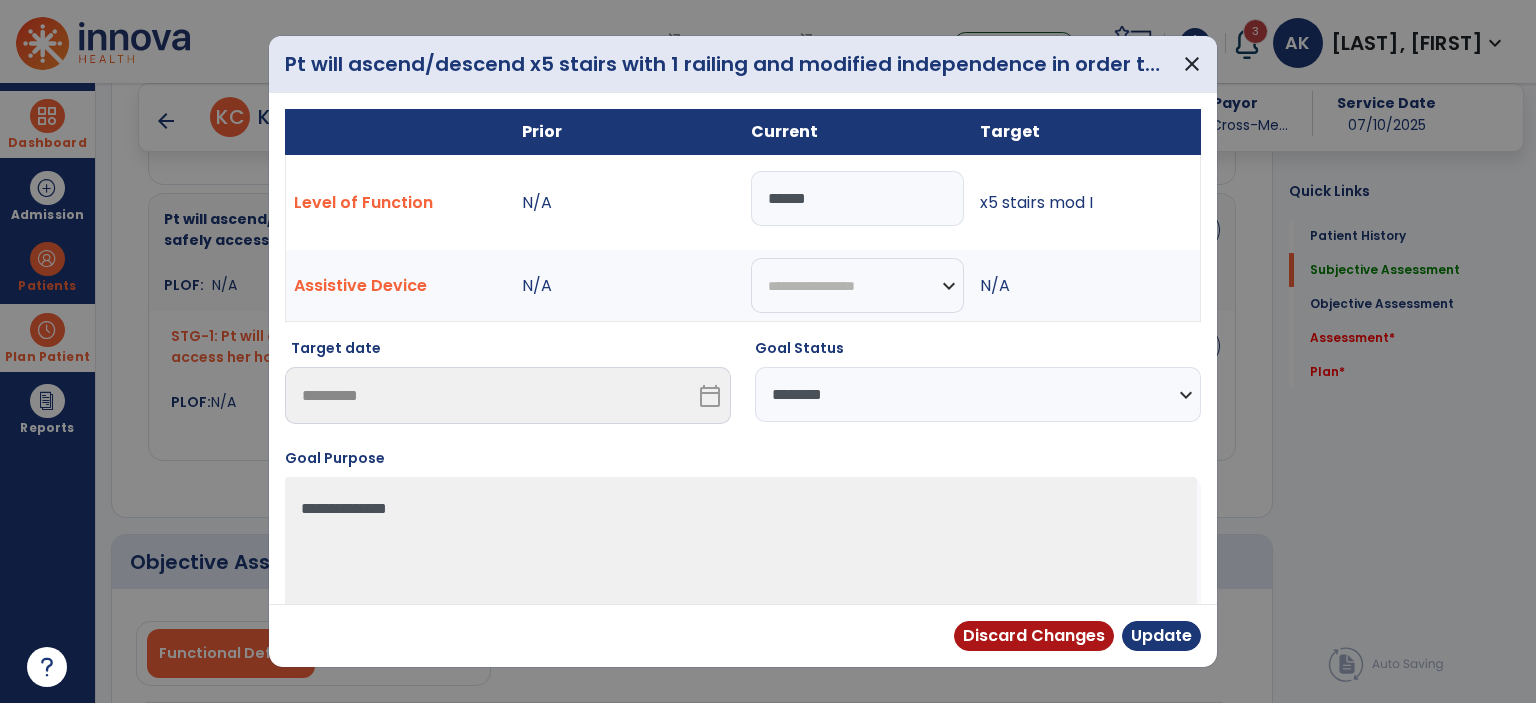 type on "*****" 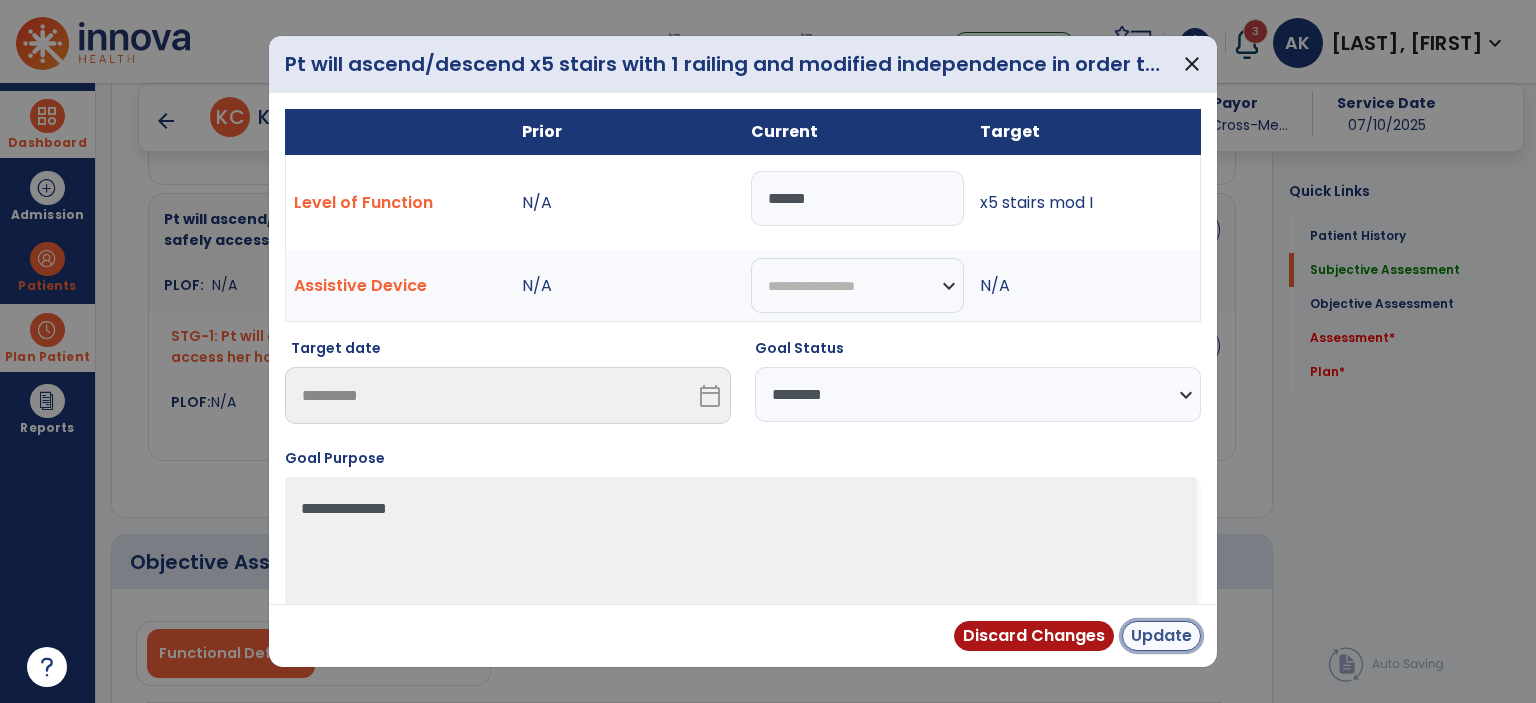 click on "Update" at bounding box center (1161, 636) 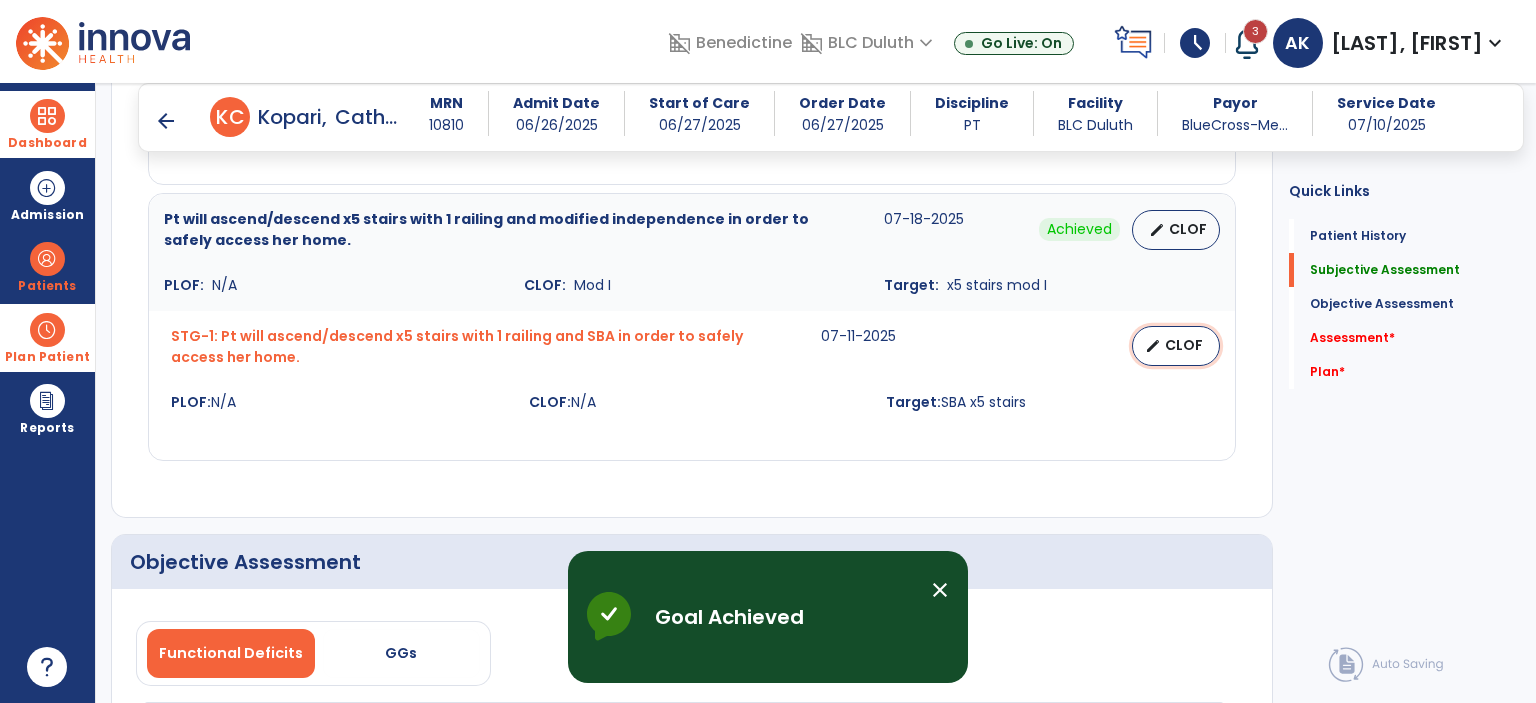 click on "edit" at bounding box center (1153, 346) 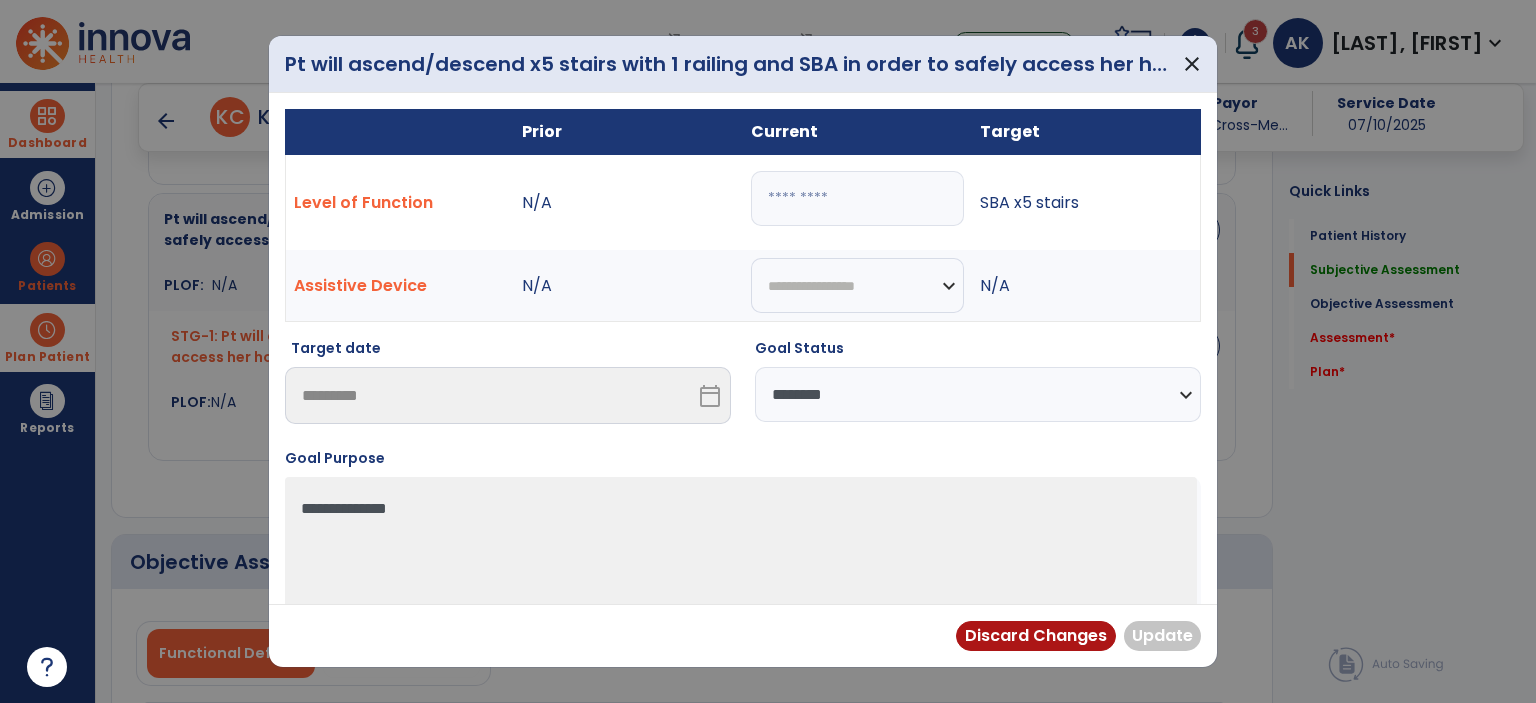 click at bounding box center [857, 198] 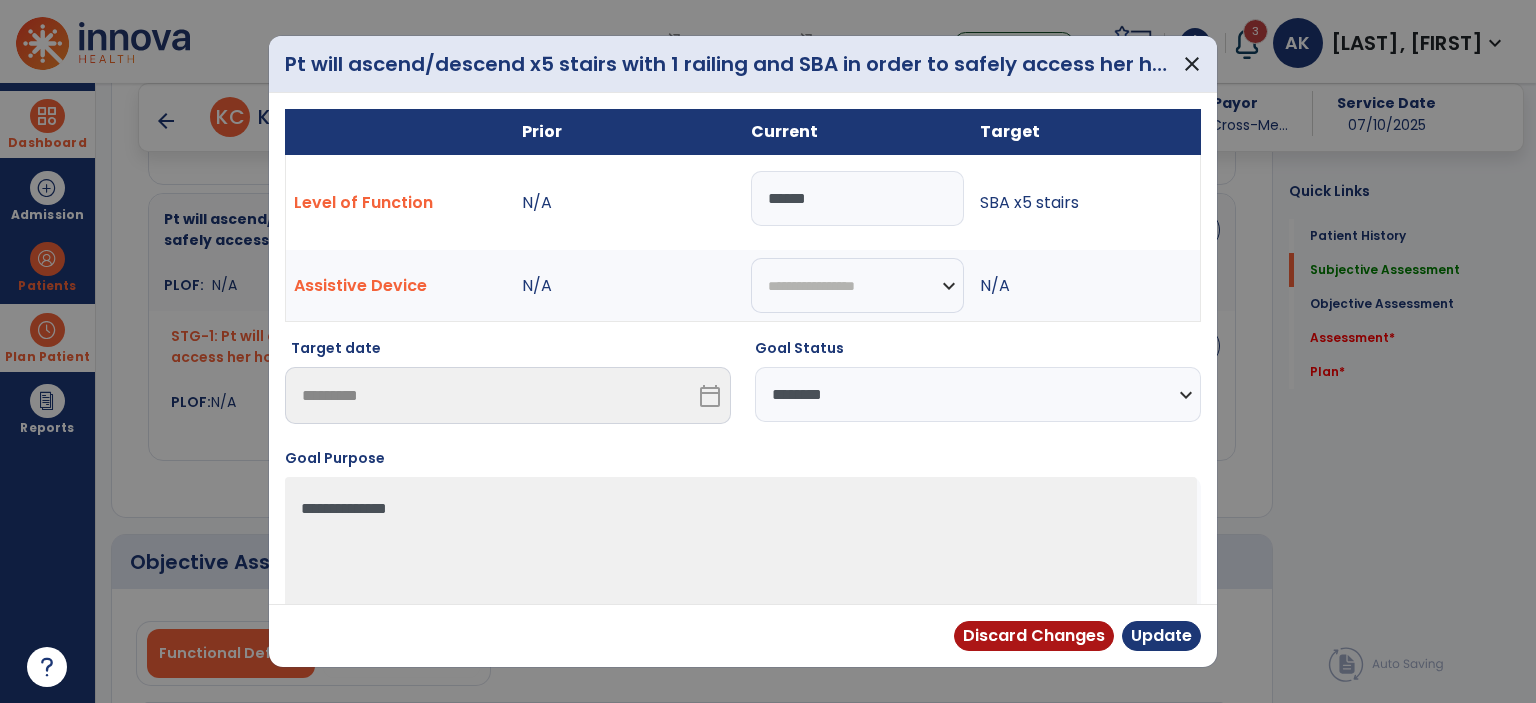 type on "*****" 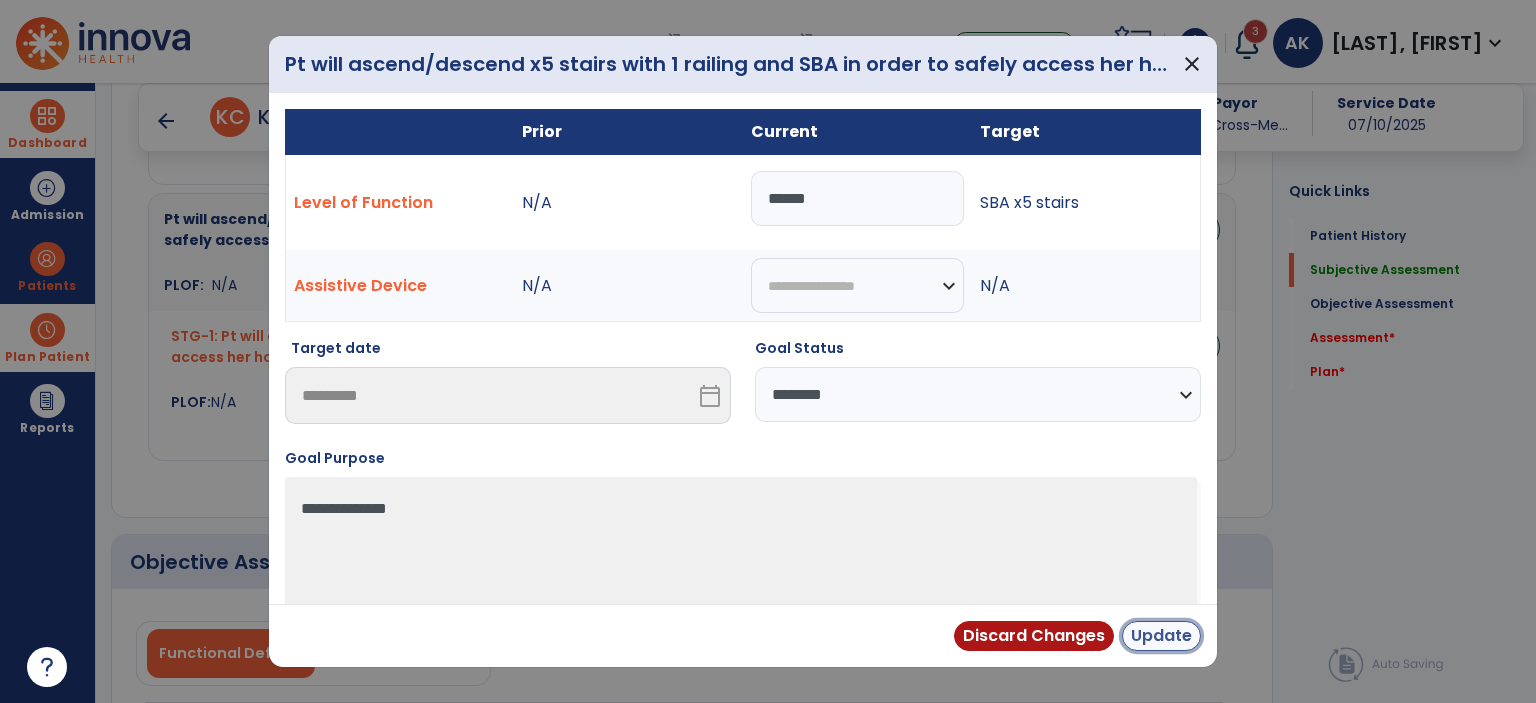 click on "Update" at bounding box center [1161, 636] 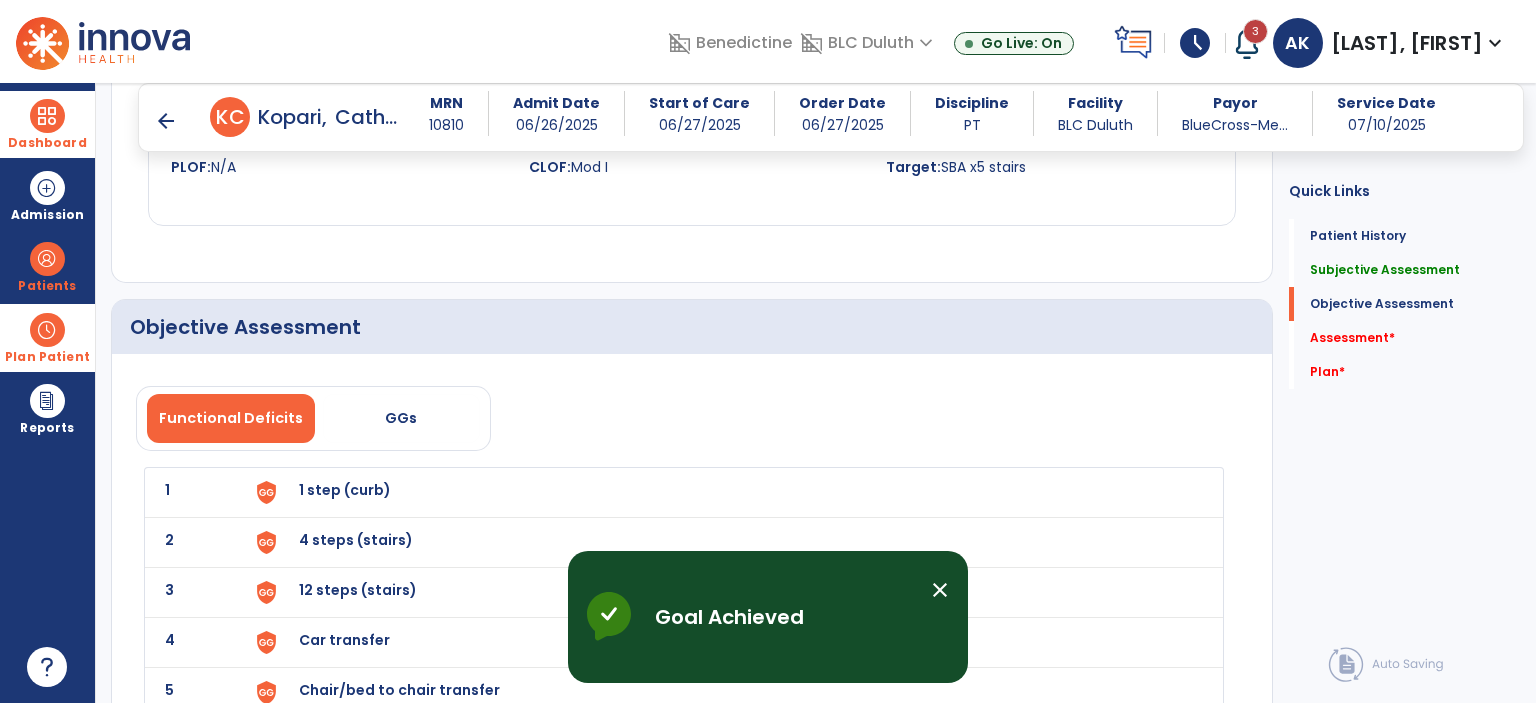 scroll, scrollTop: 1745, scrollLeft: 0, axis: vertical 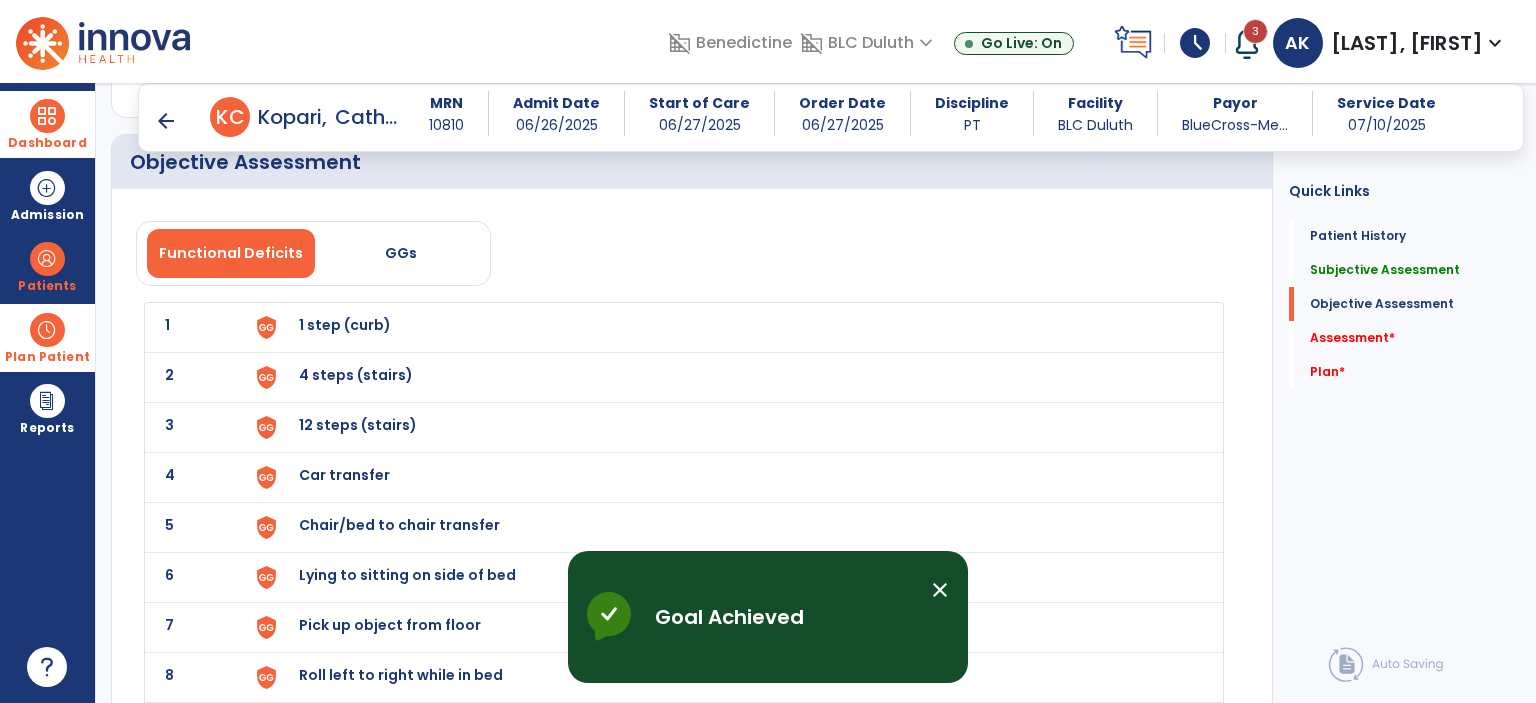click on "1 1 step (curb)" 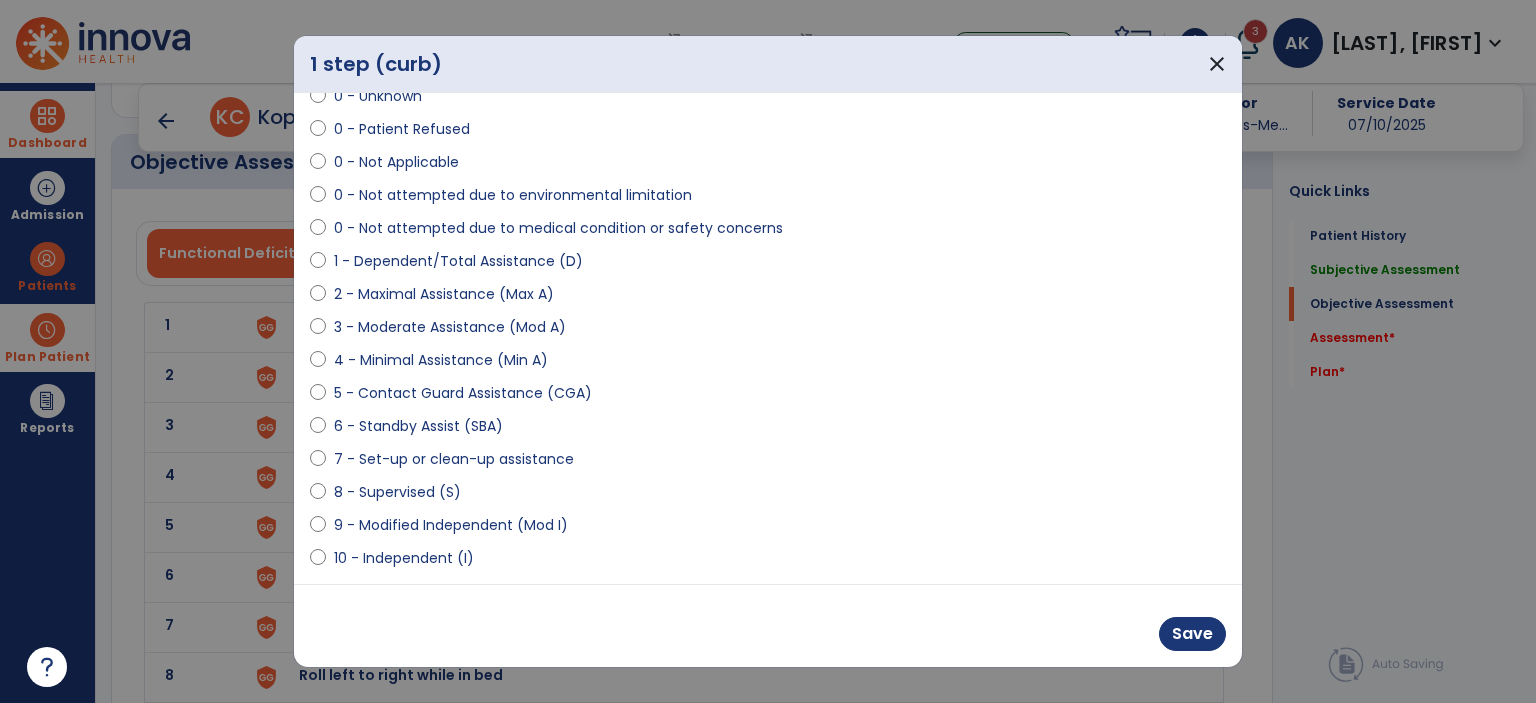 scroll, scrollTop: 197, scrollLeft: 0, axis: vertical 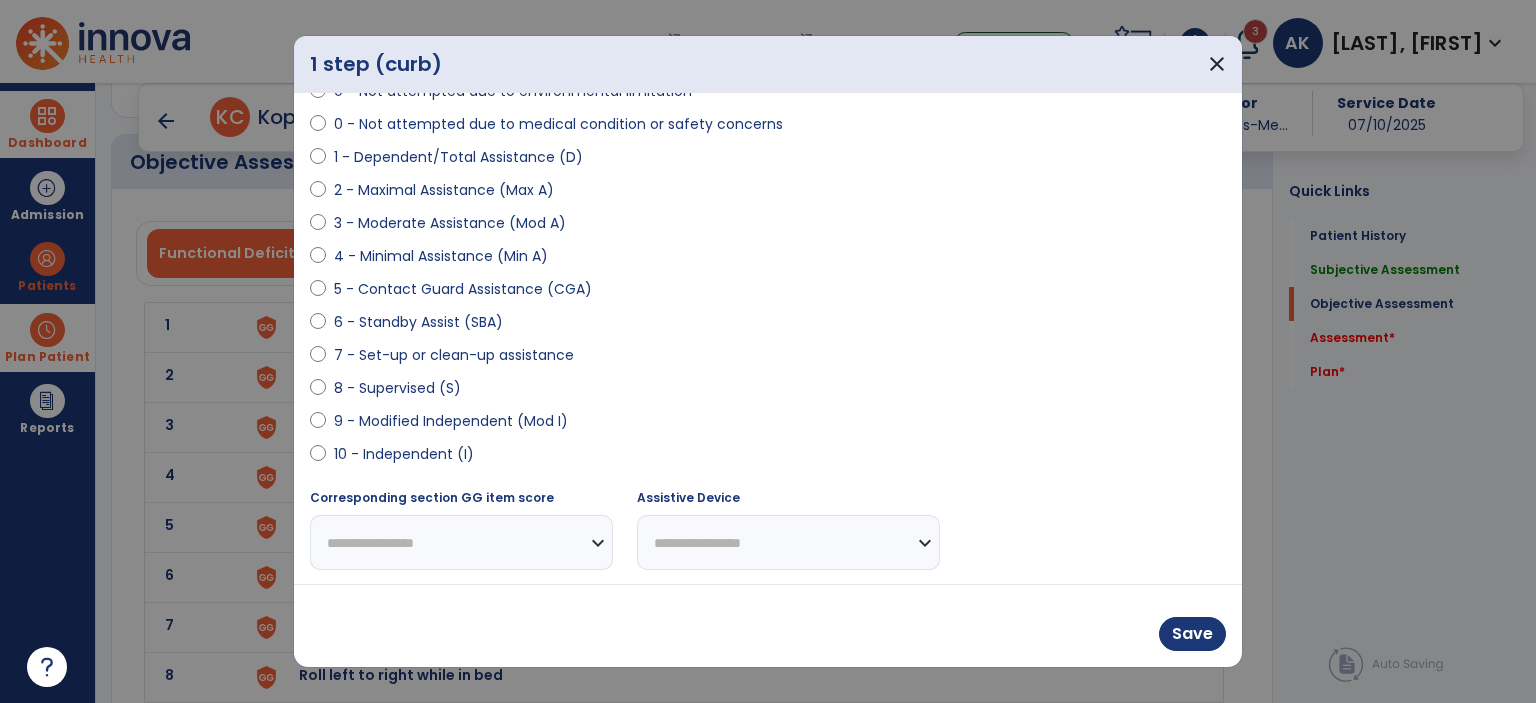 click on "9 - Modified Independent (Mod I)" at bounding box center [451, 421] 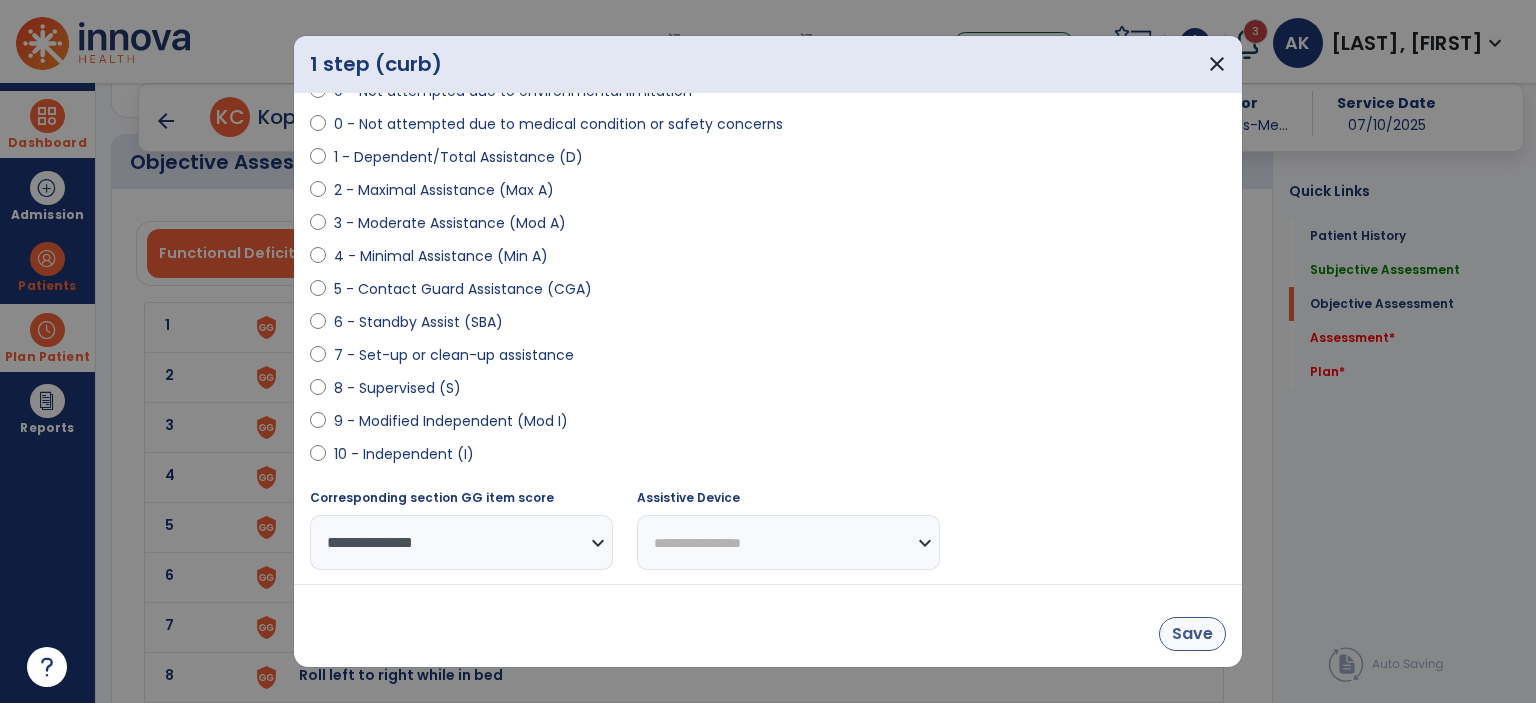 drag, startPoint x: 1224, startPoint y: 631, endPoint x: 1212, endPoint y: 630, distance: 12.0415945 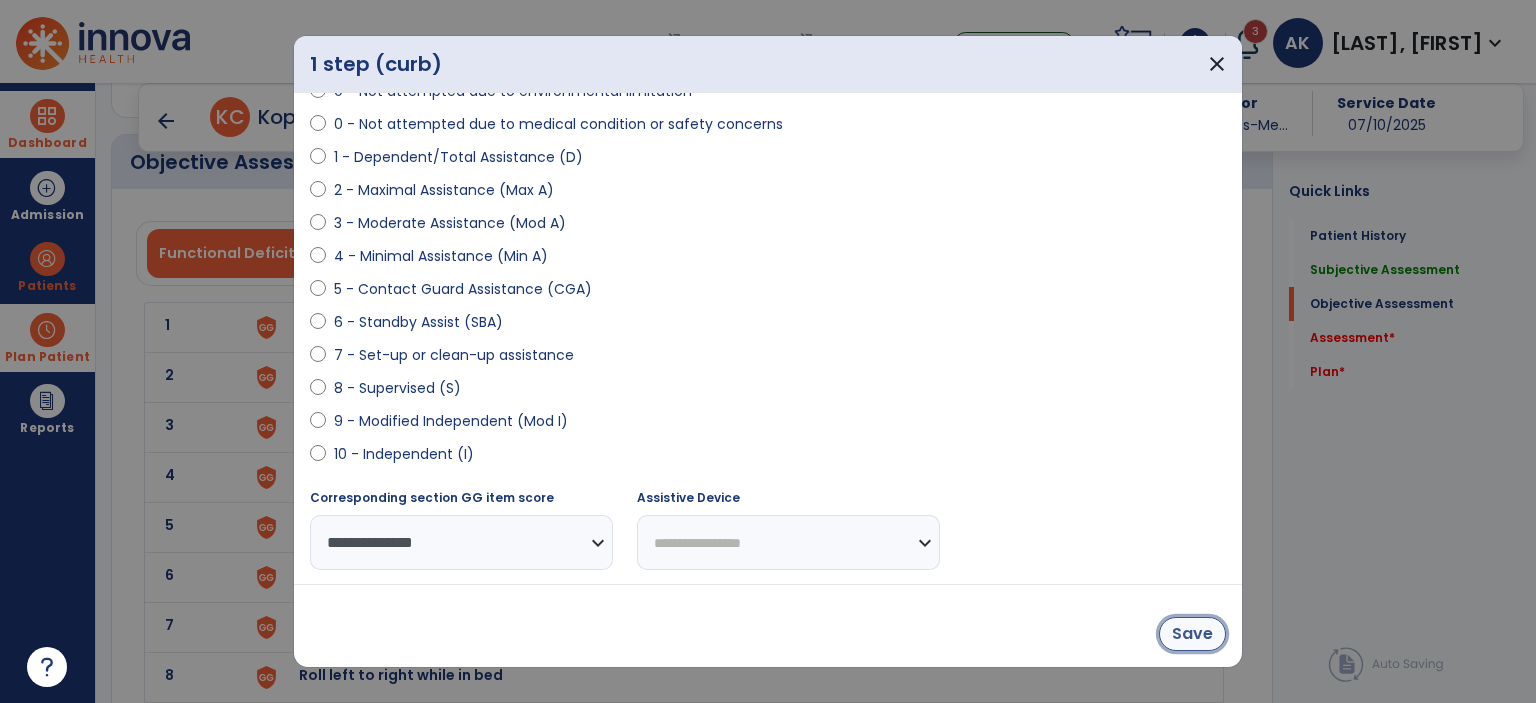 click on "Save" at bounding box center (1192, 634) 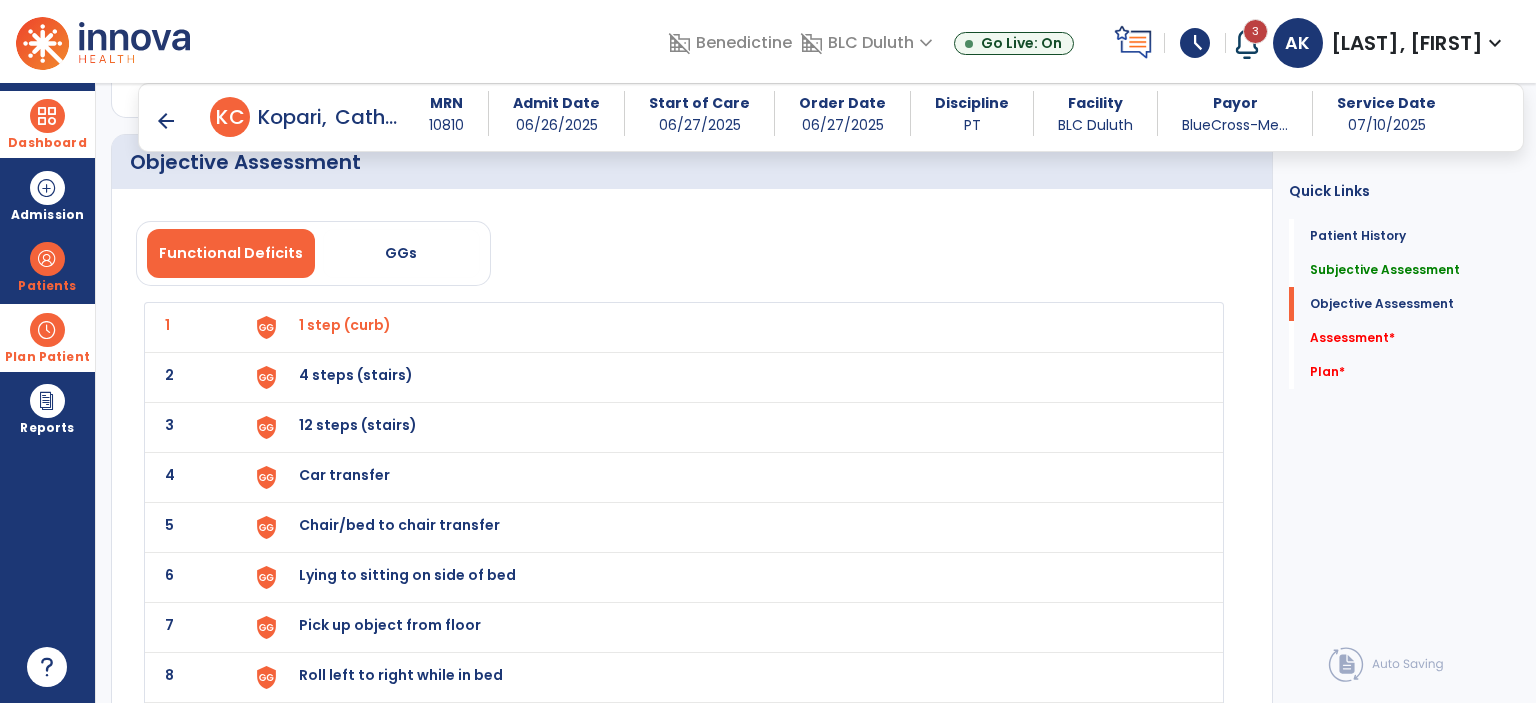 click on "4 steps (stairs)" at bounding box center (728, 327) 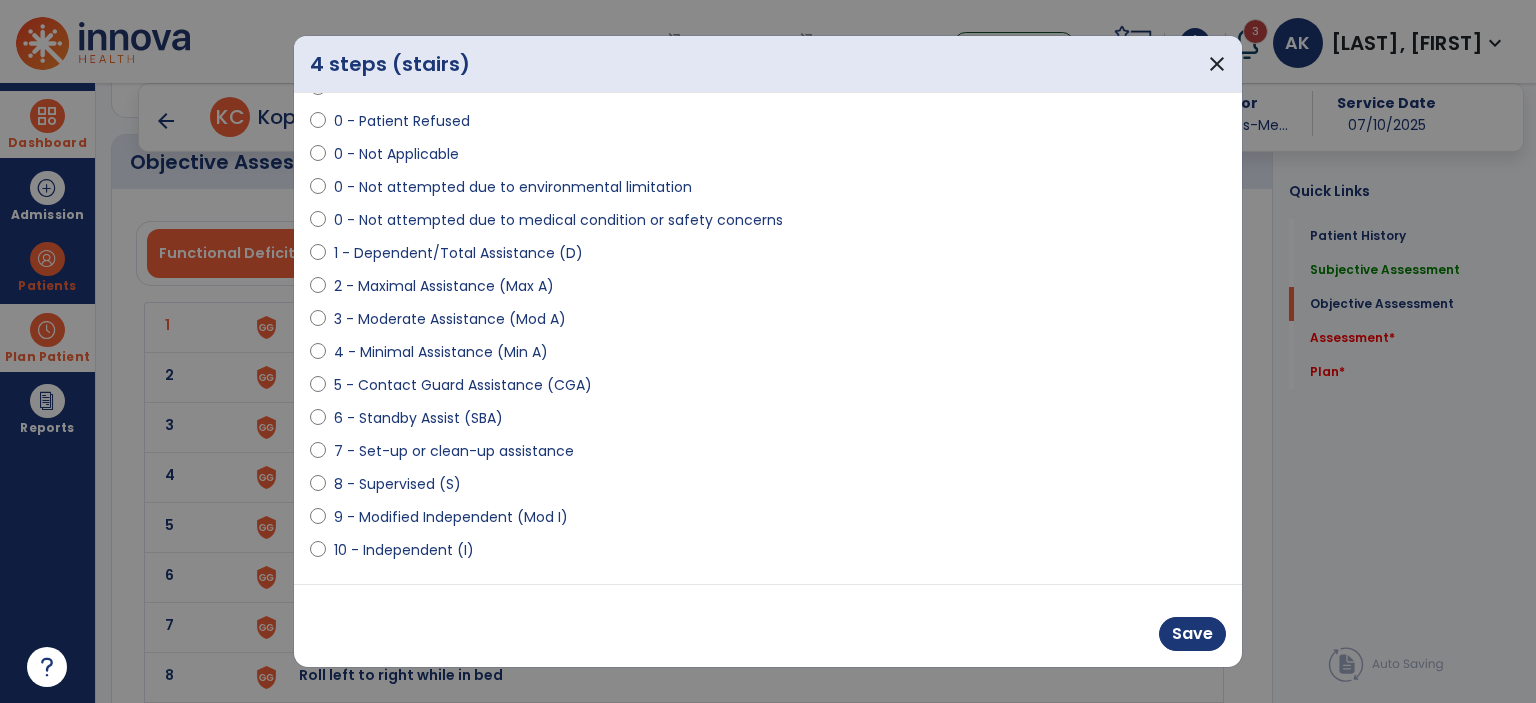 scroll, scrollTop: 197, scrollLeft: 0, axis: vertical 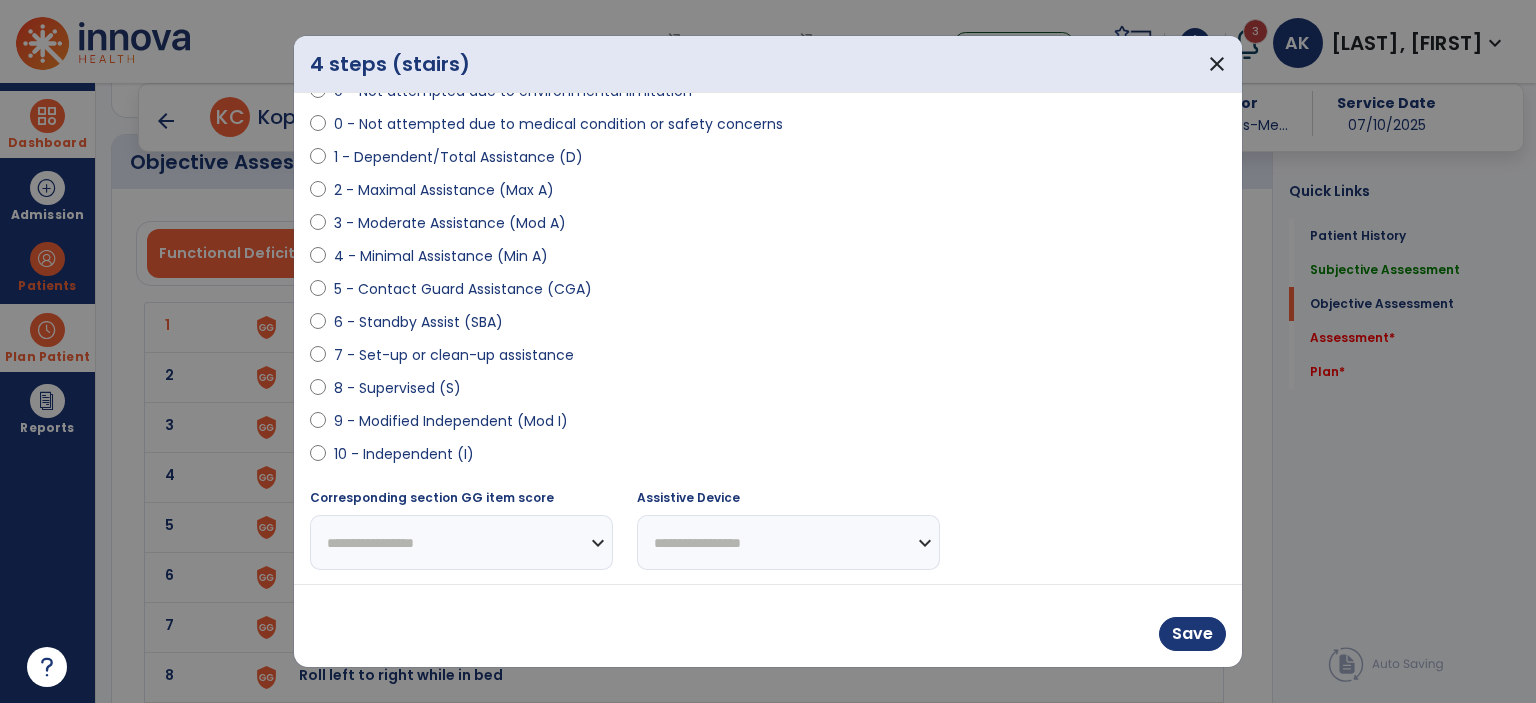 click on "9 - Modified Independent (Mod I)" at bounding box center (451, 421) 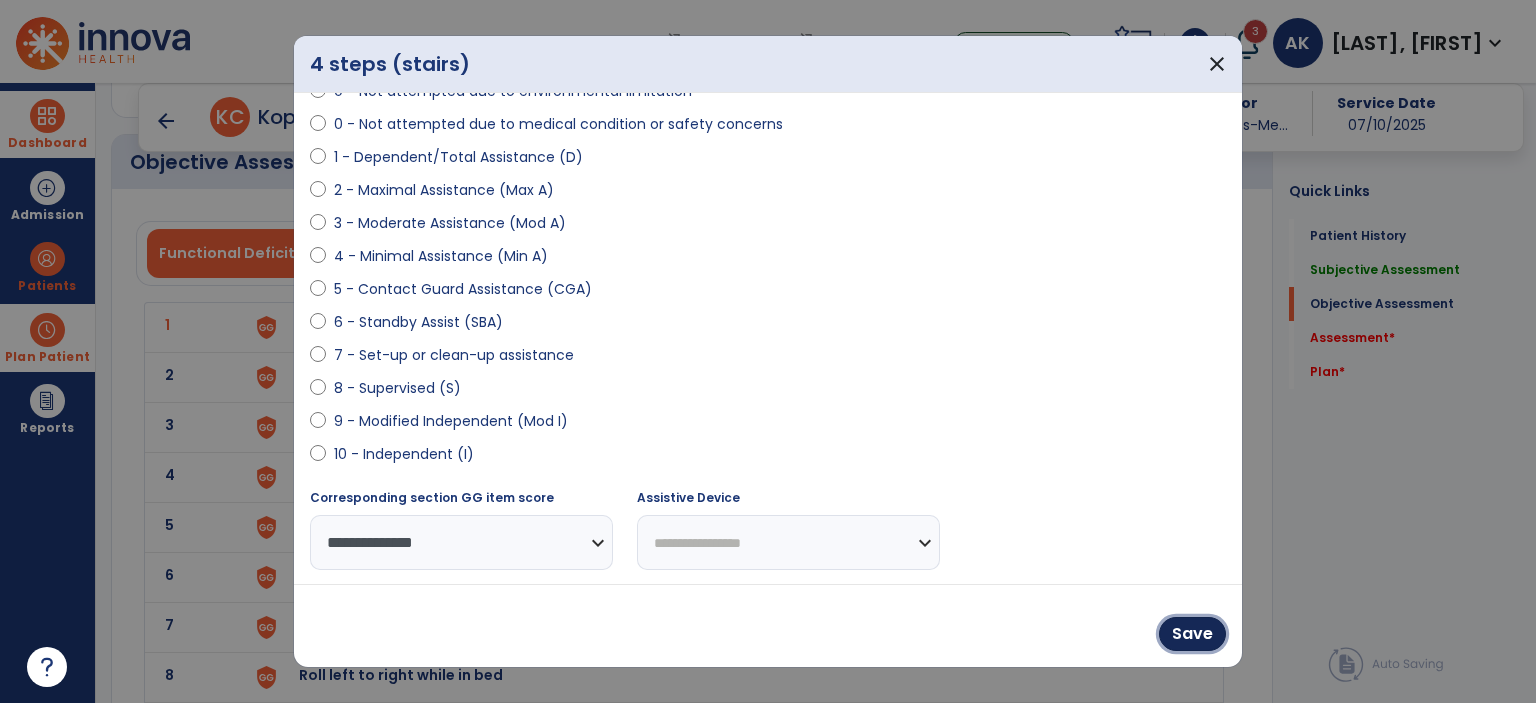 drag, startPoint x: 1202, startPoint y: 621, endPoint x: 1004, endPoint y: 596, distance: 199.57204 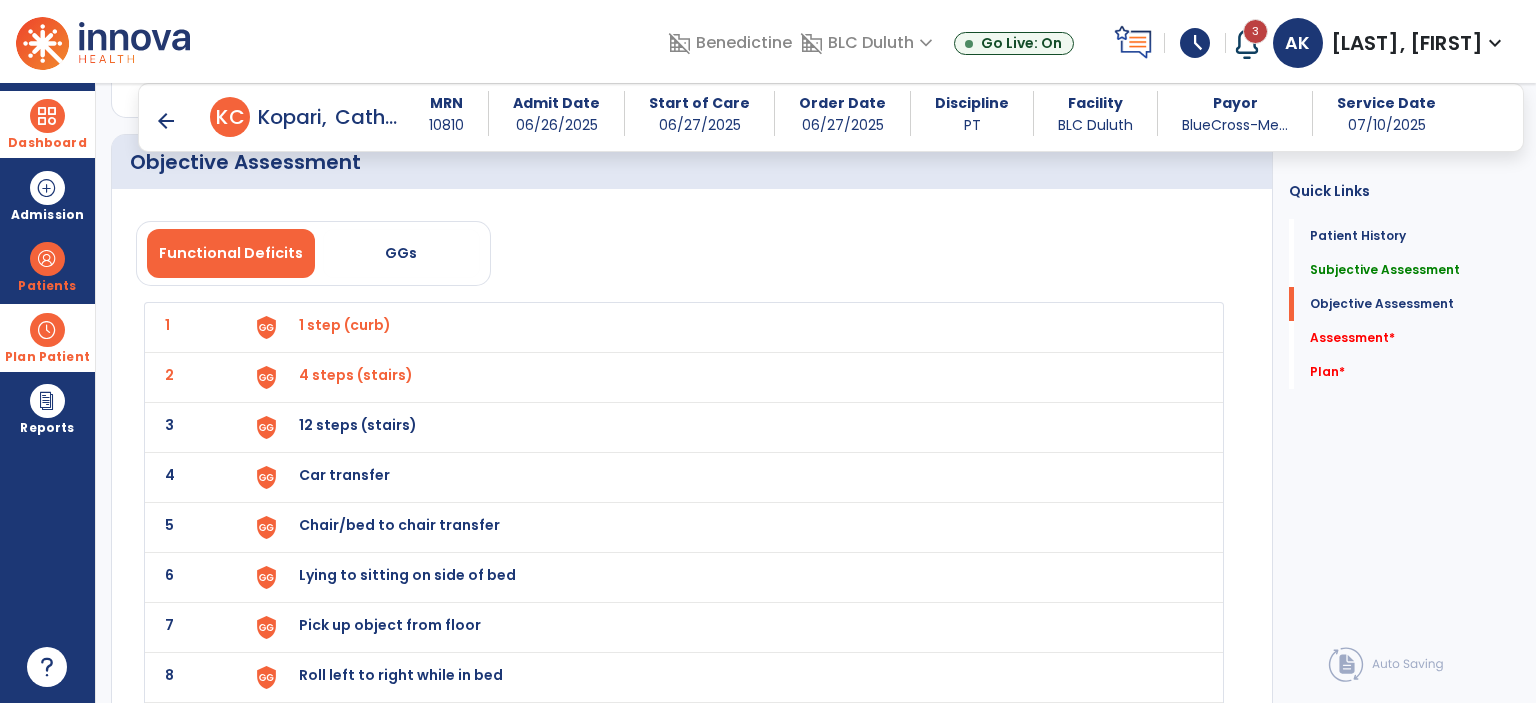 click on "3 12 steps (stairs)" 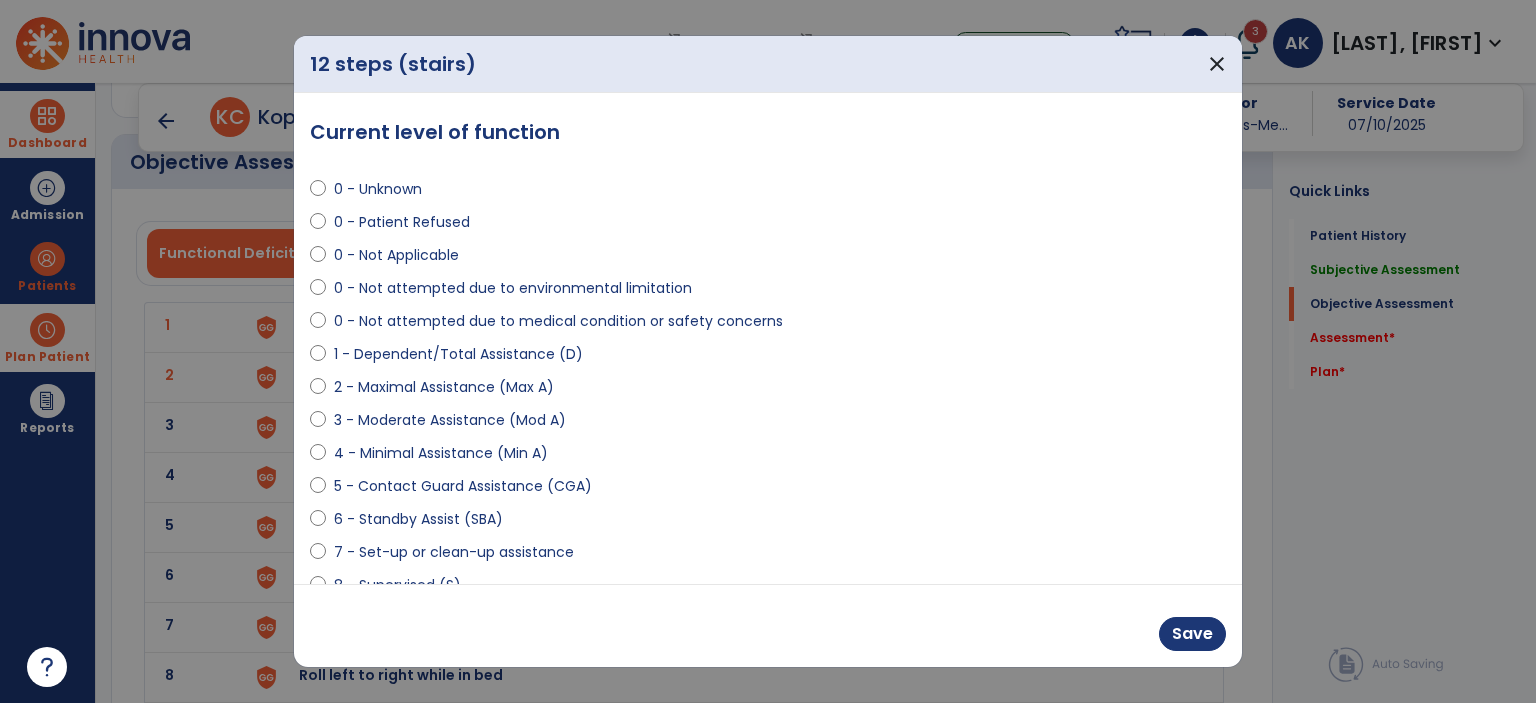 scroll, scrollTop: 197, scrollLeft: 0, axis: vertical 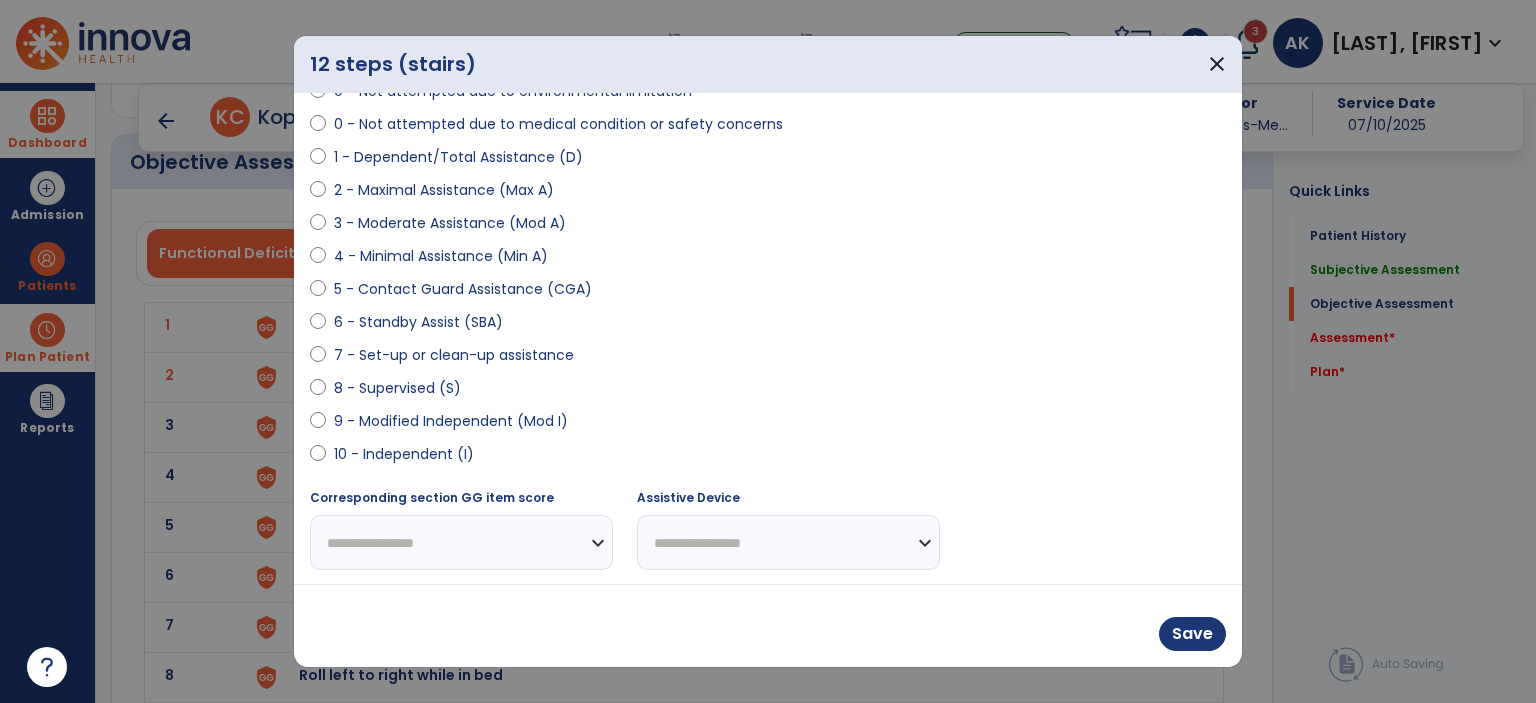 click on "9 - Modified Independent (Mod I)" at bounding box center [451, 421] 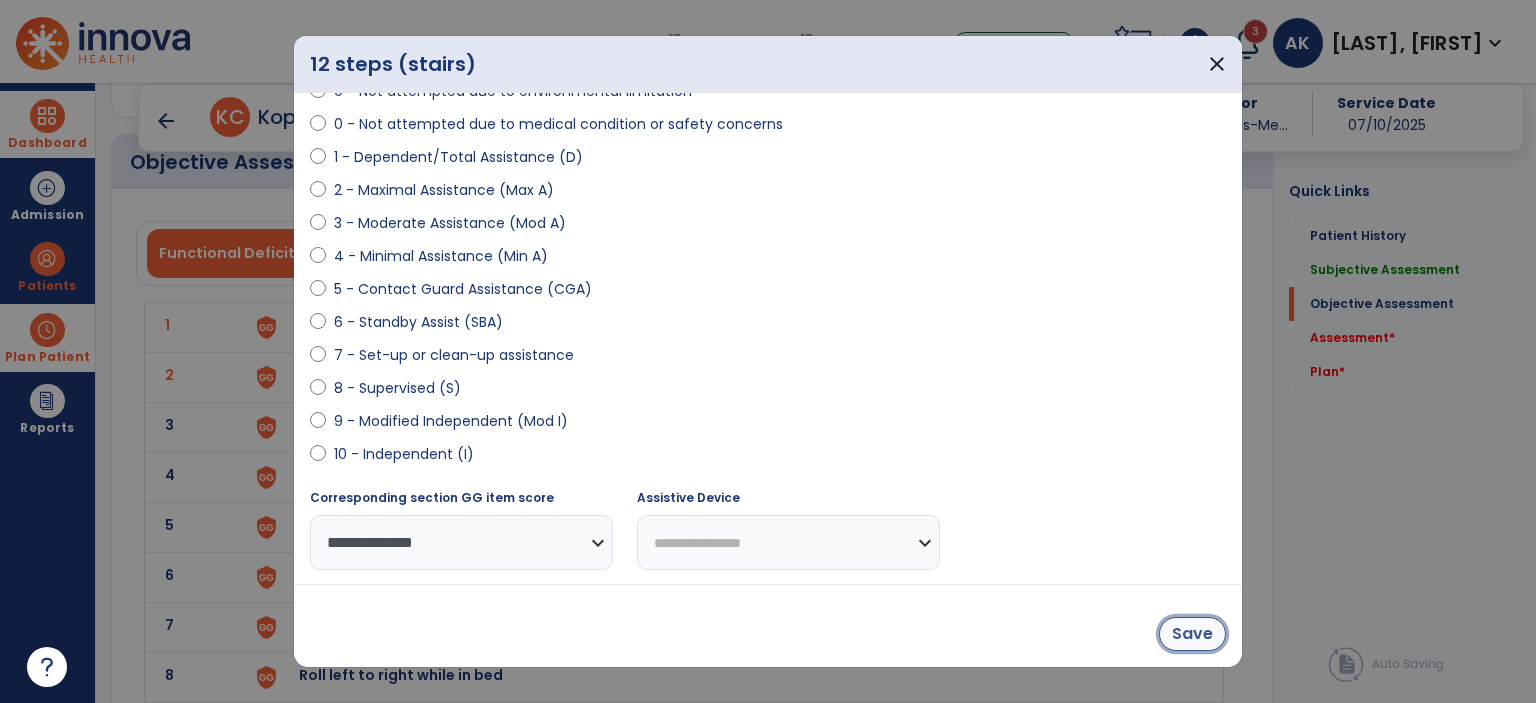 click on "Save" at bounding box center [1192, 634] 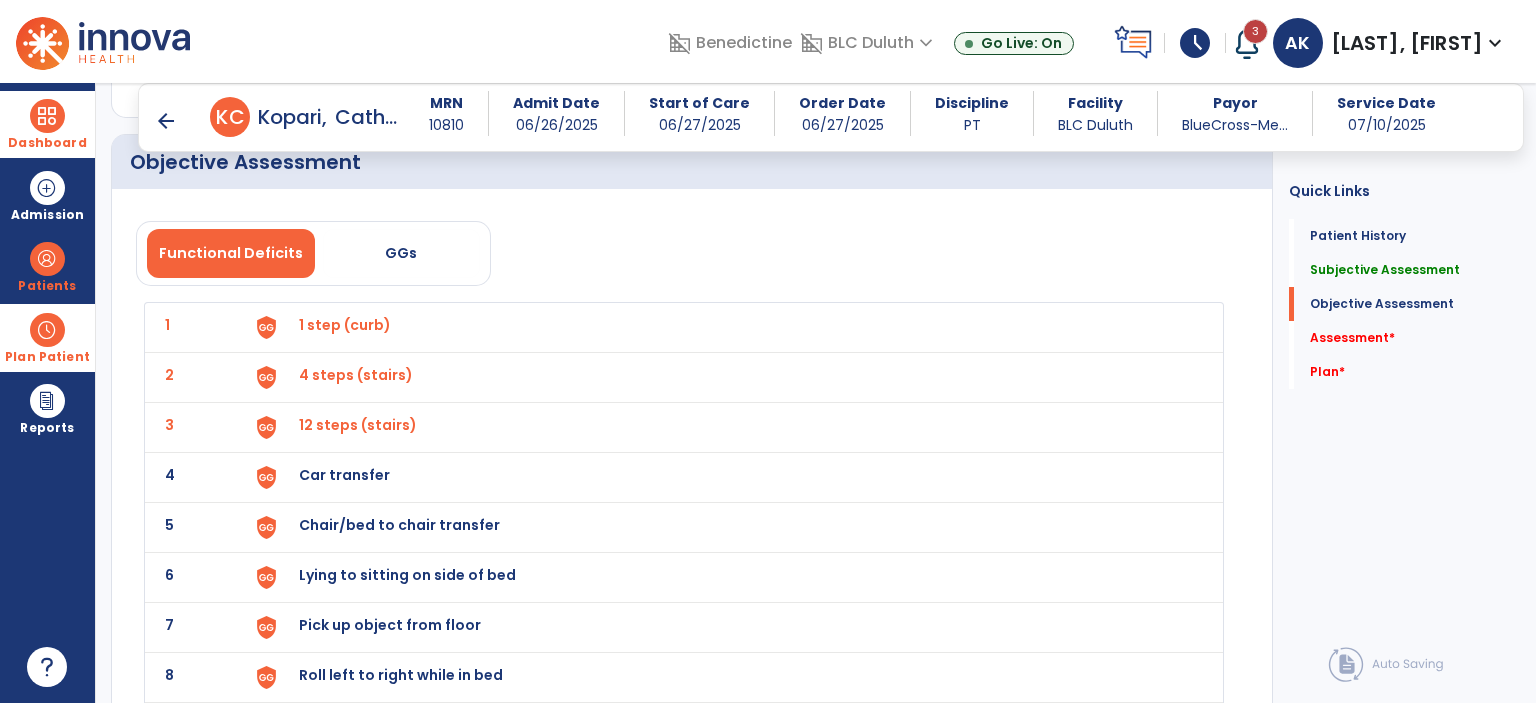 click on "Car transfer" at bounding box center [728, 327] 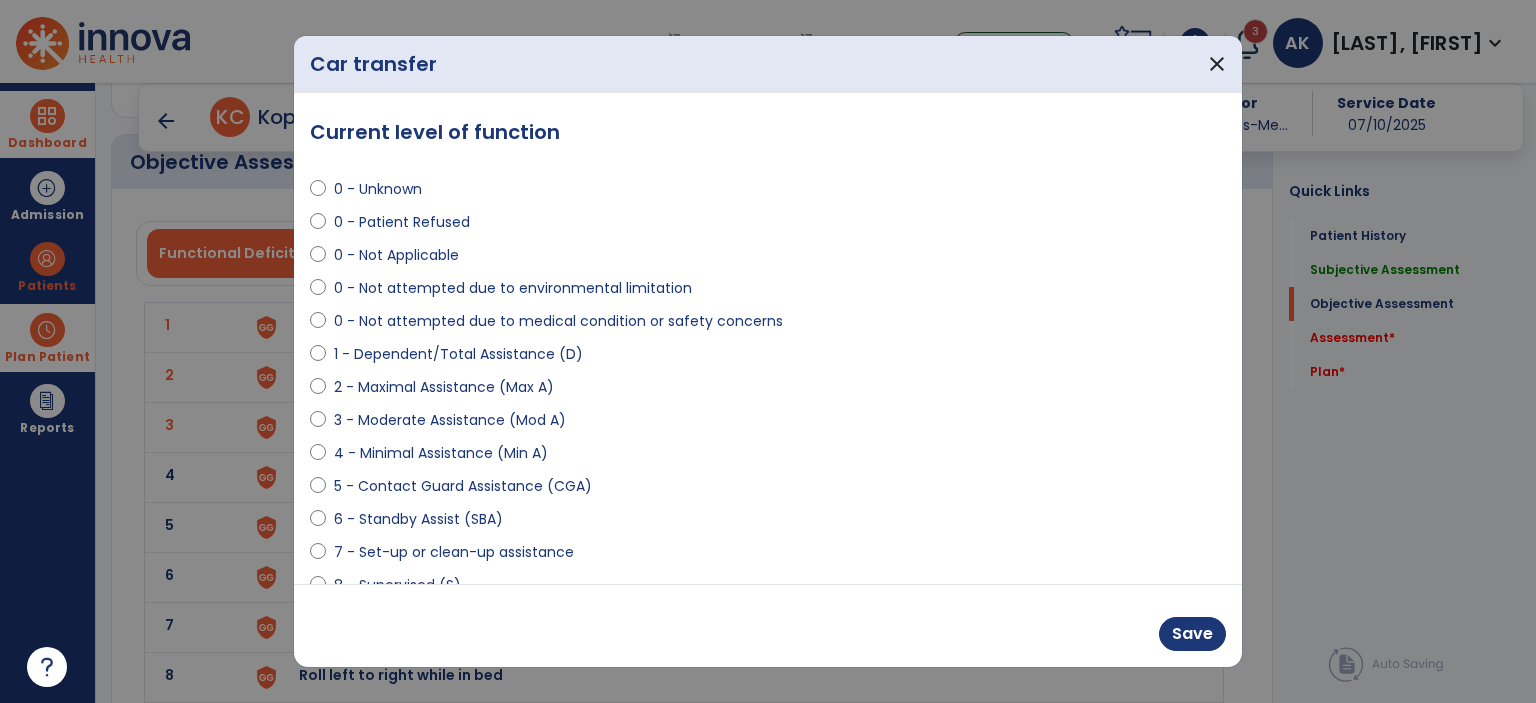 click on "0 - Unknown 0 - Patient Refused 0 - Not Applicable 0 - Not attempted due to environmental limitation 0 - Not attempted due to medical condition or safety concerns 1 - Dependent/Total Assistance (D) 2 - Maximal Assistance (Max A) 3 - Moderate Assistance (Mod A) 4 - Minimal Assistance (Min A) 5 - Contact Guard Assistance (CGA) 6 - Standby Assist (SBA) 7 - Set-up or clean-up assistance 8 - Supervised (S) 9 - Modified Independent (Mod I) 10 - Independent (I)" at bounding box center (768, 412) 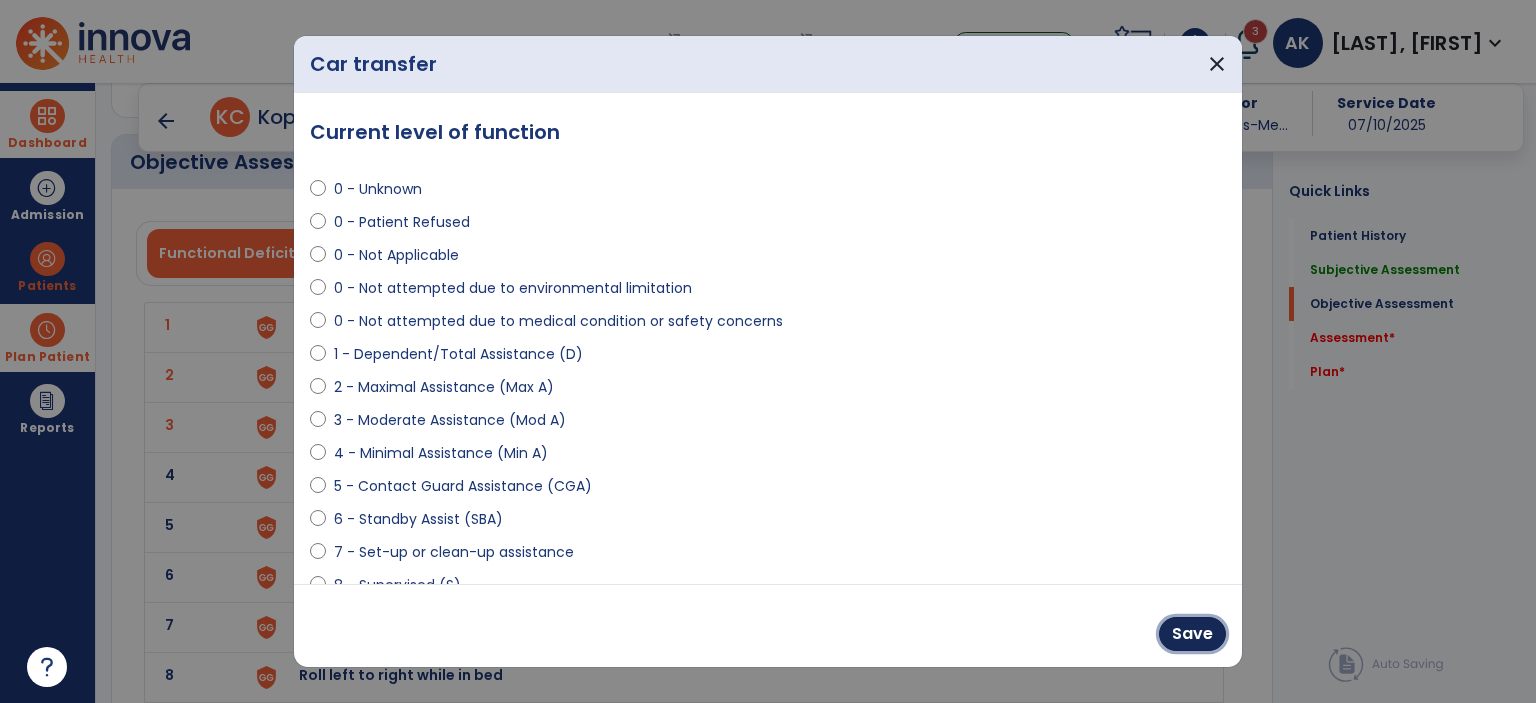 drag, startPoint x: 1197, startPoint y: 636, endPoint x: 1153, endPoint y: 641, distance: 44.28318 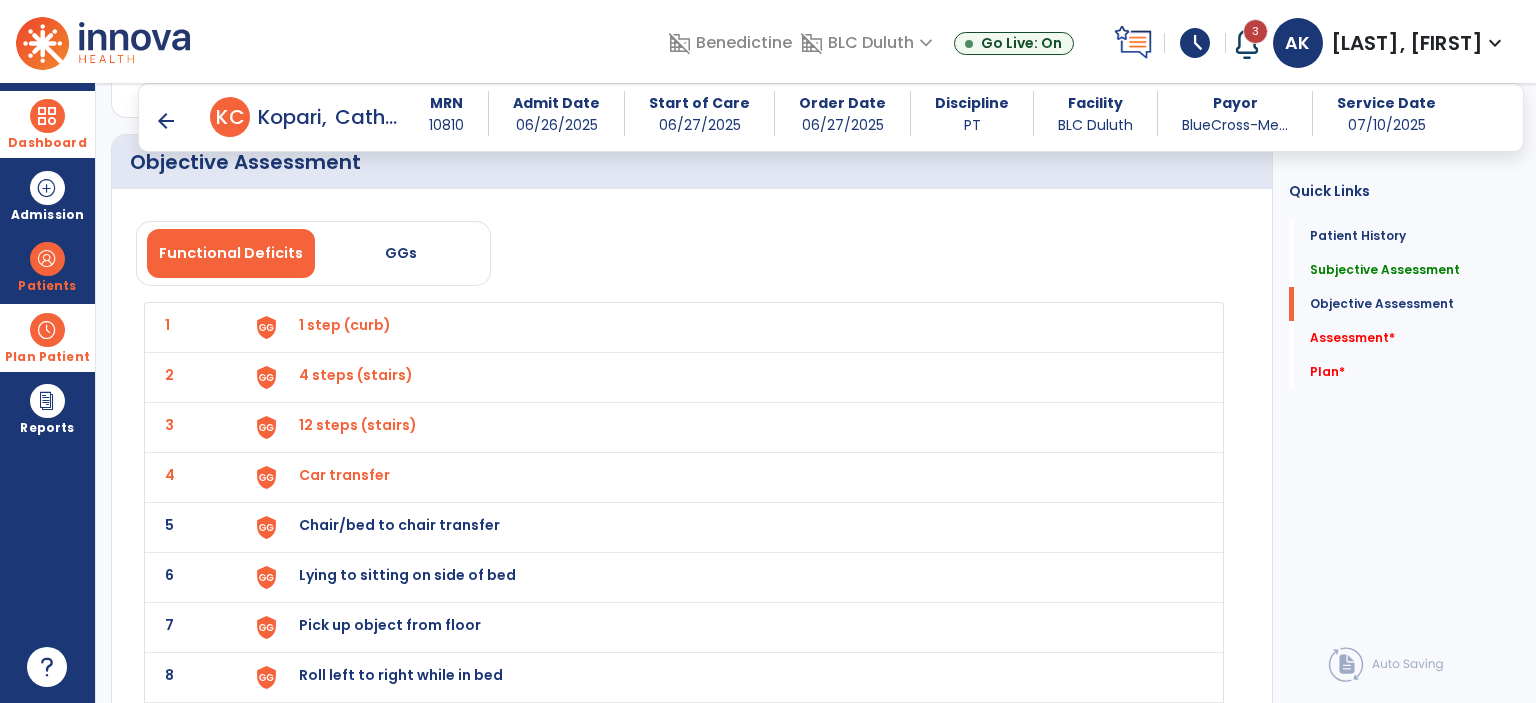 click on "5 Chair/bed to chair transfer" 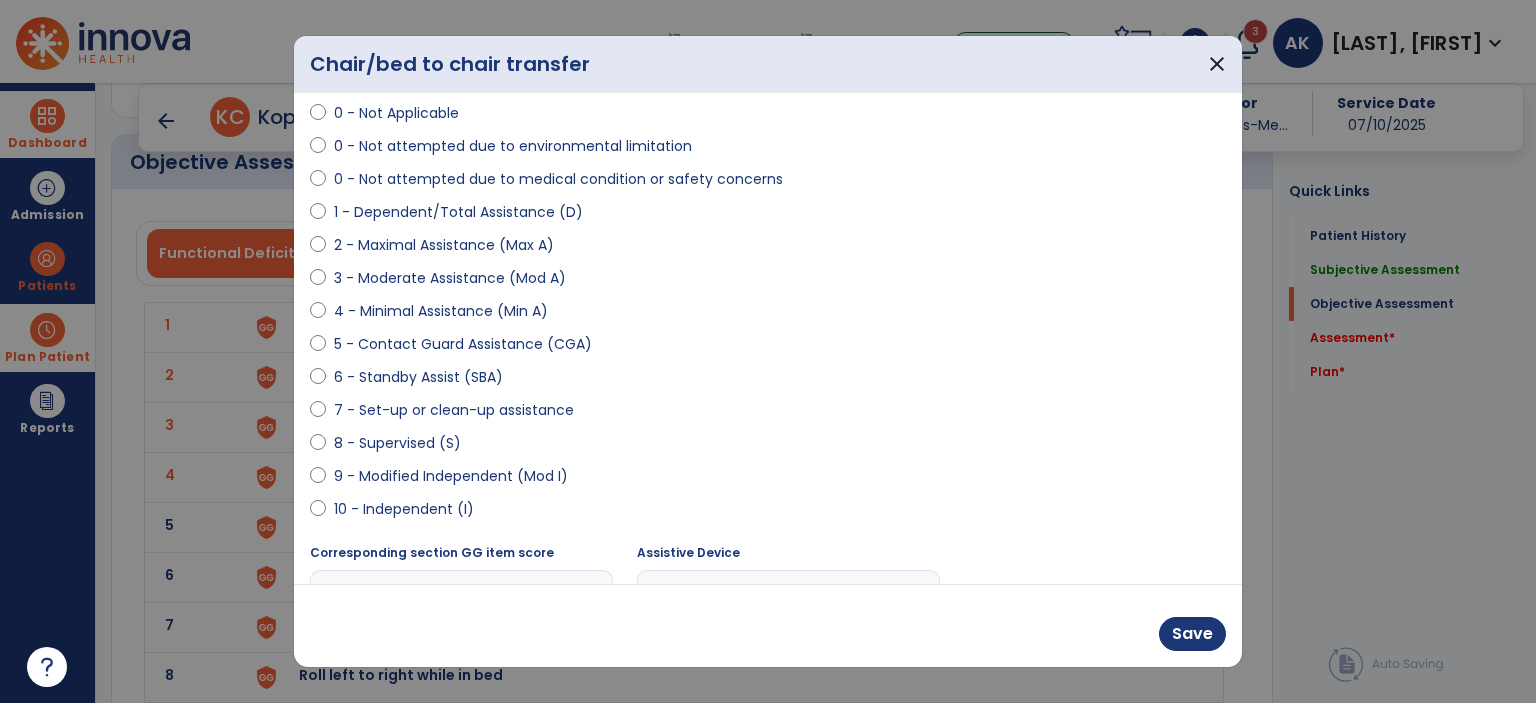 scroll, scrollTop: 197, scrollLeft: 0, axis: vertical 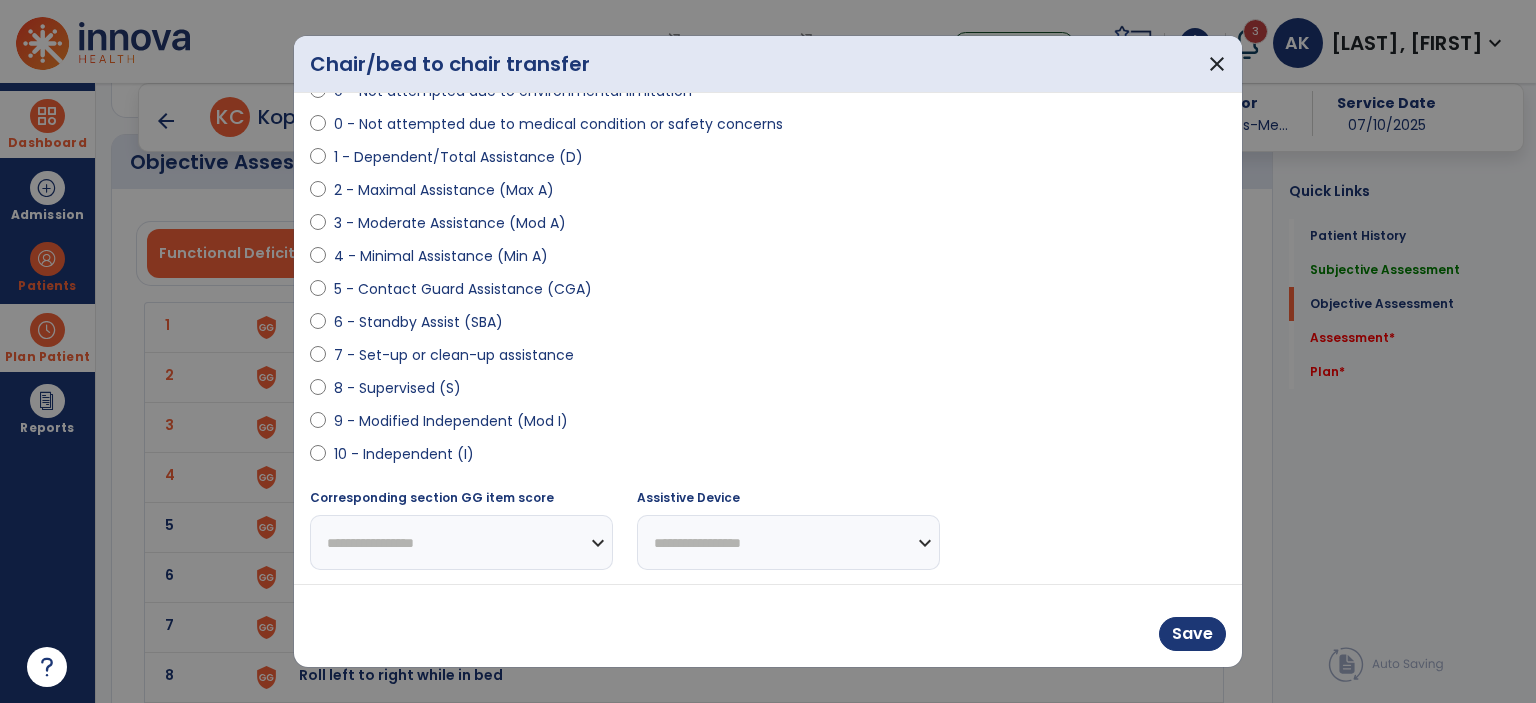 drag, startPoint x: 449, startPoint y: 440, endPoint x: 449, endPoint y: 423, distance: 17 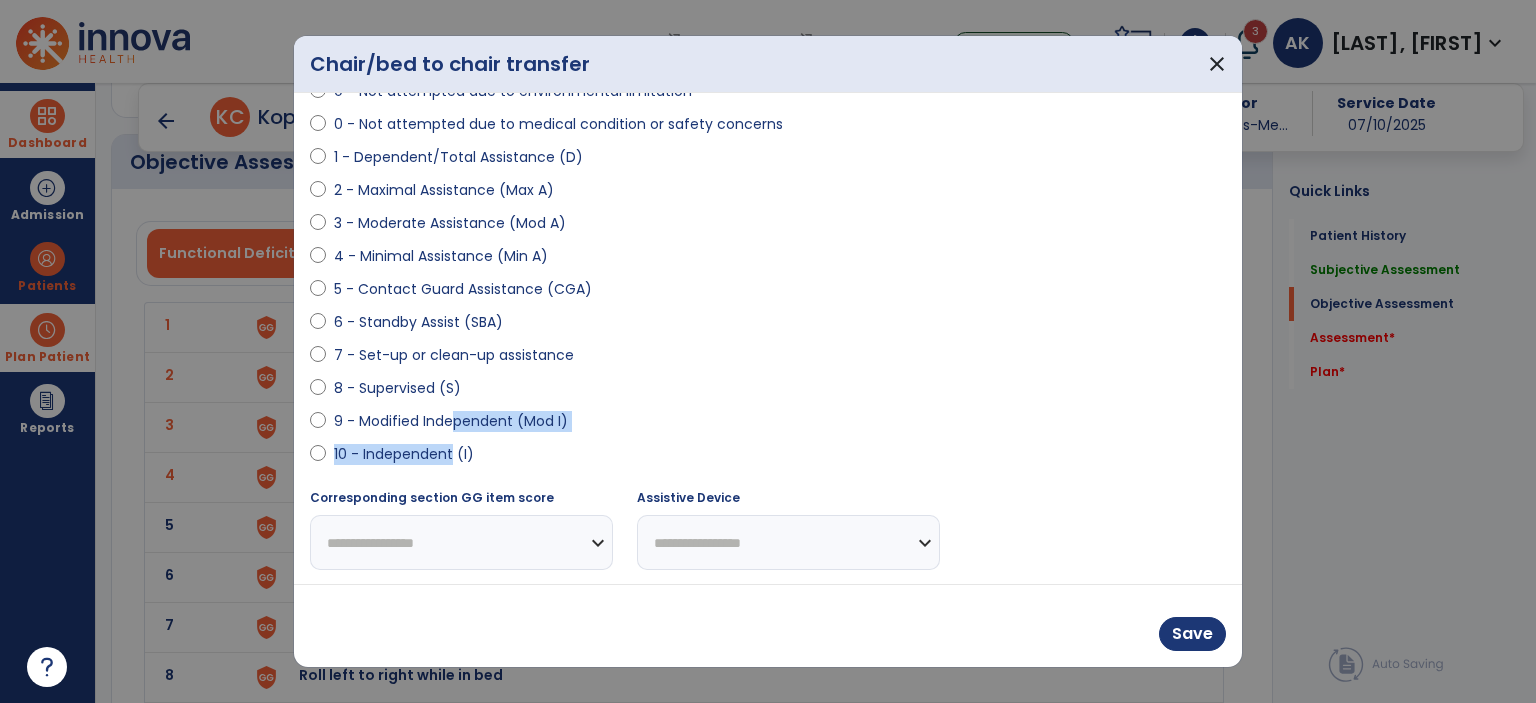 click on "9 - Modified Independent (Mod I)" at bounding box center [451, 421] 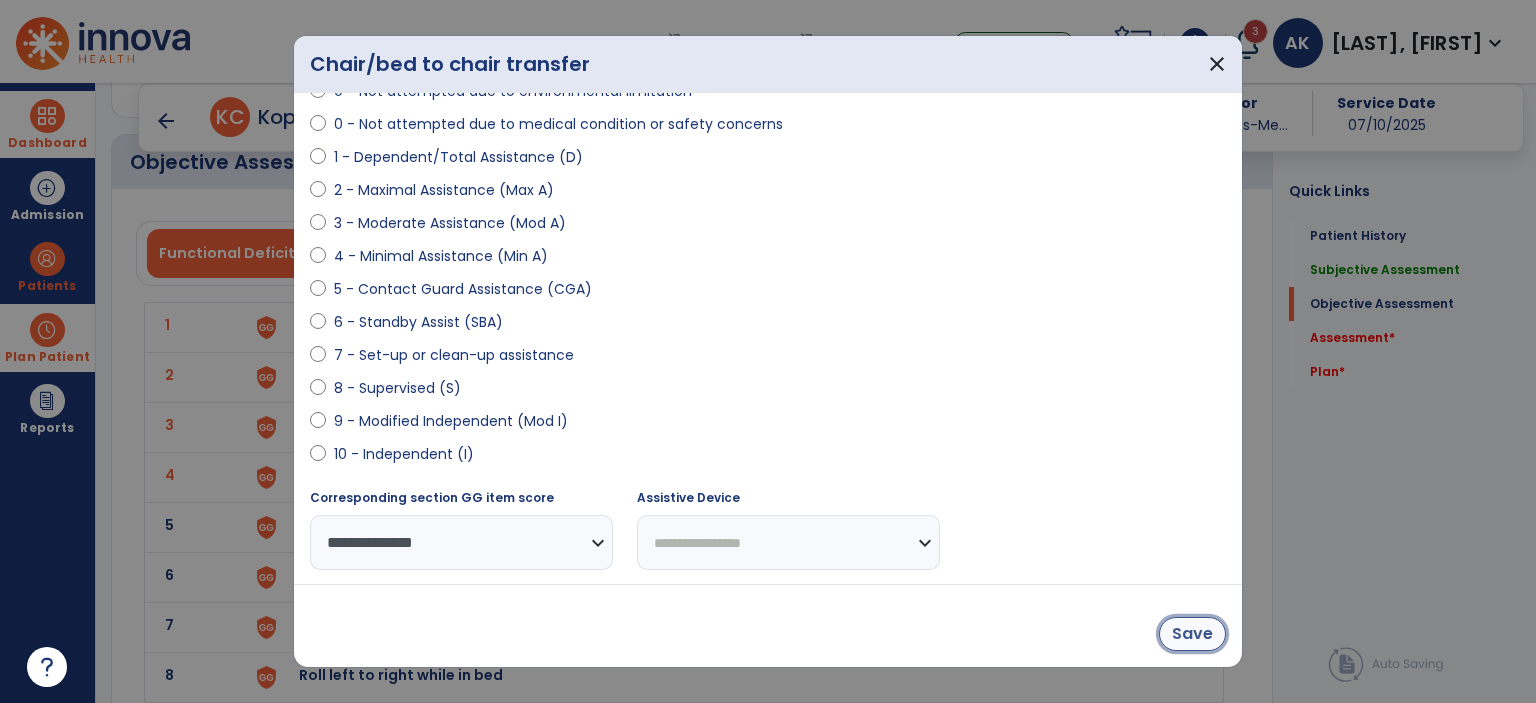click on "Save" at bounding box center [1192, 634] 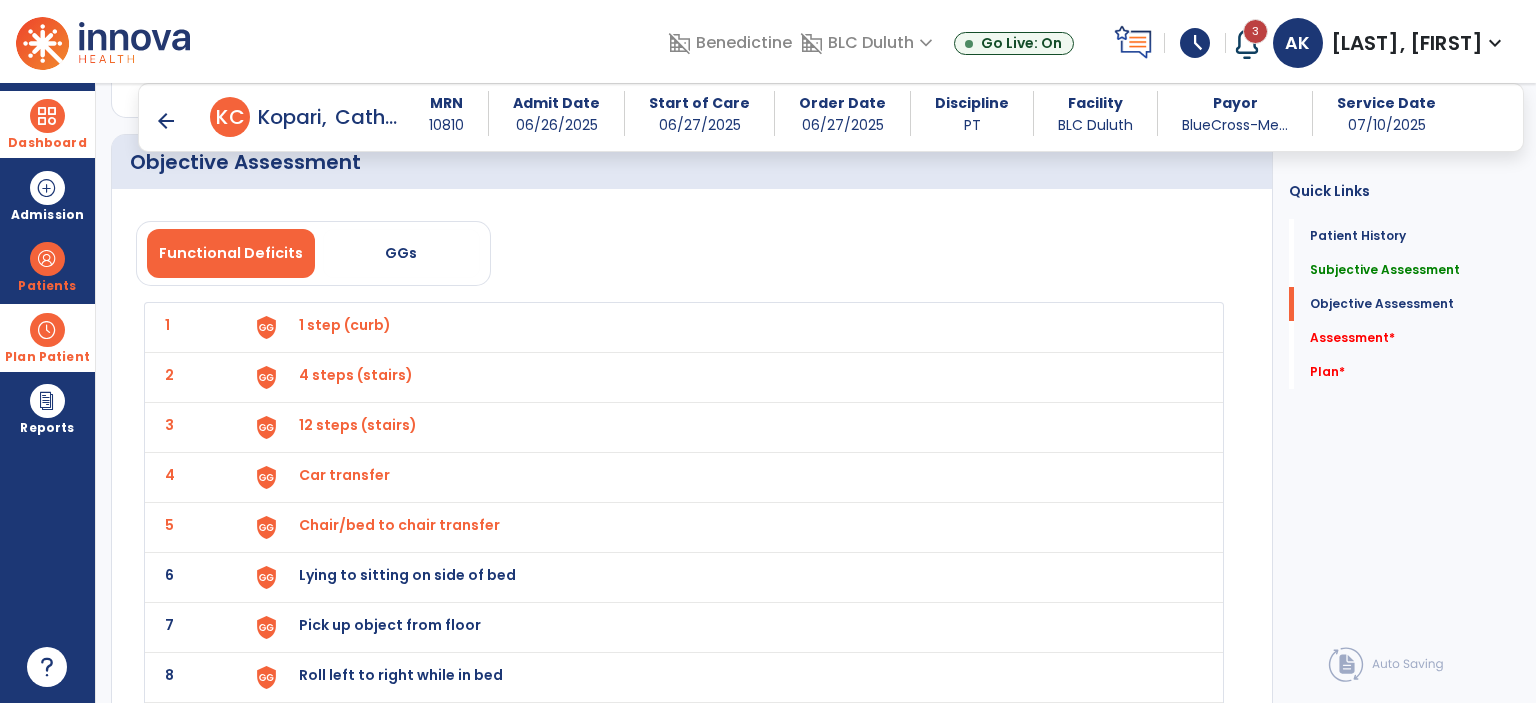 click on "Lying to sitting on side of bed" at bounding box center (345, 325) 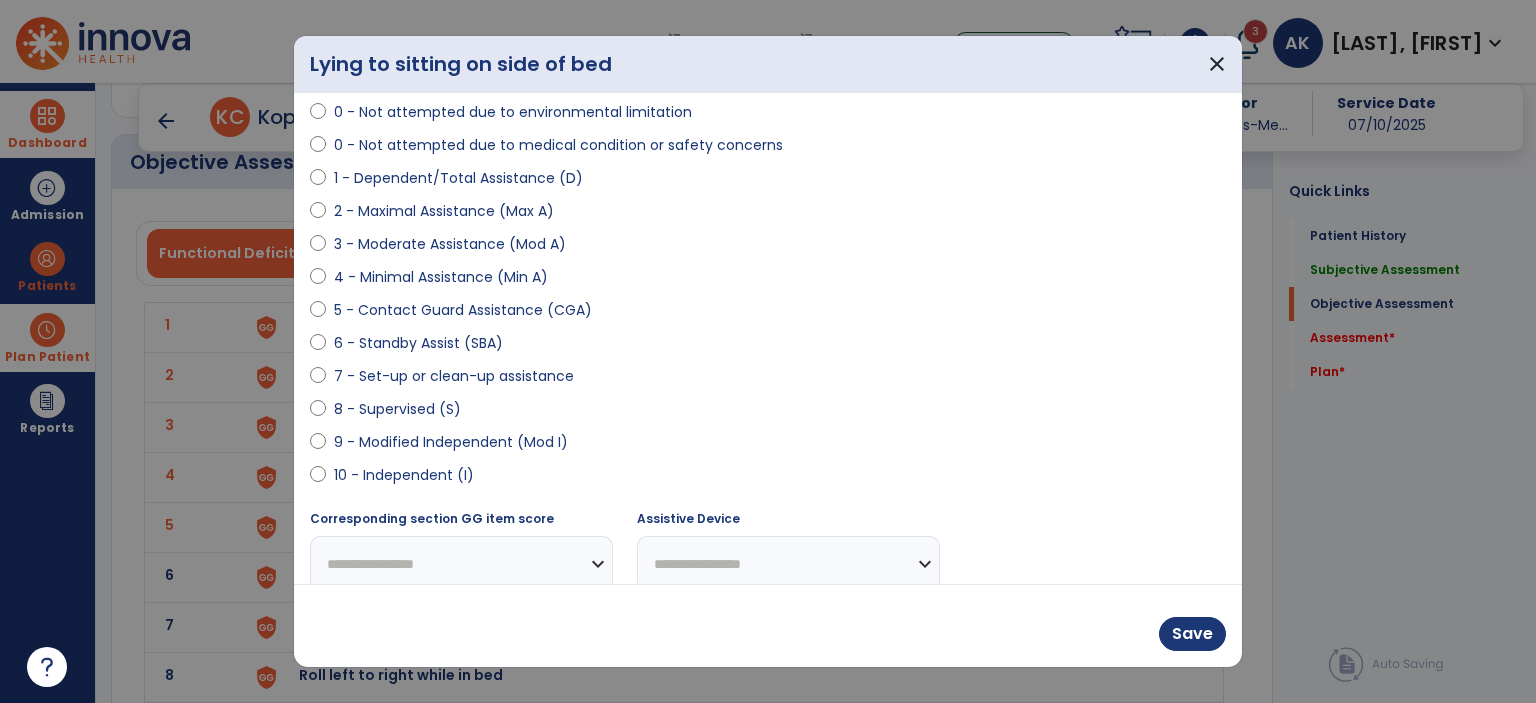 scroll, scrollTop: 197, scrollLeft: 0, axis: vertical 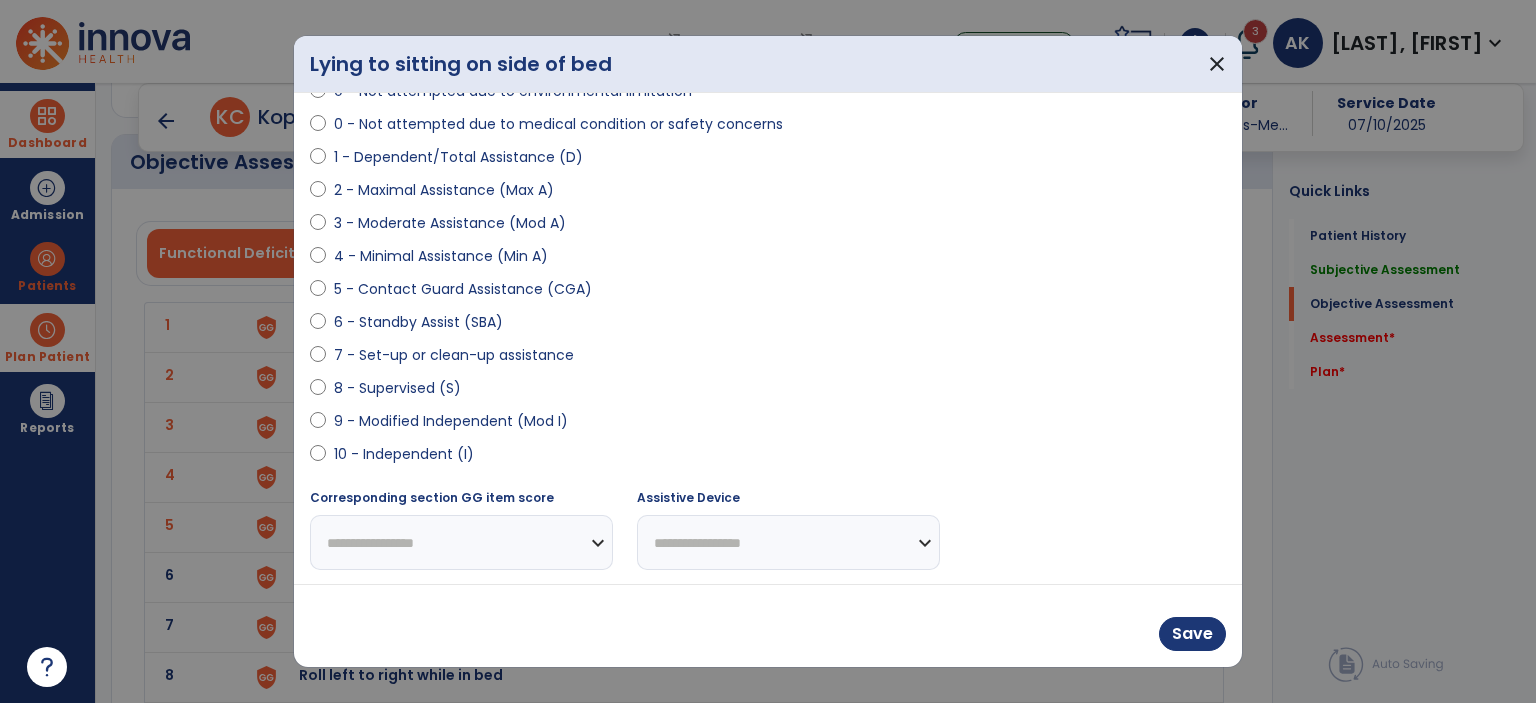 click on "9 - Modified Independent (Mod I)" at bounding box center (451, 421) 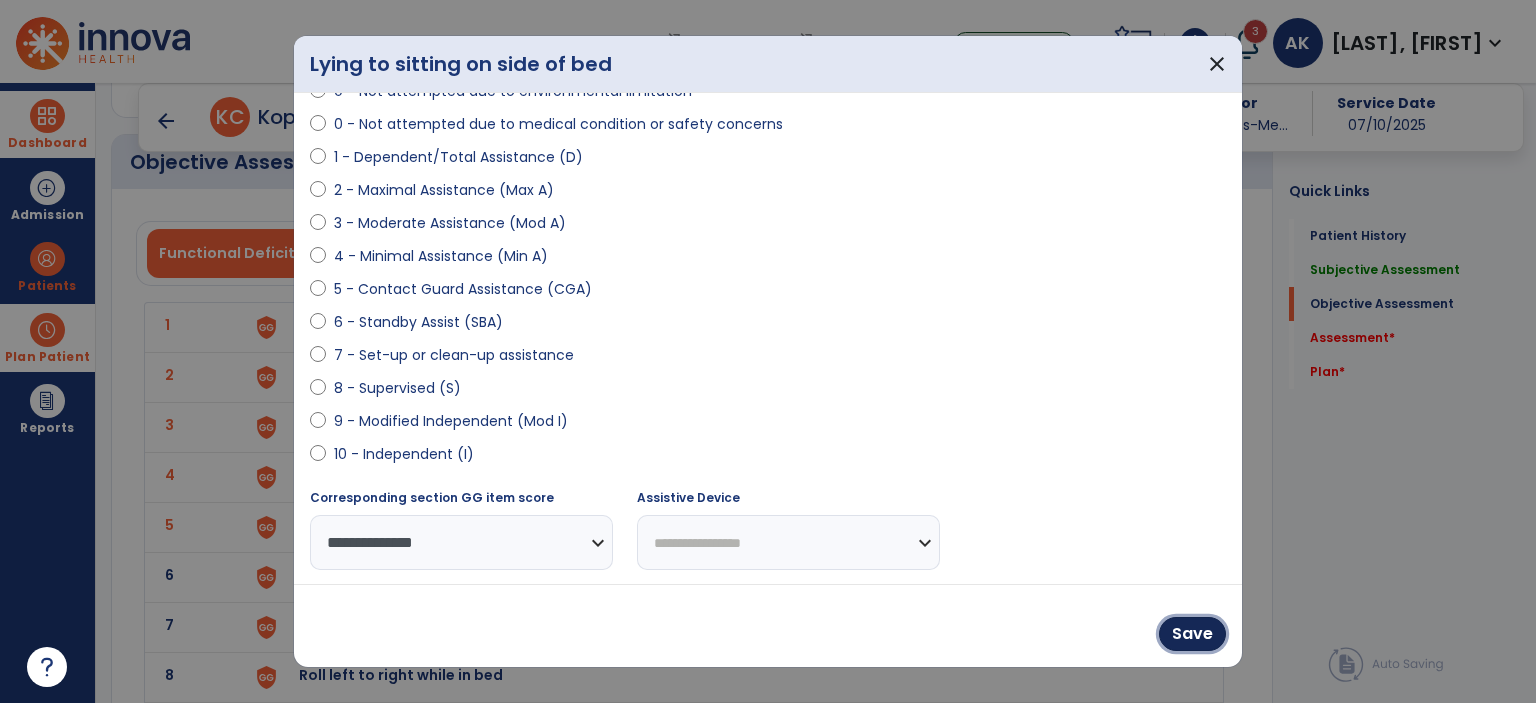 click on "Save" at bounding box center [1192, 634] 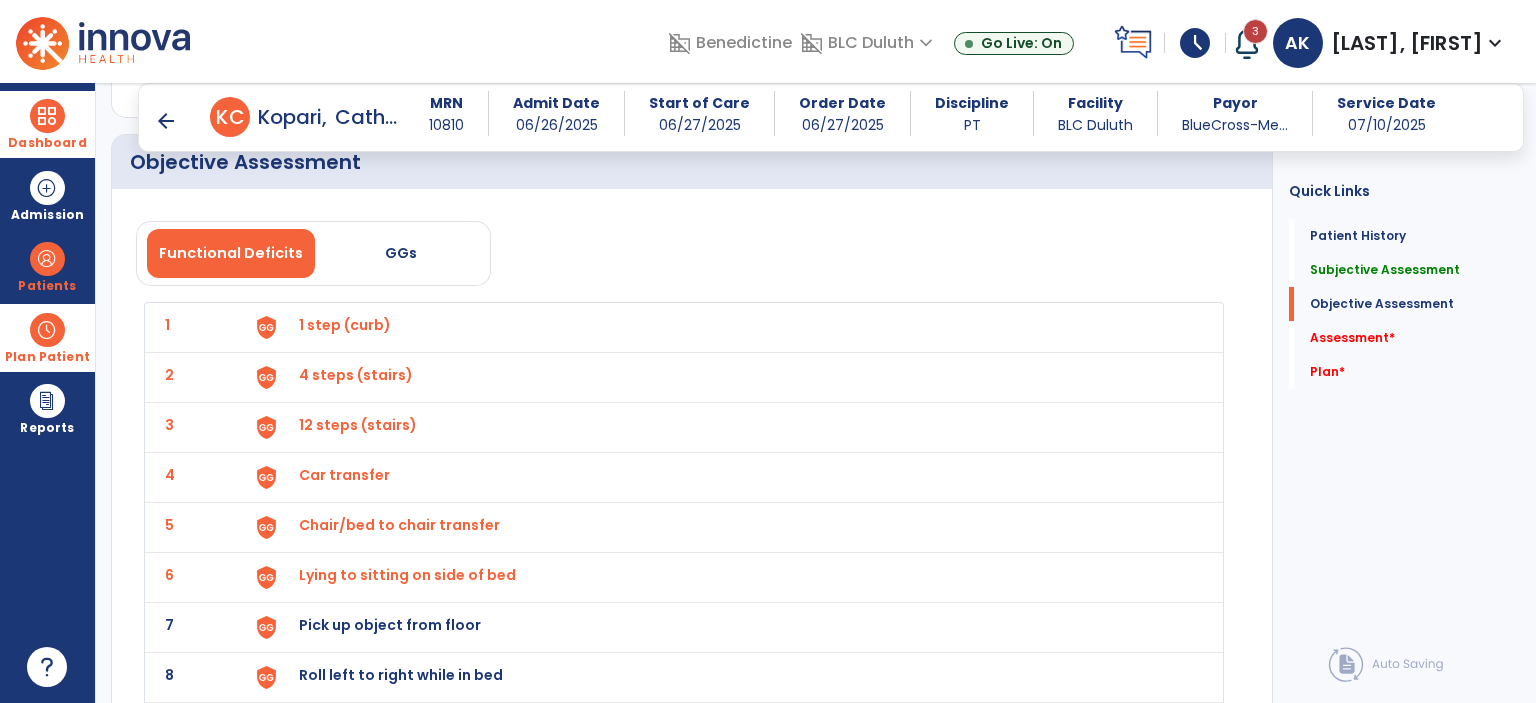 click on "Pick up object from floor" at bounding box center (345, 325) 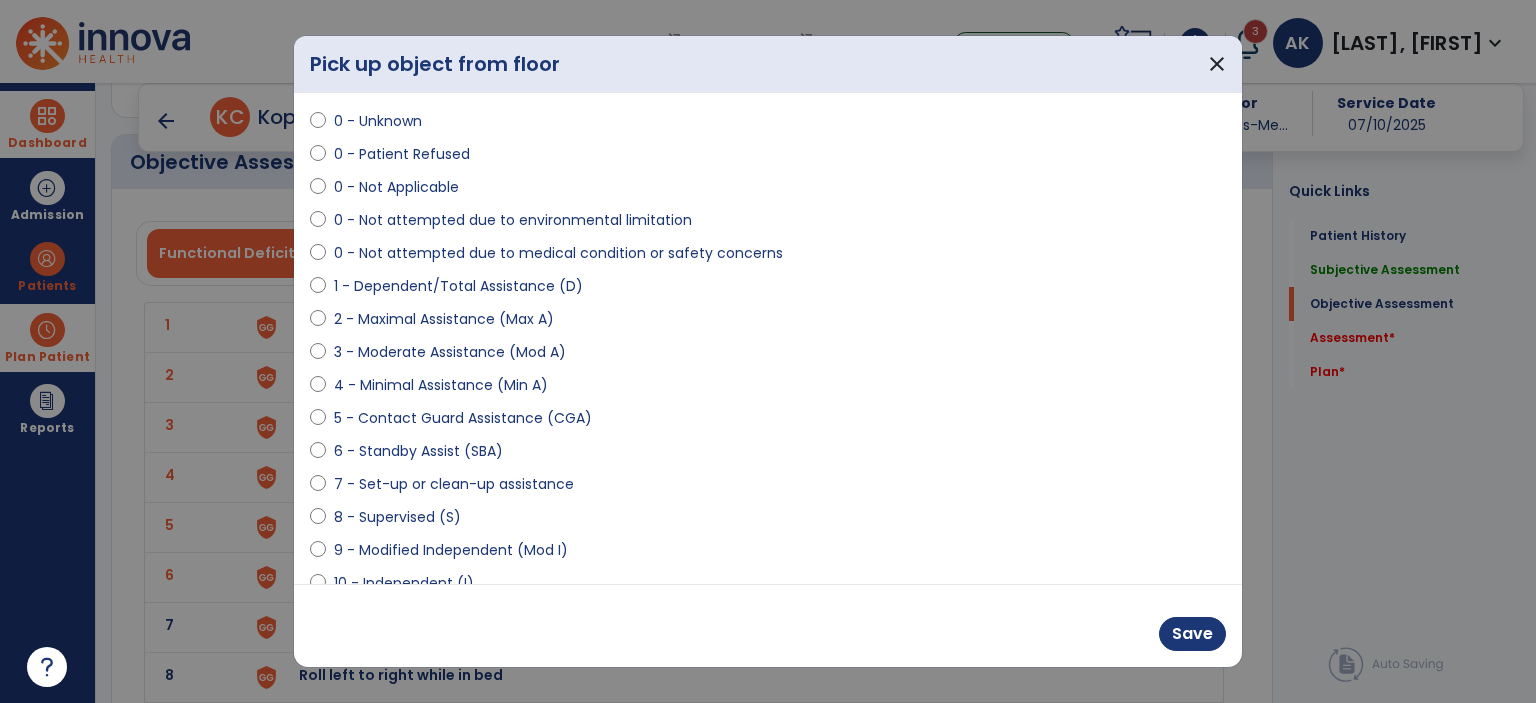 scroll, scrollTop: 100, scrollLeft: 0, axis: vertical 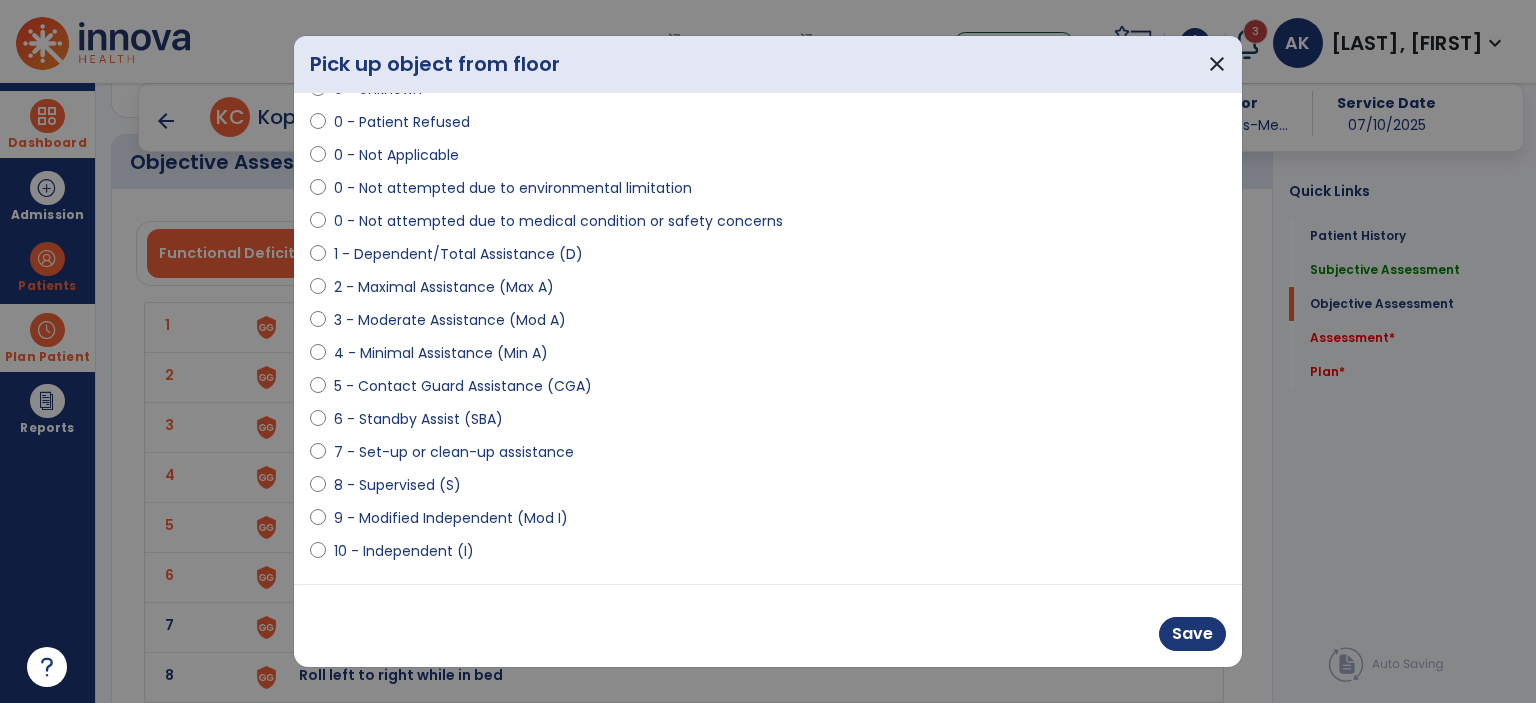 click on "9 - Modified Independent (Mod I)" at bounding box center (451, 518) 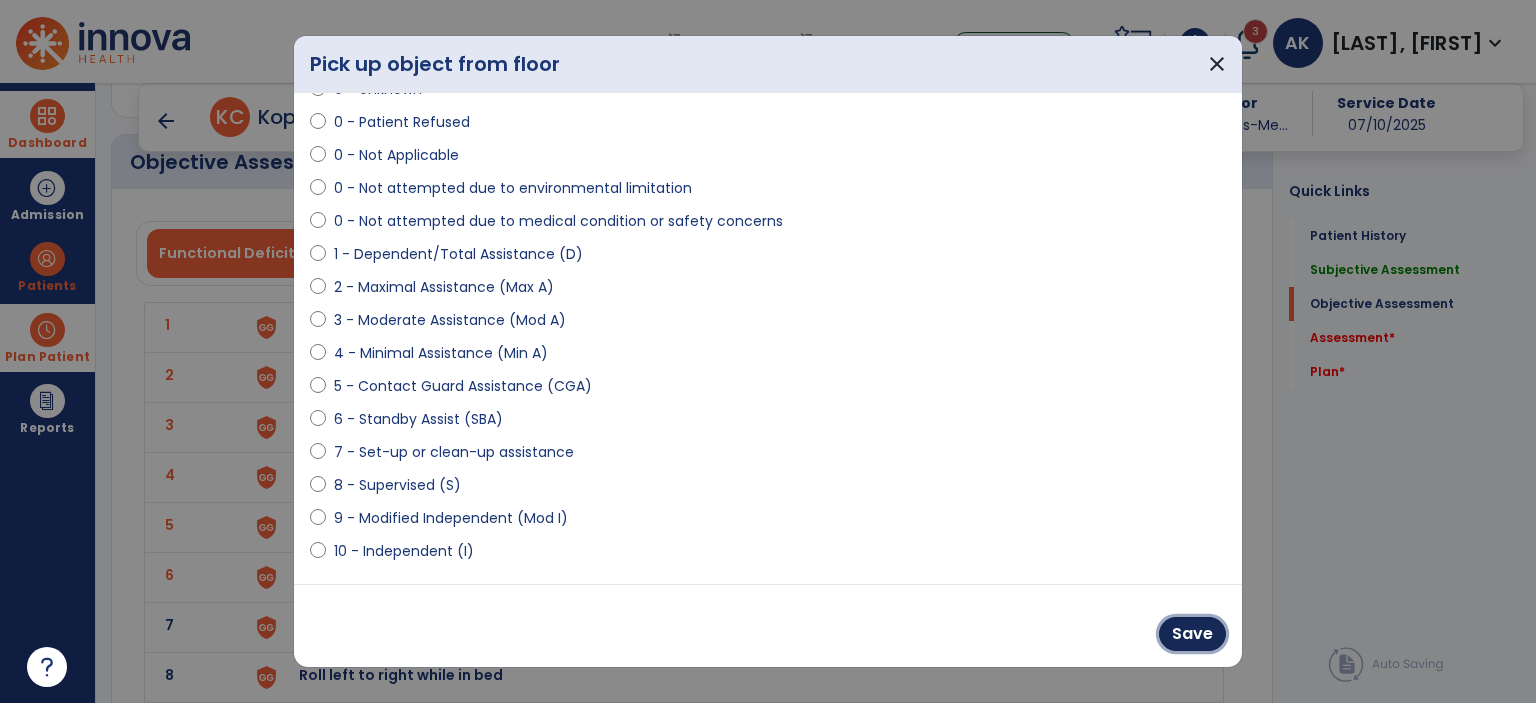 click on "Save" at bounding box center (1192, 634) 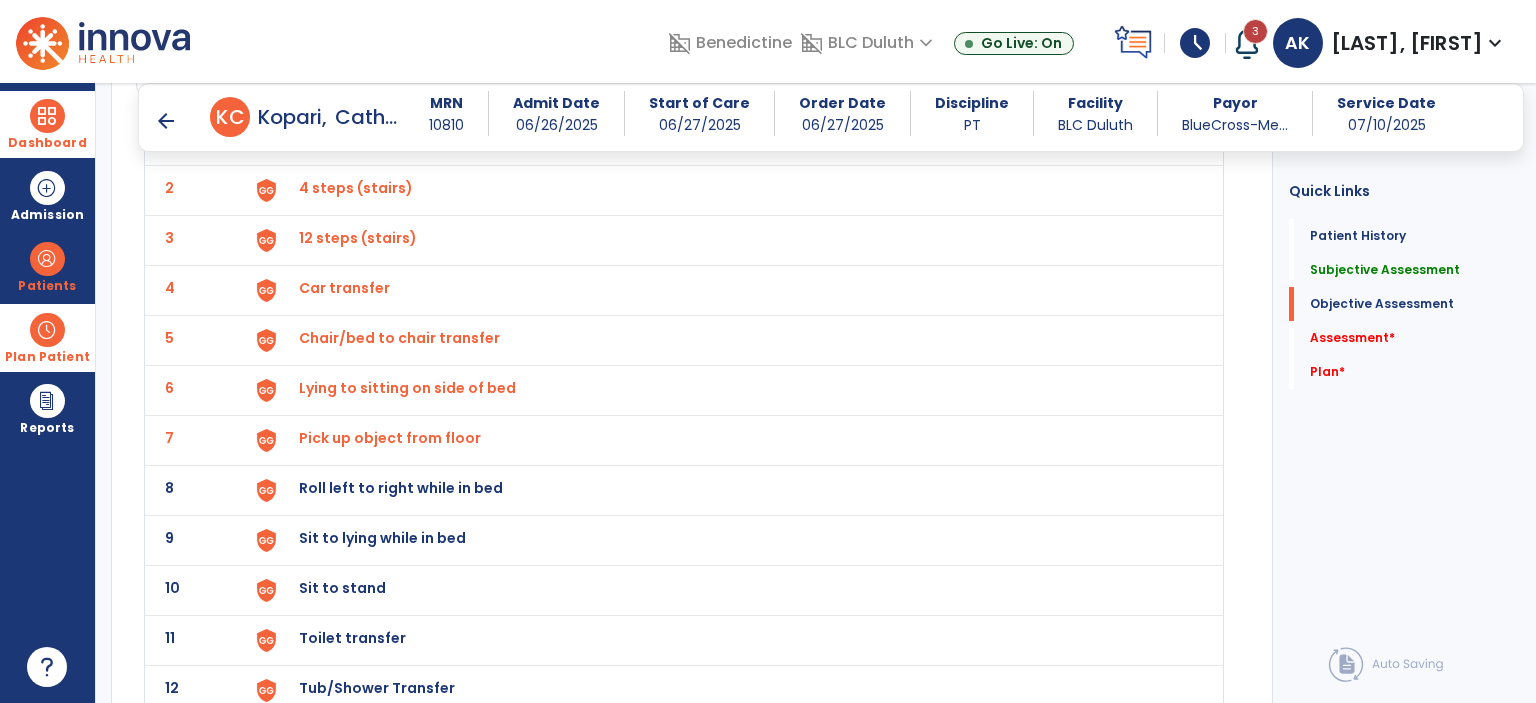 scroll, scrollTop: 1945, scrollLeft: 0, axis: vertical 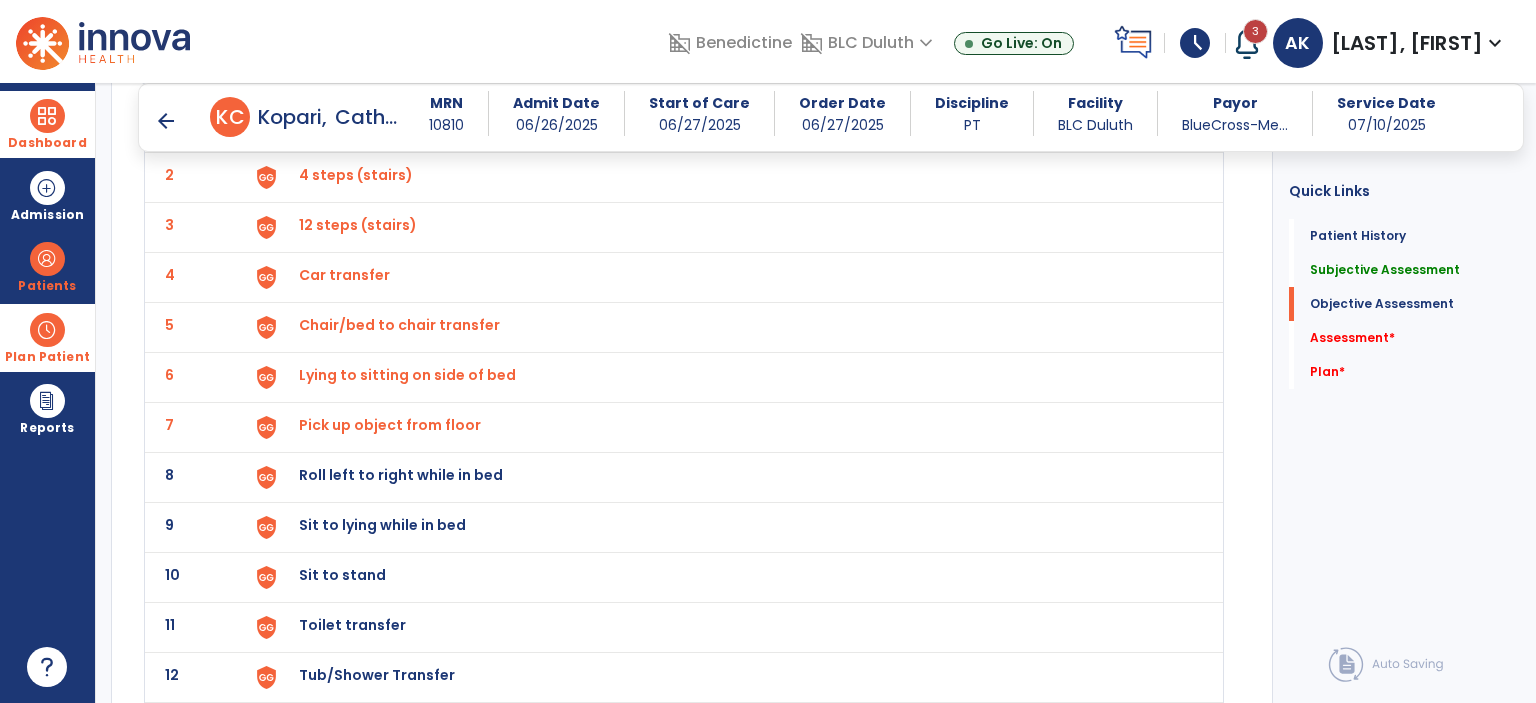 click on "Roll left to right while in bed" at bounding box center [345, 125] 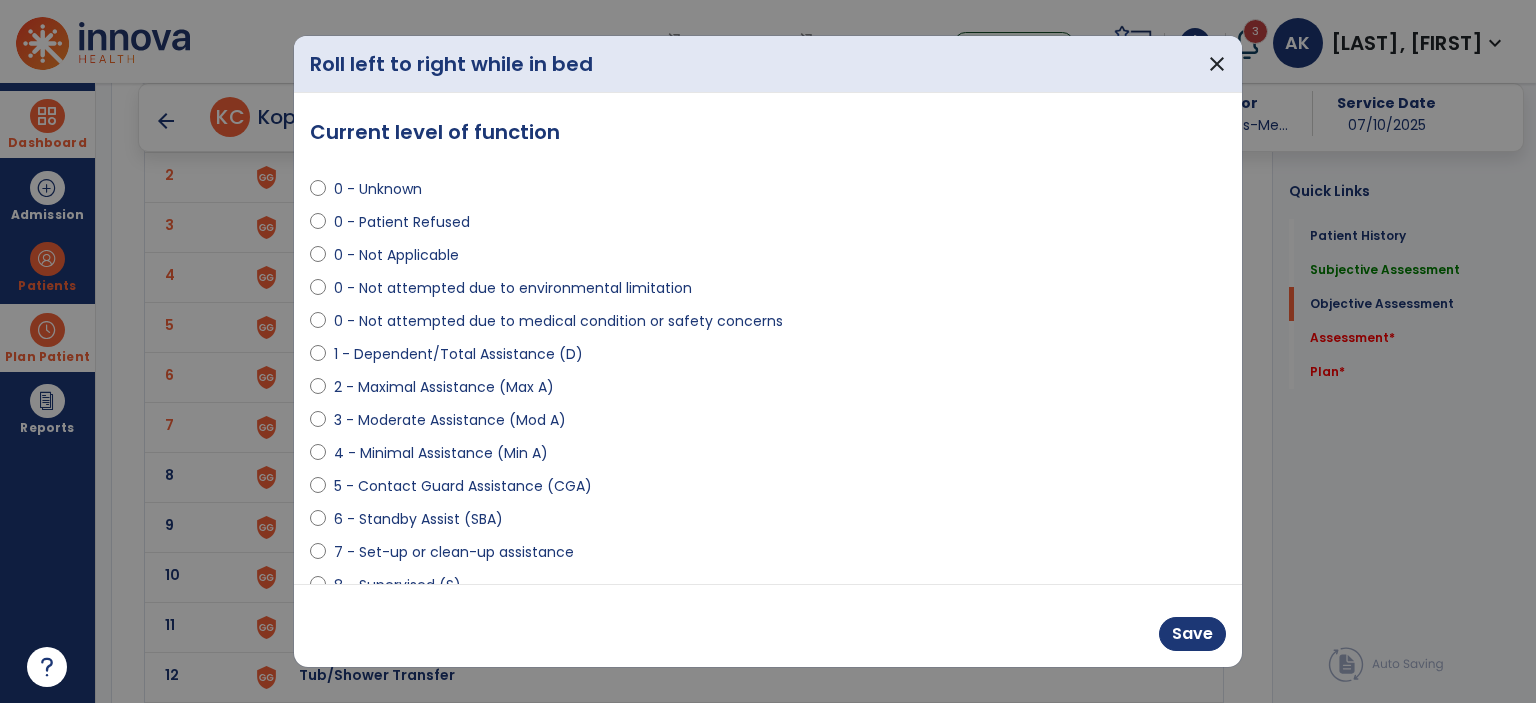 scroll, scrollTop: 197, scrollLeft: 0, axis: vertical 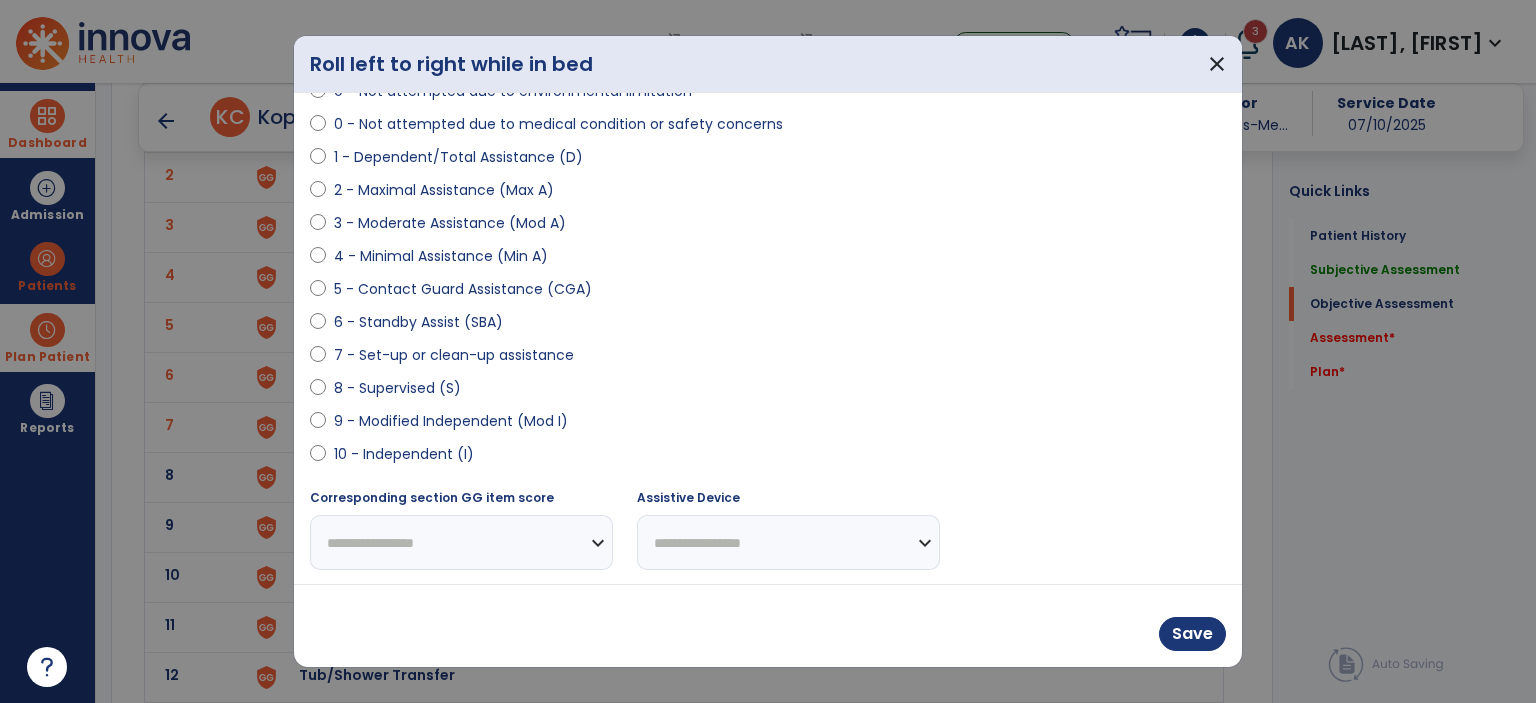 click on "9 - Modified Independent (Mod I)" at bounding box center [451, 421] 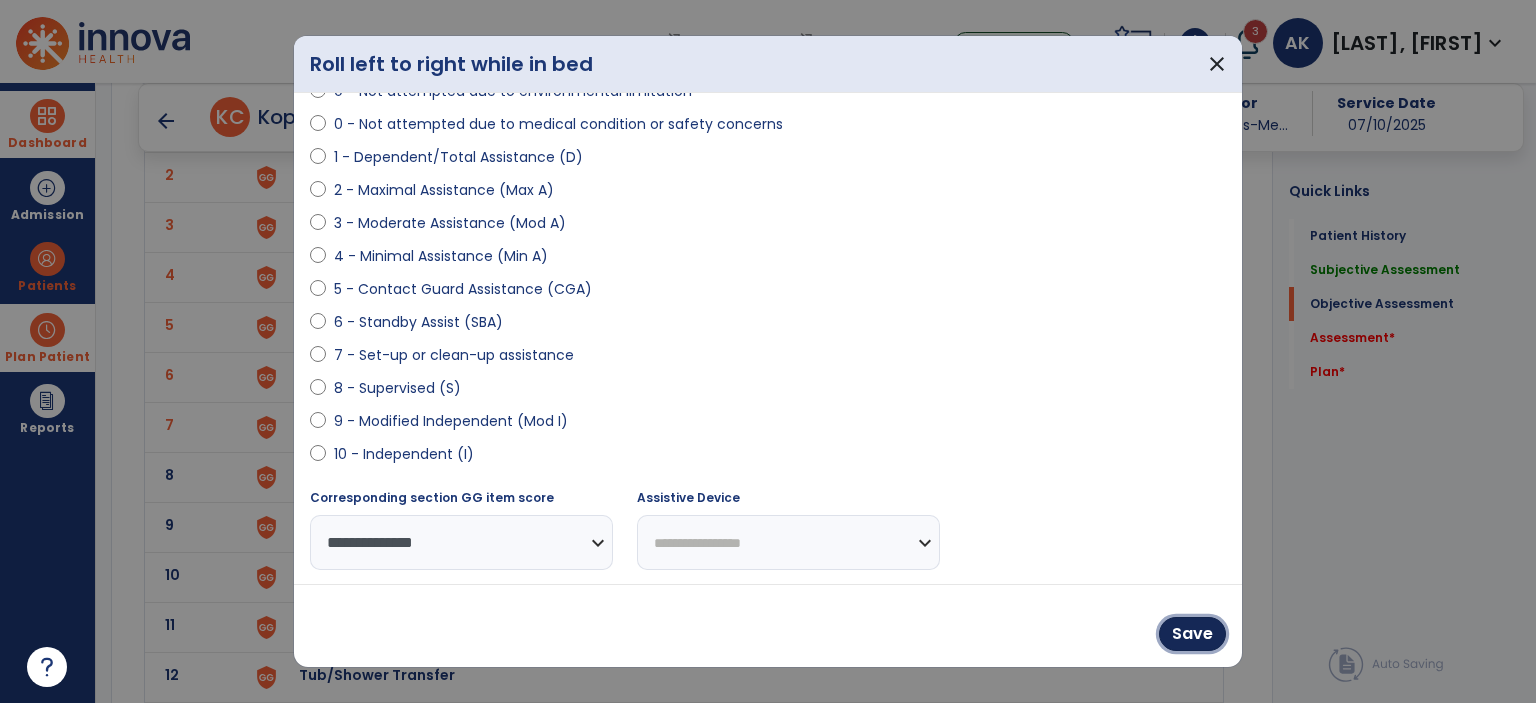 drag, startPoint x: 1190, startPoint y: 631, endPoint x: 1176, endPoint y: 624, distance: 15.652476 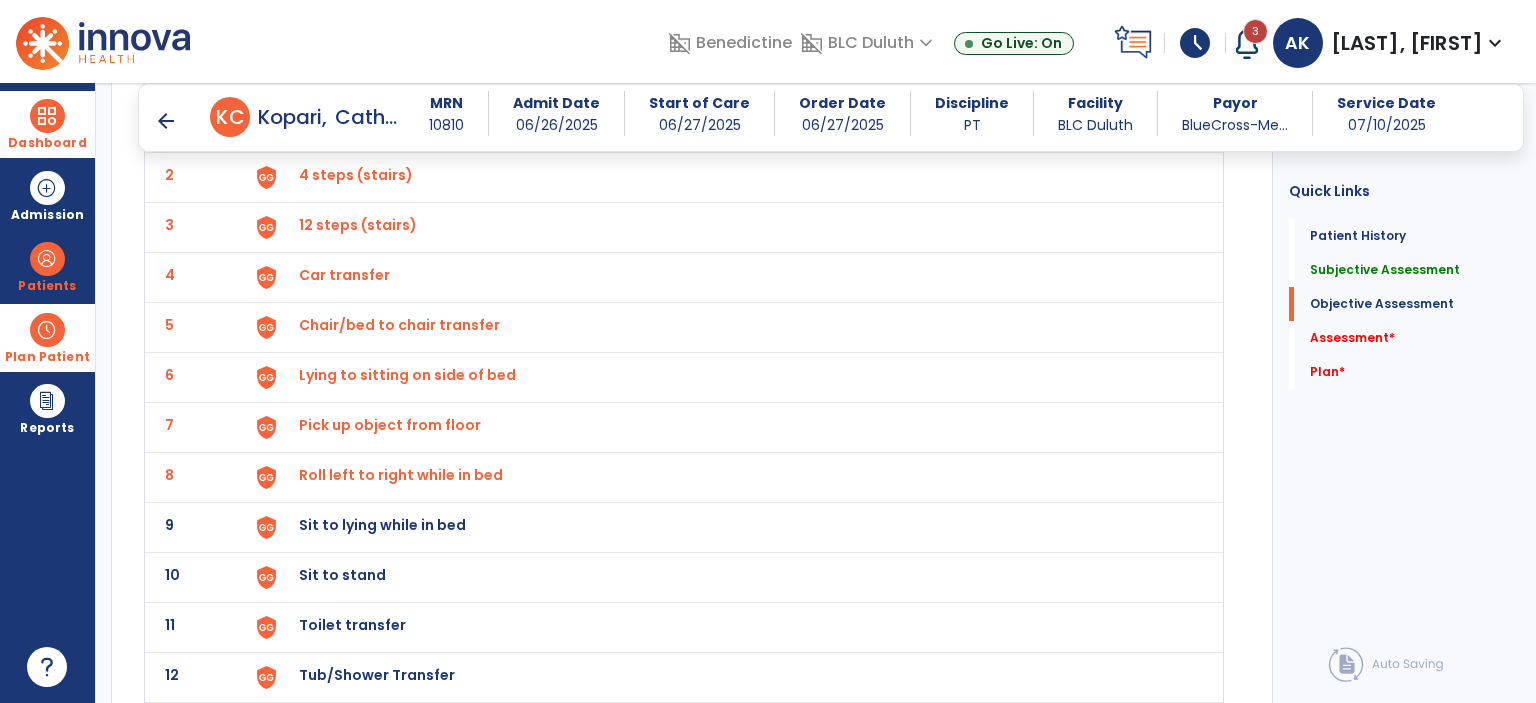 click on "Sit to lying while in bed" at bounding box center [728, 127] 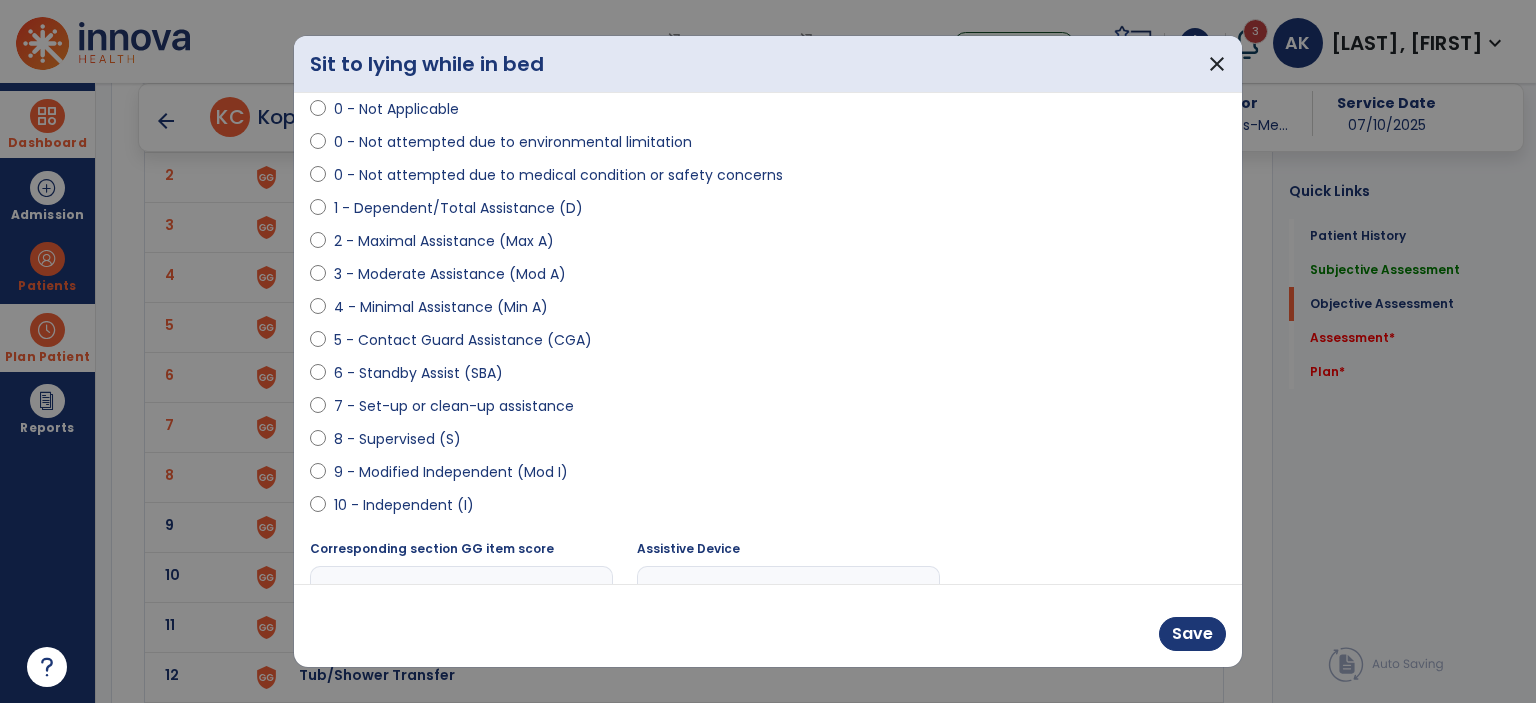 scroll, scrollTop: 197, scrollLeft: 0, axis: vertical 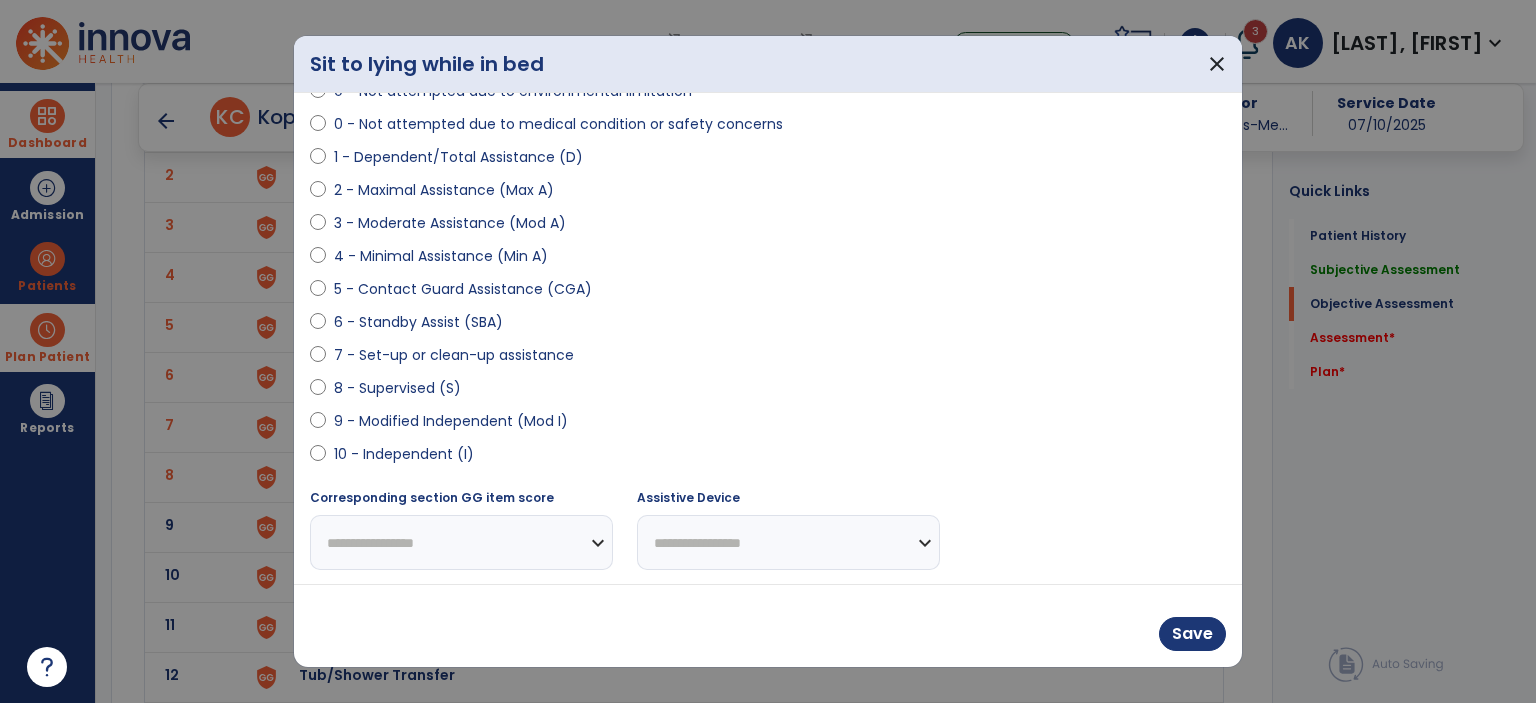 click on "9 - Modified Independent (Mod I)" at bounding box center (451, 421) 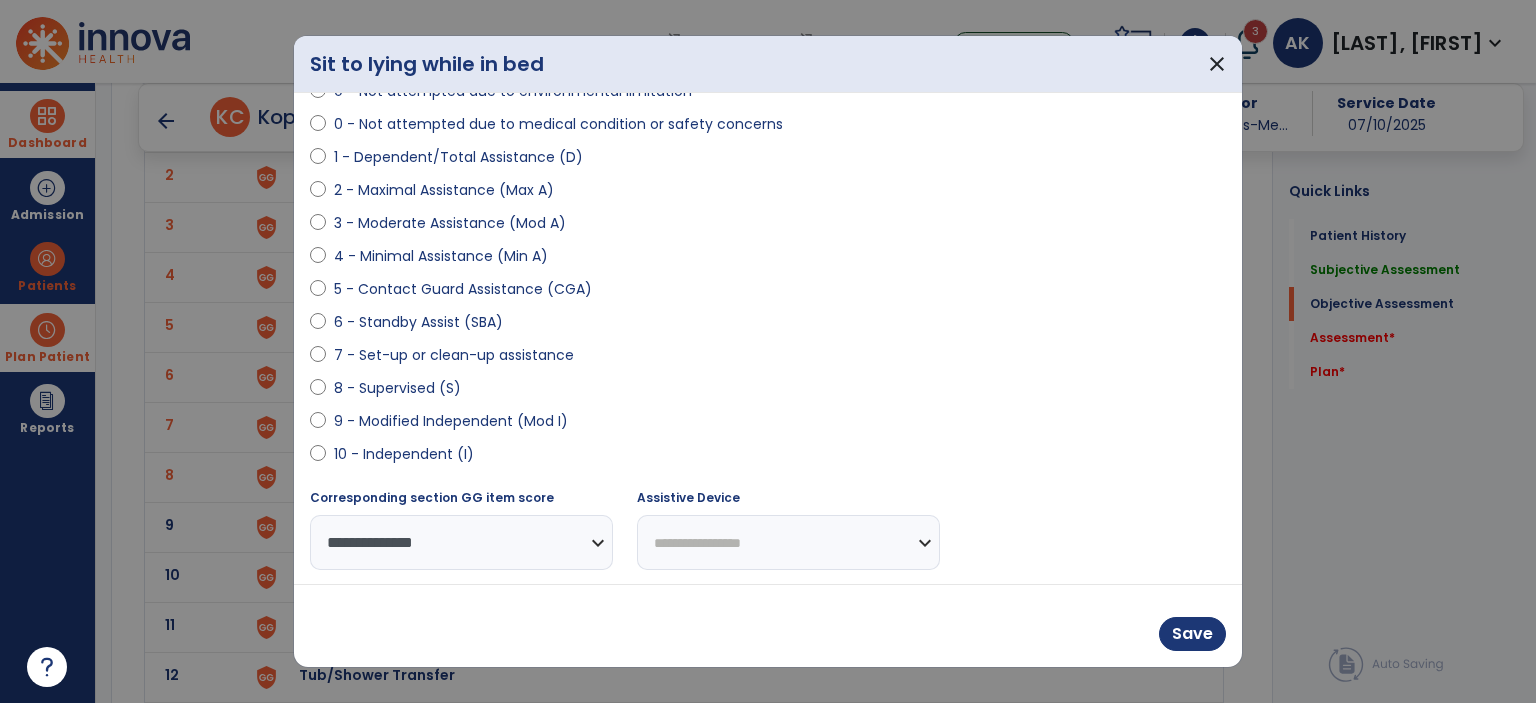 click on "Save" at bounding box center [768, 625] 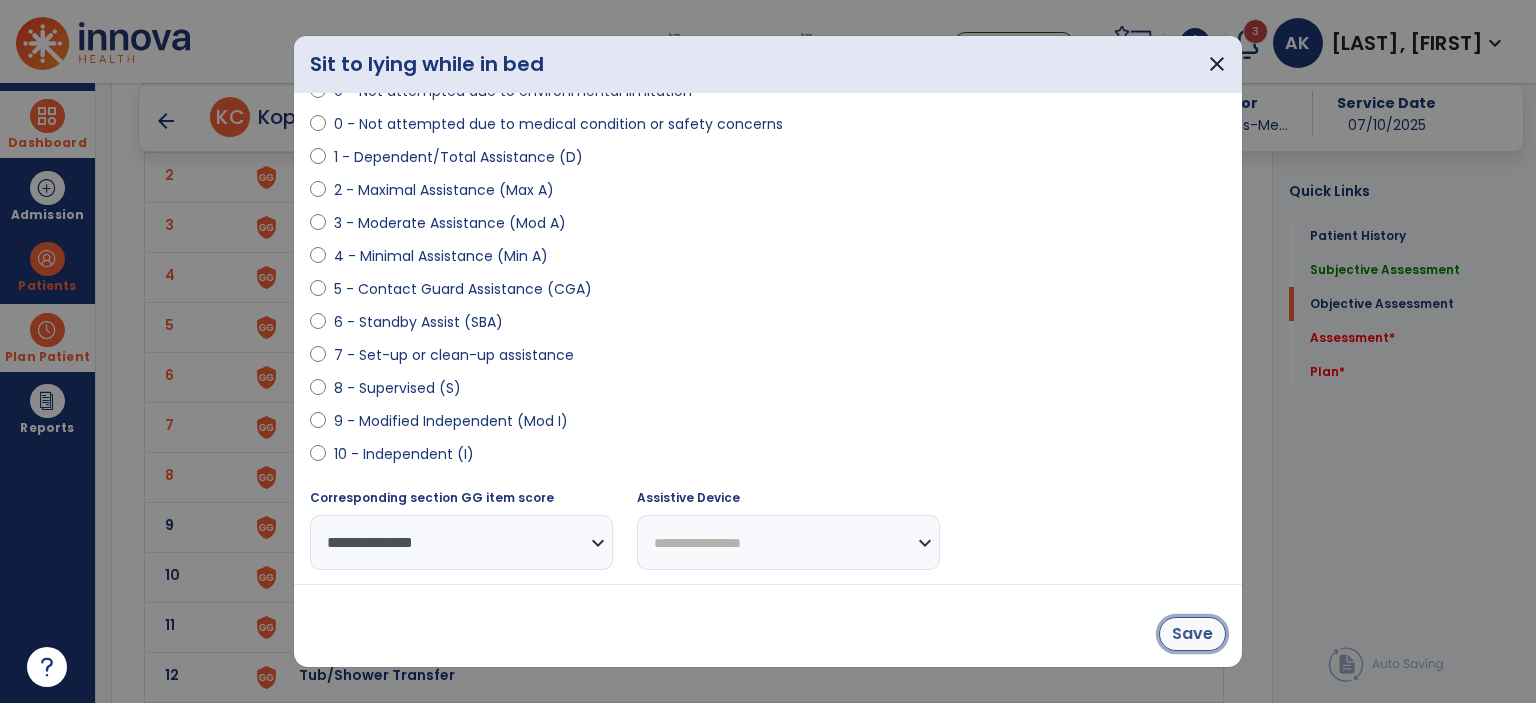 click on "Save" at bounding box center [1192, 634] 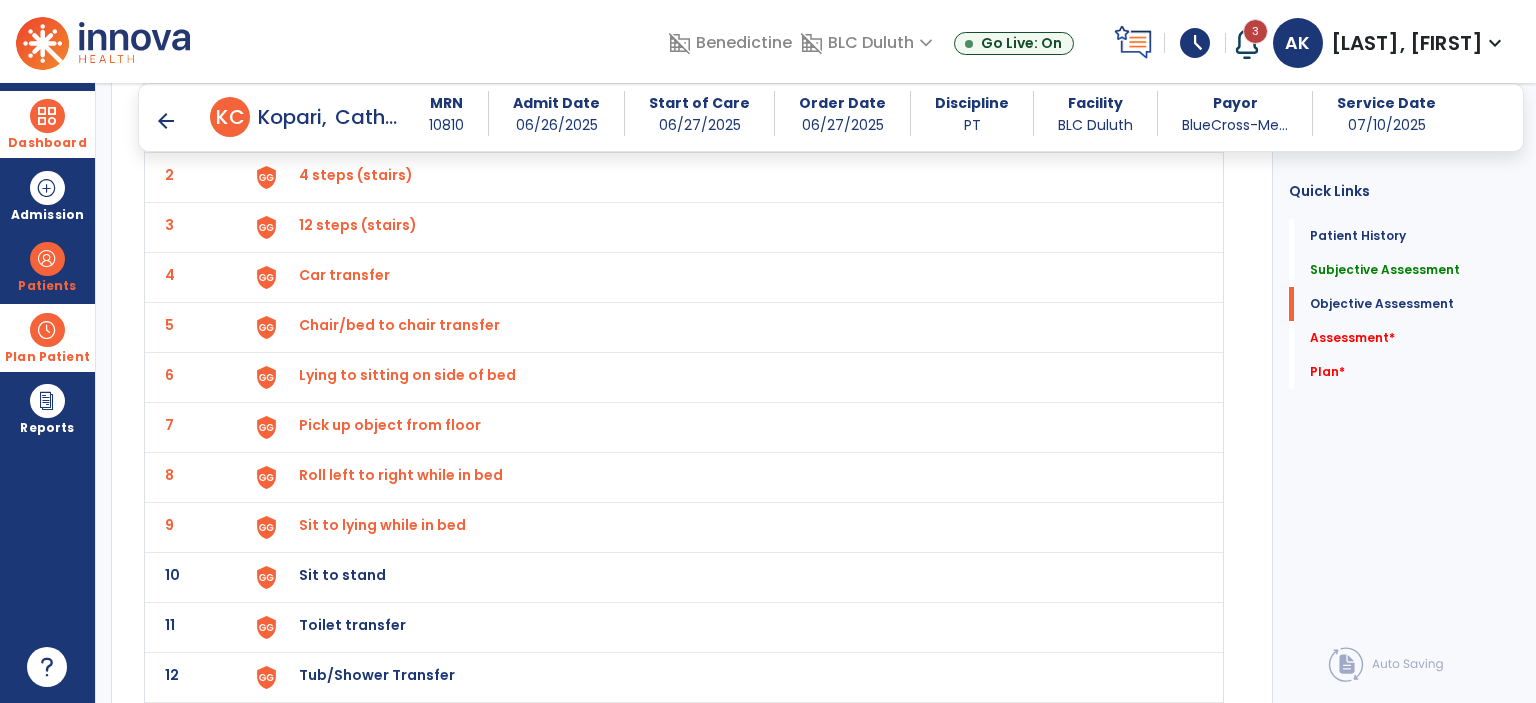 click on "Sit to stand" at bounding box center (345, 125) 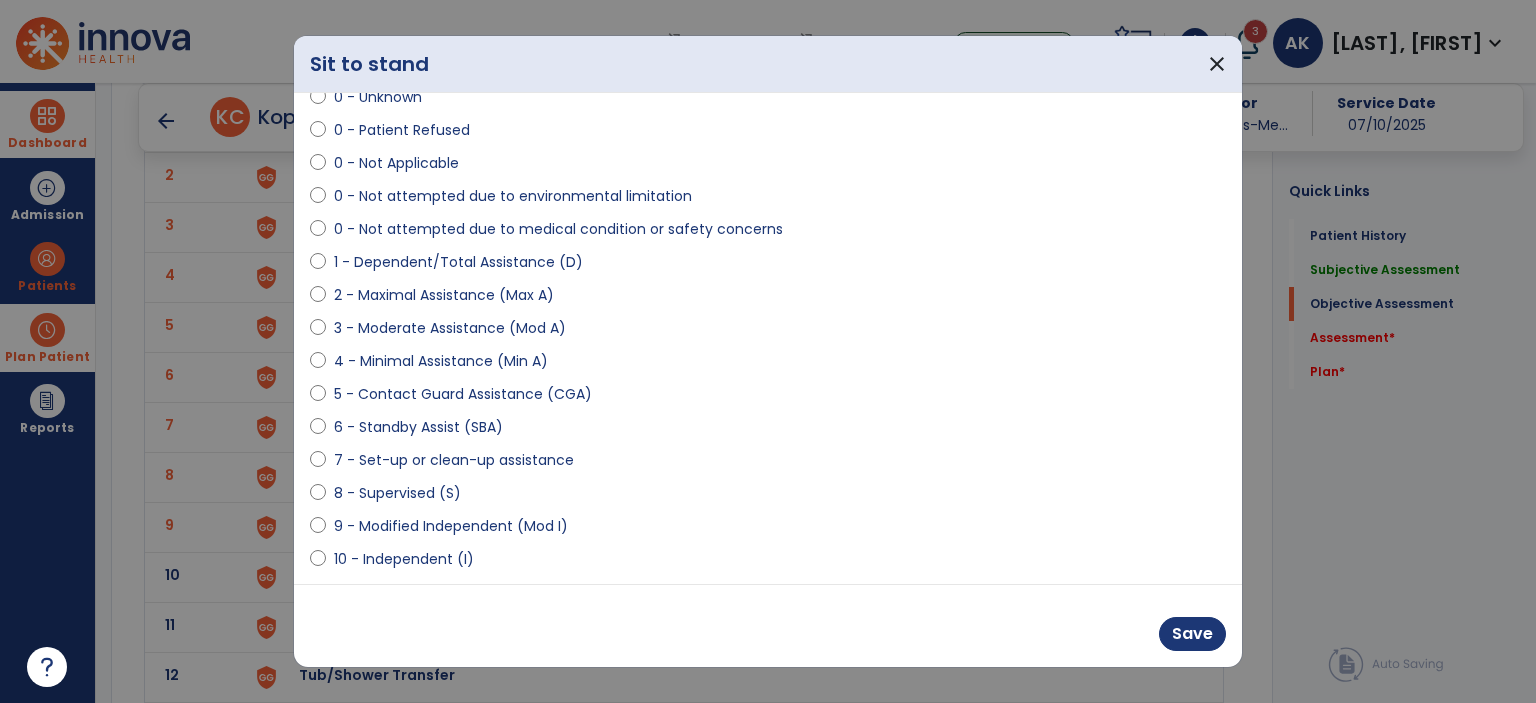 scroll, scrollTop: 197, scrollLeft: 0, axis: vertical 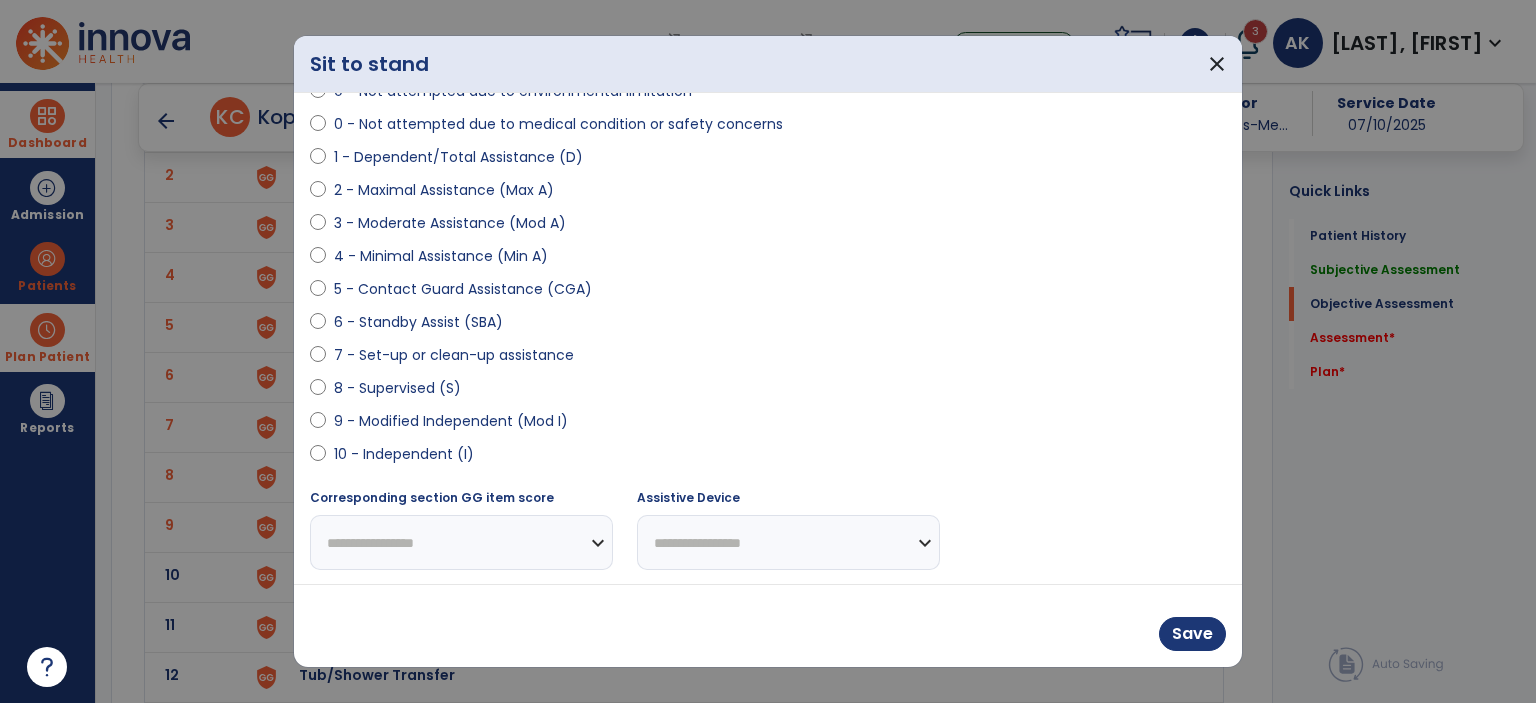 click on "9 - Modified Independent (Mod I)" at bounding box center (451, 421) 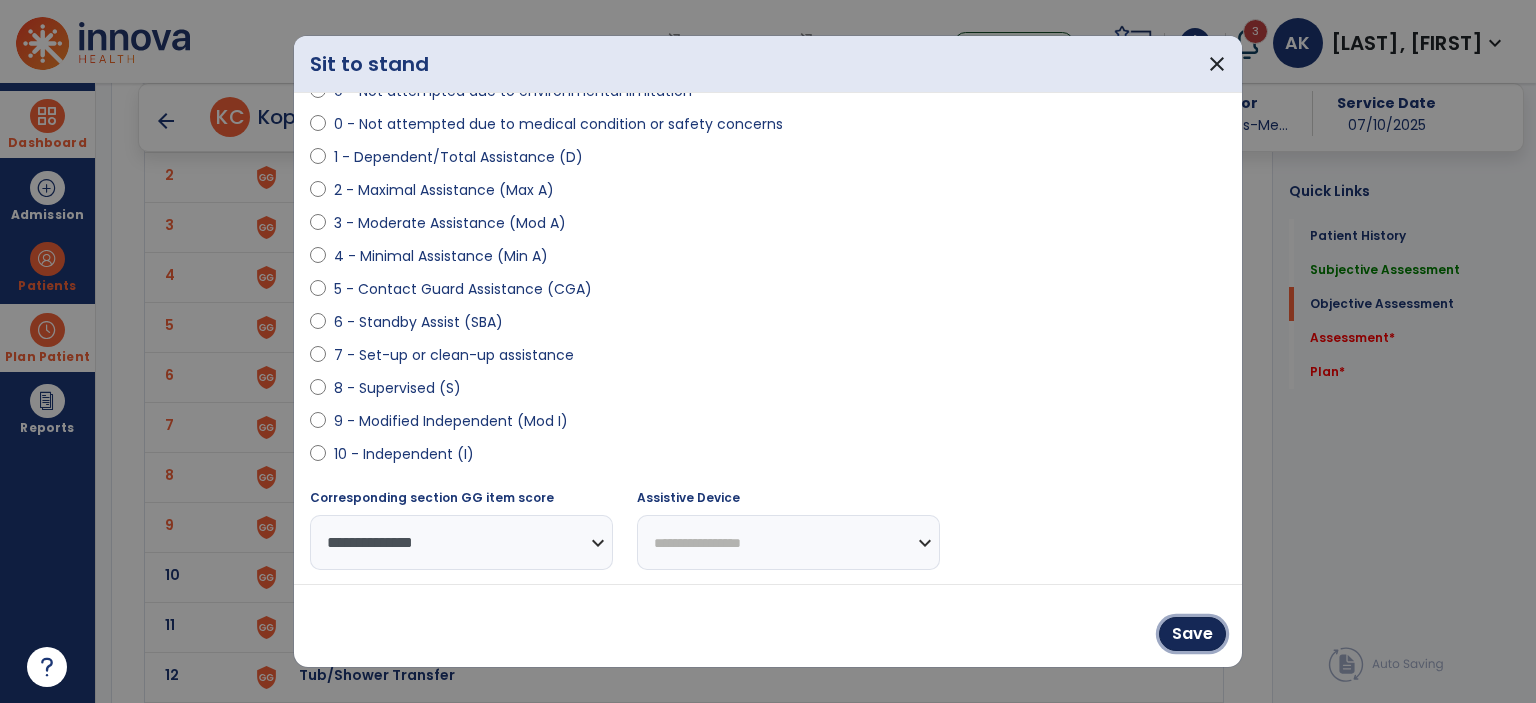 click on "Save" at bounding box center [1192, 634] 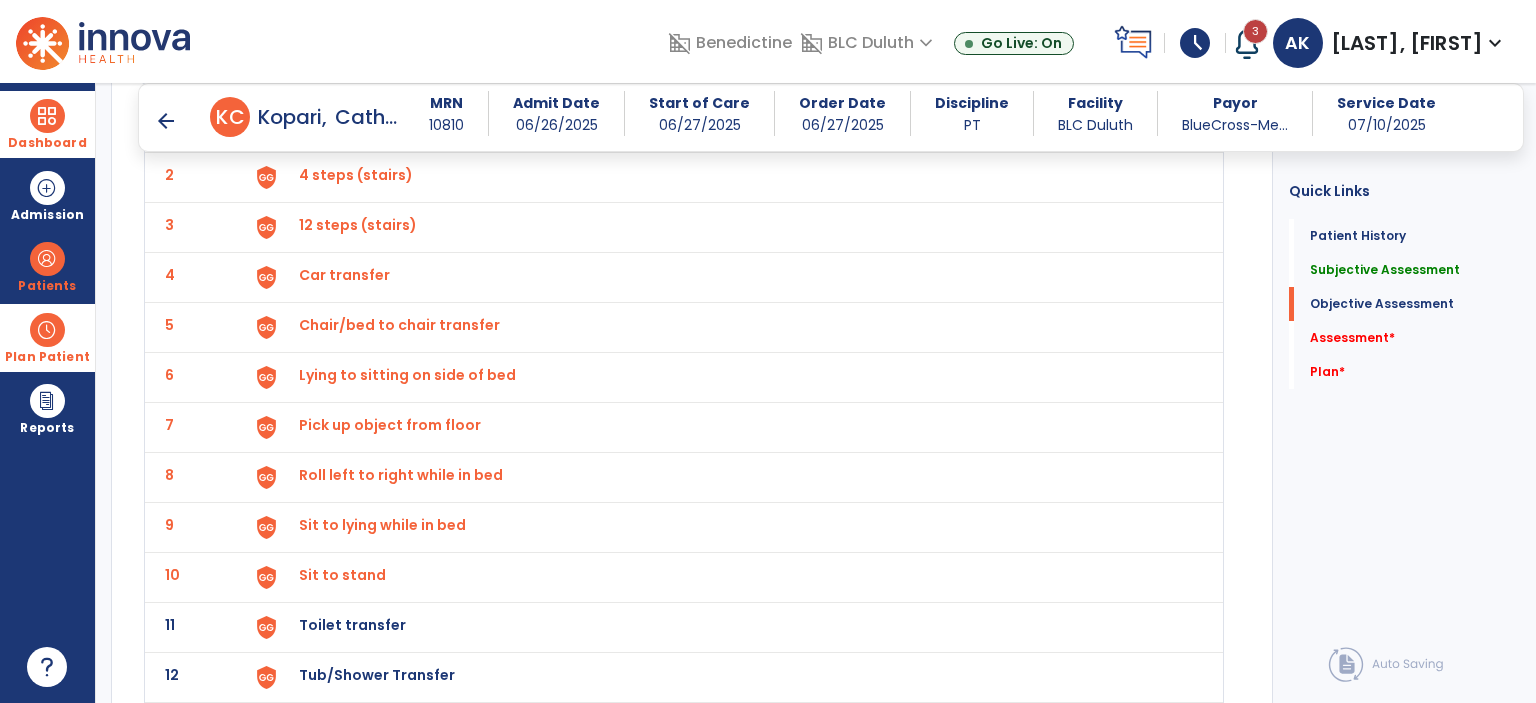 click on "Toilet transfer" at bounding box center [345, 125] 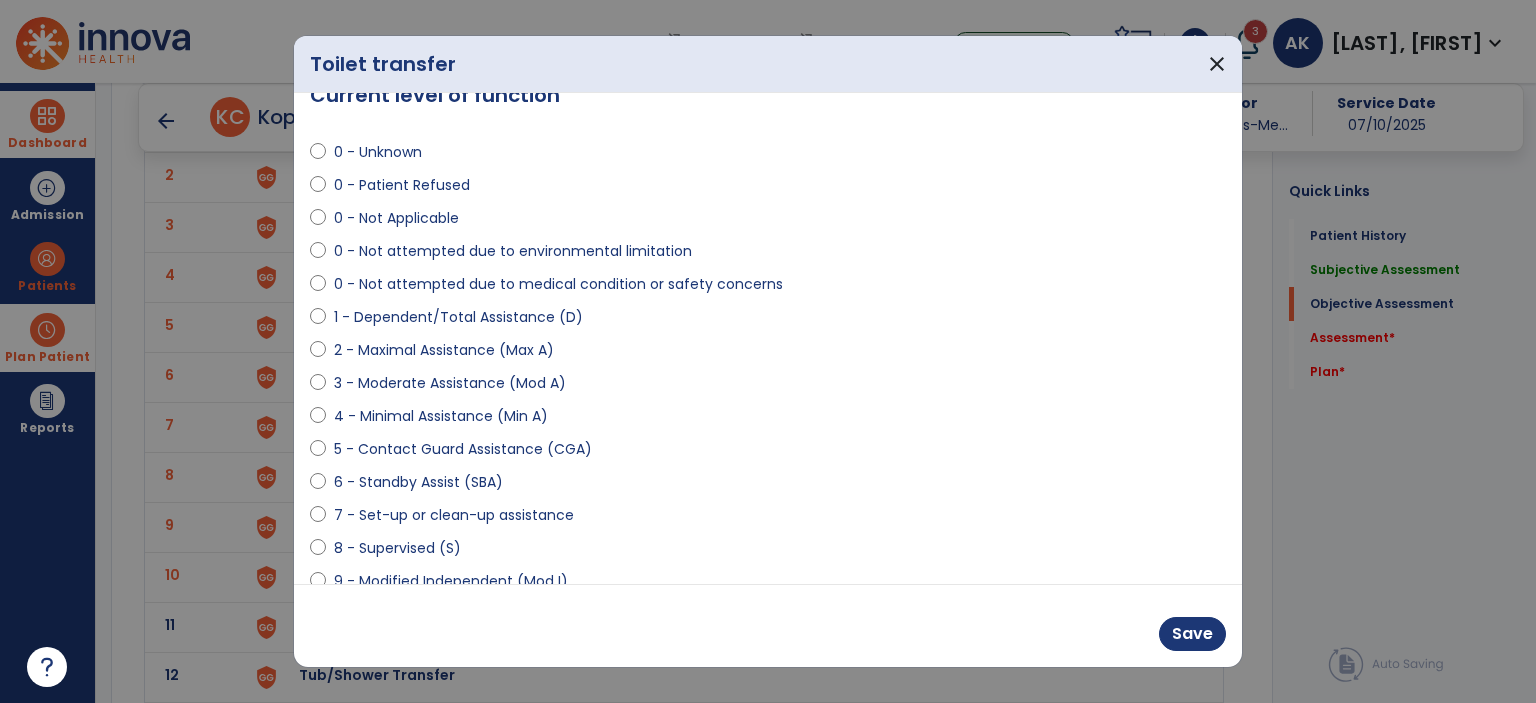 scroll, scrollTop: 100, scrollLeft: 0, axis: vertical 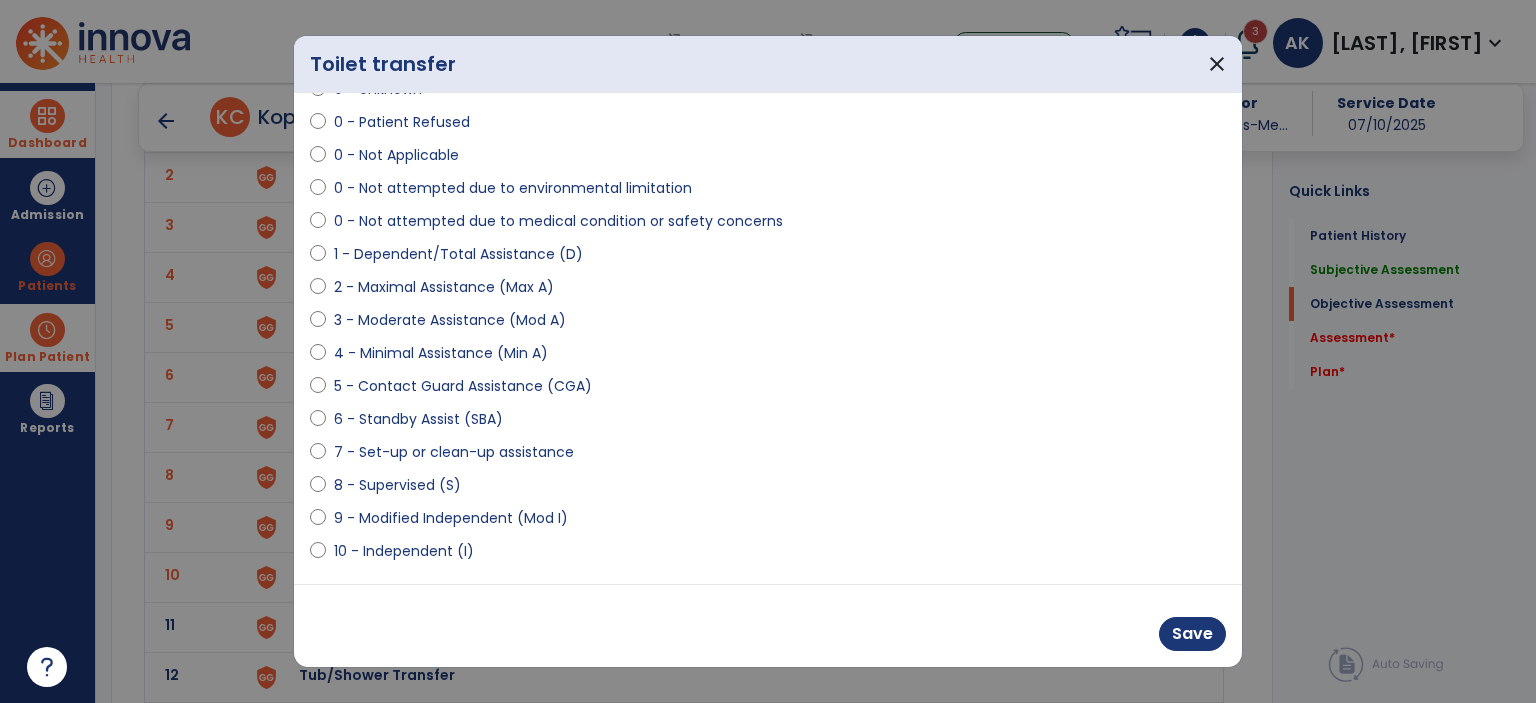 click on "8 - Supervised (S)" at bounding box center [768, 489] 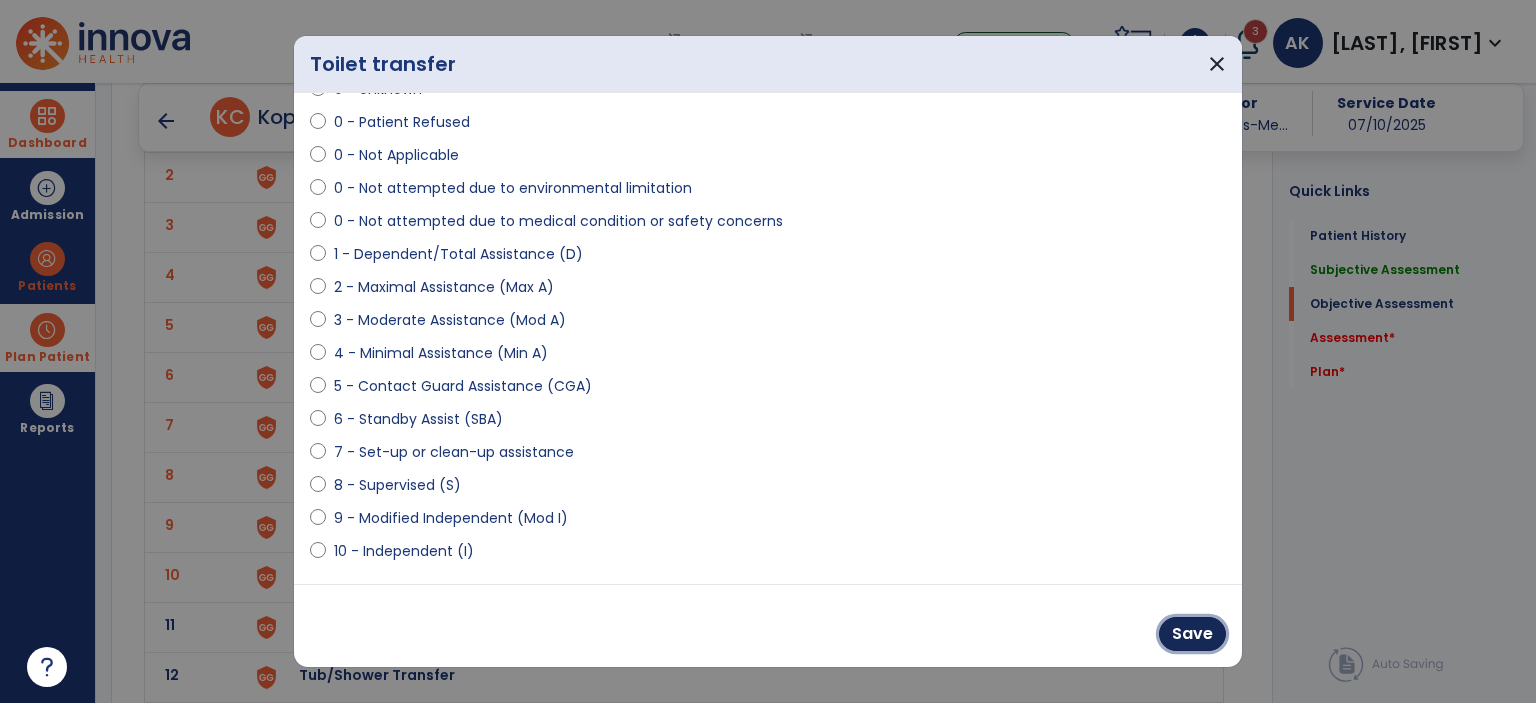 drag, startPoint x: 1192, startPoint y: 635, endPoint x: 579, endPoint y: 530, distance: 621.9277 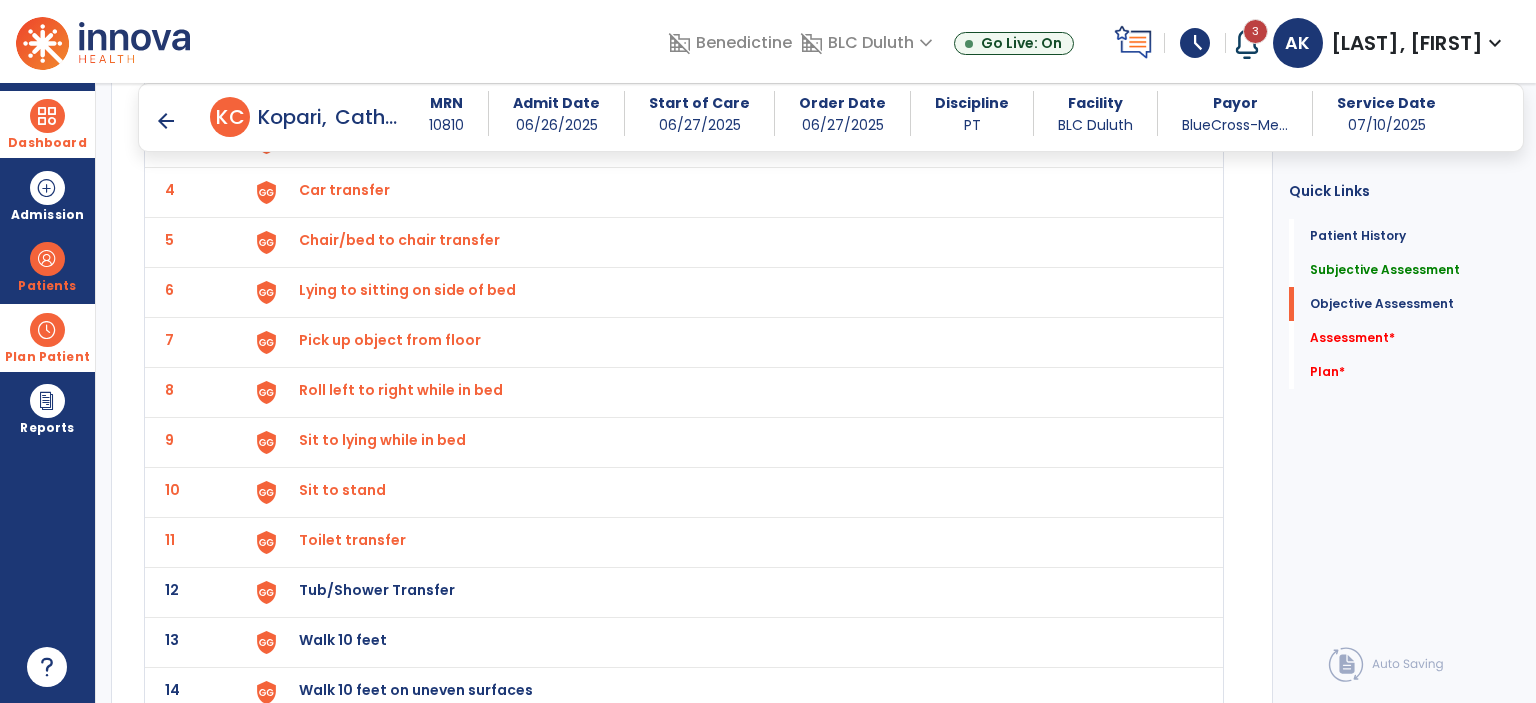scroll, scrollTop: 2045, scrollLeft: 0, axis: vertical 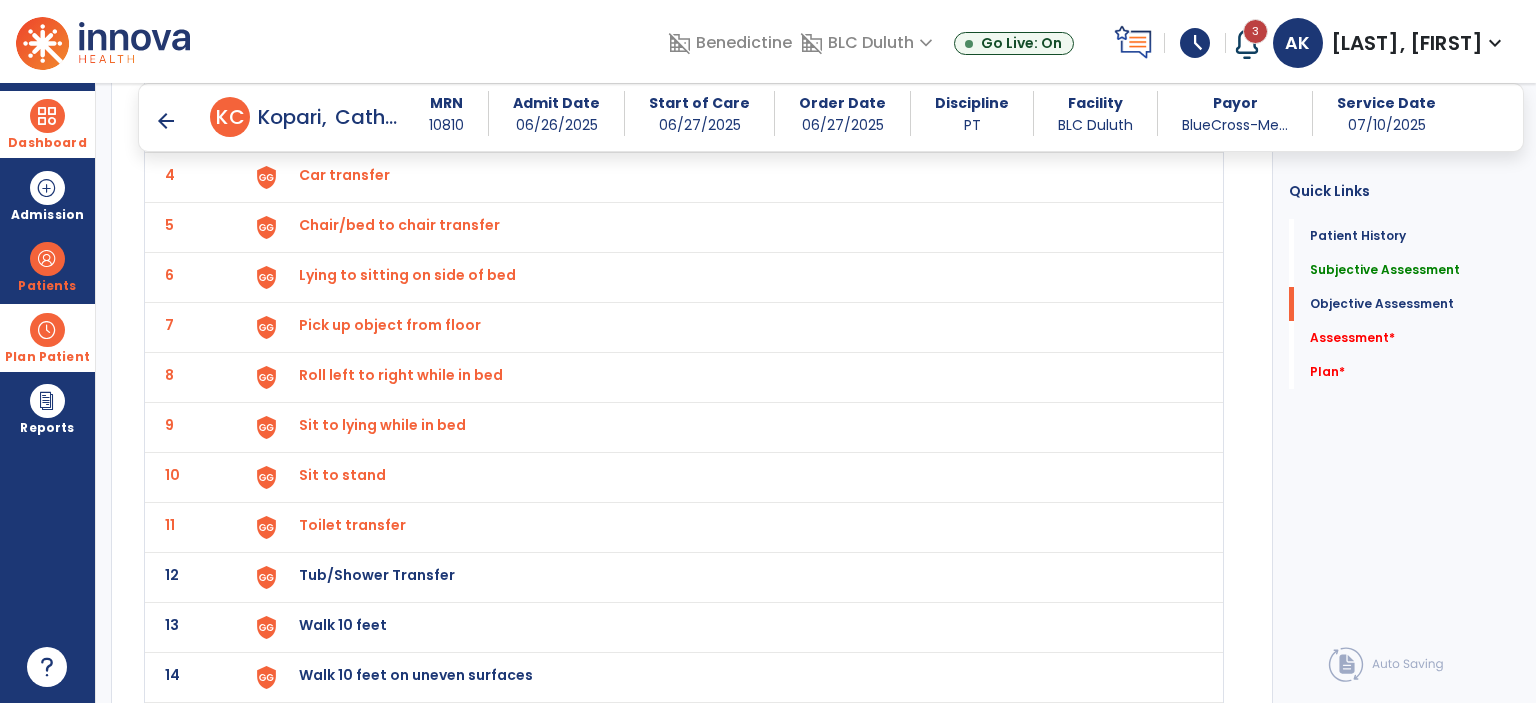 click on "Tub/Shower Transfer" at bounding box center (728, 27) 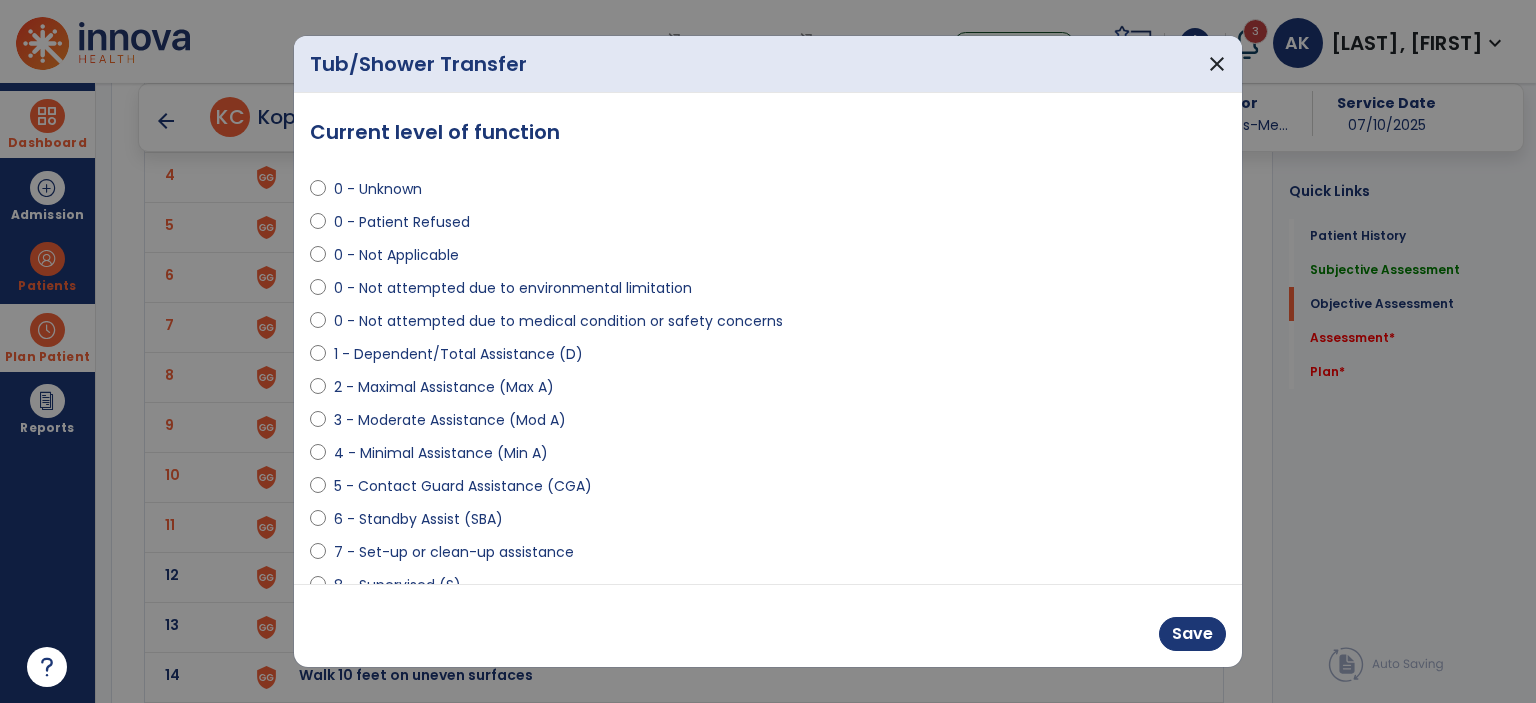 click on "6 - Standby Assist (SBA)" at bounding box center [418, 519] 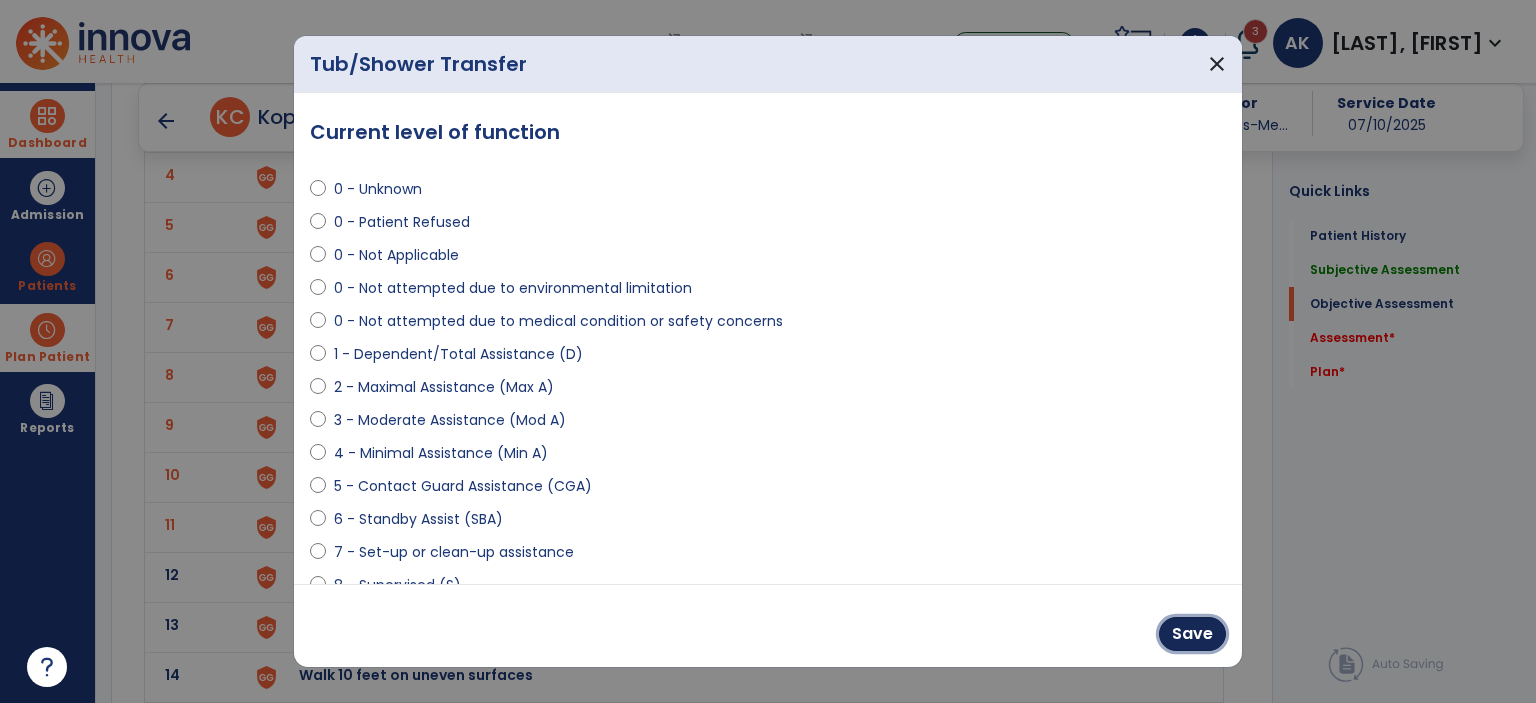 drag, startPoint x: 1176, startPoint y: 643, endPoint x: 1168, endPoint y: 635, distance: 11.313708 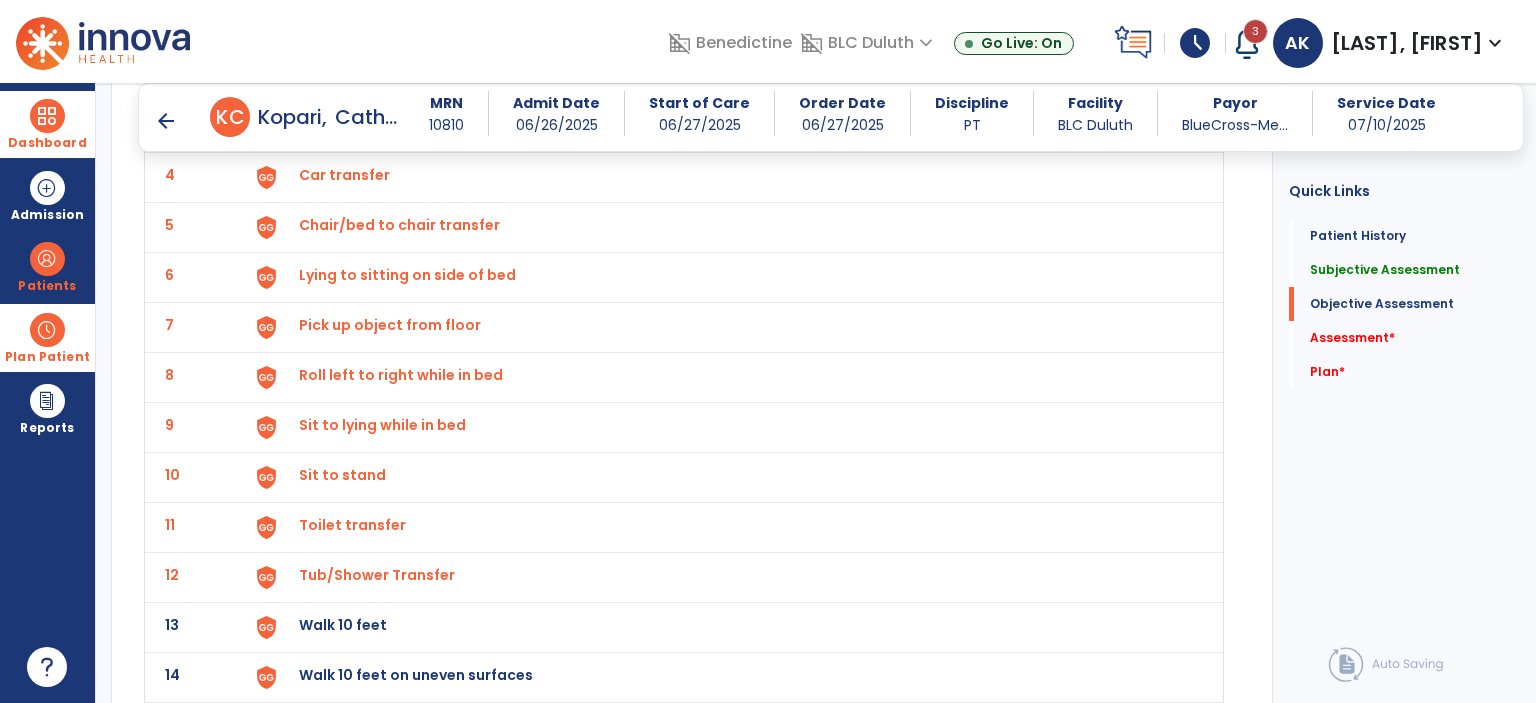 scroll, scrollTop: 2145, scrollLeft: 0, axis: vertical 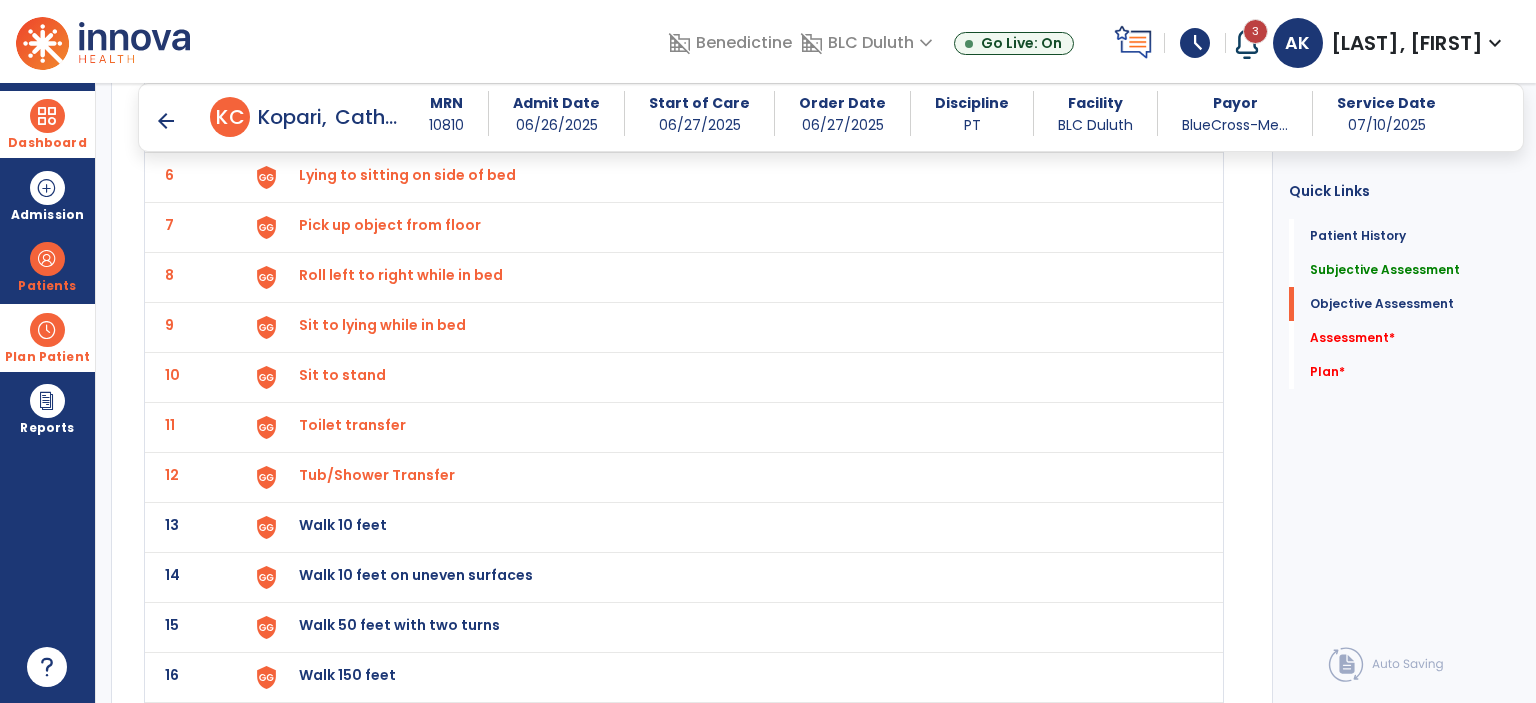 click on "Walk 10 feet" at bounding box center [345, -75] 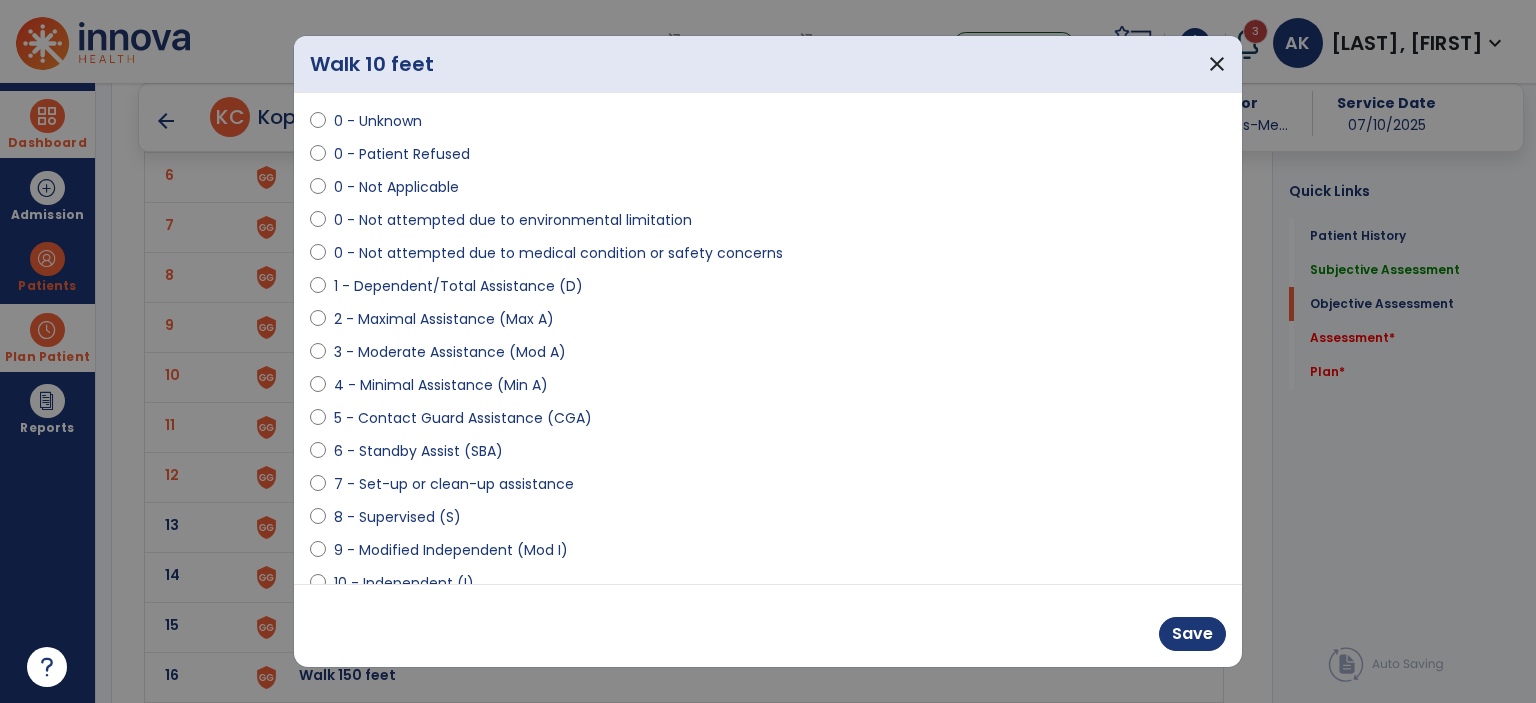 scroll, scrollTop: 100, scrollLeft: 0, axis: vertical 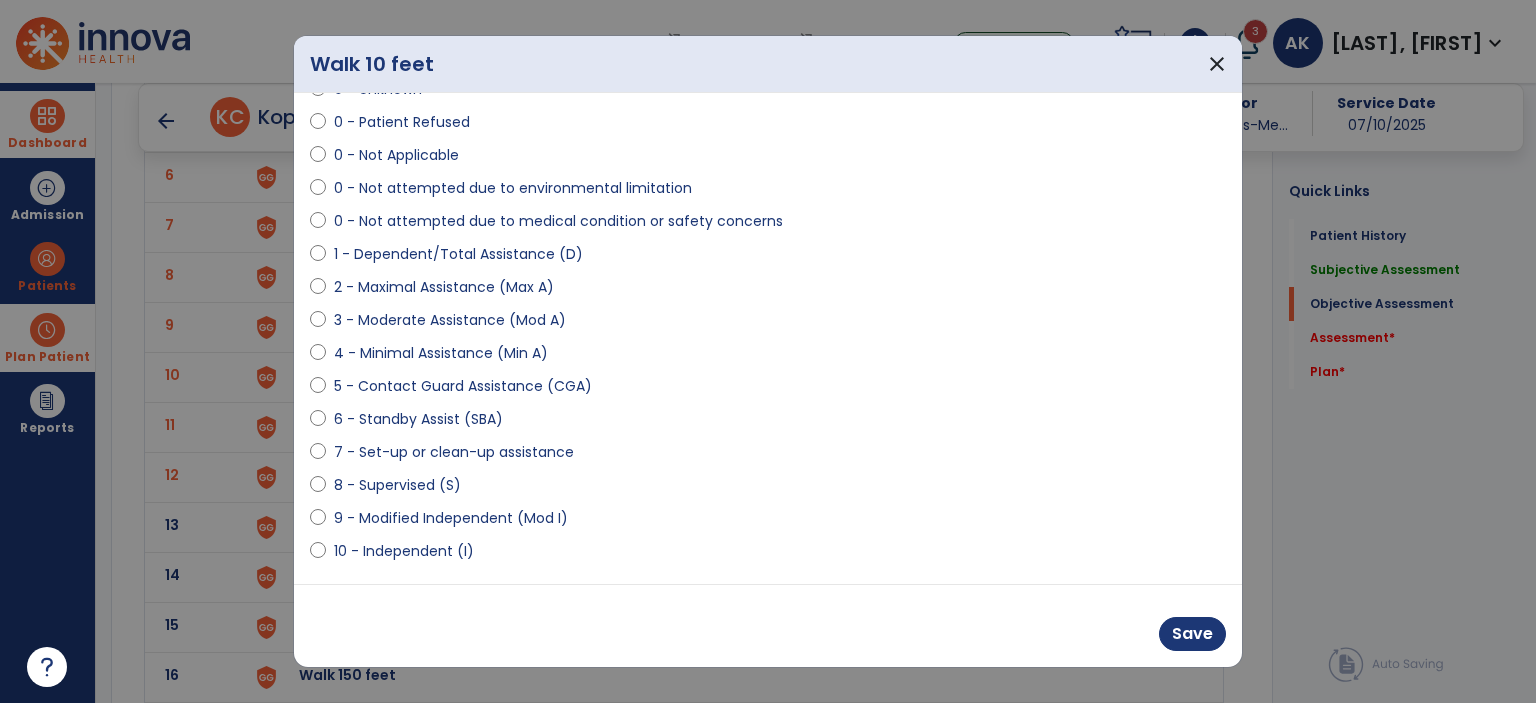 click on "9 - Modified Independent (Mod I)" at bounding box center (451, 518) 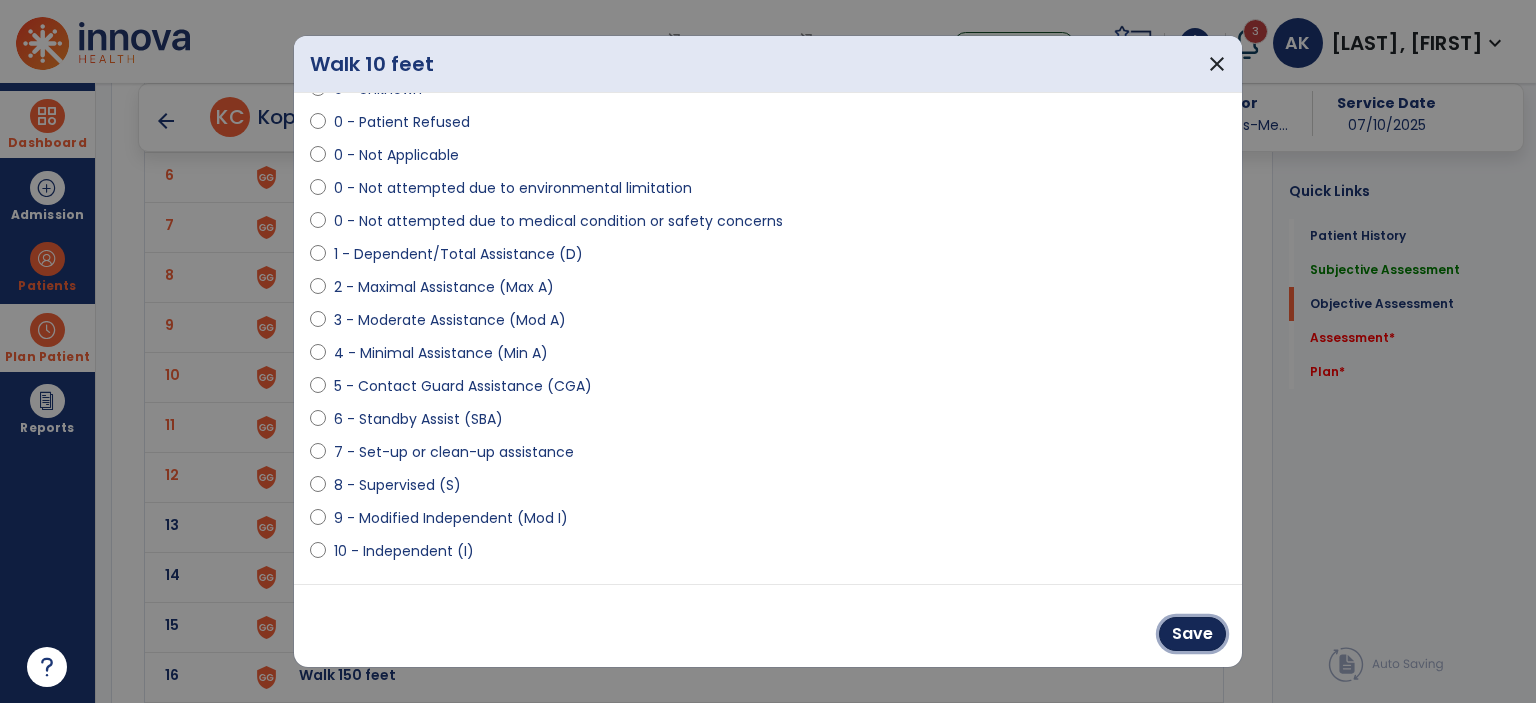 click on "Save" at bounding box center (1192, 634) 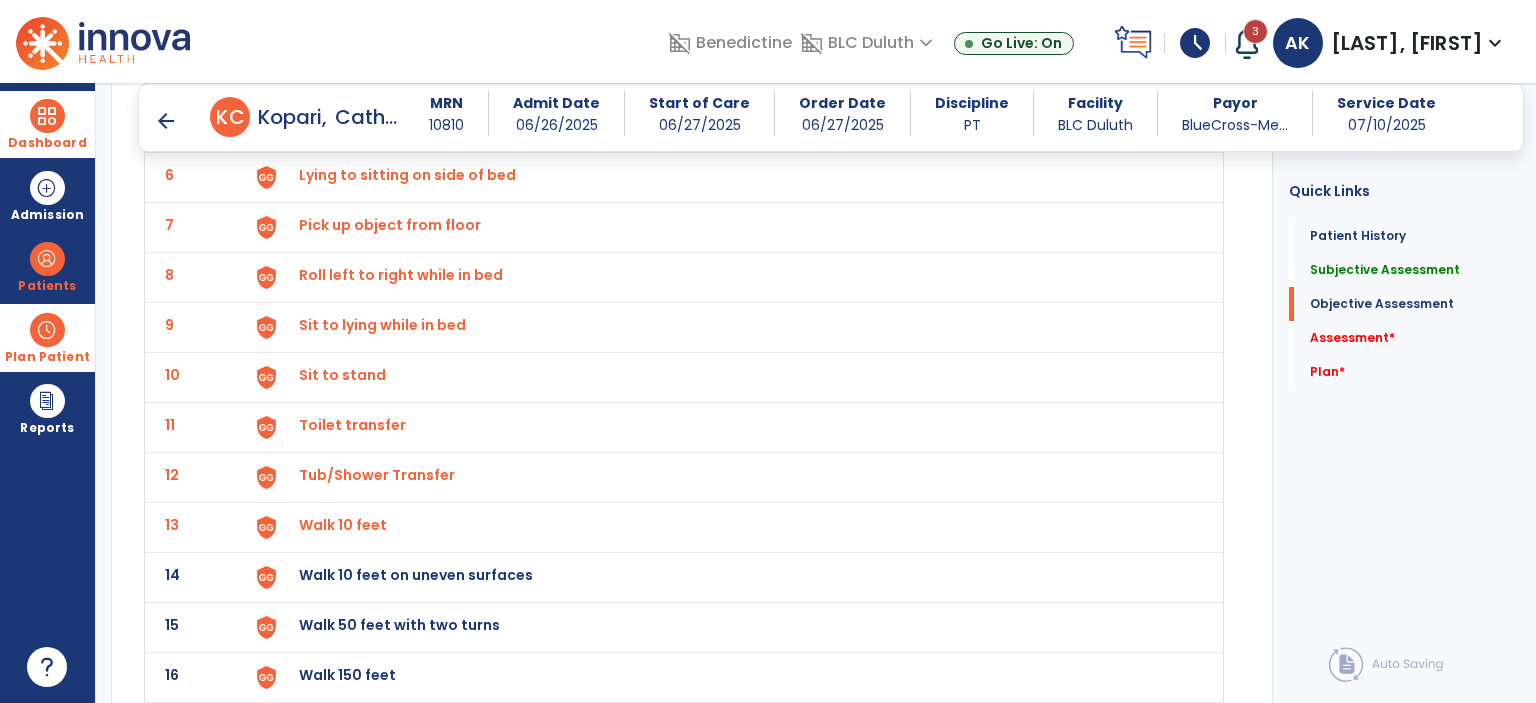 click on "Walk 10 feet on uneven surfaces" at bounding box center [345, -75] 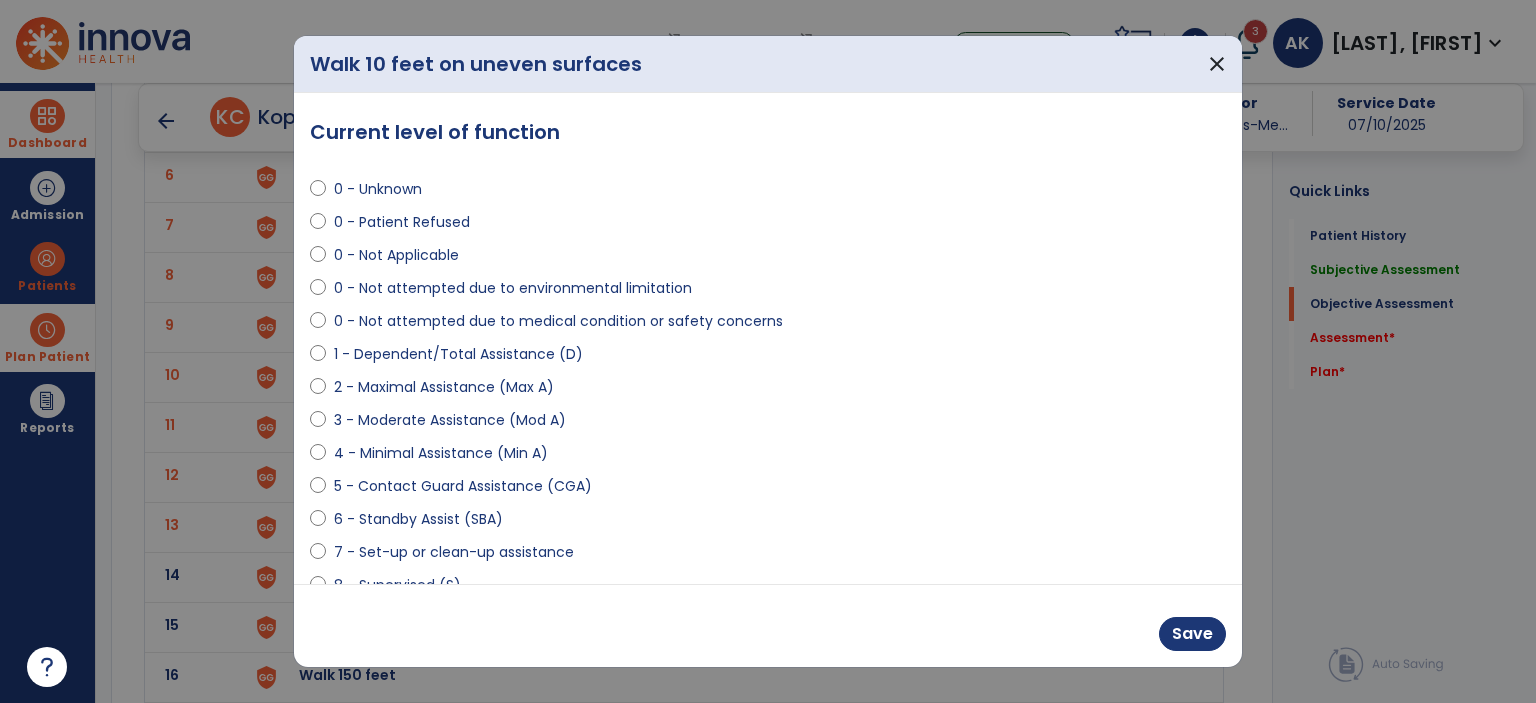 click on "6 - Standby Assist (SBA)" at bounding box center [418, 519] 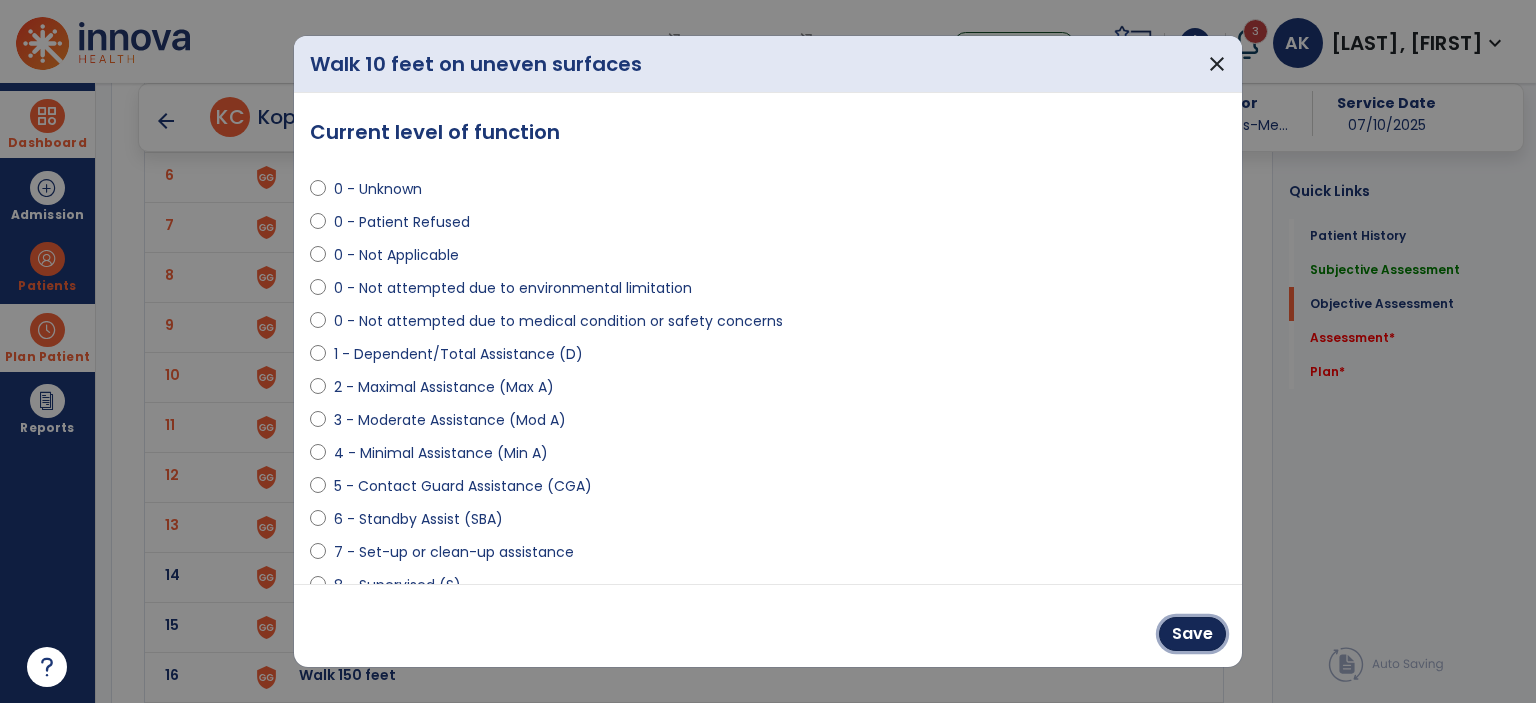 drag, startPoint x: 1184, startPoint y: 635, endPoint x: 615, endPoint y: 630, distance: 569.022 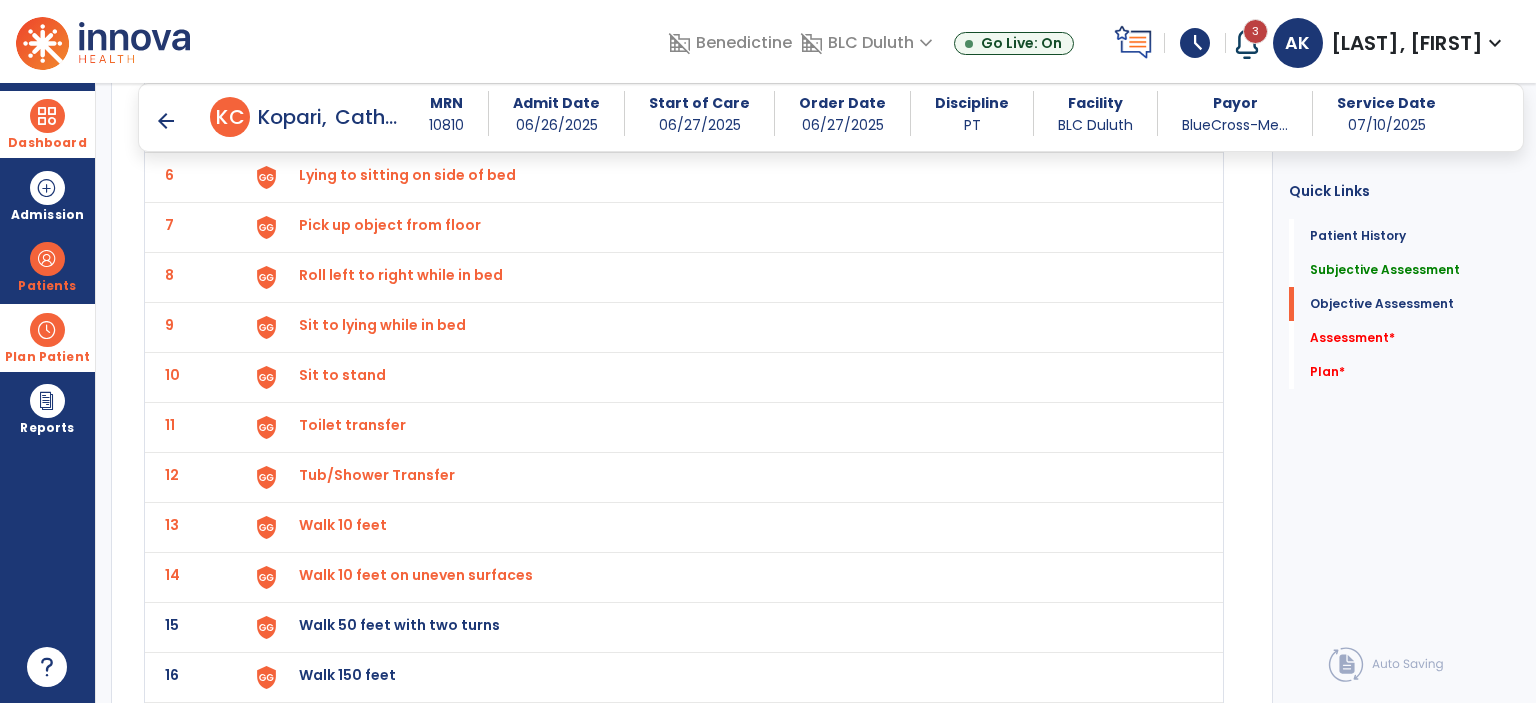 click on "Walk 50 feet with two turns" at bounding box center [345, -75] 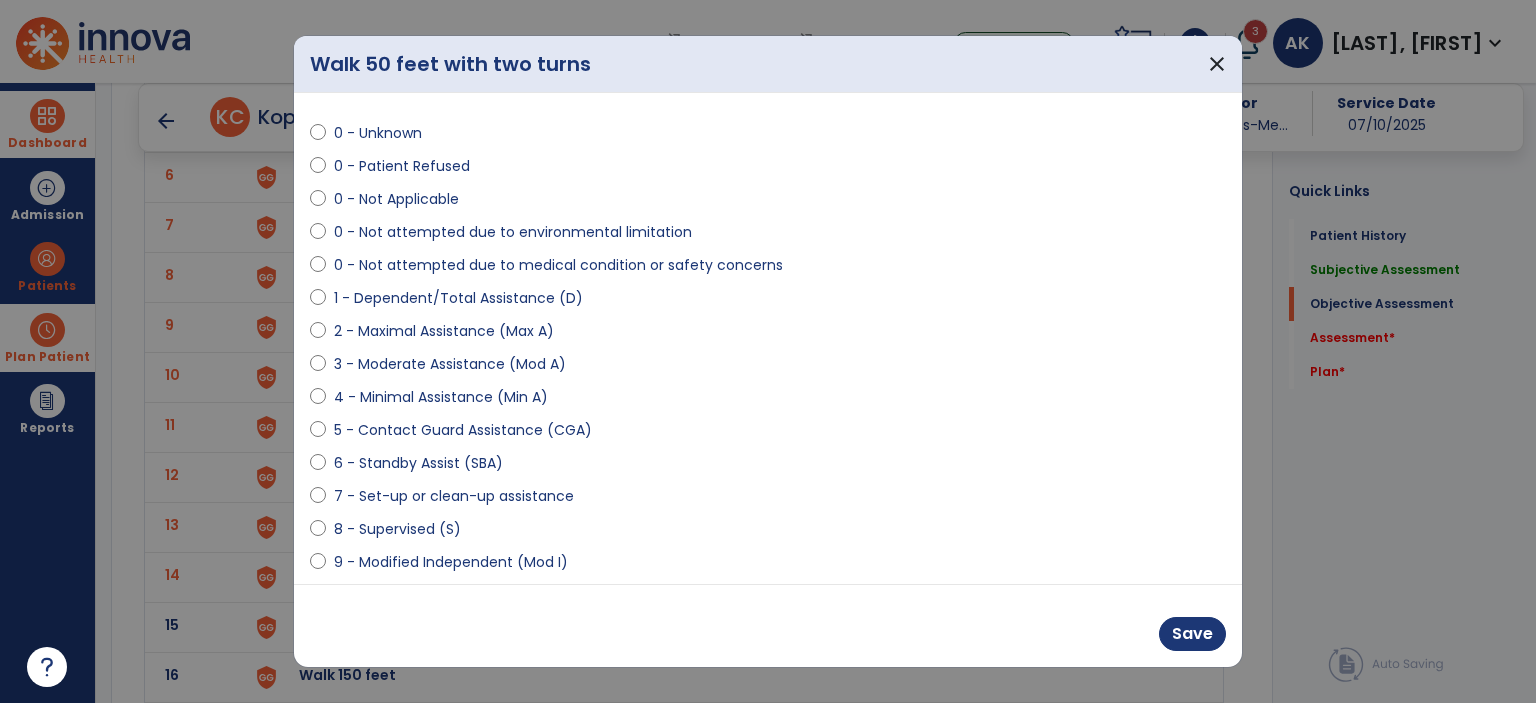 scroll, scrollTop: 100, scrollLeft: 0, axis: vertical 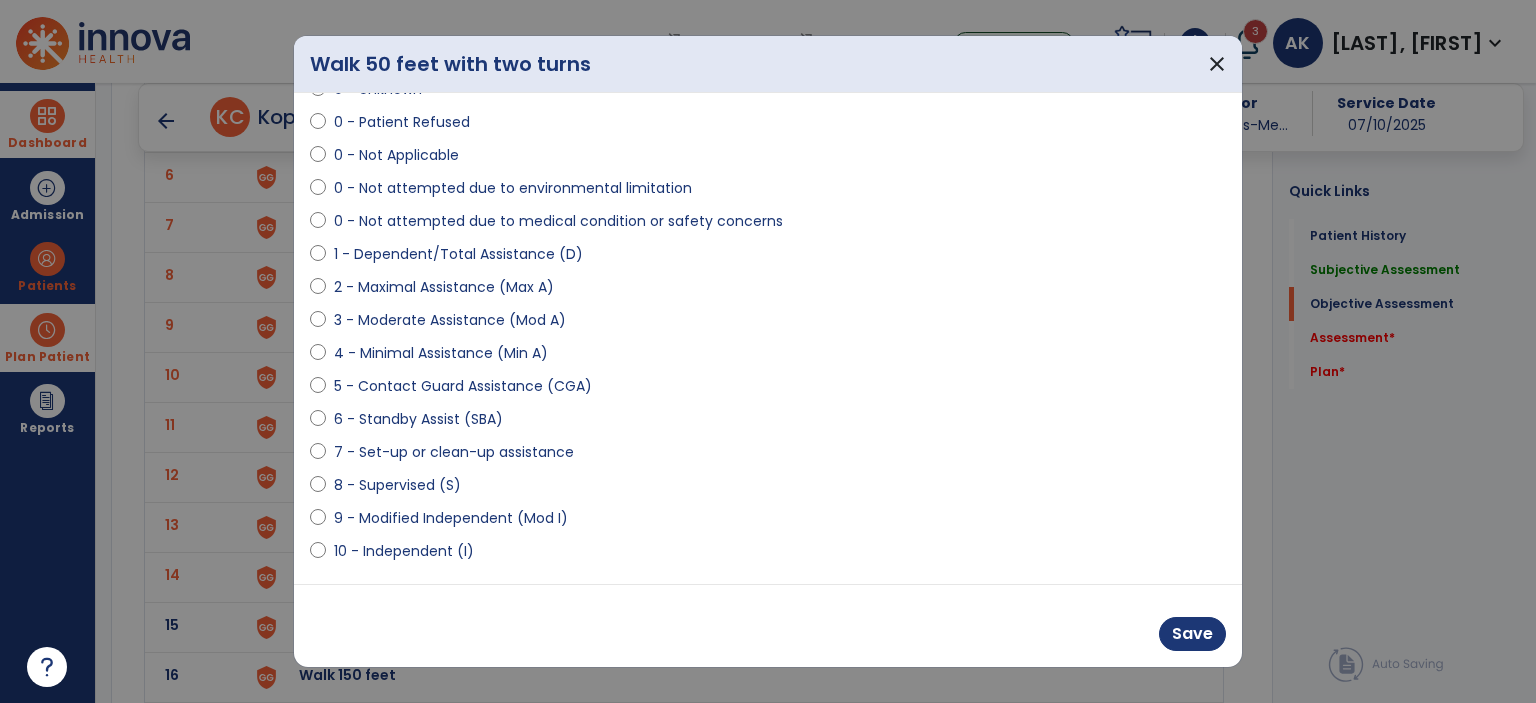 click on "0 - Unknown 0 - Patient Refused 0 - Not Applicable 0 - Not attempted due to environmental limitation 0 - Not attempted due to medical condition or safety concerns 1 - Dependent/Total Assistance (D) 2 - Maximal Assistance (Max A) 3 - Moderate Assistance (Mod A) 4 - Minimal Assistance (Min A) 5 - Contact Guard Assistance (CGA) 6 - Standby Assist (SBA) 7 - Set-up or clean-up assistance 8 - Supervised (S) 9 - Modified Independent (Mod I) 10 - Independent (I)" at bounding box center (768, 312) 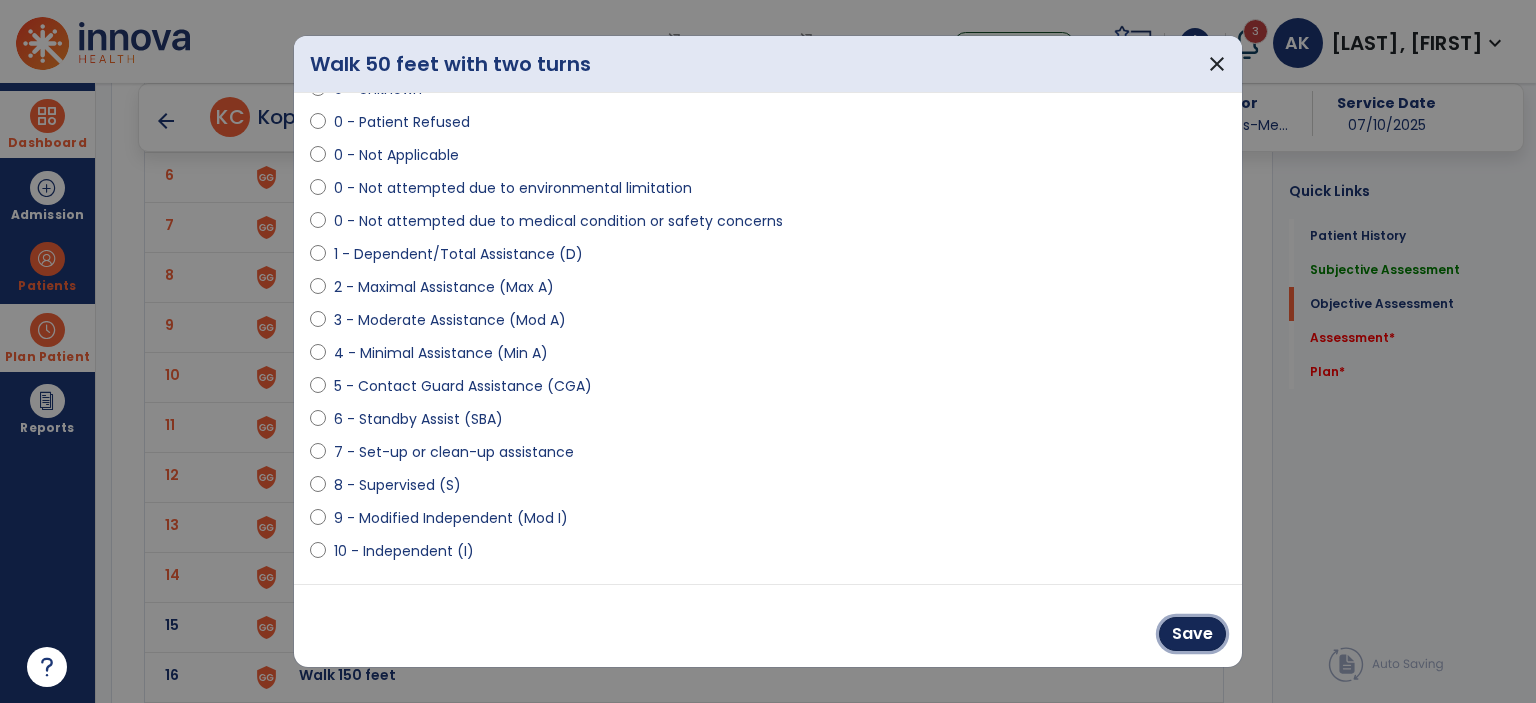 drag, startPoint x: 1168, startPoint y: 626, endPoint x: 1182, endPoint y: 627, distance: 14.035668 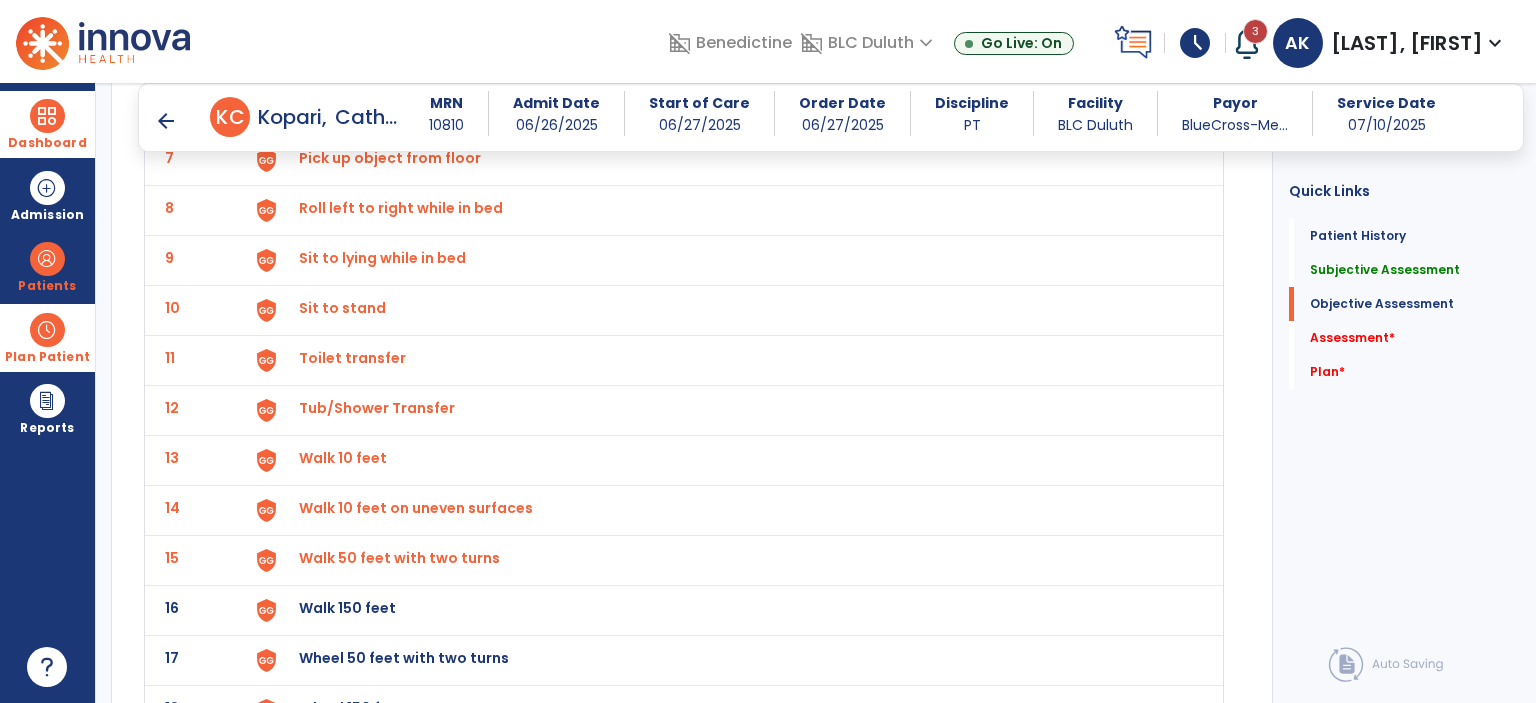 scroll, scrollTop: 2245, scrollLeft: 0, axis: vertical 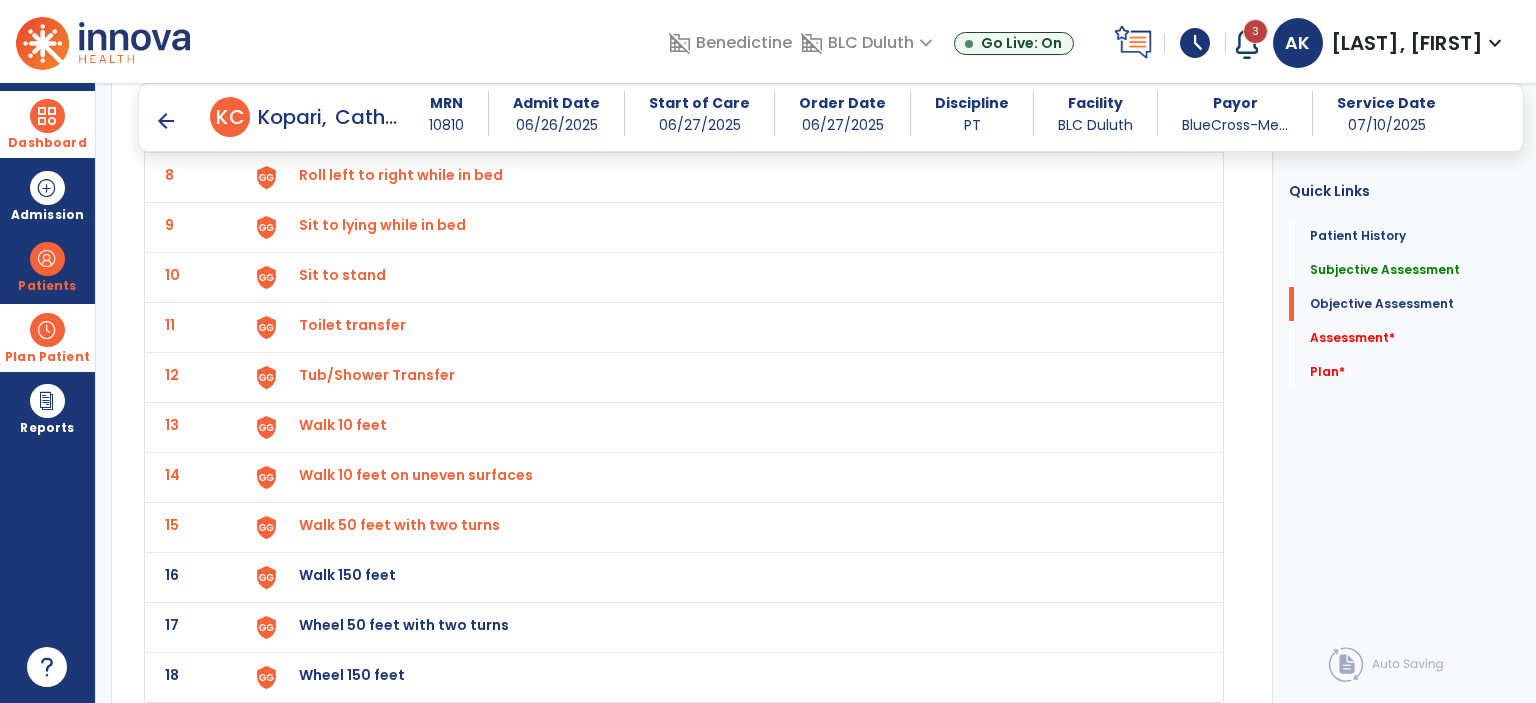 click on "Walk 150 feet" at bounding box center [345, -175] 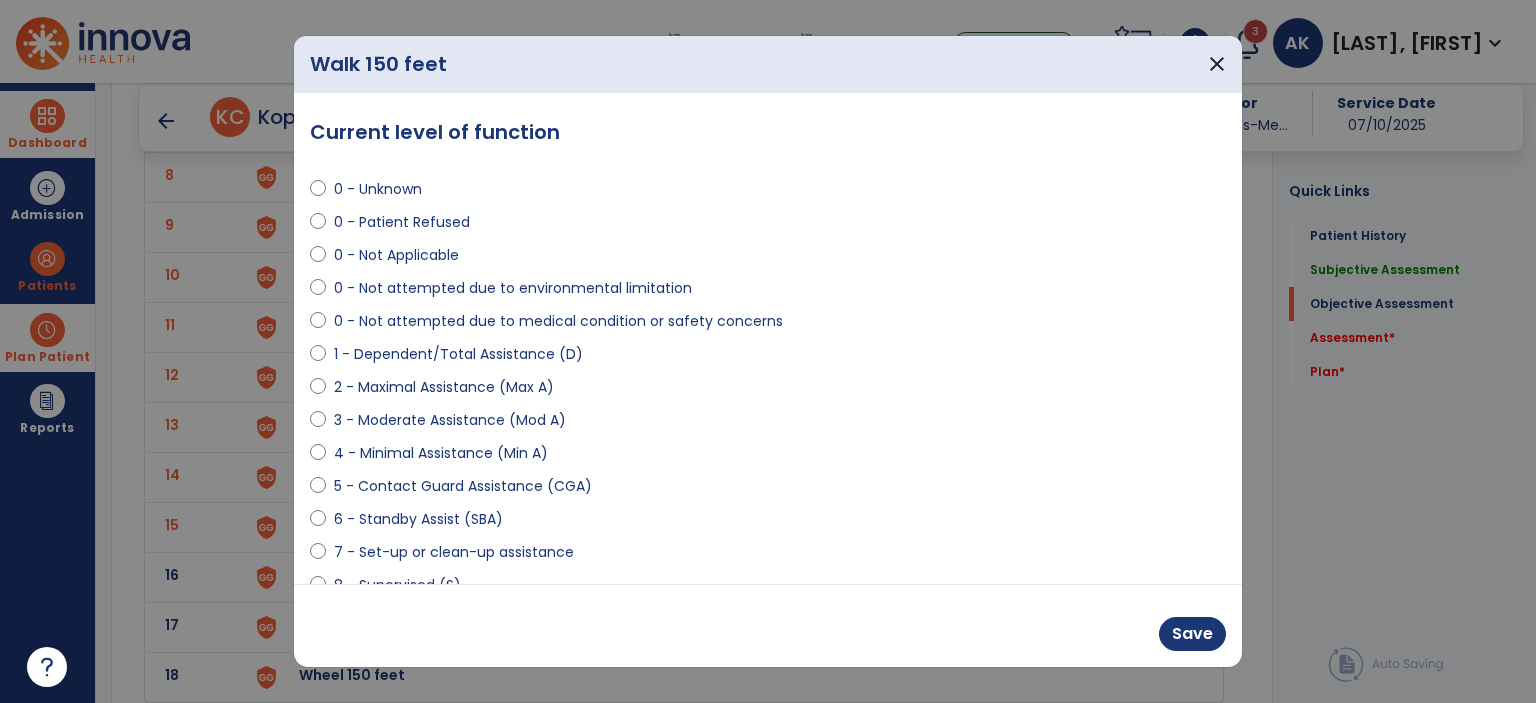 click on "6 - Standby Assist (SBA)" at bounding box center [418, 519] 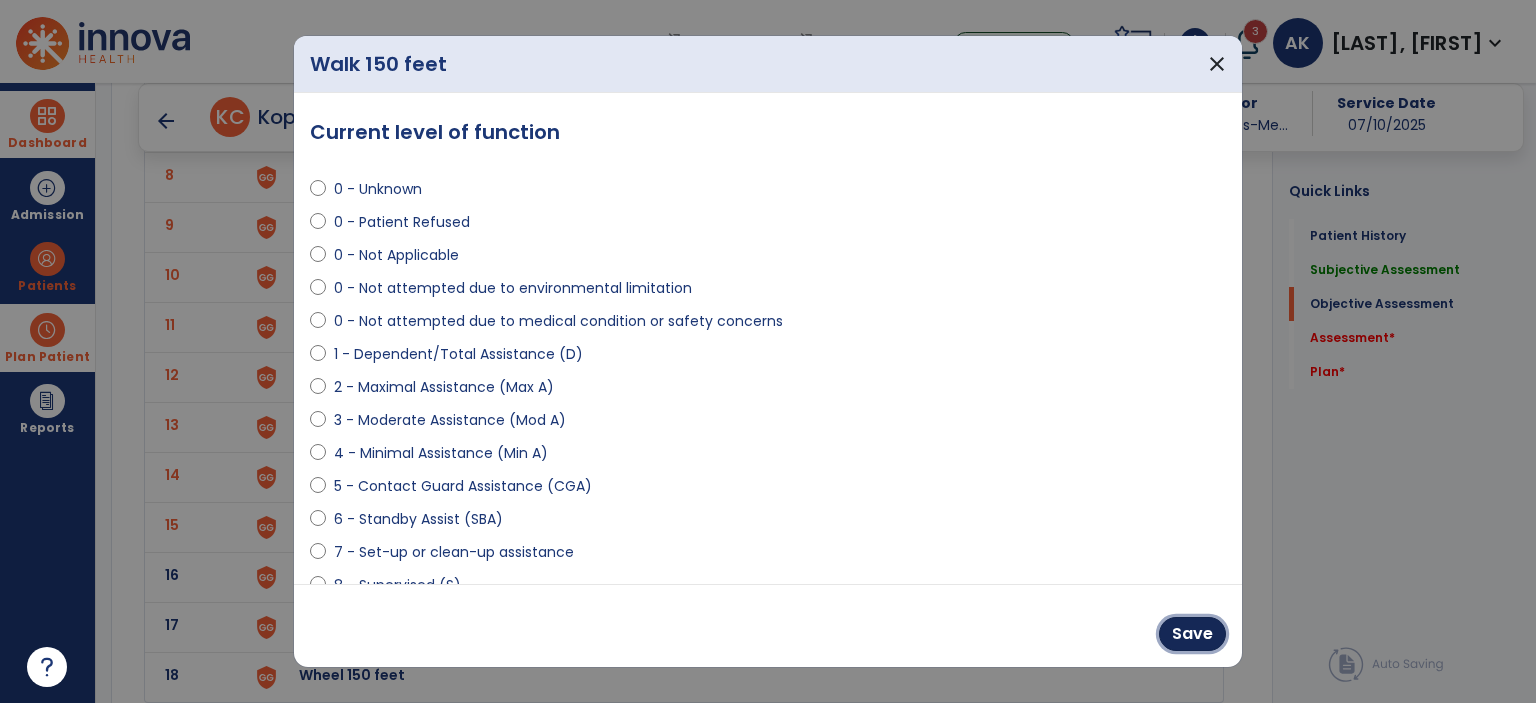 drag, startPoint x: 1196, startPoint y: 649, endPoint x: 1124, endPoint y: 609, distance: 82.36504 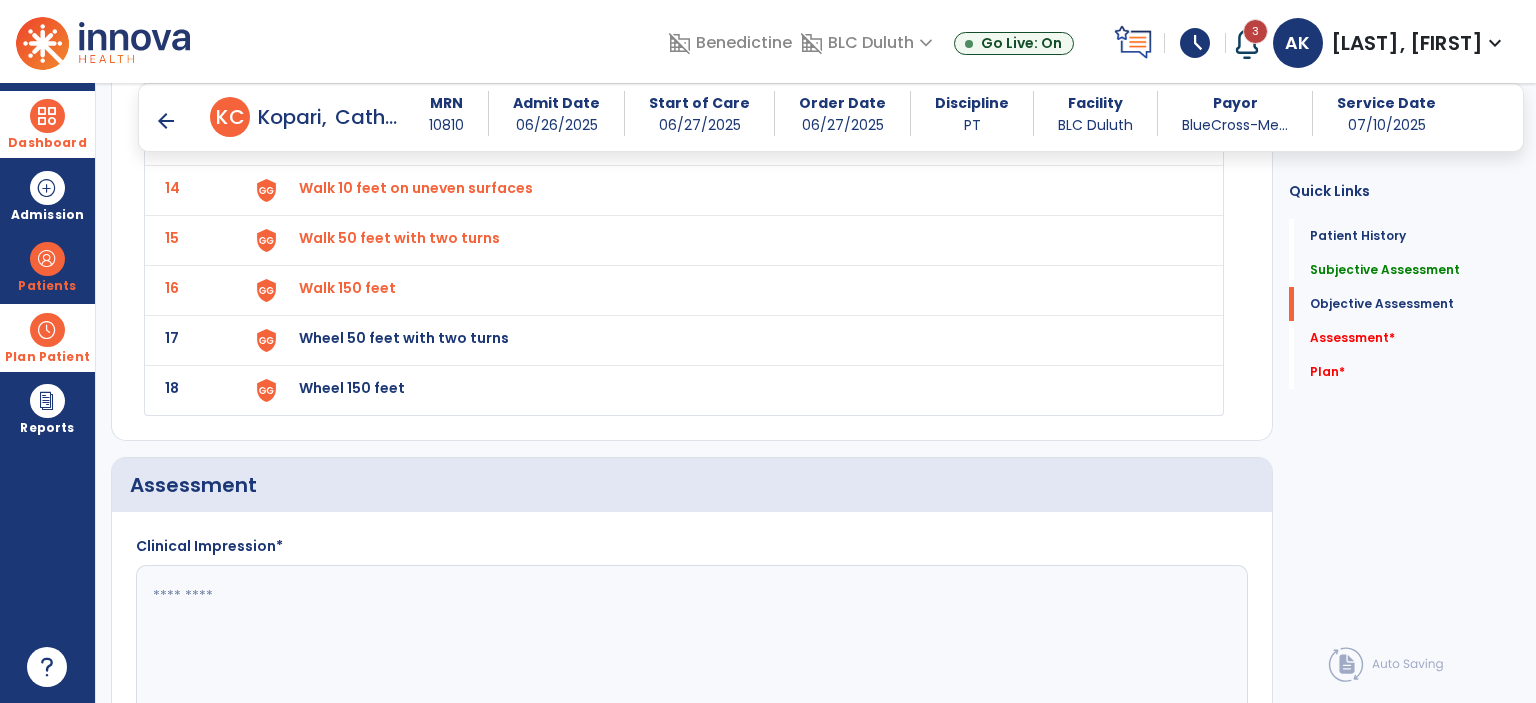 scroll, scrollTop: 2545, scrollLeft: 0, axis: vertical 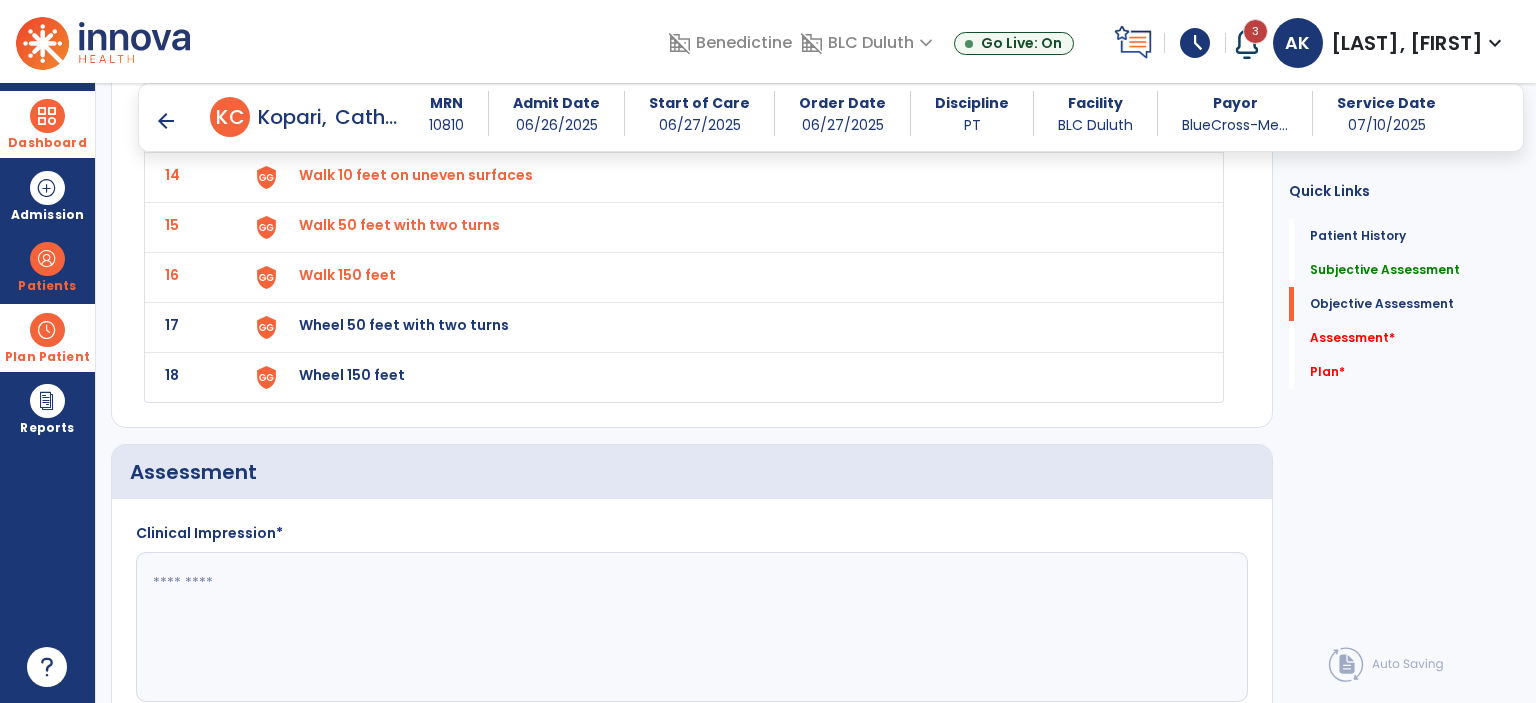 click on "Wheel 50 feet with two turns" at bounding box center [728, -473] 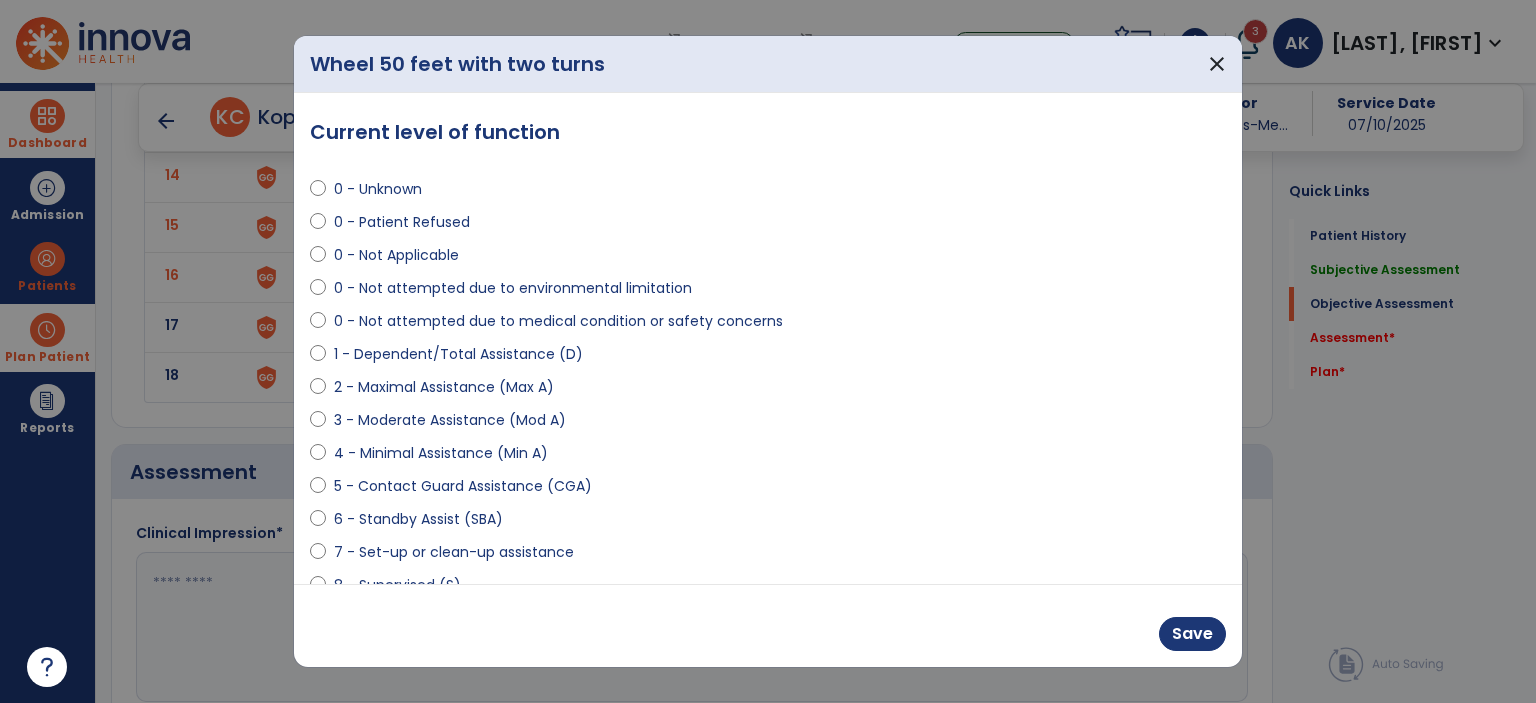 click on "0 - Not Applicable" at bounding box center (396, 255) 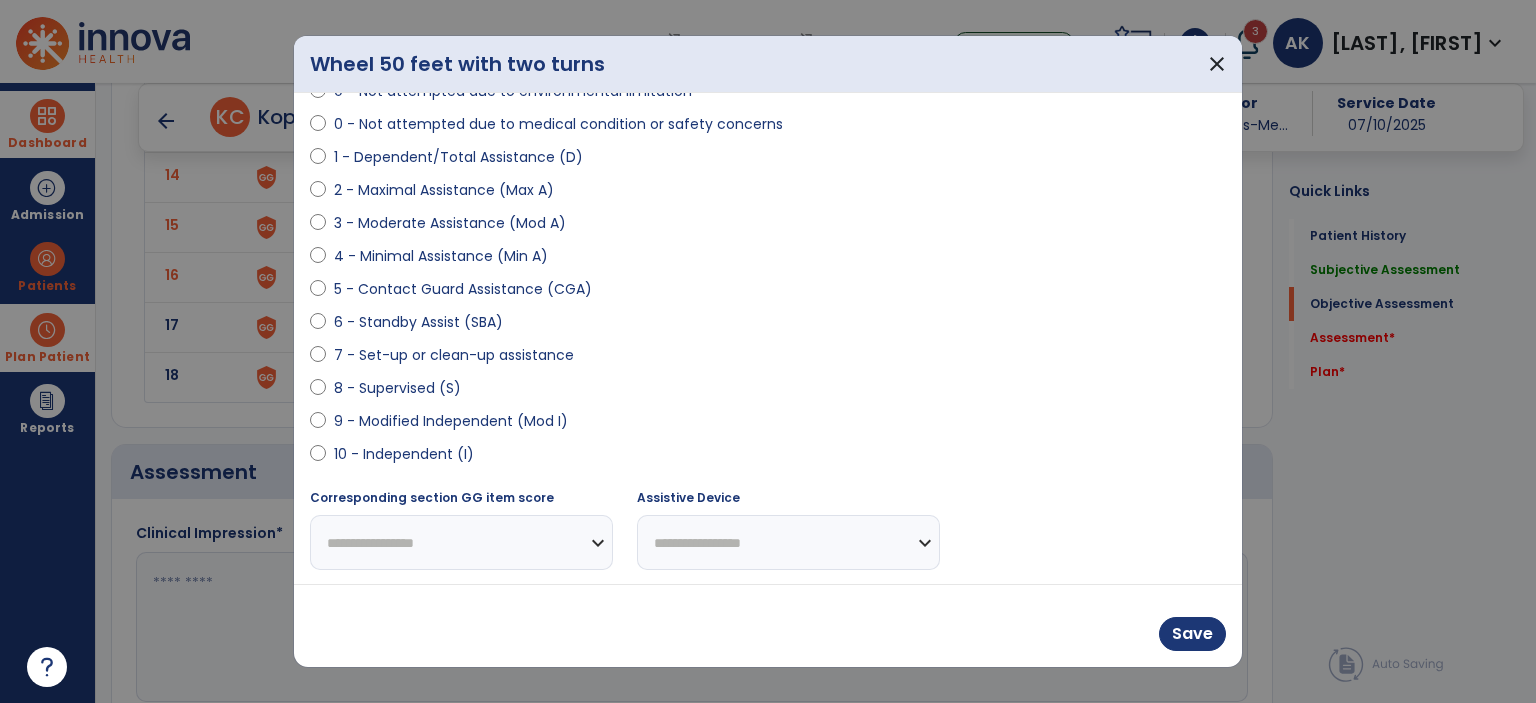 click on "**********" at bounding box center [461, 542] 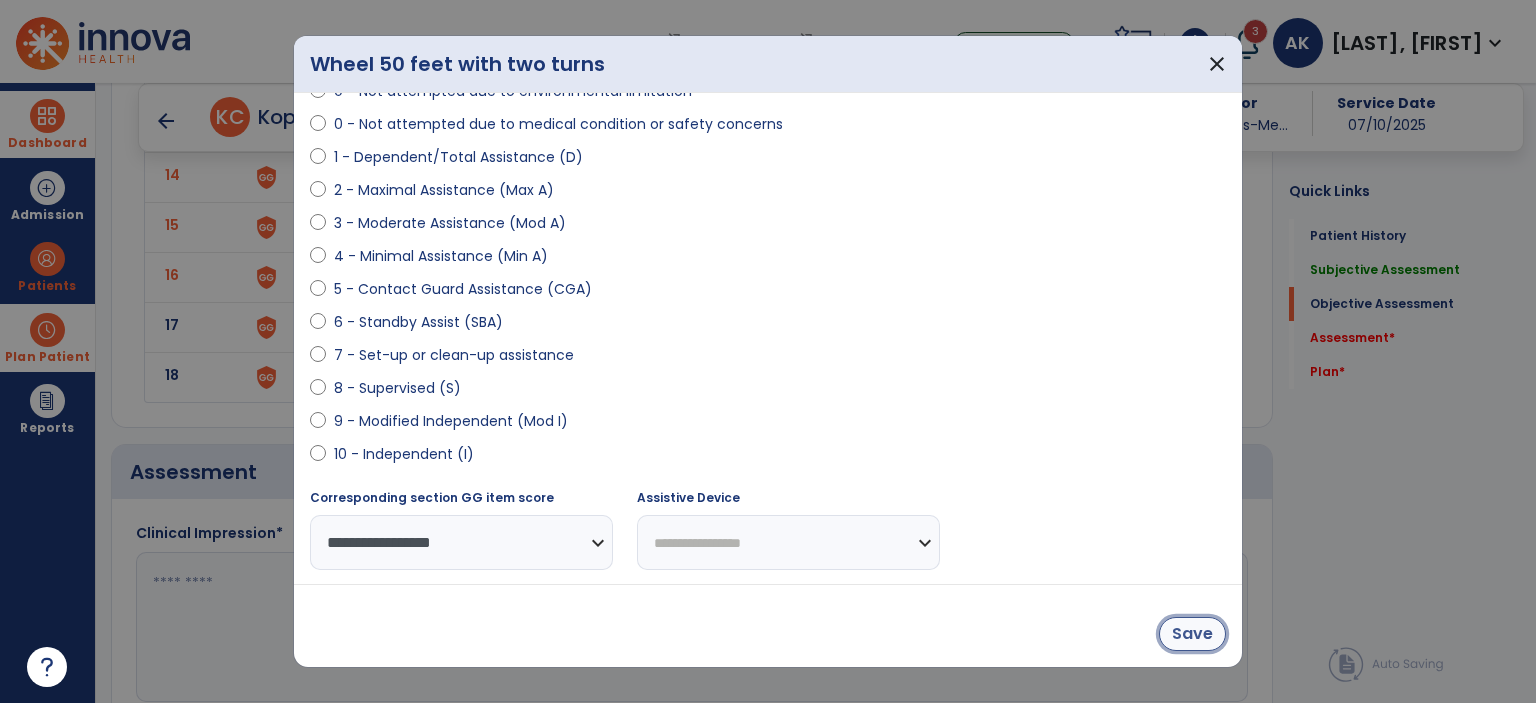 click on "Save" at bounding box center [1192, 634] 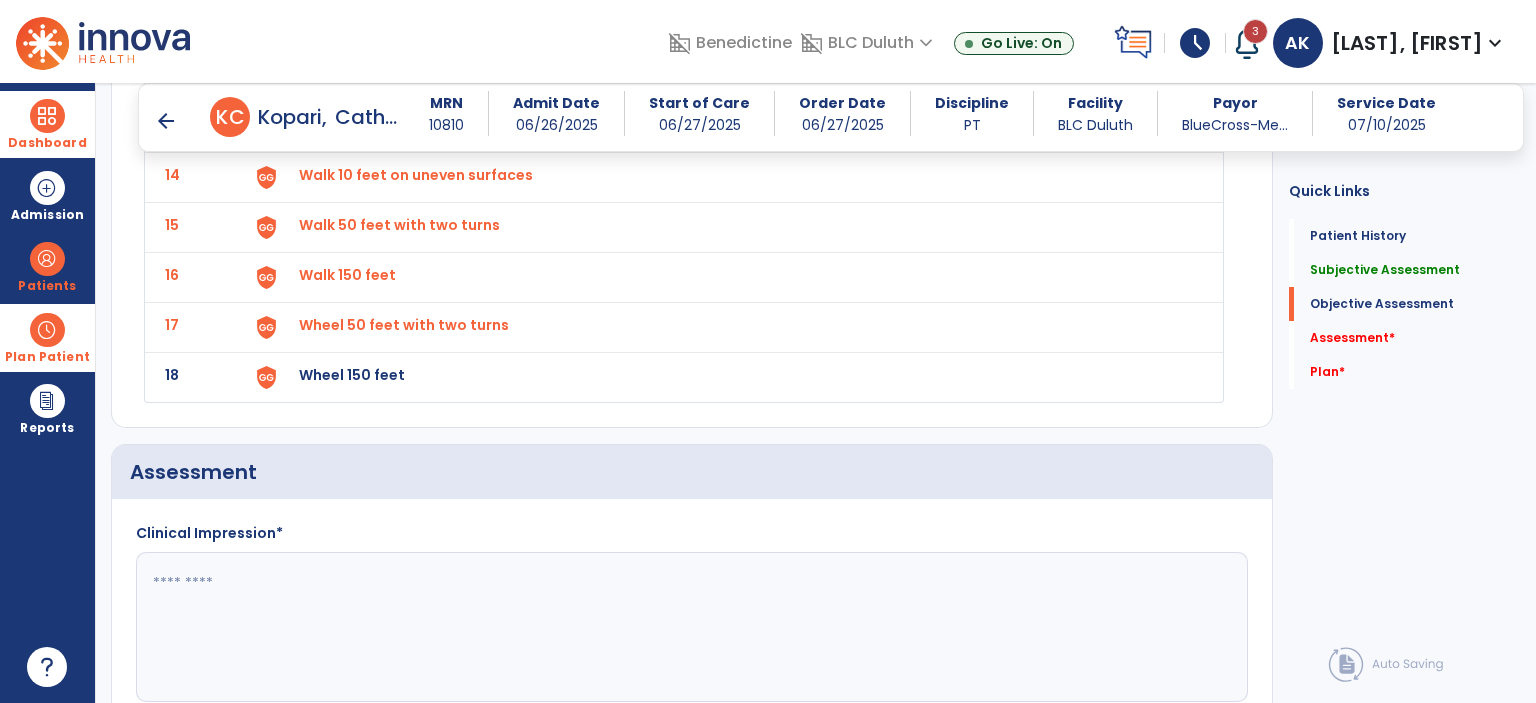 click on "Wheel 150 feet" at bounding box center [345, -475] 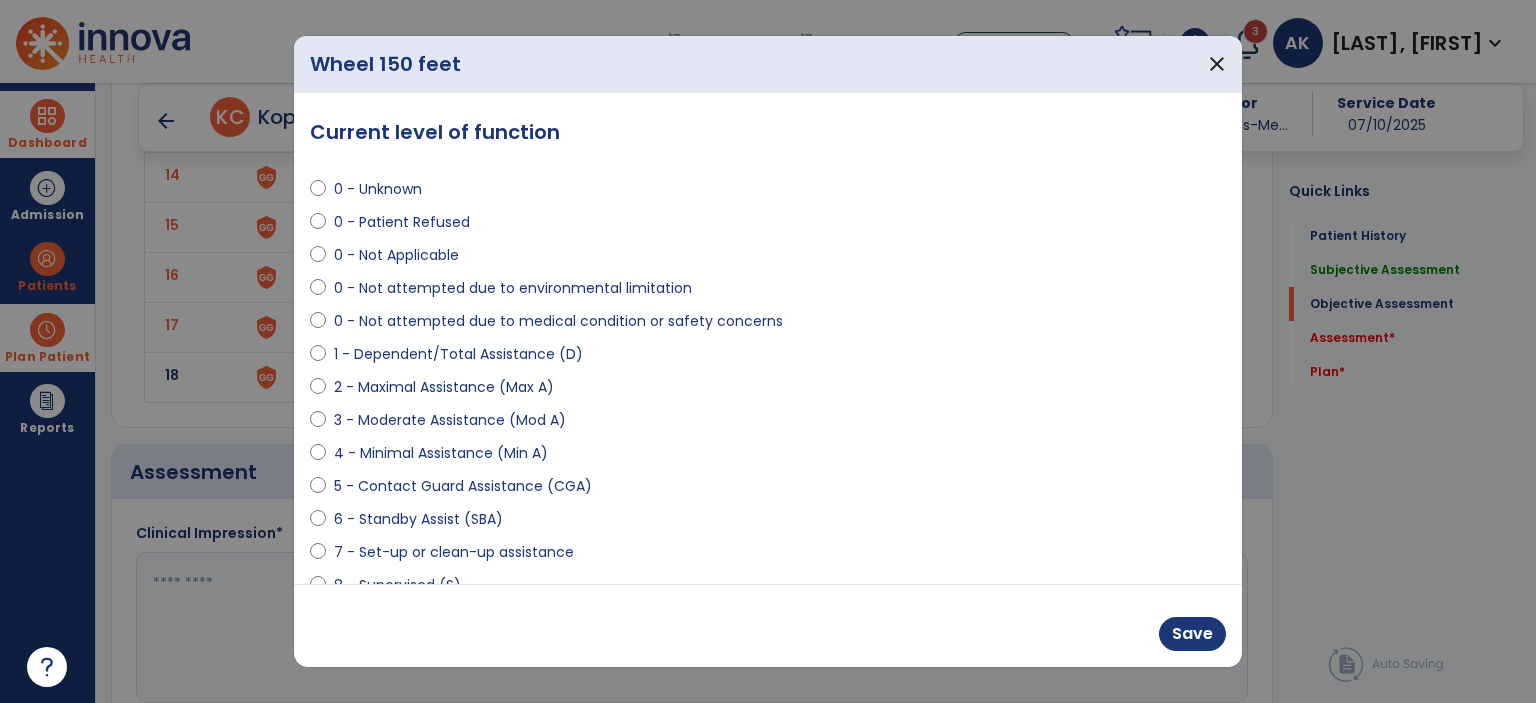 click on "0 - Not Applicable" at bounding box center [396, 255] 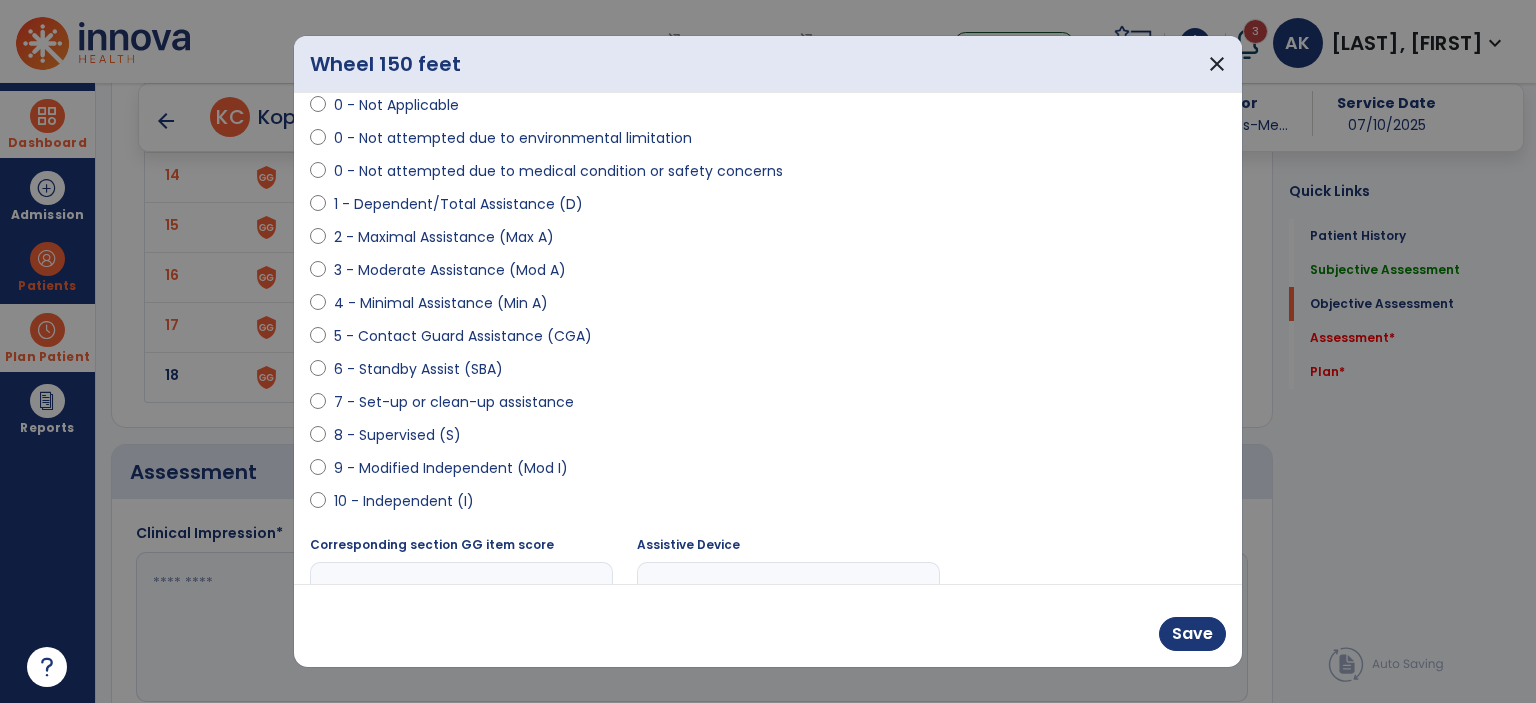 scroll, scrollTop: 197, scrollLeft: 0, axis: vertical 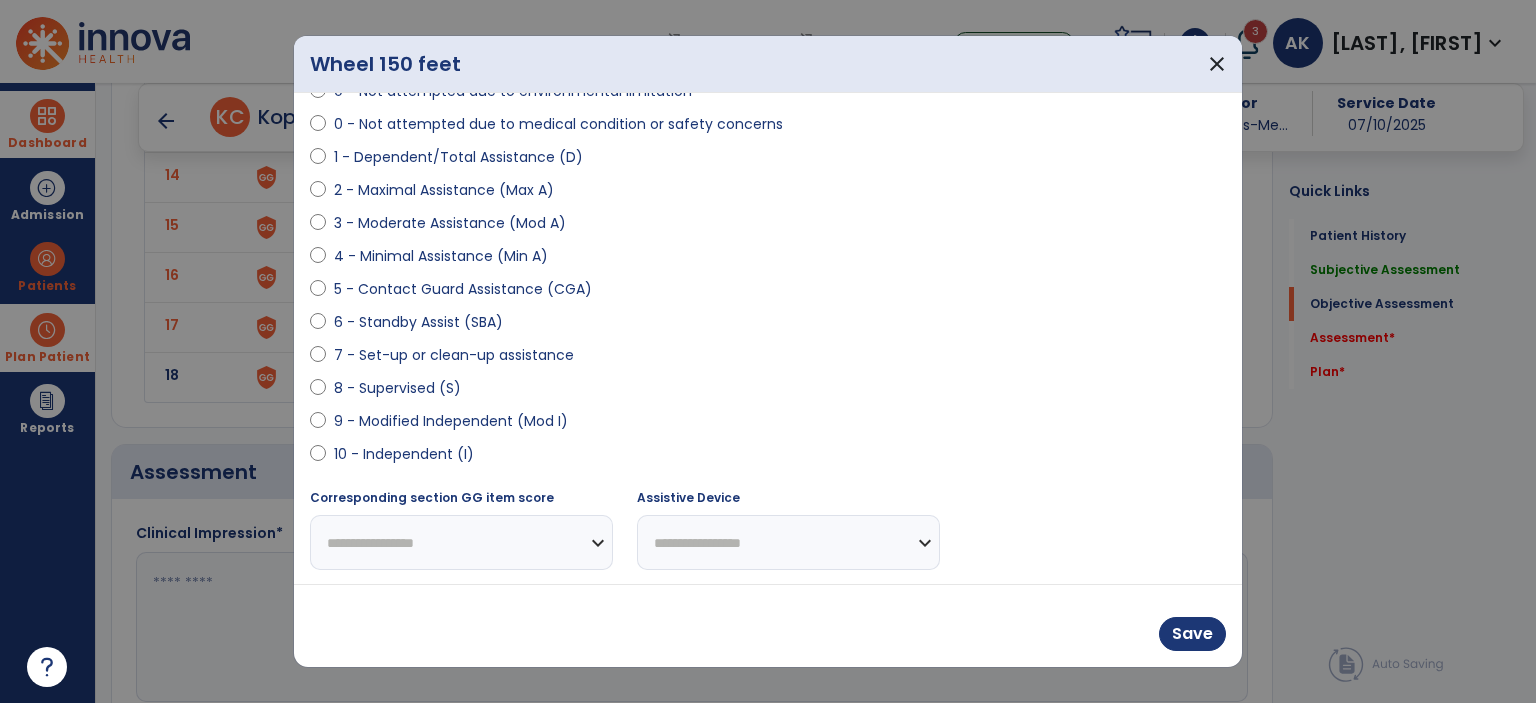 click on "**********" at bounding box center [461, 542] 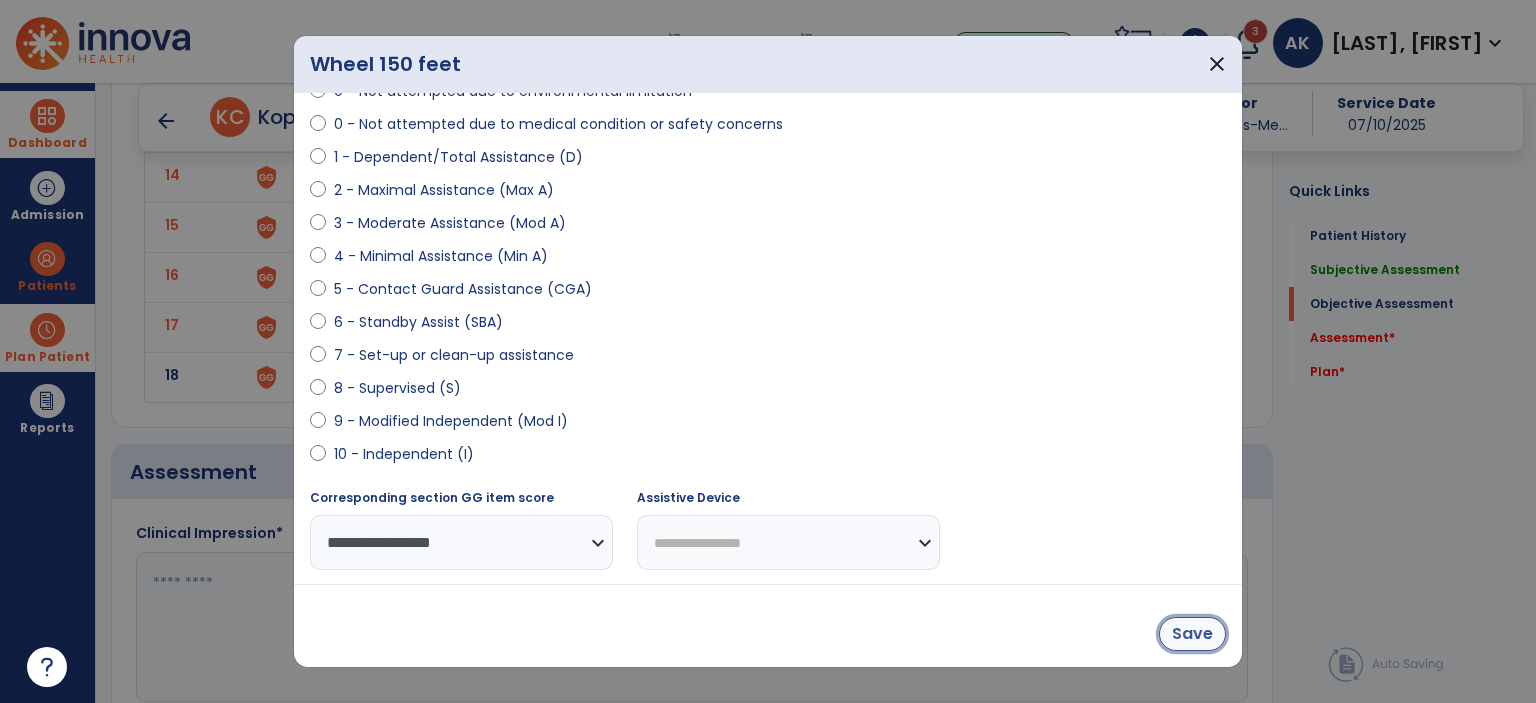 click on "Save" at bounding box center [1192, 634] 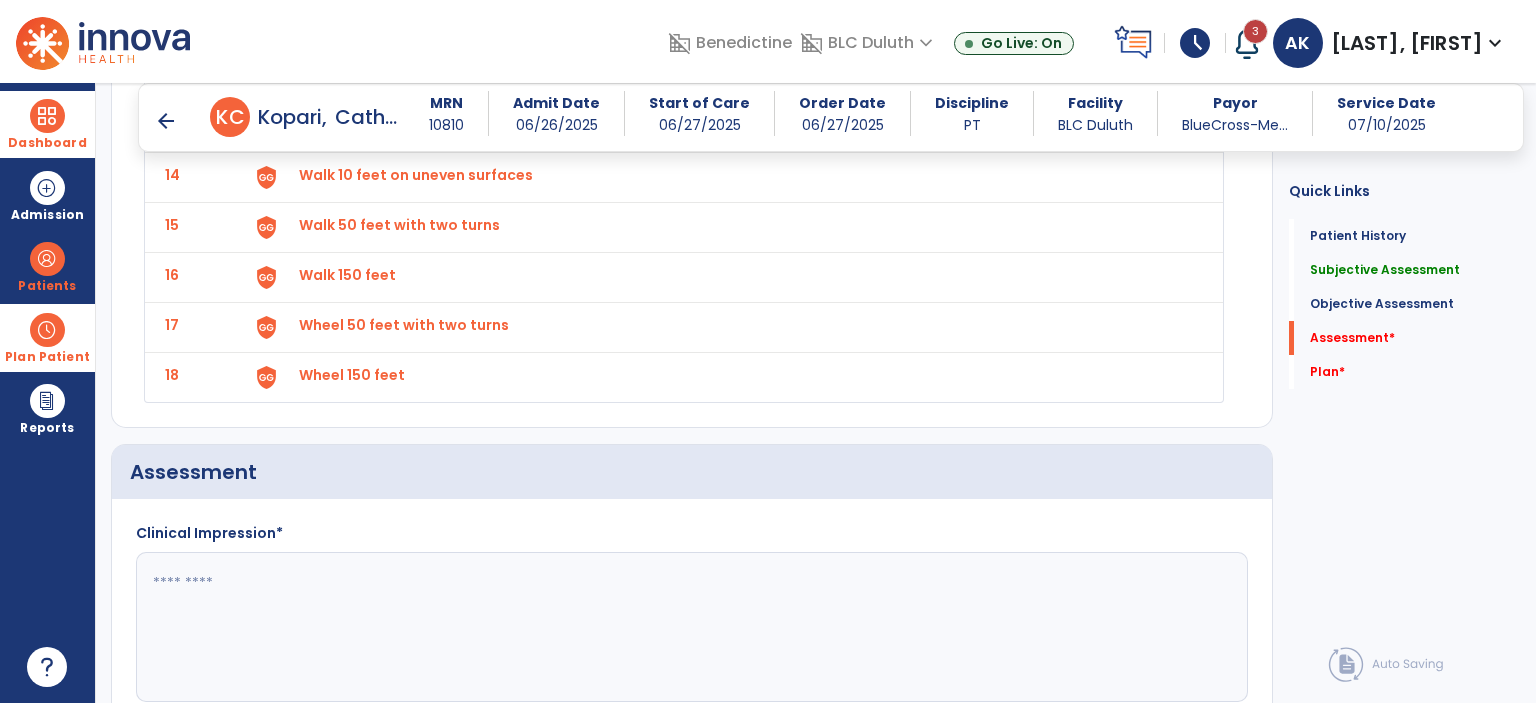 scroll, scrollTop: 2745, scrollLeft: 0, axis: vertical 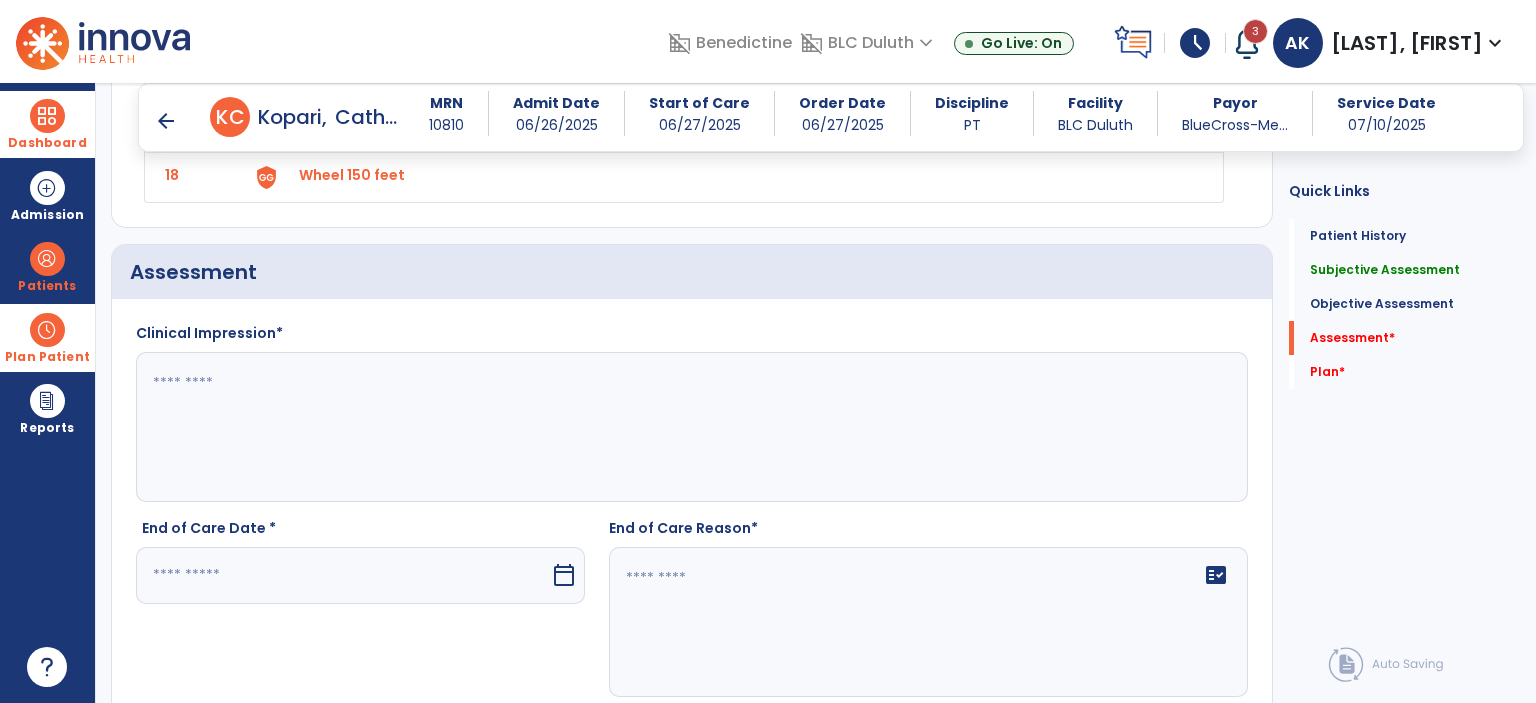 drag, startPoint x: 292, startPoint y: 425, endPoint x: 341, endPoint y: 453, distance: 56.435802 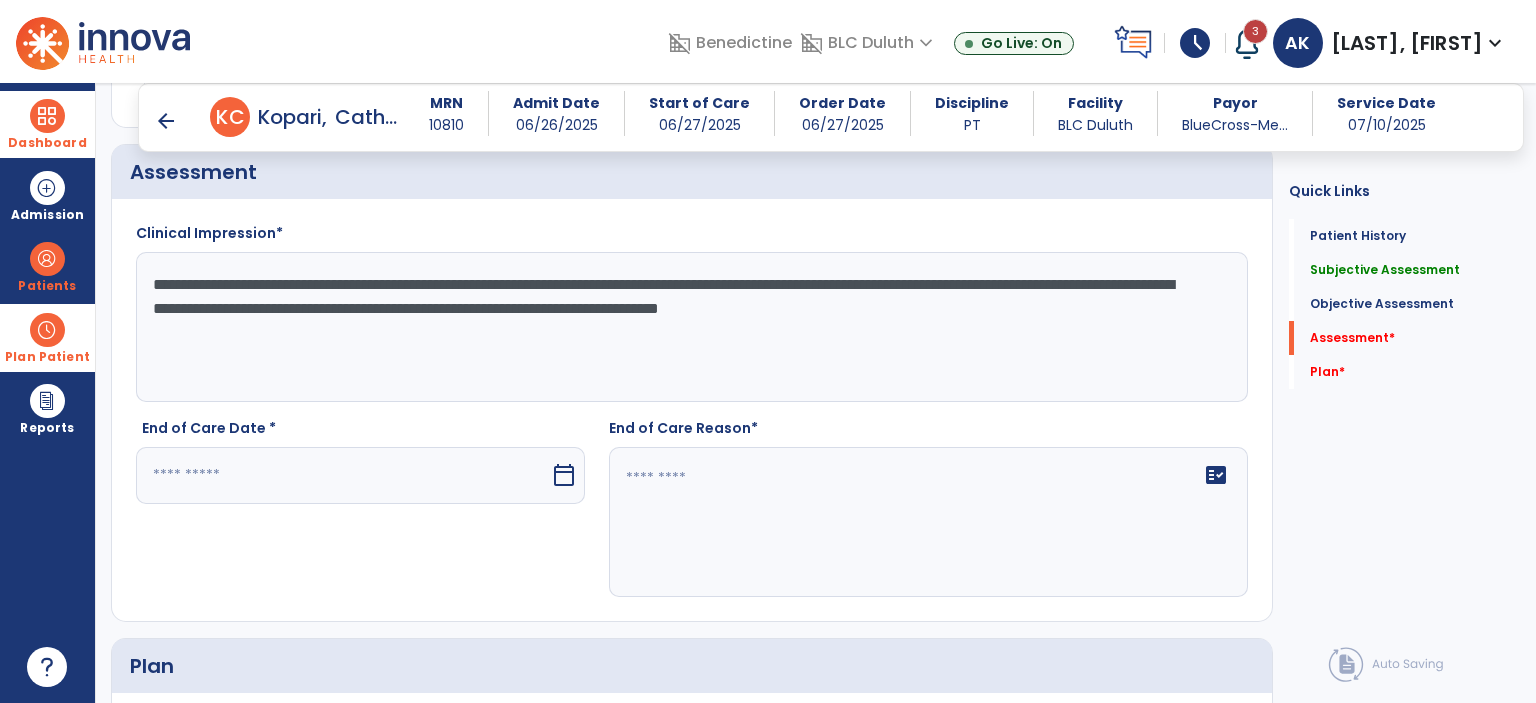 type on "**********" 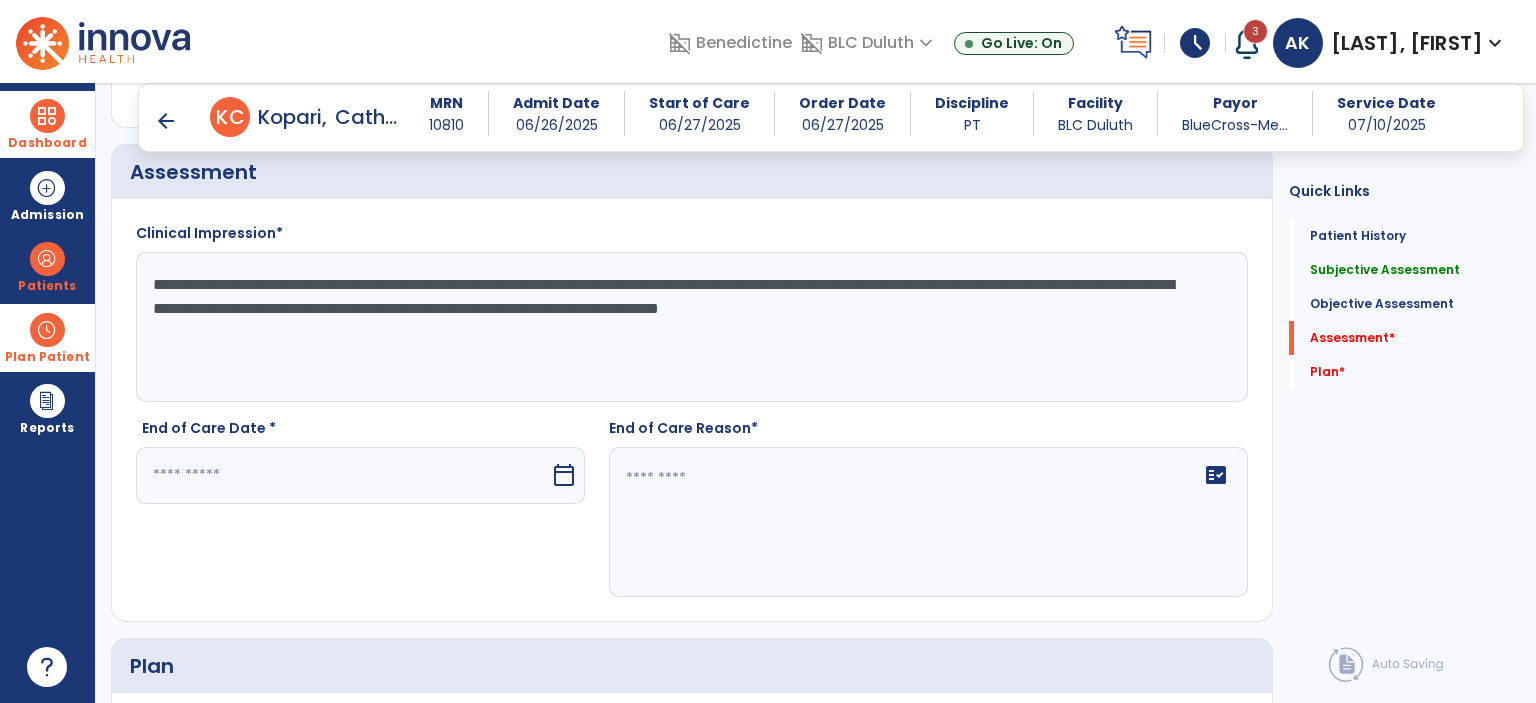 drag, startPoint x: 304, startPoint y: 447, endPoint x: 318, endPoint y: 453, distance: 15.231546 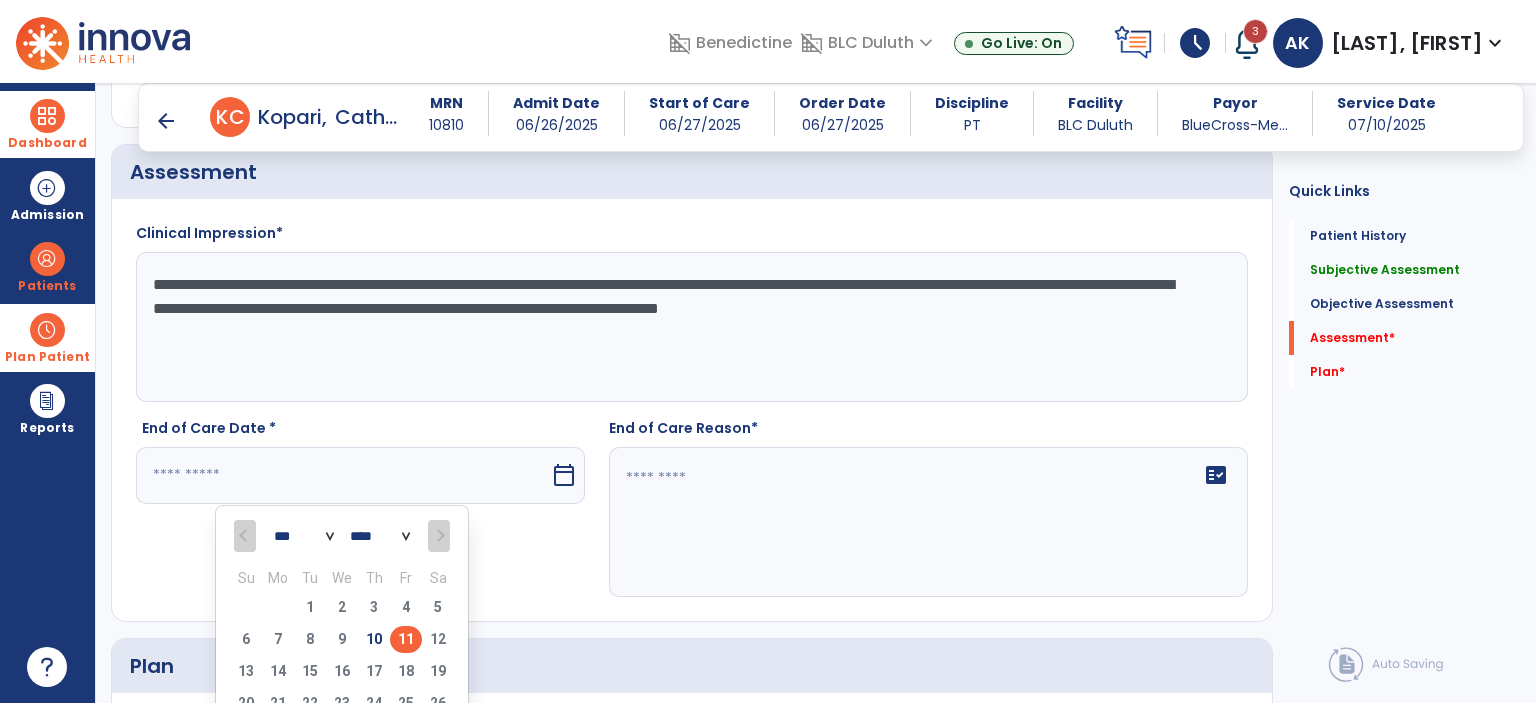 scroll, scrollTop: 3145, scrollLeft: 0, axis: vertical 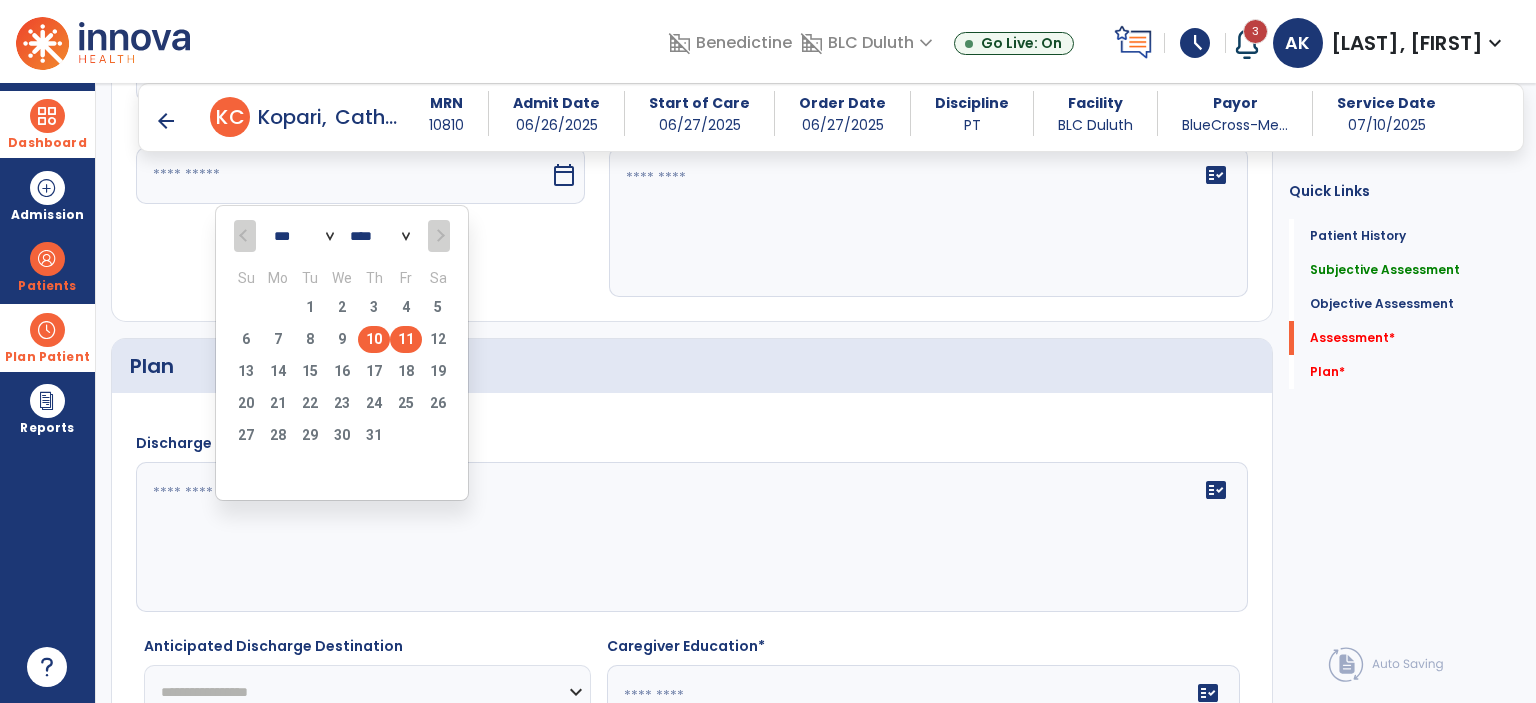 click on "10" at bounding box center [374, 339] 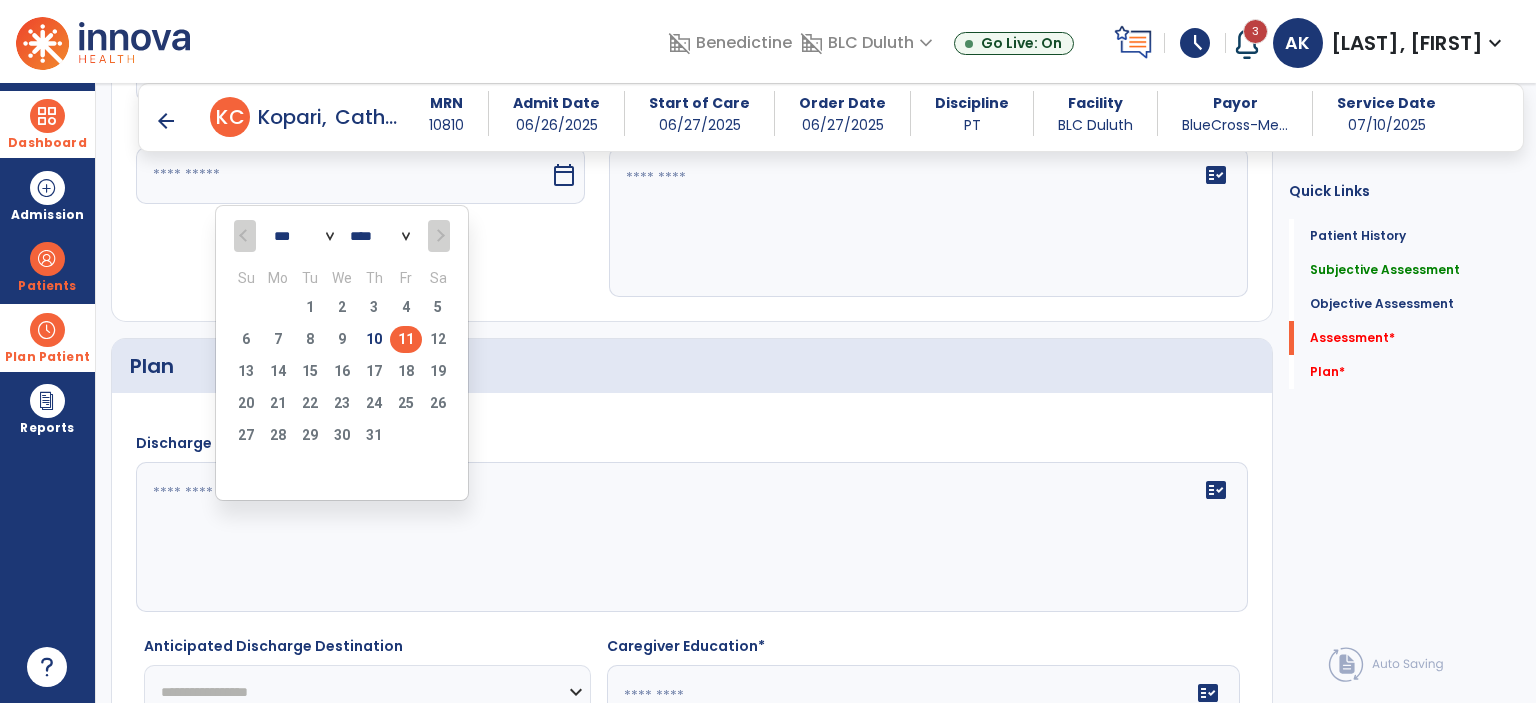 type on "*********" 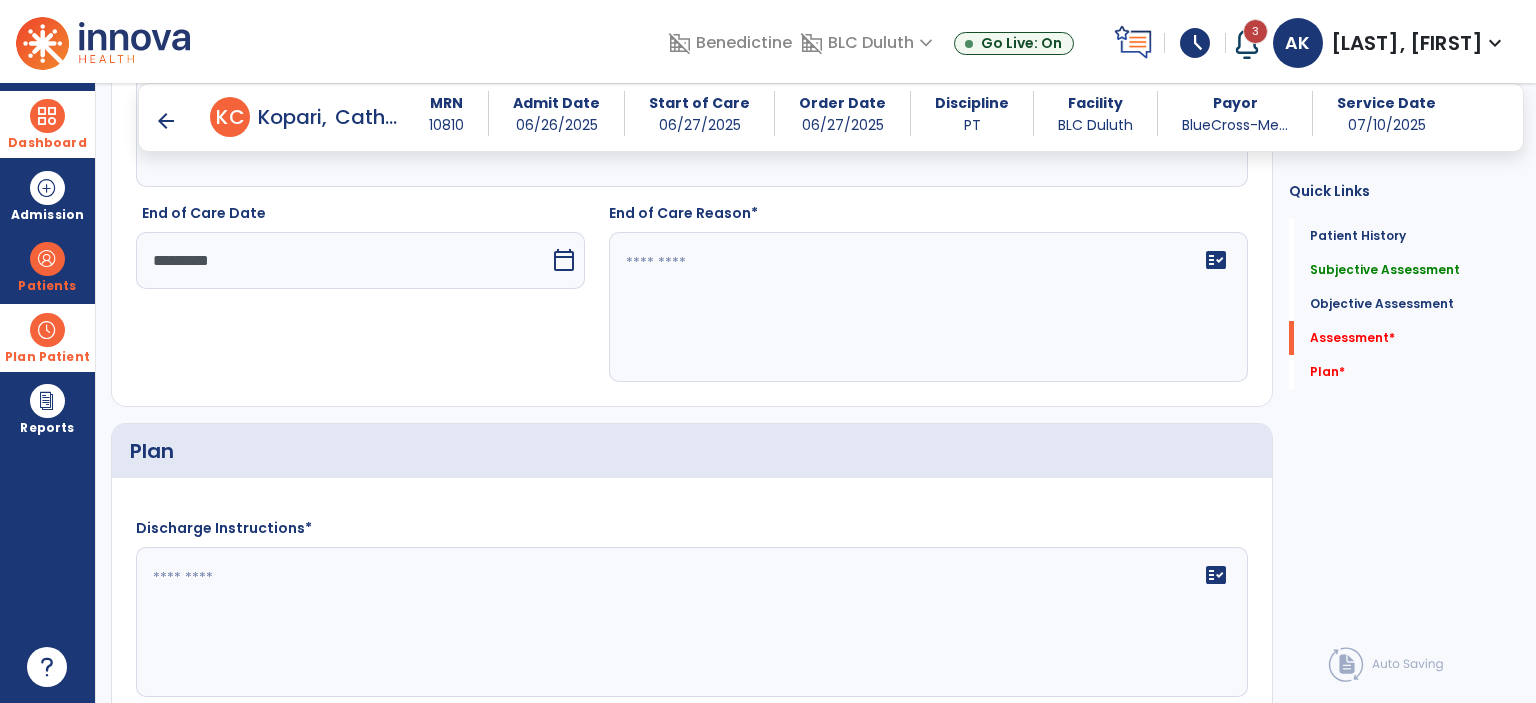 scroll, scrollTop: 2945, scrollLeft: 0, axis: vertical 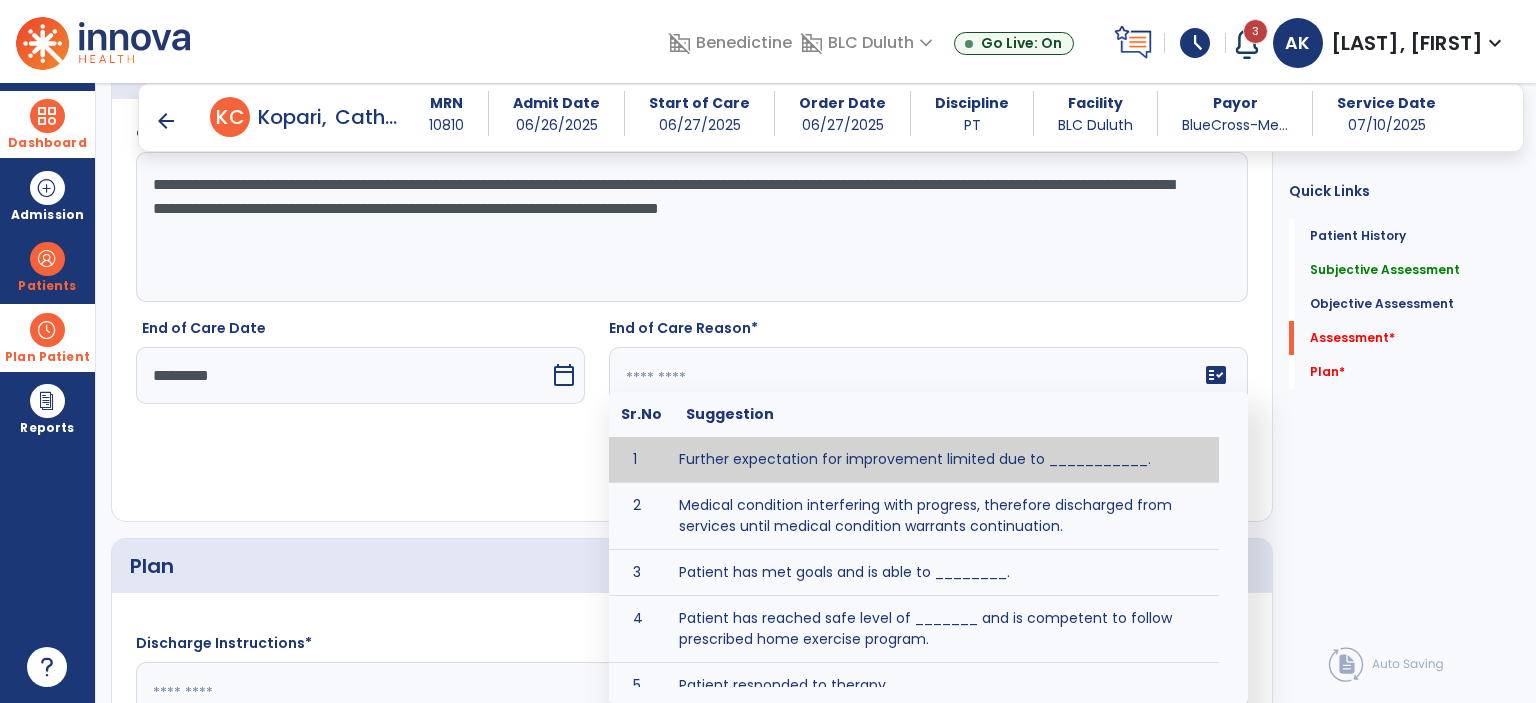 click 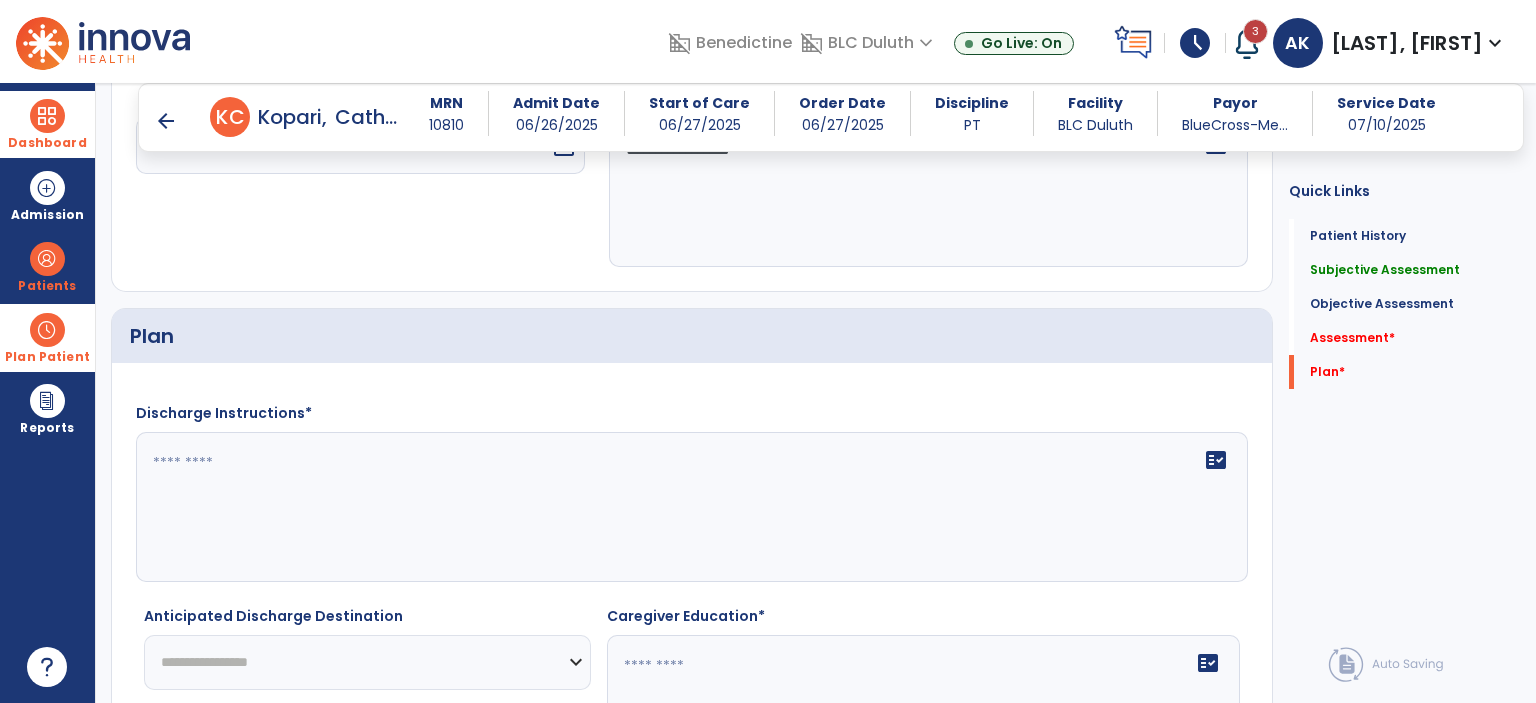 scroll, scrollTop: 3345, scrollLeft: 0, axis: vertical 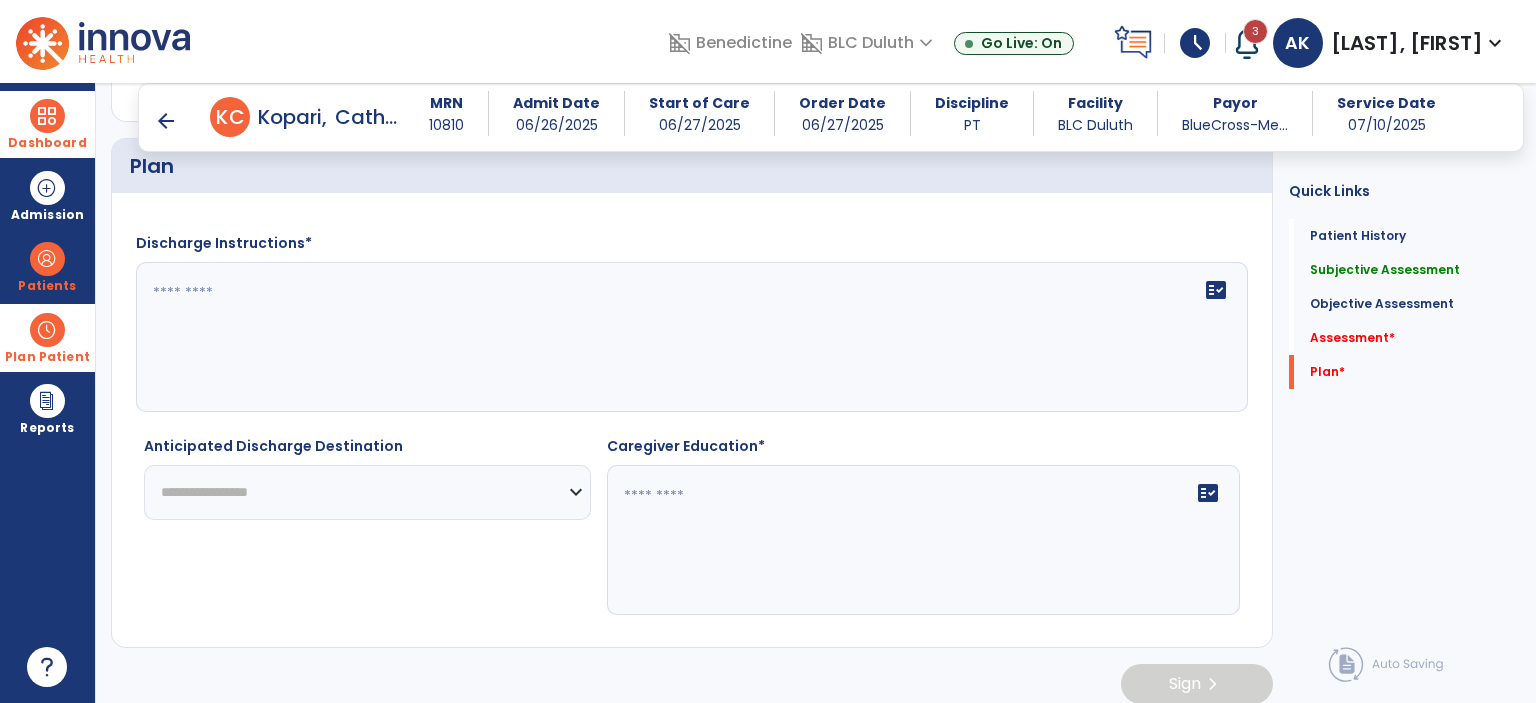type on "**********" 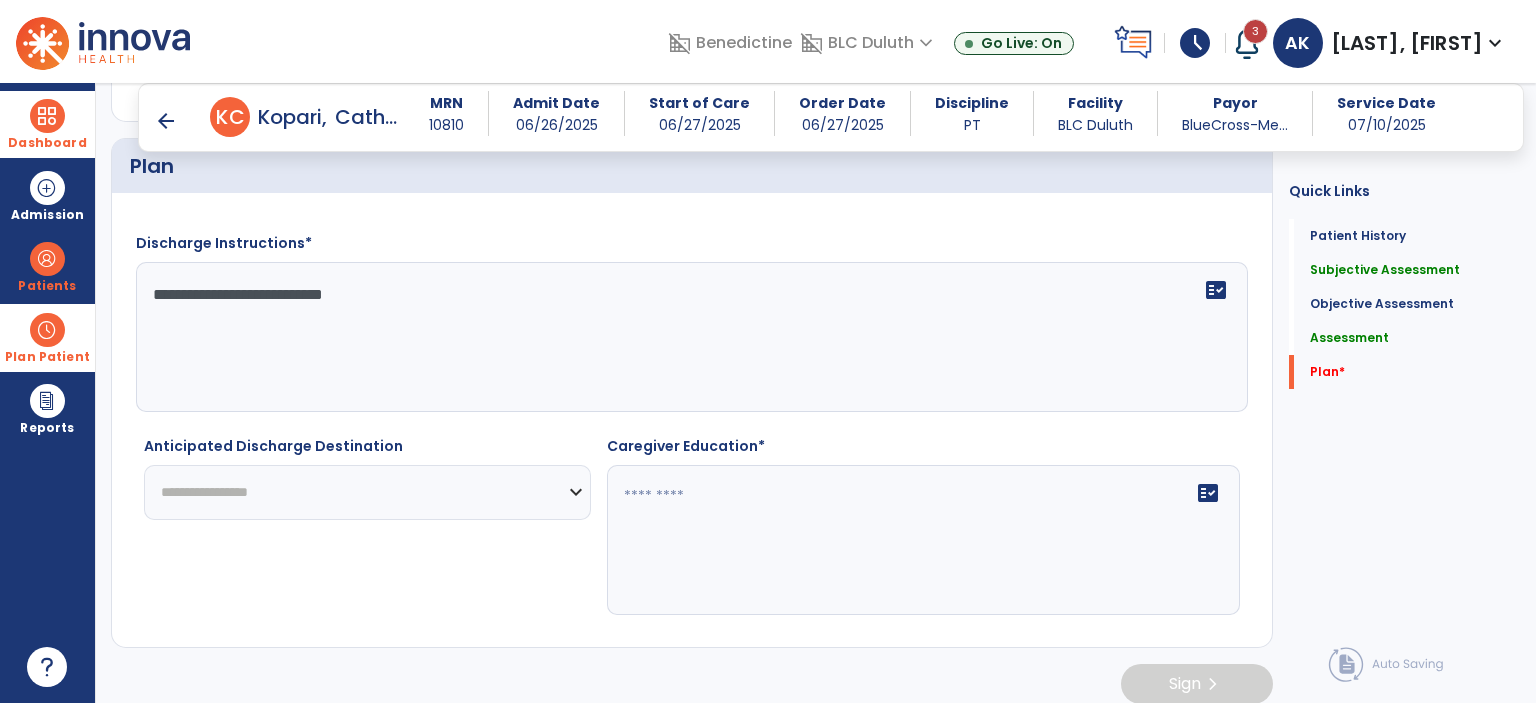 type on "**********" 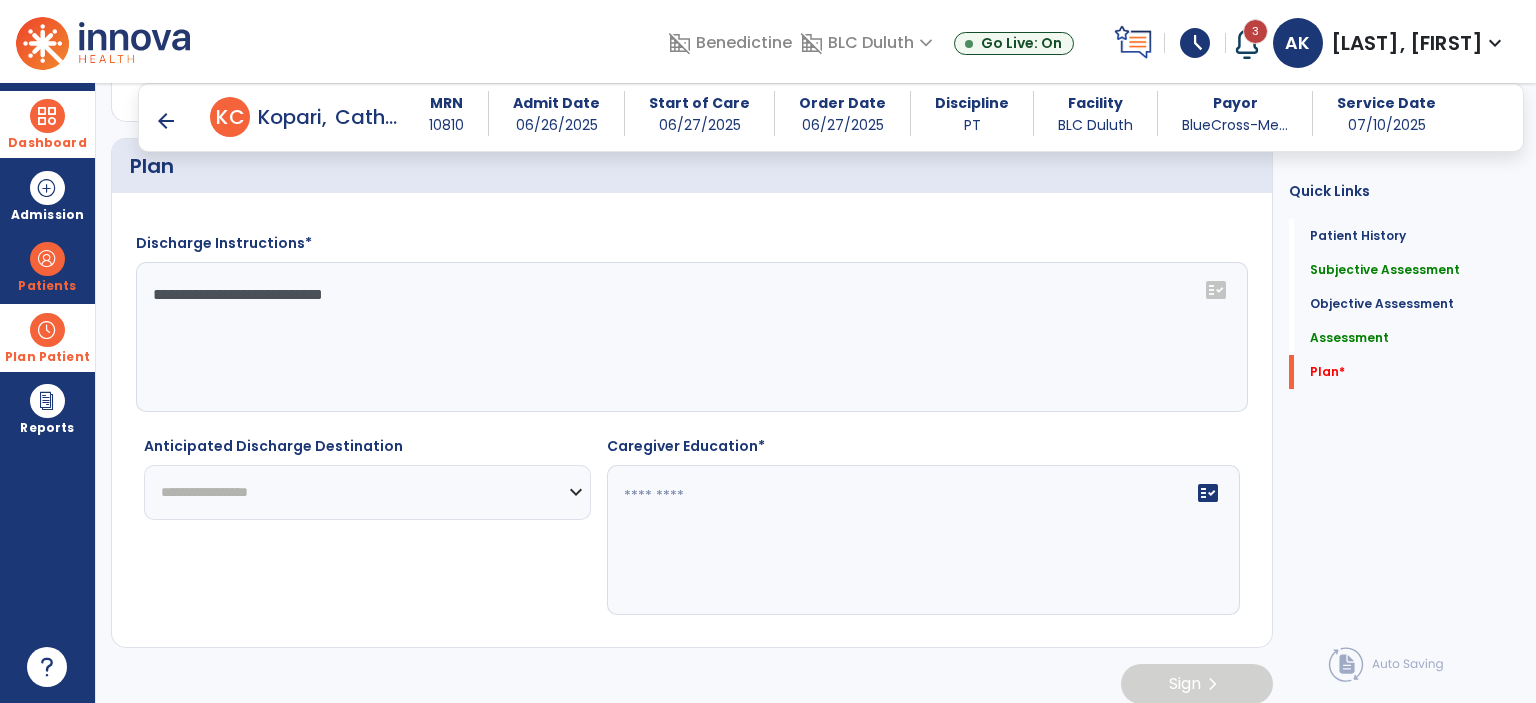 select on "**********" 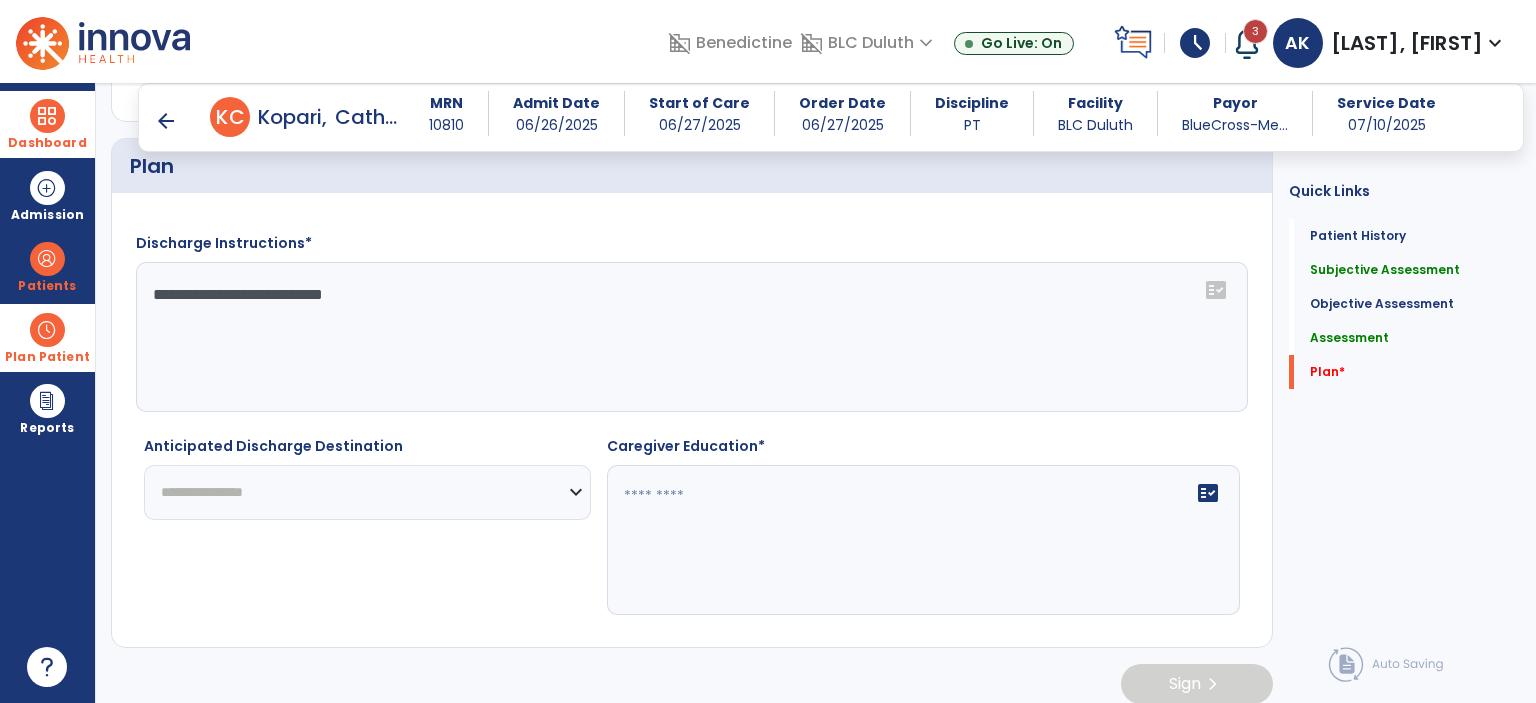 click on "**********" 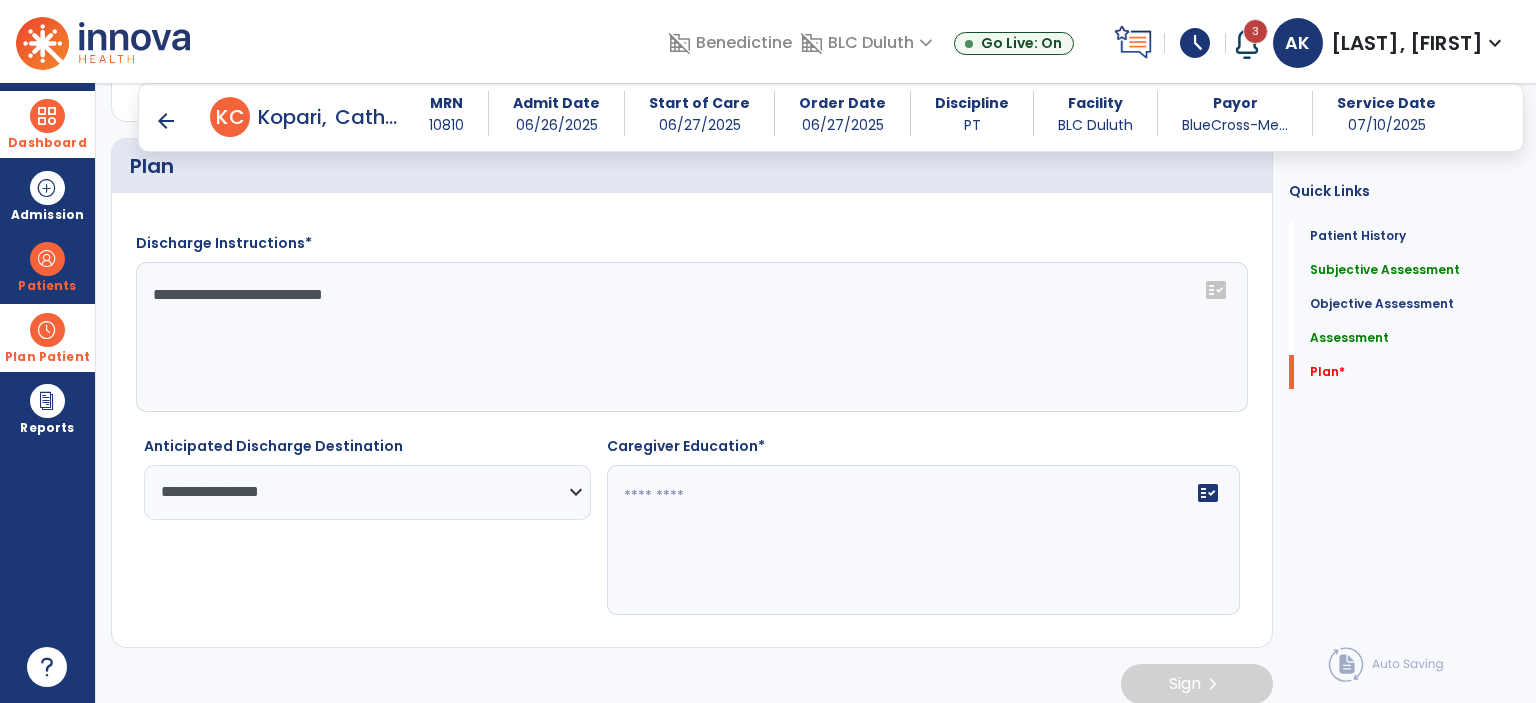 click on "fact_check" 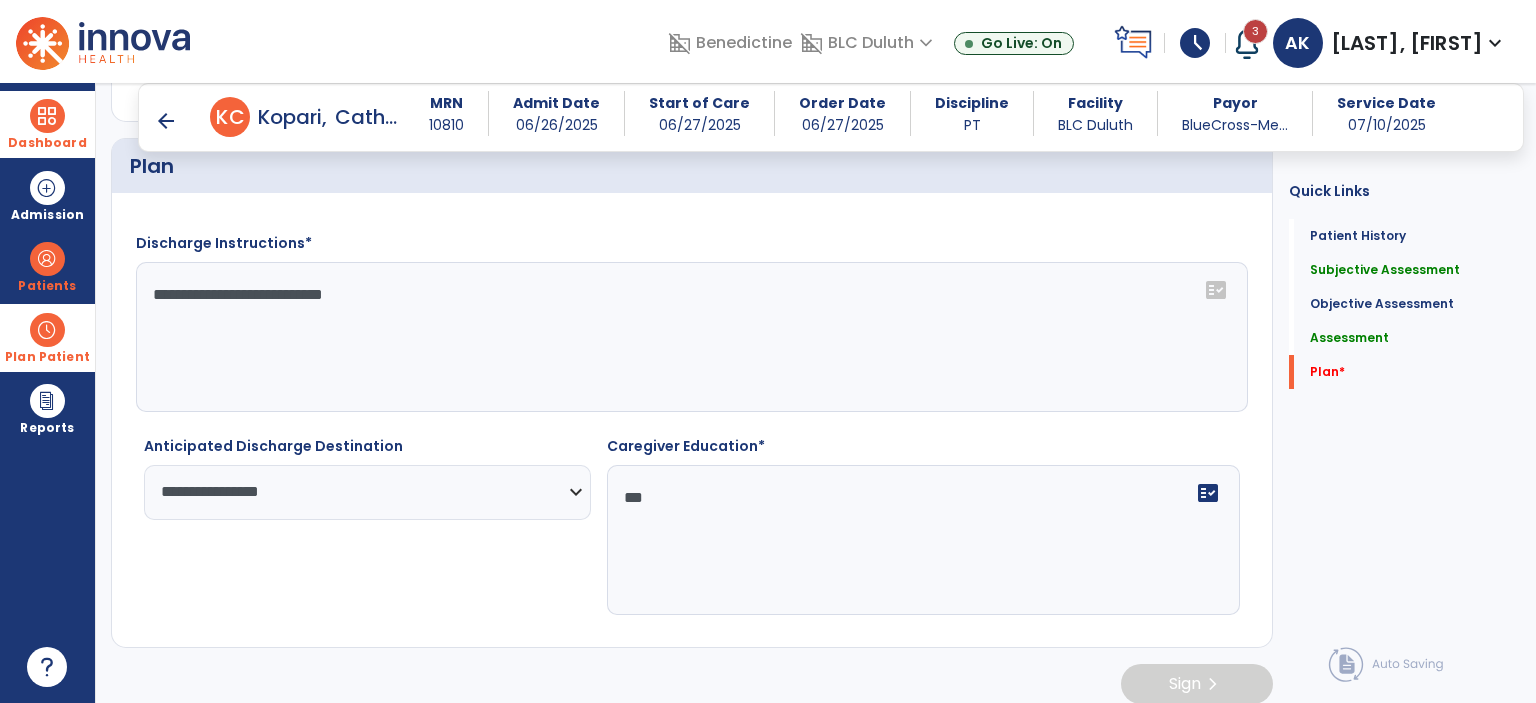 type on "***" 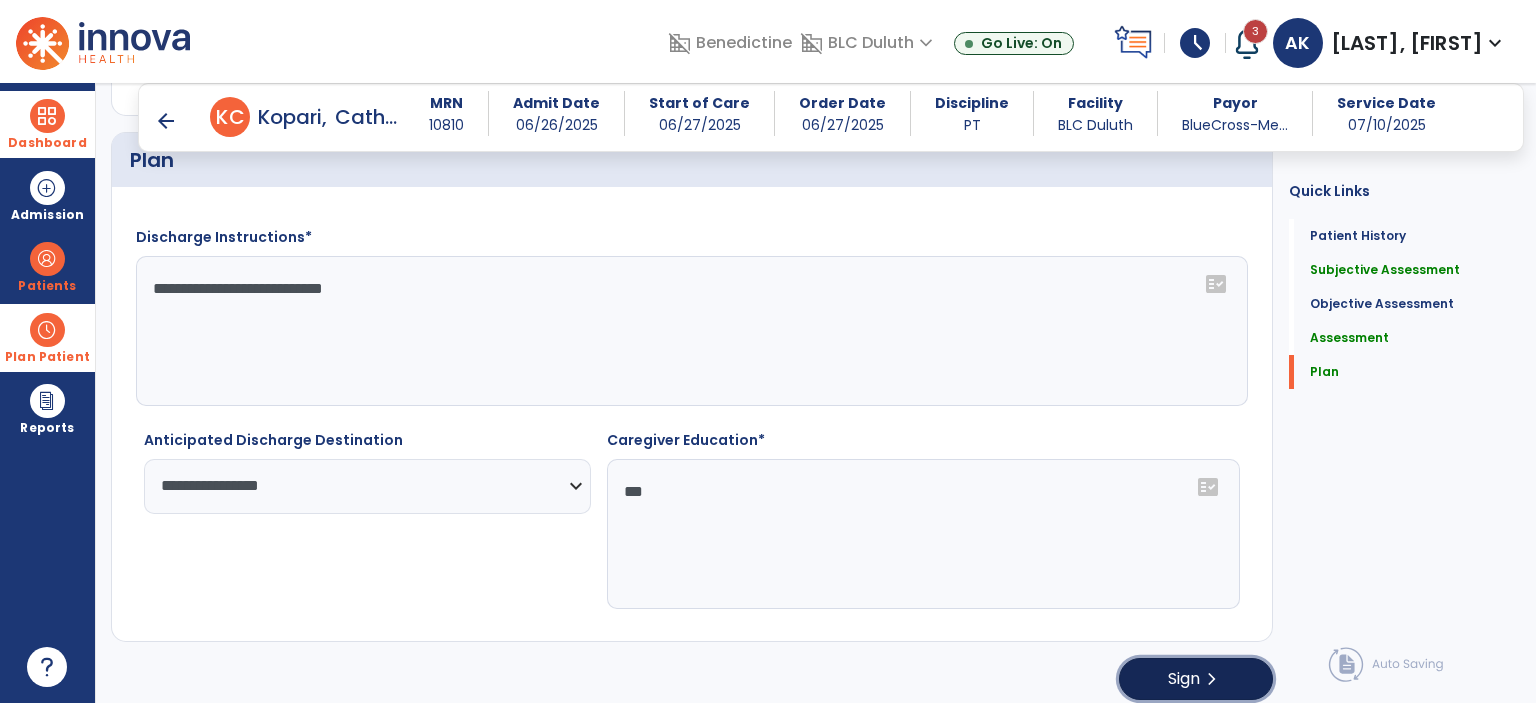click on "Sign  chevron_right" 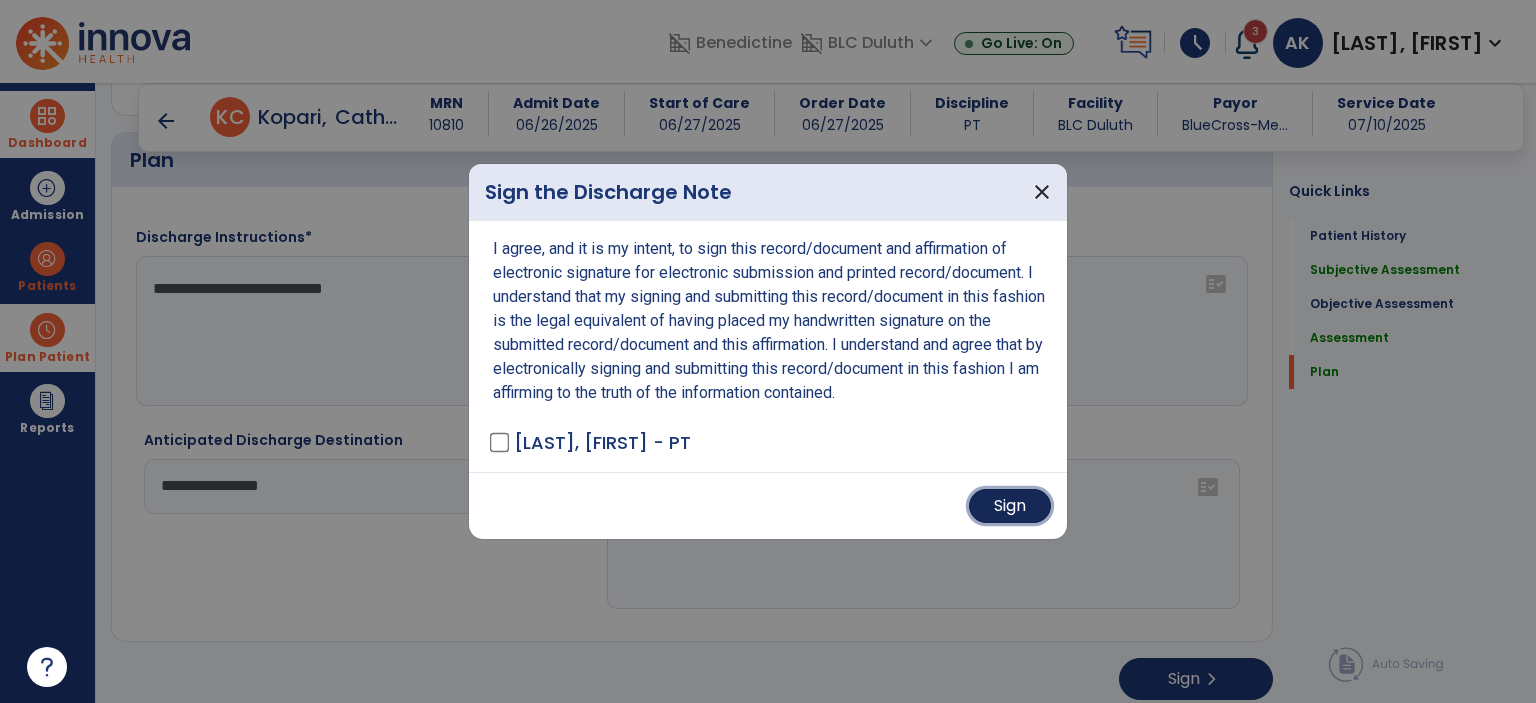 click on "Sign" at bounding box center (1010, 506) 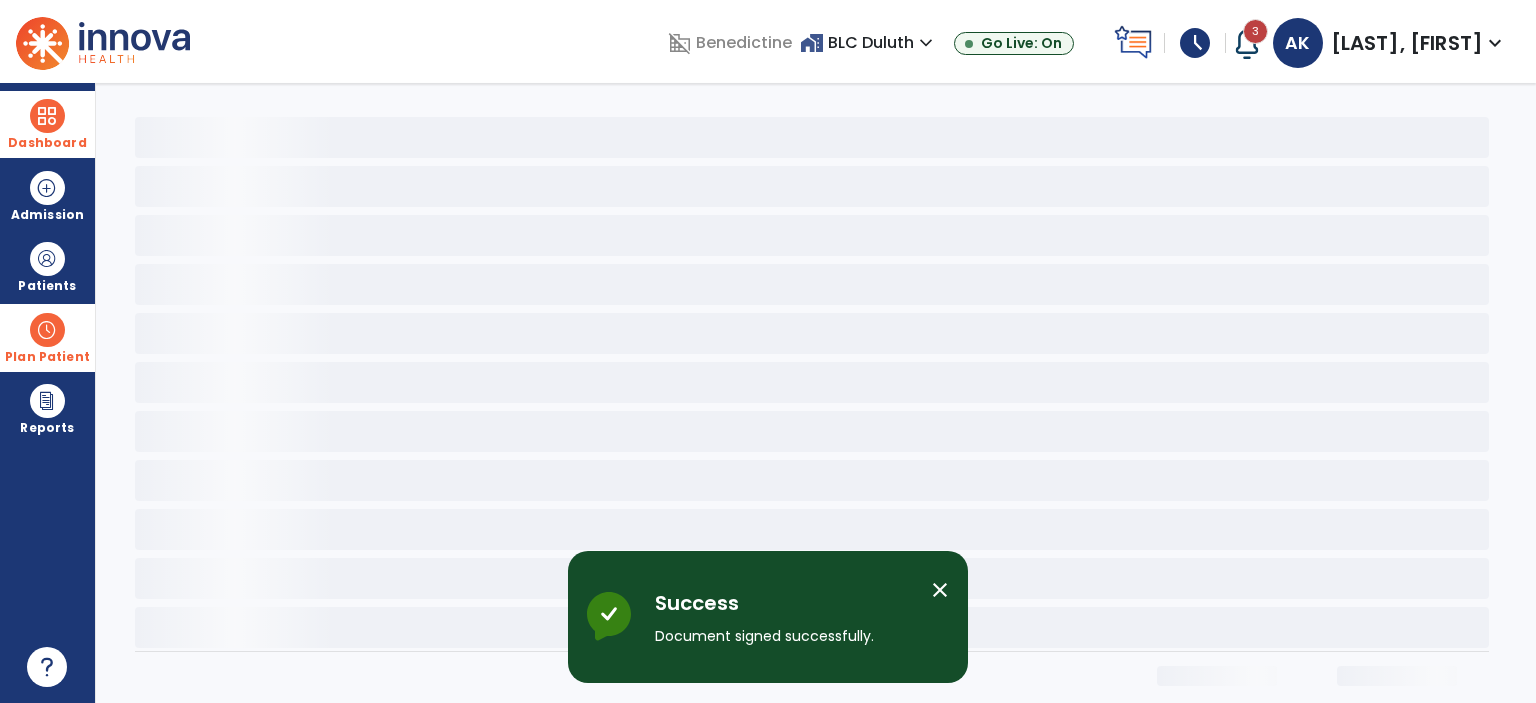 scroll, scrollTop: 0, scrollLeft: 0, axis: both 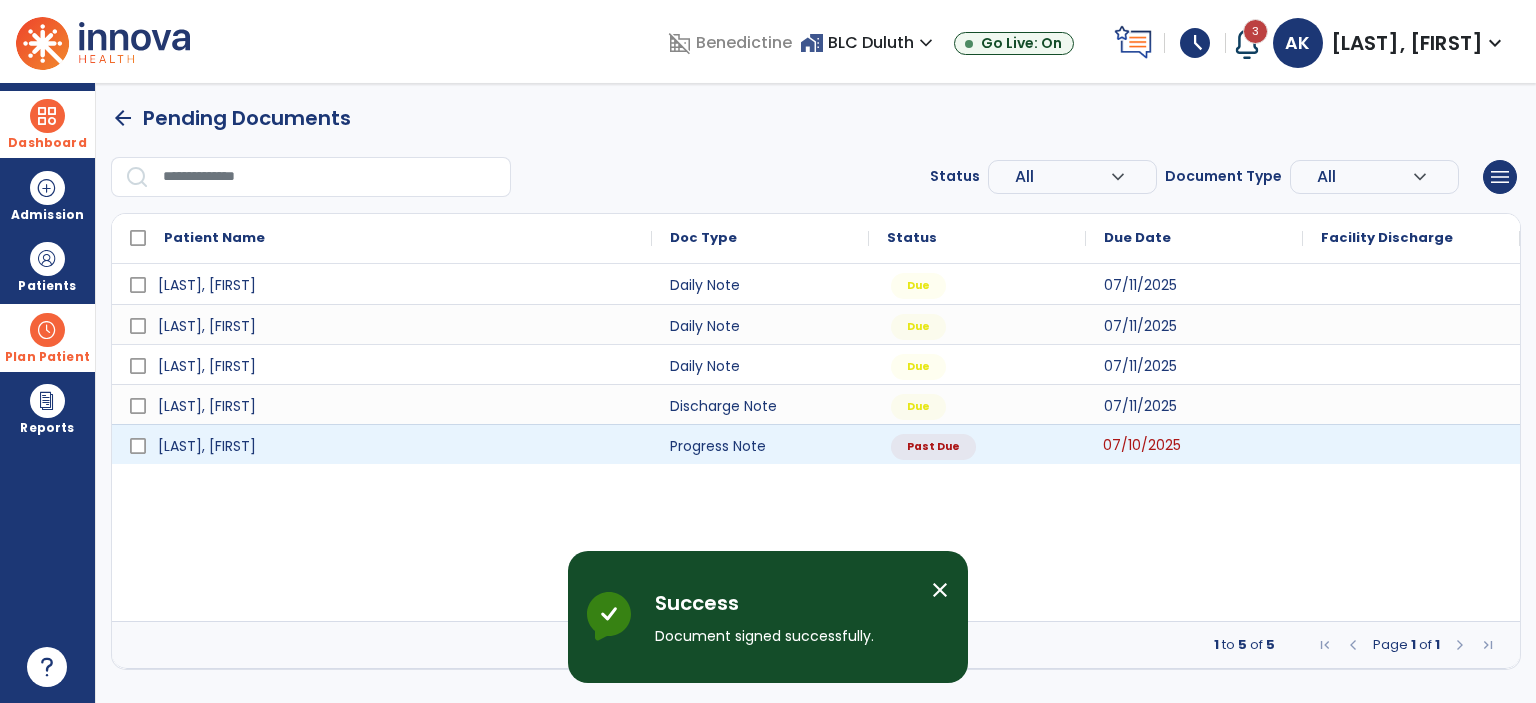 click on "07/10/2025" at bounding box center (1194, 444) 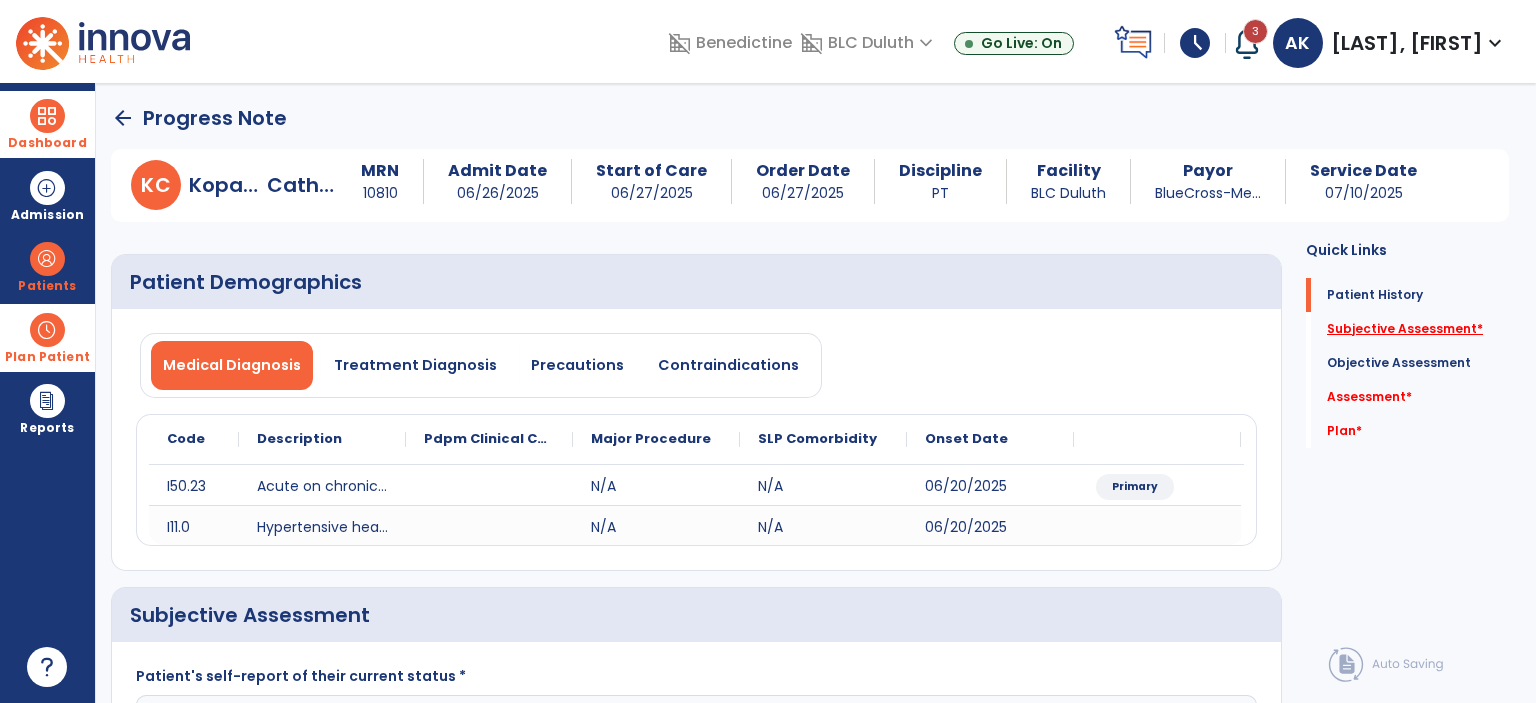 click on "Subjective Assessment   *" 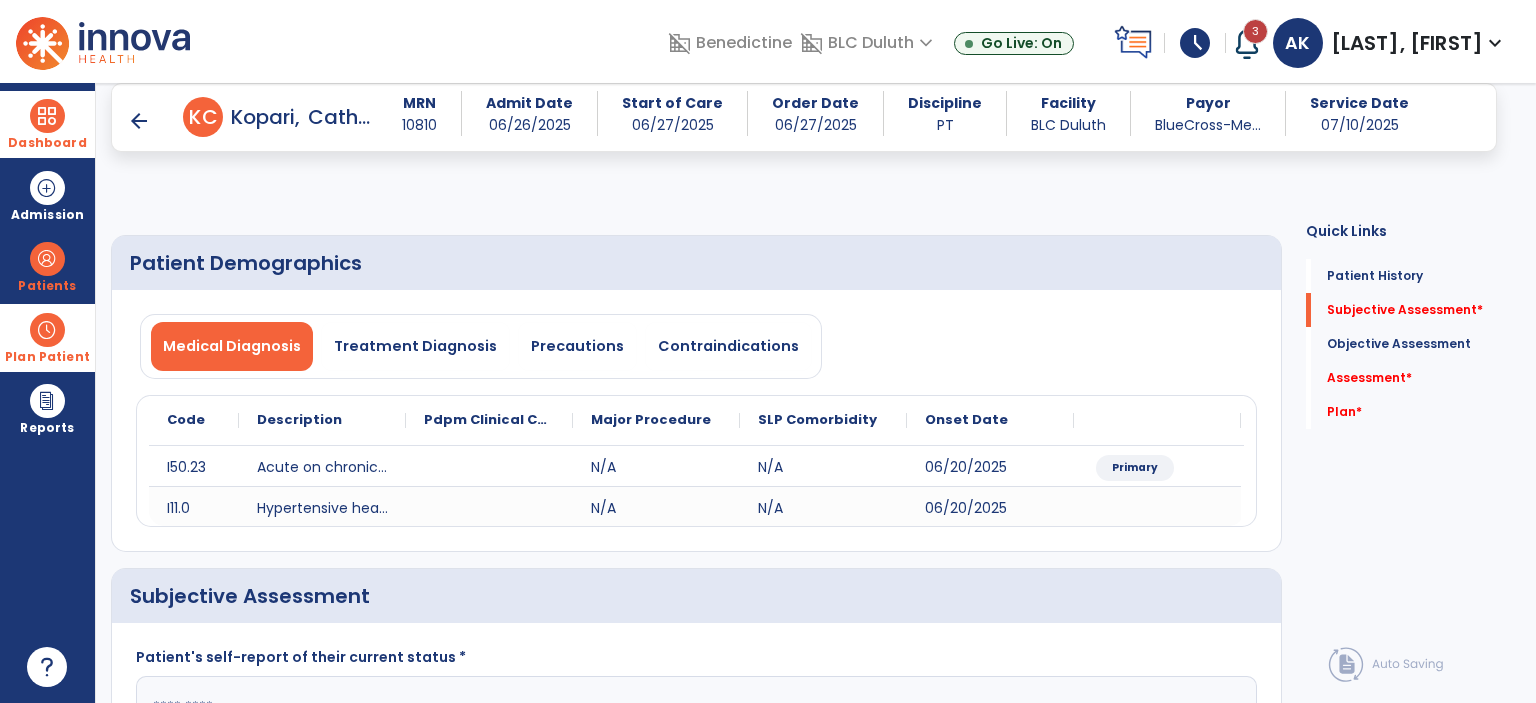 scroll, scrollTop: 40, scrollLeft: 0, axis: vertical 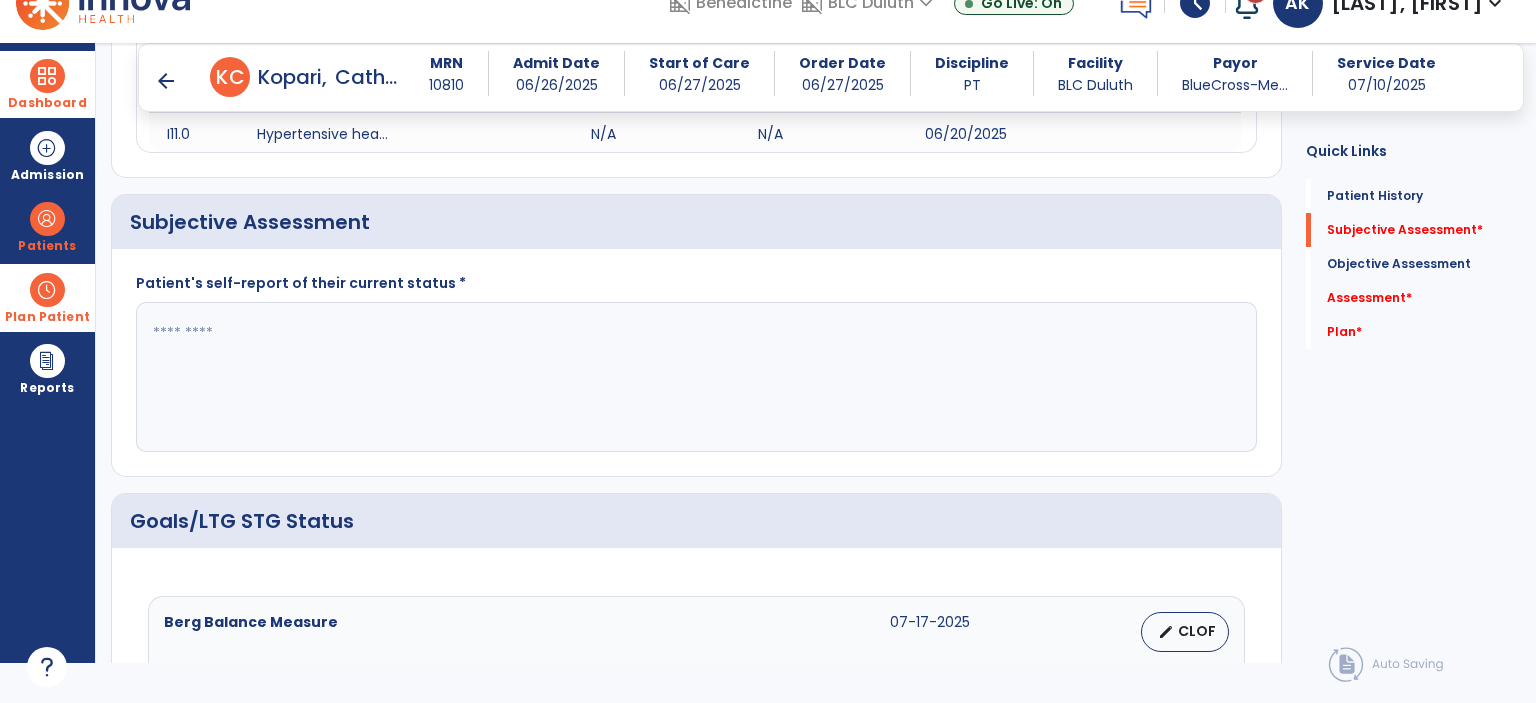 click 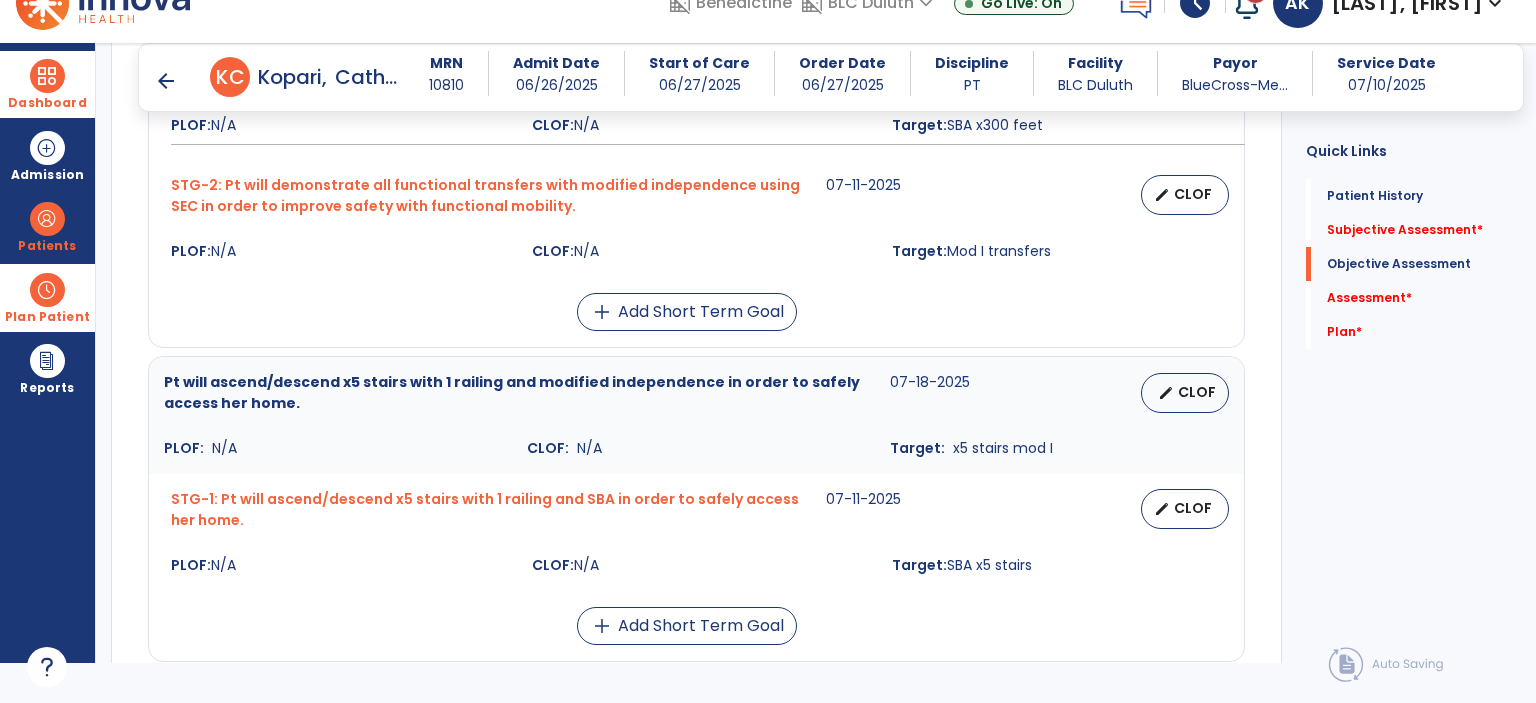 scroll, scrollTop: 1834, scrollLeft: 0, axis: vertical 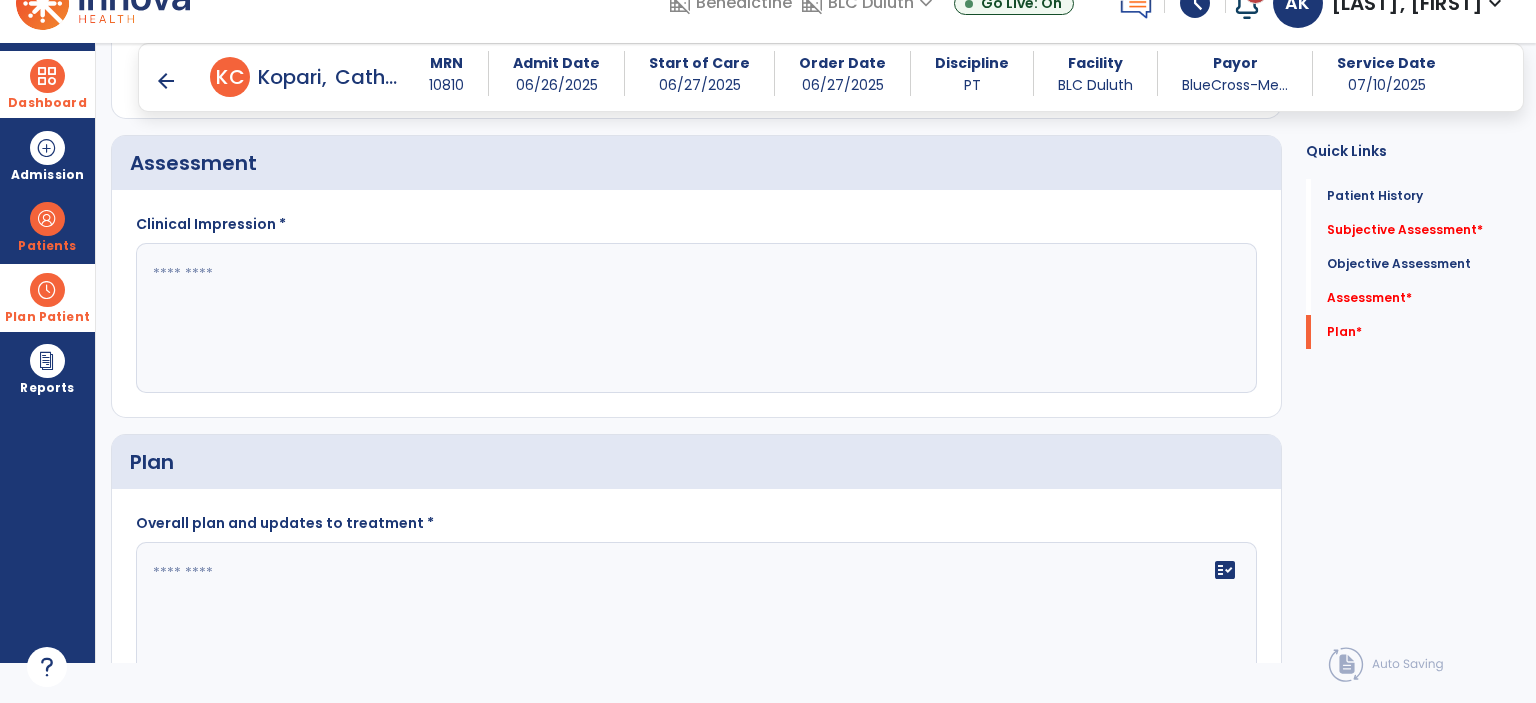 type on "**********" 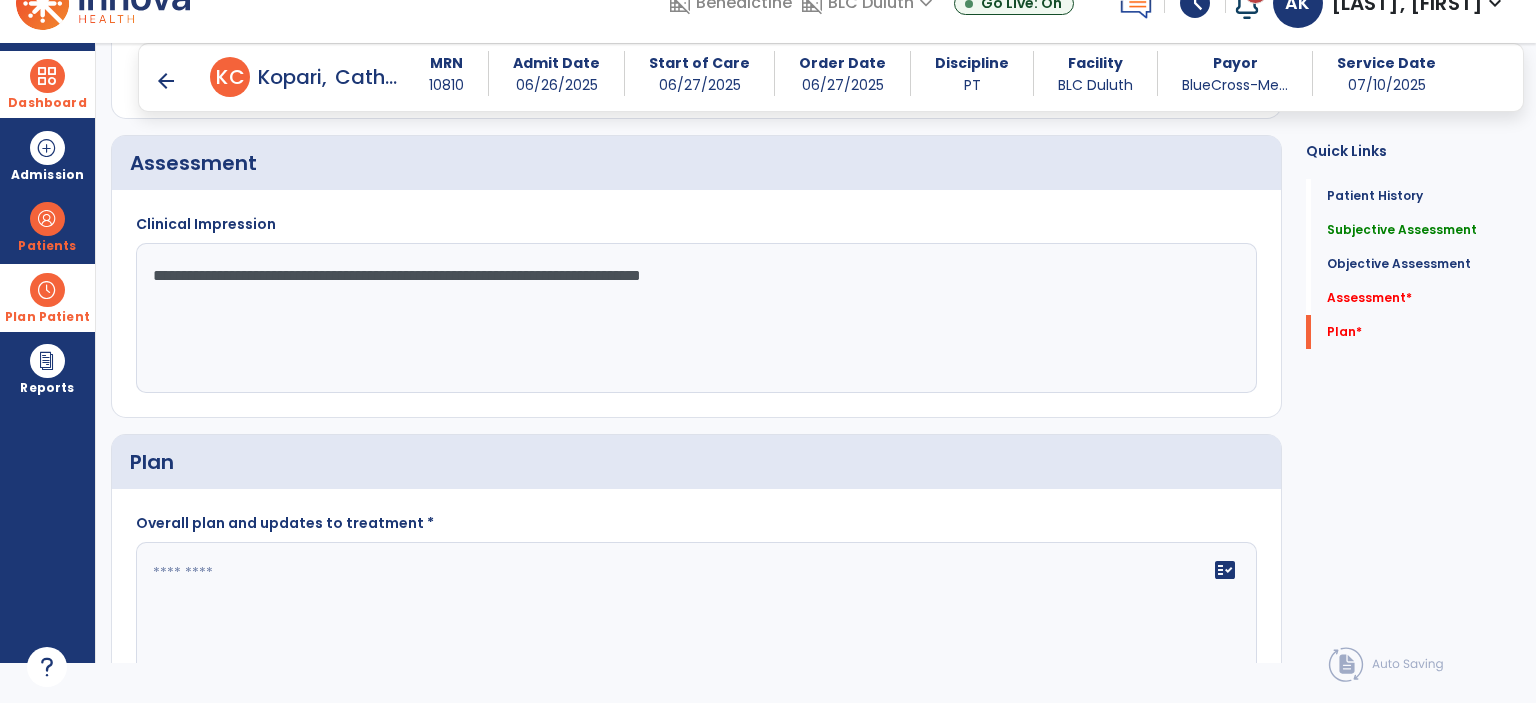 scroll, scrollTop: 1952, scrollLeft: 0, axis: vertical 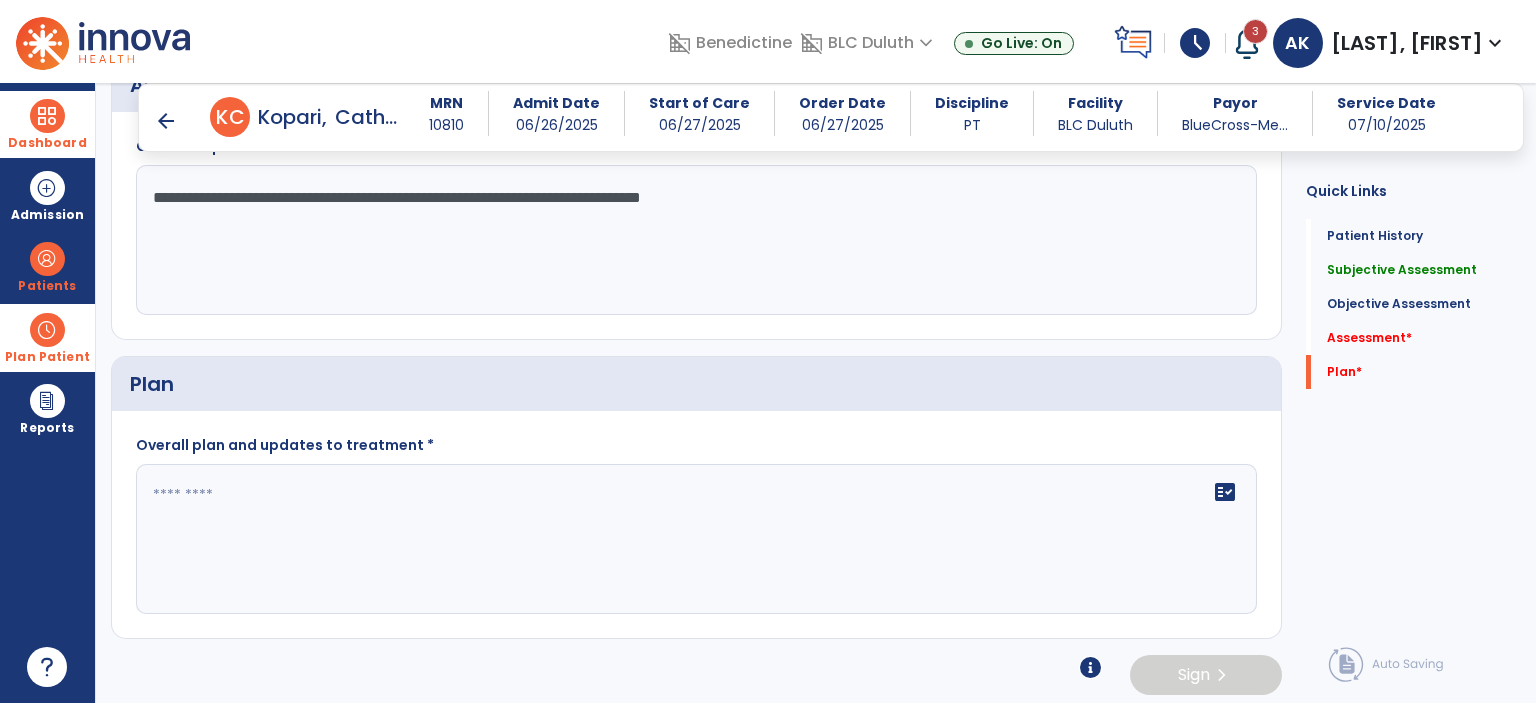 type on "**********" 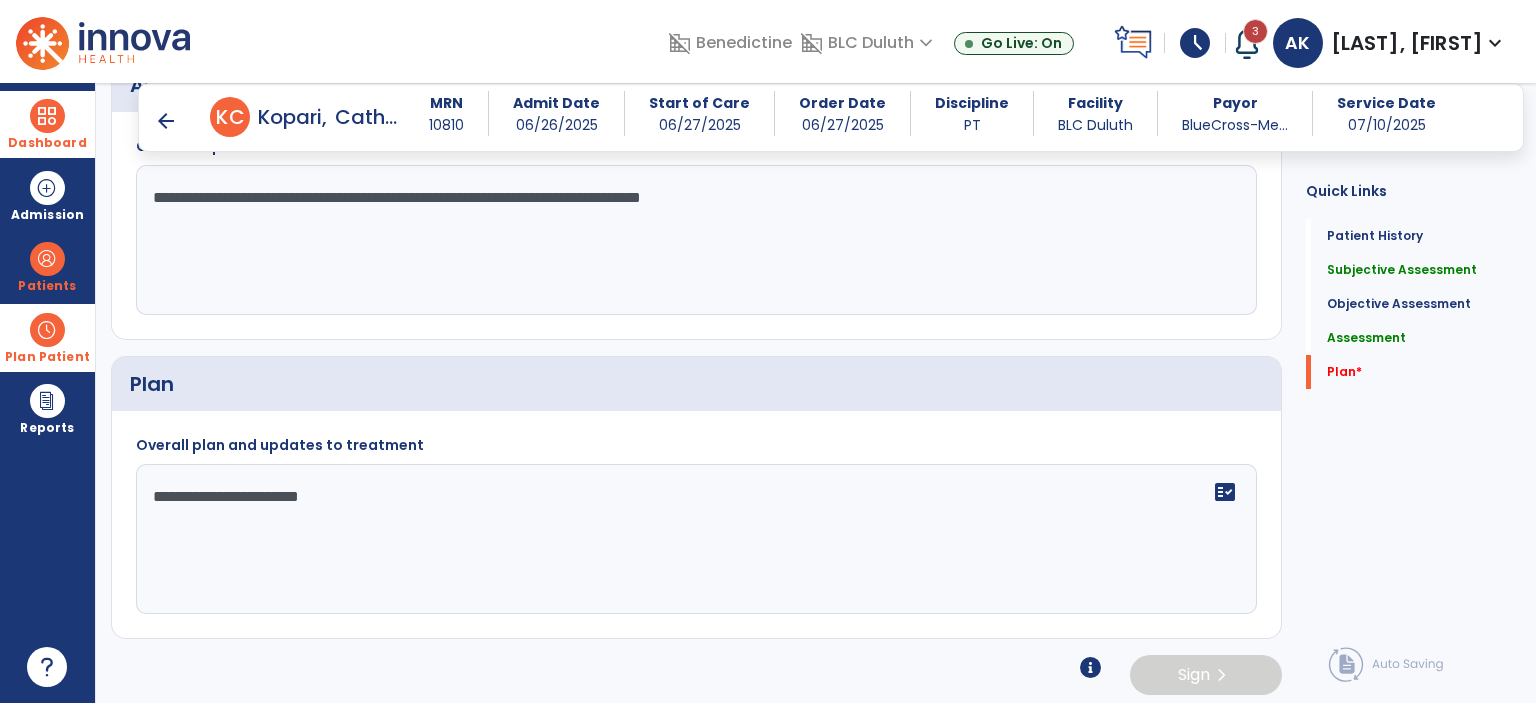 type on "**********" 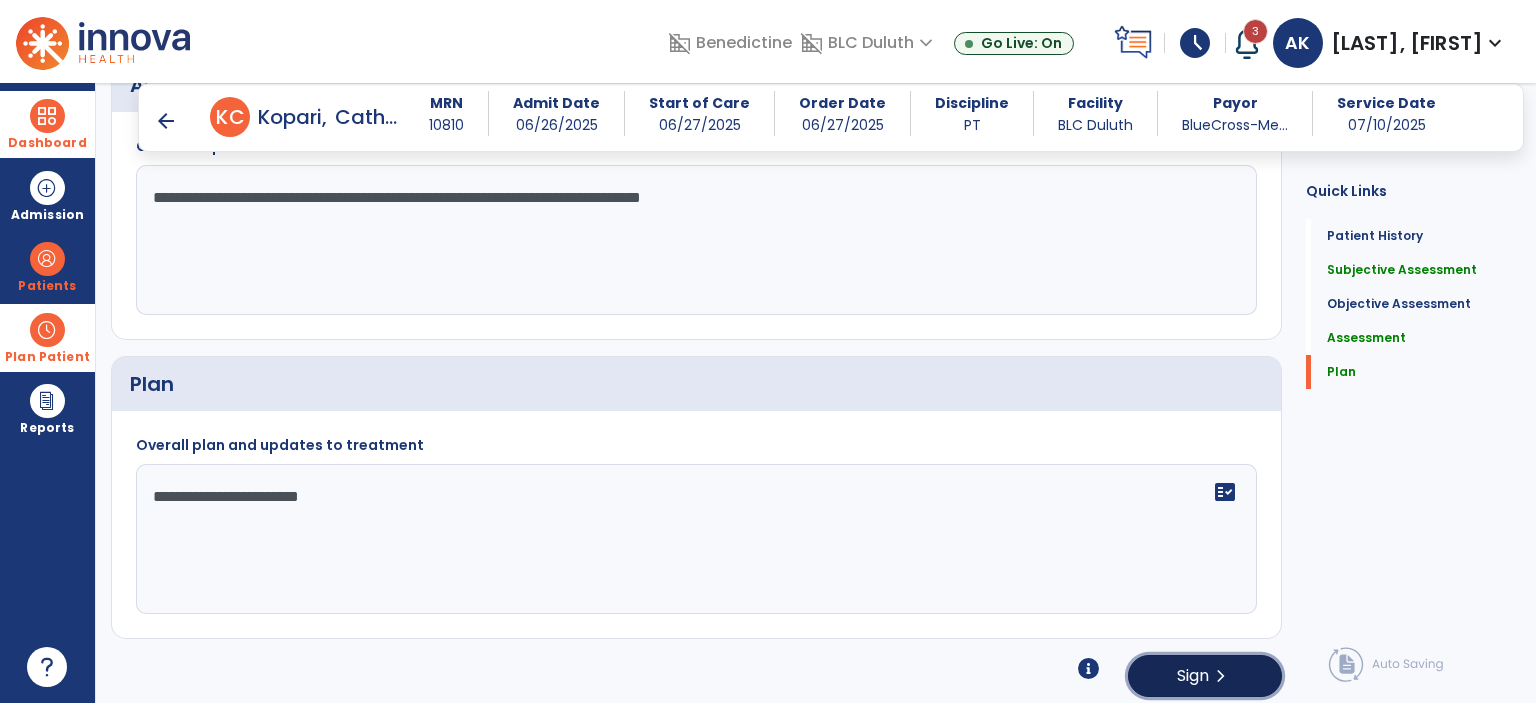 click on "chevron_right" 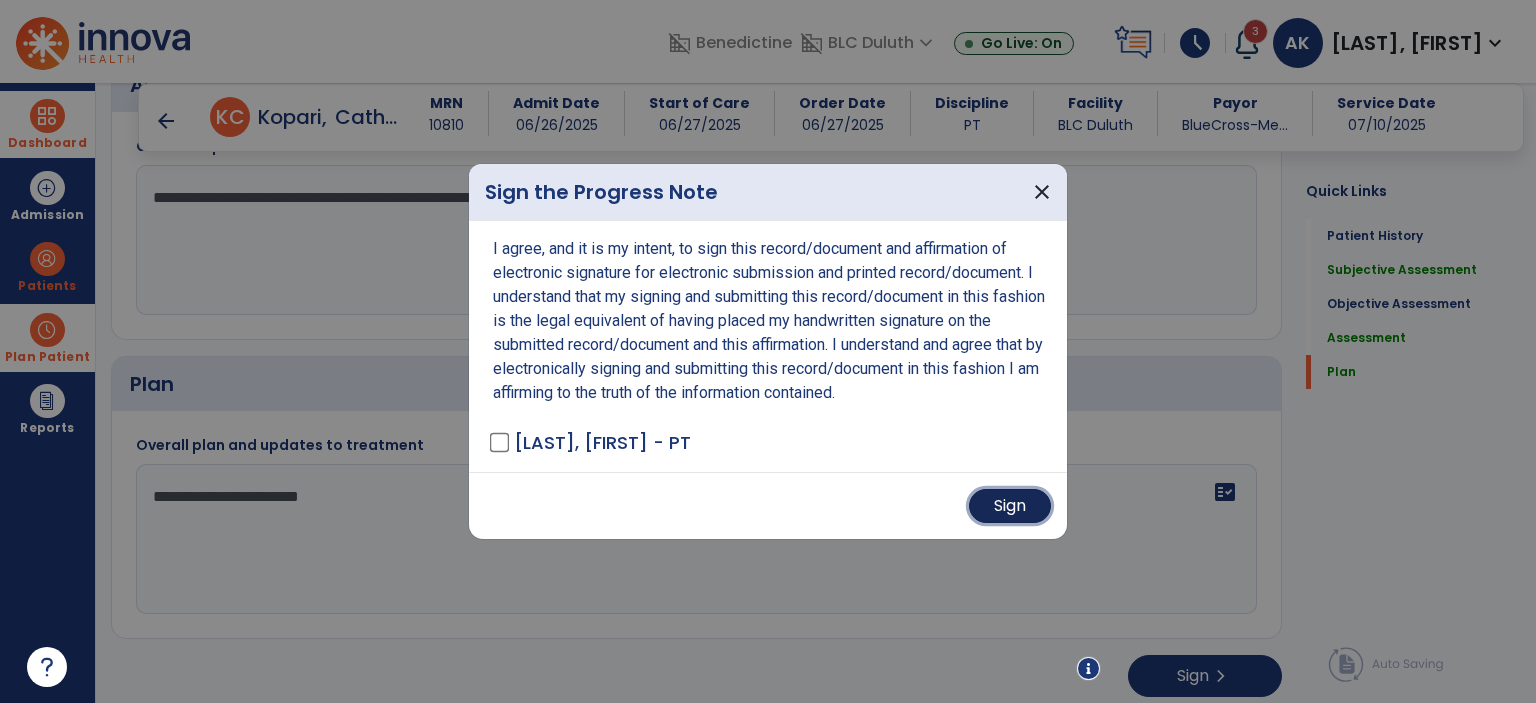 click on "Sign" at bounding box center (1010, 506) 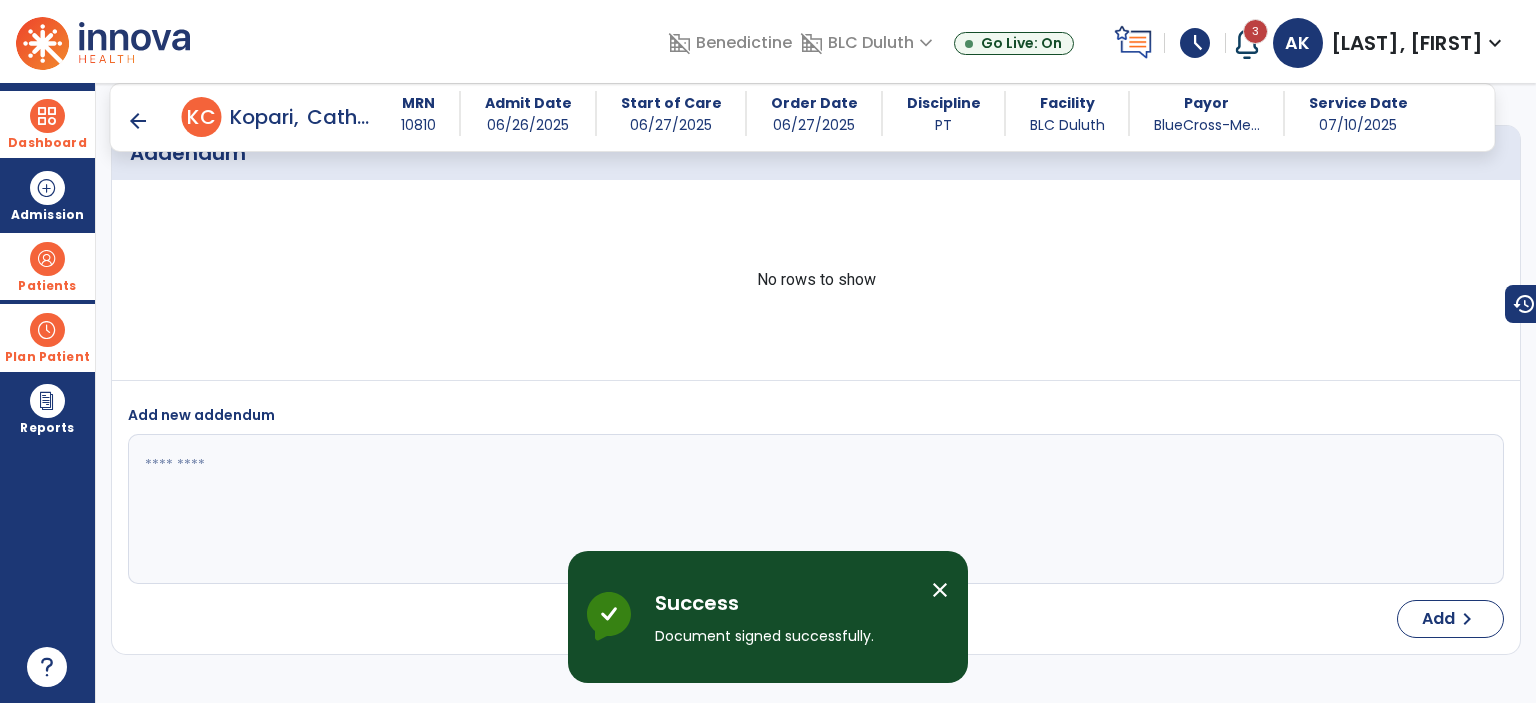 scroll, scrollTop: 2456, scrollLeft: 0, axis: vertical 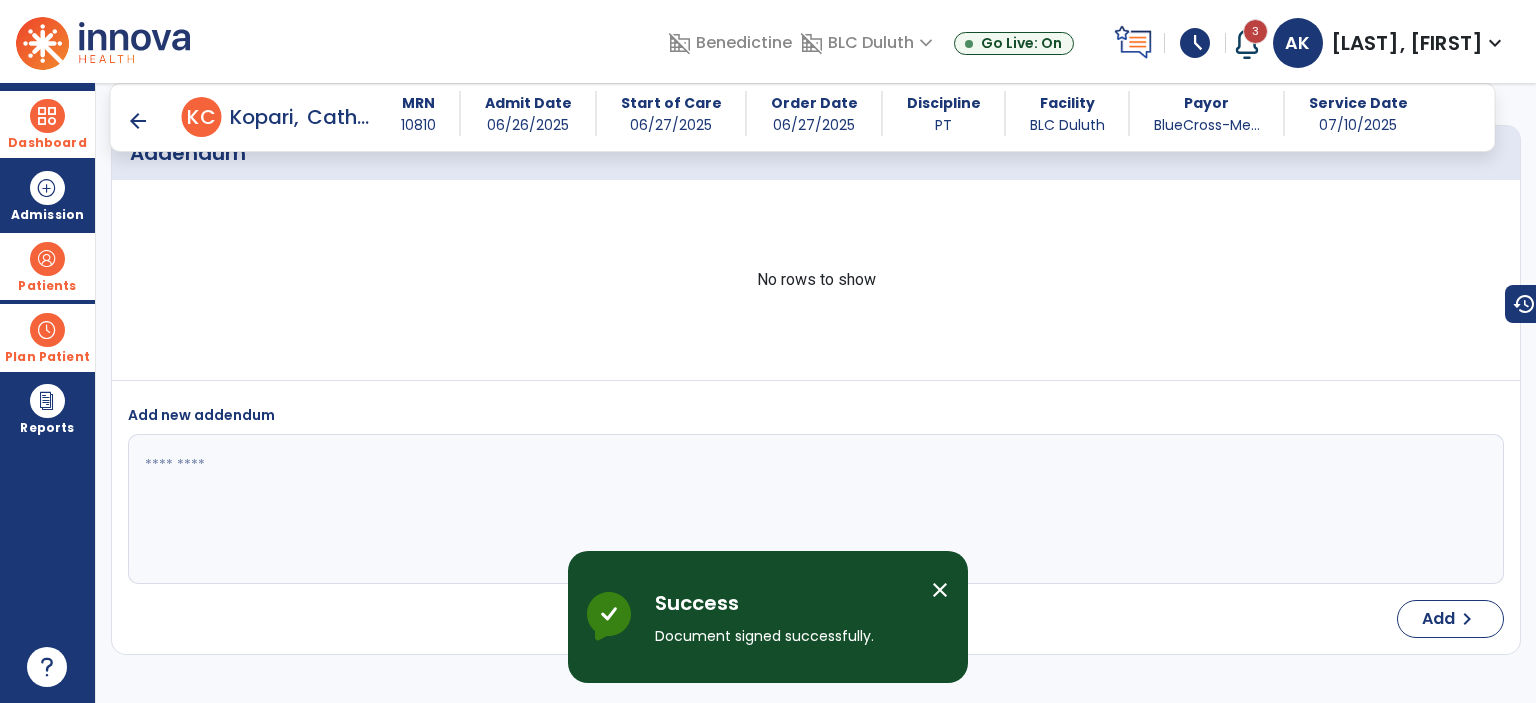 click on "Patients" at bounding box center (47, 266) 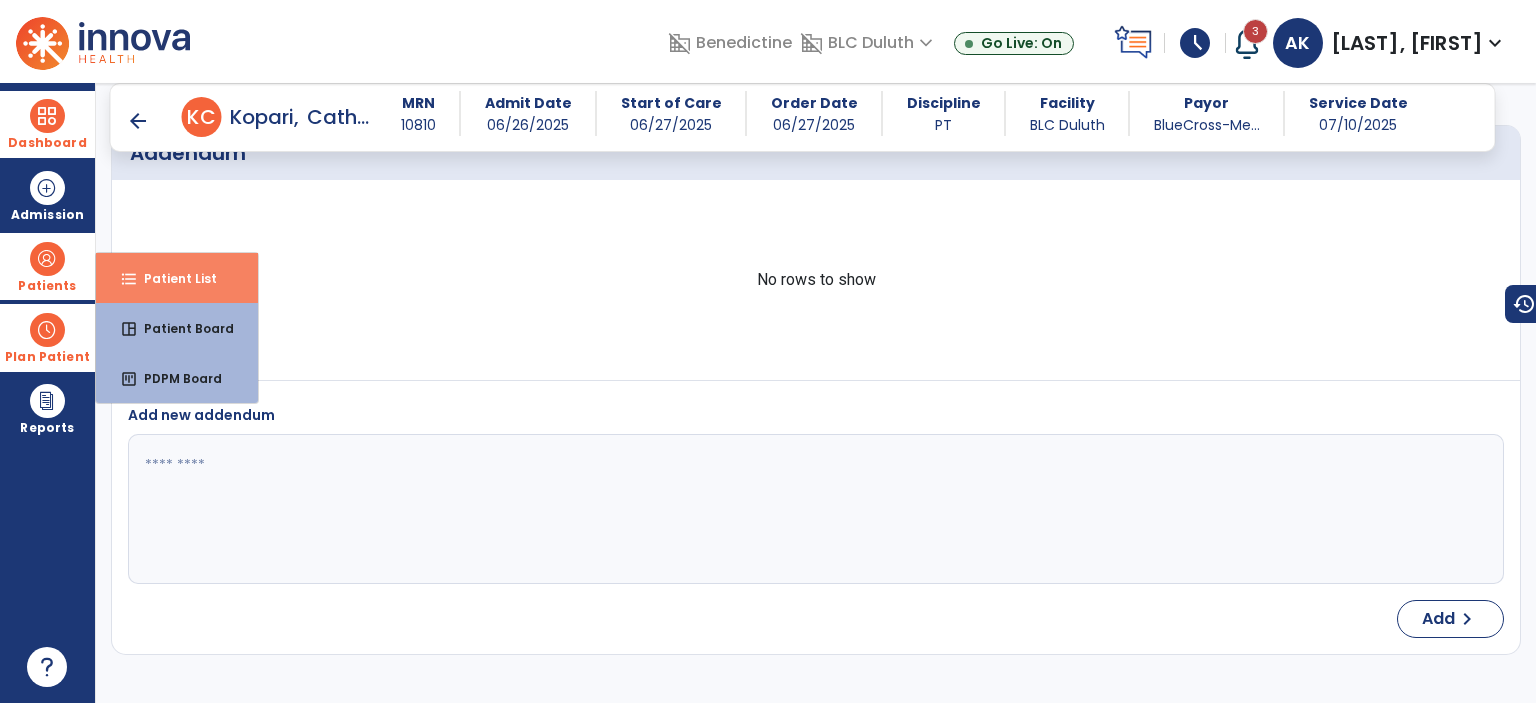 click on "Patient List" at bounding box center (172, 278) 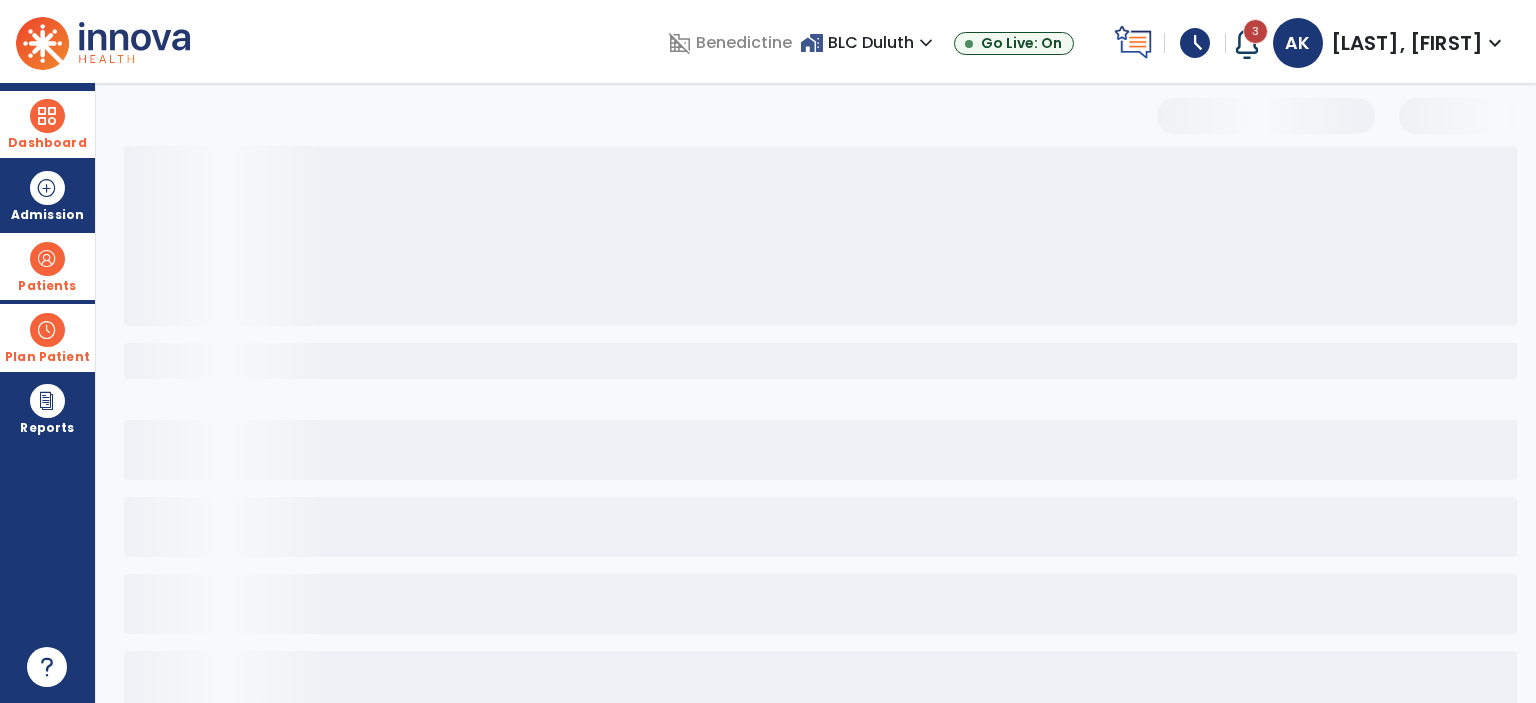 scroll, scrollTop: 0, scrollLeft: 0, axis: both 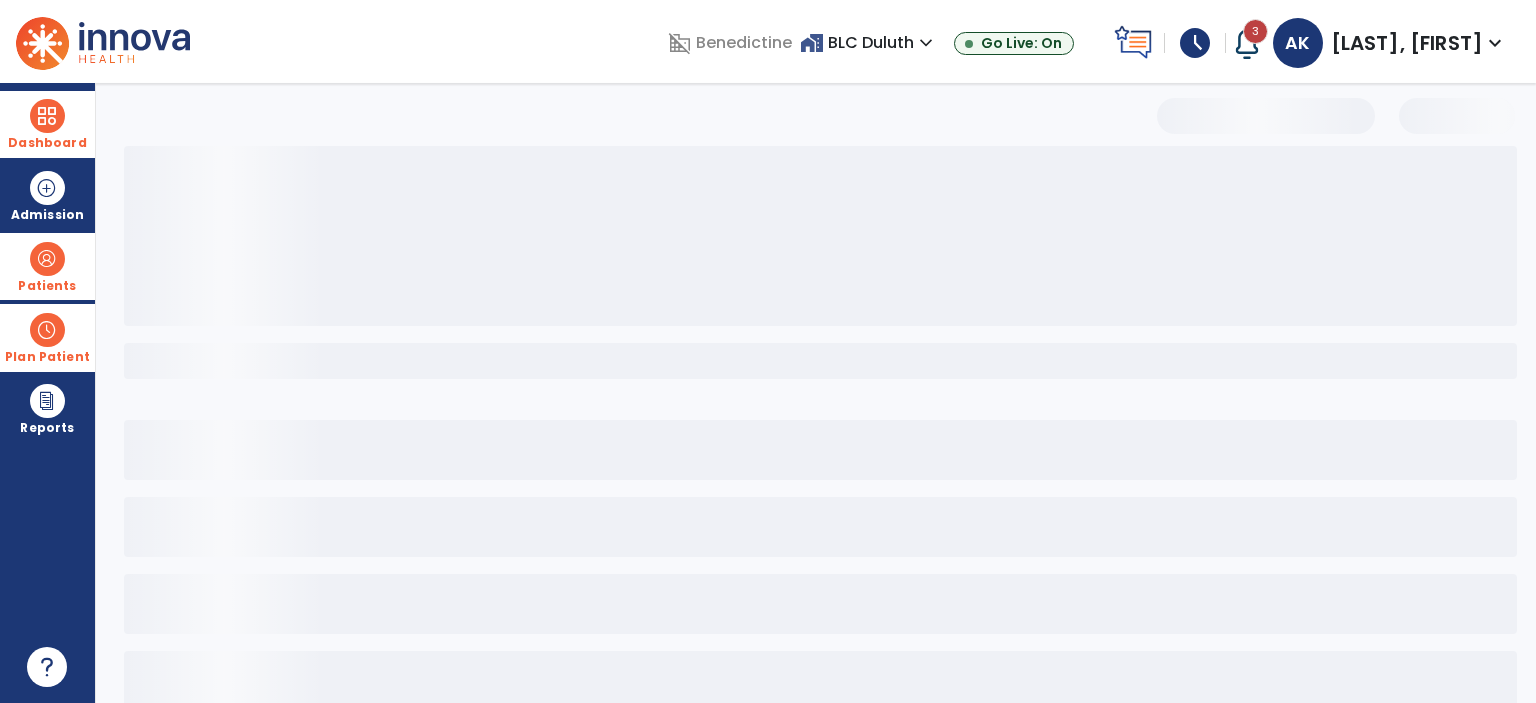 select on "***" 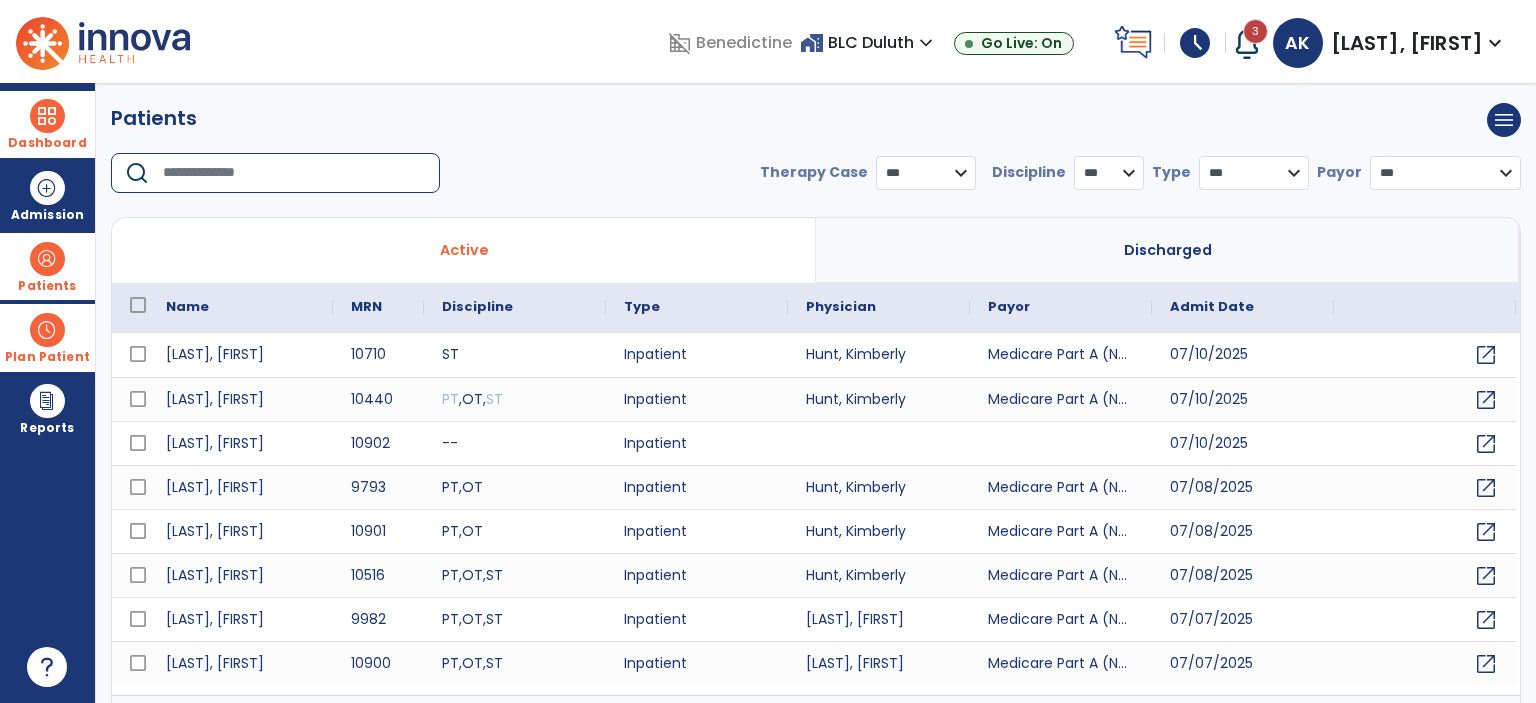 click at bounding box center (294, 173) 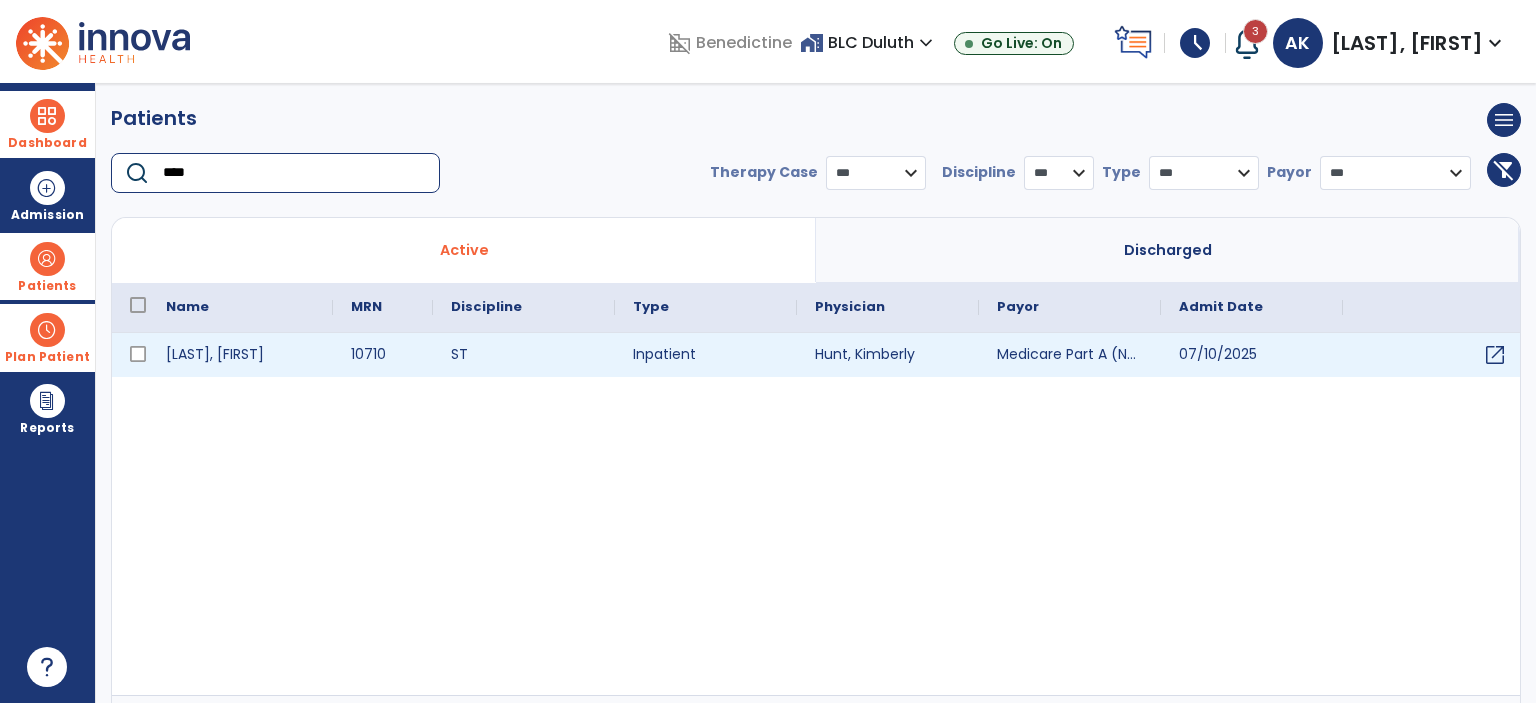 type on "****" 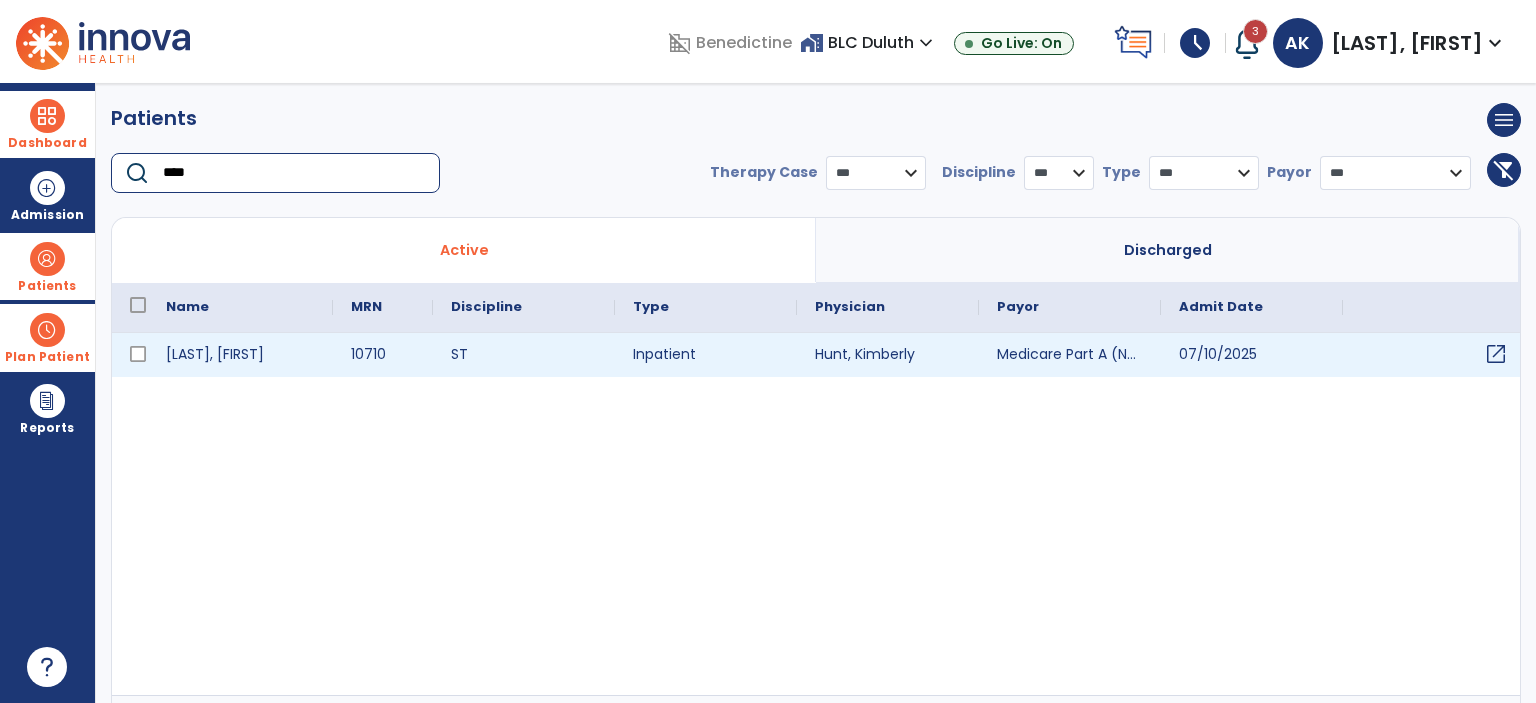 click on "open_in_new" at bounding box center [1496, 354] 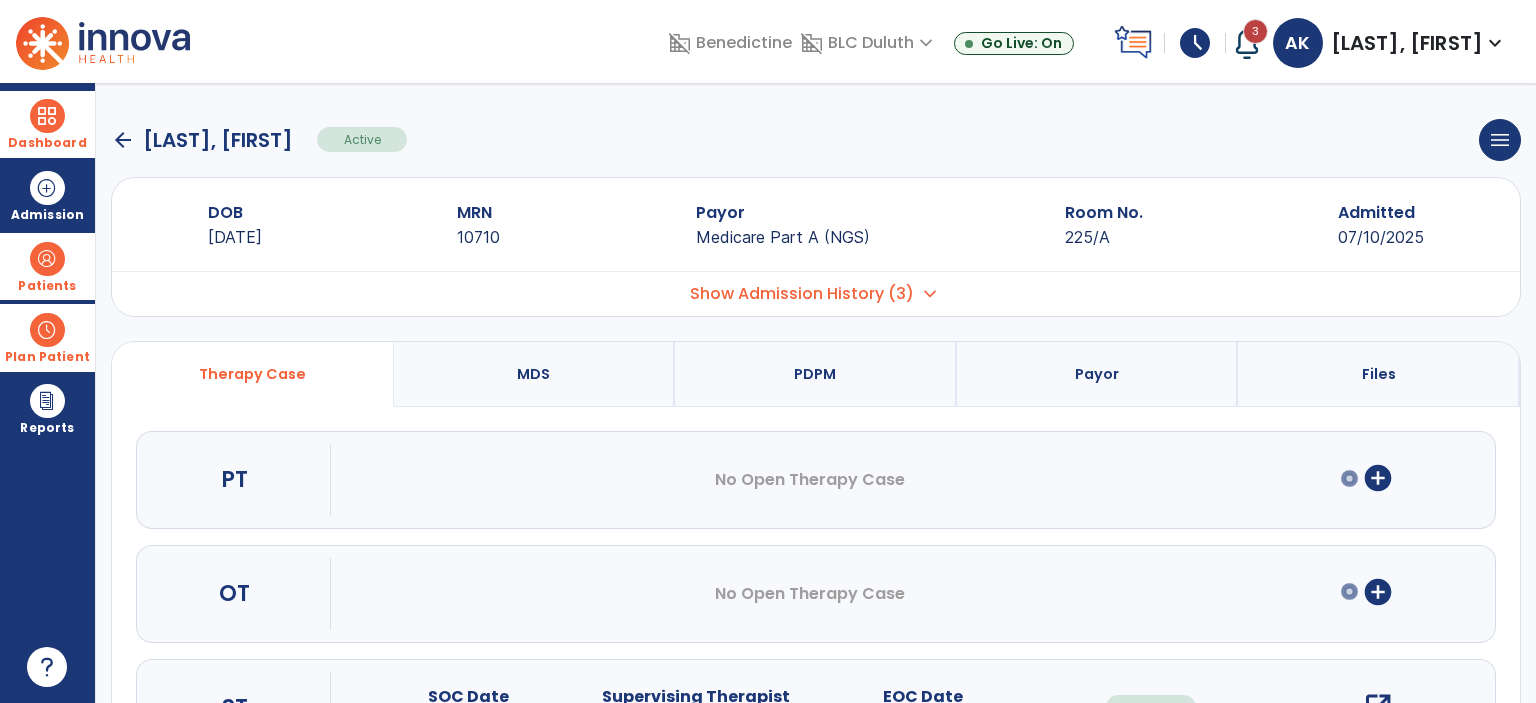 click on "add_circle" at bounding box center (1378, 478) 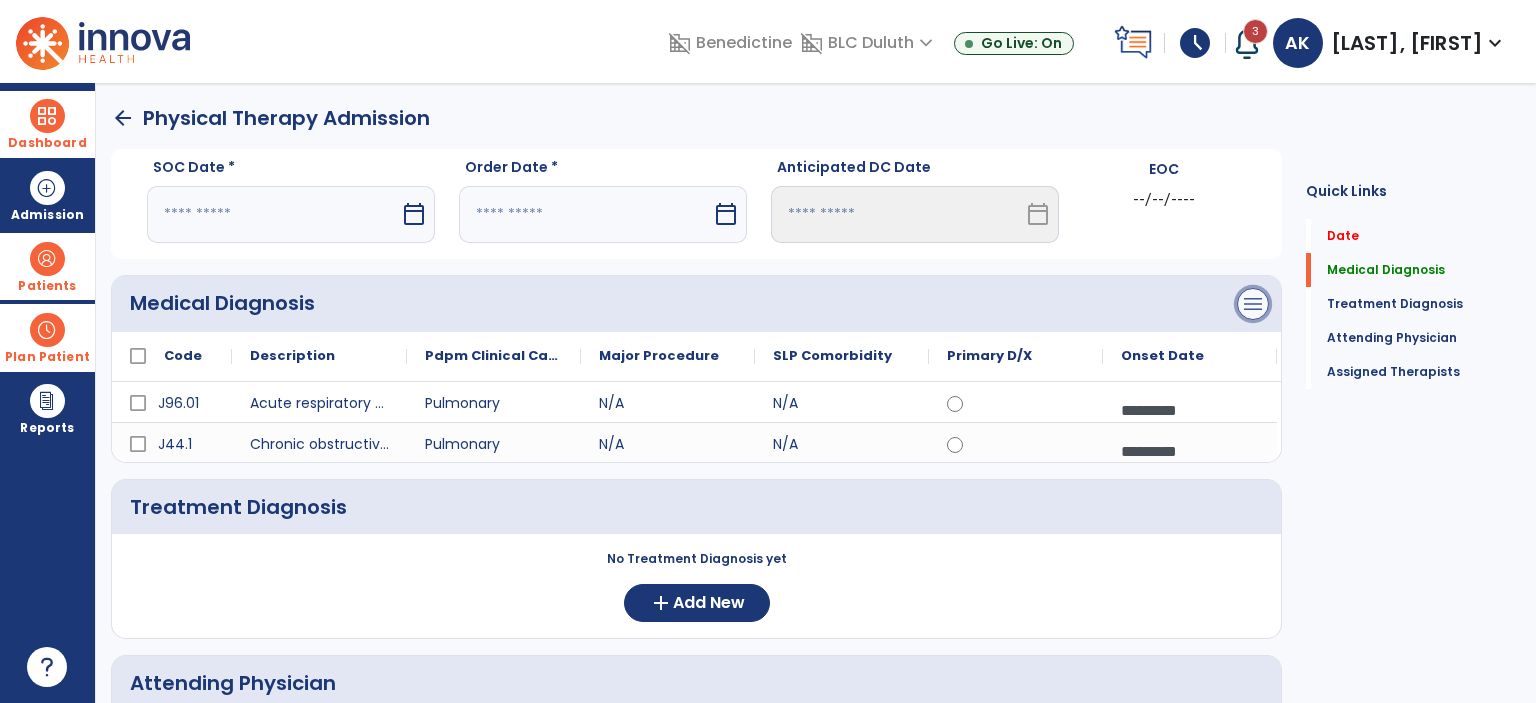 click on "menu" at bounding box center [1253, 304] 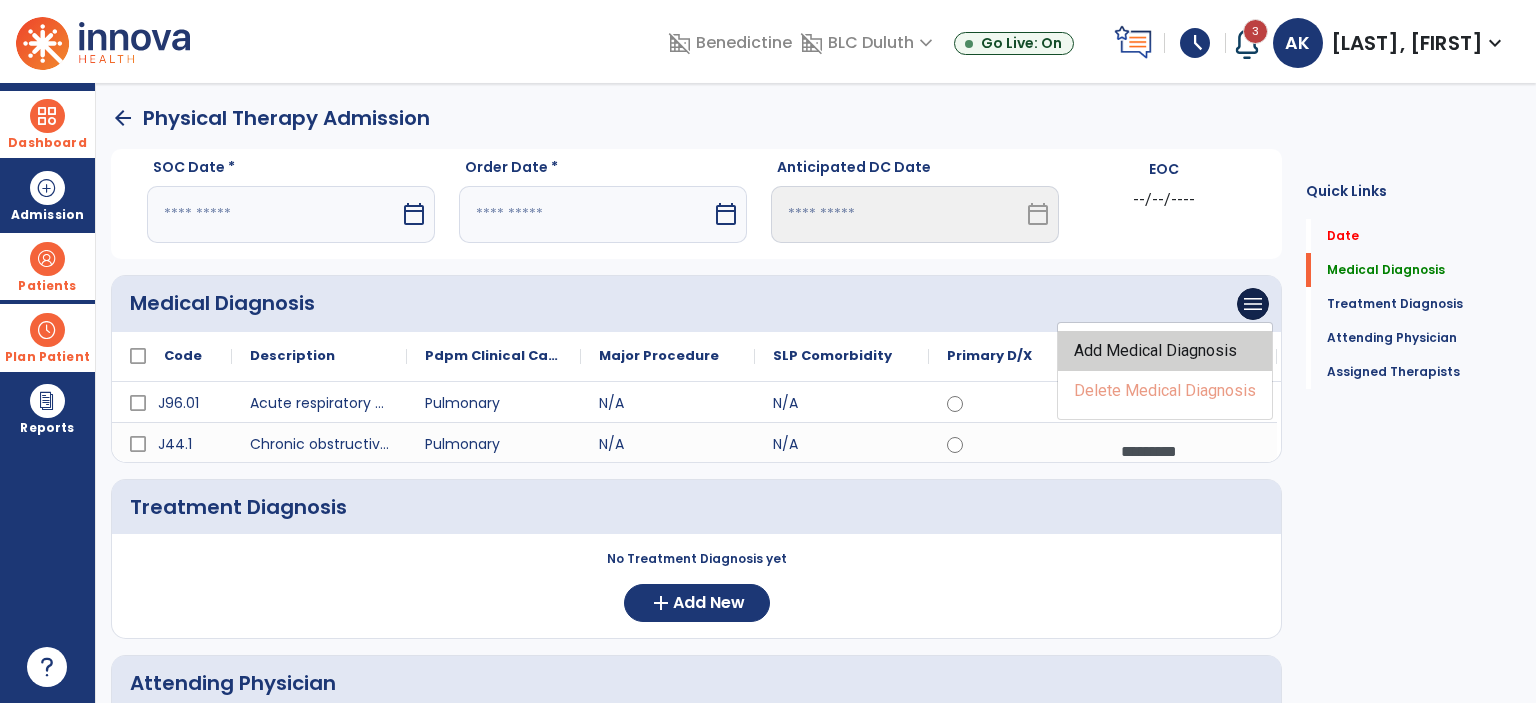 click on "Add Medical Diagnosis" 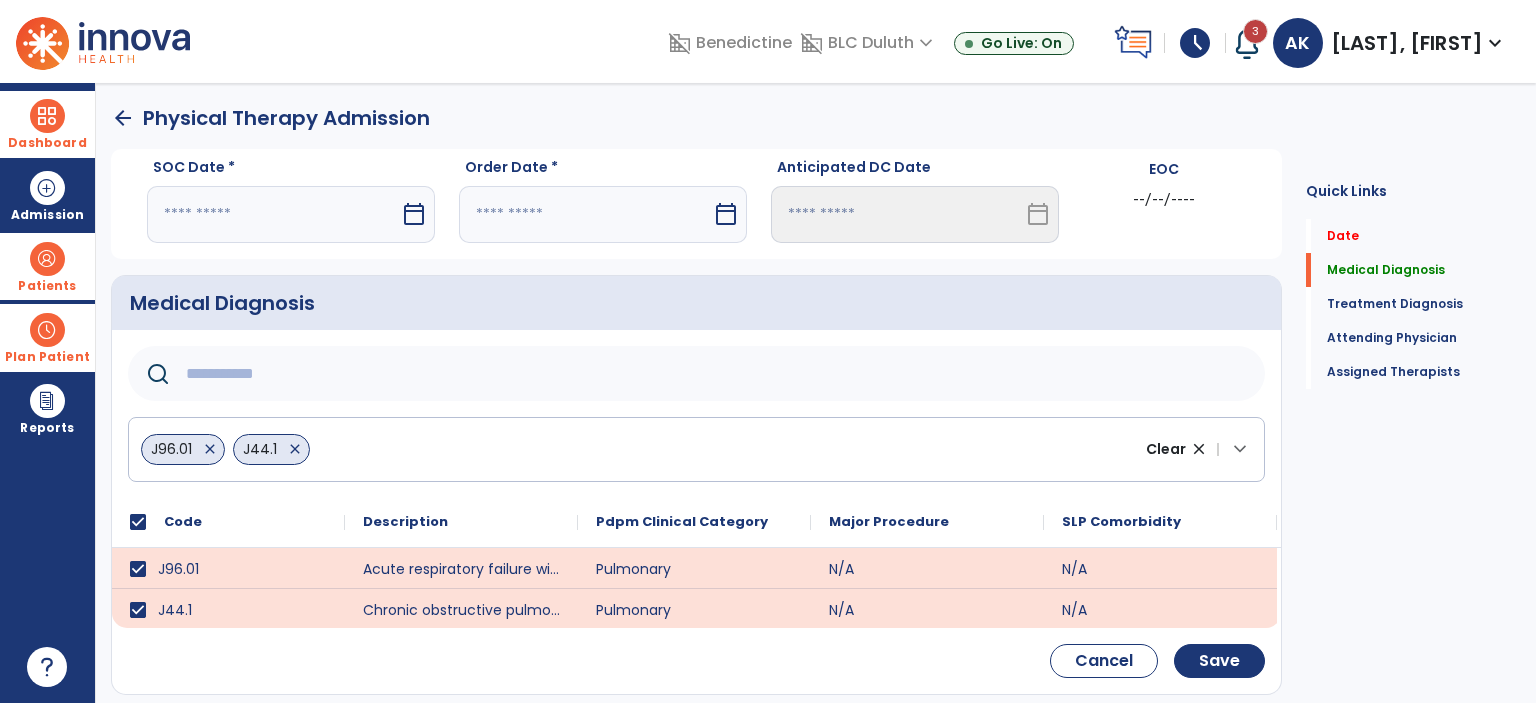 click 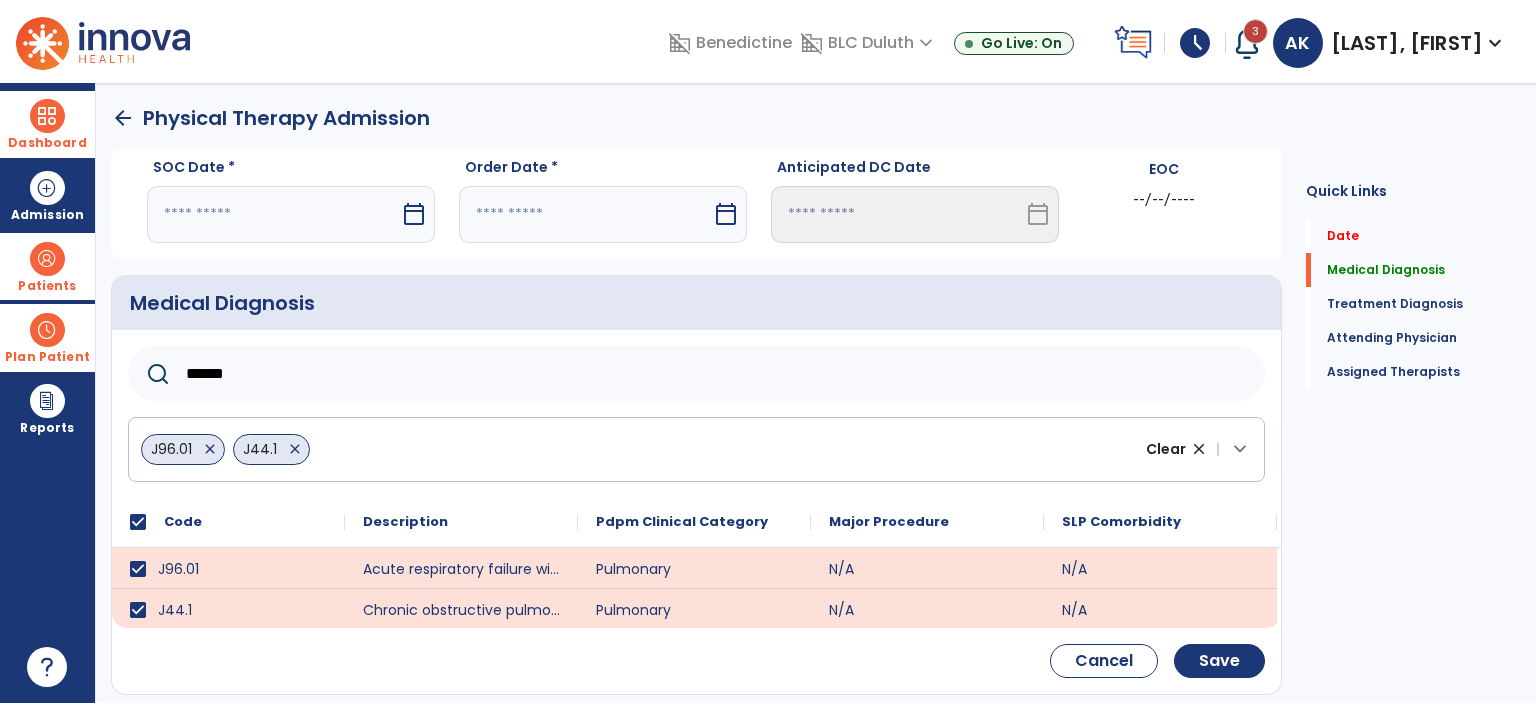 type on "******" 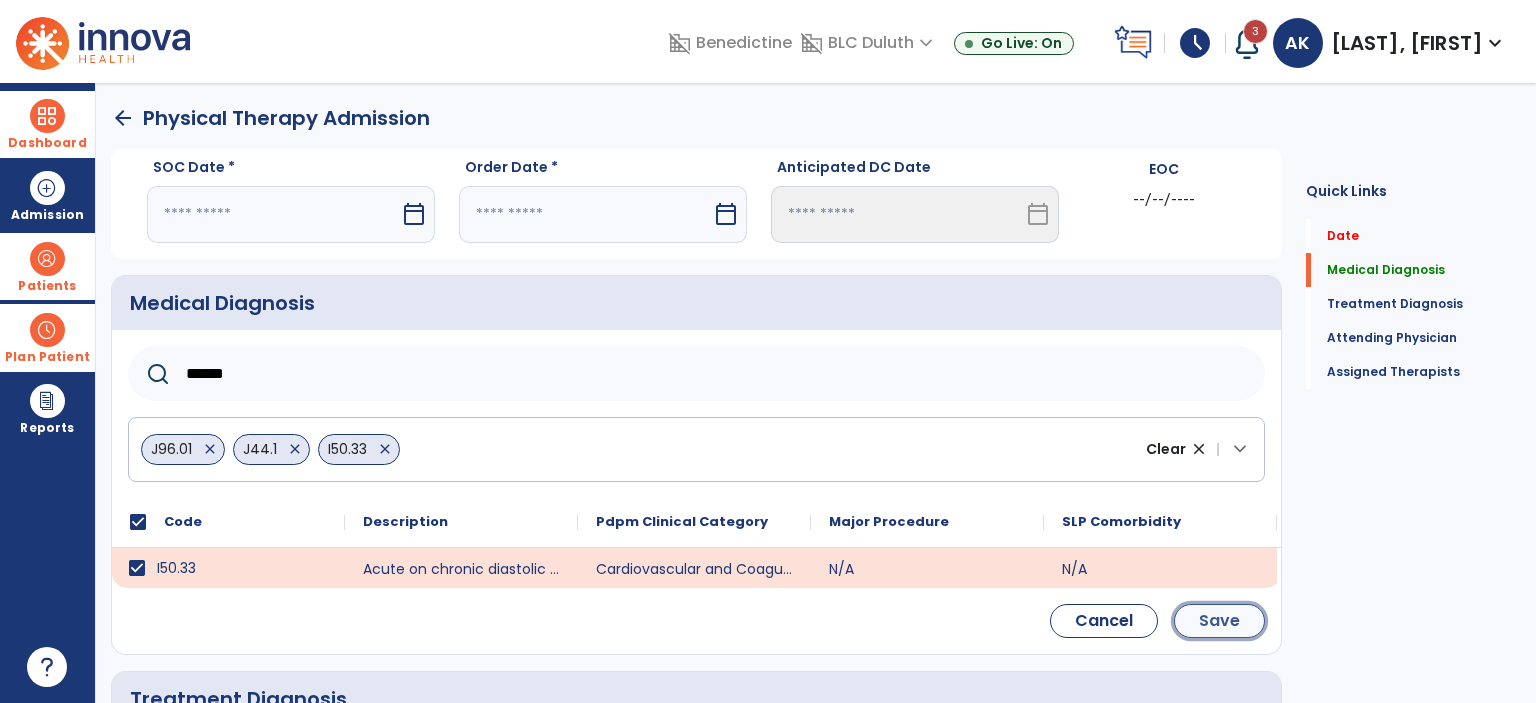 click on "Save" 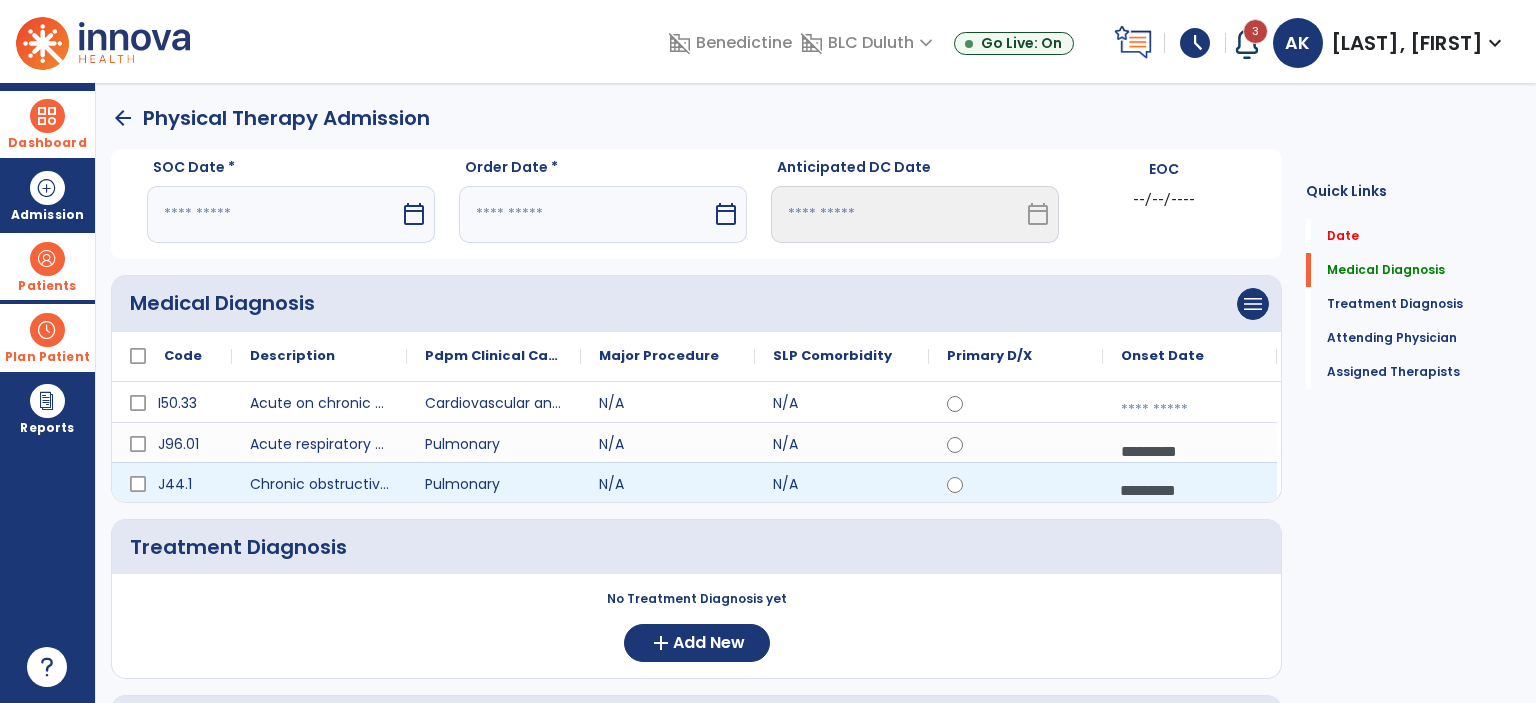click on "*********" at bounding box center [1190, 490] 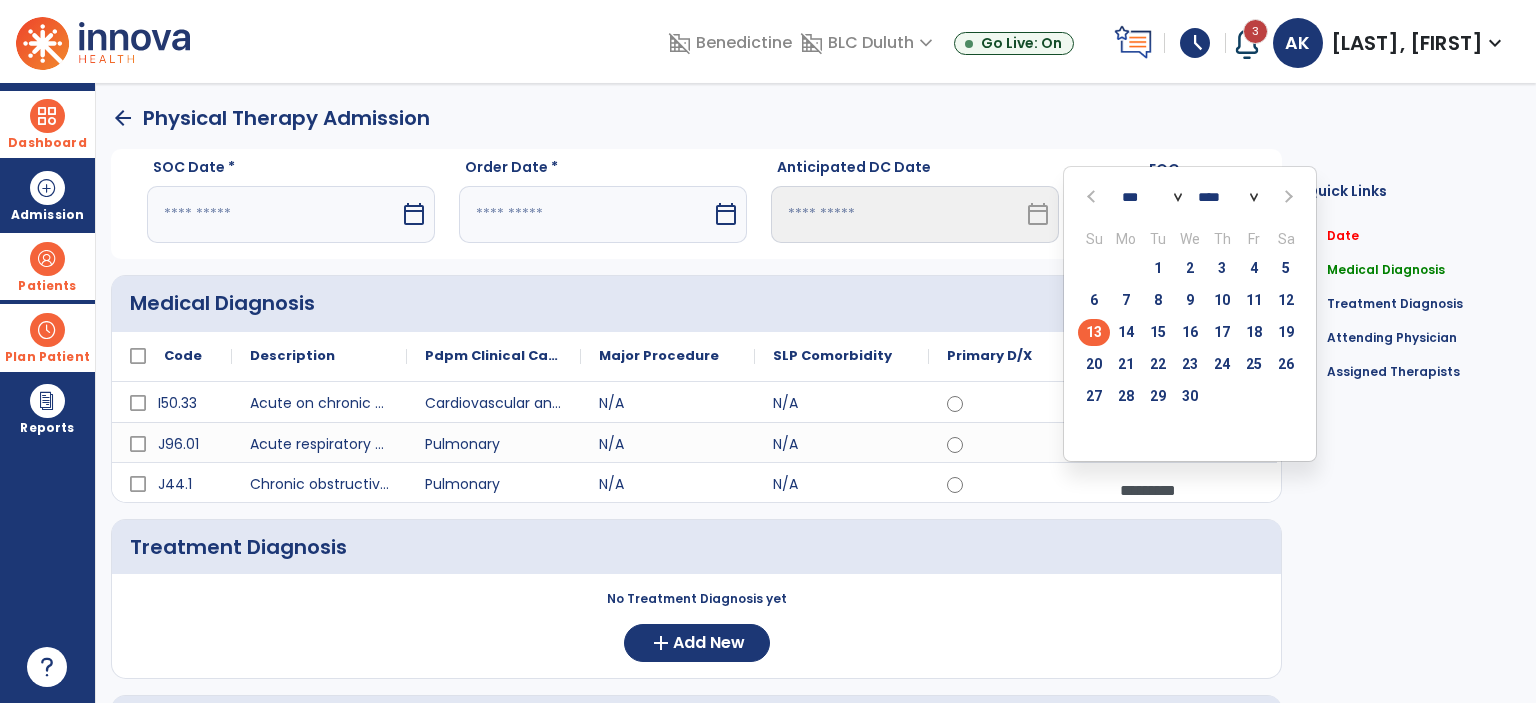 click 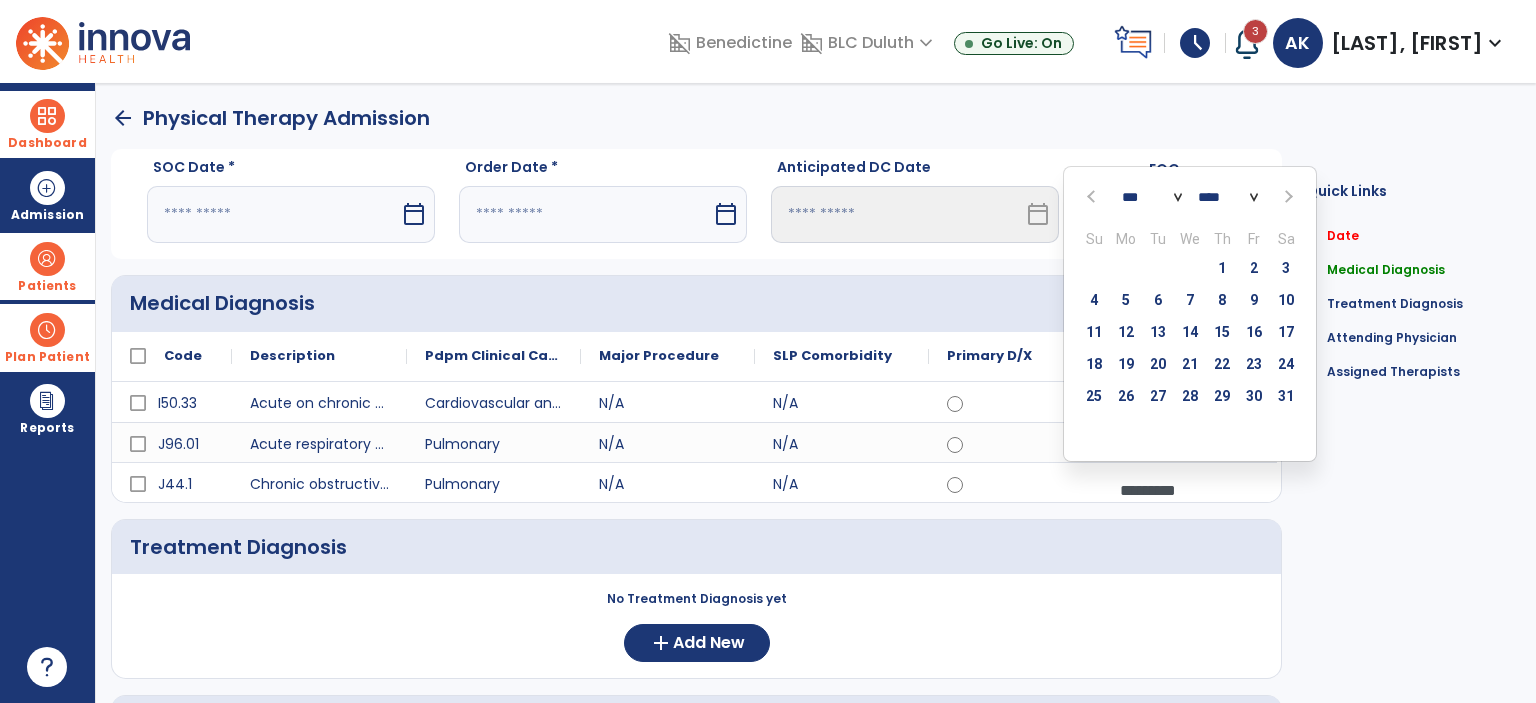 click 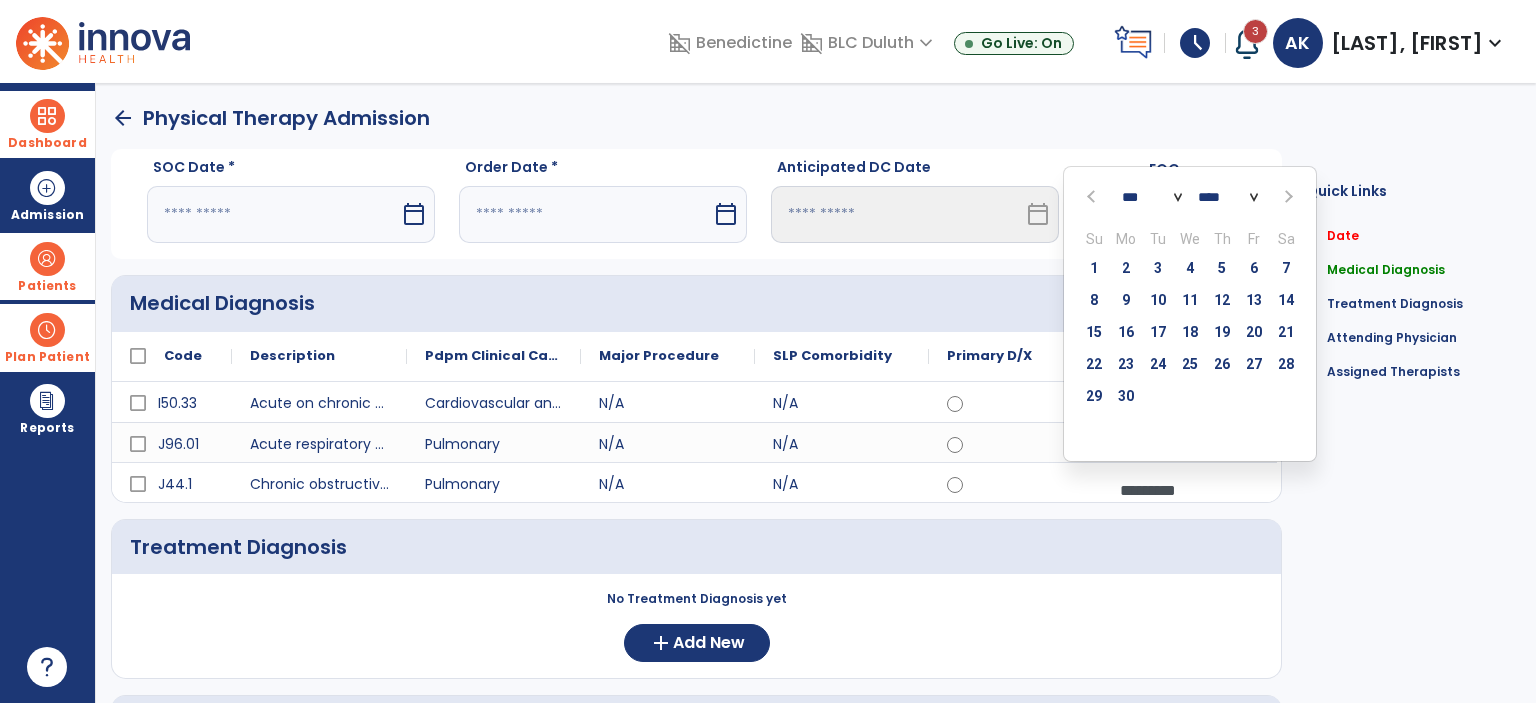 click 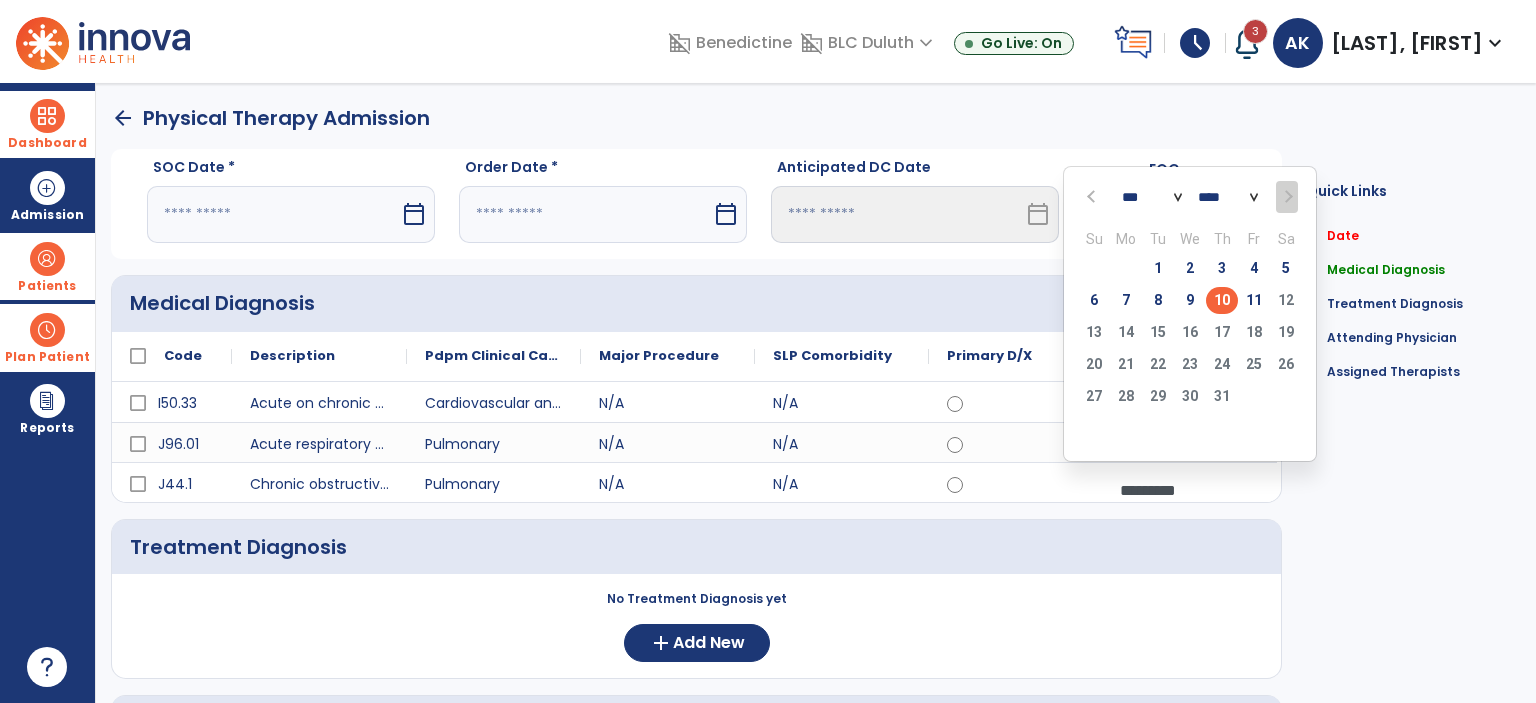 click on "10" 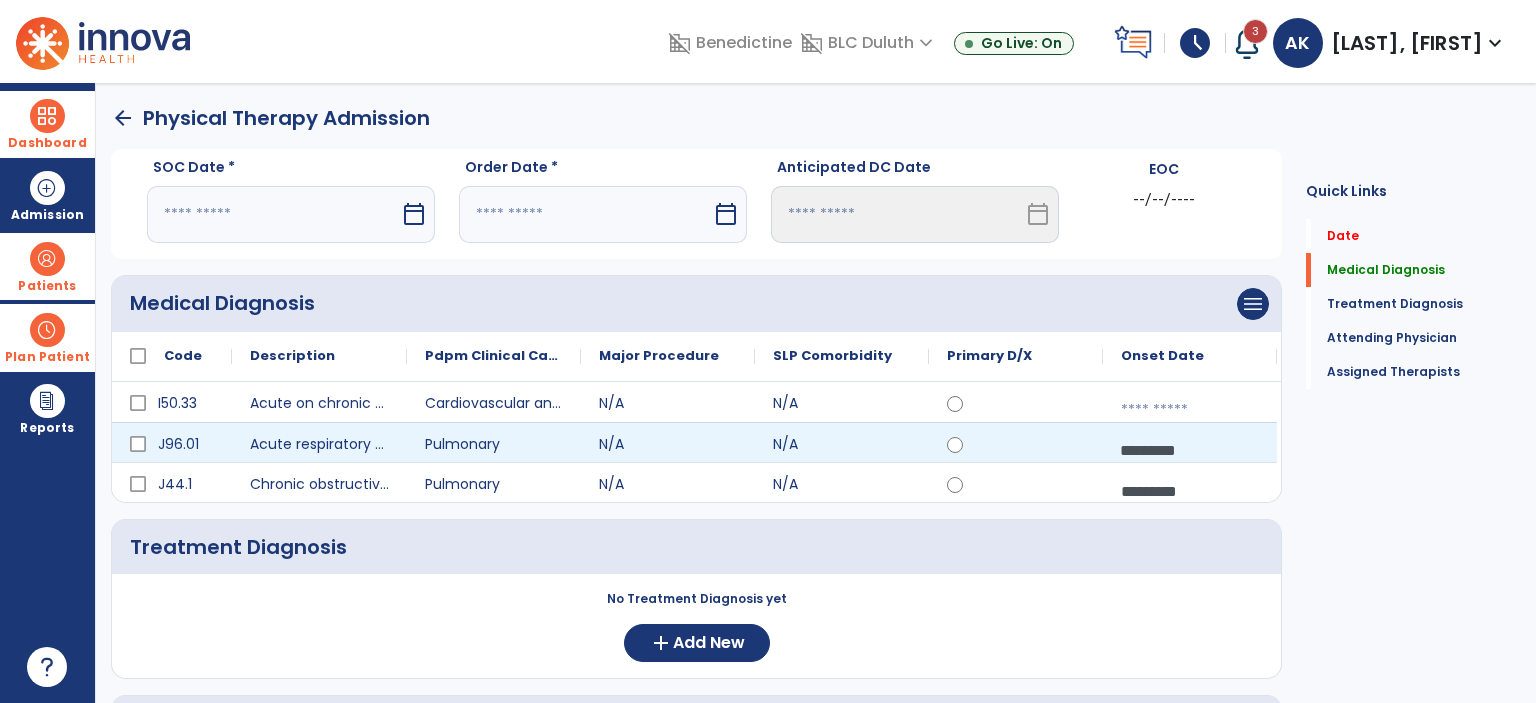 click on "*********" at bounding box center [1190, 450] 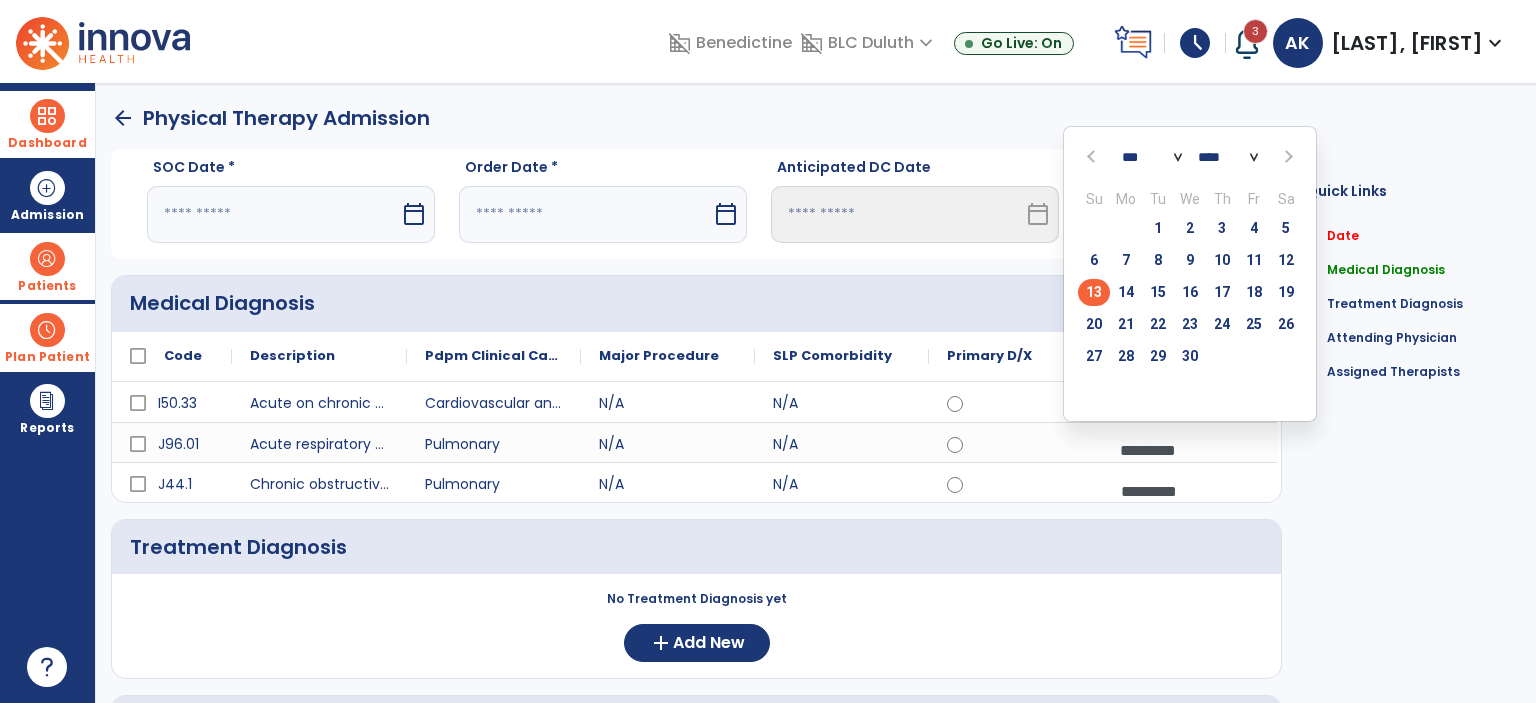click 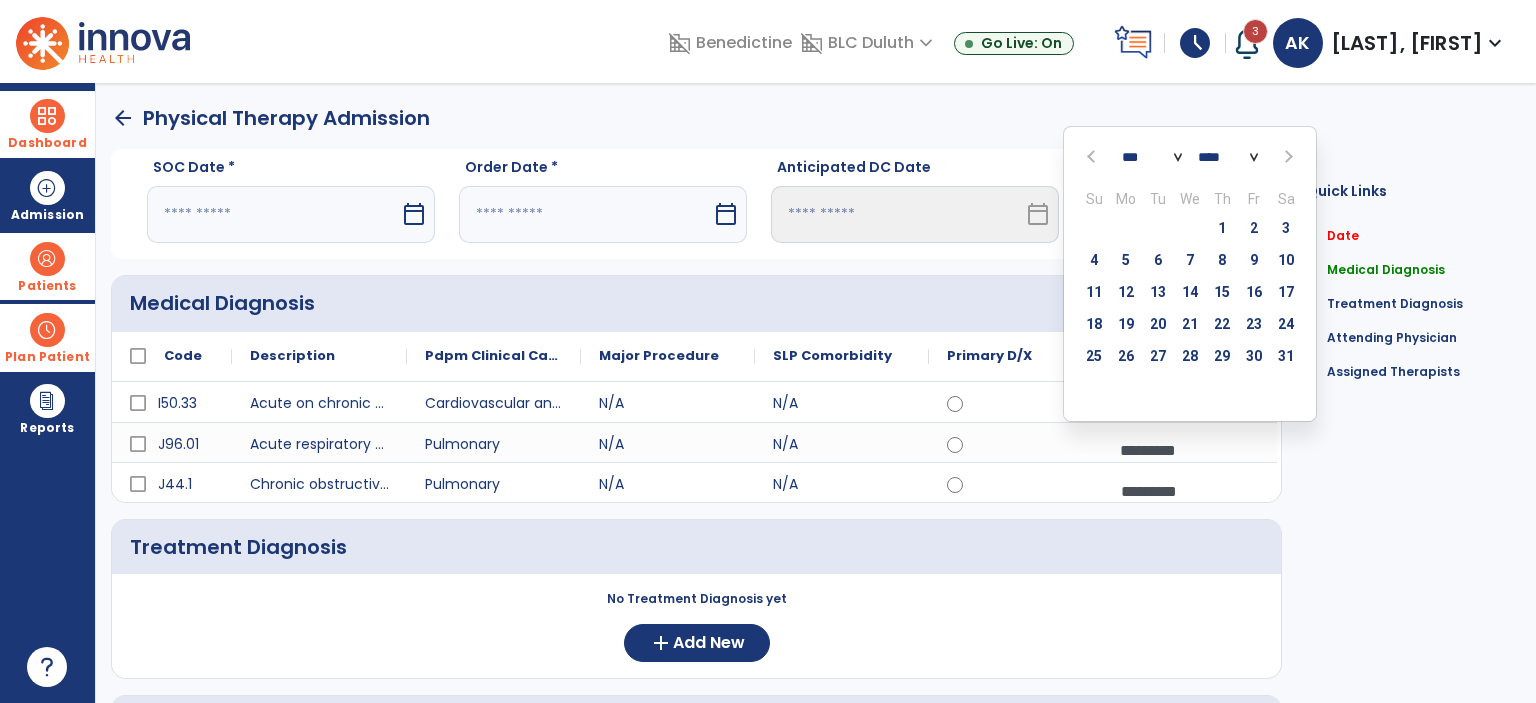 click 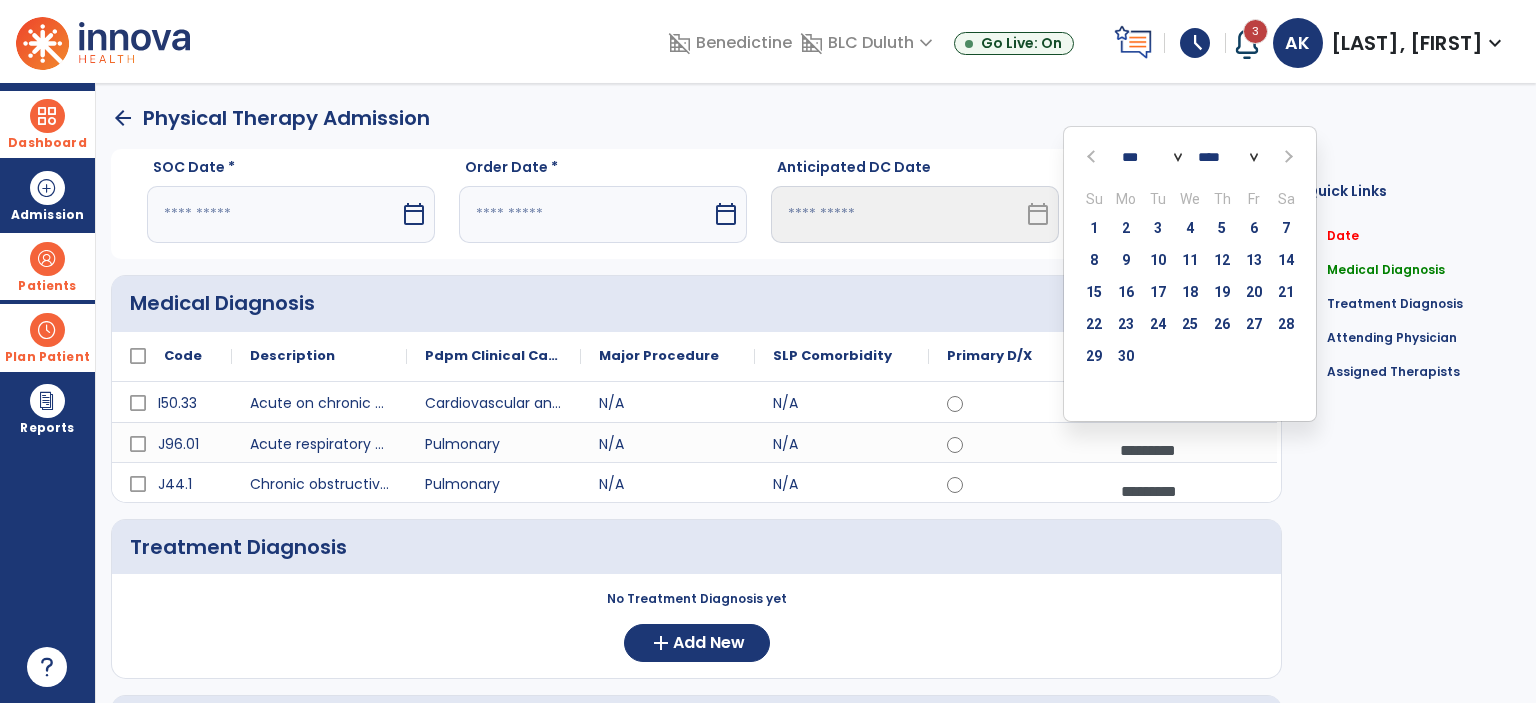 click 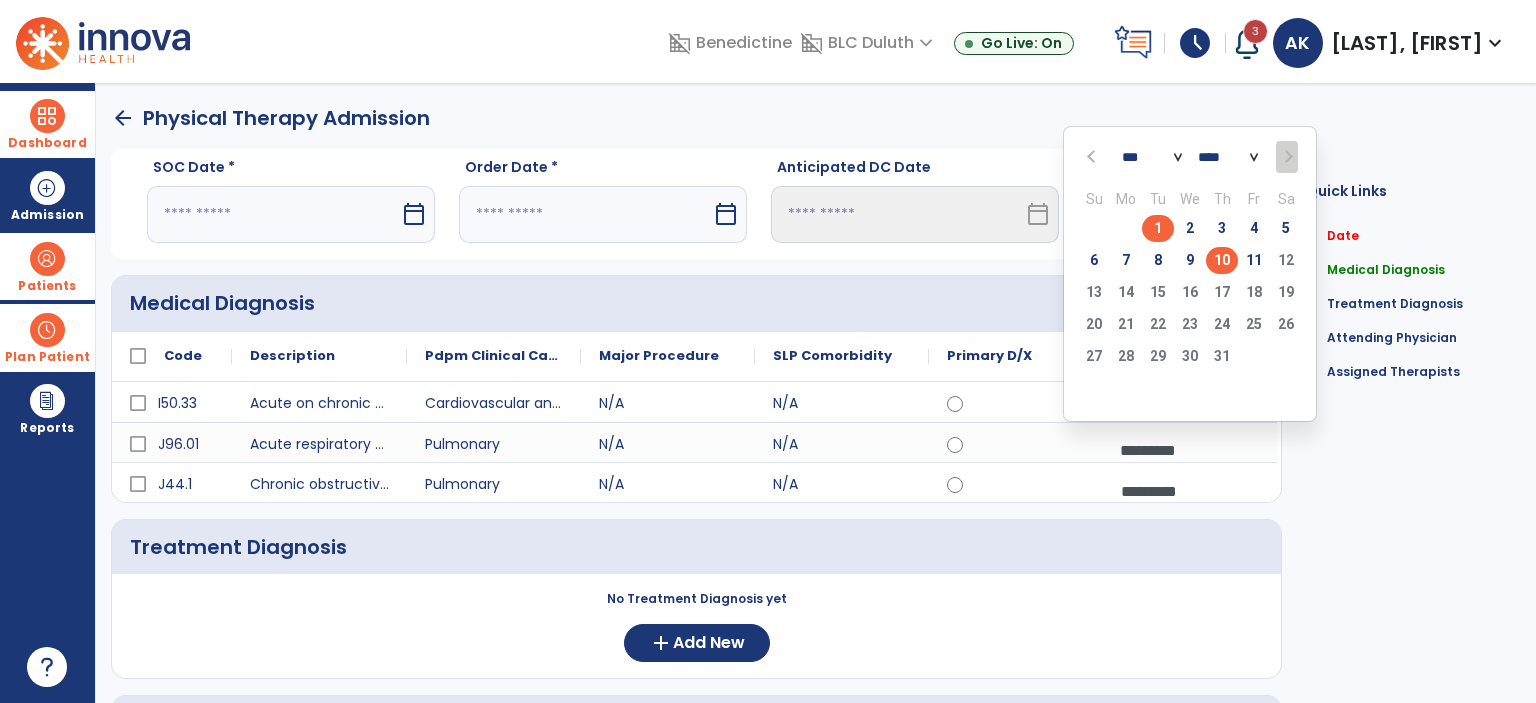 click on "10" 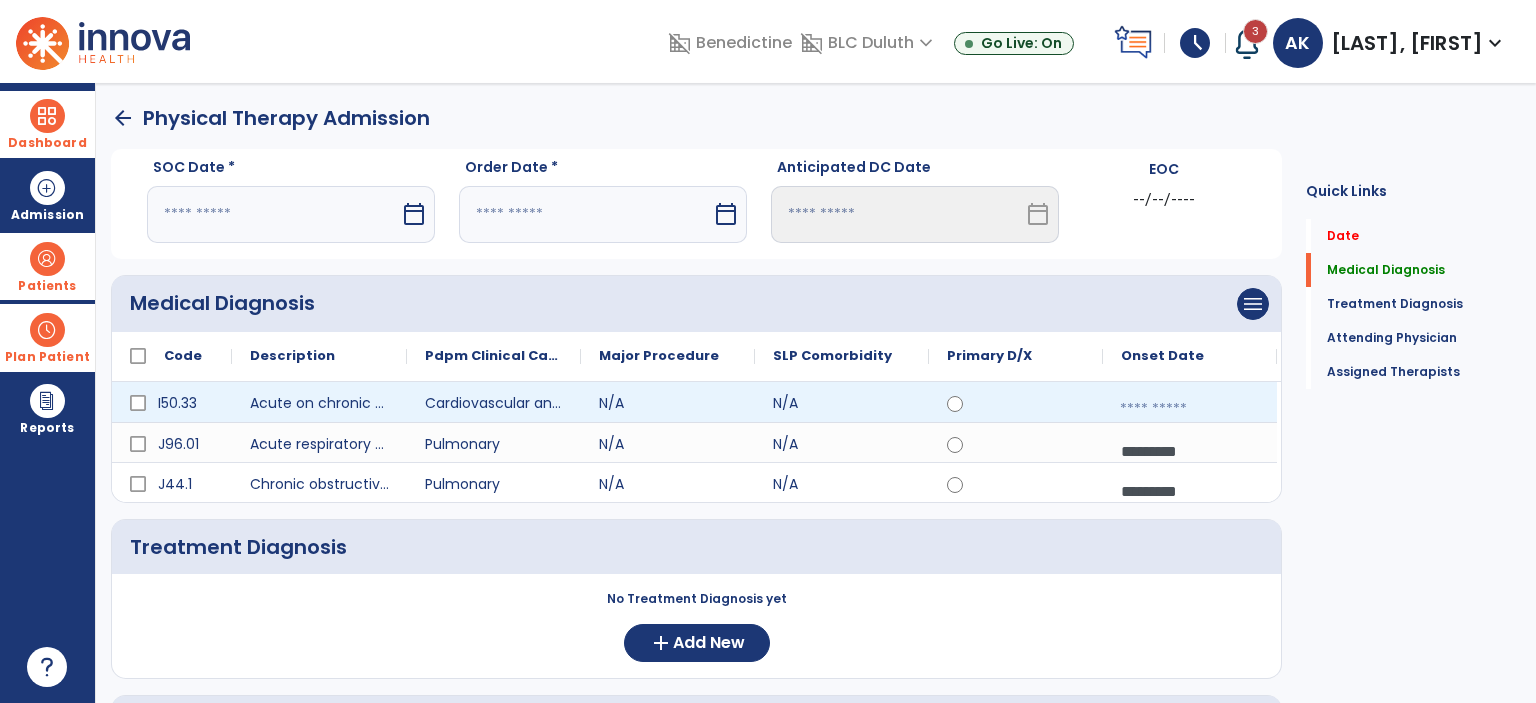 click at bounding box center (1190, 409) 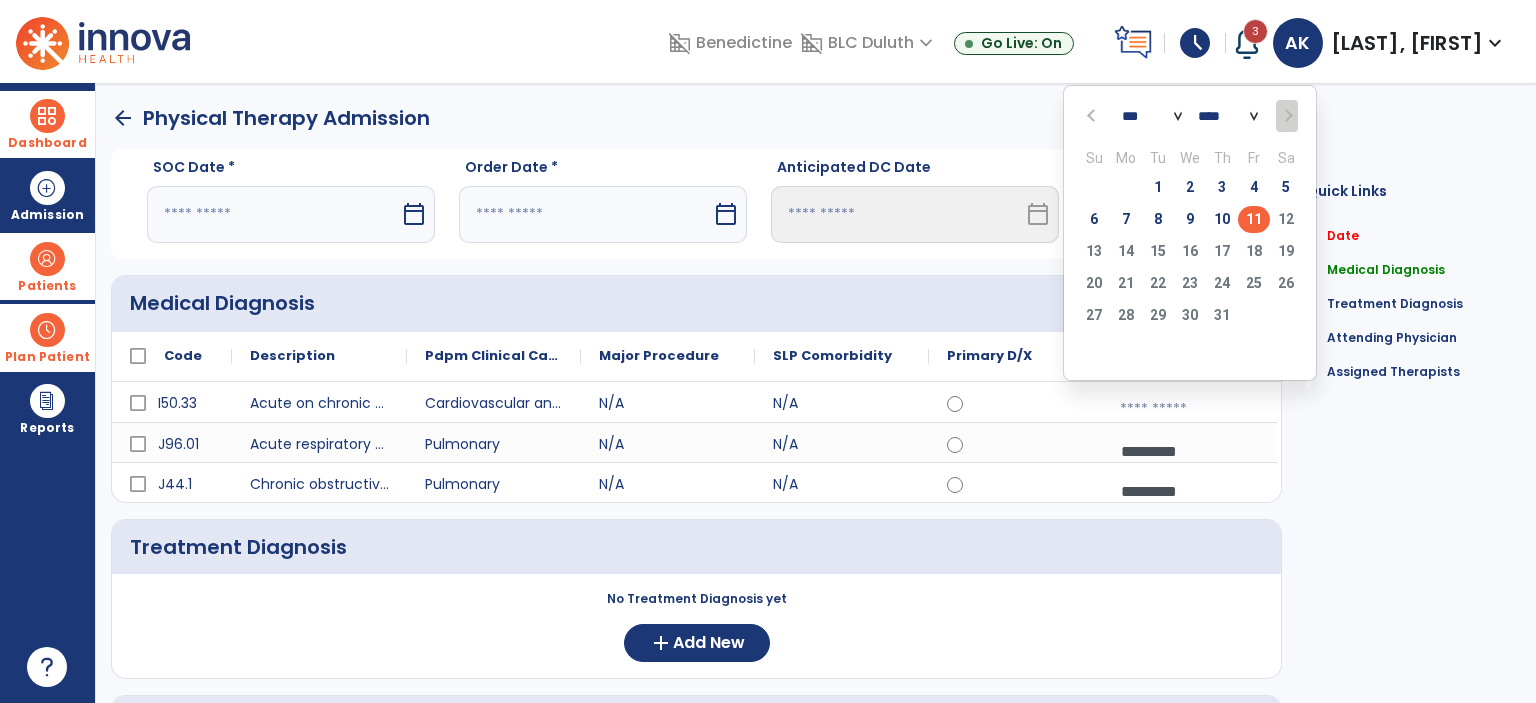 click 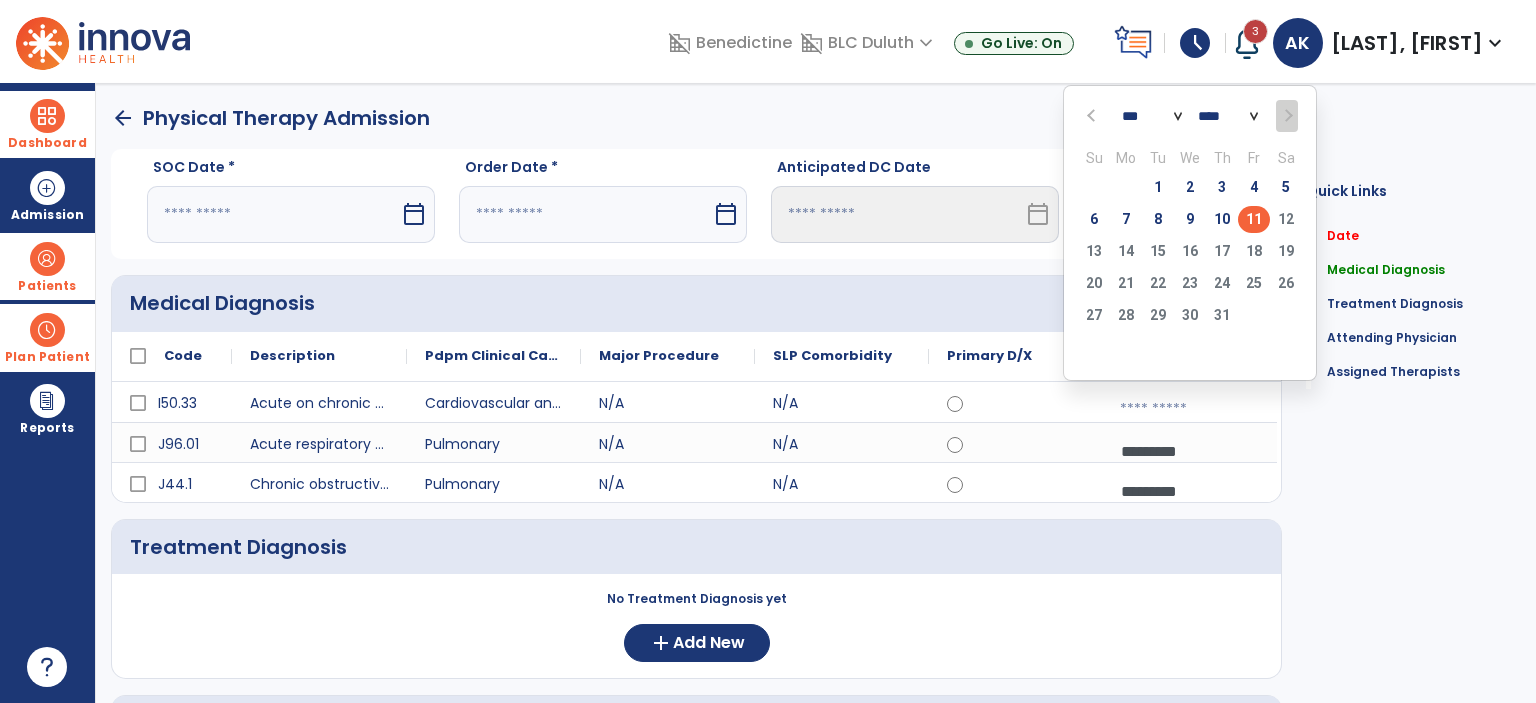 click on "10" 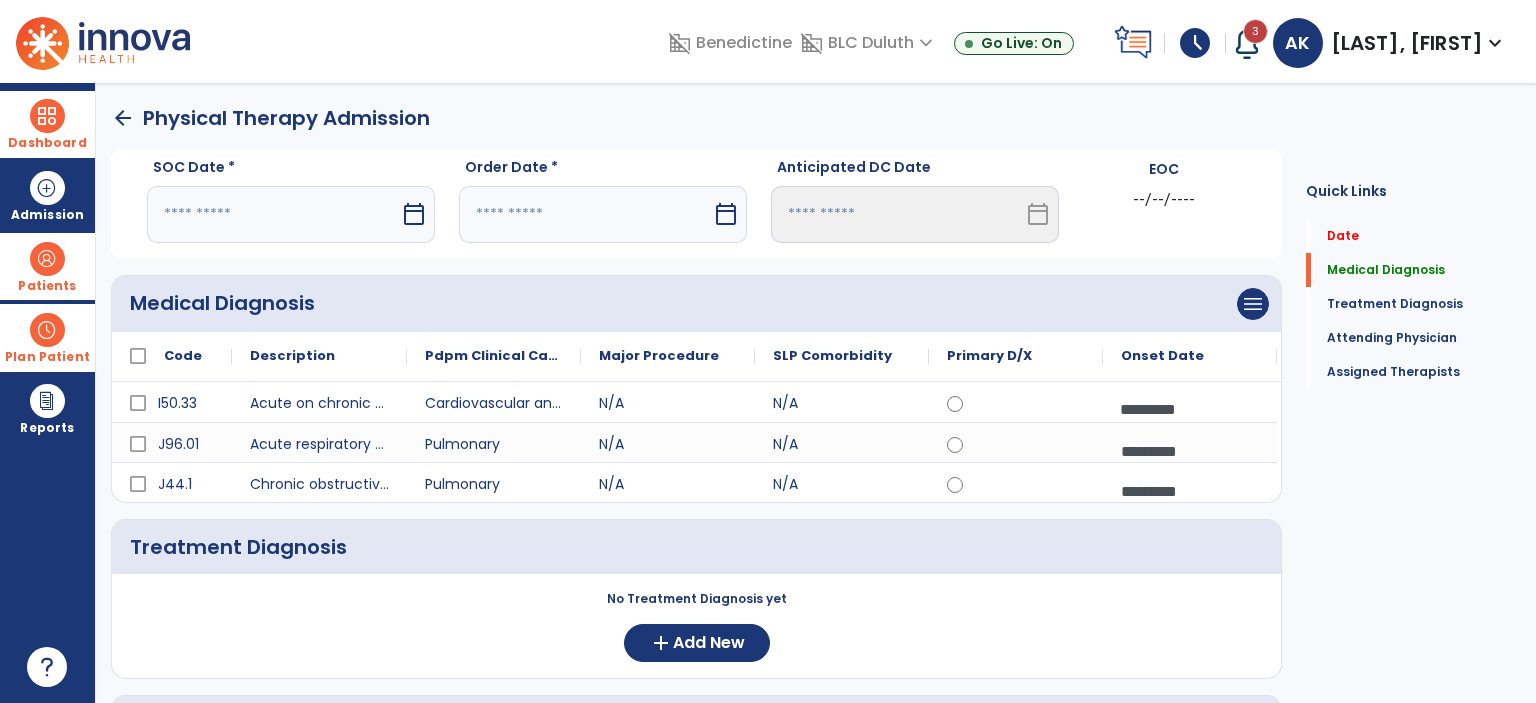 click at bounding box center (273, 214) 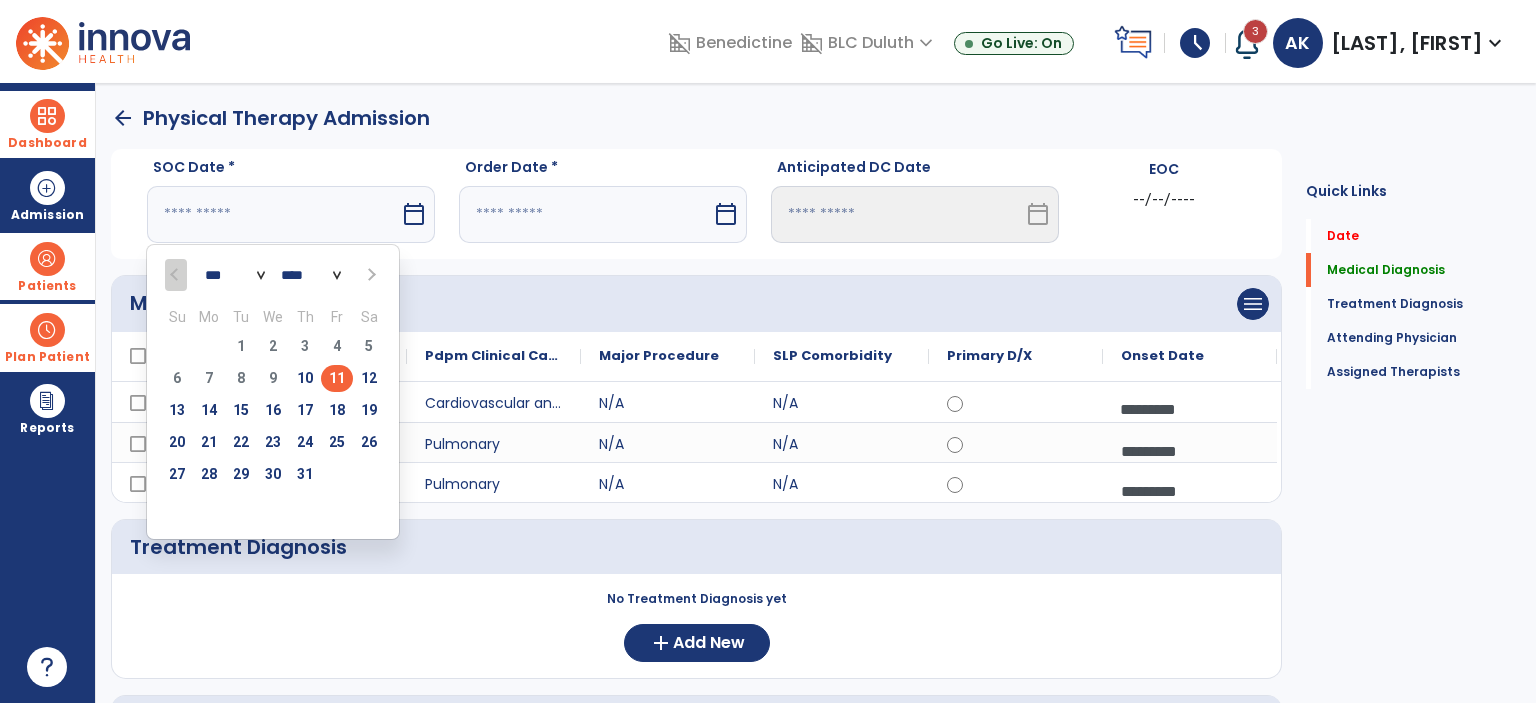 click on "11" at bounding box center (337, 378) 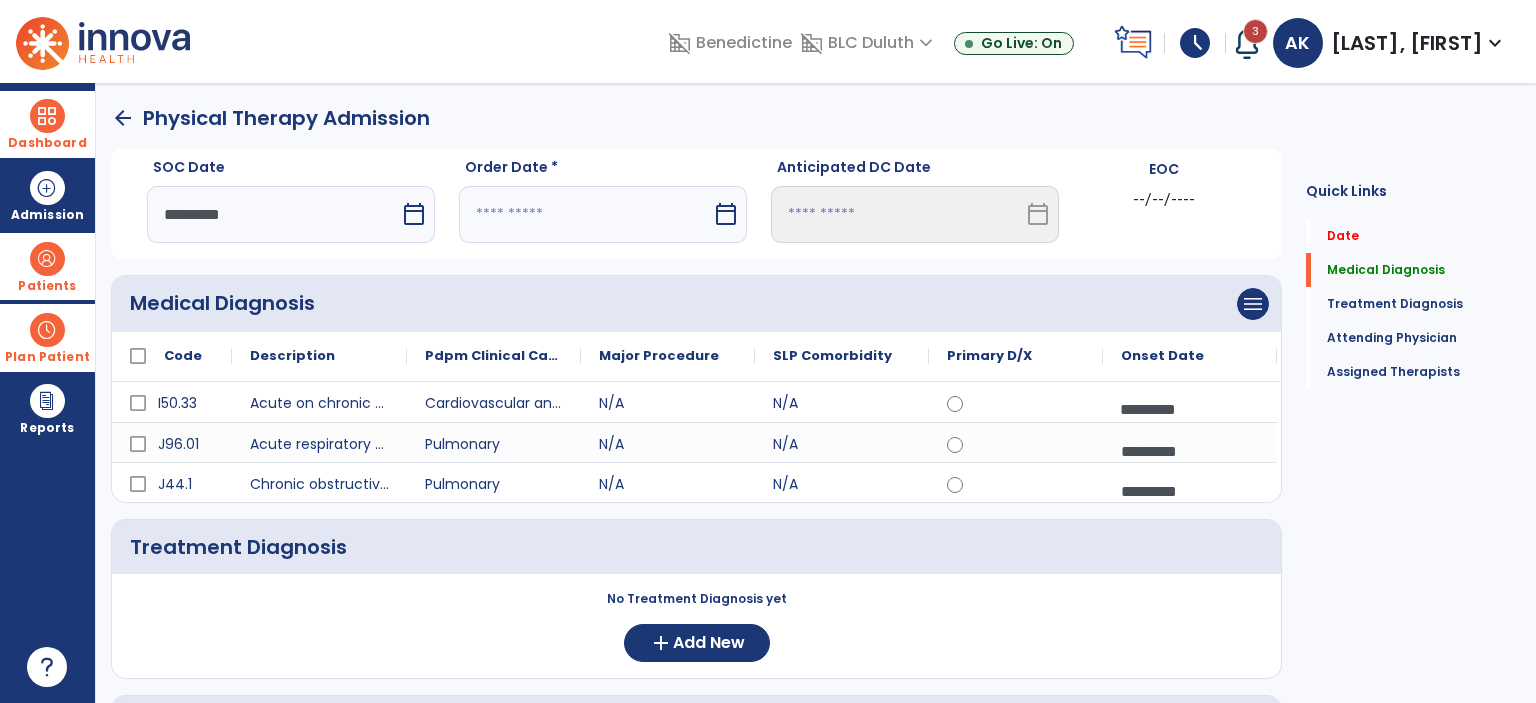 click on "Description" 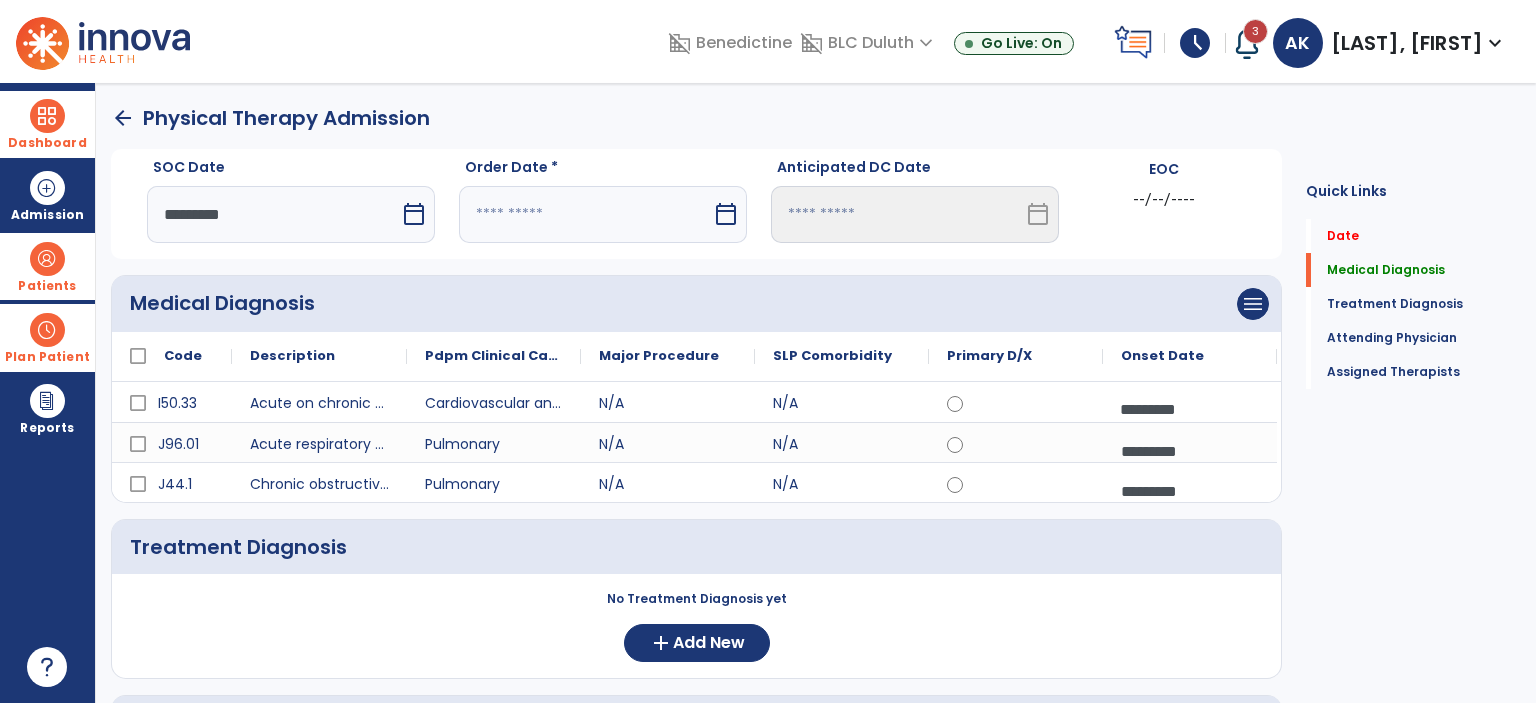 click at bounding box center (585, 214) 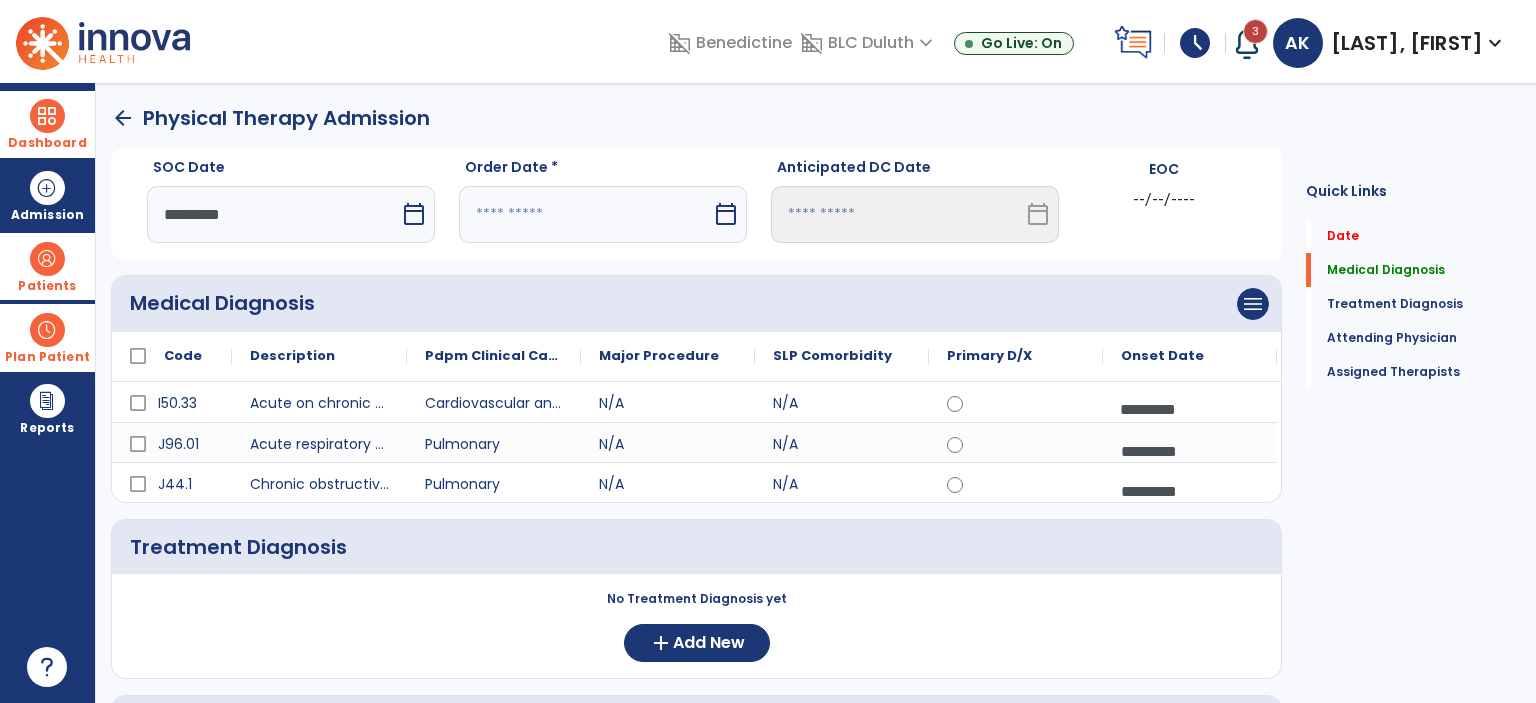 select on "*" 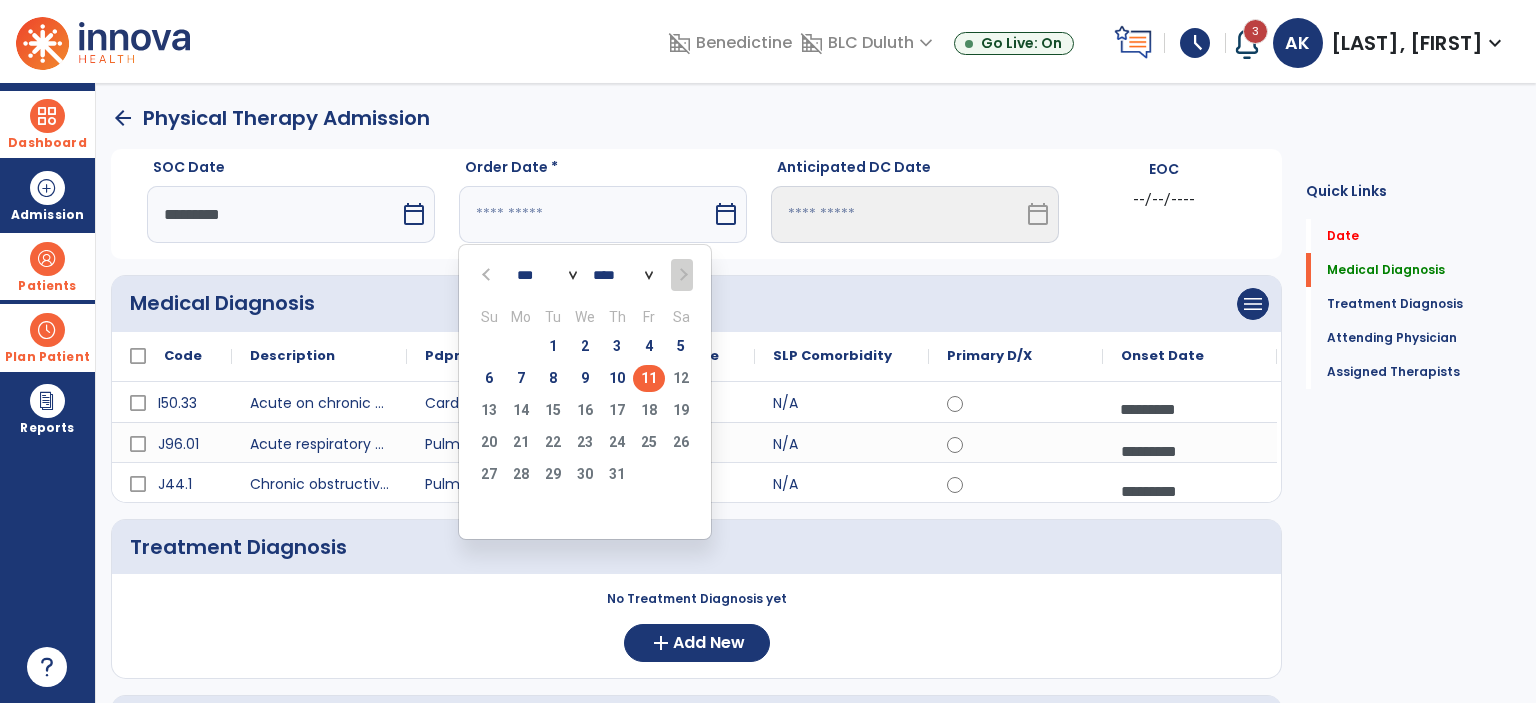 click on "10" at bounding box center [617, 378] 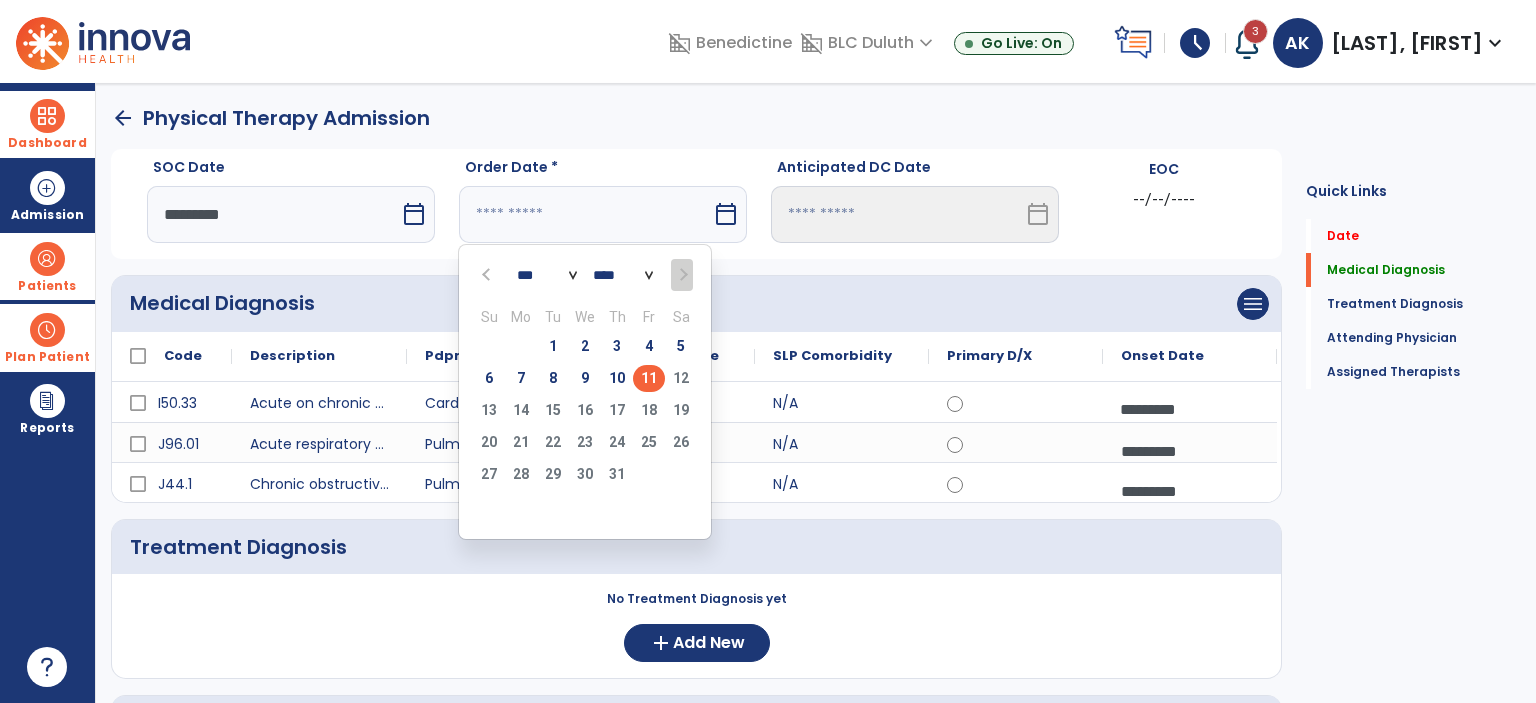type on "*********" 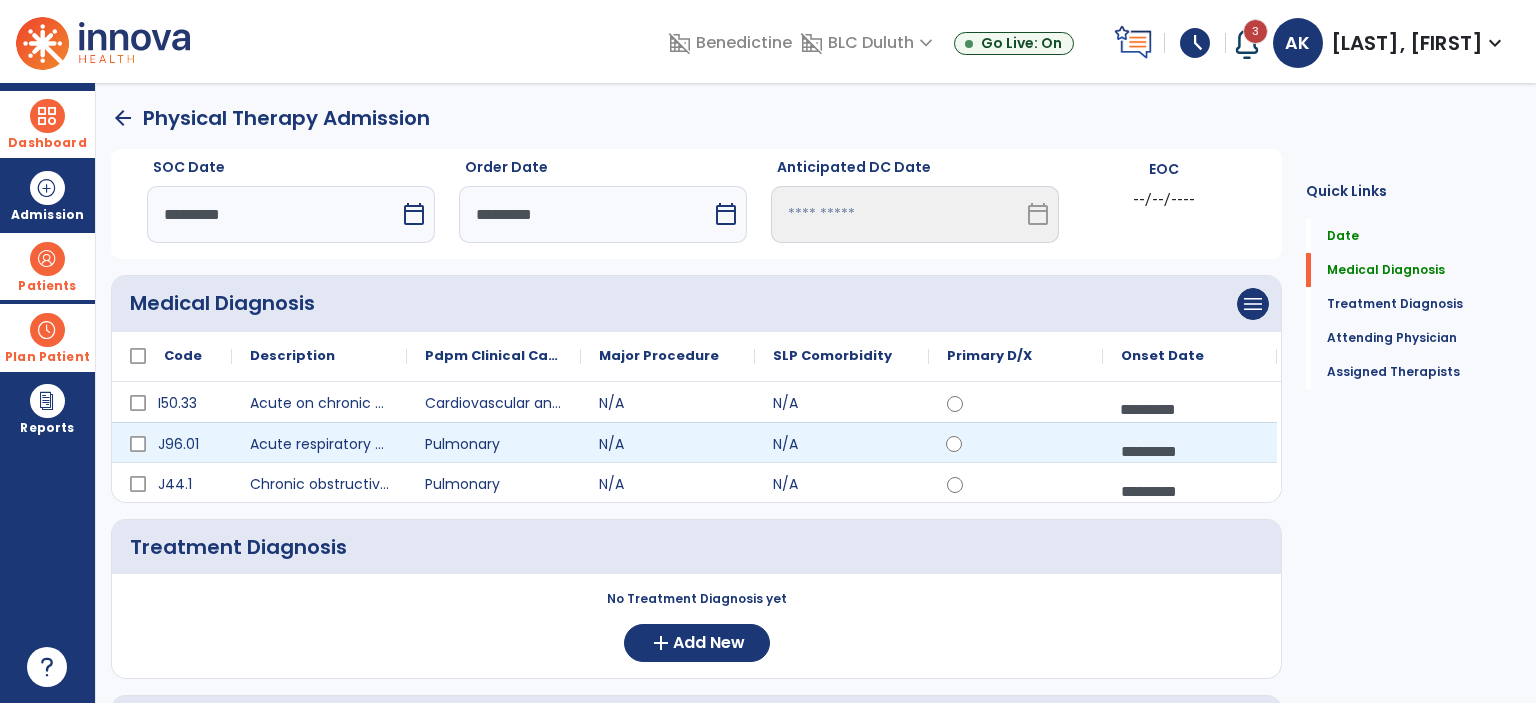 click 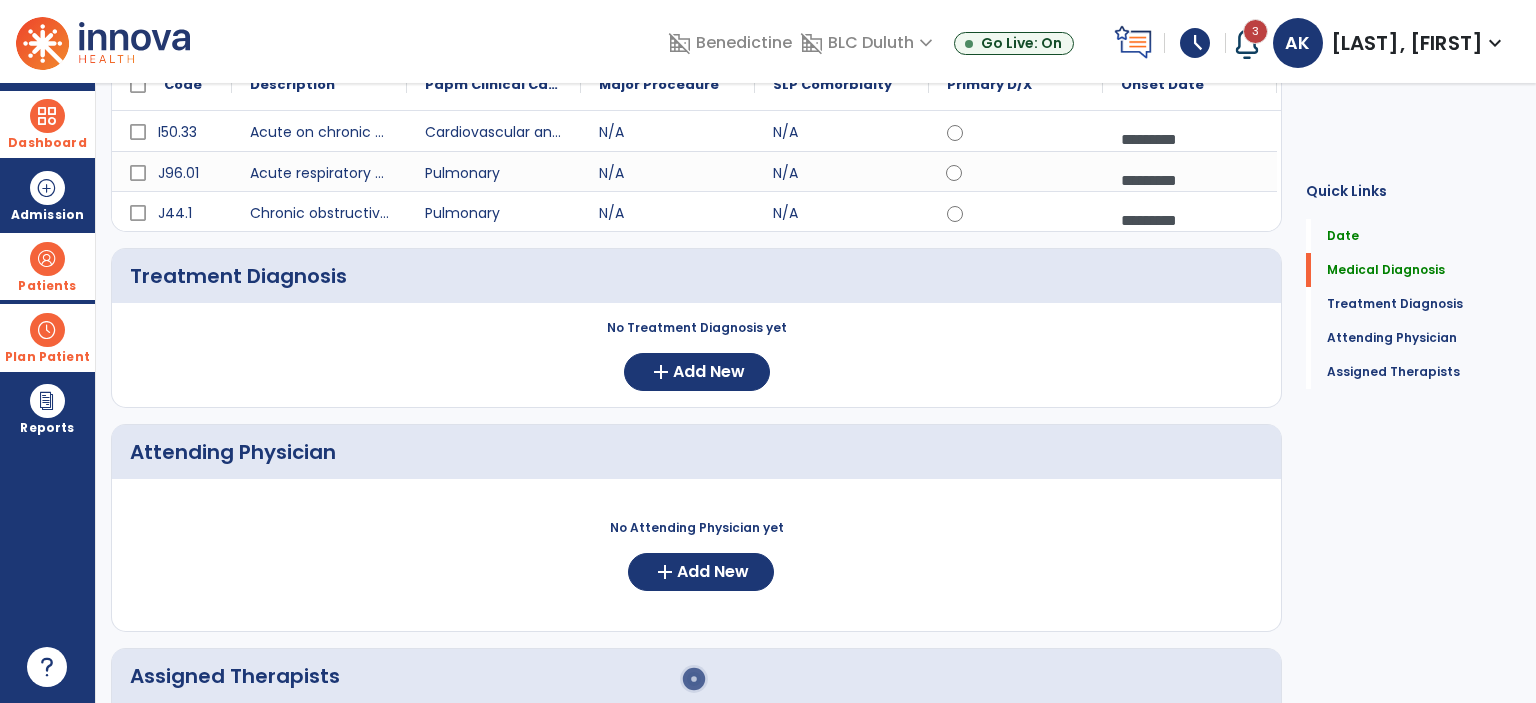 scroll, scrollTop: 300, scrollLeft: 0, axis: vertical 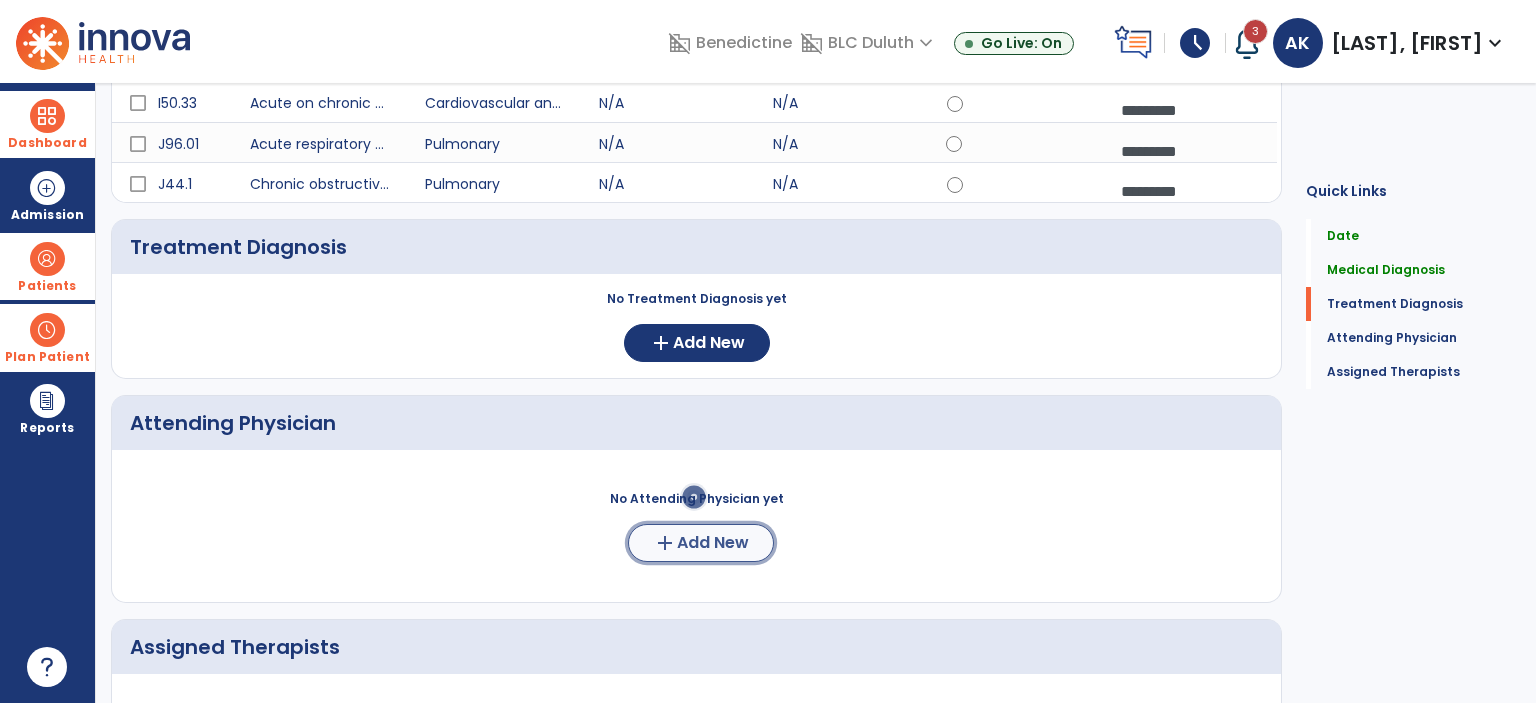 click on "add  Add New" 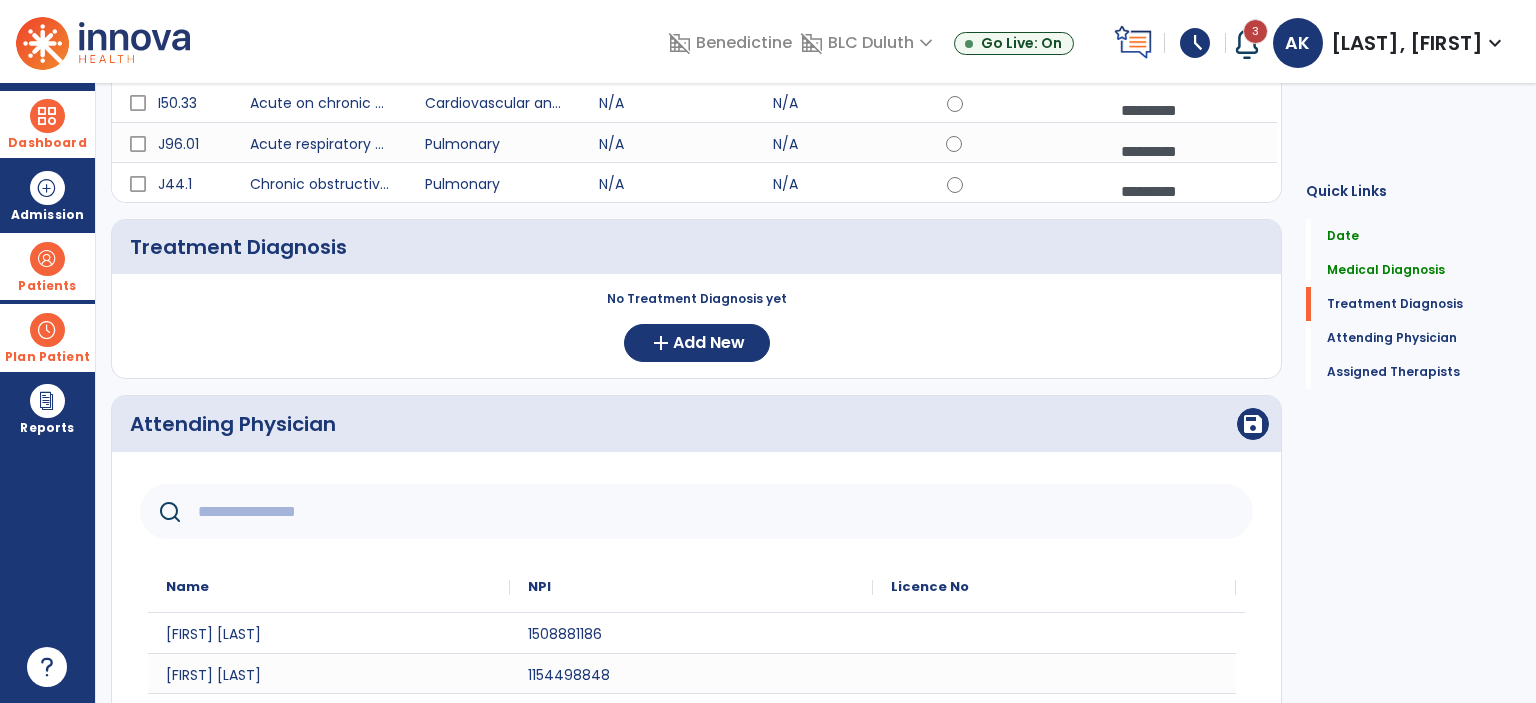 click 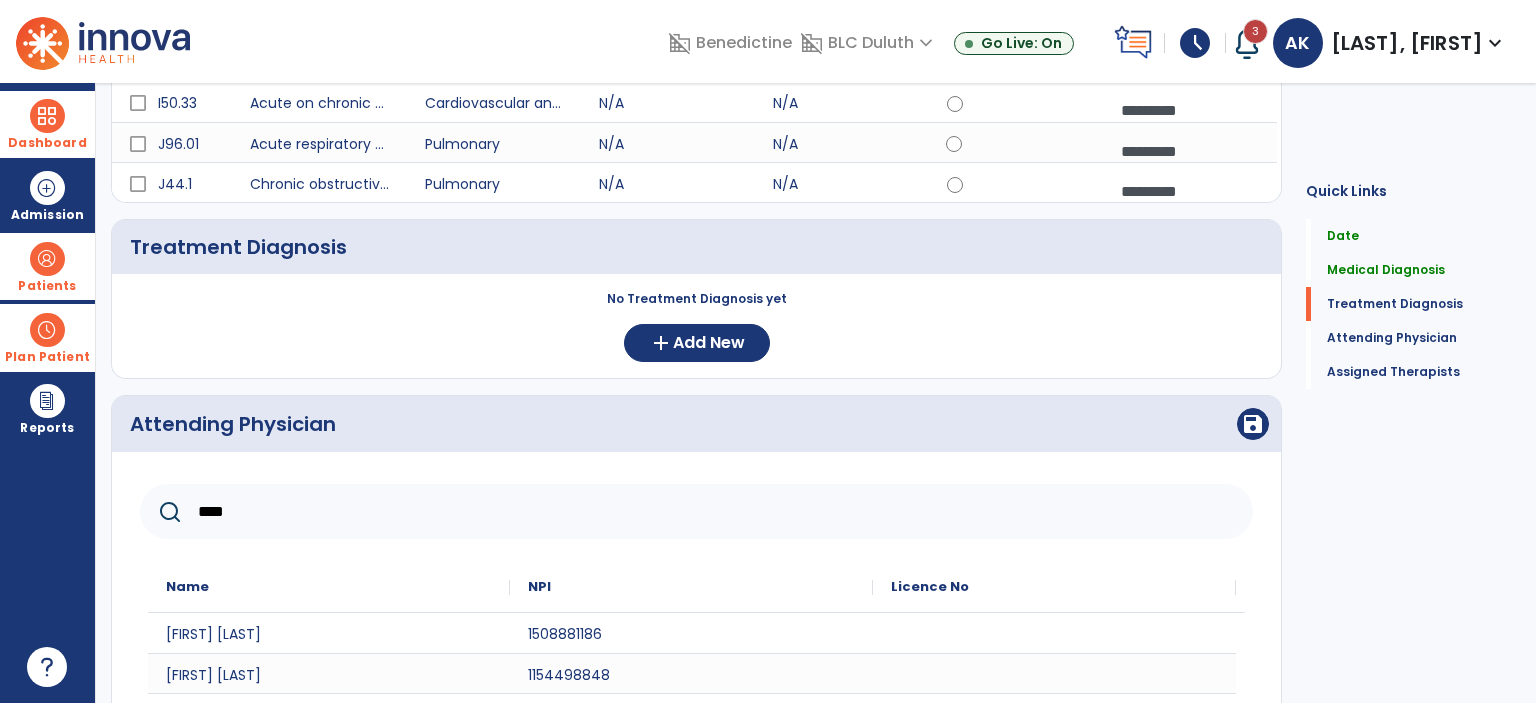 type on "****" 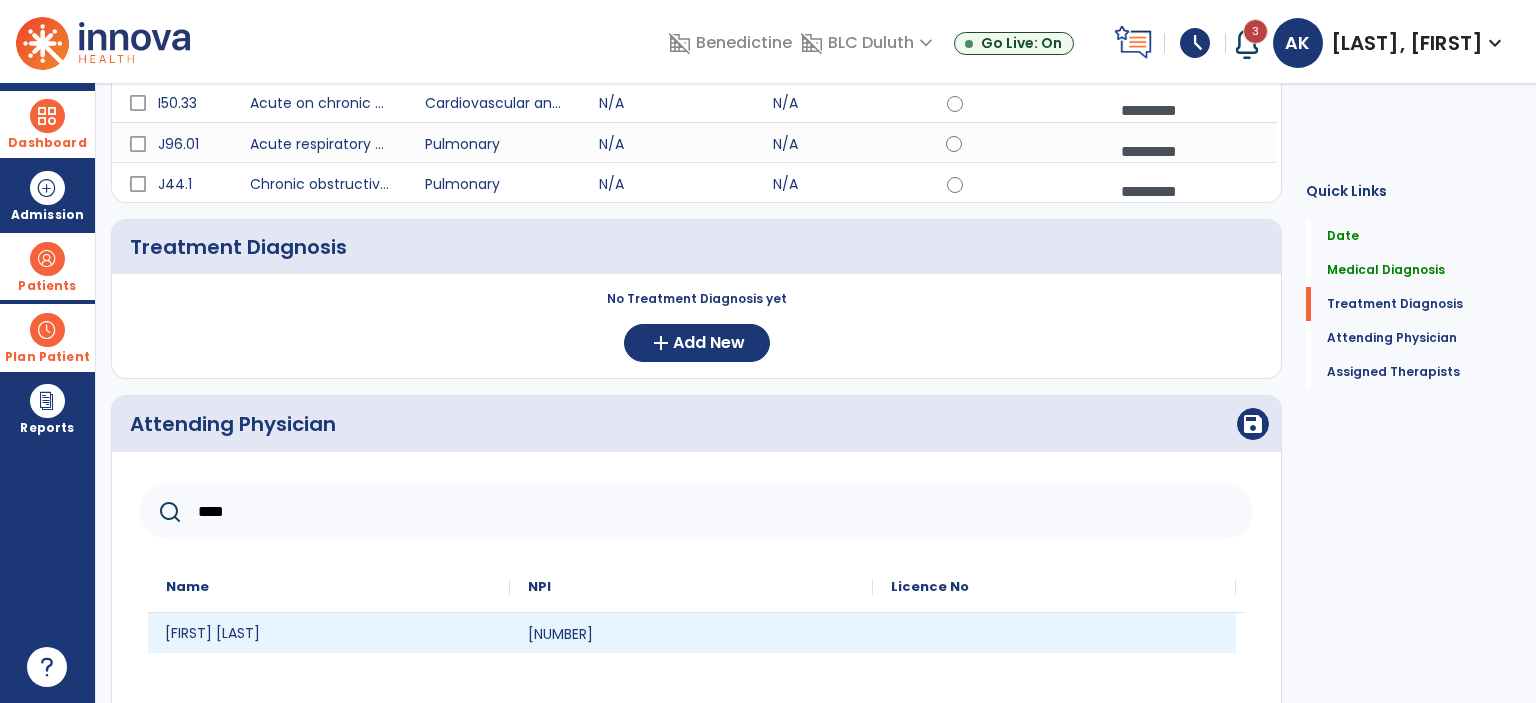 click on "[FIRST] [LAST]" 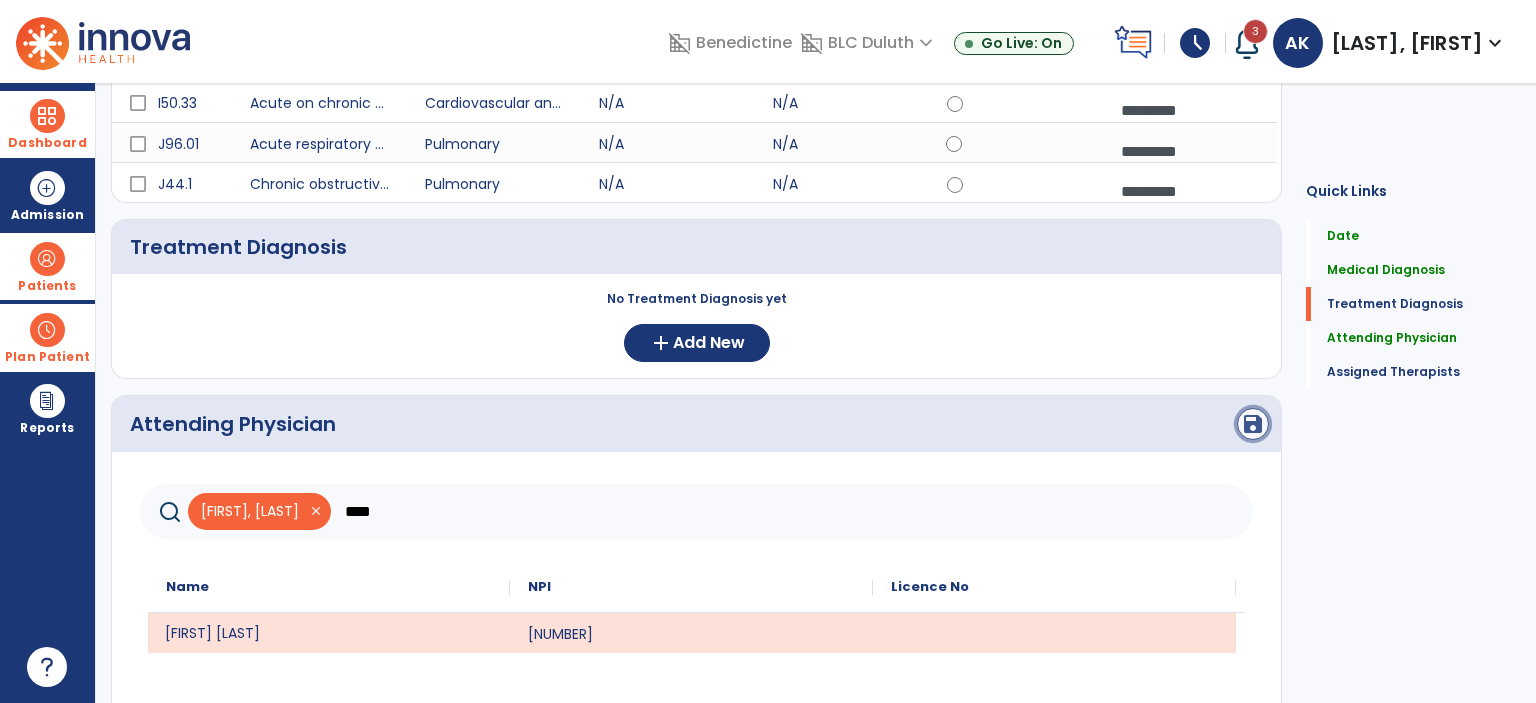 click on "save" 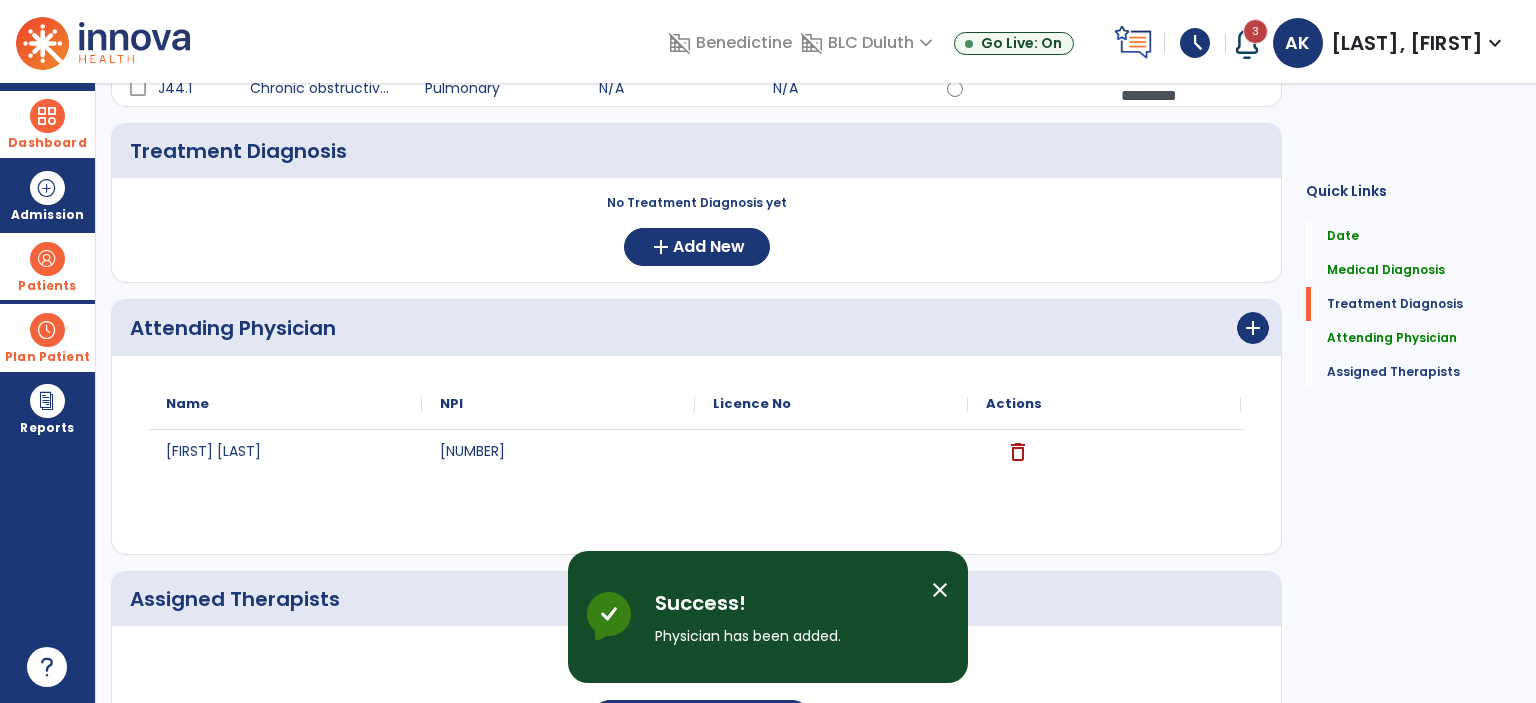 scroll, scrollTop: 561, scrollLeft: 0, axis: vertical 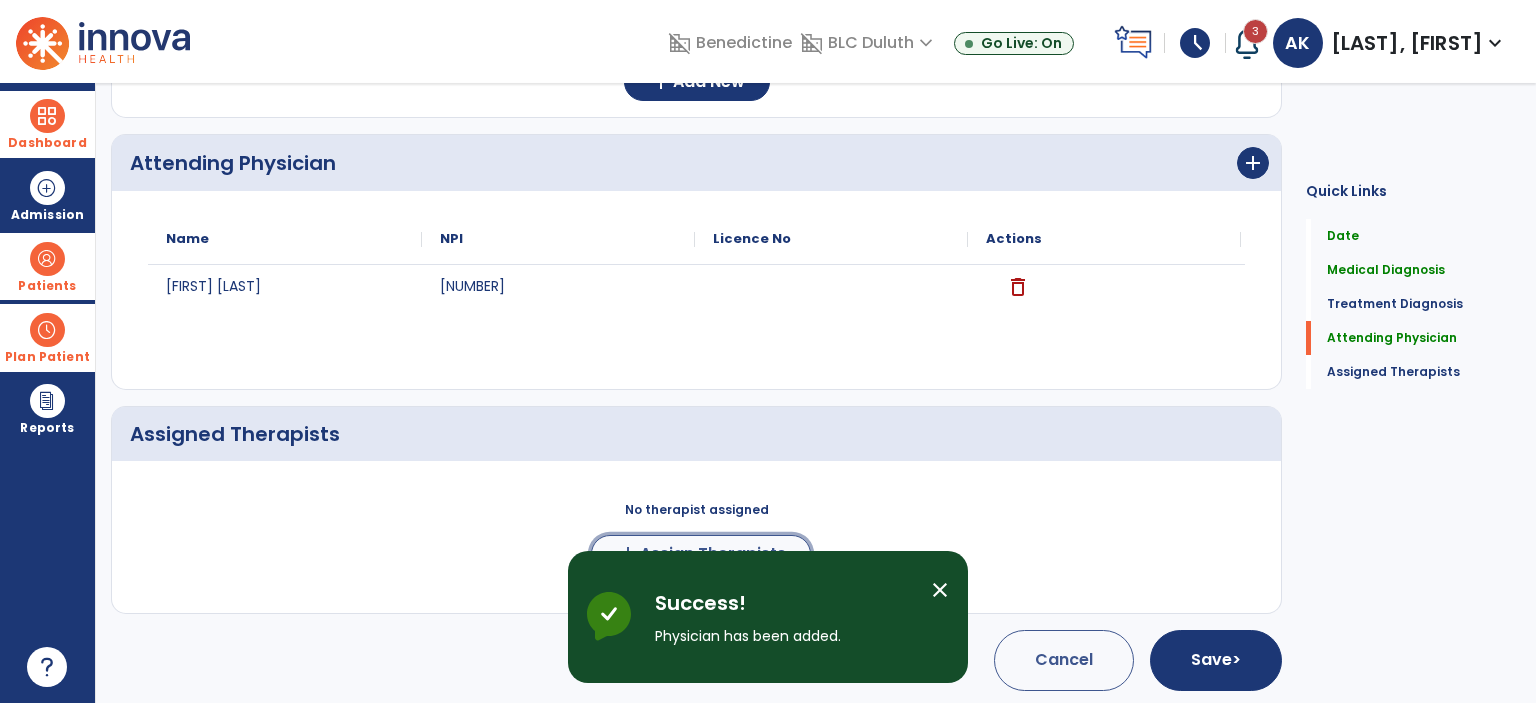 click on "Assign Therapists" 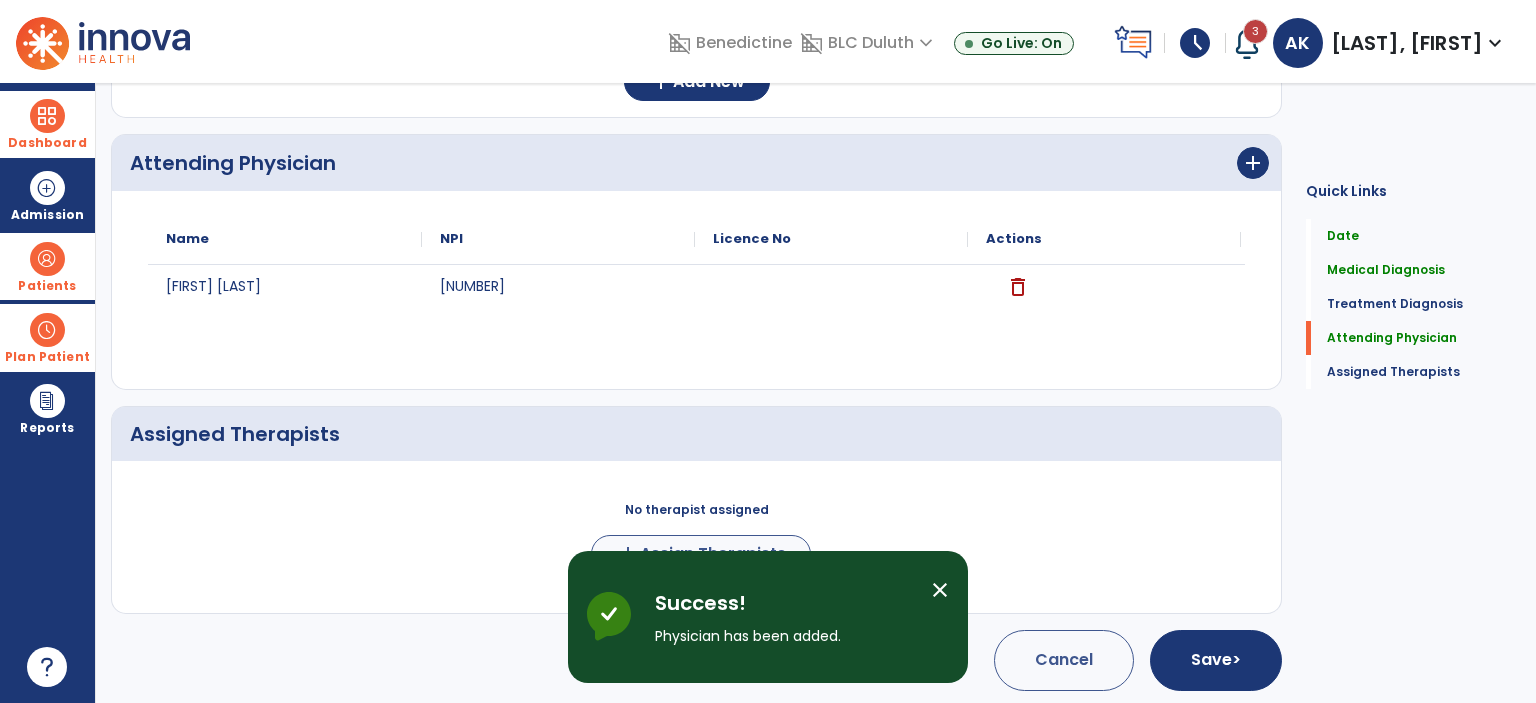 scroll, scrollTop: 557, scrollLeft: 0, axis: vertical 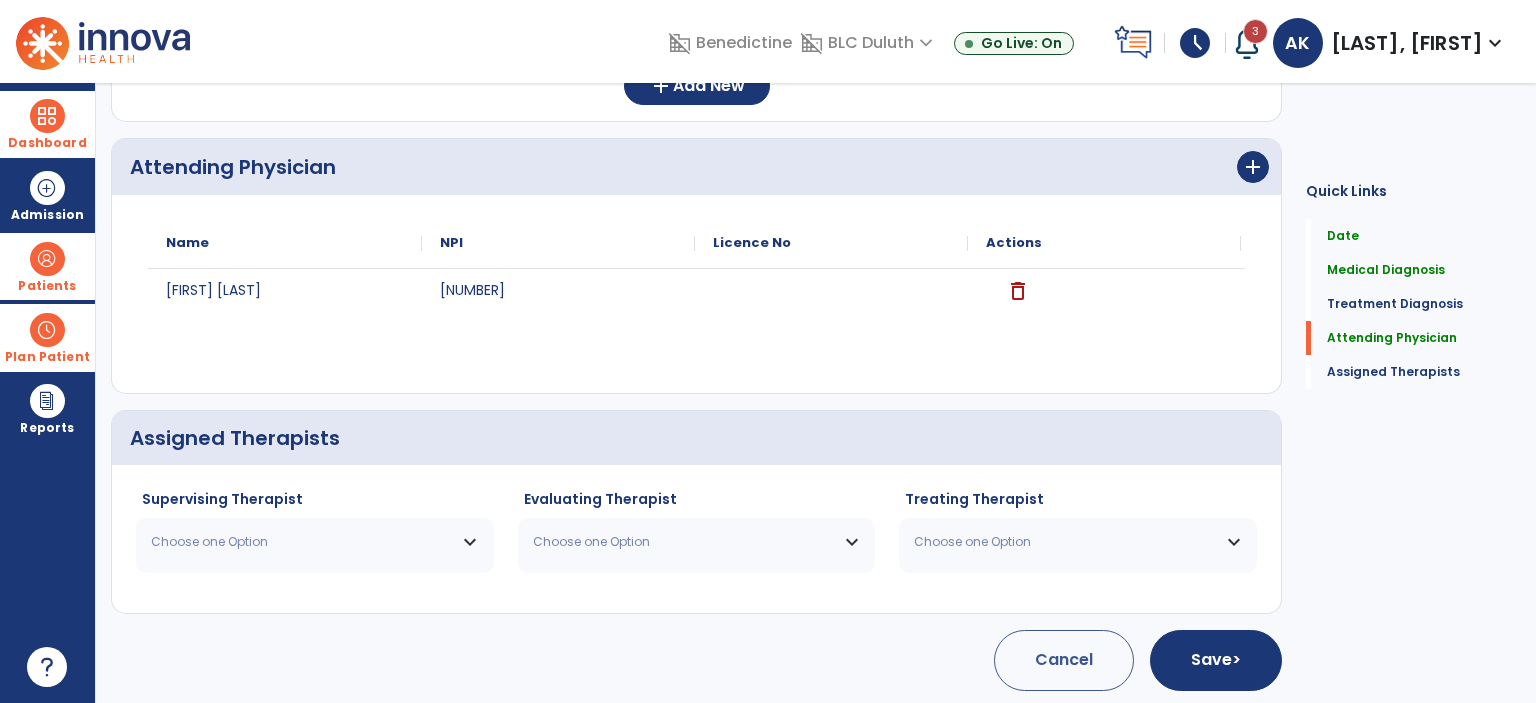 click on "Choose one Option" at bounding box center [302, 542] 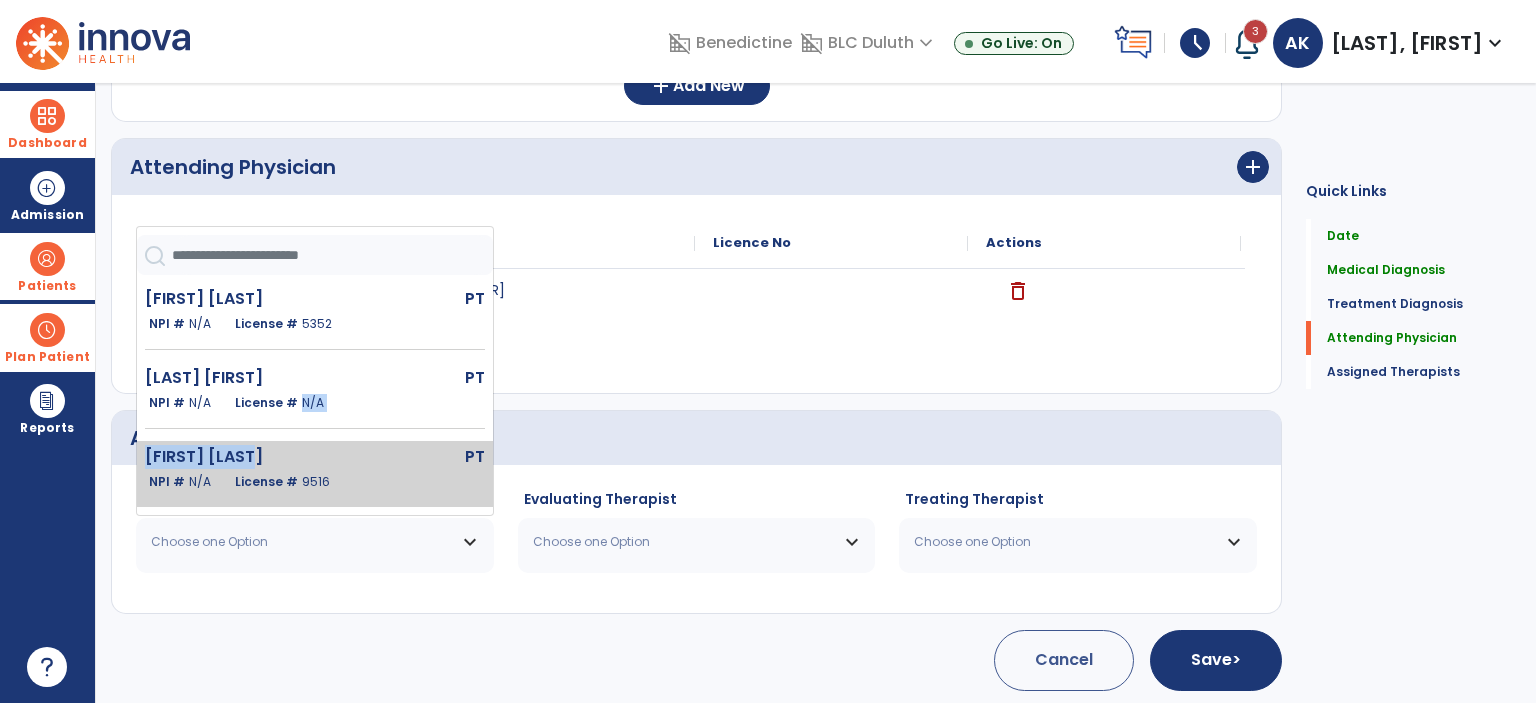 drag, startPoint x: 302, startPoint y: 387, endPoint x: 299, endPoint y: 453, distance: 66.068146 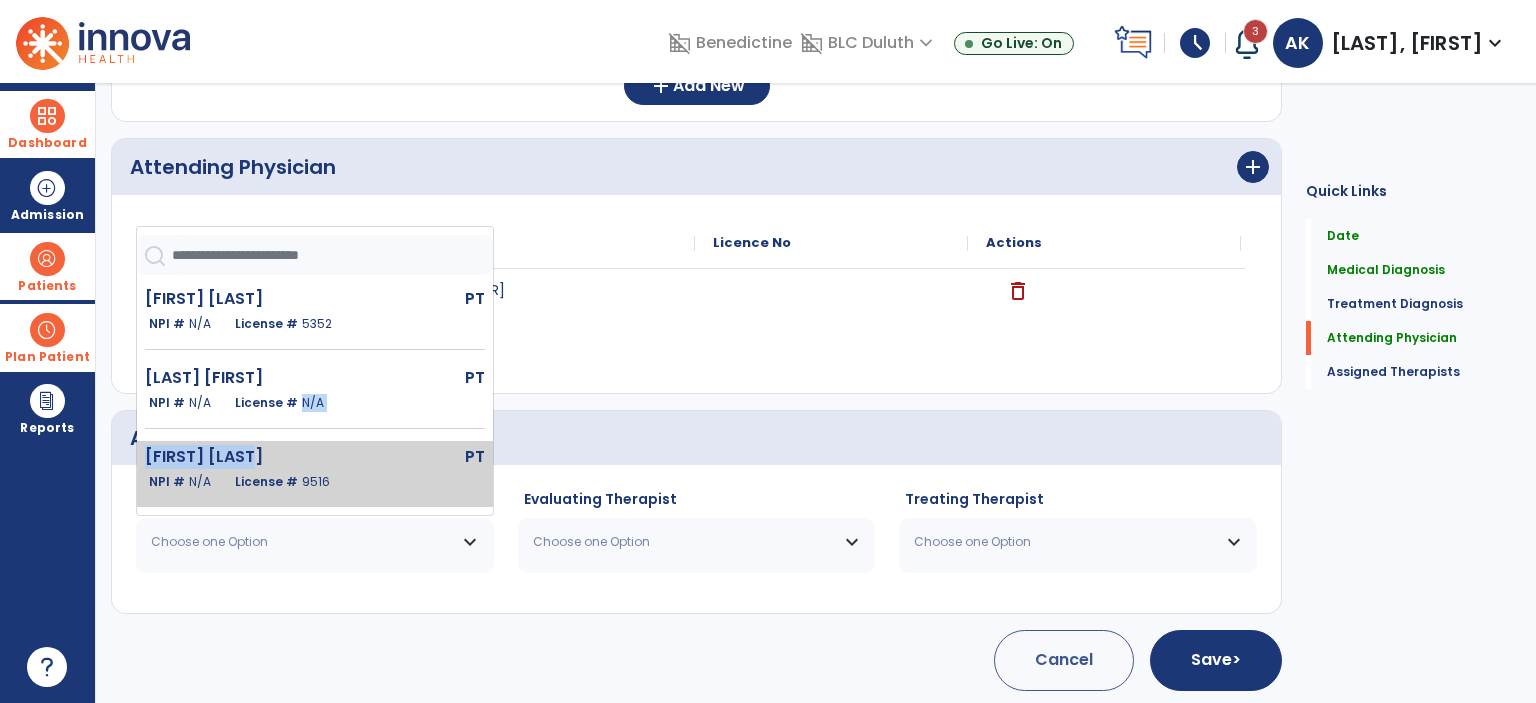click on "[FIRST] [LAST]  PT   NPI #  N/A   License #  5352 [FIRST] [LAST]  PT   NPI #  N/A   License #  N/A  [FIRST] [LAST]  PT   NPI #  N/A   License #  9516 [FIRST] [LAST]  PT   NPI #  N/A   License #  11839 [FIRST] [LAST]  PT   NPI #  N/A   License #  4038 [FIRST] [LAST]  PT   NPI #  N/A   License #  12915" 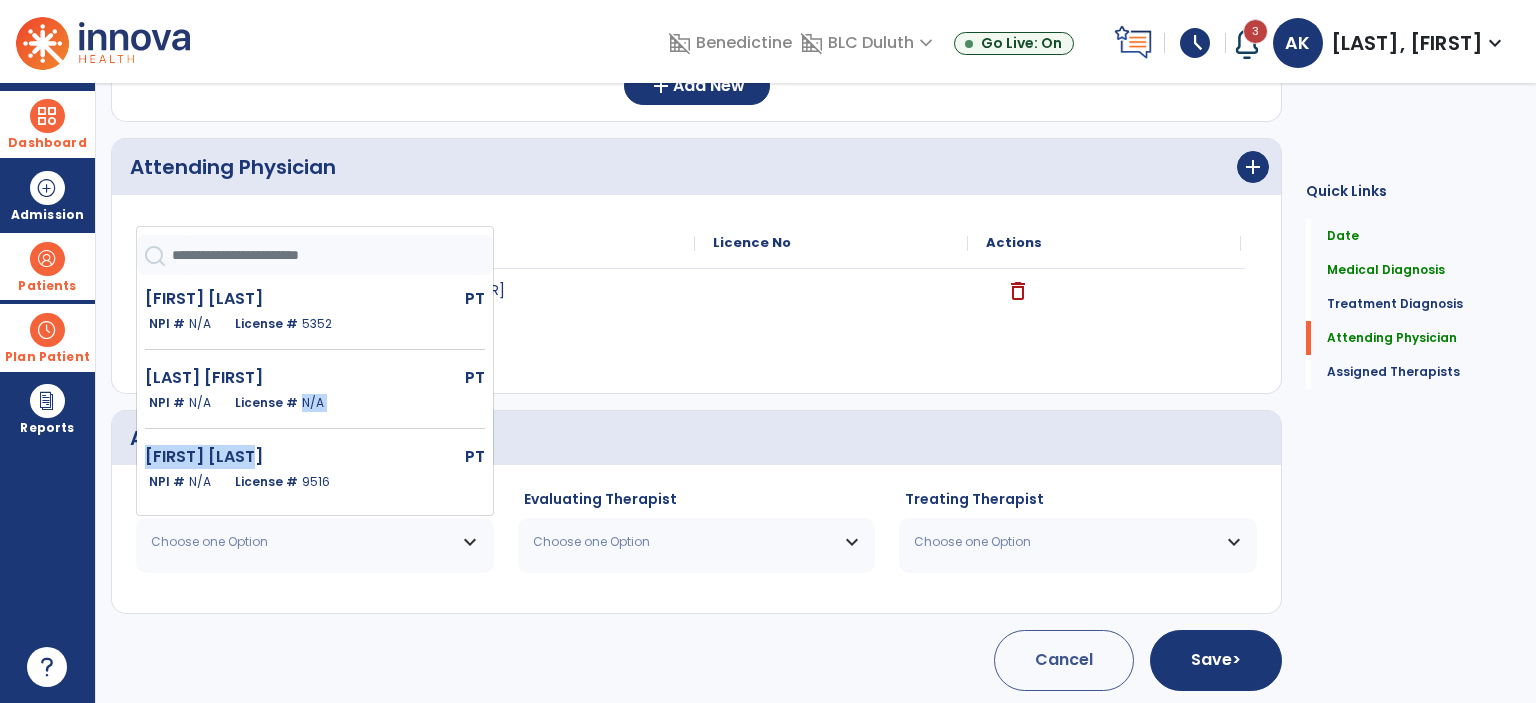 click on "[FIRST] [LAST]" 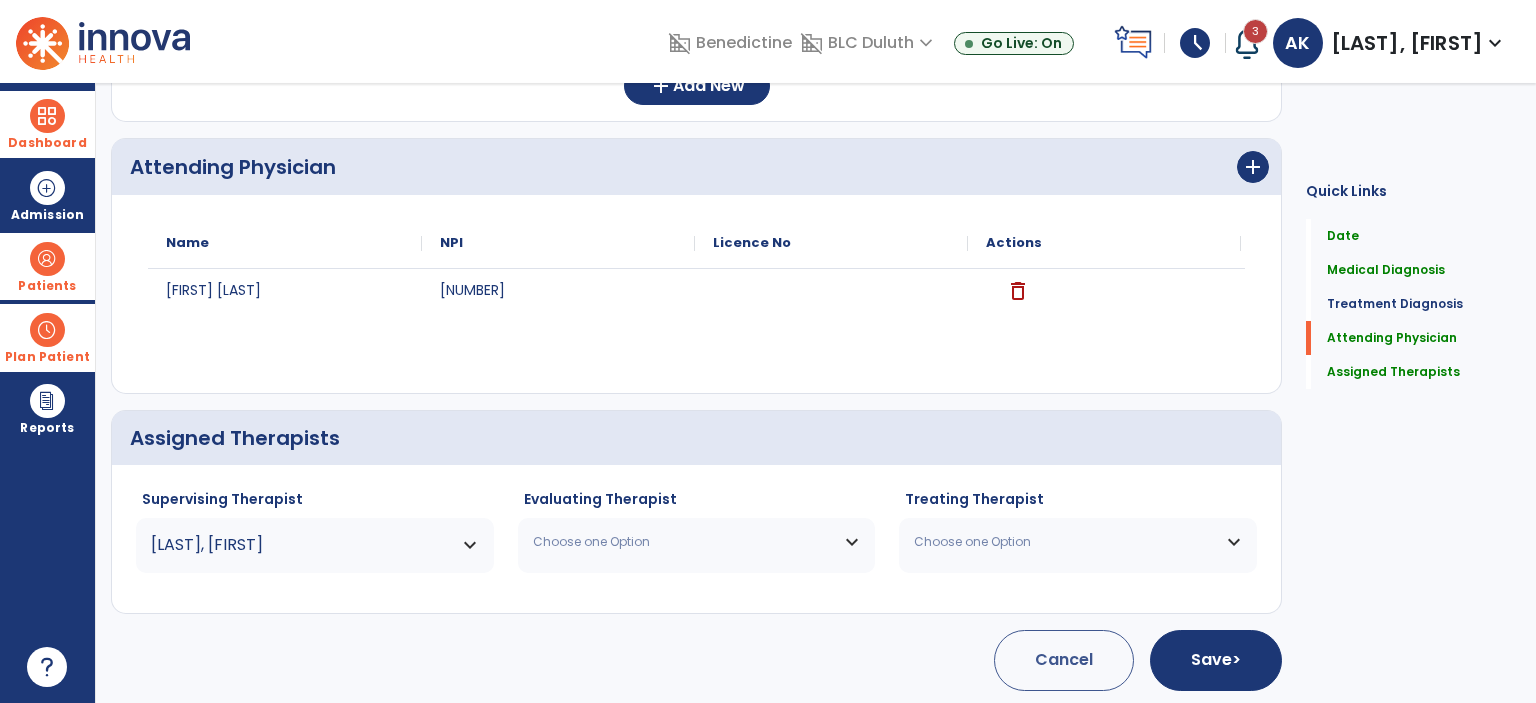 drag, startPoint x: 690, startPoint y: 534, endPoint x: 684, endPoint y: 507, distance: 27.658634 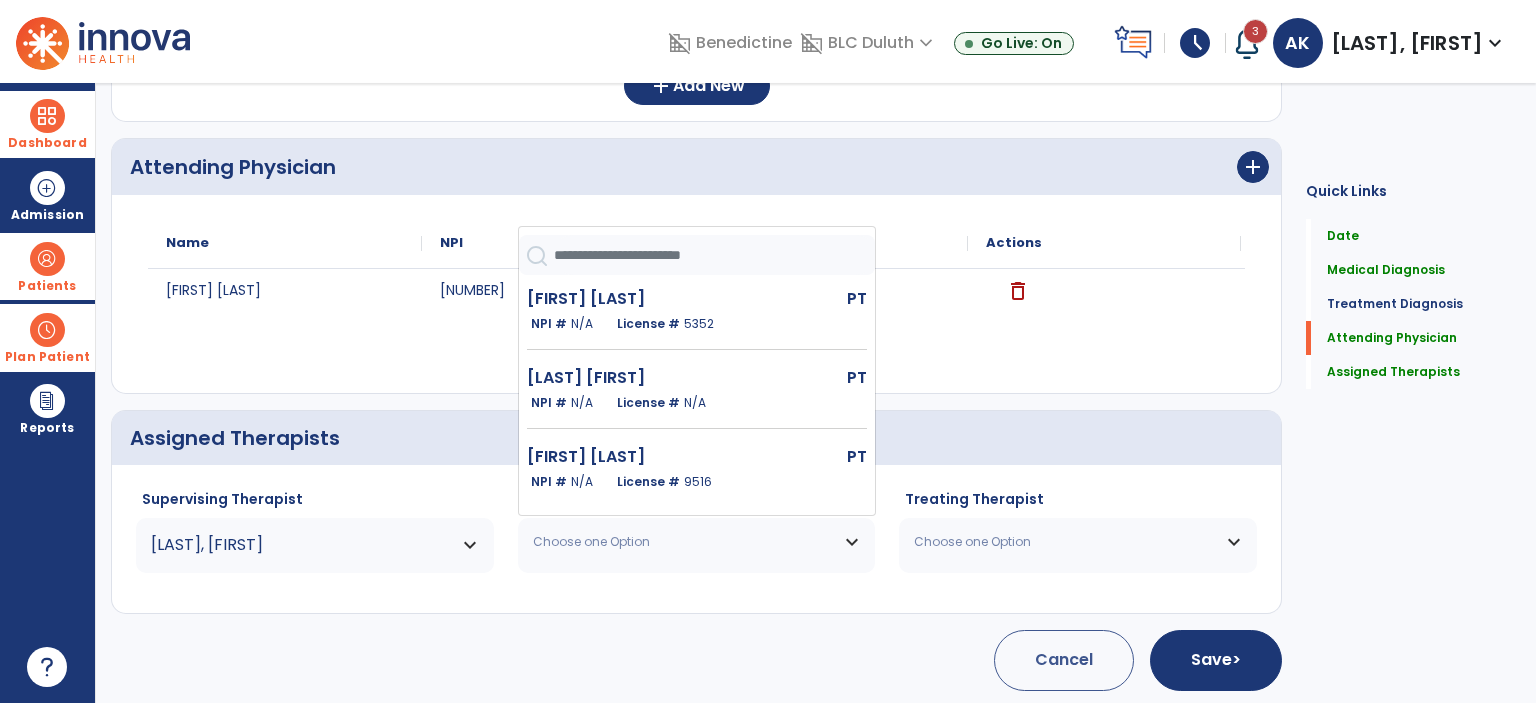 click on "License # [NUMBER]" 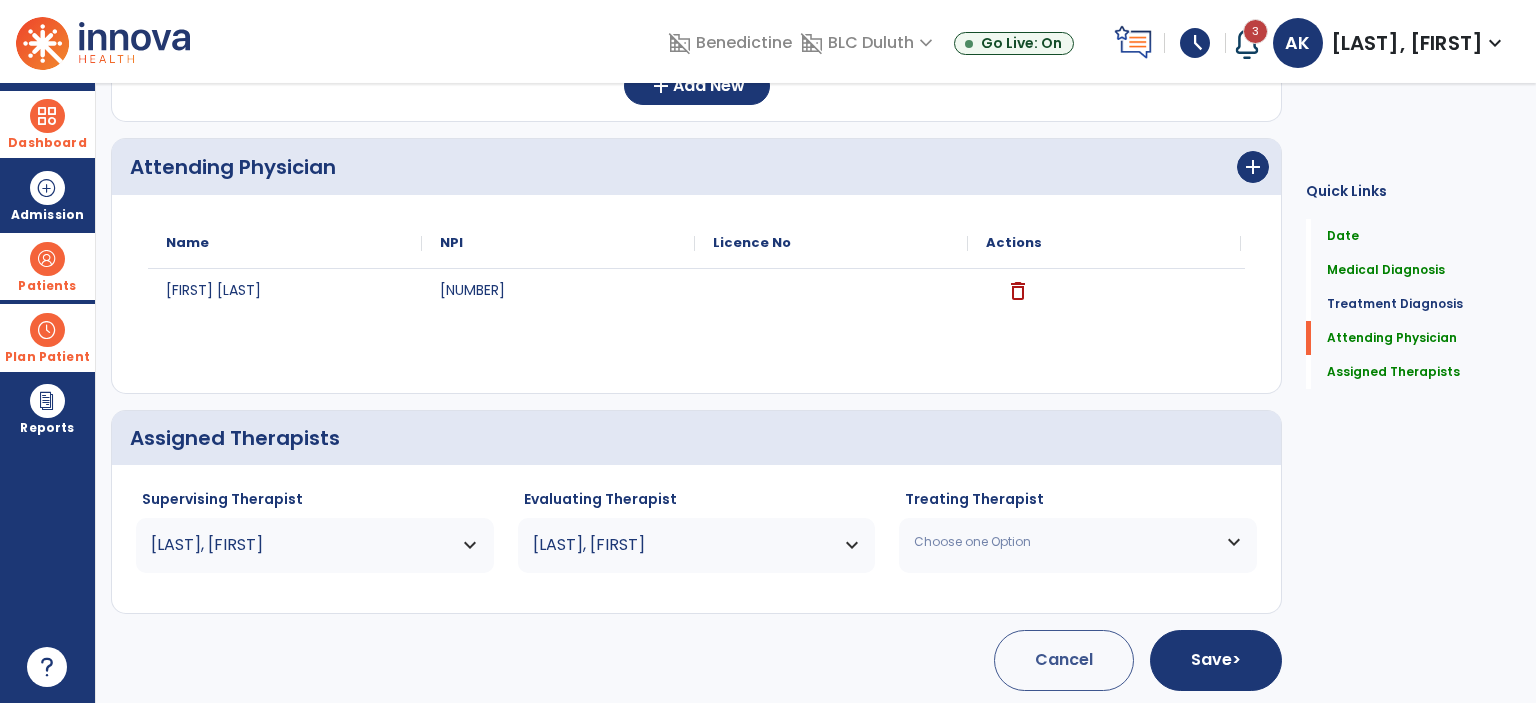 click on "Choose one Option" at bounding box center [1078, 542] 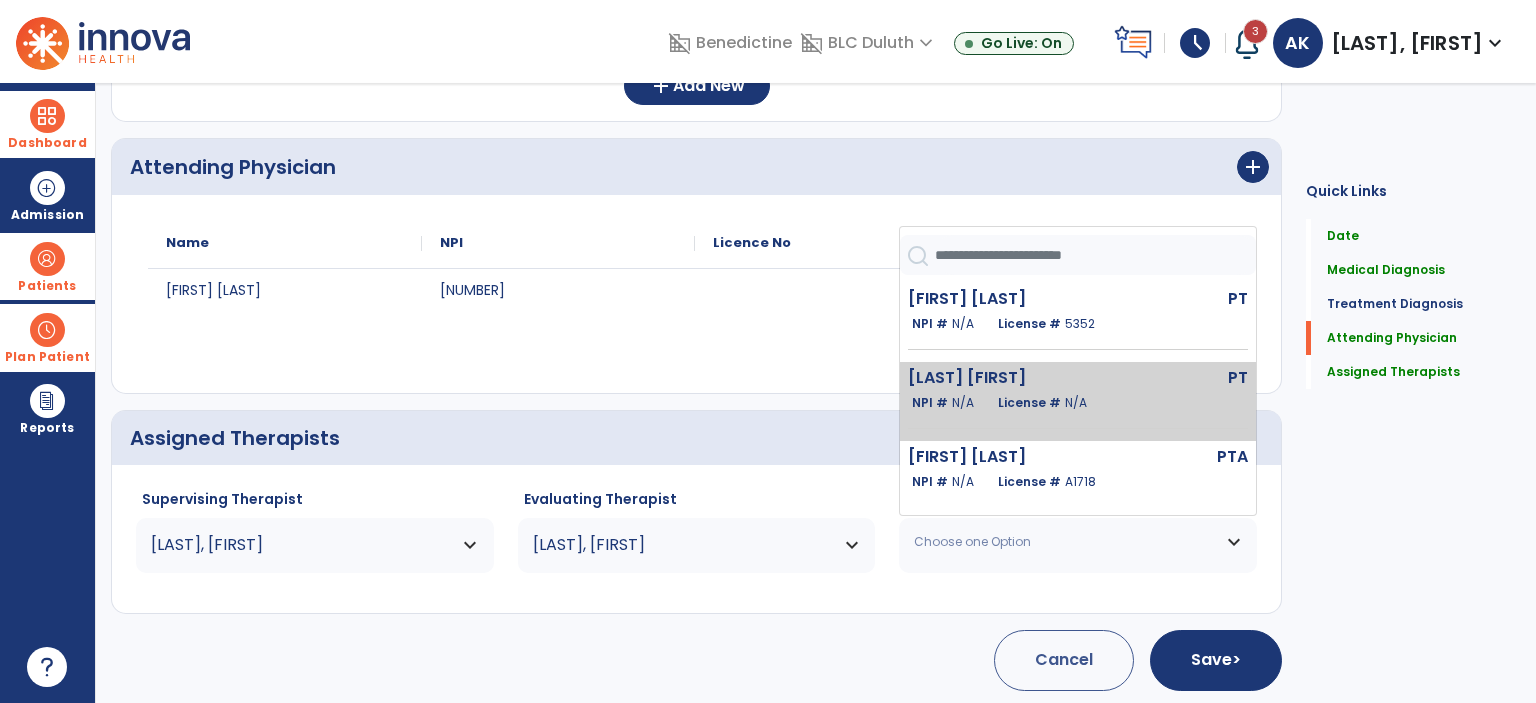 scroll, scrollTop: 100, scrollLeft: 0, axis: vertical 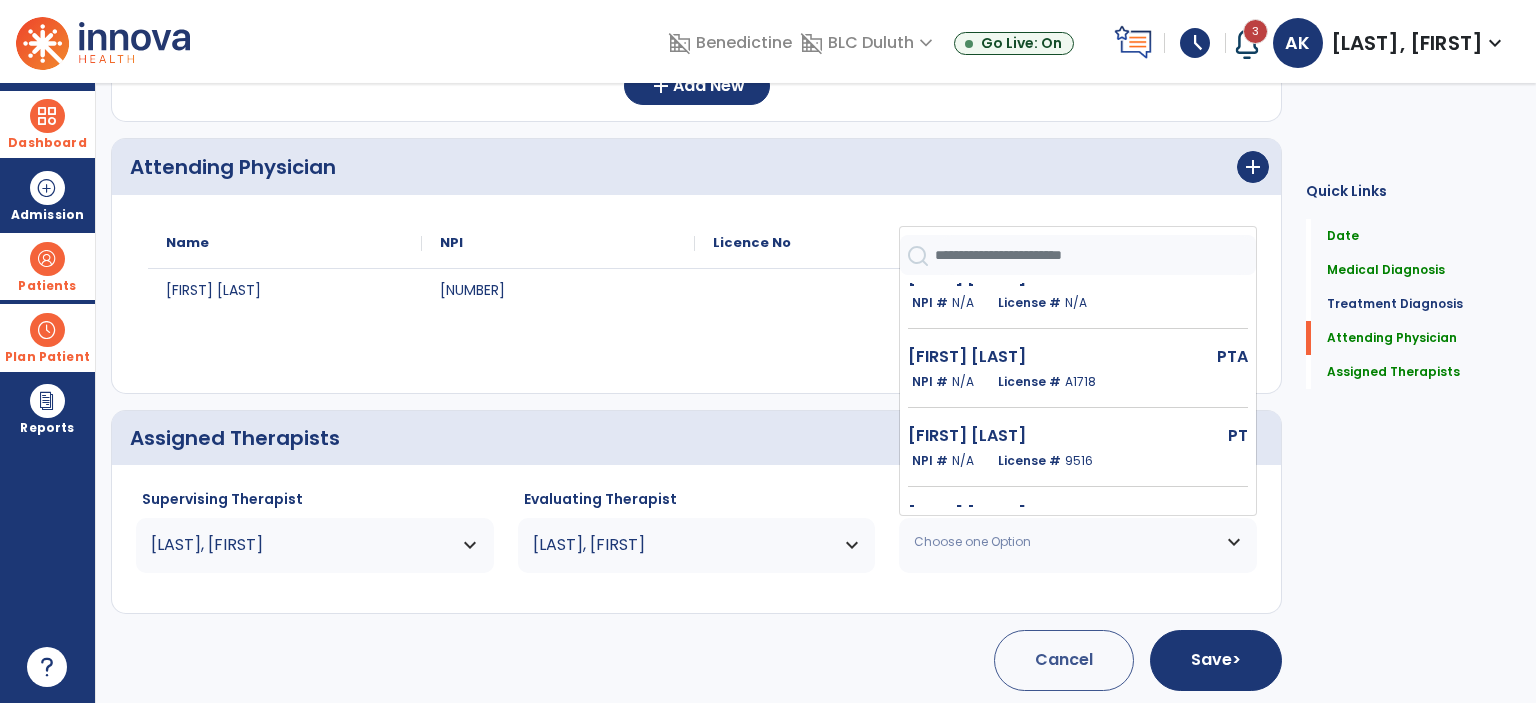 drag, startPoint x: 1017, startPoint y: 465, endPoint x: 1147, endPoint y: 530, distance: 145.34442 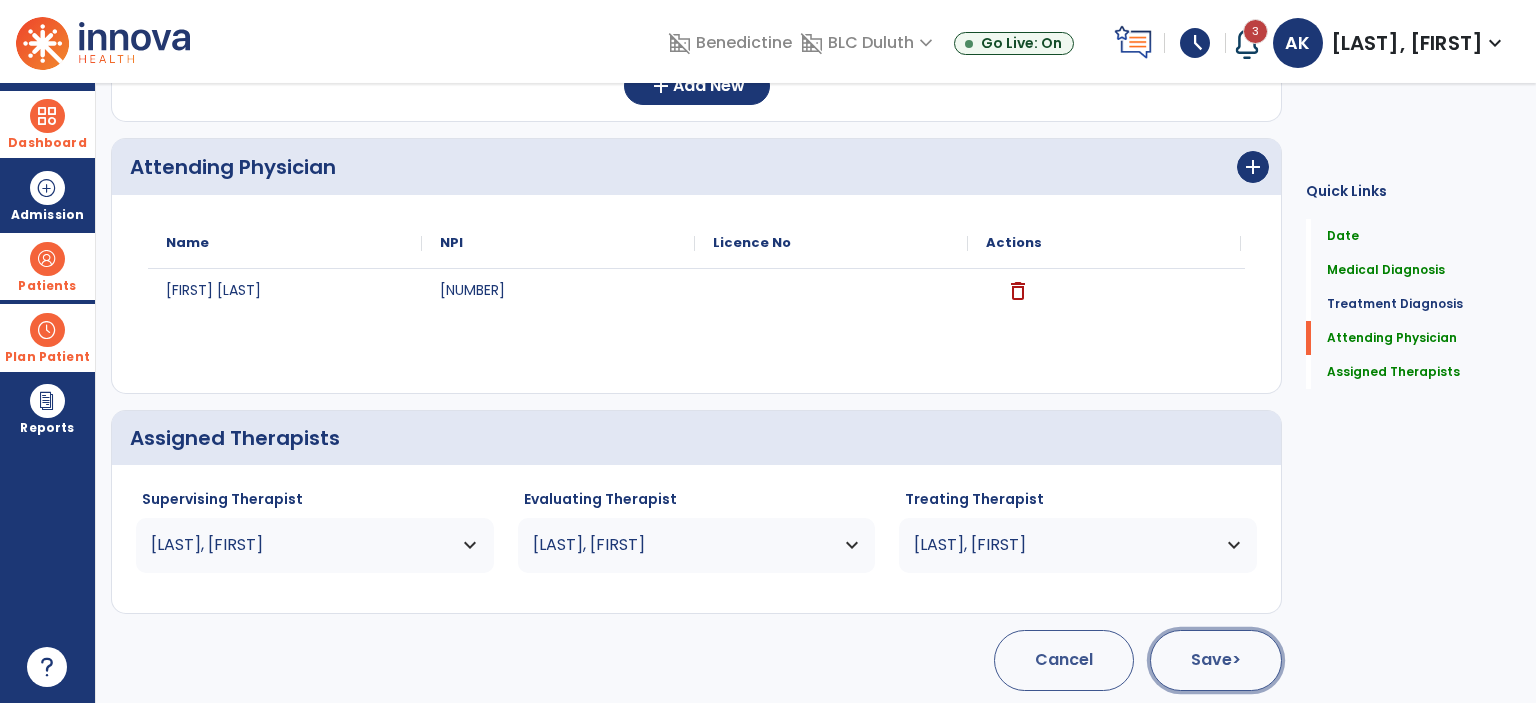 click on "Save  >" 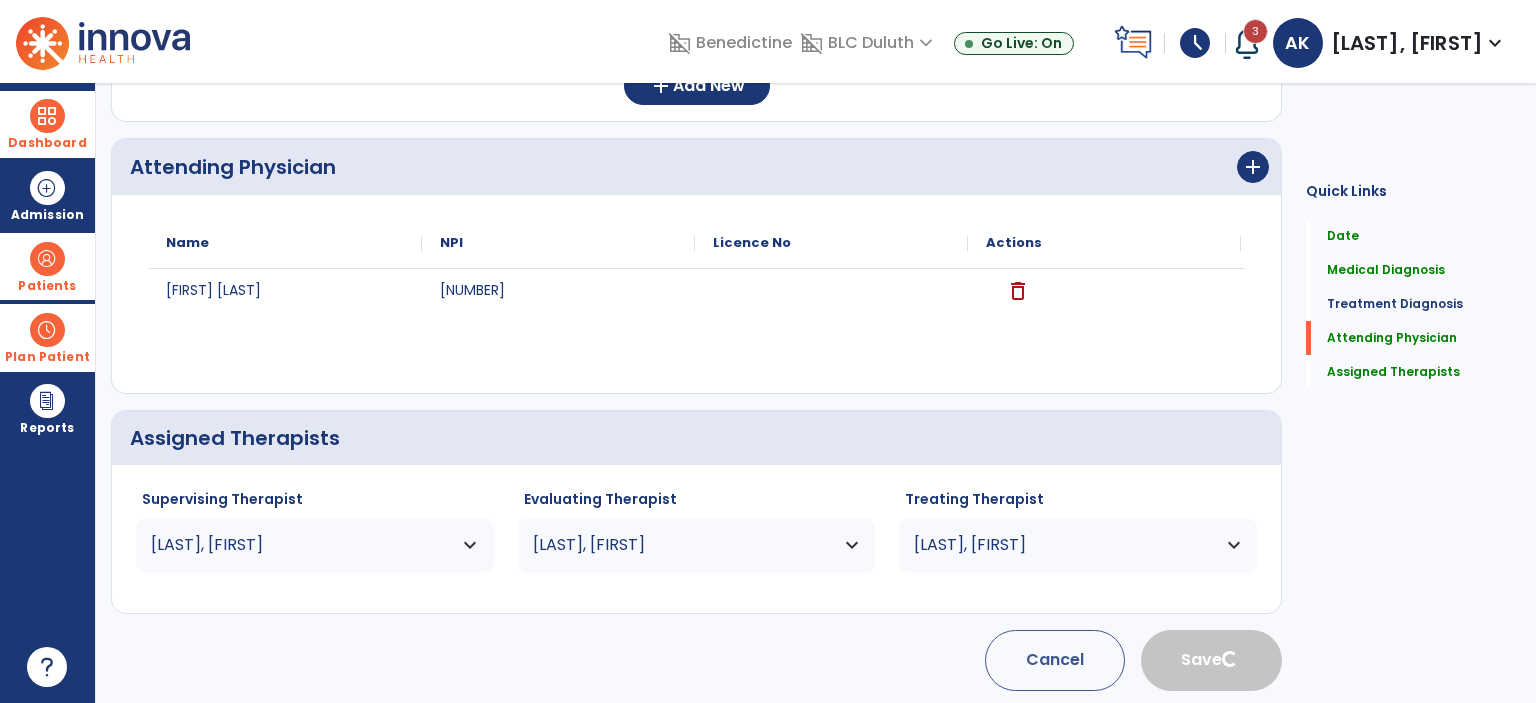 type 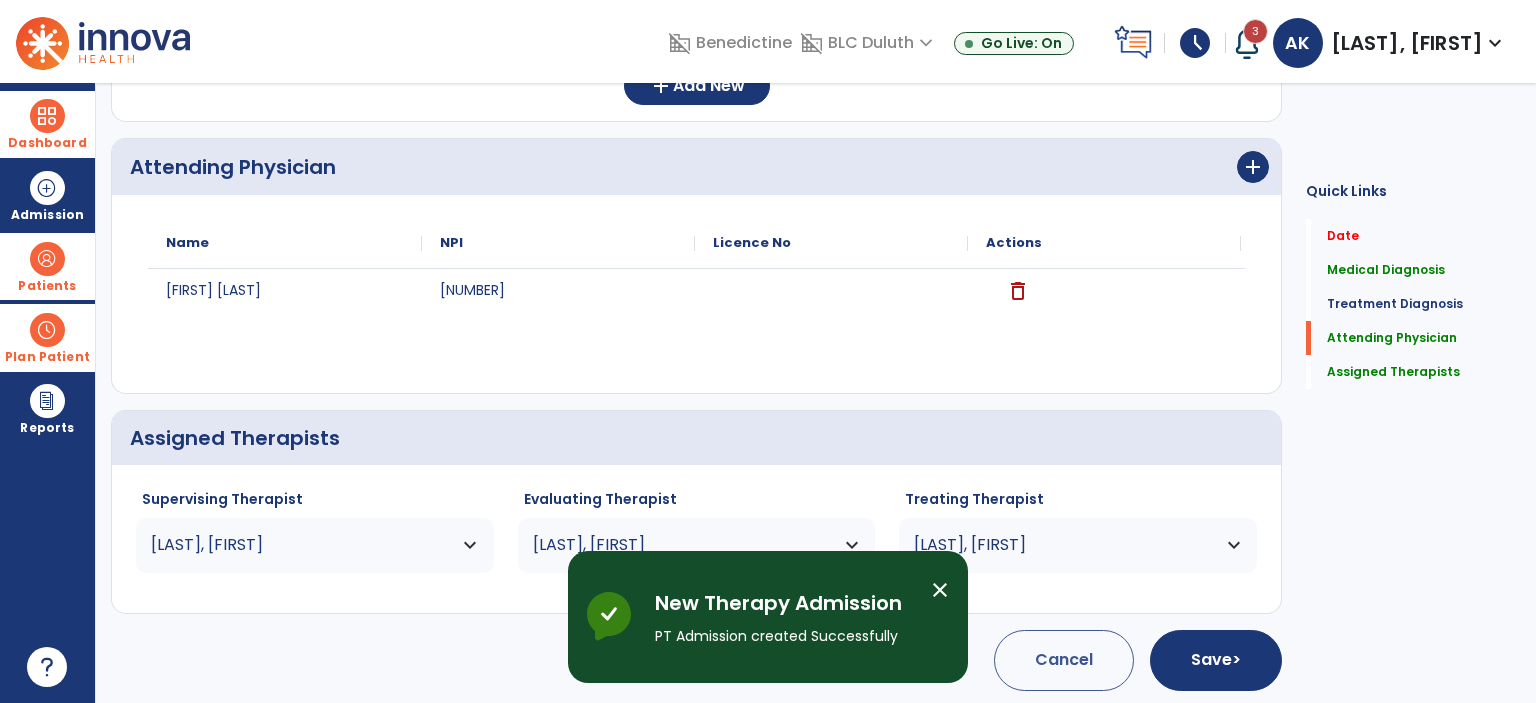 scroll, scrollTop: 99, scrollLeft: 0, axis: vertical 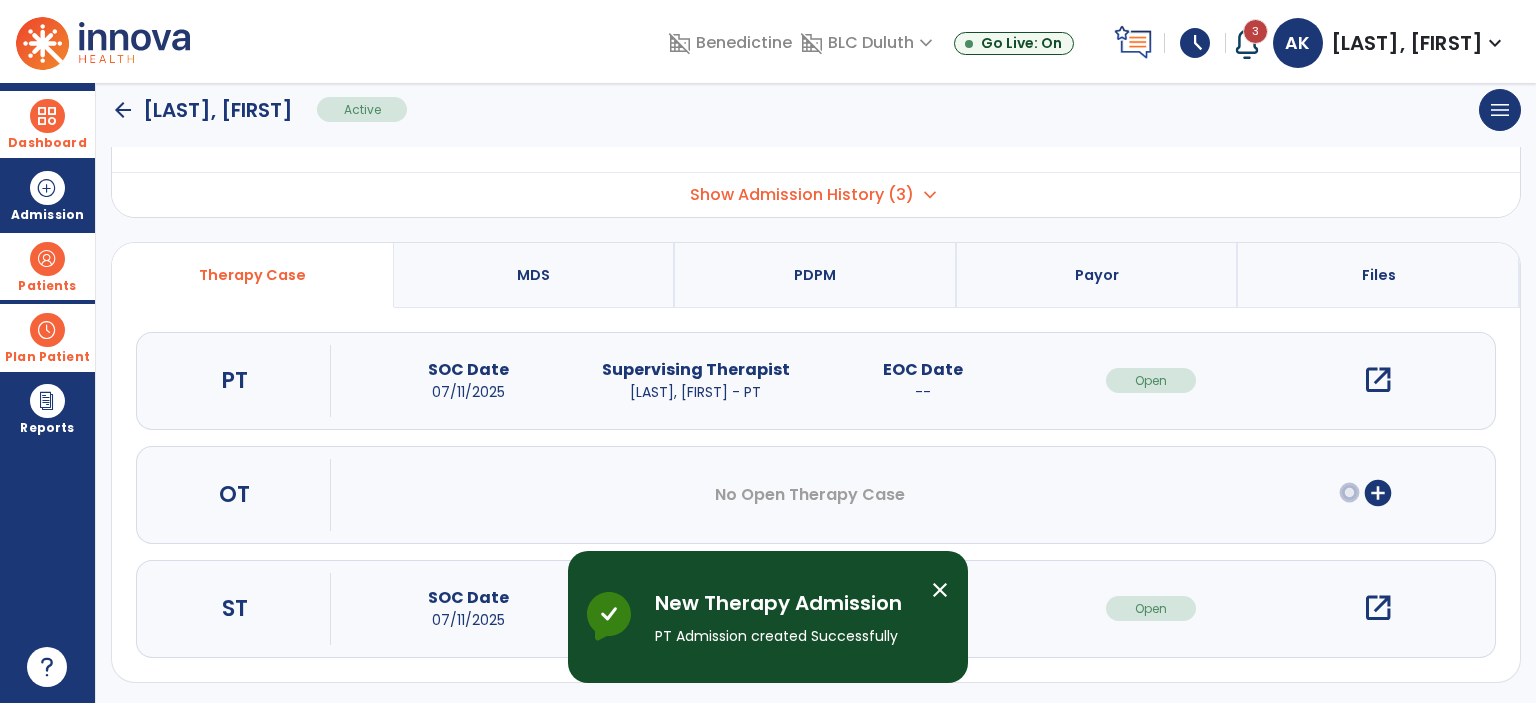 click on "close" at bounding box center (940, 590) 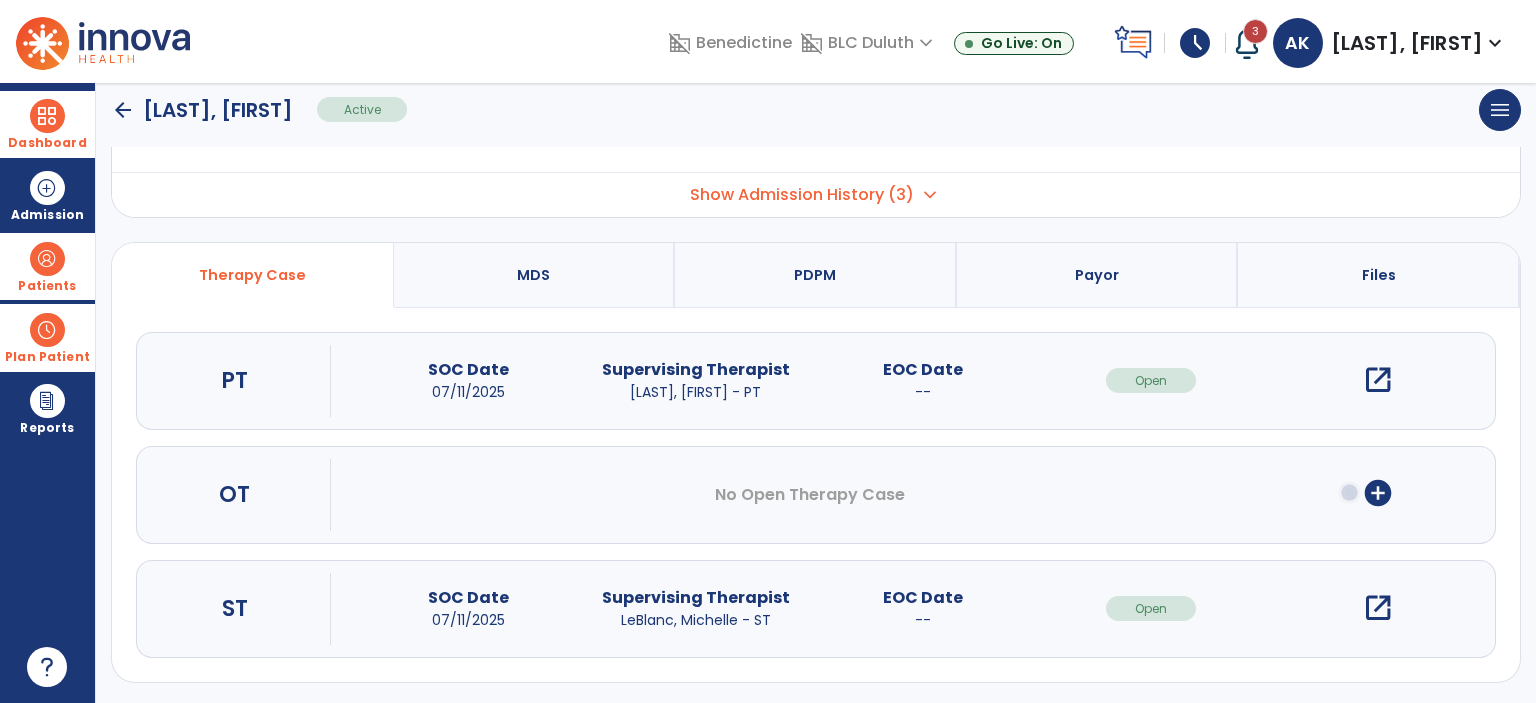 click on "add_circle" at bounding box center [1378, 493] 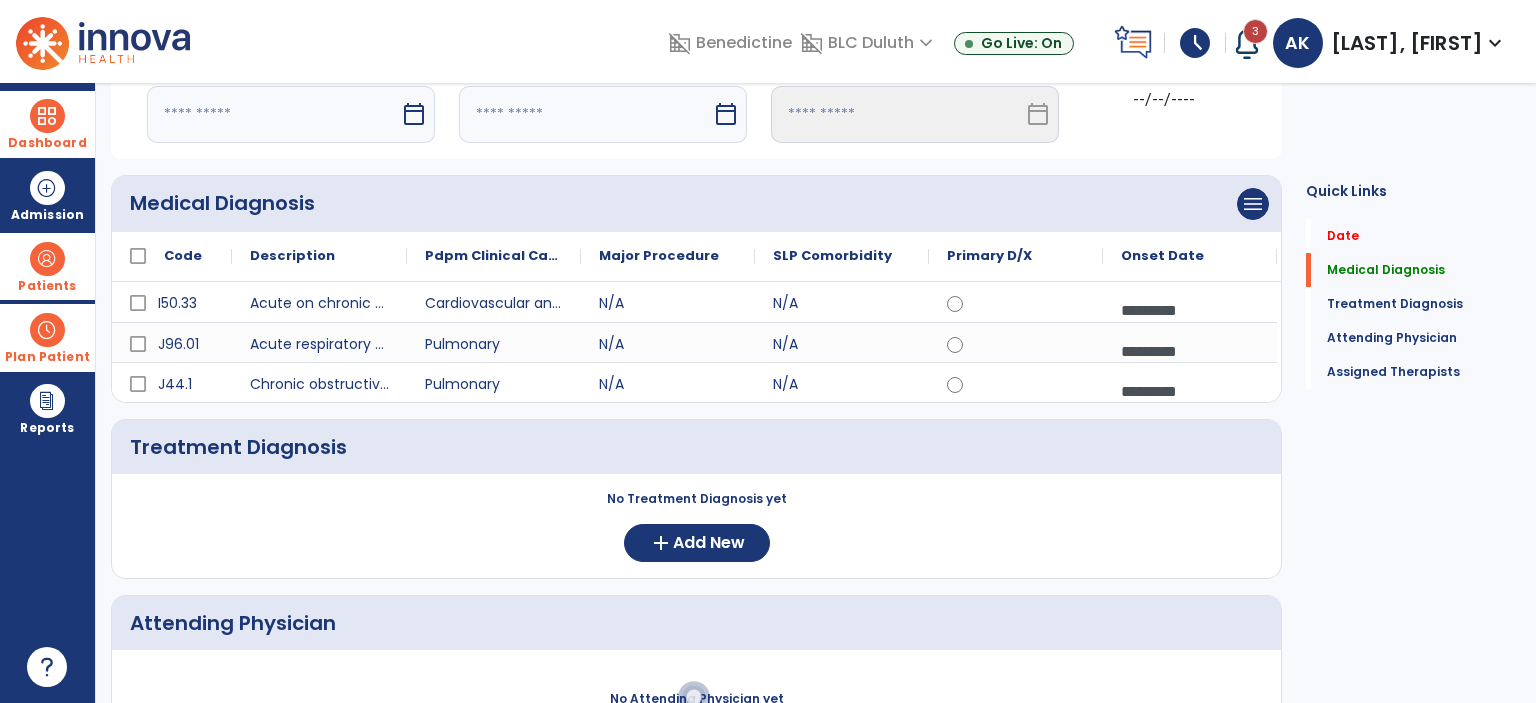scroll, scrollTop: 0, scrollLeft: 0, axis: both 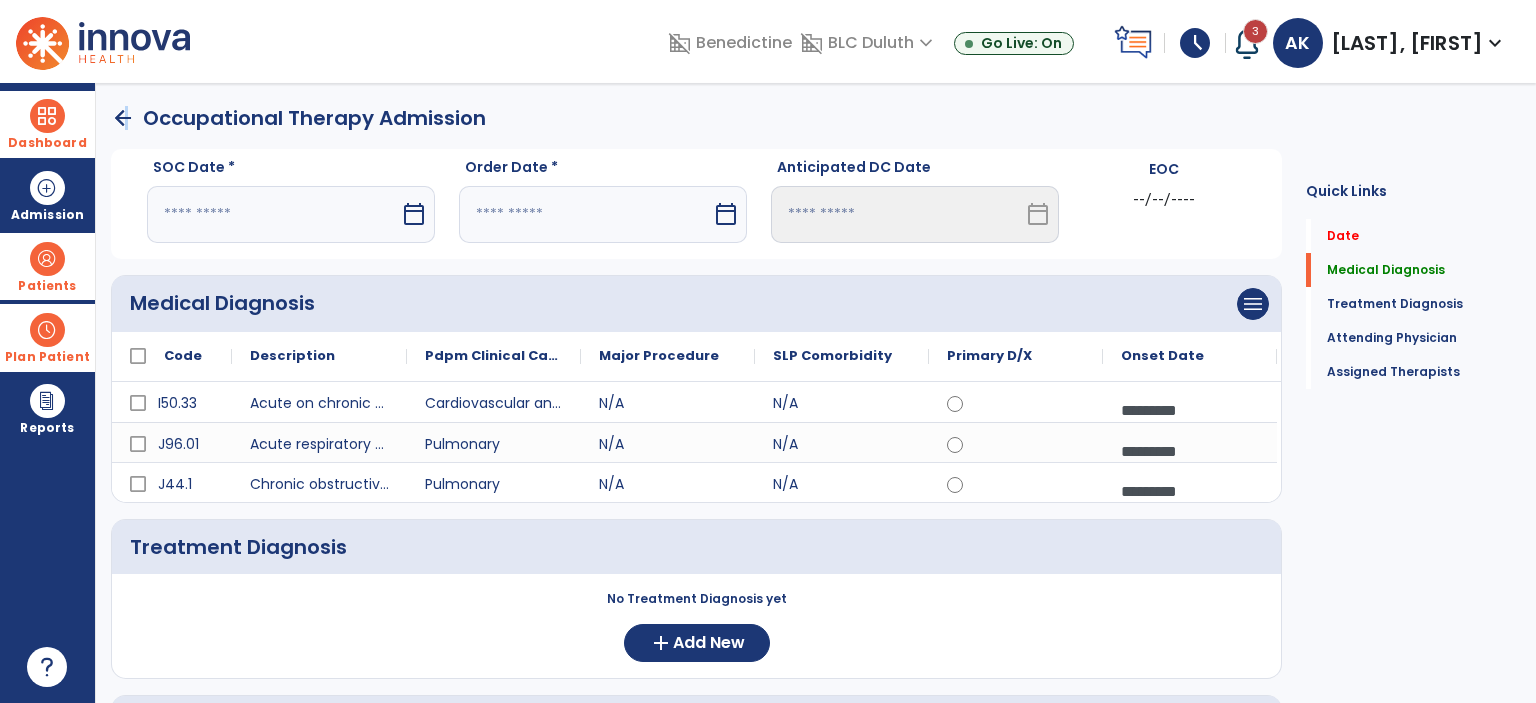 click on "arrow_back" 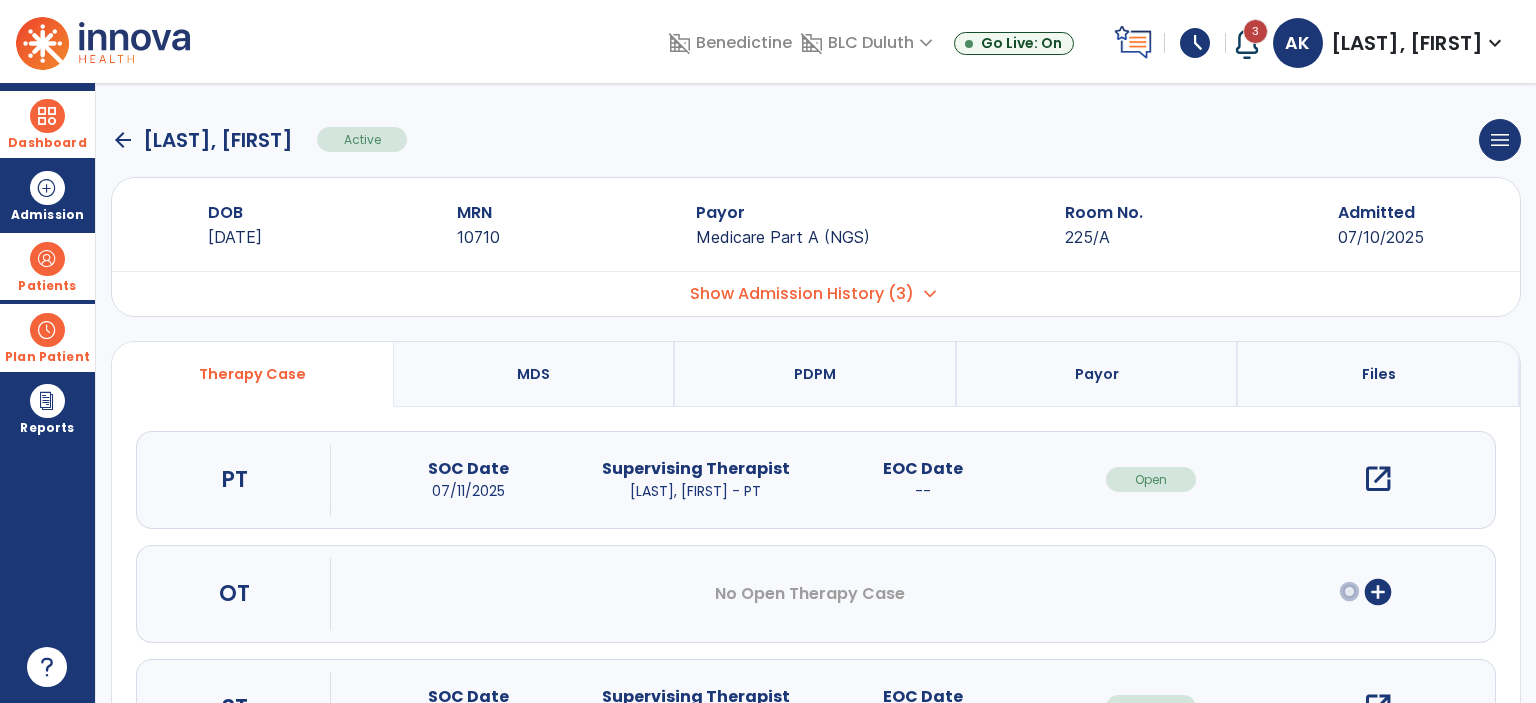click on "arrow_back   Mosack, James  Active  menu   Edit Admission   View OBRA Report   Discharge Patient" 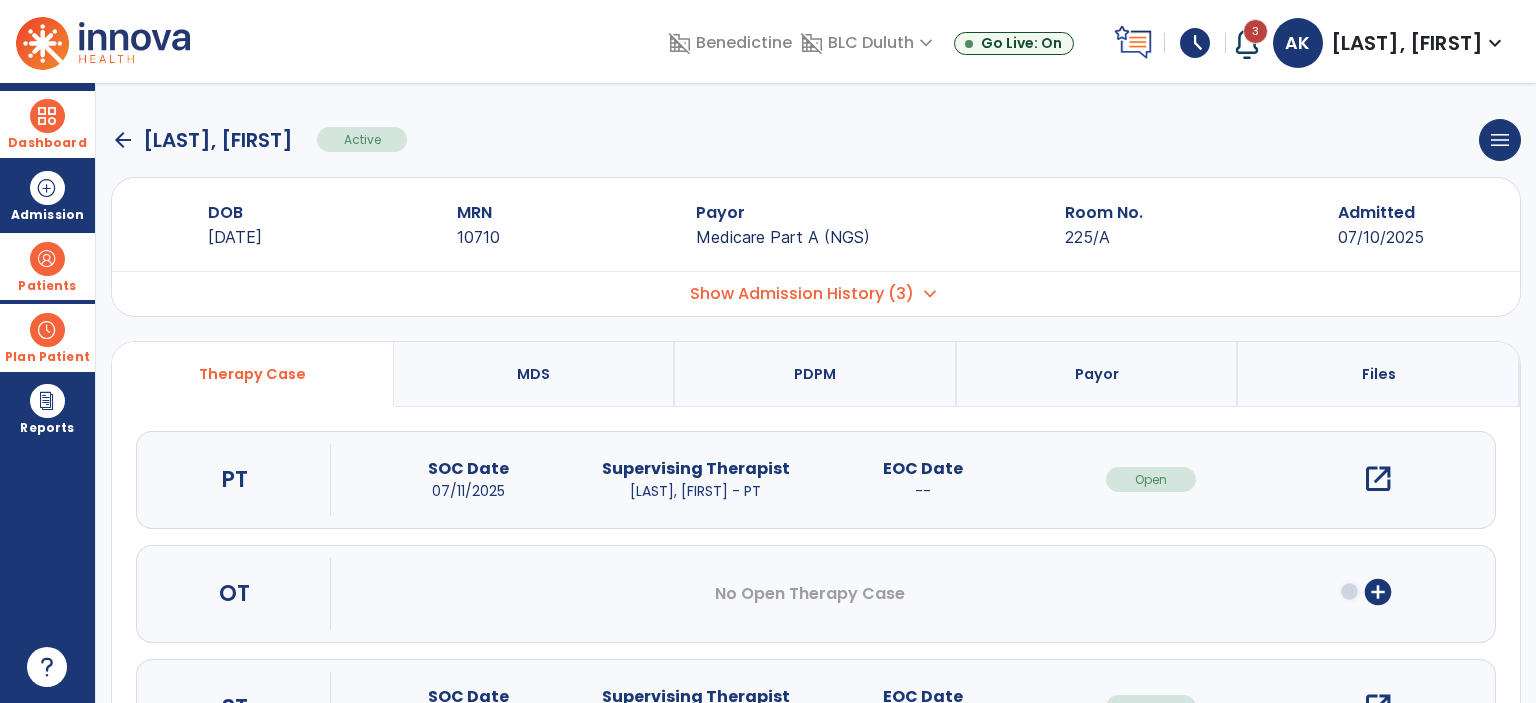 click on "open_in_new" at bounding box center [1378, 479] 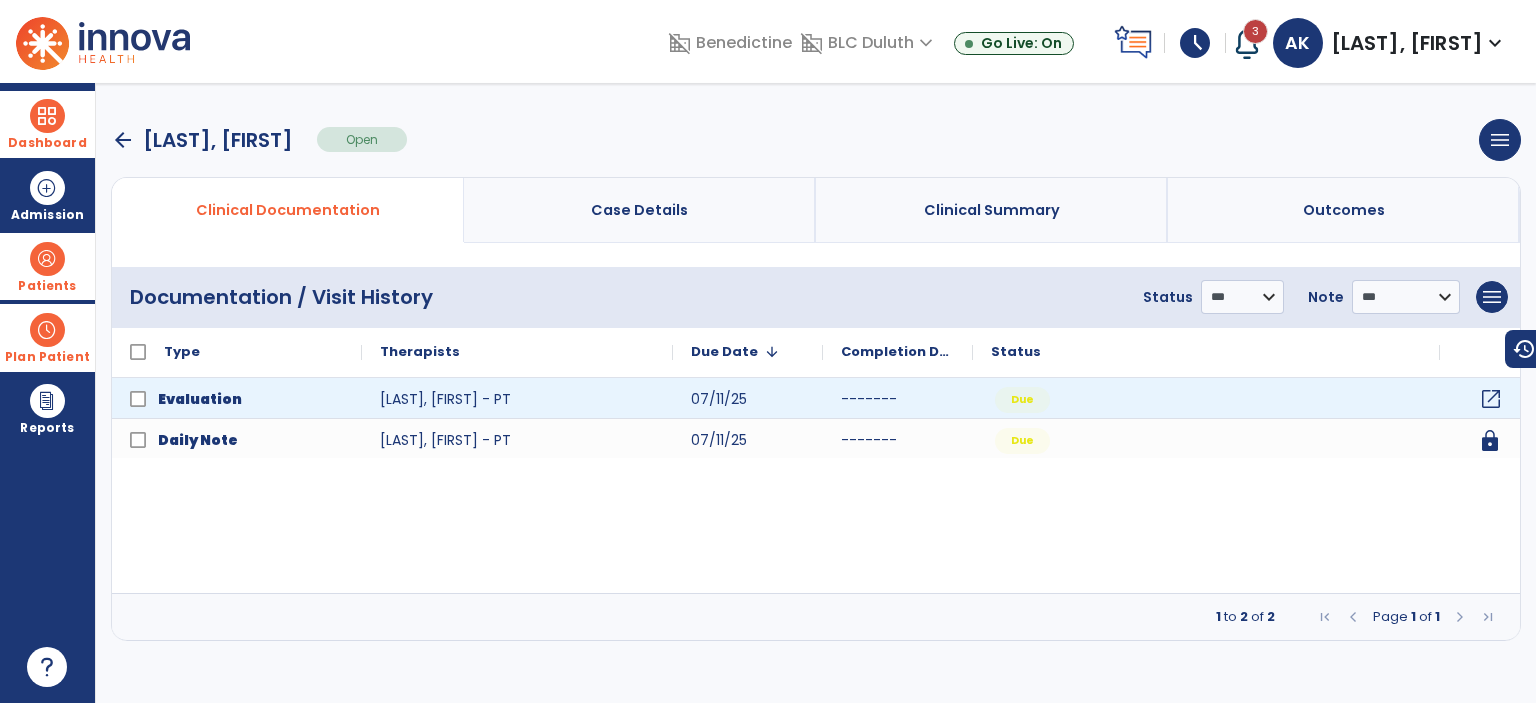 click on "open_in_new" 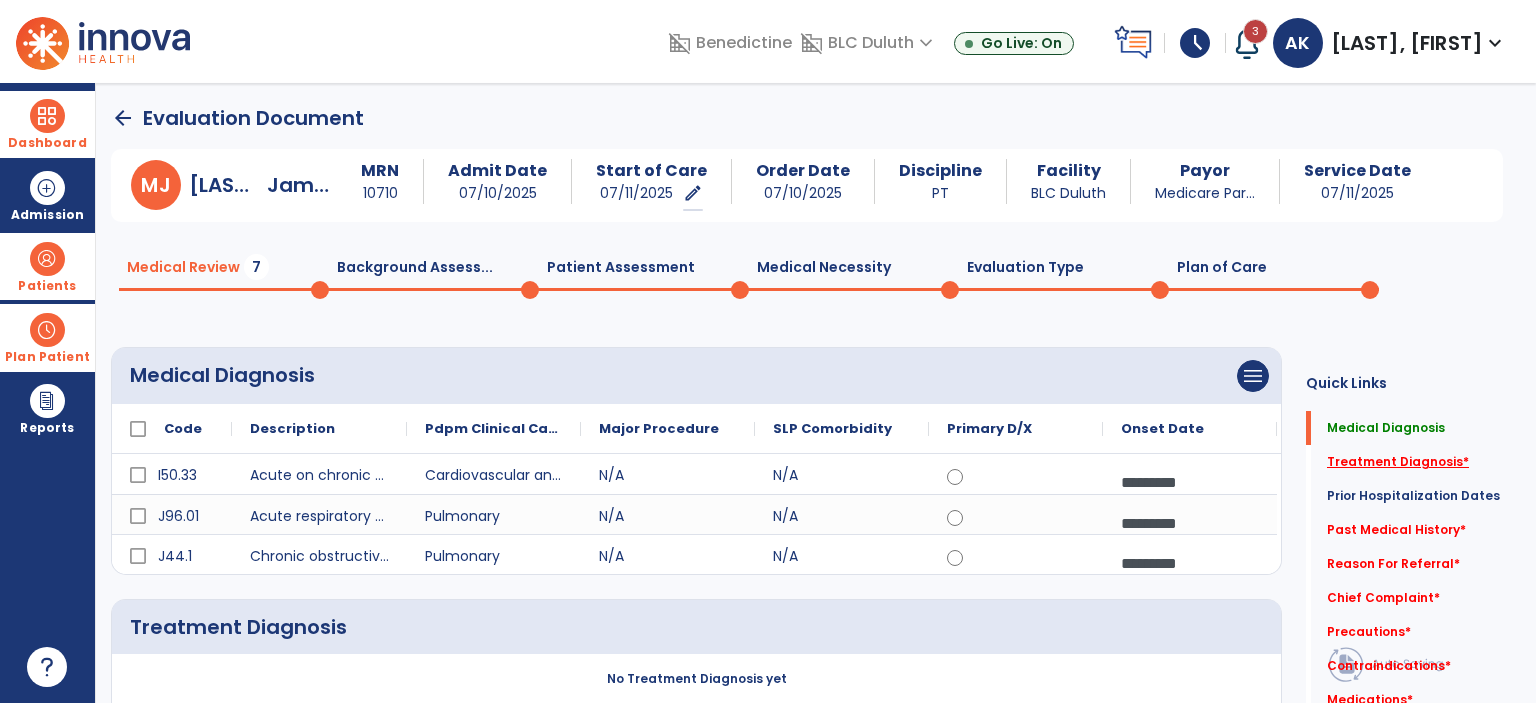 click on "Treatment Diagnosis   *" 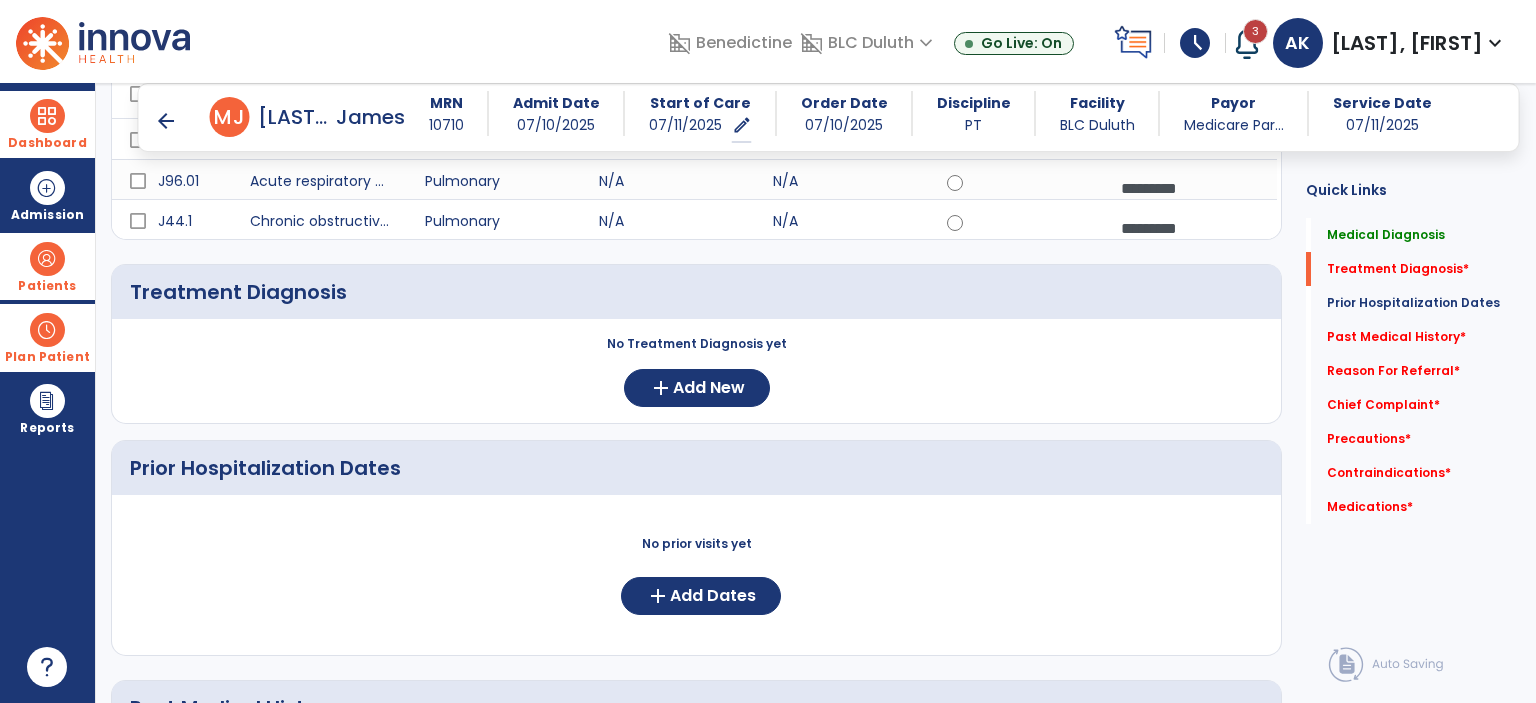 scroll, scrollTop: 316, scrollLeft: 0, axis: vertical 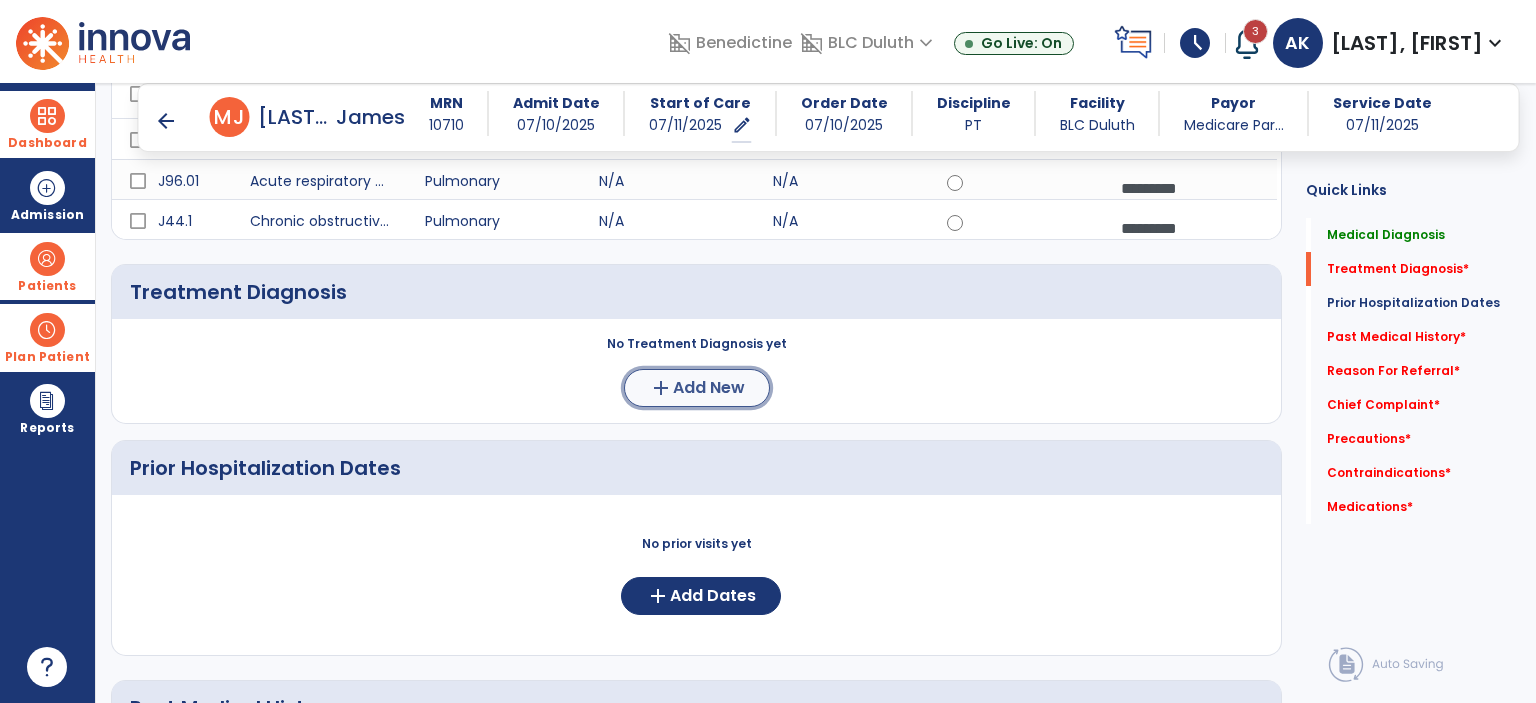 click on "add  Add New" 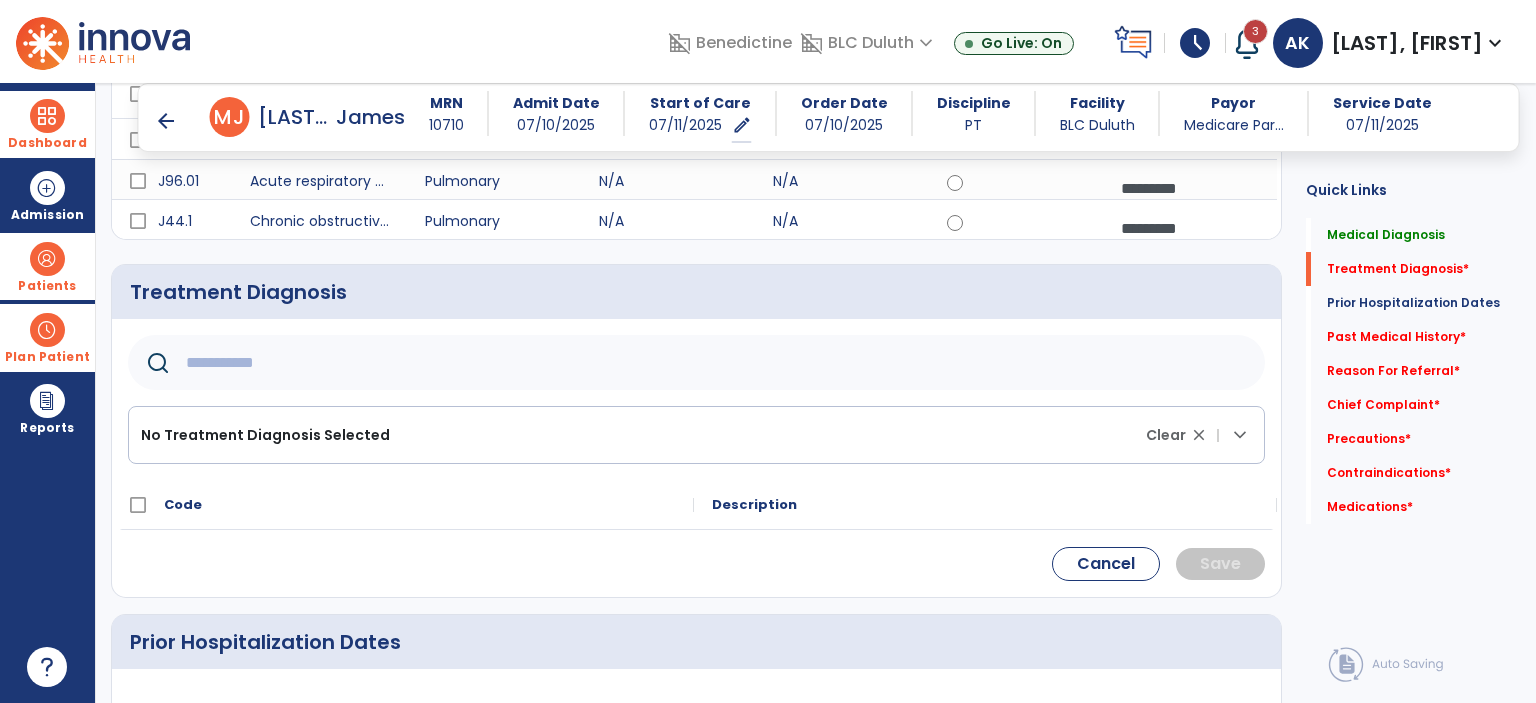 click 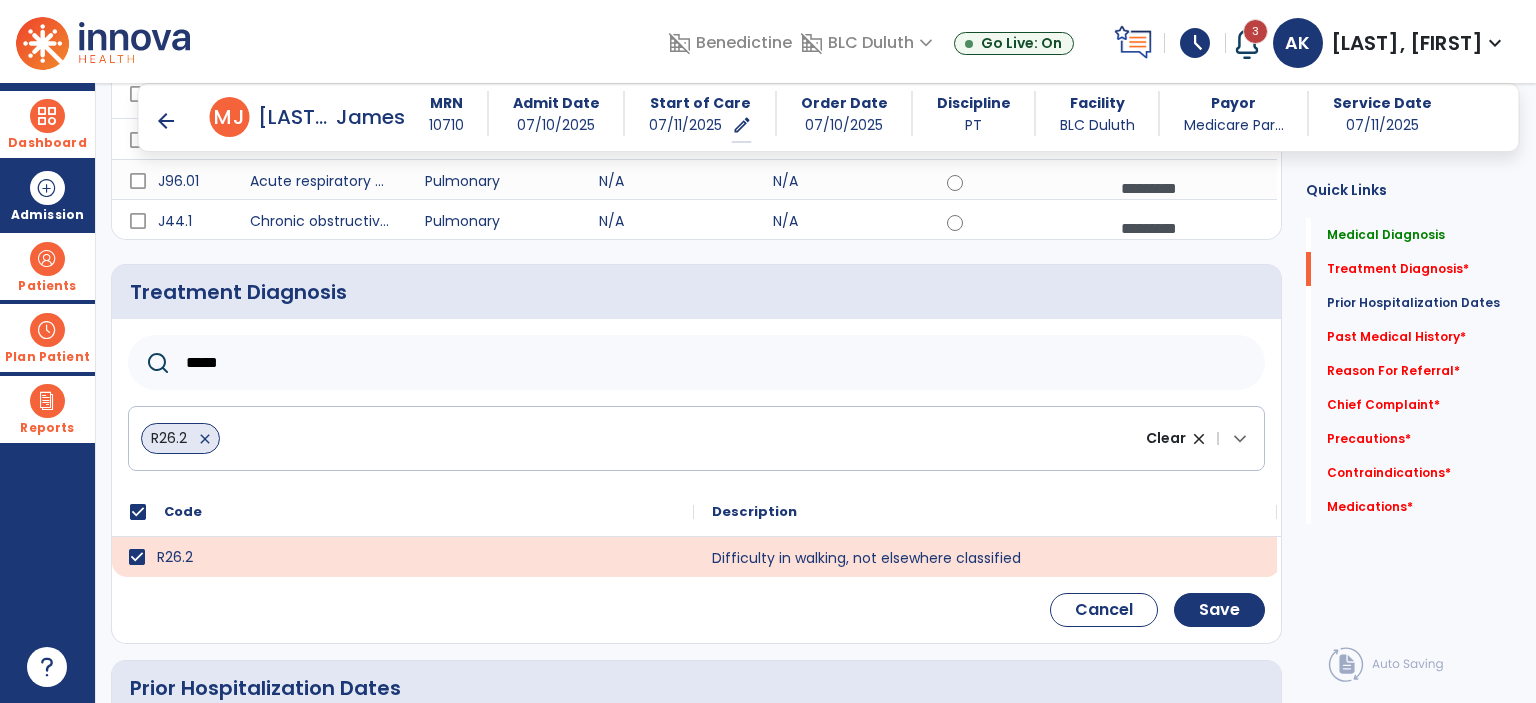drag, startPoint x: 437, startPoint y: 364, endPoint x: 17, endPoint y: 428, distance: 424.8482 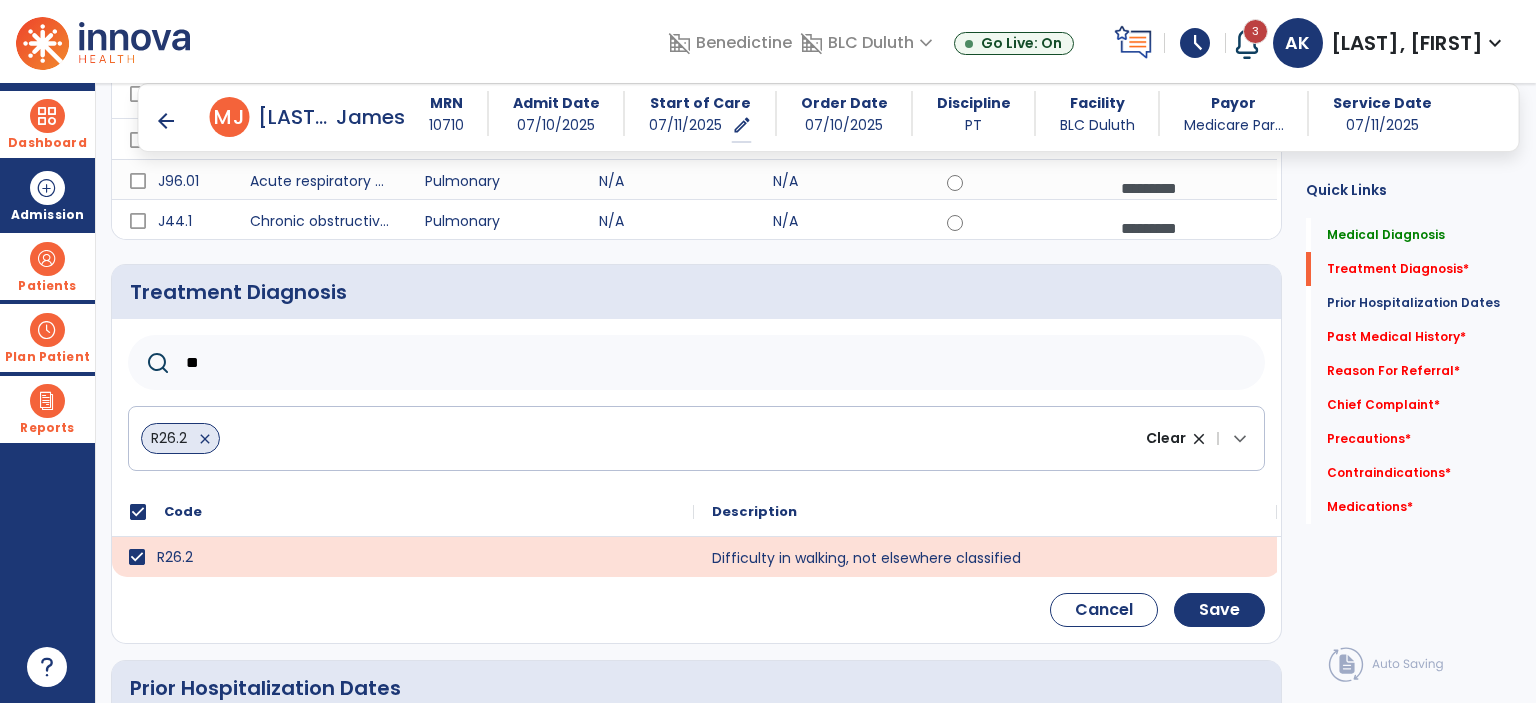 type on "*" 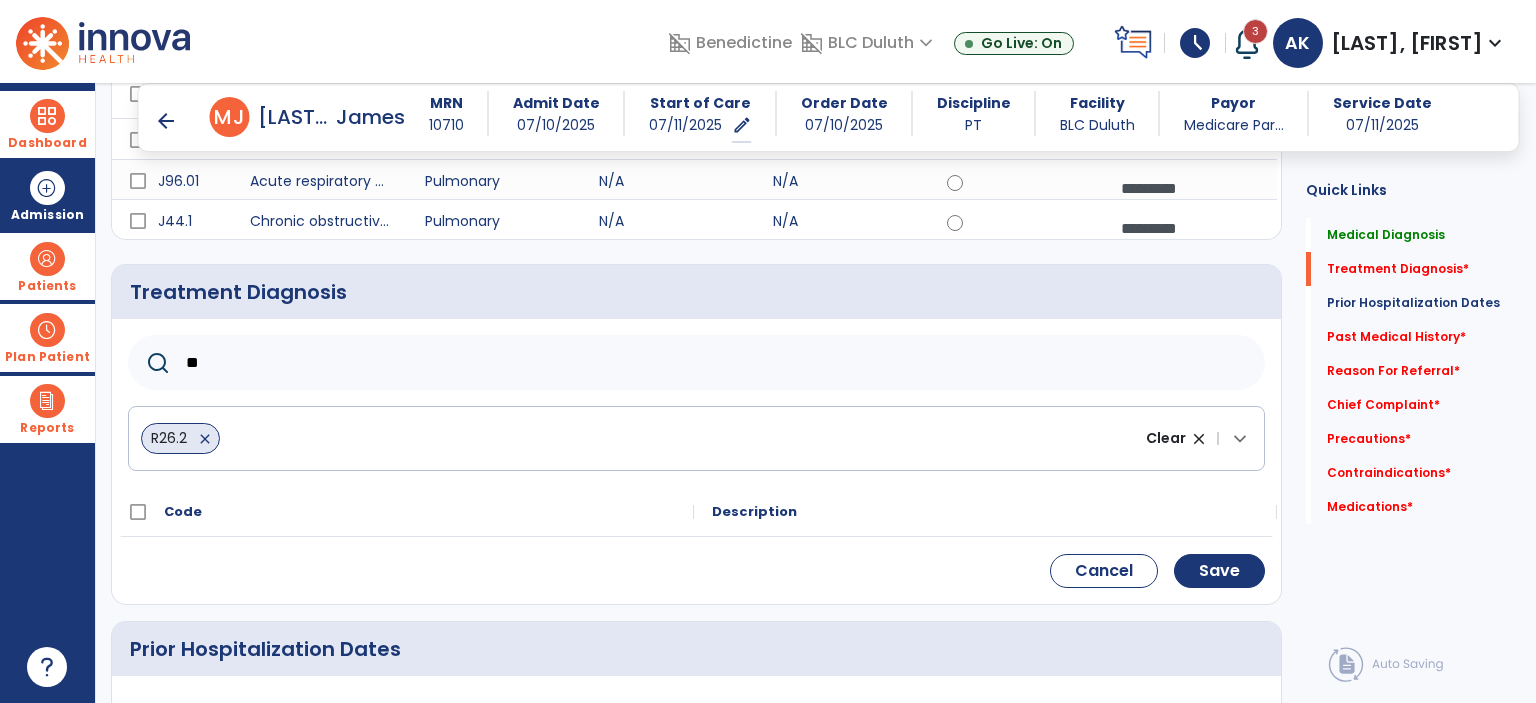 type on "*" 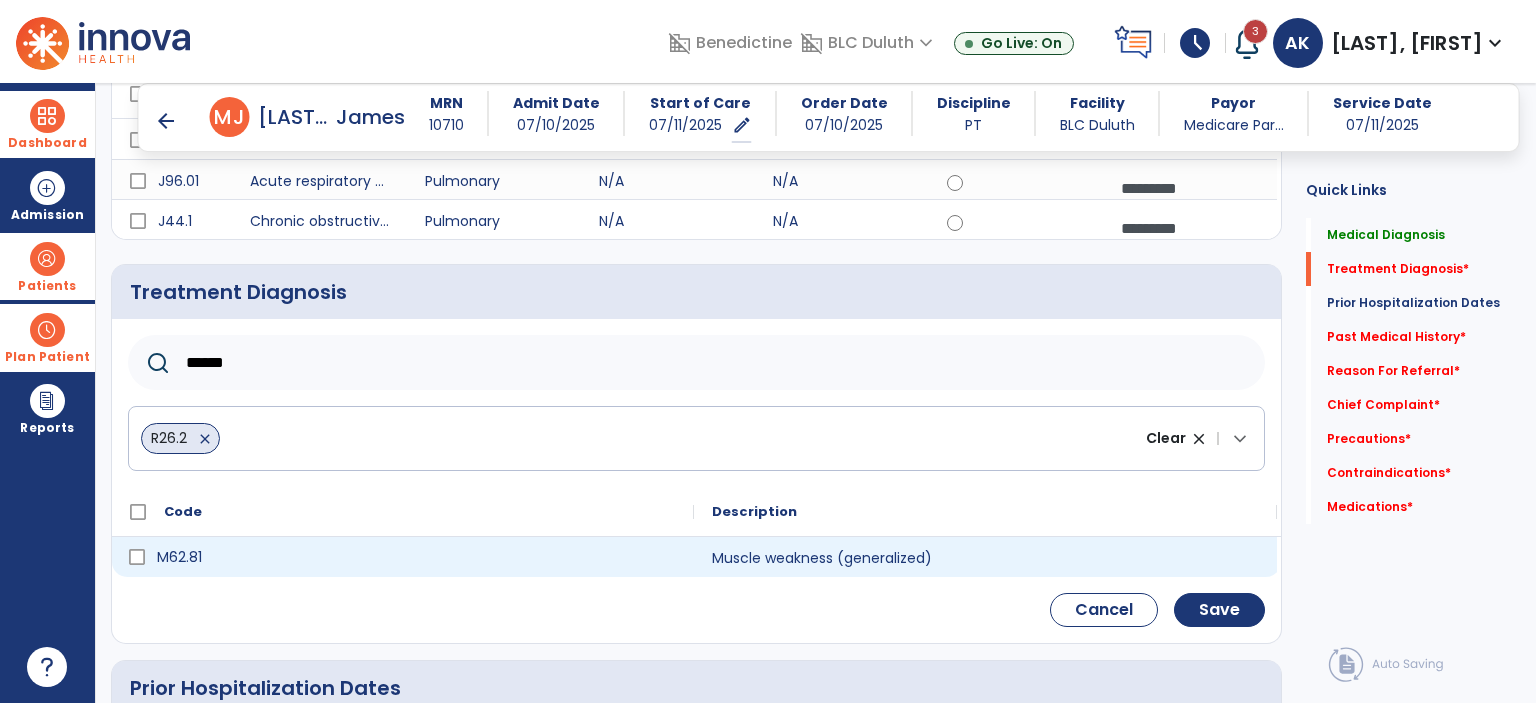 type on "******" 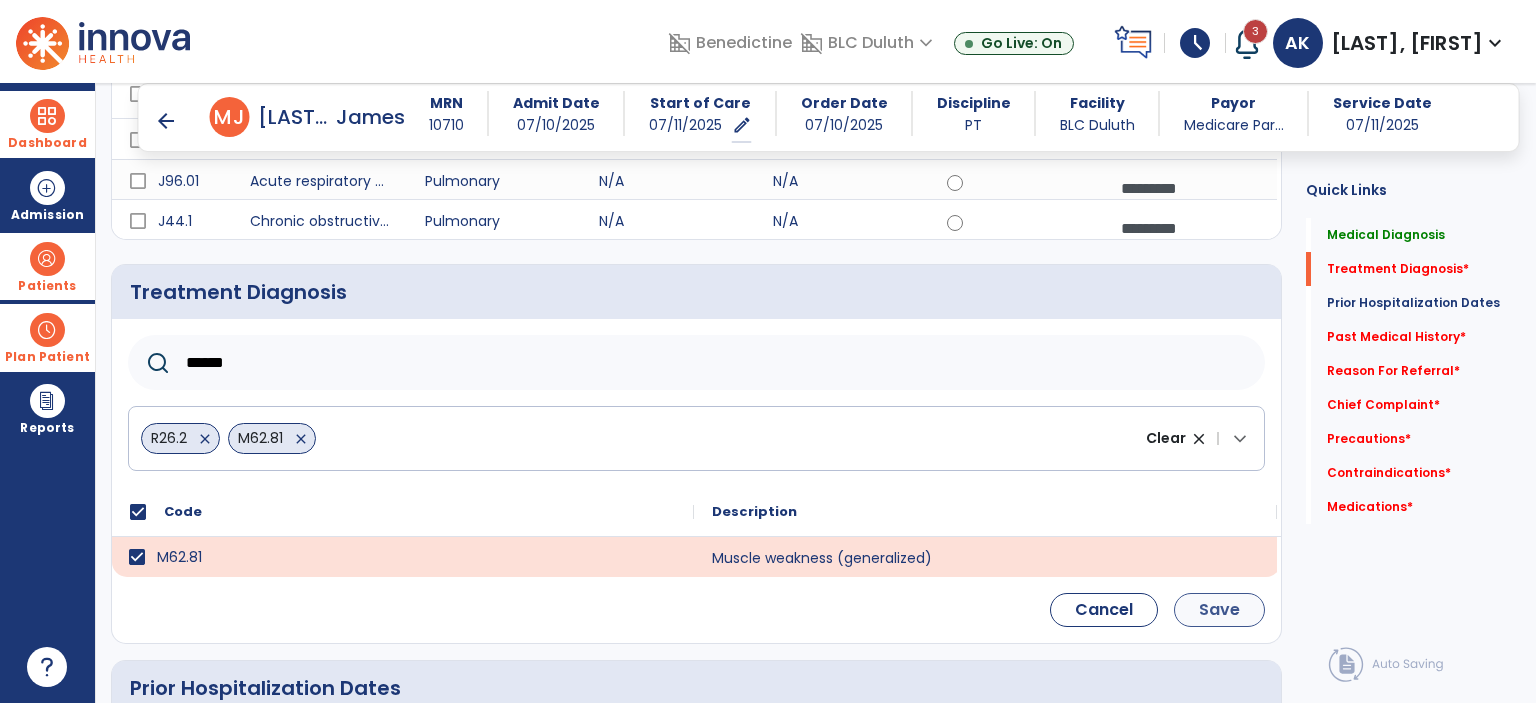 click on "Cancel    Save" 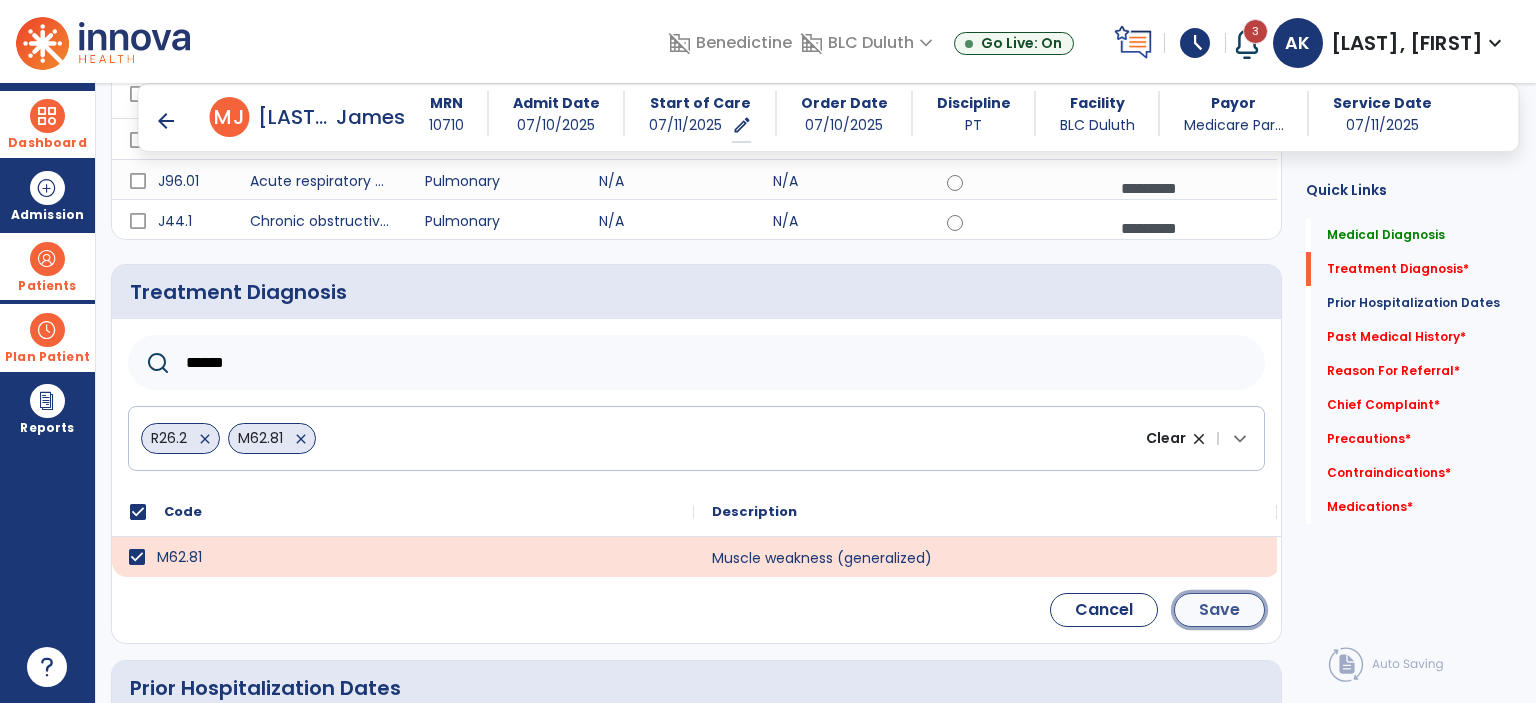 click on "Save" 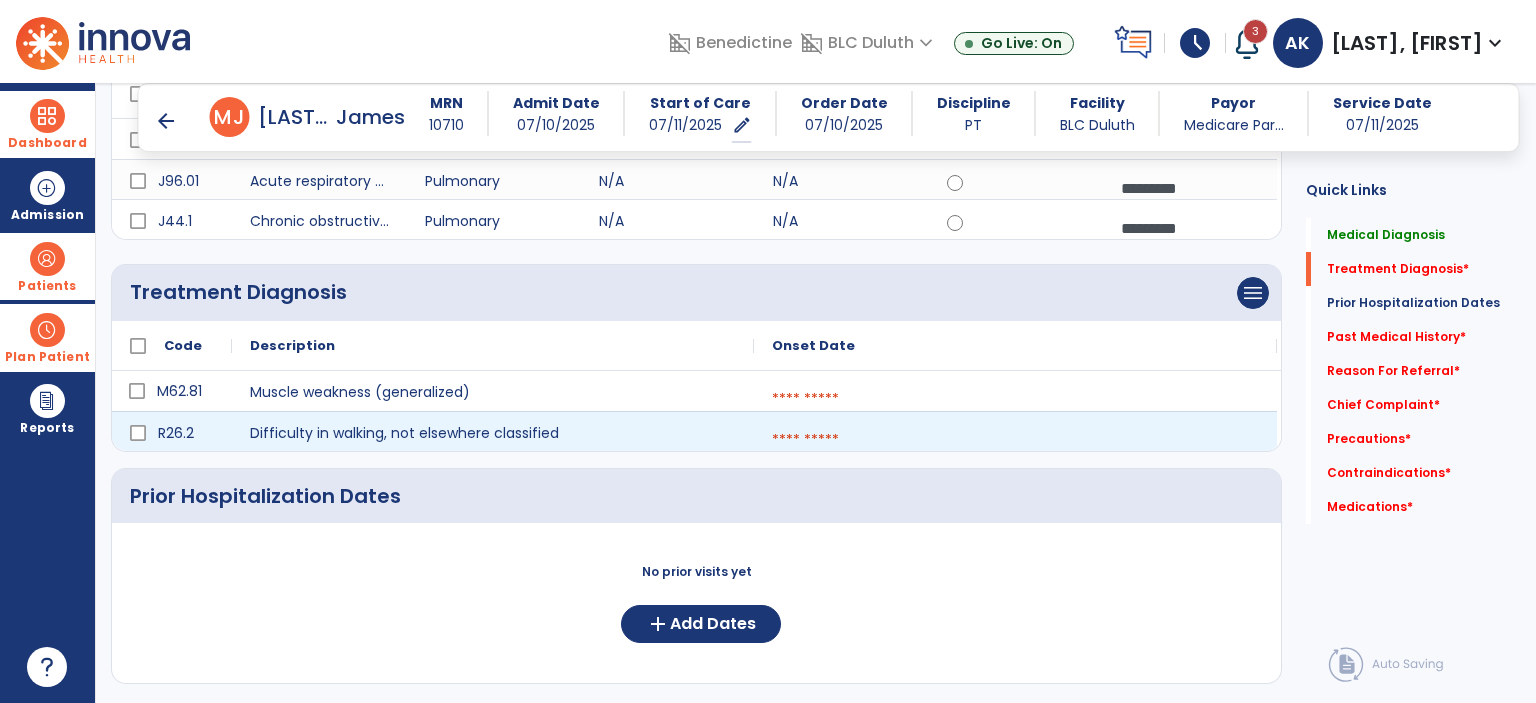 drag, startPoint x: 844, startPoint y: 435, endPoint x: 838, endPoint y: 473, distance: 38.470768 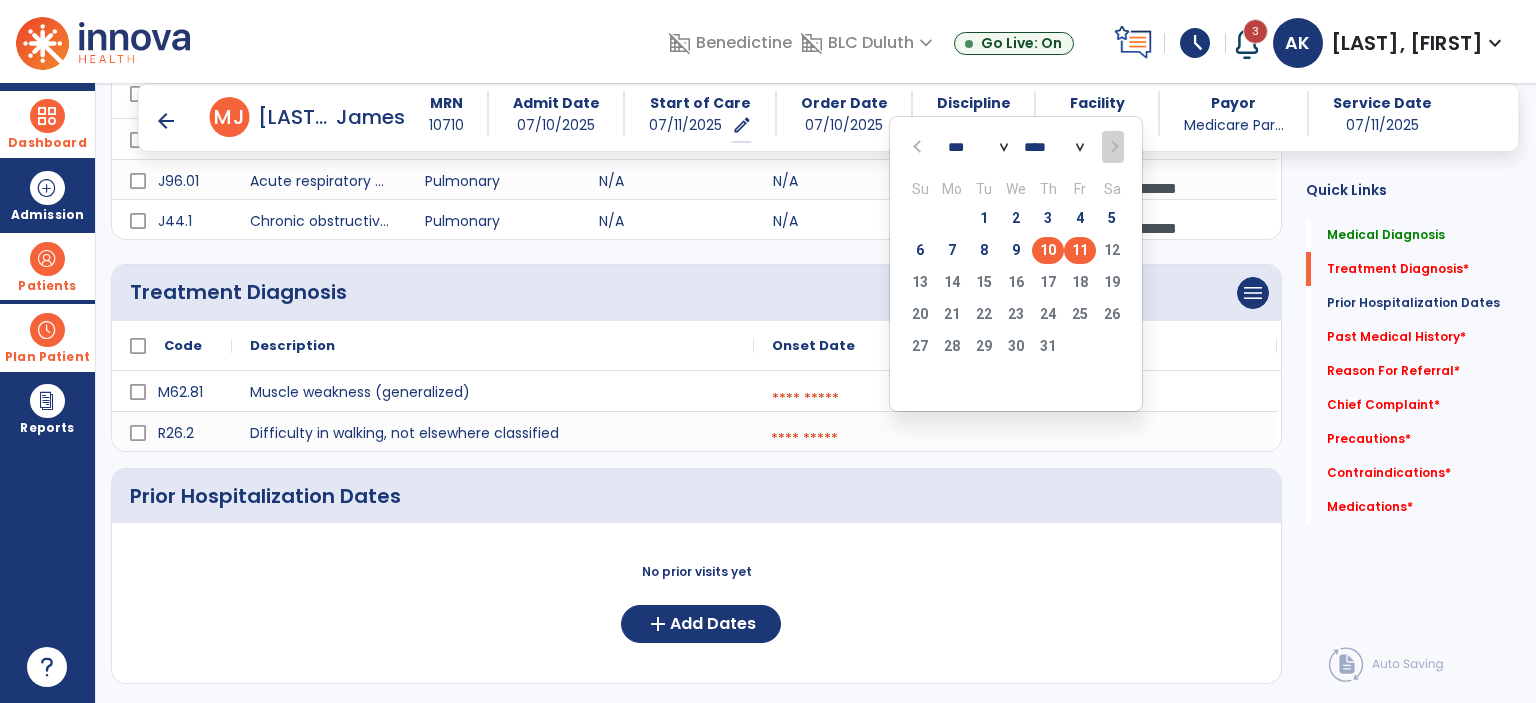 click on "10" 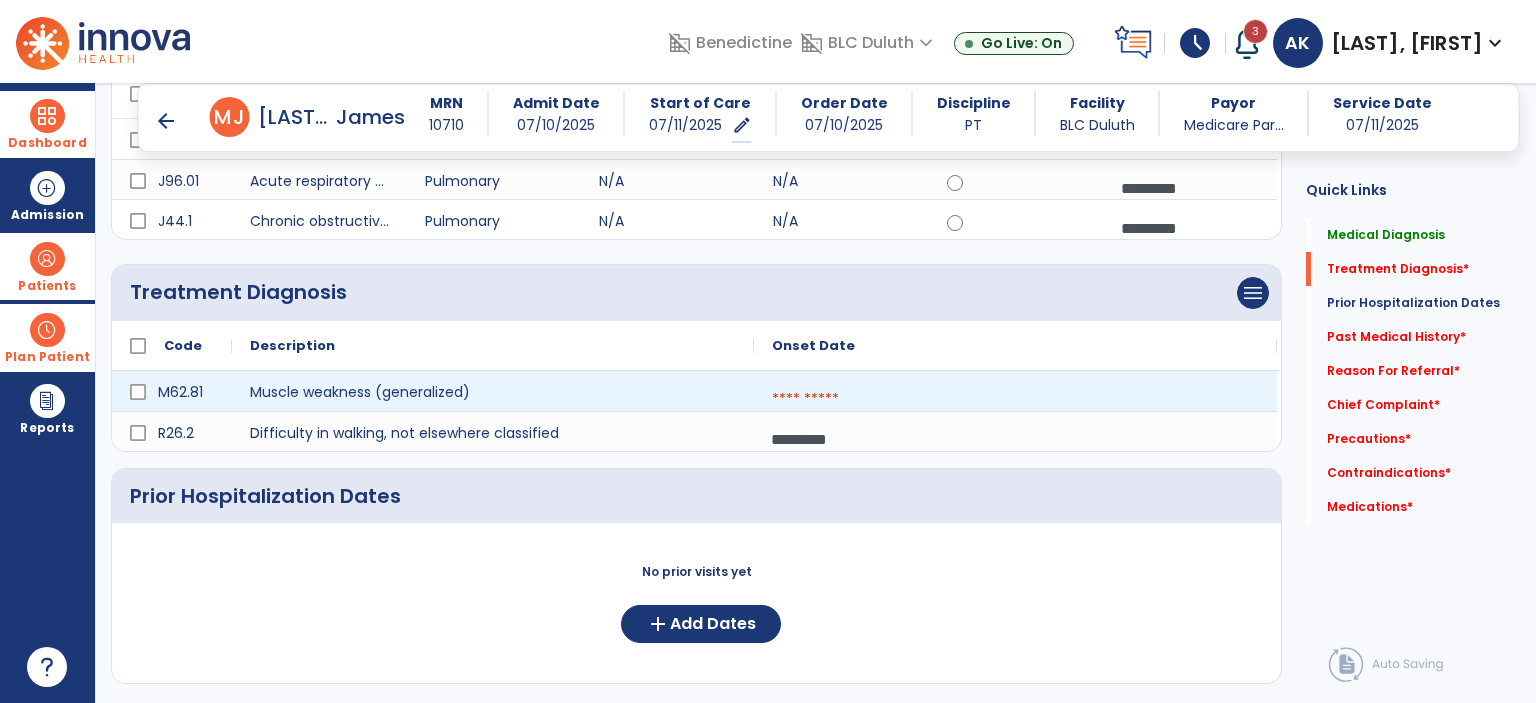 drag, startPoint x: 888, startPoint y: 455, endPoint x: 843, endPoint y: 394, distance: 75.802376 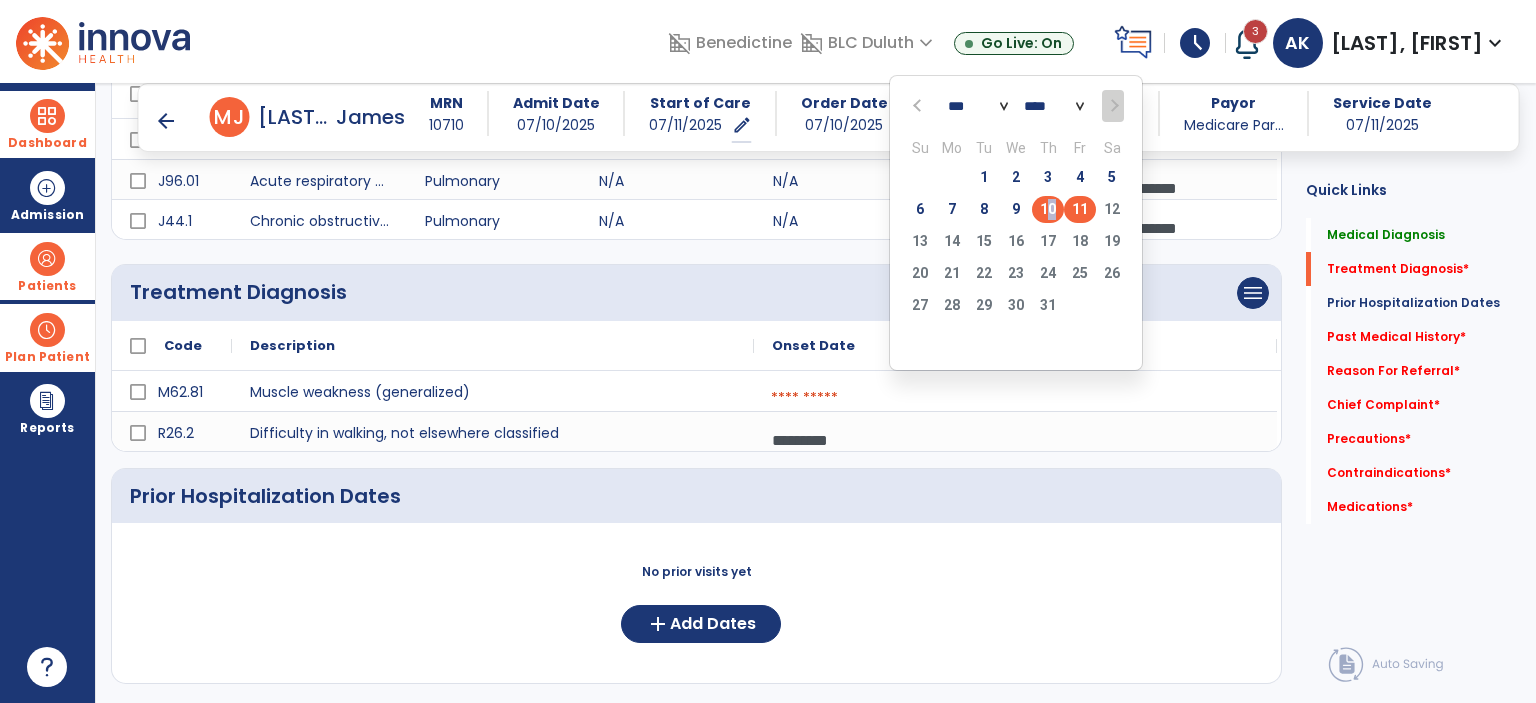 click on "10" 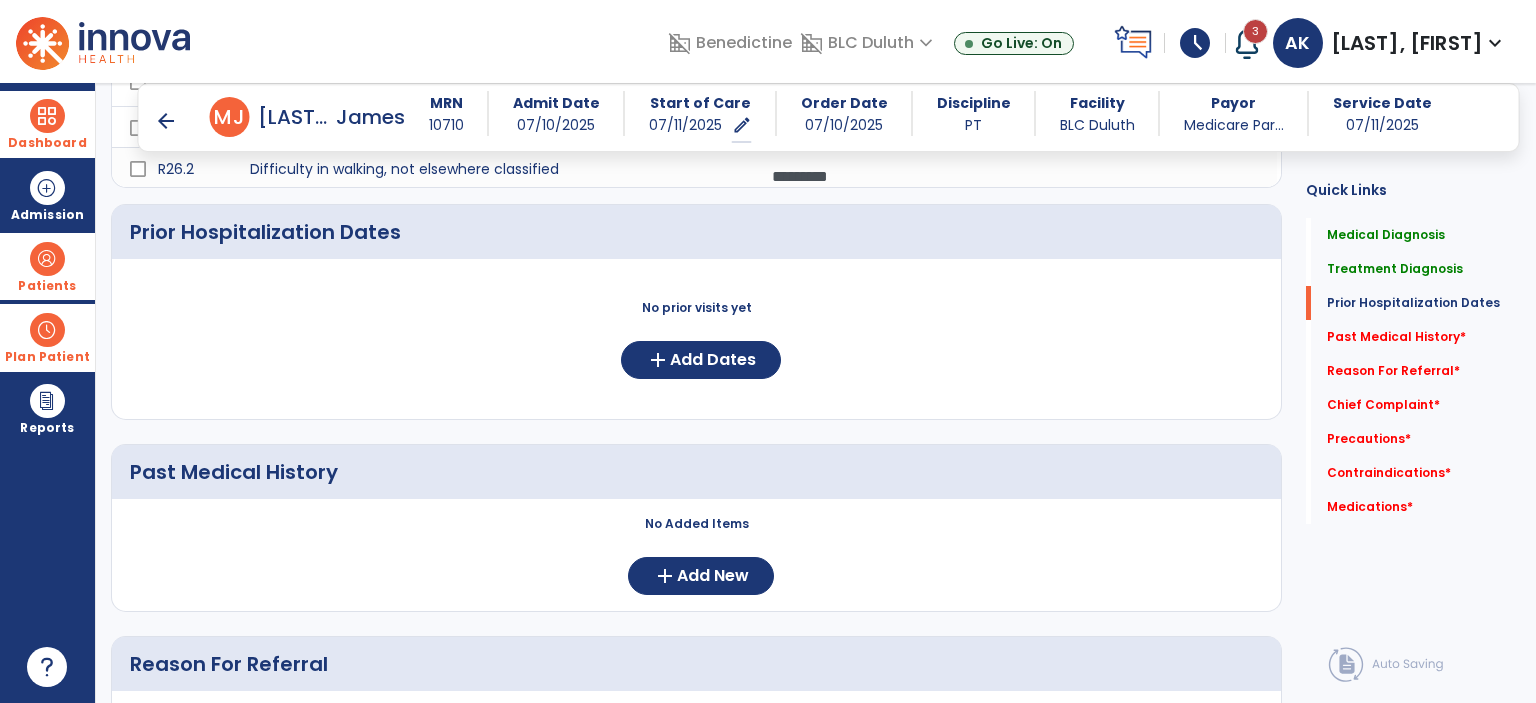 scroll, scrollTop: 616, scrollLeft: 0, axis: vertical 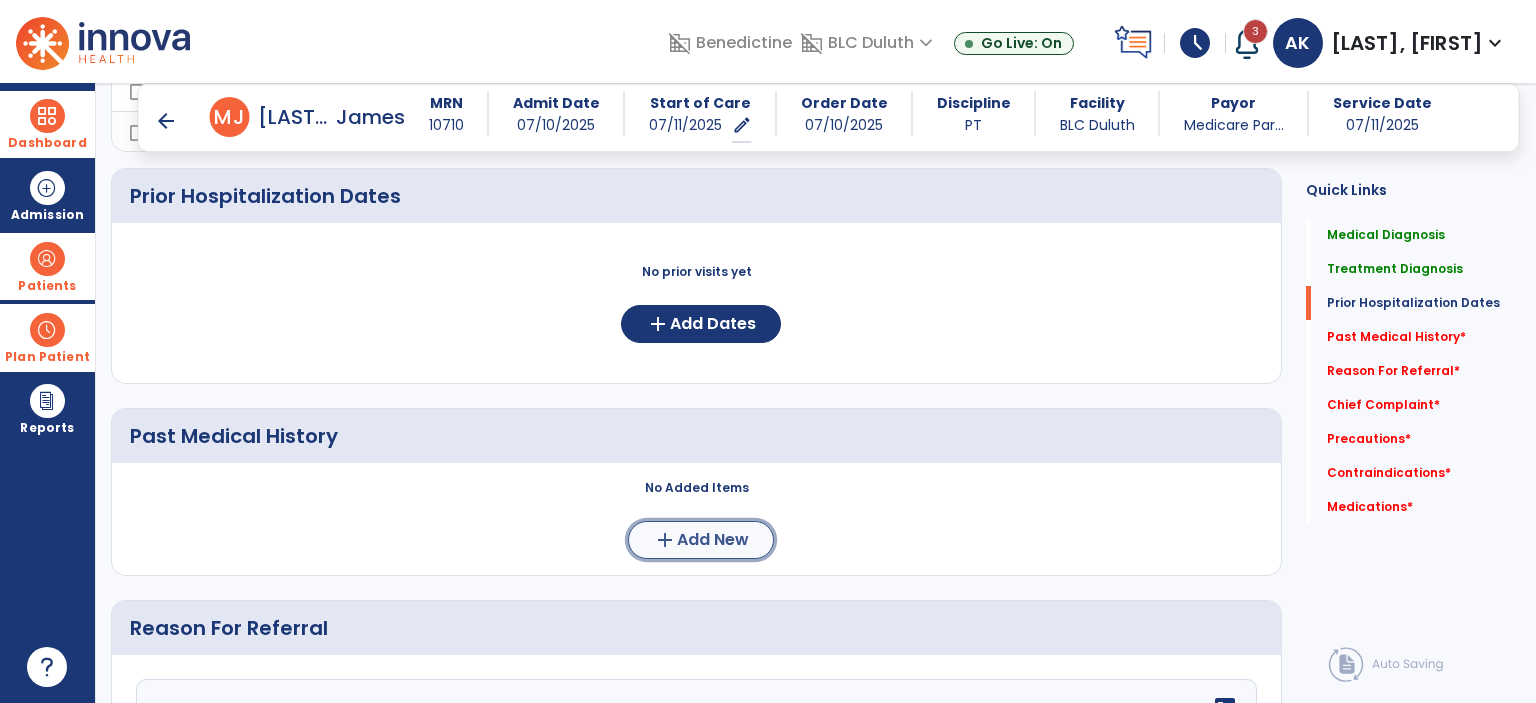 click on "add  Add New" 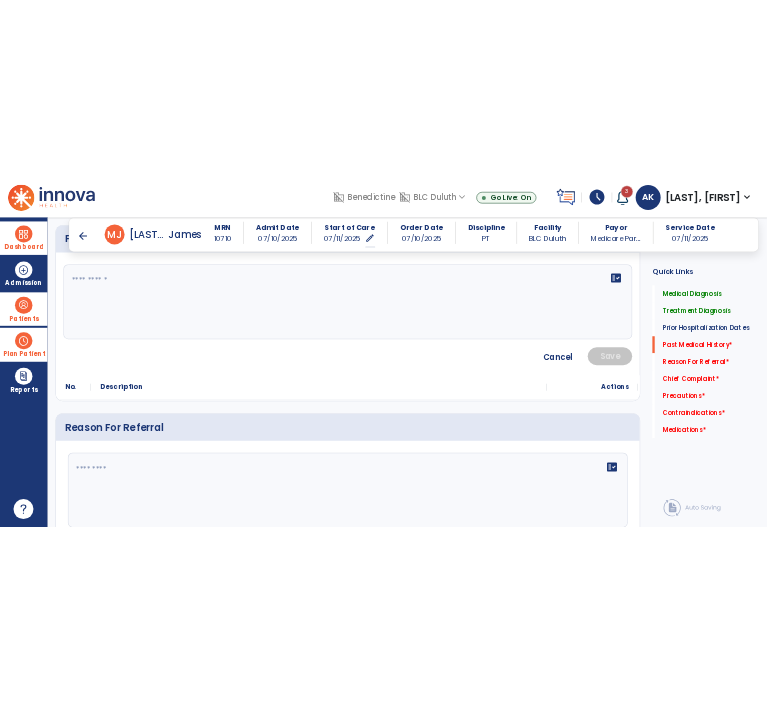 scroll, scrollTop: 1016, scrollLeft: 0, axis: vertical 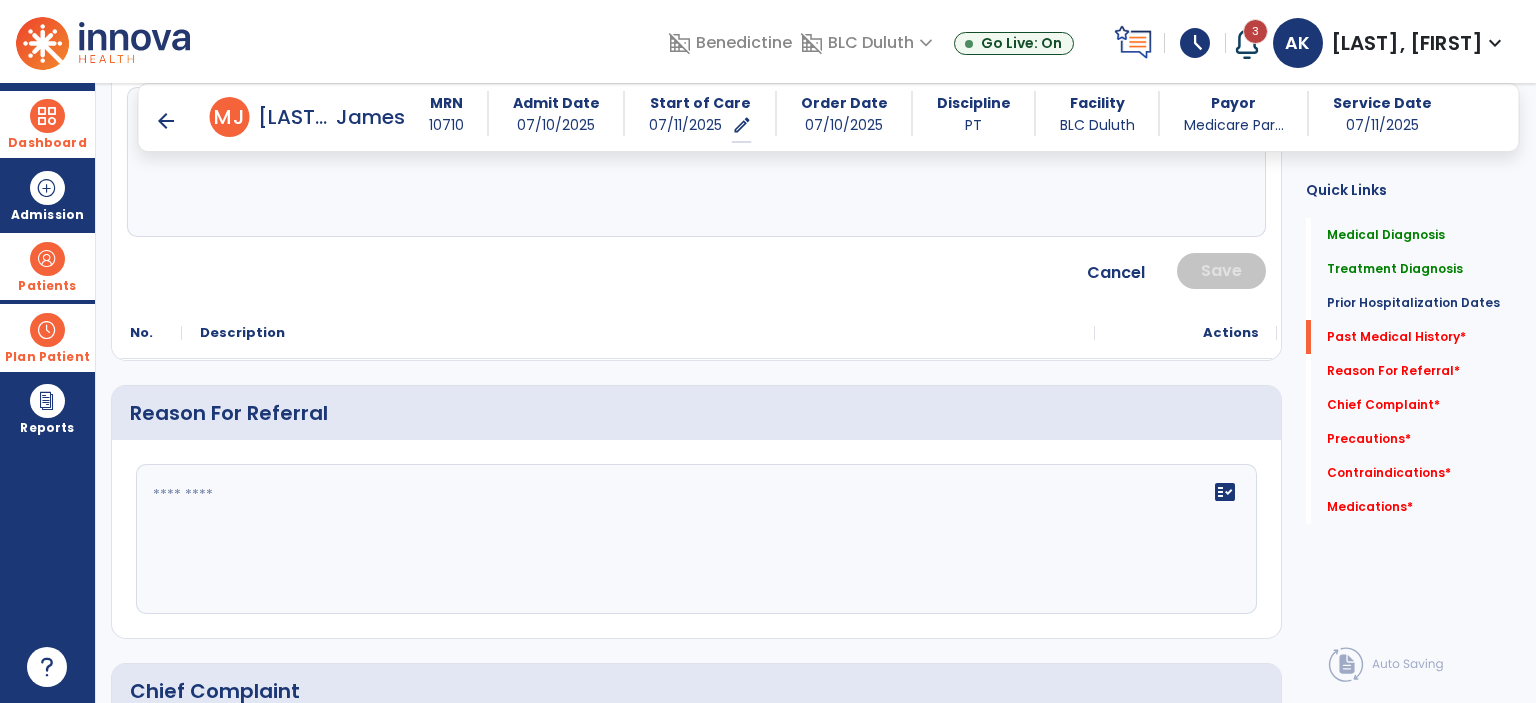 click on "fact_check" 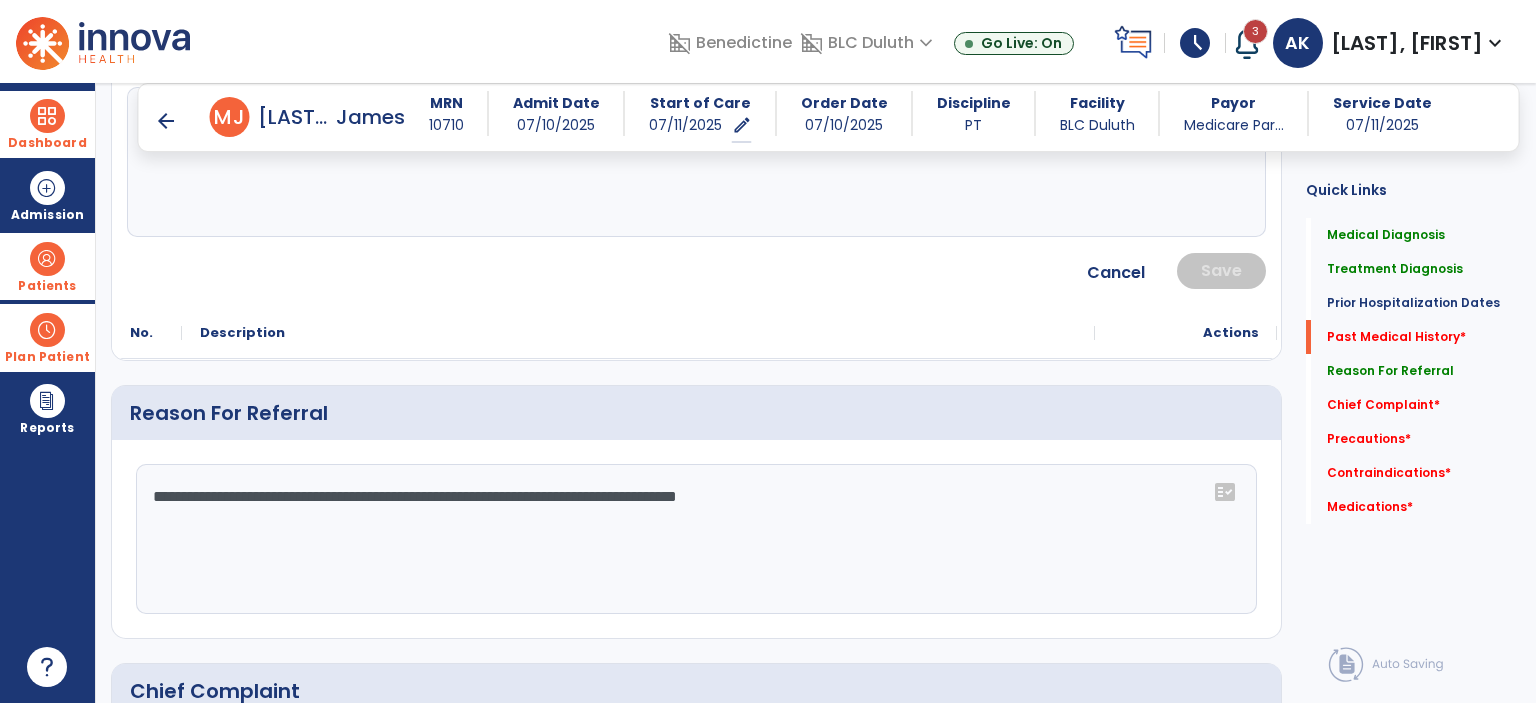 type on "**********" 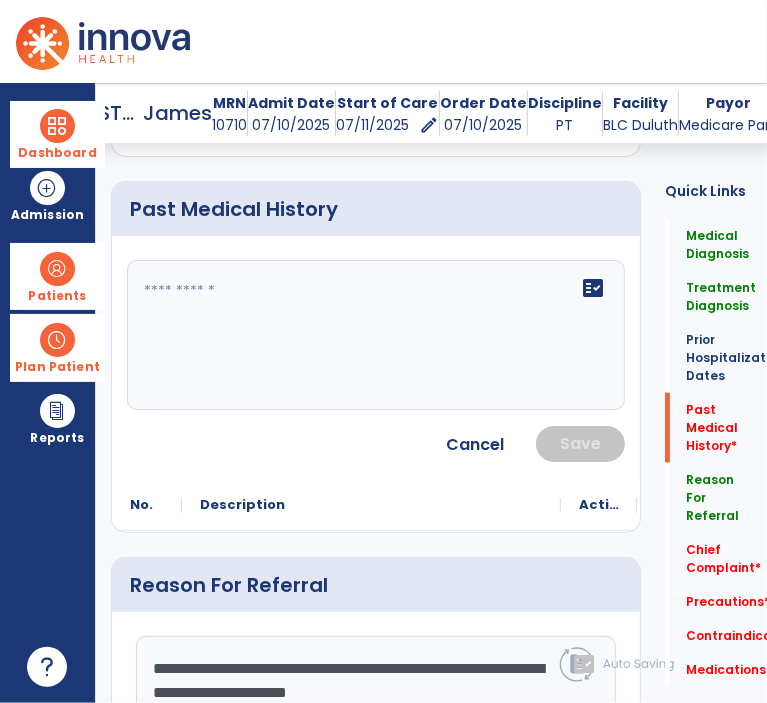 scroll, scrollTop: 912, scrollLeft: 0, axis: vertical 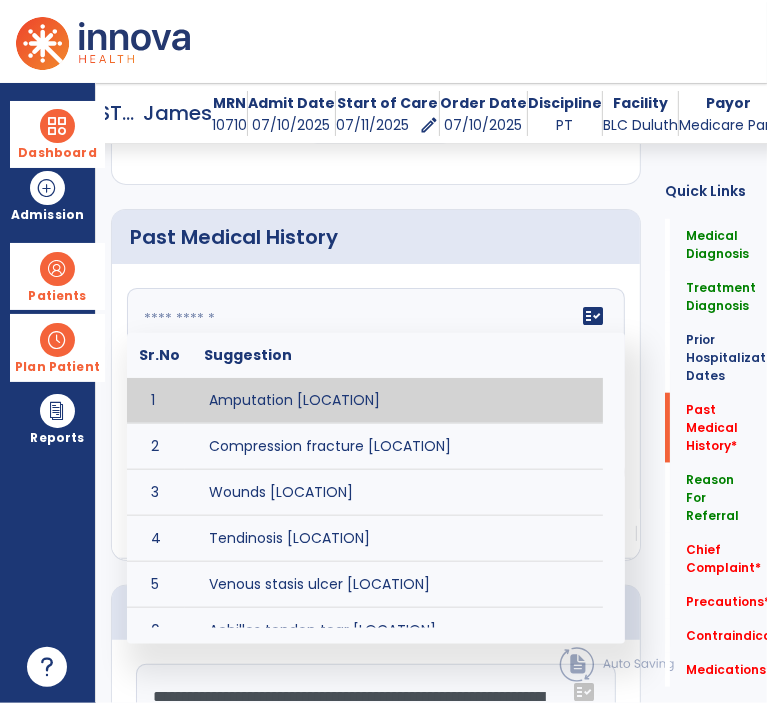 click on "fact_check  Sr.No Suggestion 1 Amputation [LOCATION] 2 Compression fracture [LOCATION] 3 Wounds [LOCATION] 4 Tendinosis [LOCATION] 5 Venous stasis ulcer [LOCATION] 6 Achilles tendon tear [LOCATION] 7 ACL tear surgically repaired [LOCATION] 8 Above knee amputation (AKA) [LOCATION] 9 Below knee amputation (BKE) [LOCATION] 10 Cancer (SITE/TYPE) 11 Surgery (TYPE) 12 AAA (Abdominal Aortic Aneurysm) 13 Achilles tendon tear [LOCATION] 14 Acute Renal Failure 15 AIDS (Acquired Immune Deficiency Syndrome) 16 Alzheimer's Disease 17 Anemia 18 Angina 19 Anxiety 20 ASHD (Arteriosclerotic Heart Disease) 21 Atrial Fibrillation 22 Bipolar Disorder 23 Bowel Obstruction 24 C-Diff 25 Coronary Artery Bypass Graft (CABG) 26 CAD (Coronary Artery Disease) 27 Carpal tunnel syndrome 28 Chronic bronchitis 29 Chronic renal failure 30 Colostomy 31 COPD (Chronic Obstructive Pulmonary Disease) 32 CRPS (Complex Regional Pain Syndrome) 33 CVA (Cerebrovascular Accident) 34 CVI (Chronic Venous Insufficiency) 35 DDD (Degenerative Disc Disease)" 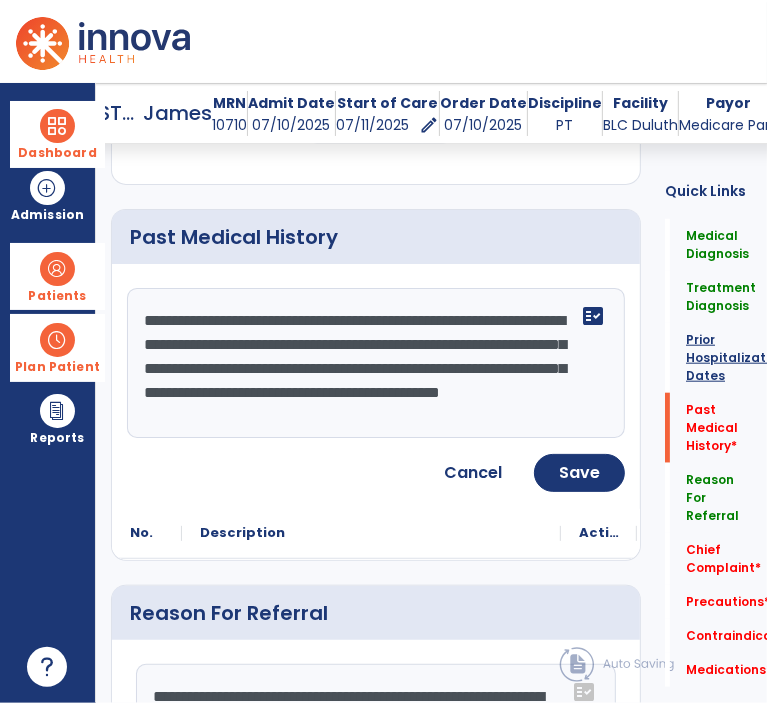 scroll, scrollTop: 16, scrollLeft: 0, axis: vertical 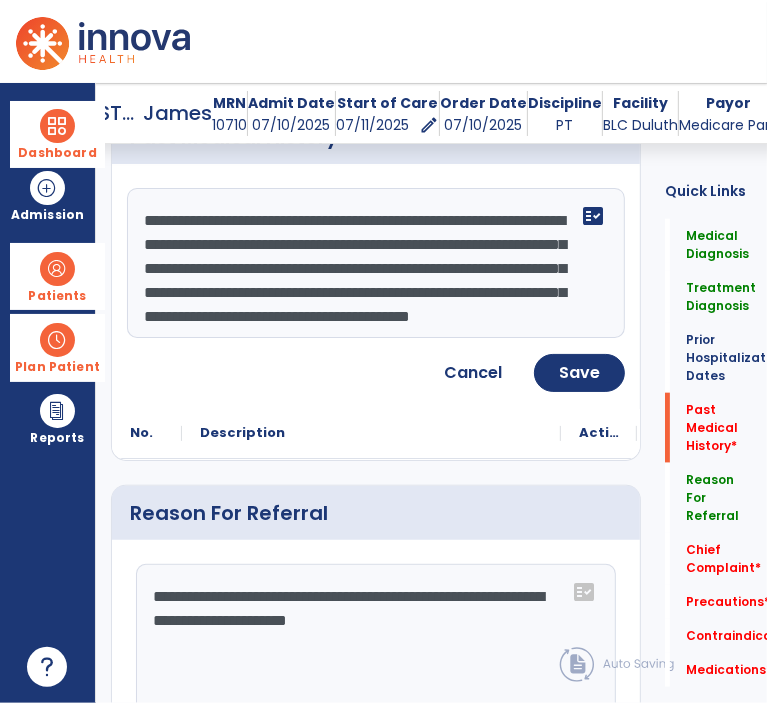 click on "**********" 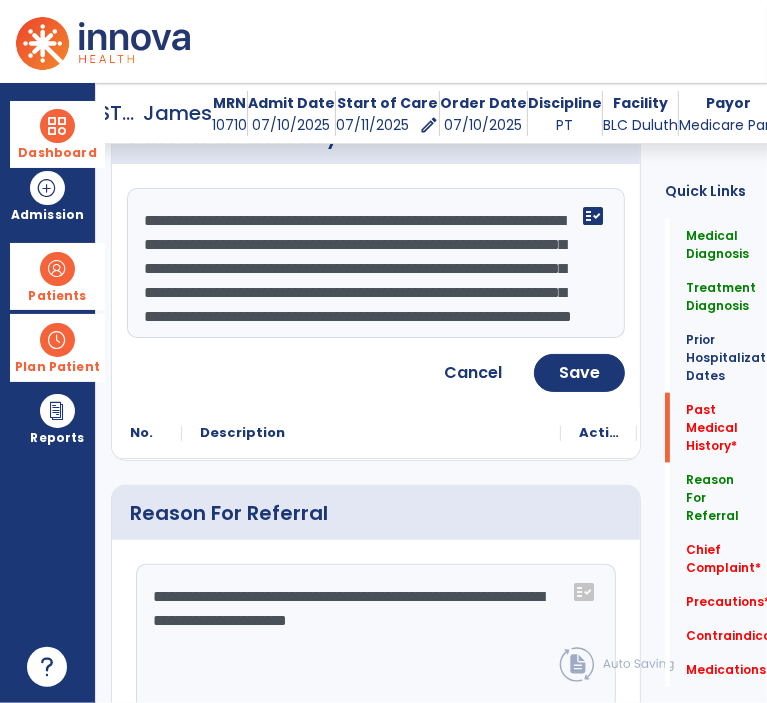 scroll, scrollTop: 64, scrollLeft: 0, axis: vertical 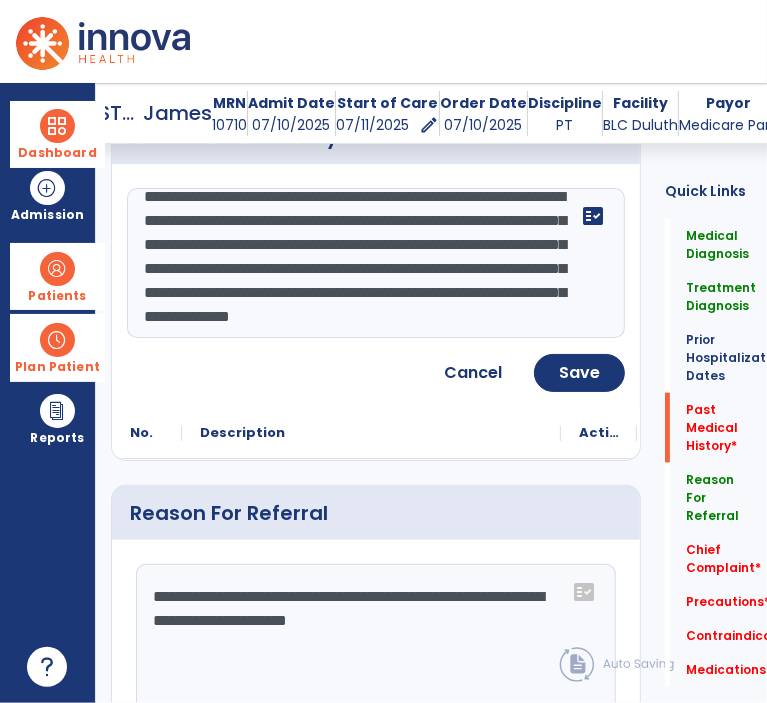 click on "**********" 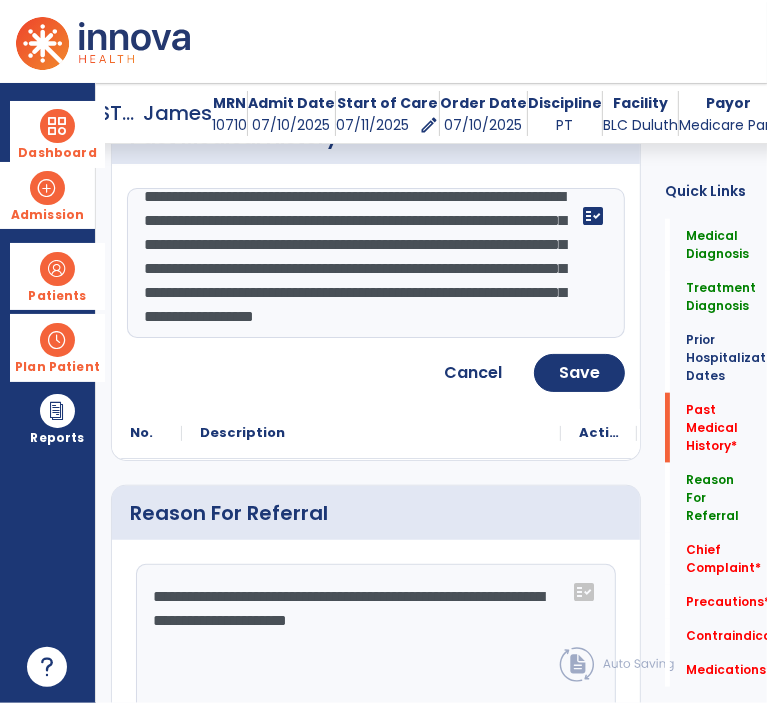 scroll, scrollTop: 71, scrollLeft: 0, axis: vertical 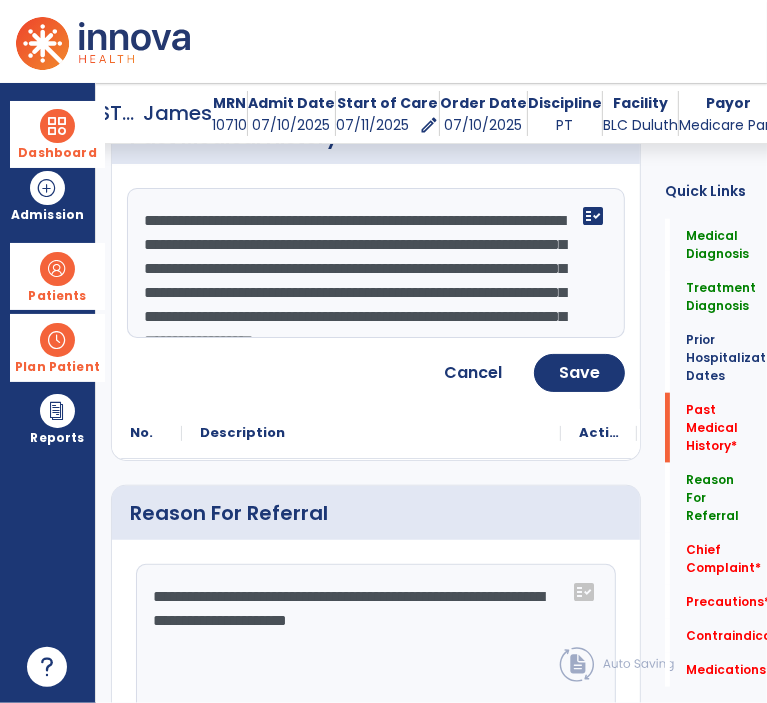 drag, startPoint x: 384, startPoint y: 331, endPoint x: 144, endPoint y: 207, distance: 270.14072 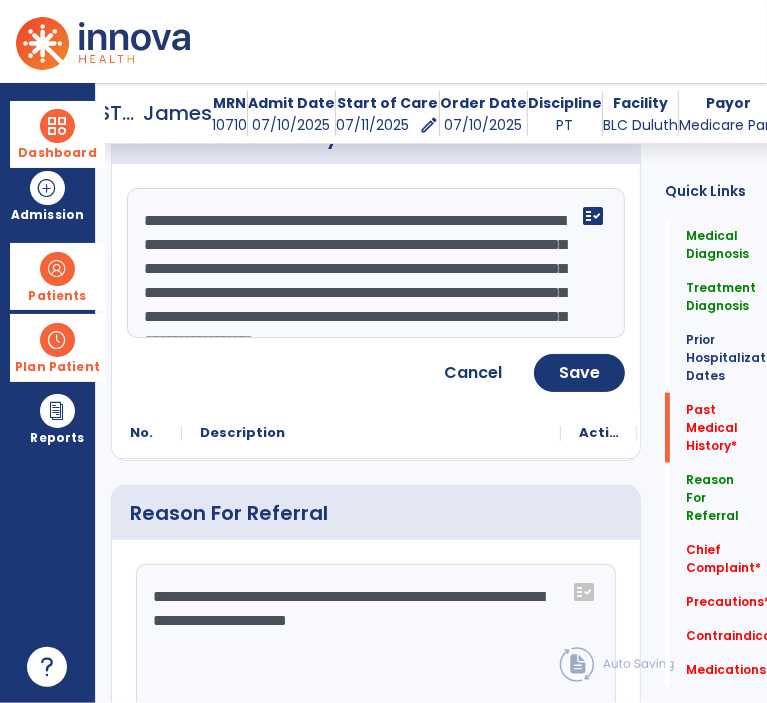 type on "**********" 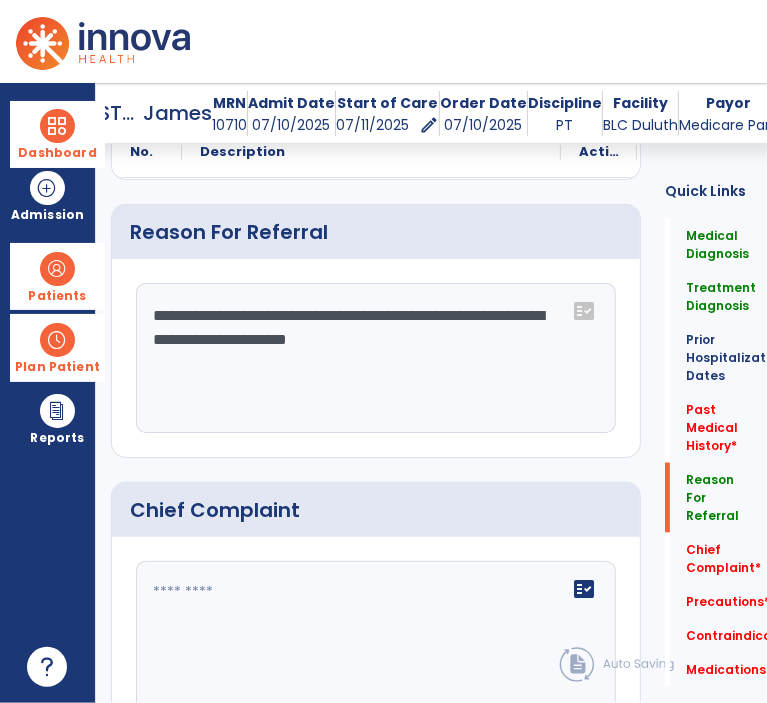 scroll, scrollTop: 1312, scrollLeft: 0, axis: vertical 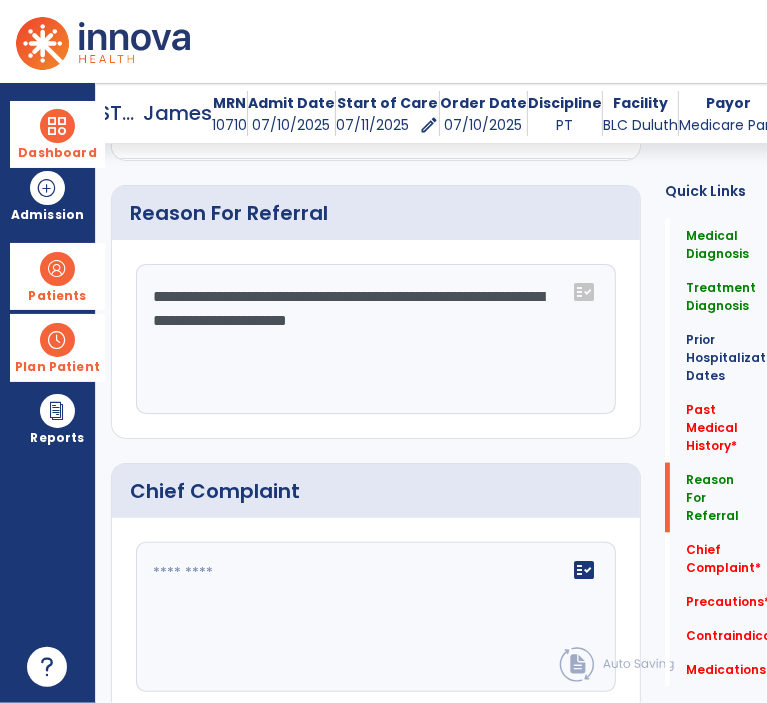 drag, startPoint x: 495, startPoint y: 333, endPoint x: 509, endPoint y: 335, distance: 14.142136 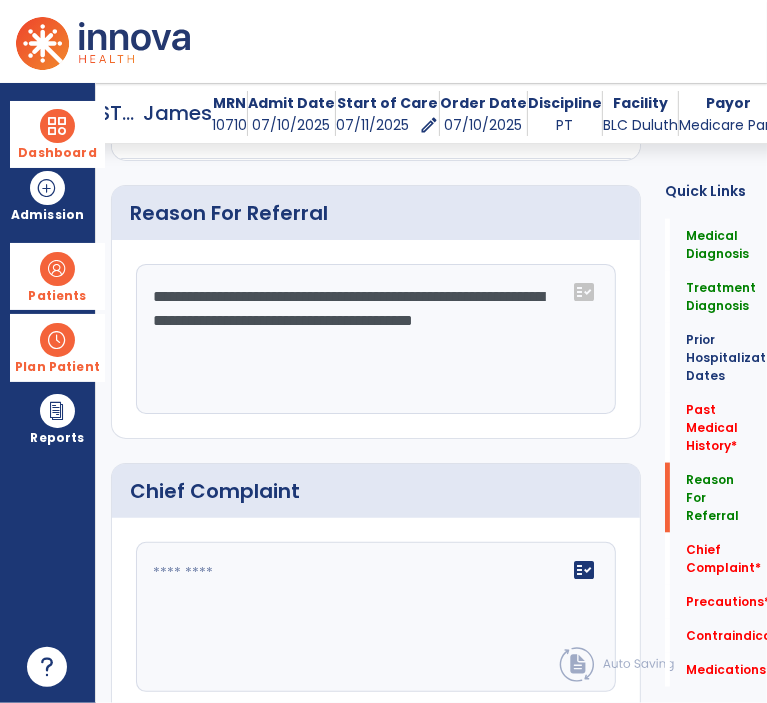 type on "**********" 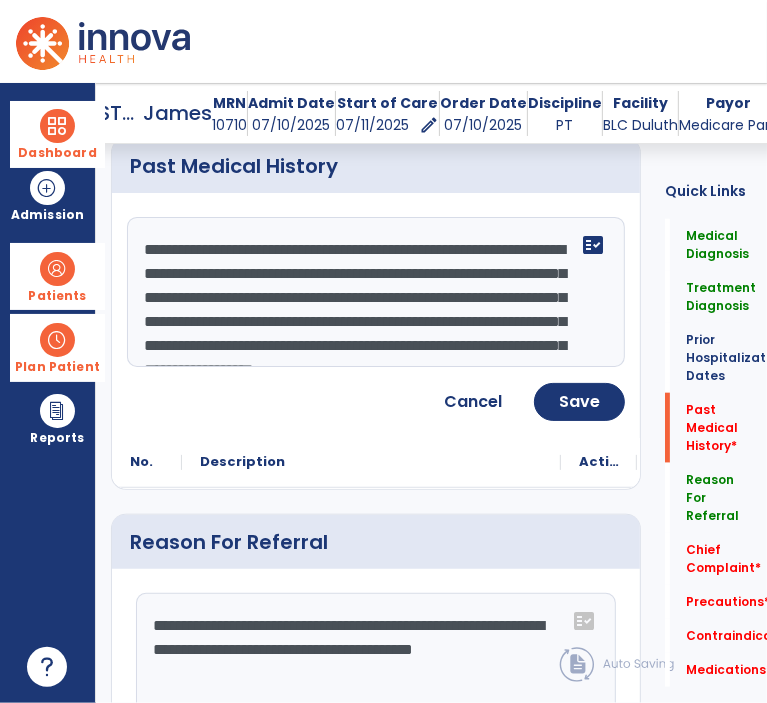scroll, scrollTop: 1012, scrollLeft: 0, axis: vertical 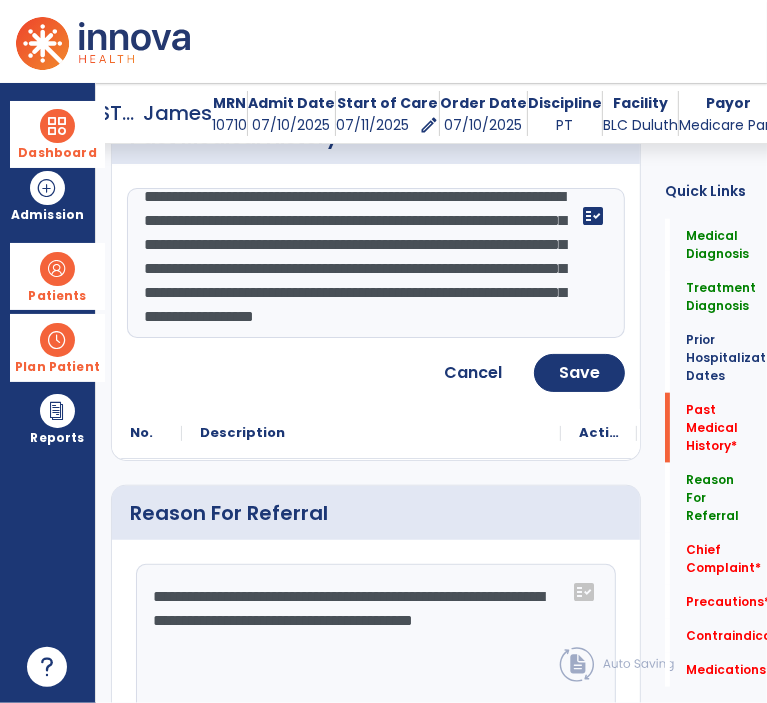 drag, startPoint x: 404, startPoint y: 313, endPoint x: 203, endPoint y: 320, distance: 201.12186 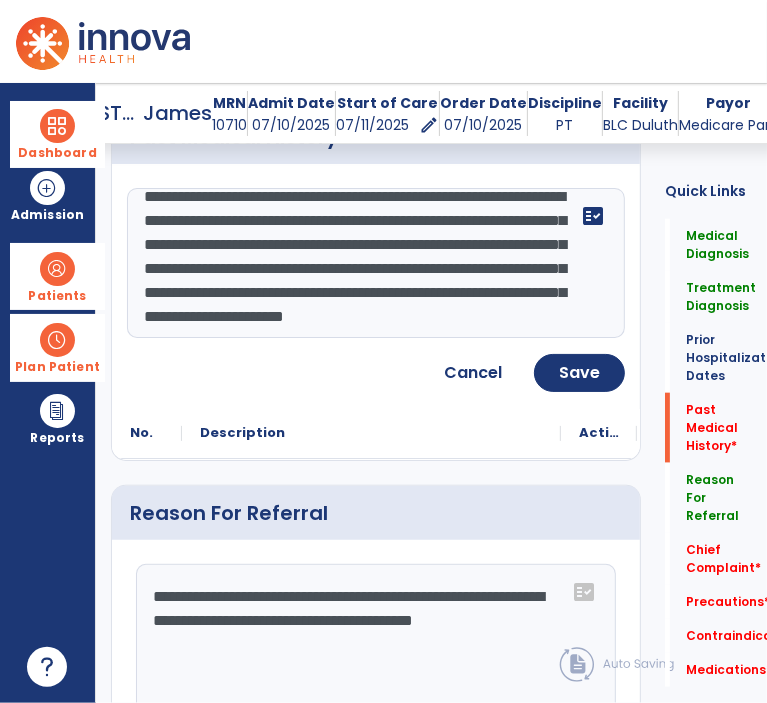 type on "**********" 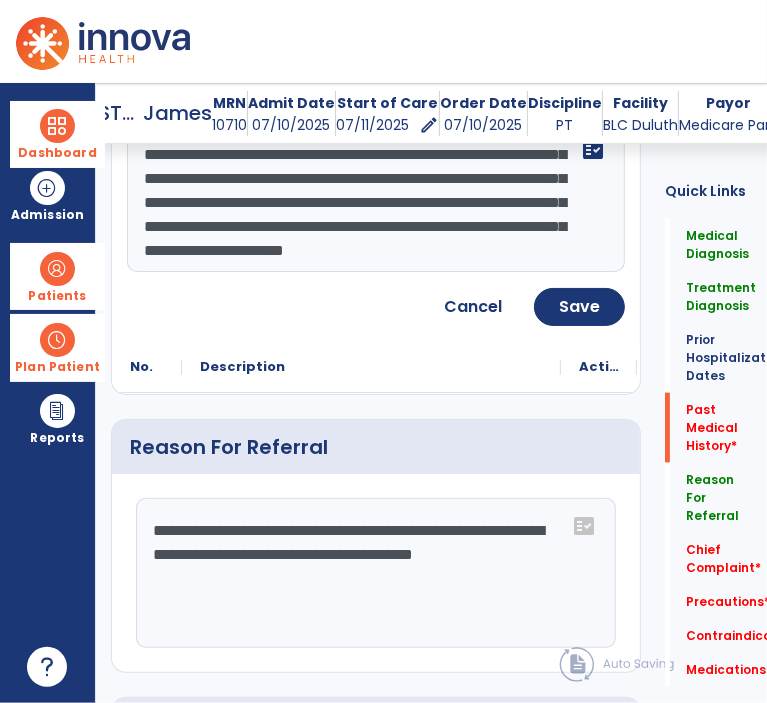 scroll, scrollTop: 1112, scrollLeft: 0, axis: vertical 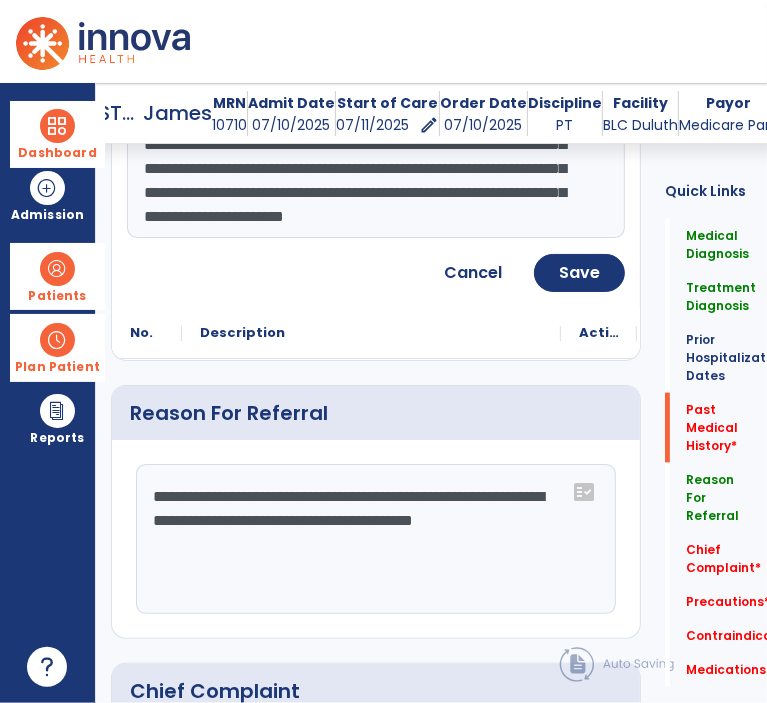 click on "**********" 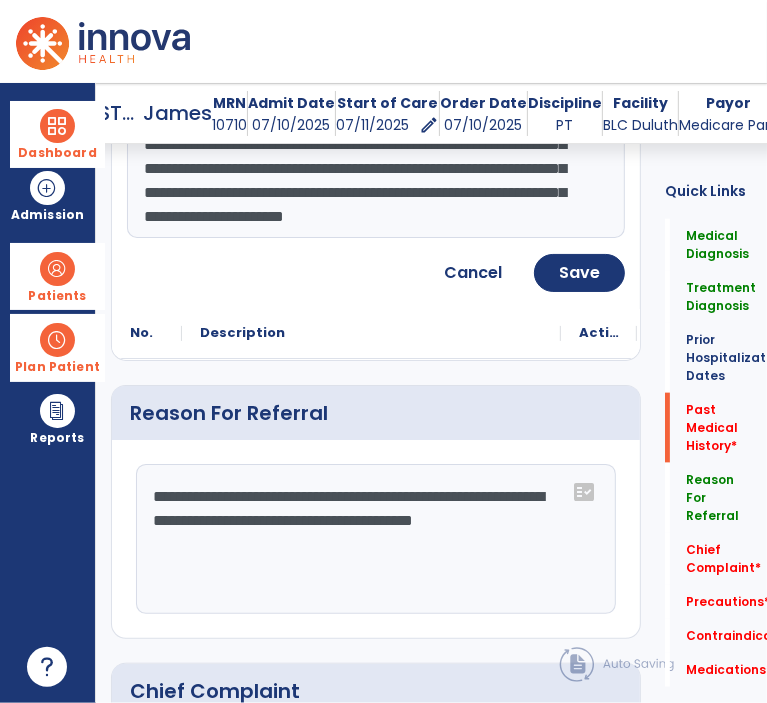 drag, startPoint x: 442, startPoint y: 552, endPoint x: 468, endPoint y: 519, distance: 42.0119 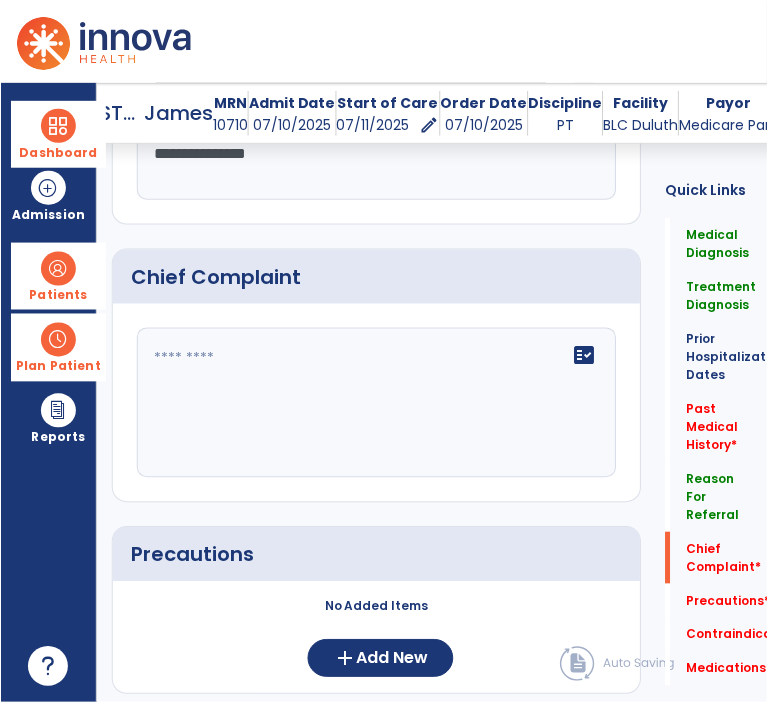 scroll, scrollTop: 1312, scrollLeft: 0, axis: vertical 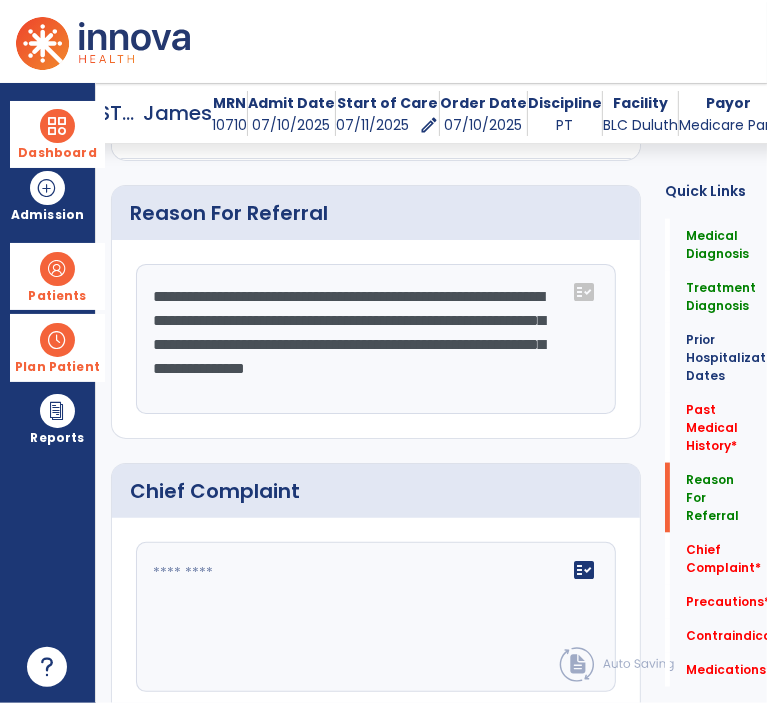 drag, startPoint x: 357, startPoint y: 391, endPoint x: 144, endPoint y: 295, distance: 233.63432 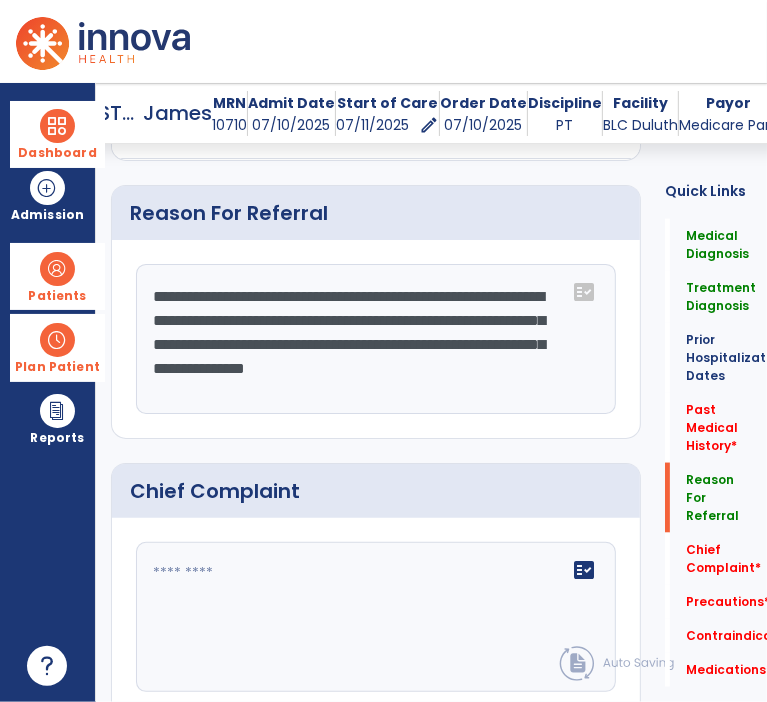 type on "**********" 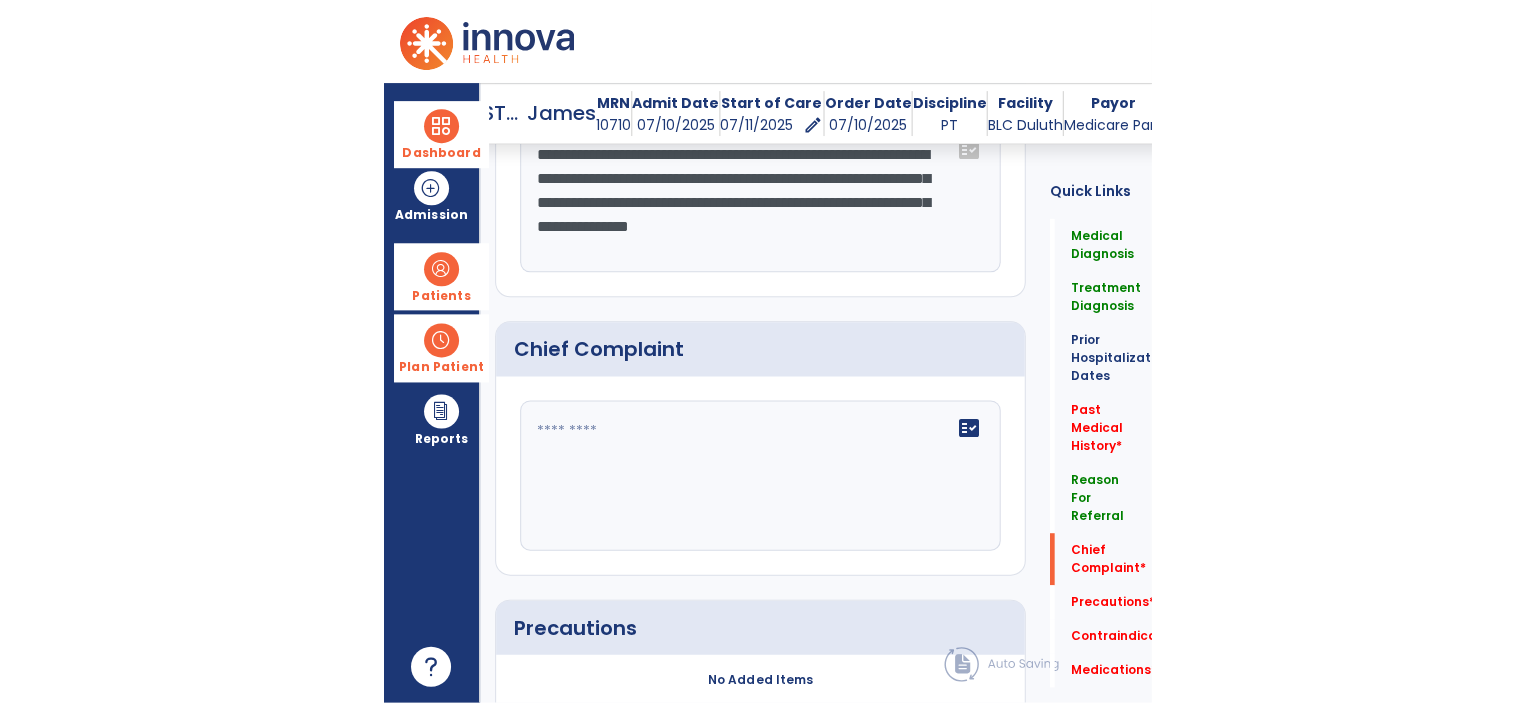 scroll, scrollTop: 1412, scrollLeft: 0, axis: vertical 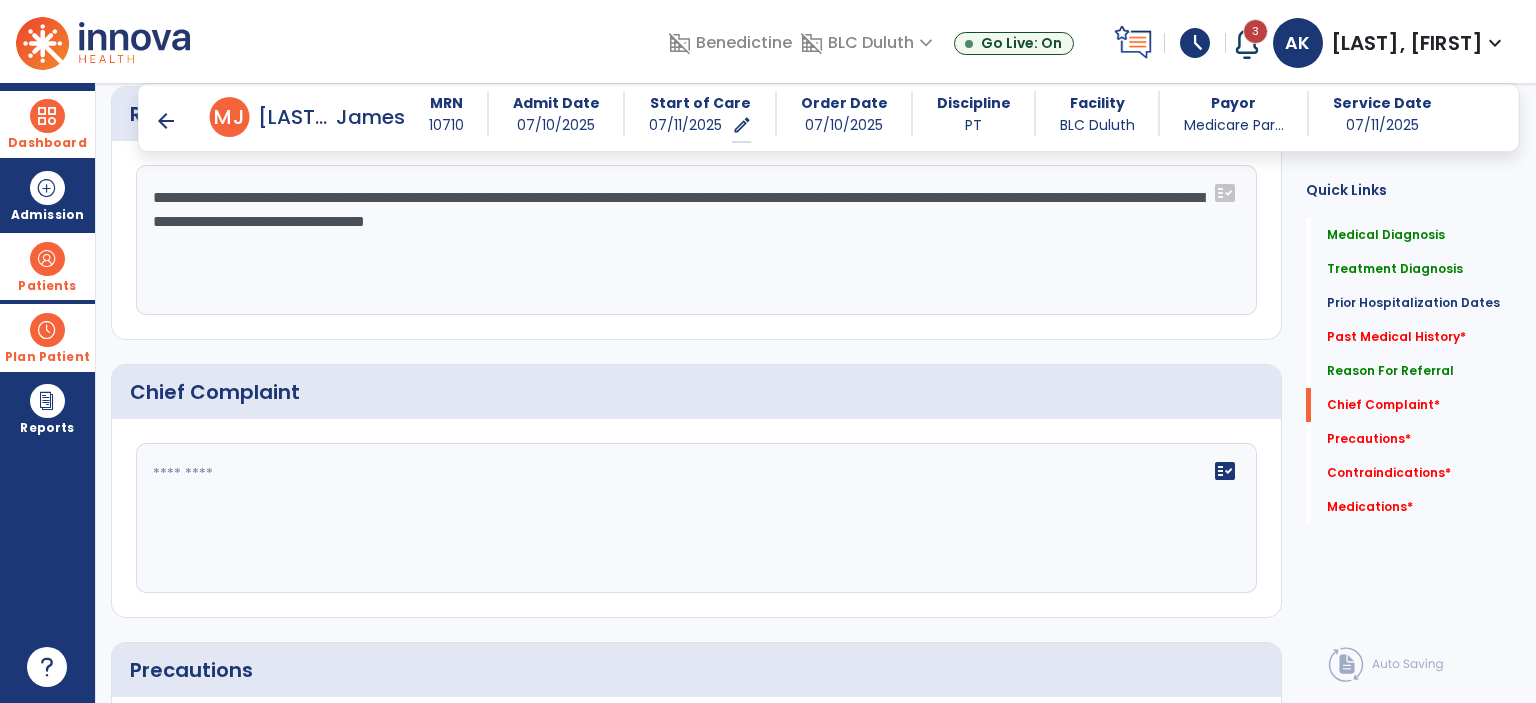 click on "**********" 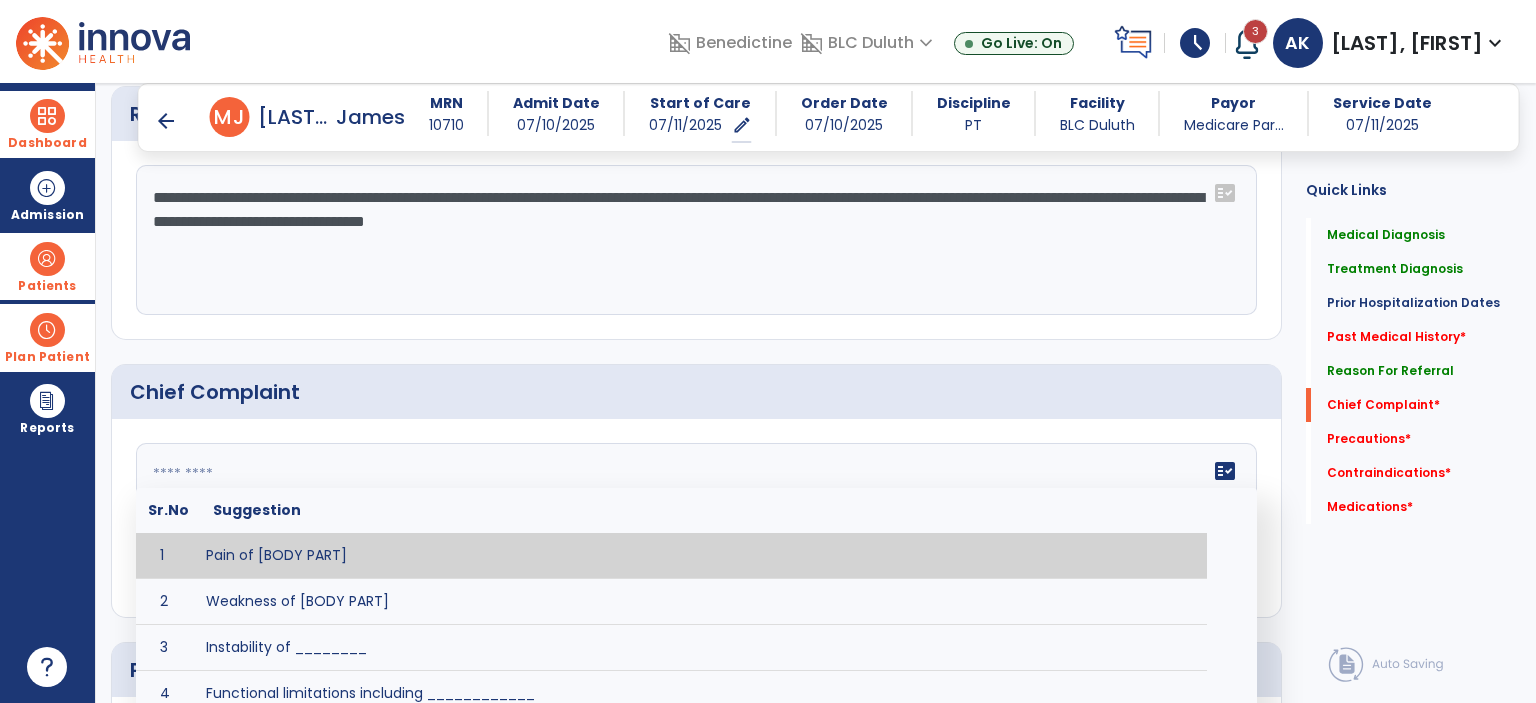 click on "fact_check  Sr.No Suggestion 1 Pain of [BODY PART] 2 Weakness of [BODY PART] 3 Instability of ________ 4 Functional limitations including ____________ 5 ADL's including ___________. 6 Inability to perform work related duties such as _________ 7 Inability to perform house hold duties such as __________. 8 Loss of balance. 9 Problems with gait including _________." 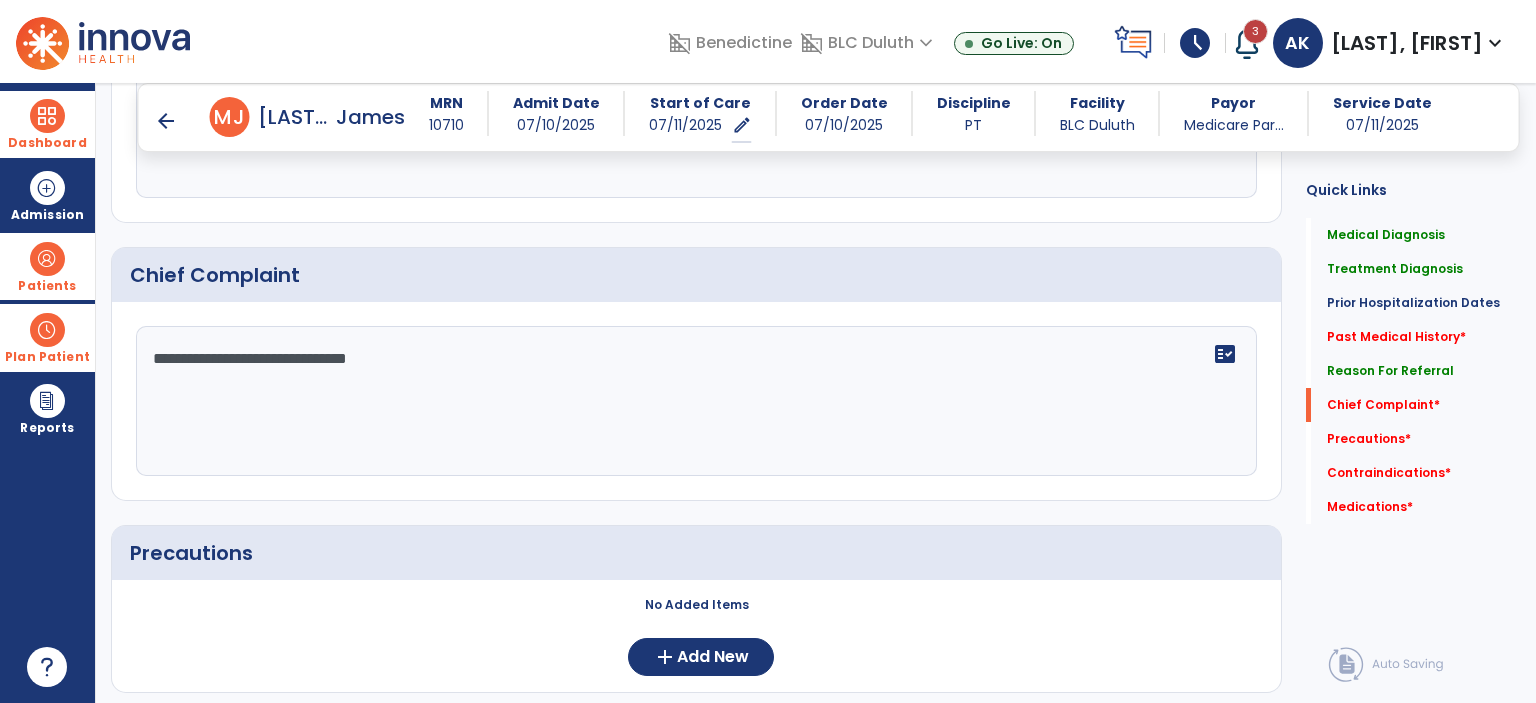 scroll, scrollTop: 1715, scrollLeft: 0, axis: vertical 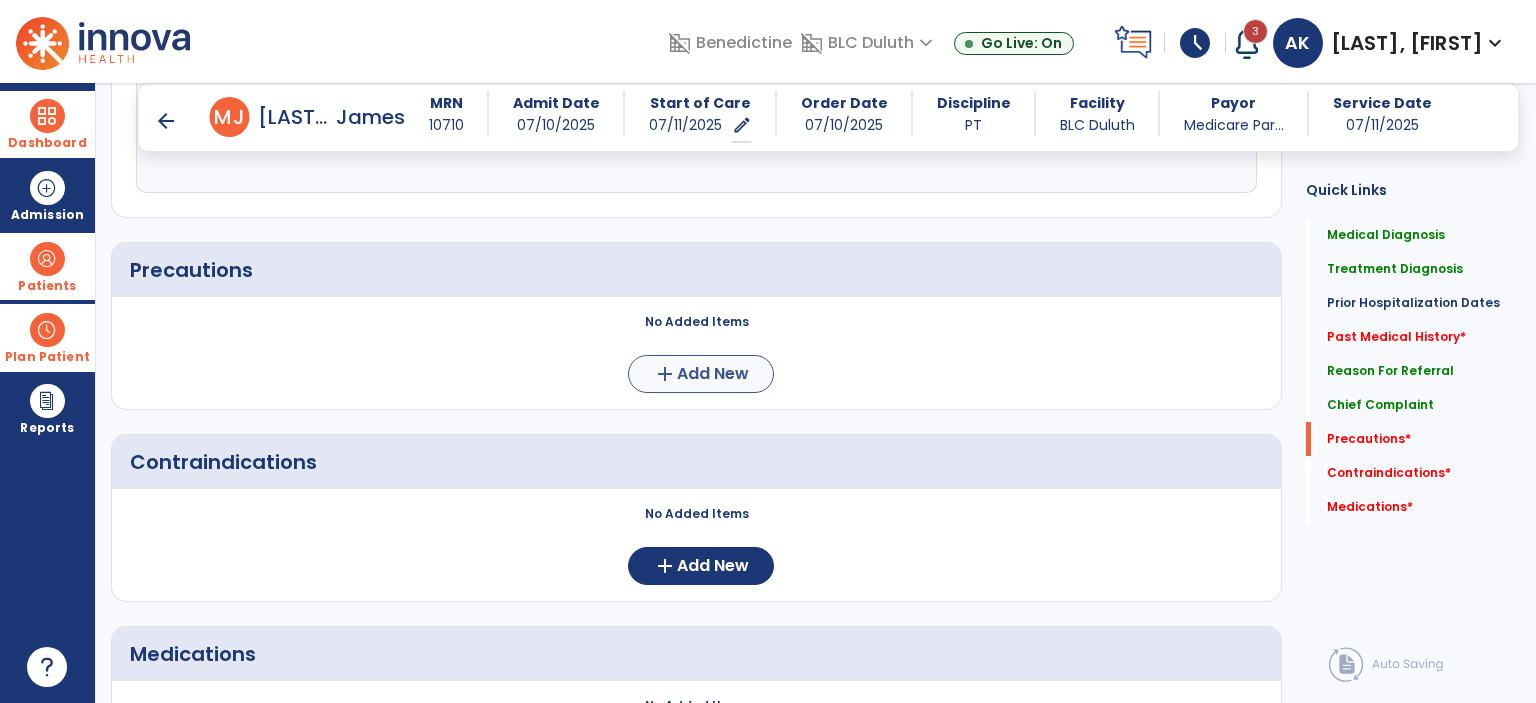 type on "**********" 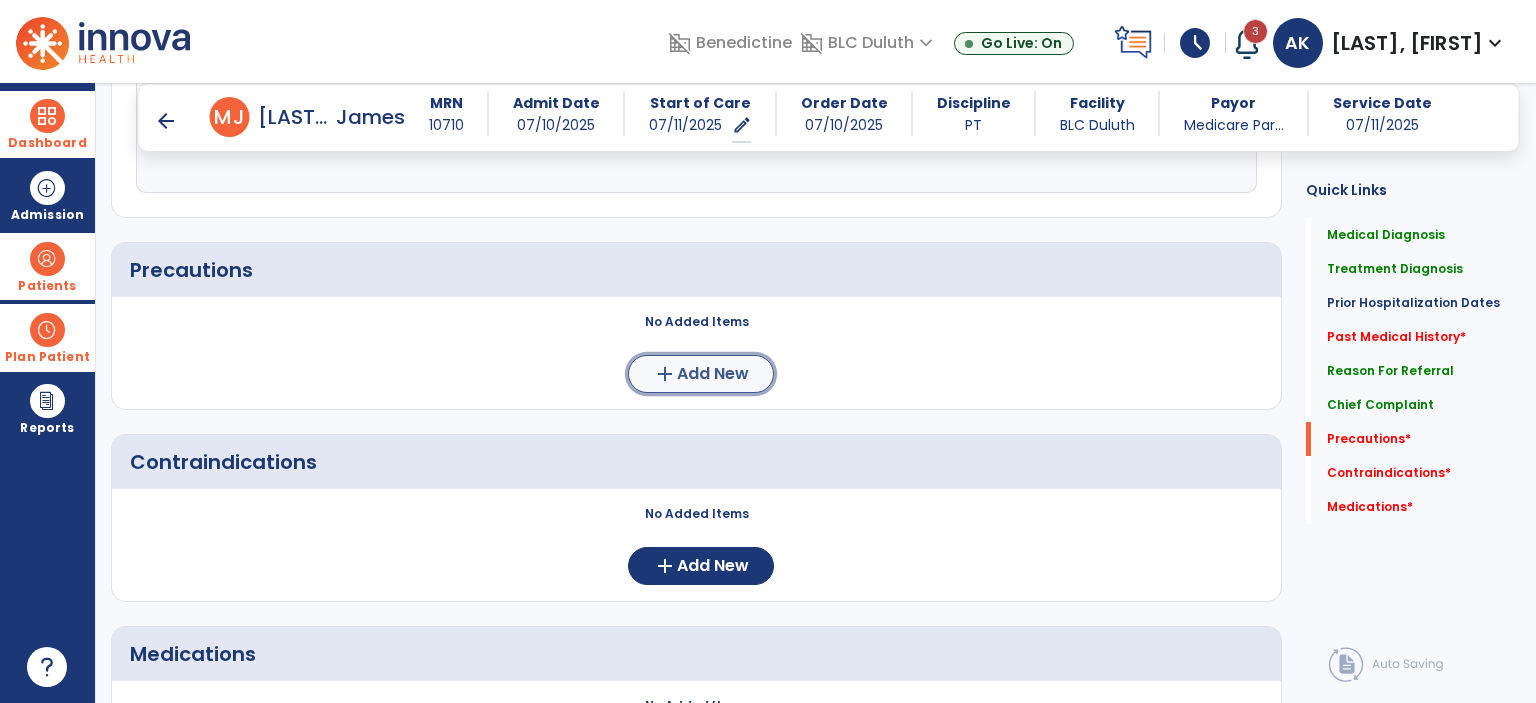 click on "Add New" 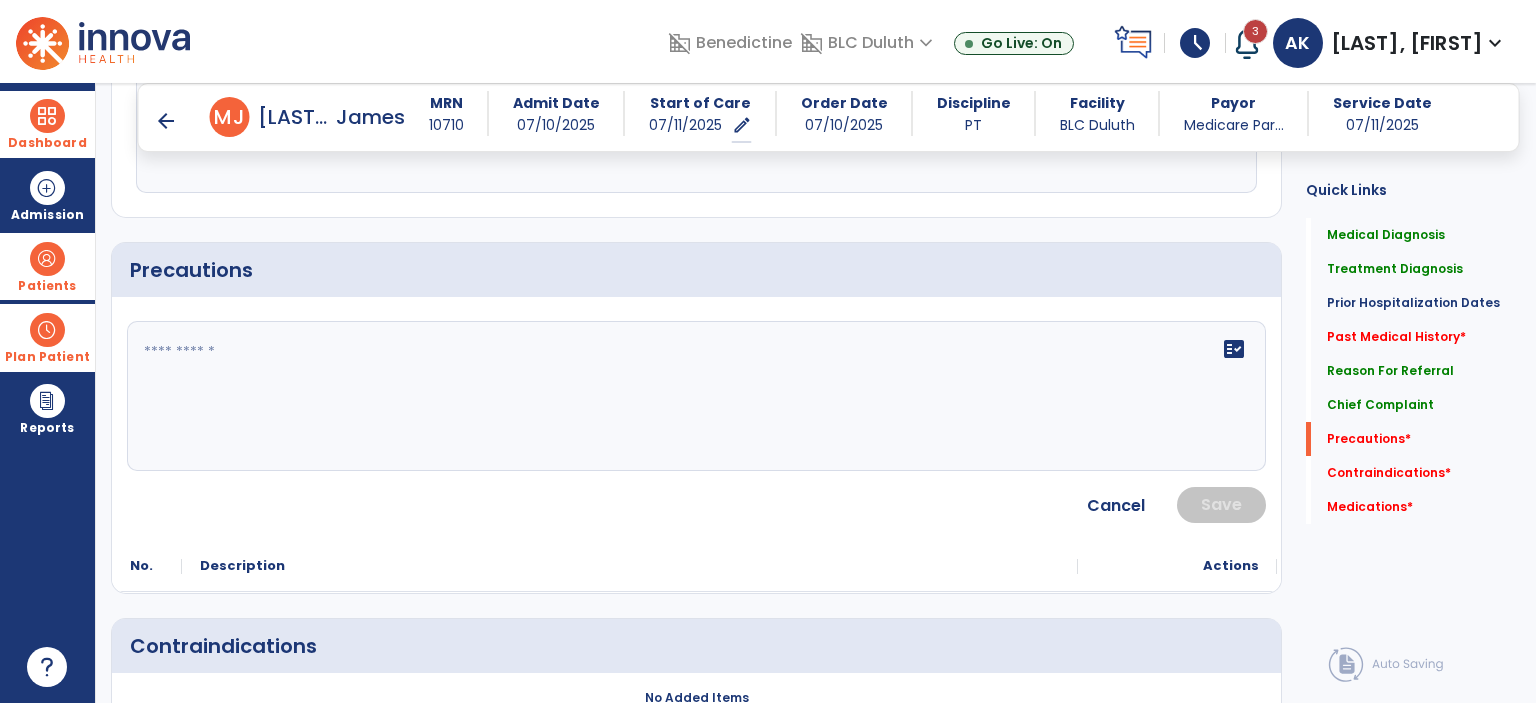 click on "fact_check" 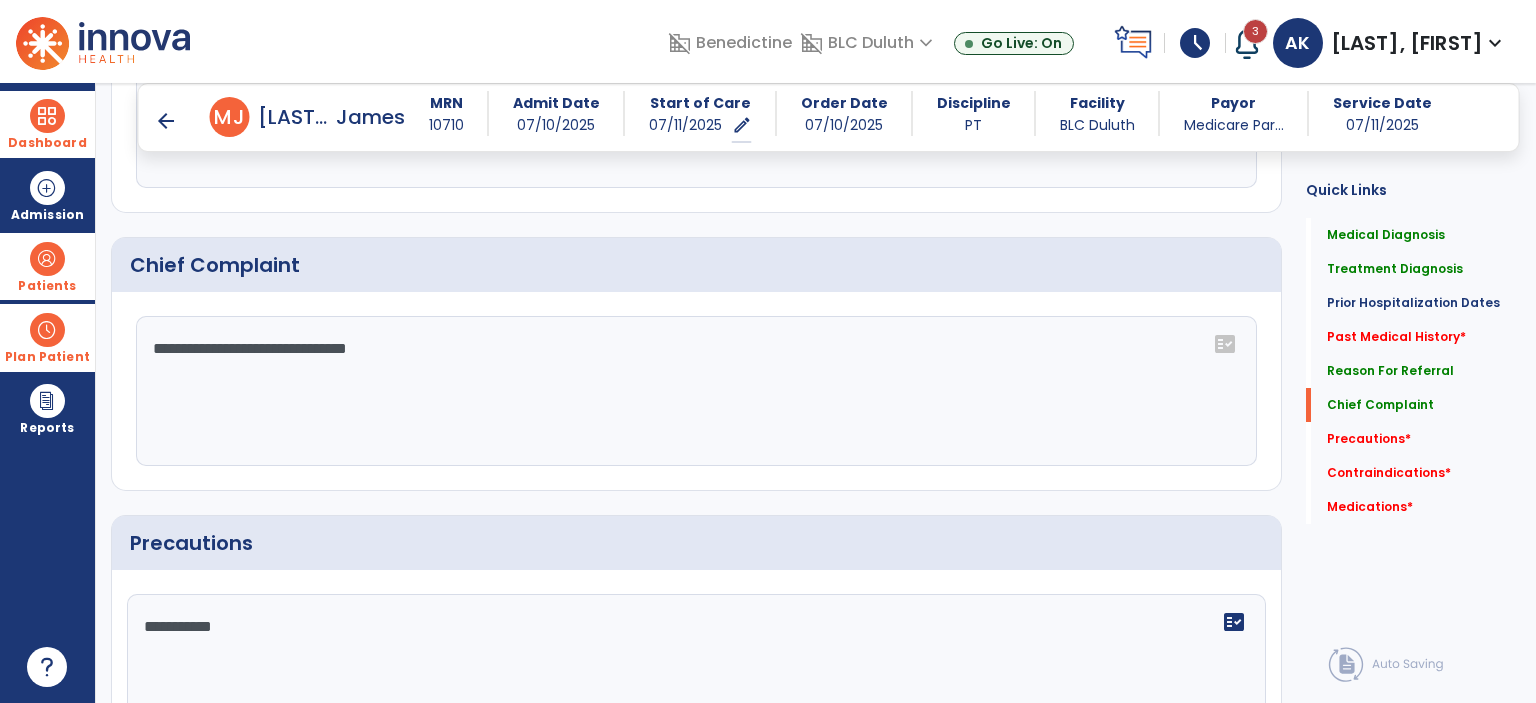 scroll, scrollTop: 1515, scrollLeft: 0, axis: vertical 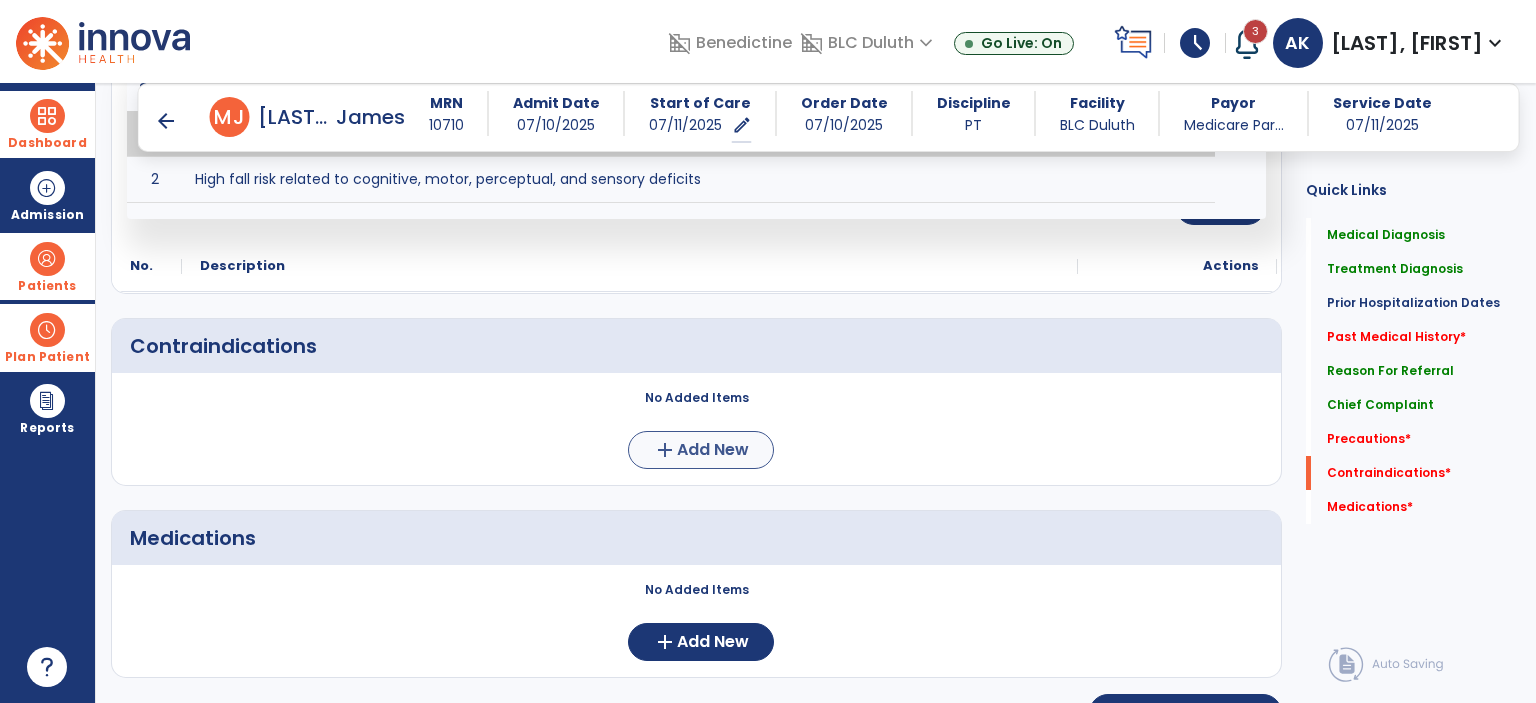 type on "*********" 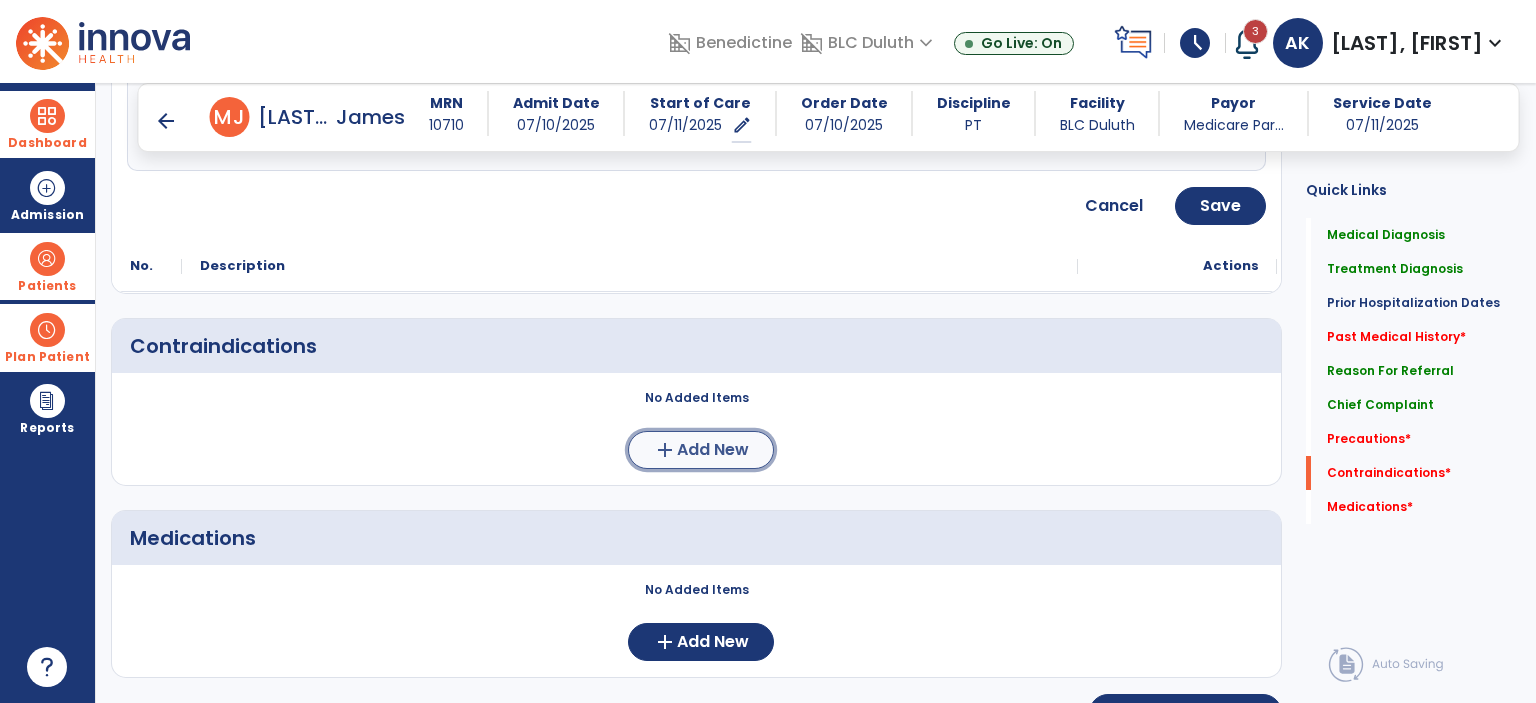 click on "Add New" 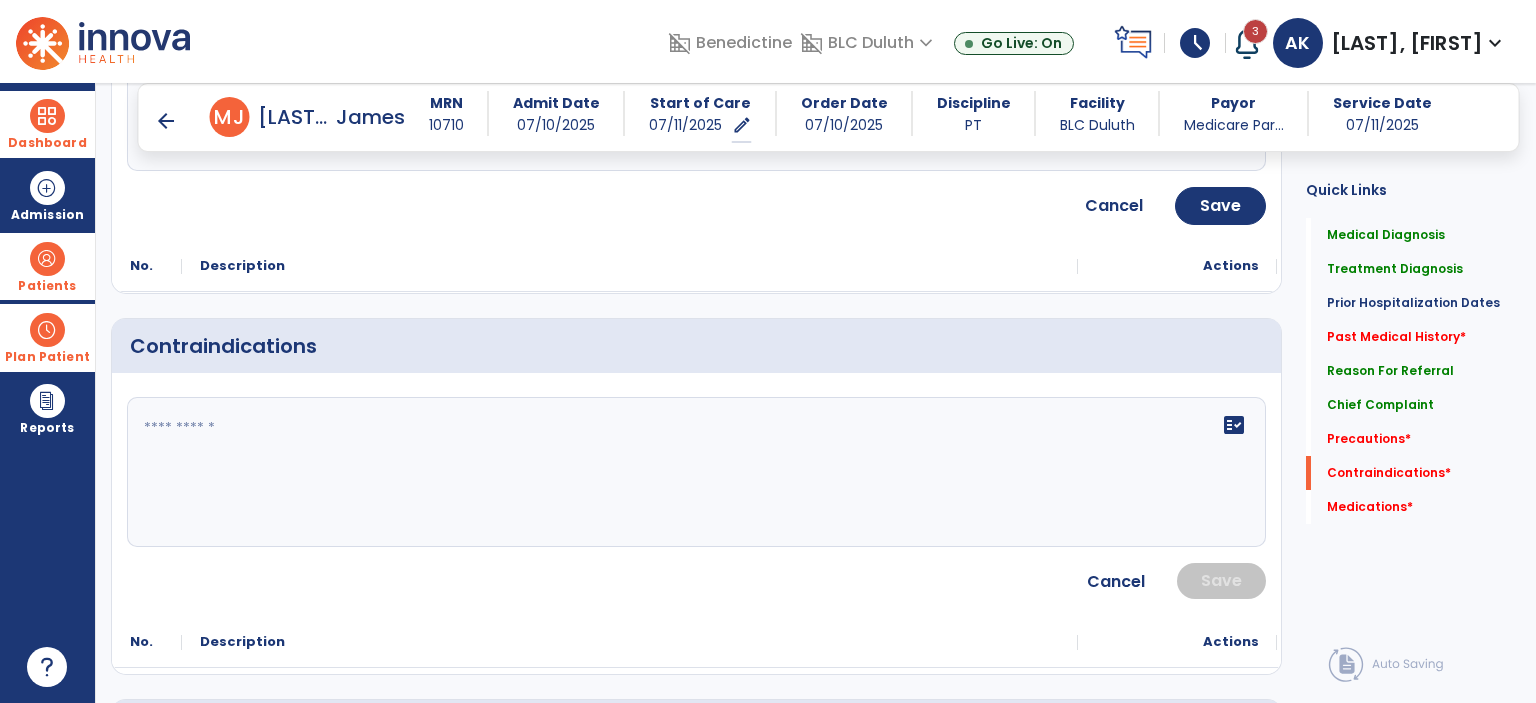 click on "fact_check" 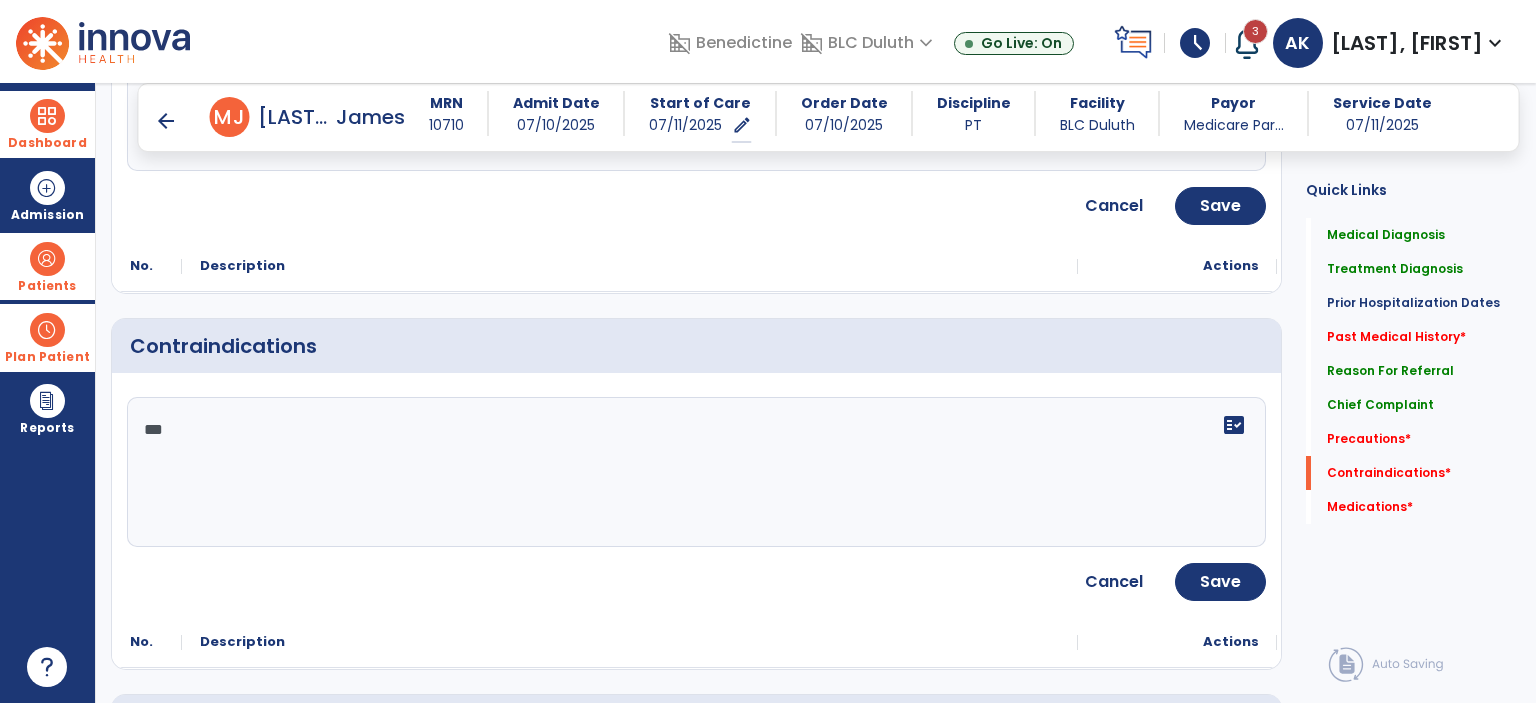 type on "***" 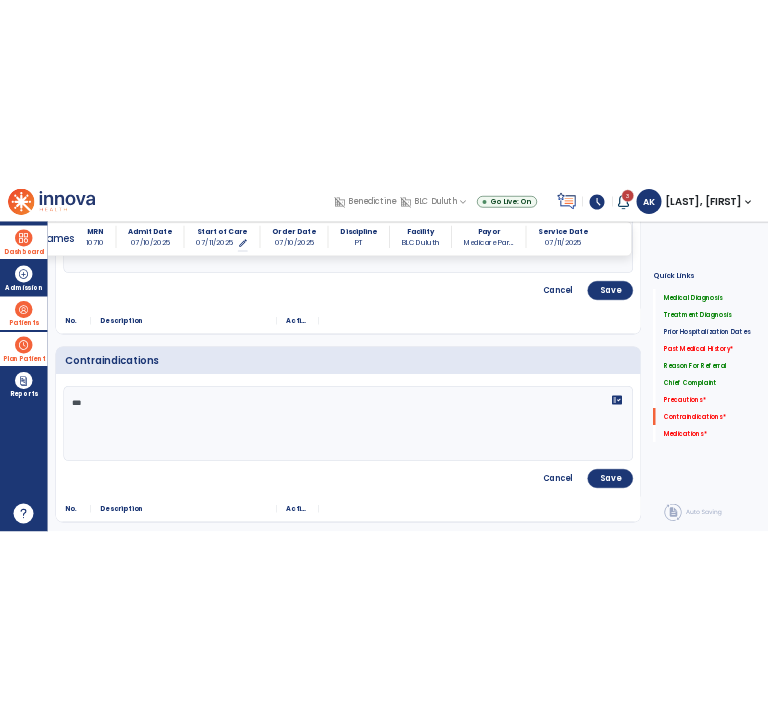 scroll, scrollTop: 2066, scrollLeft: 0, axis: vertical 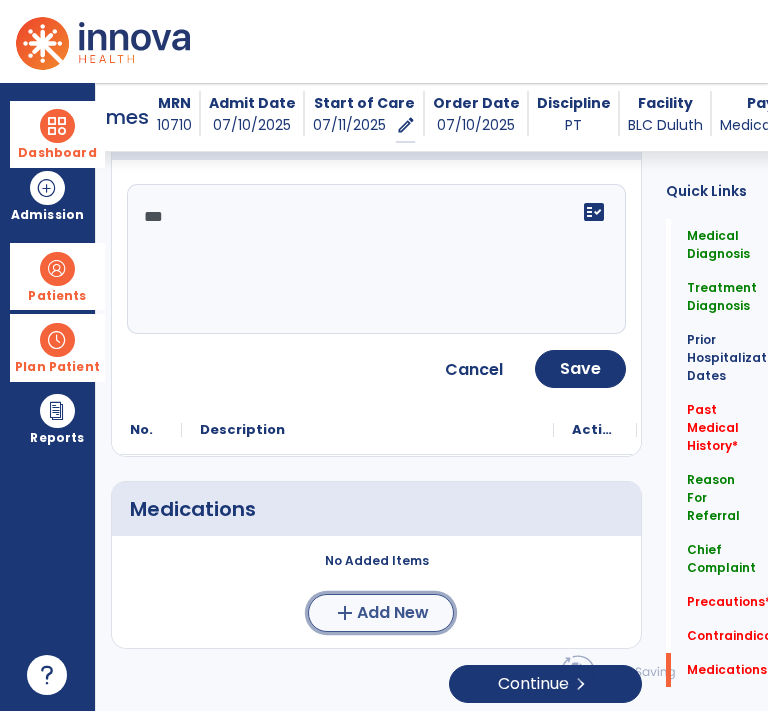 click on "add  Add New" 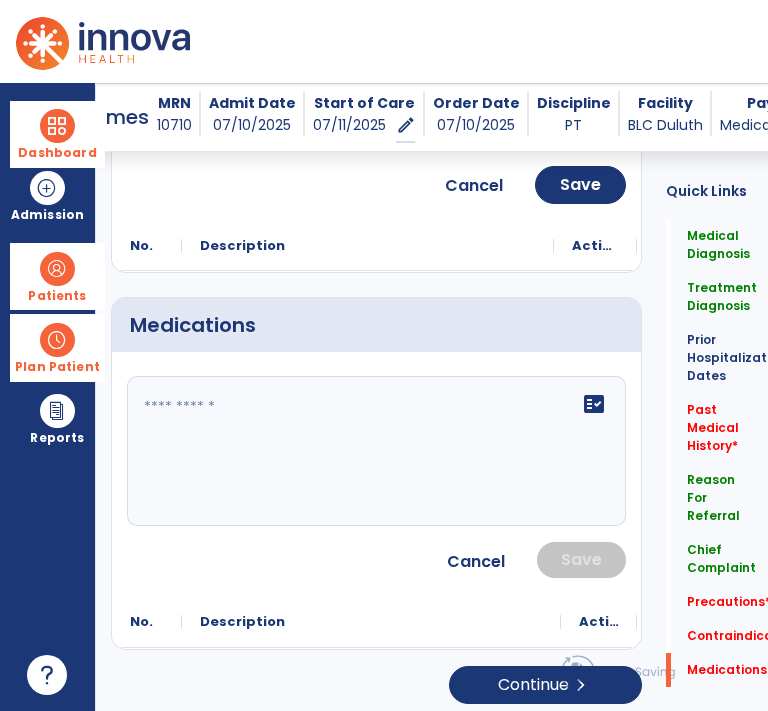 scroll, scrollTop: 2449, scrollLeft: 0, axis: vertical 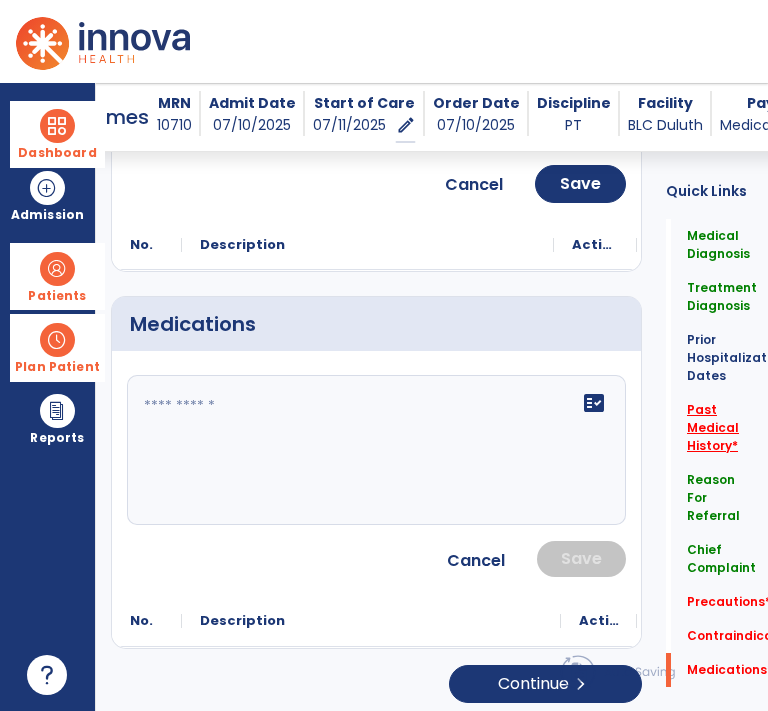 click on "Past Medical History   *" 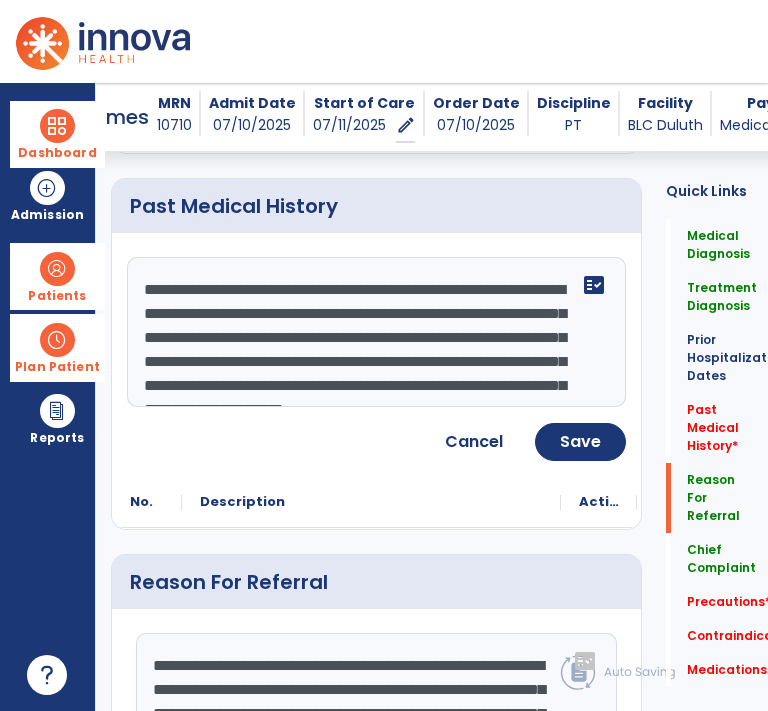 scroll, scrollTop: 837, scrollLeft: 0, axis: vertical 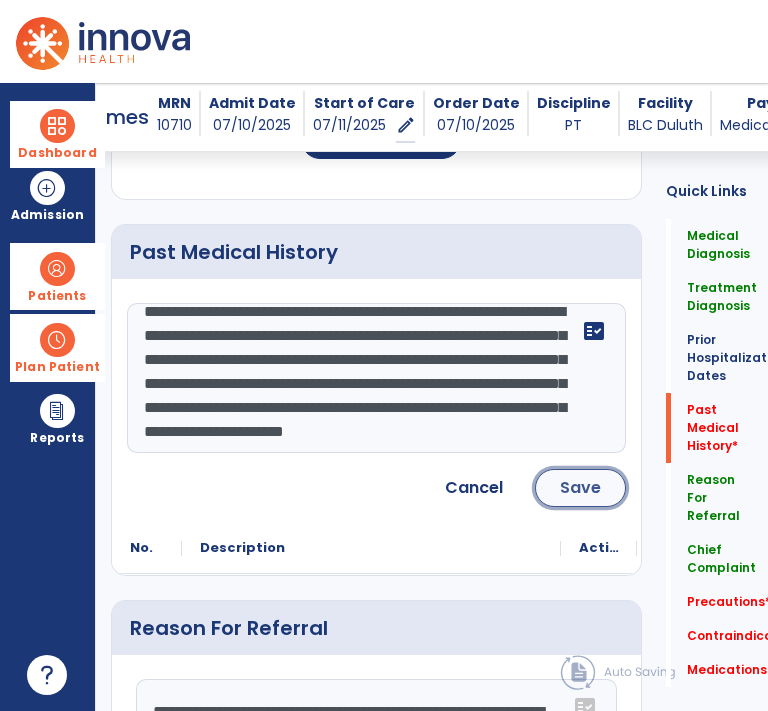 click on "Save" 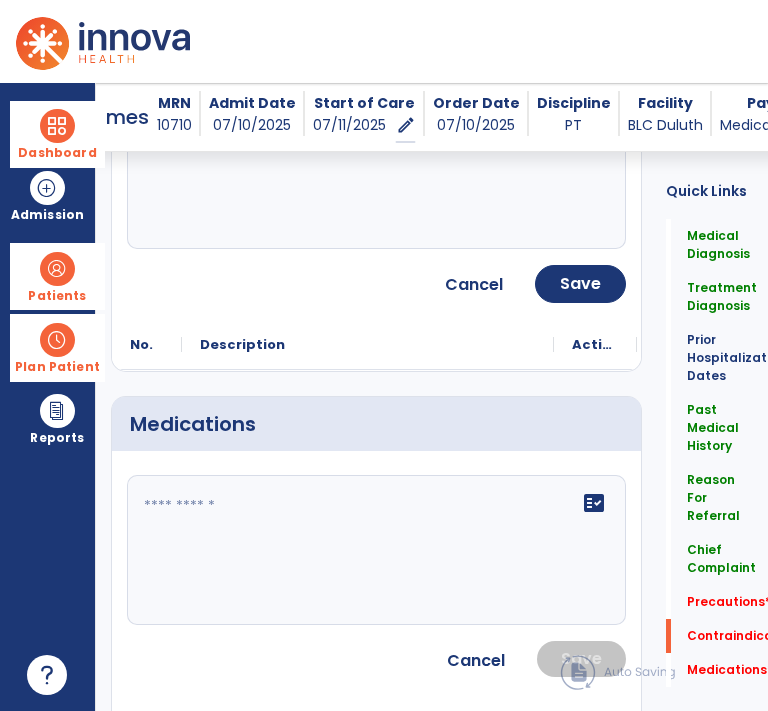 scroll, scrollTop: 2341, scrollLeft: 0, axis: vertical 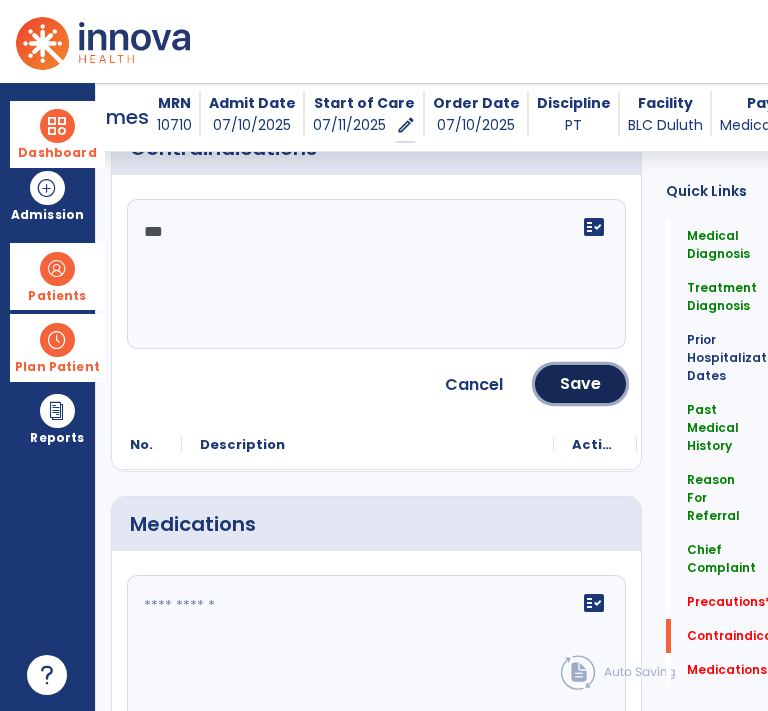 drag, startPoint x: 568, startPoint y: 368, endPoint x: 525, endPoint y: 397, distance: 51.86521 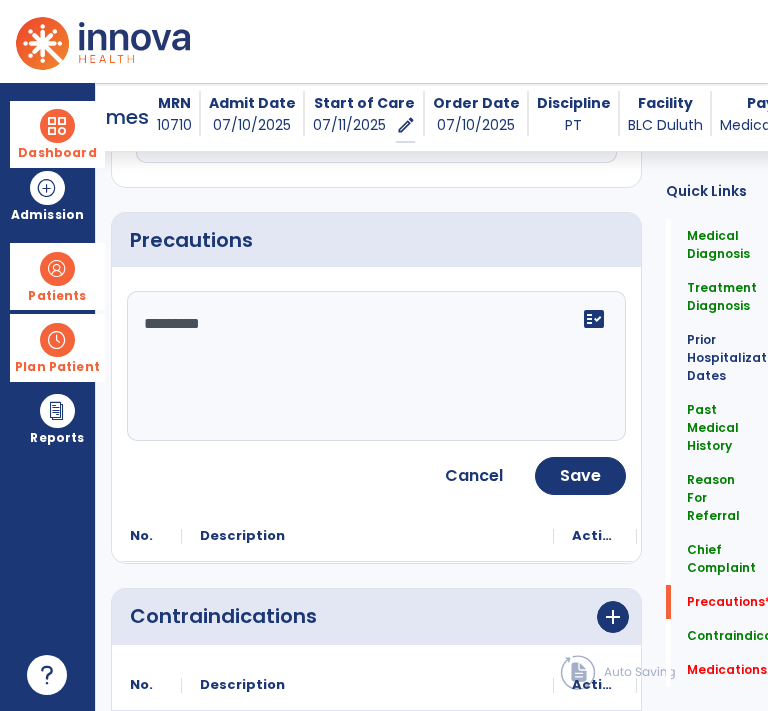 scroll, scrollTop: 1841, scrollLeft: 0, axis: vertical 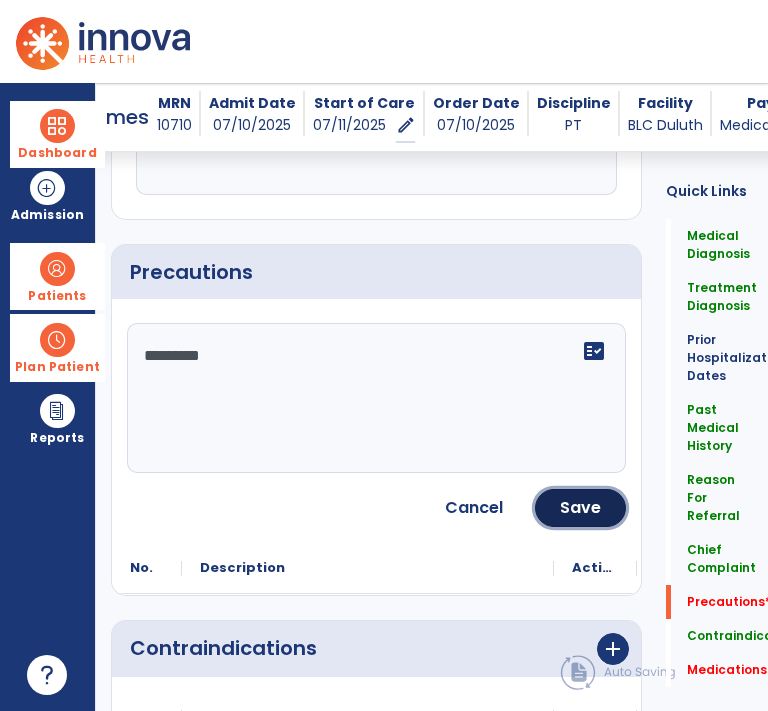click on "Save" 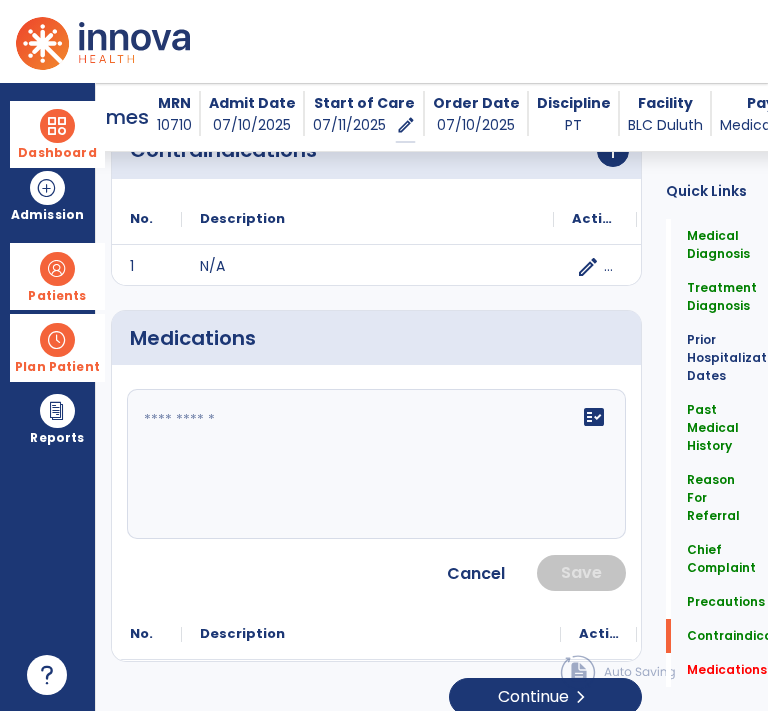 scroll, scrollTop: 2165, scrollLeft: 0, axis: vertical 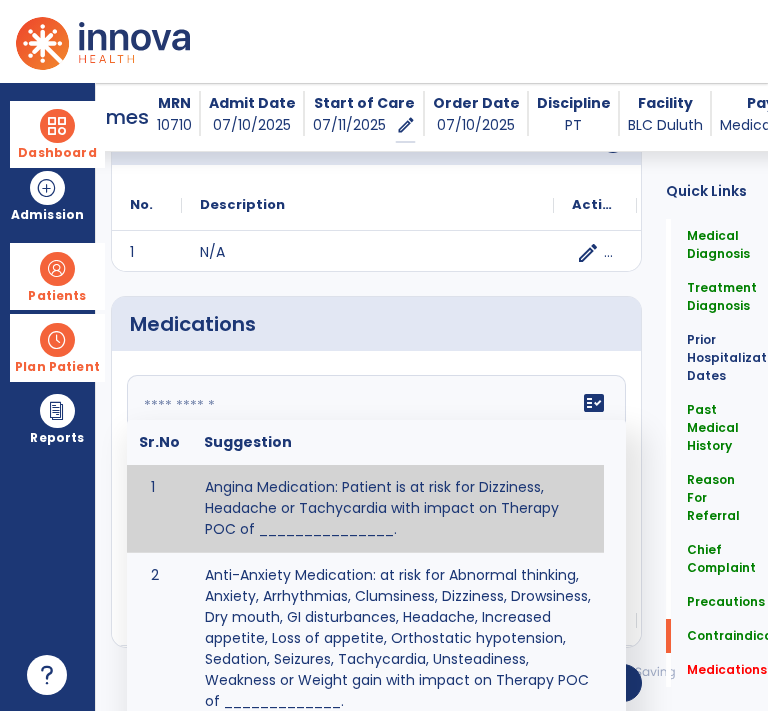 click on "fact_check  Sr.No Suggestion 1 Angina Medication: Patient is at risk for Dizziness, Headache or Tachycardia with impact on Therapy POC of _______________. 2 Anti-Anxiety Medication: at risk for Abnormal thinking, Anxiety, Arrhythmias, Clumsiness, Dizziness, Drowsiness, Dry mouth, GI disturbances, Headache, Increased appetite, Loss of appetite, Orthostatic hypotension, Sedation, Seizures, Tachycardia, Unsteadiness, Weakness or Weight gain with impact on Therapy POC of _____________. 3 Anti-Arrhythmic Agents: at risk for Arrhythmias, Confusion, EKG changes, Hallucinations, Hepatotoxicity, Increased blood pressure, Increased heart rate, Lethargy or Toxicity with impact on Therapy POC of 4 Anti-Coagulant medications: with potential risk for hemorrhage (including rectal bleeding and coughing up blood), and heparin-induced thrombocytopenia(HIT syndrome). Potential impact on therapy progress includes _________. 5 6 7 8 Aspirin for ______________. 9 10 11 12 13 14 15 16 17 18 19 20 21 22 23 24" 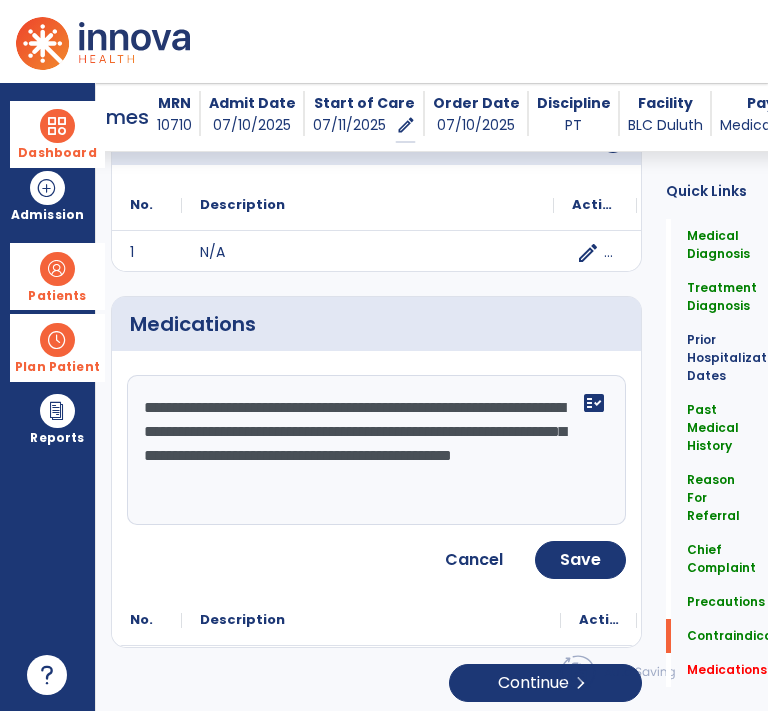drag, startPoint x: 425, startPoint y: 475, endPoint x: 119, endPoint y: 375, distance: 321.92545 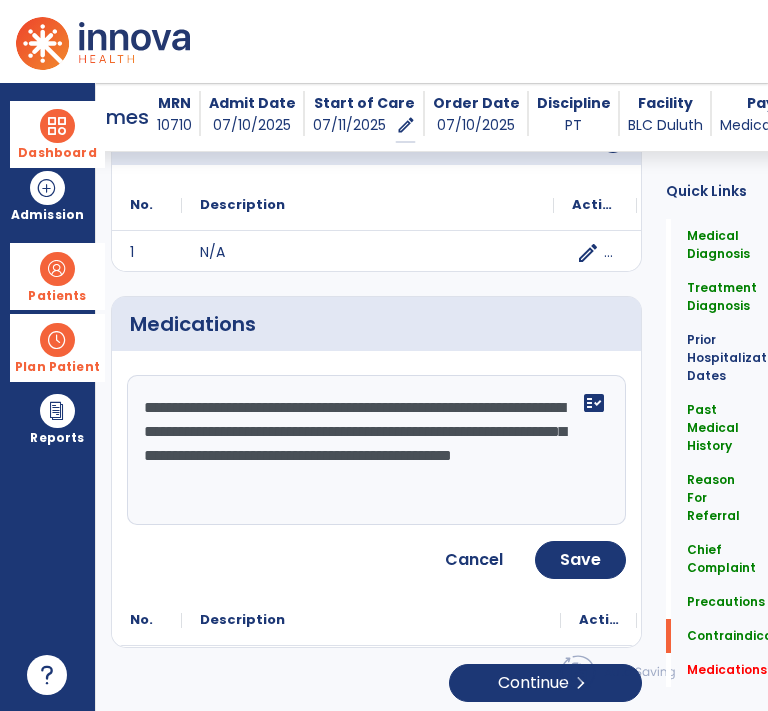 click on "**********" 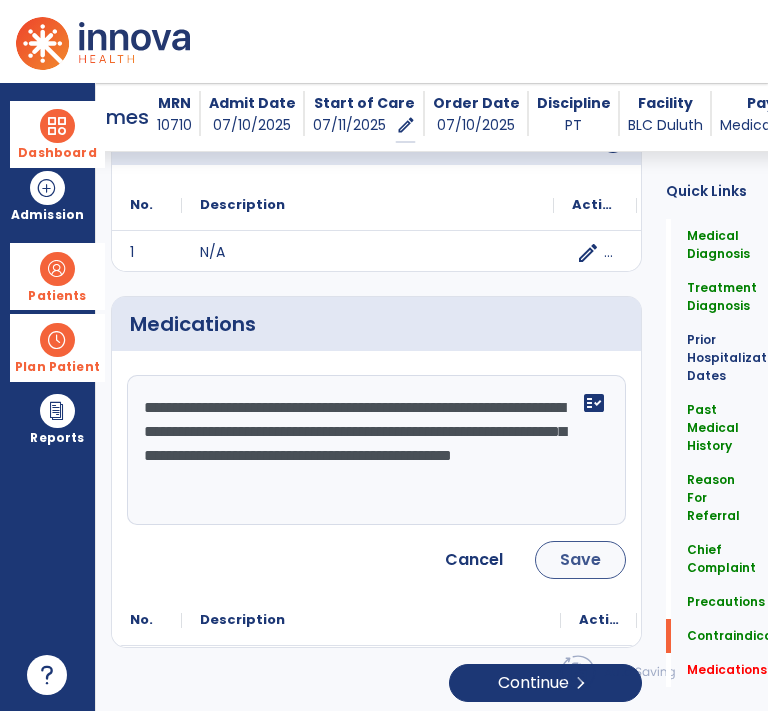 type on "**********" 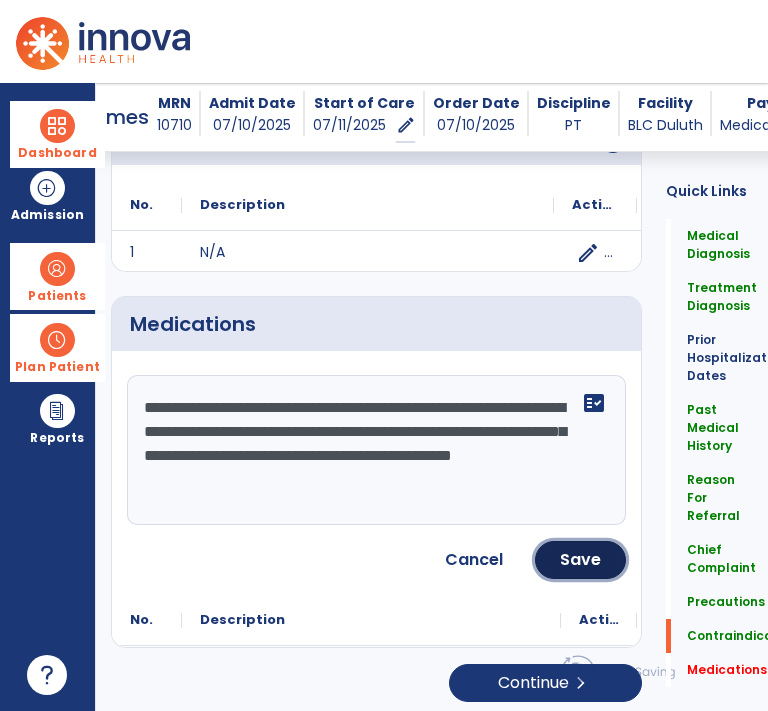 click on "Save" 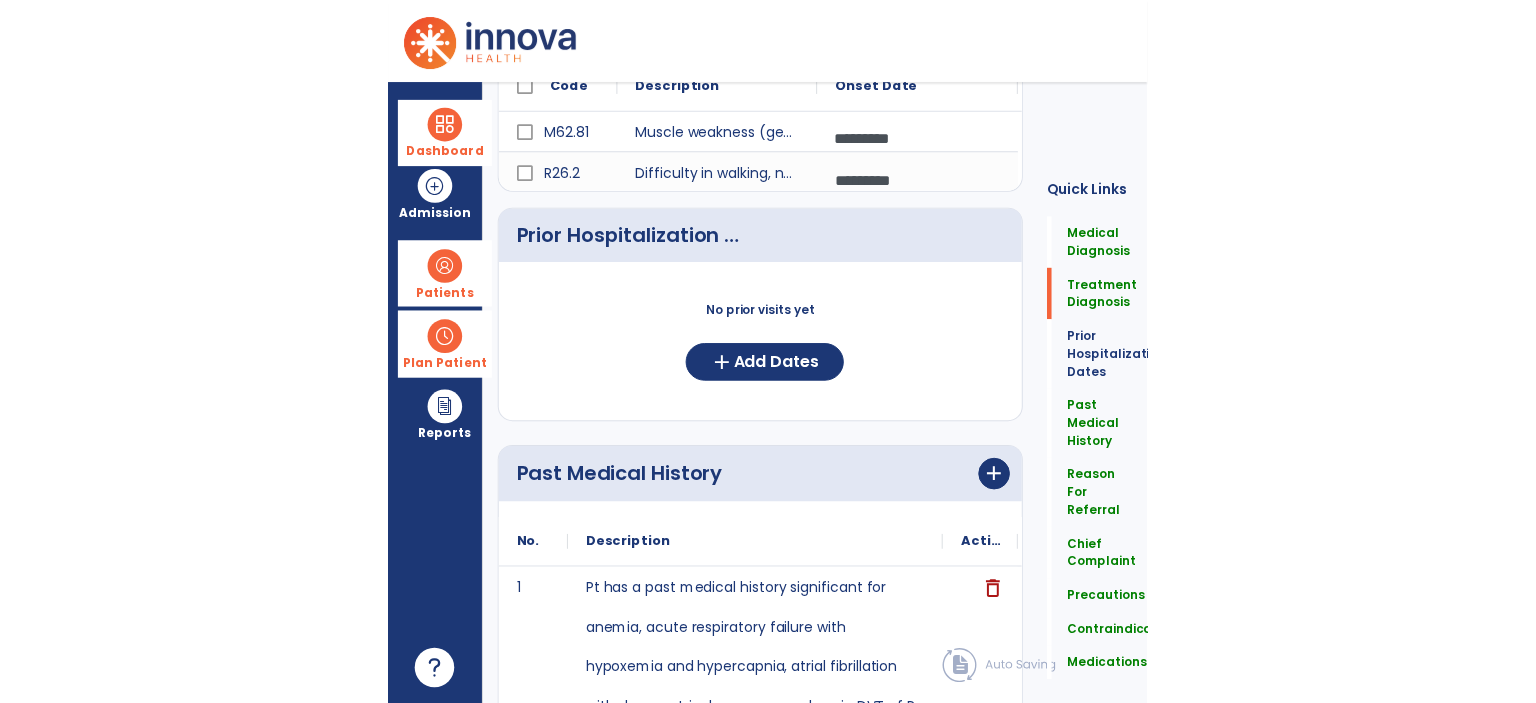 scroll, scrollTop: 0, scrollLeft: 0, axis: both 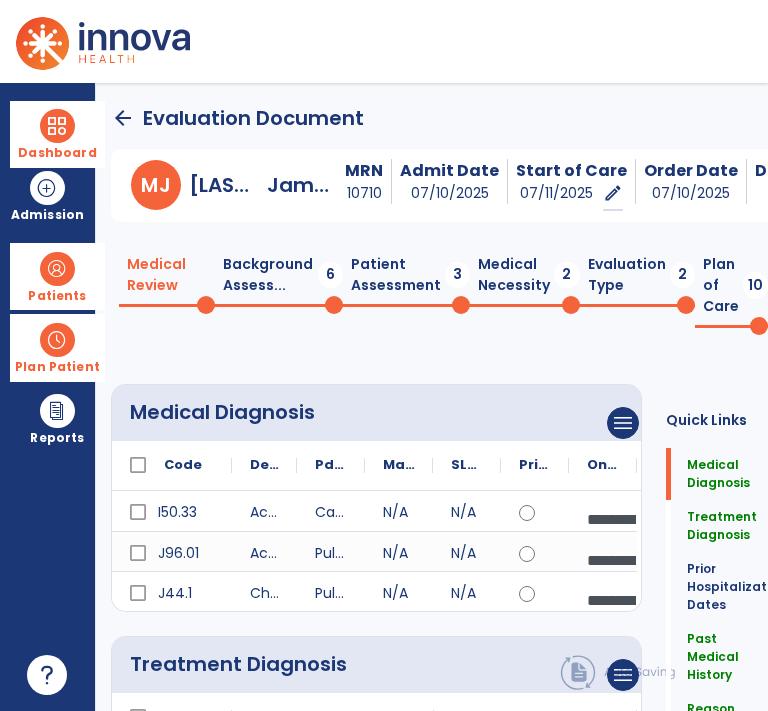 click on "Background Assess...  6" 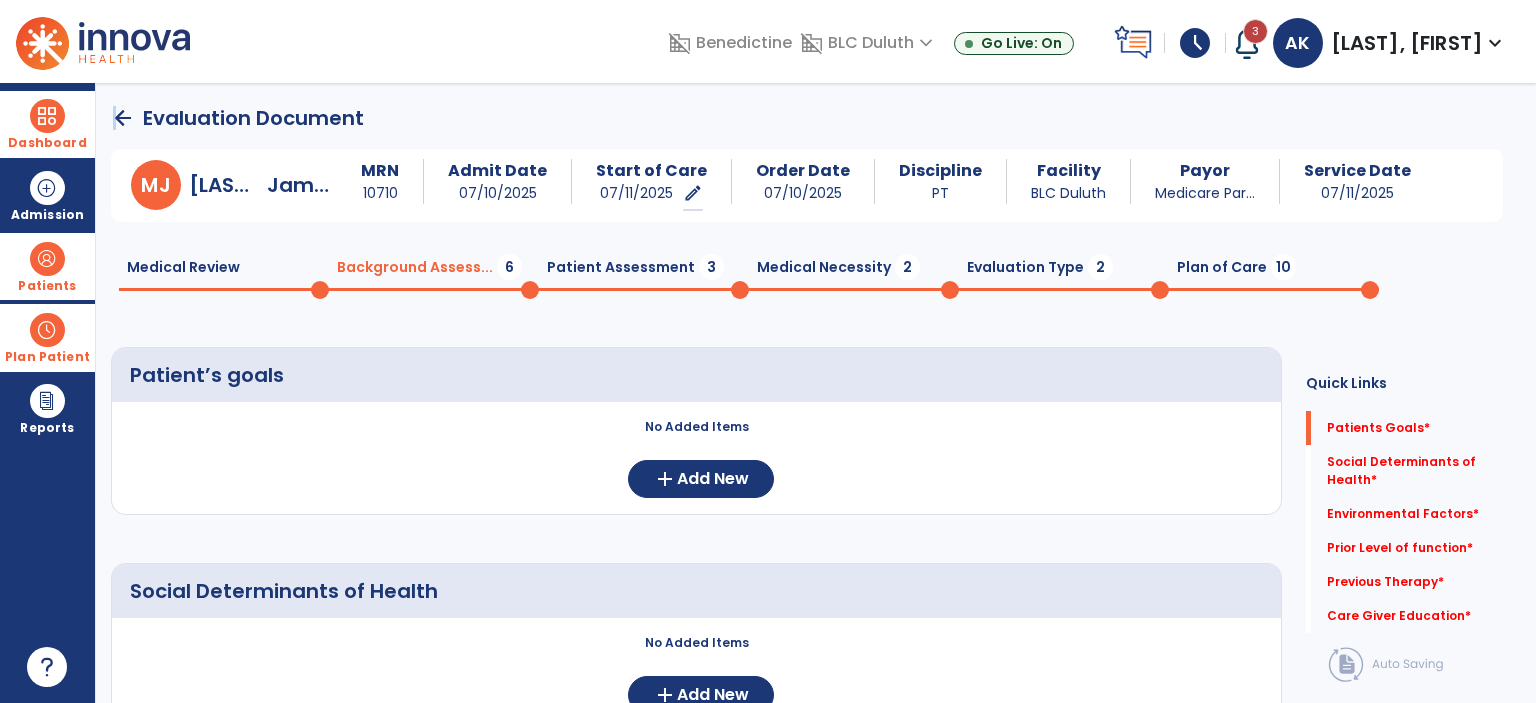 click on "arrow_back" 